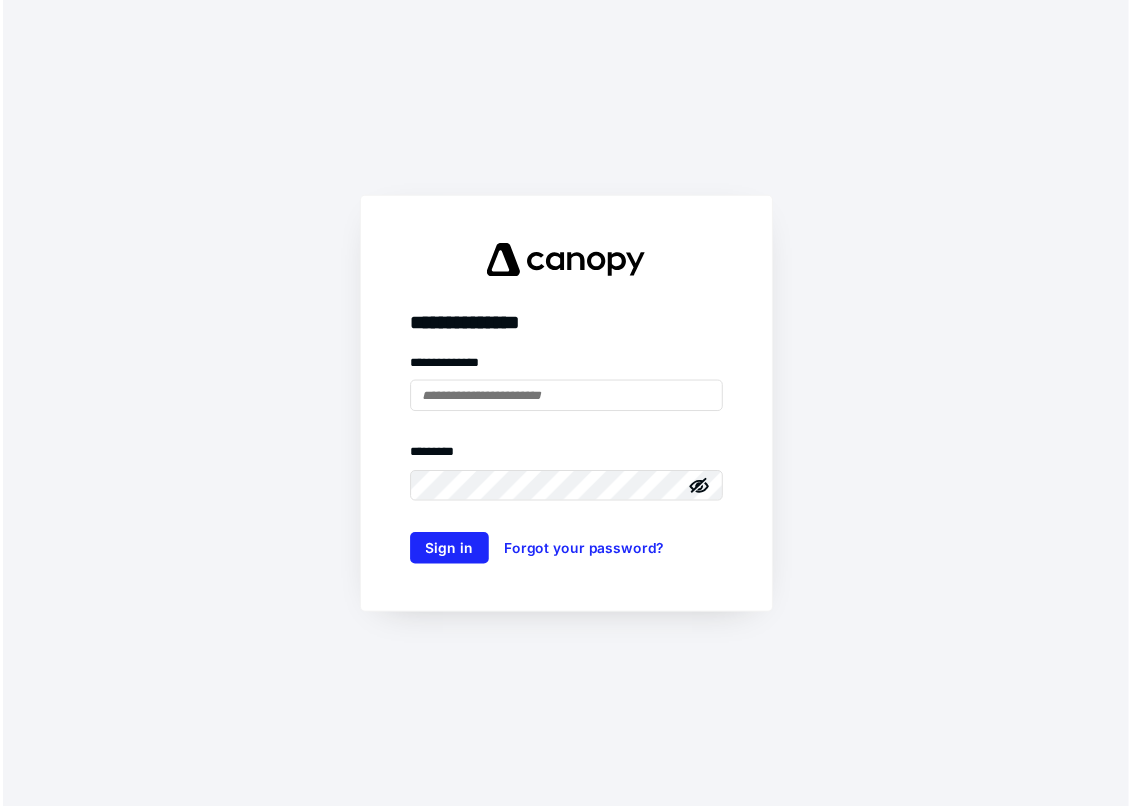 scroll, scrollTop: 0, scrollLeft: 0, axis: both 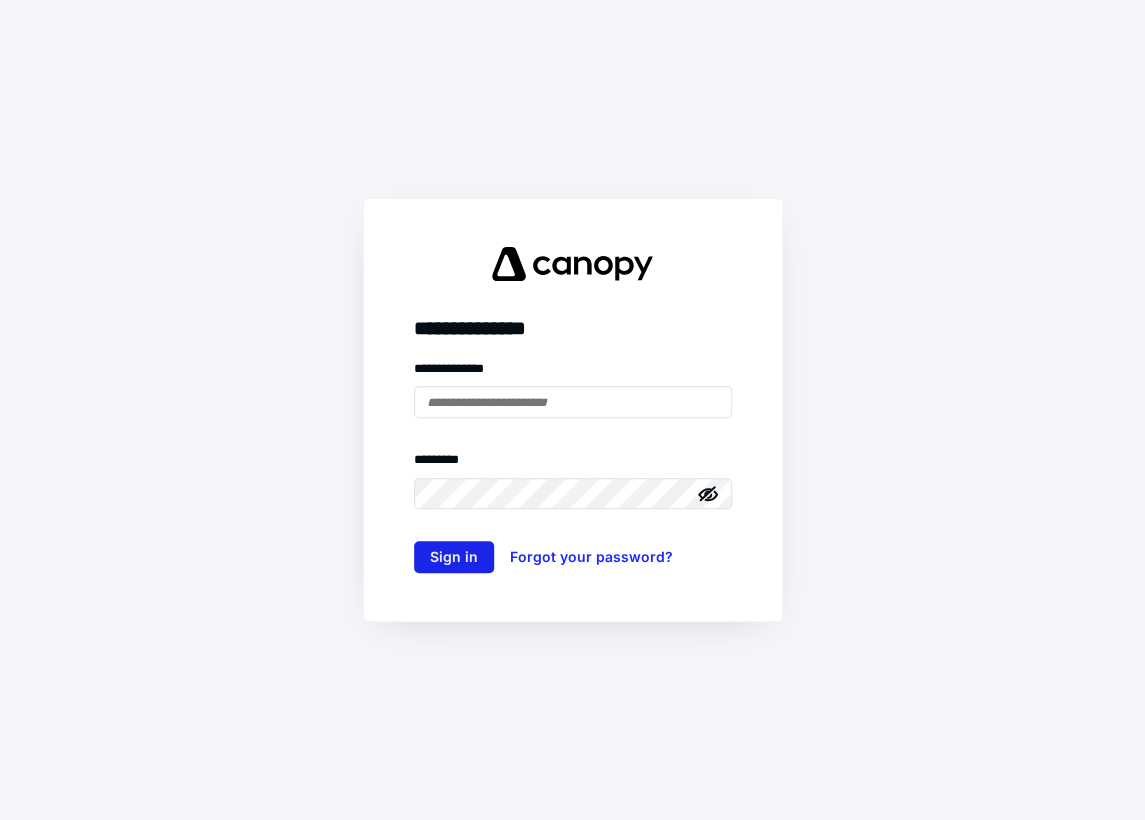 type on "**********" 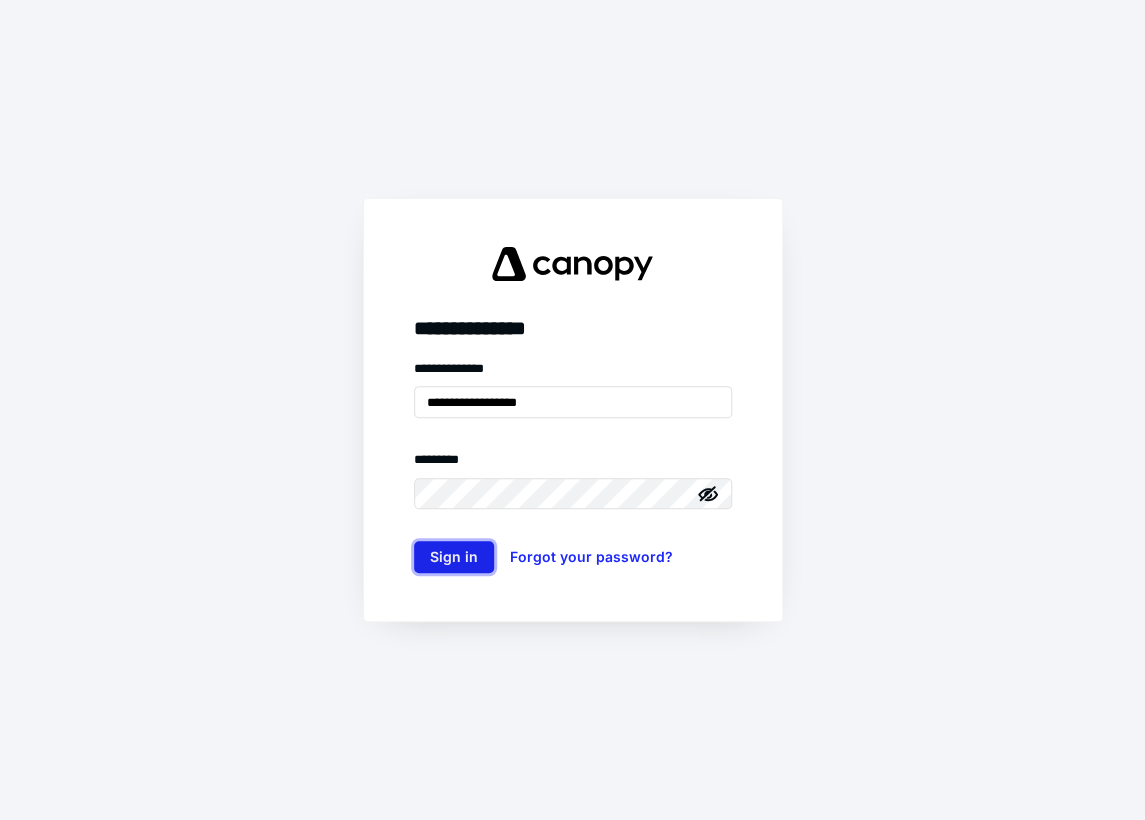 click on "Sign in" at bounding box center (454, 557) 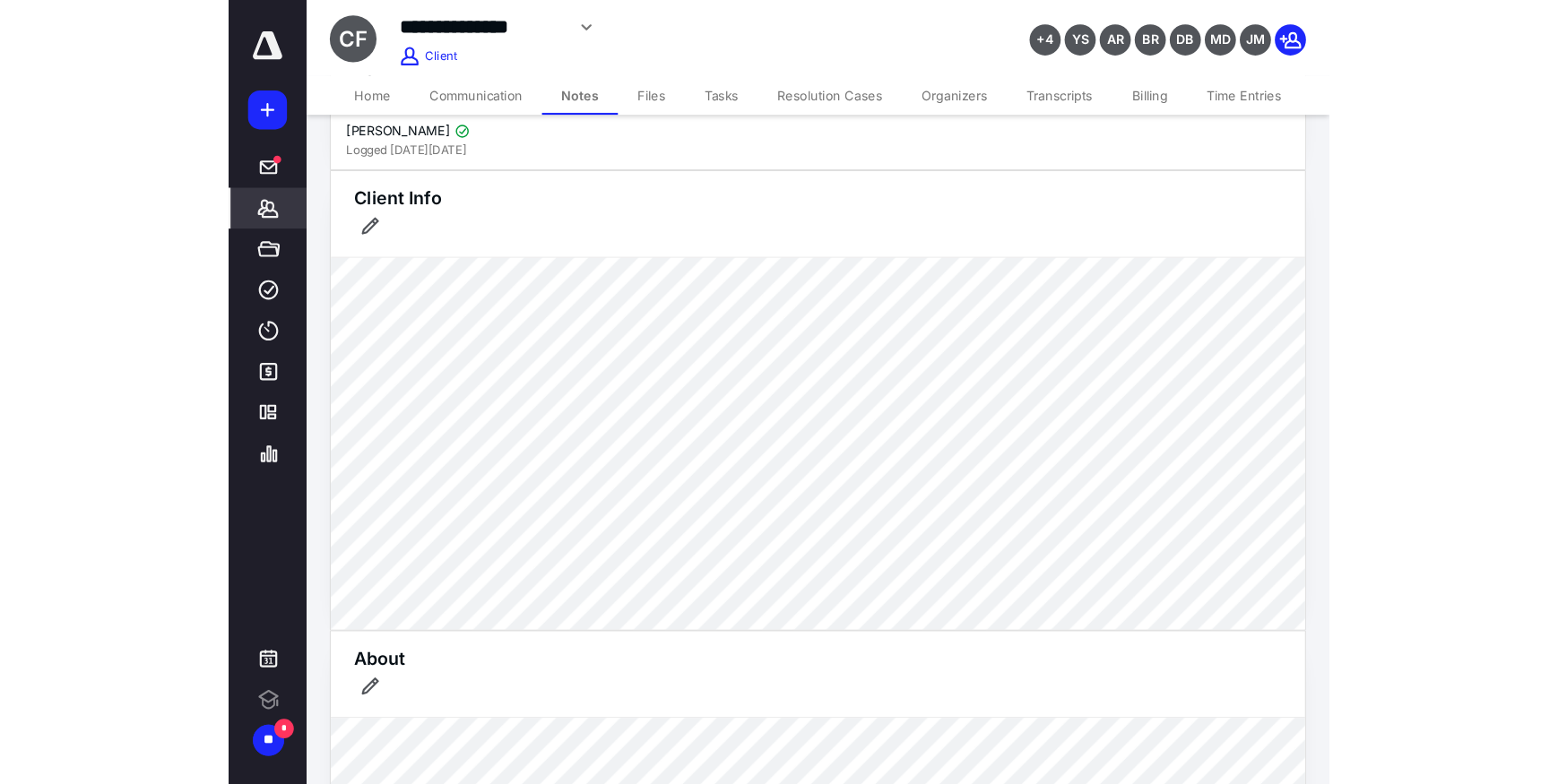 scroll, scrollTop: 0, scrollLeft: 0, axis: both 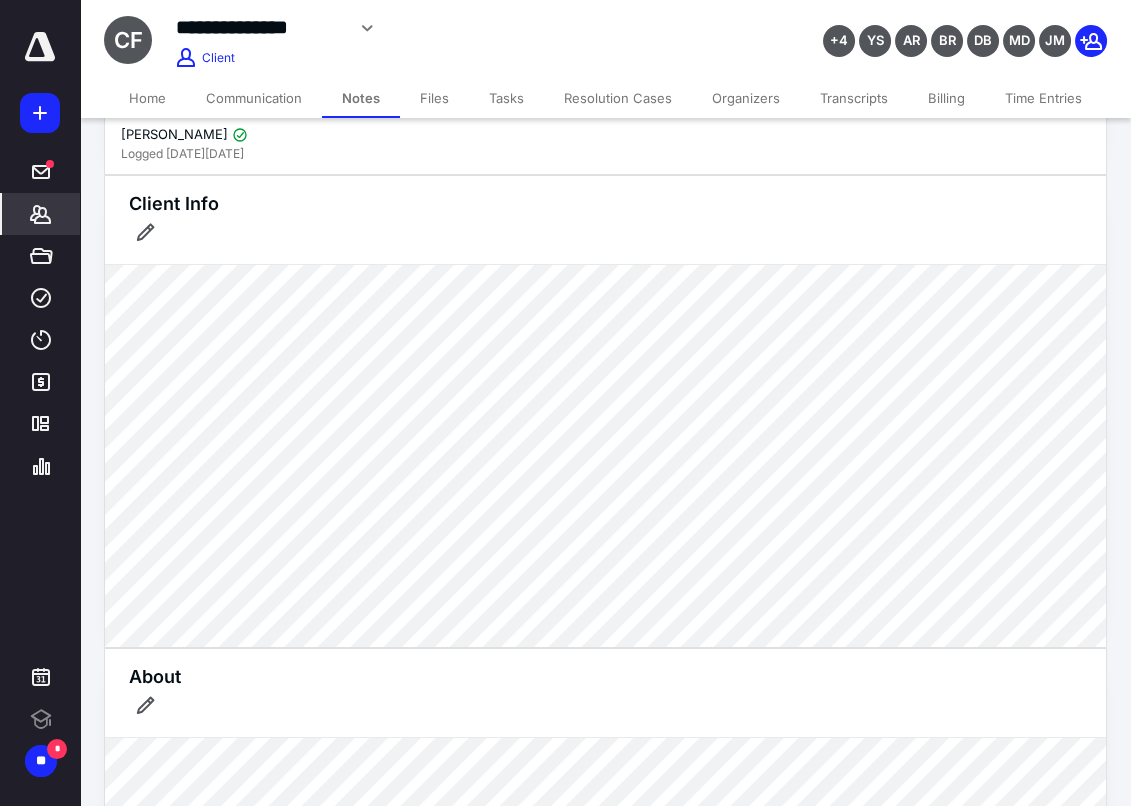 click at bounding box center (40, 47) 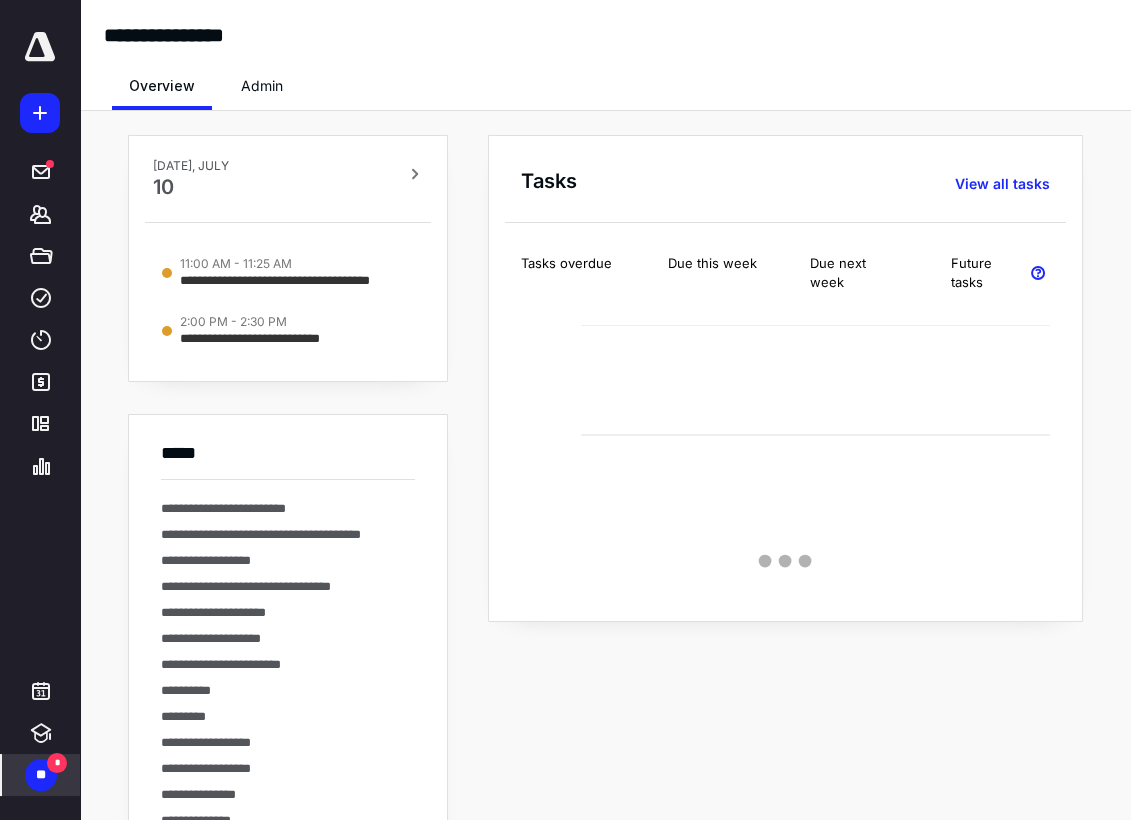 click on "*" at bounding box center [57, 763] 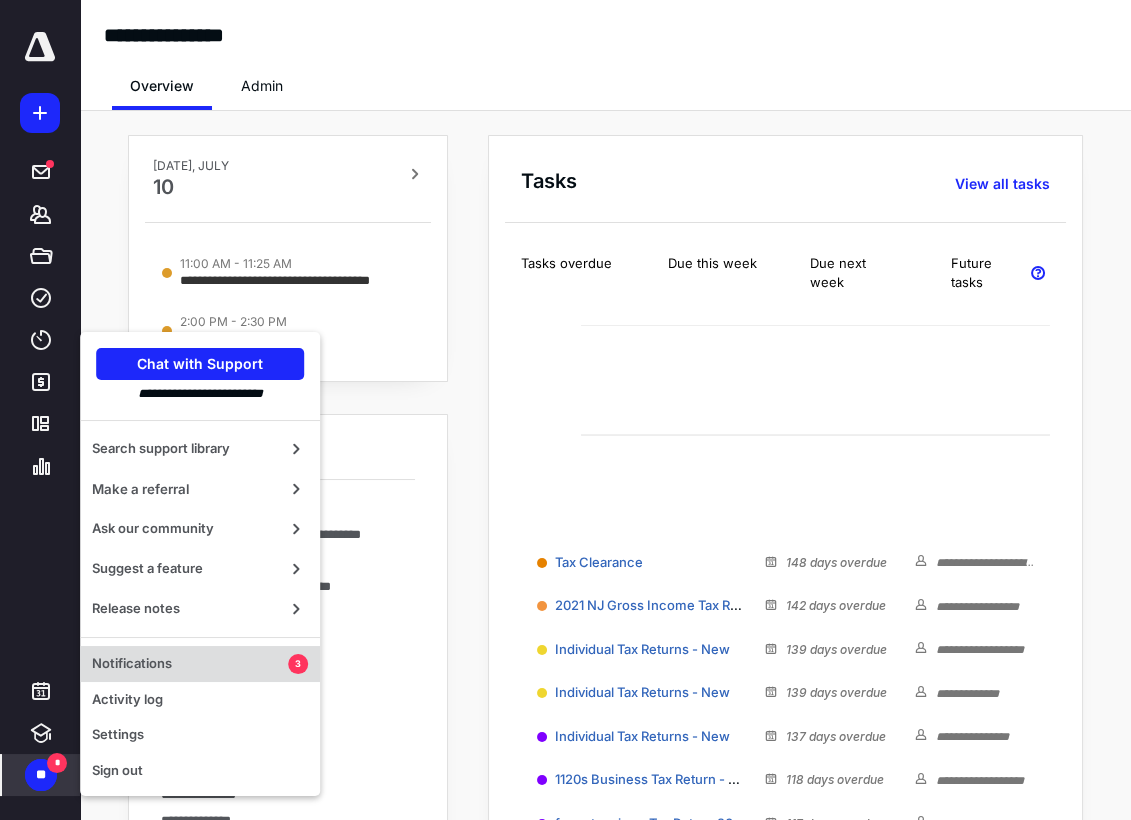 click on "Notifications" at bounding box center [190, 664] 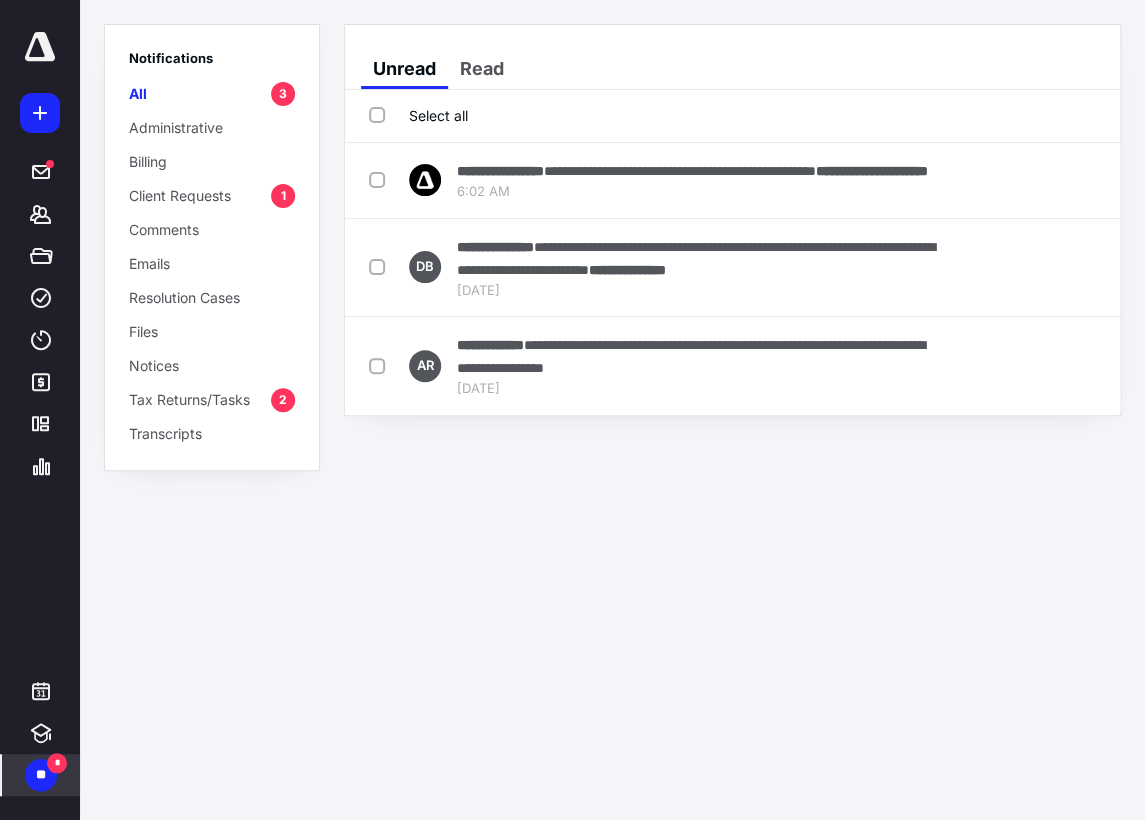 click on "Tax Returns/Tasks" at bounding box center (189, 399) 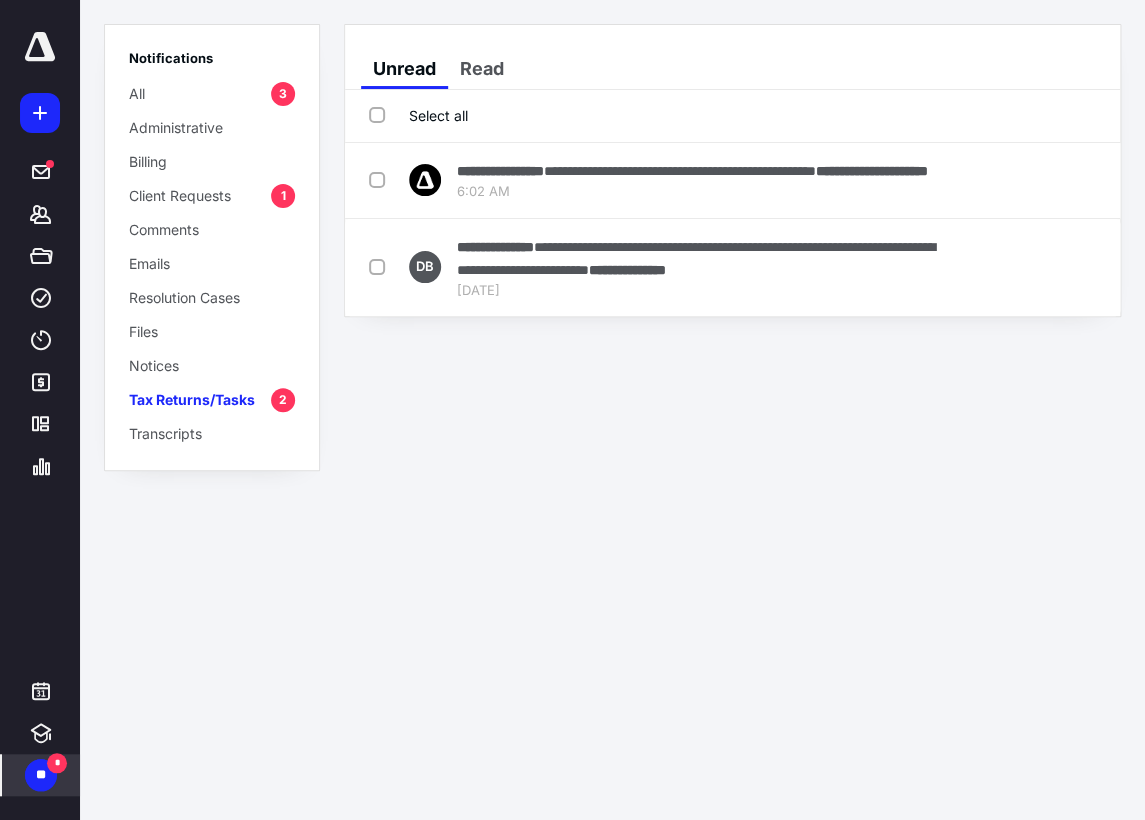 click on "Client Requests" at bounding box center [180, 195] 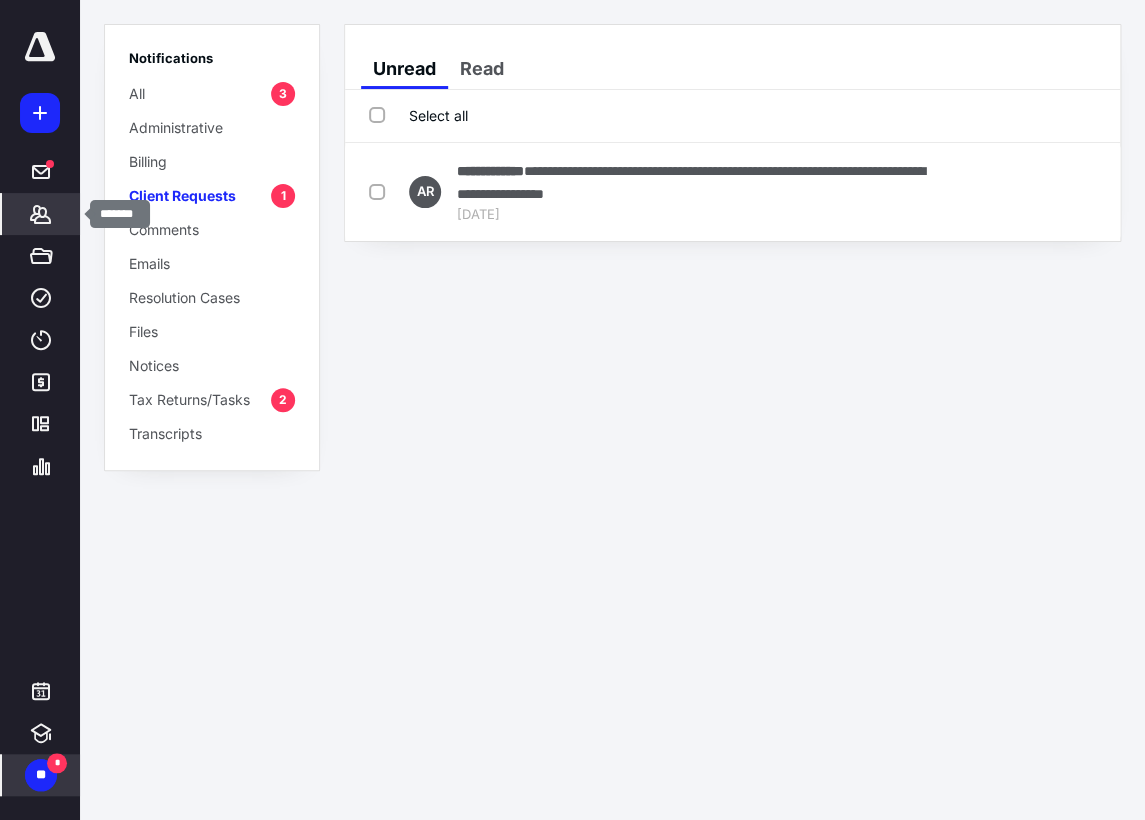 click 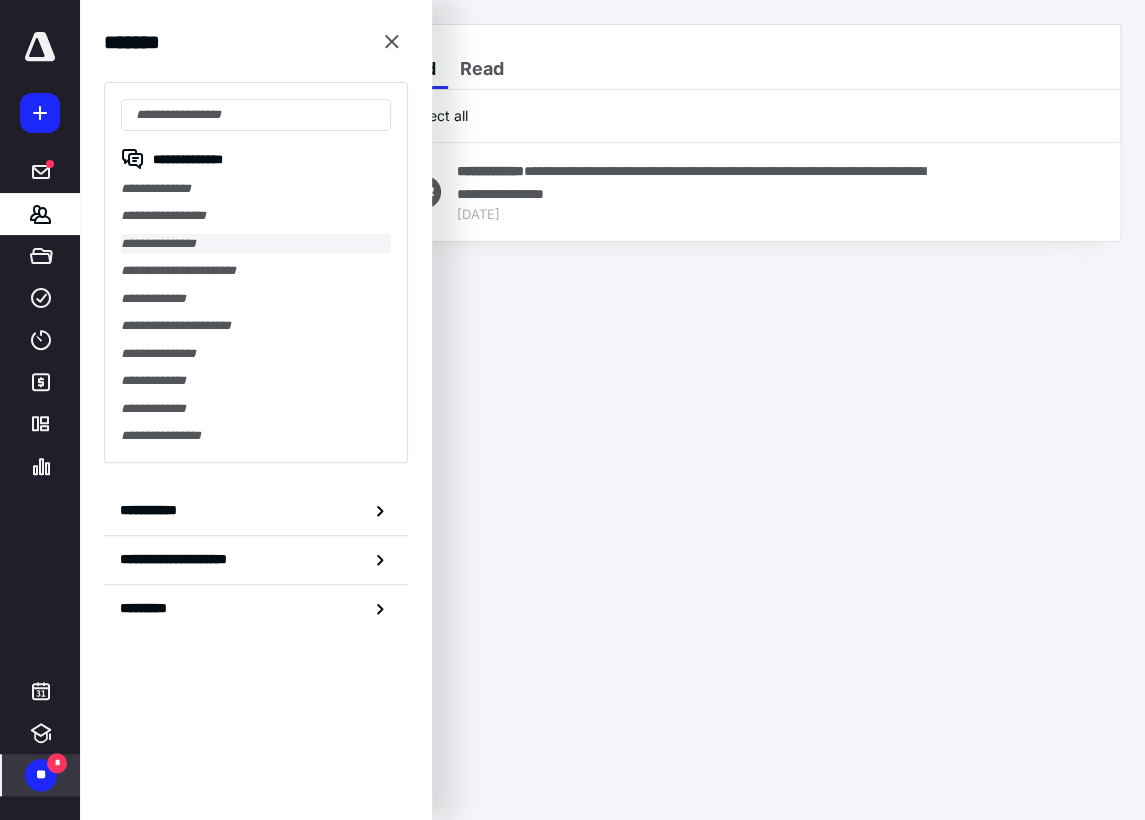 click on "**********" at bounding box center (256, 243) 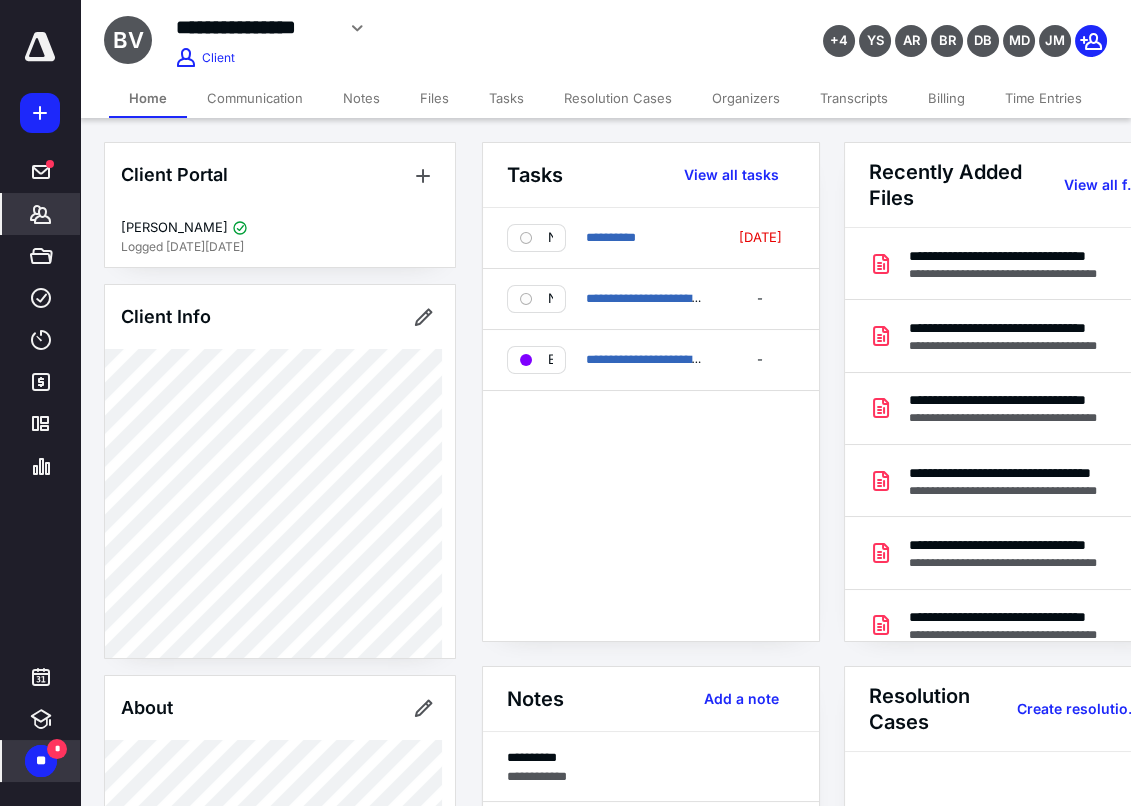 click on "Files" at bounding box center [434, 98] 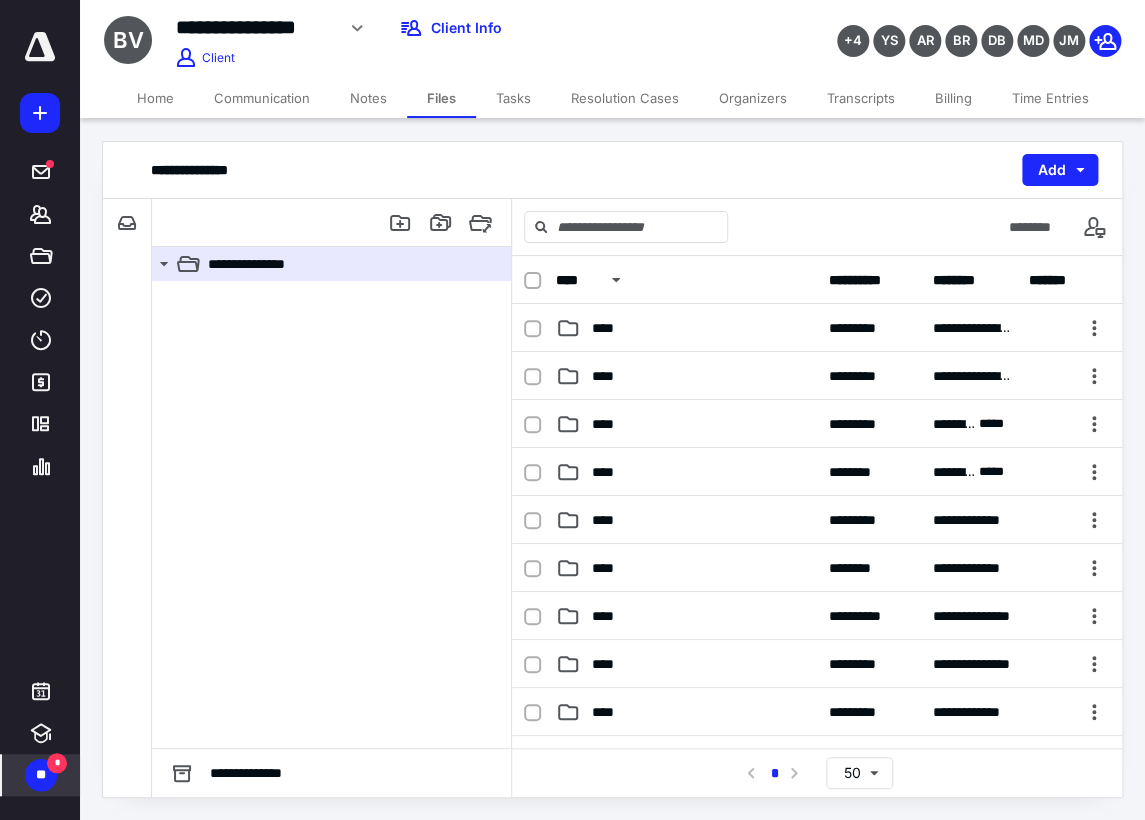 click on "Tasks" at bounding box center [513, 98] 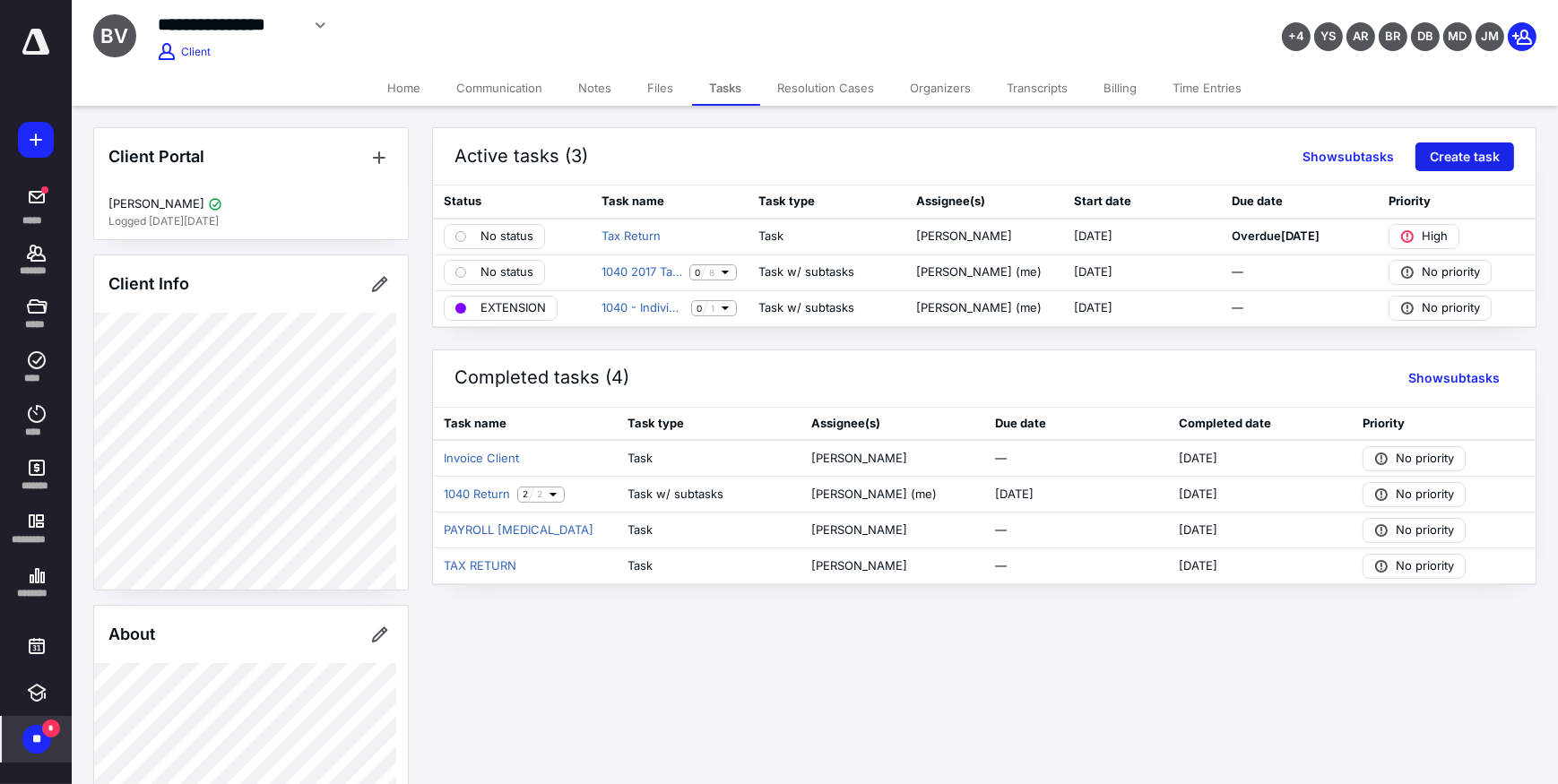 click on "Create task" at bounding box center (1465, 157) 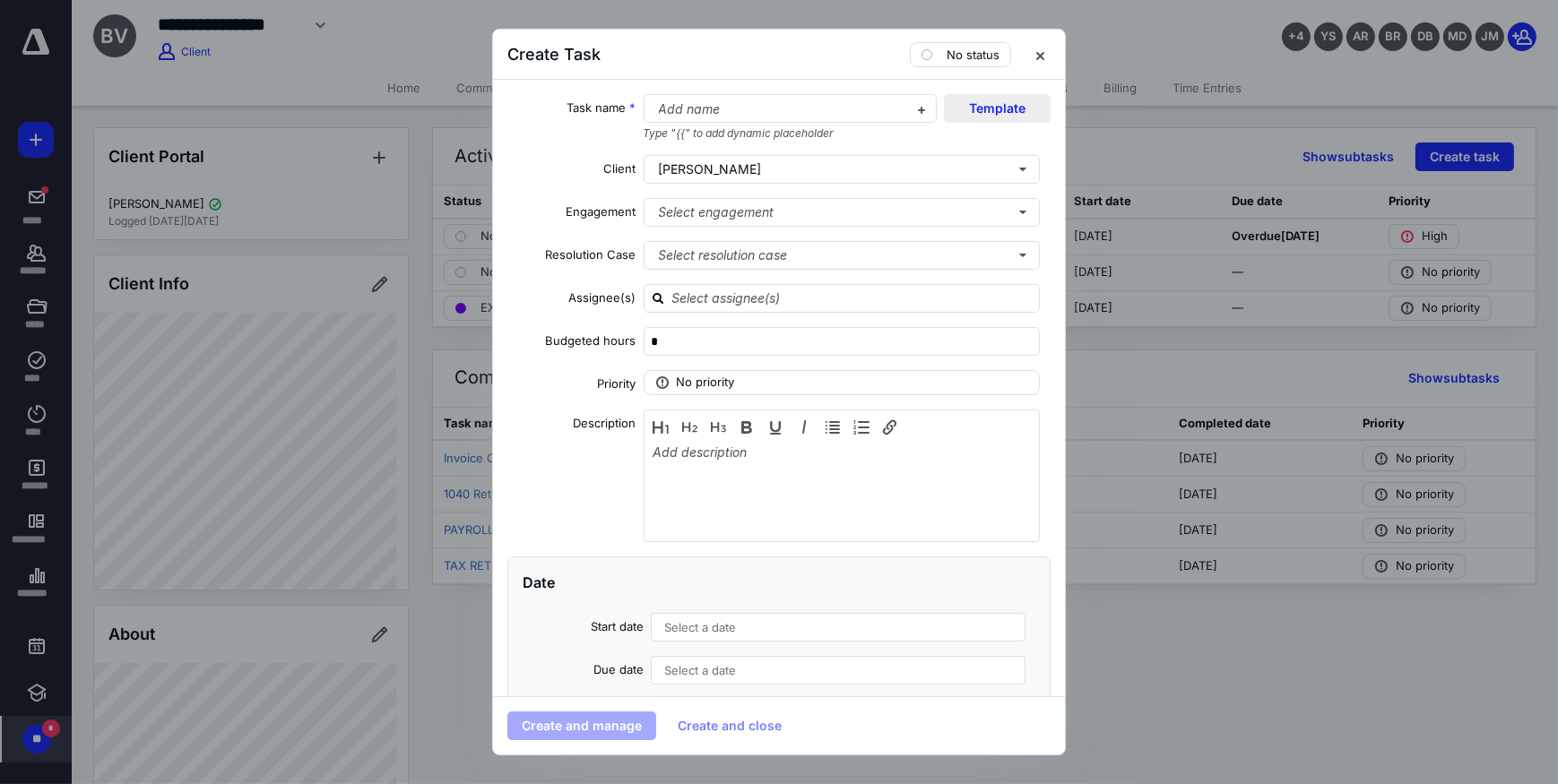 click on "Template" at bounding box center (997, 108) 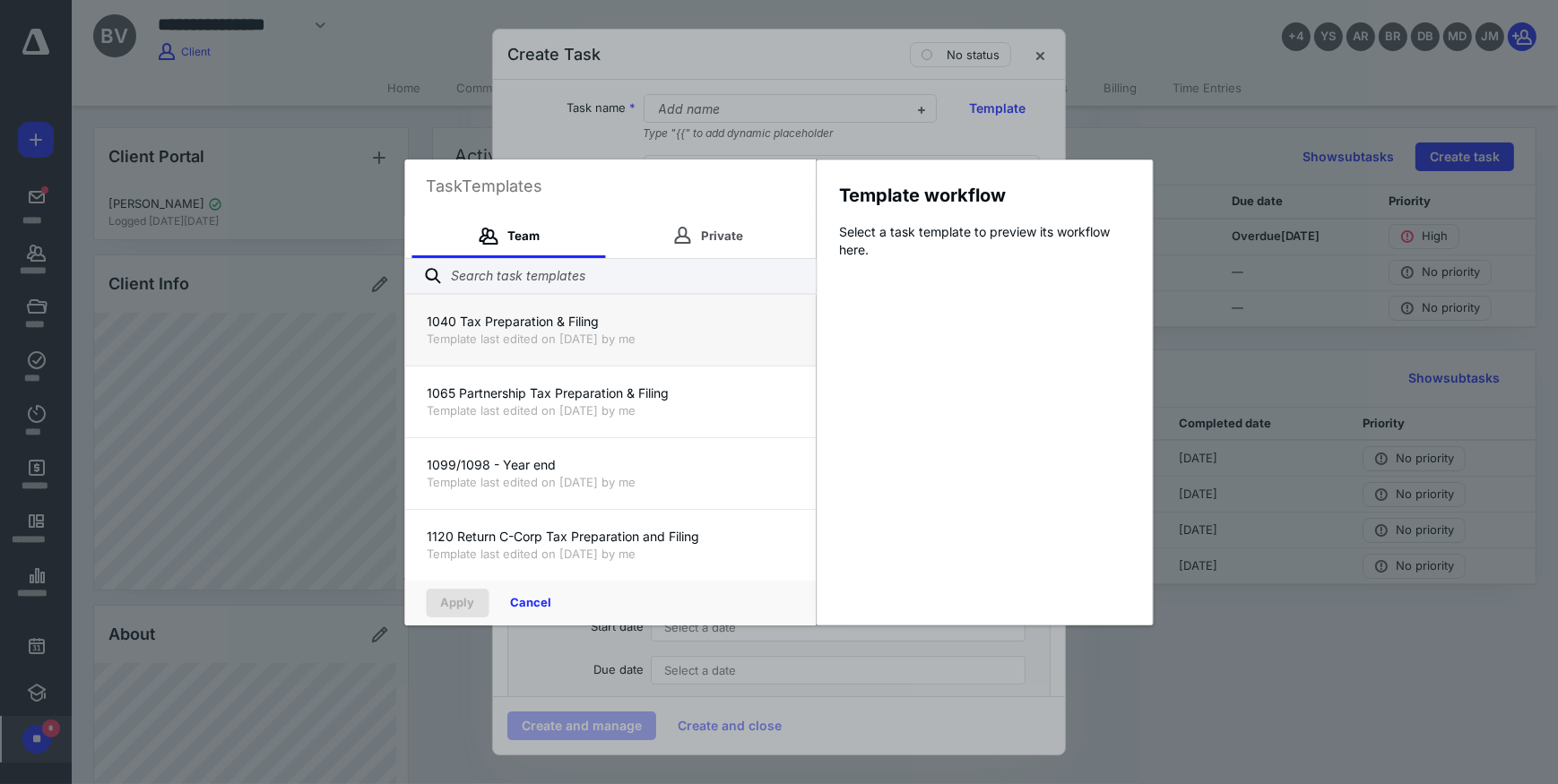 click on "1040 Tax Preparation & Filing" at bounding box center [610, 322] 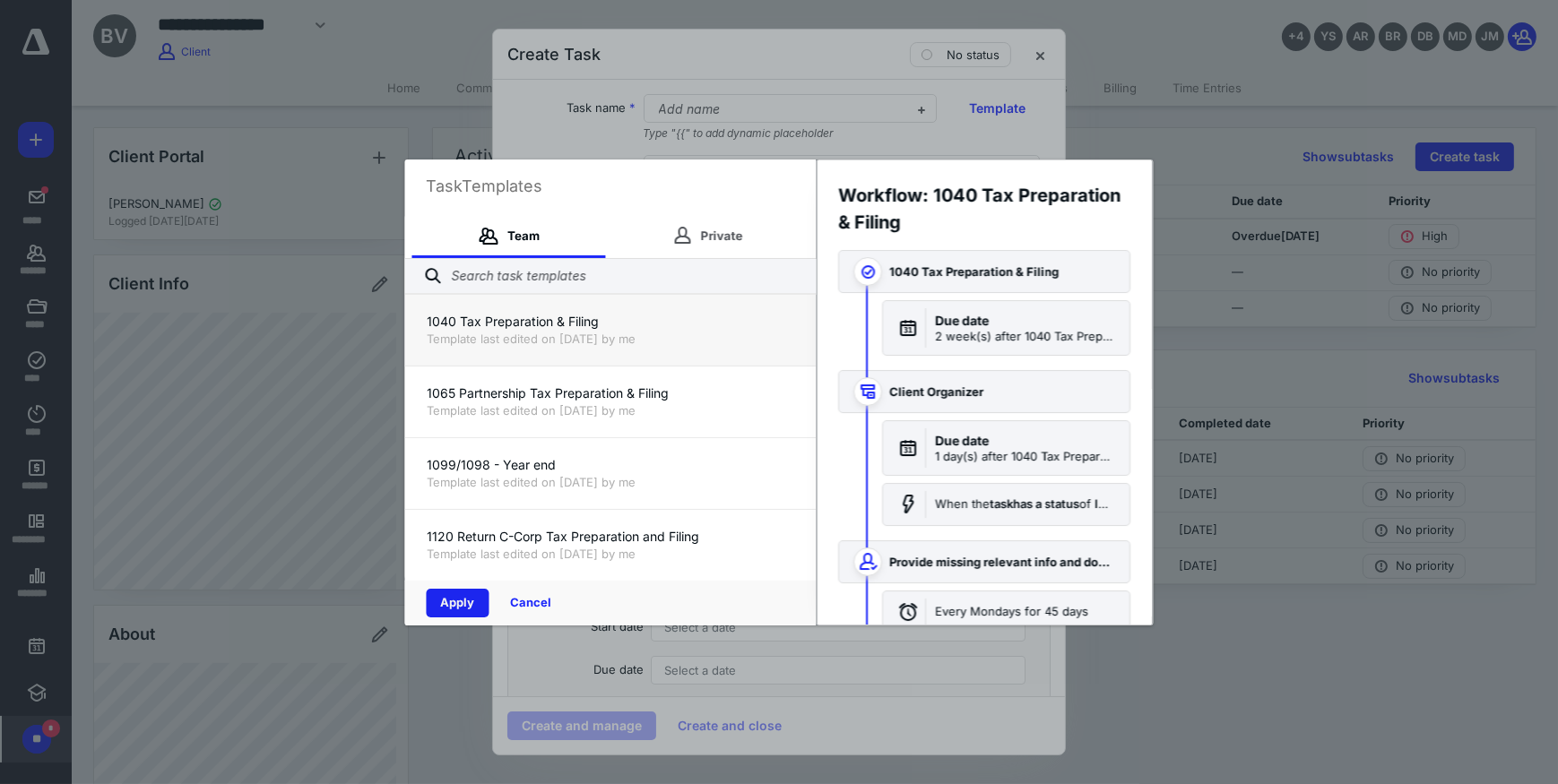 drag, startPoint x: 468, startPoint y: 609, endPoint x: 688, endPoint y: 280, distance: 395.77898 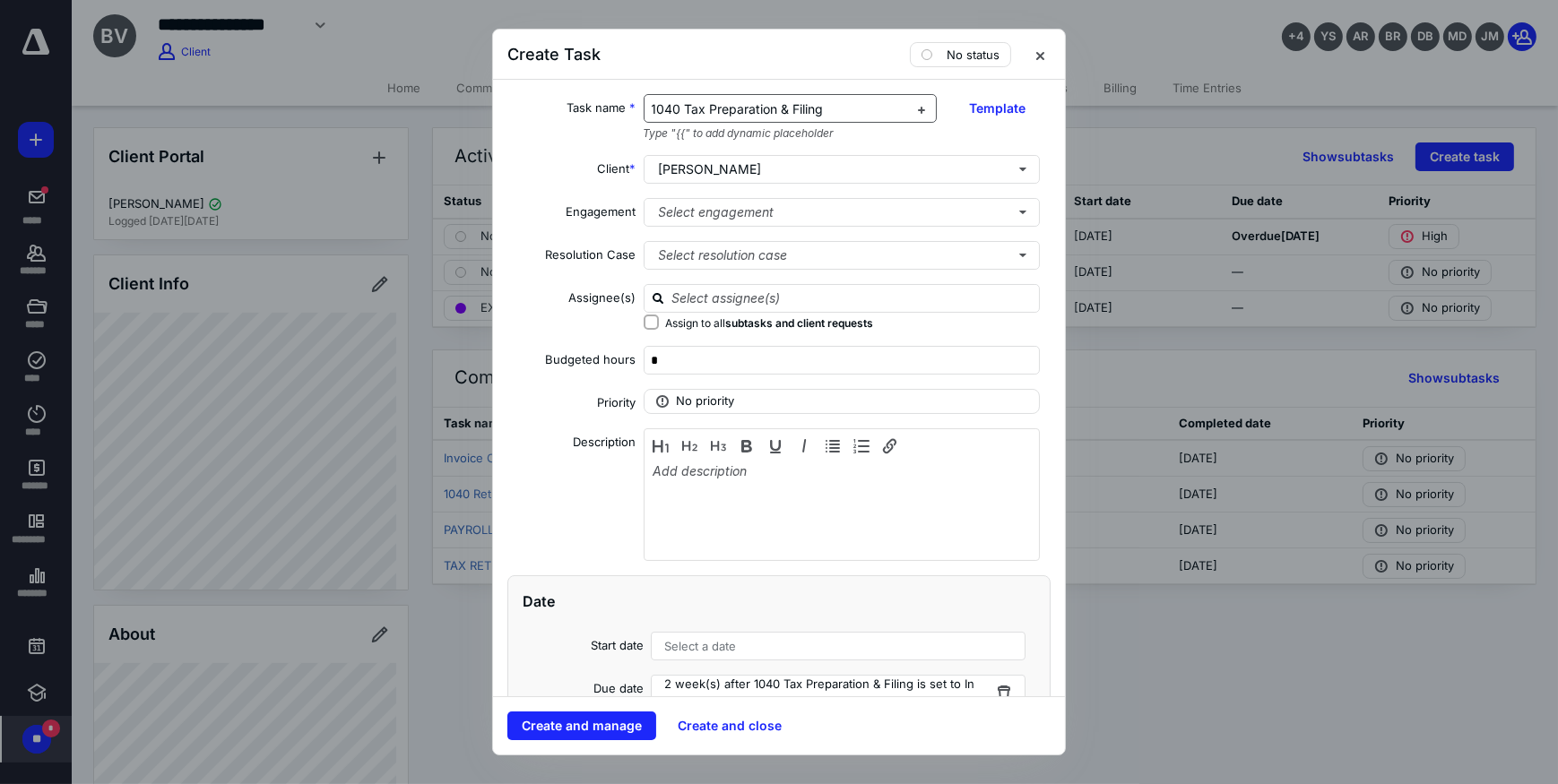 checkbox on "true" 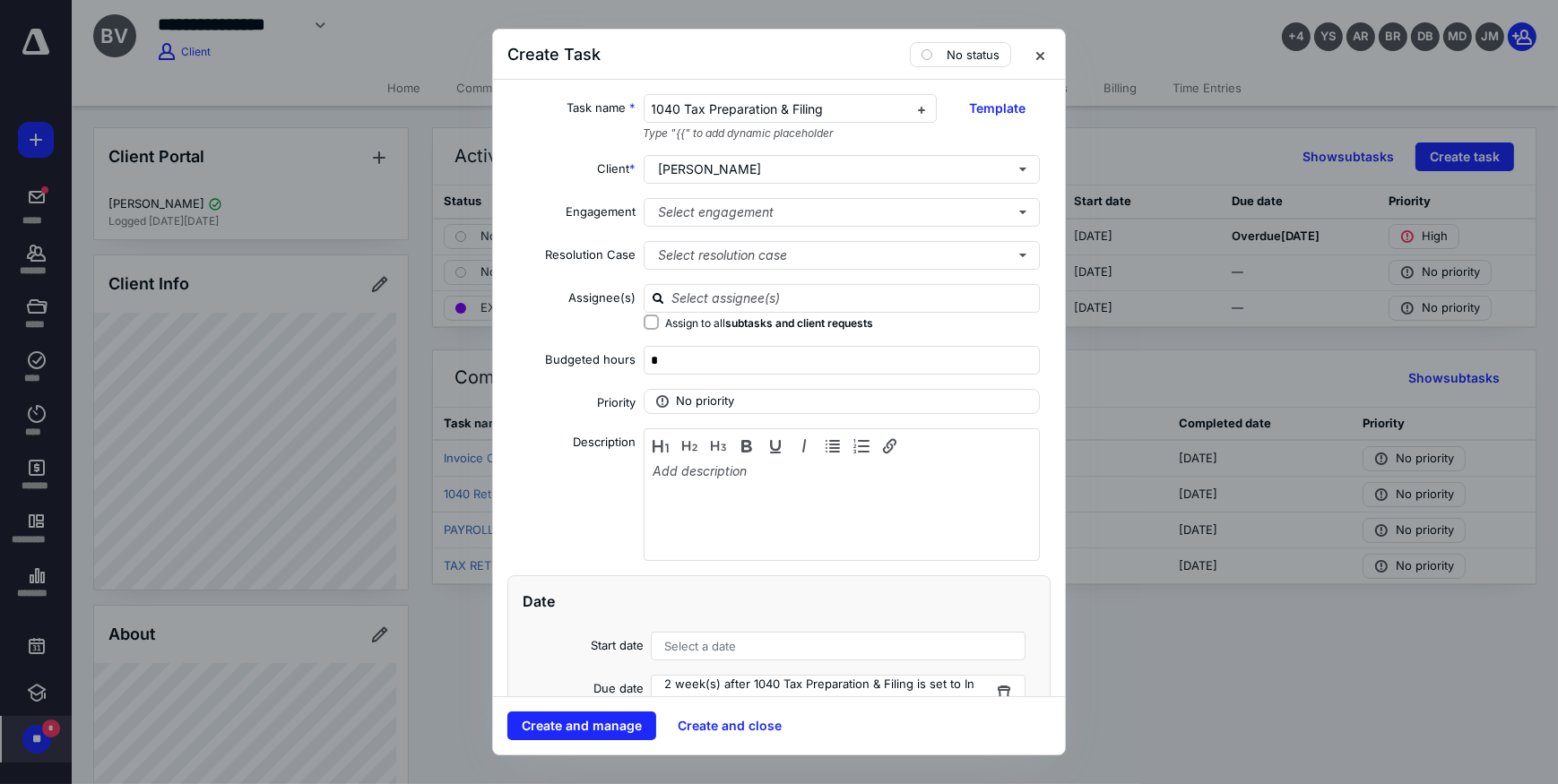 type 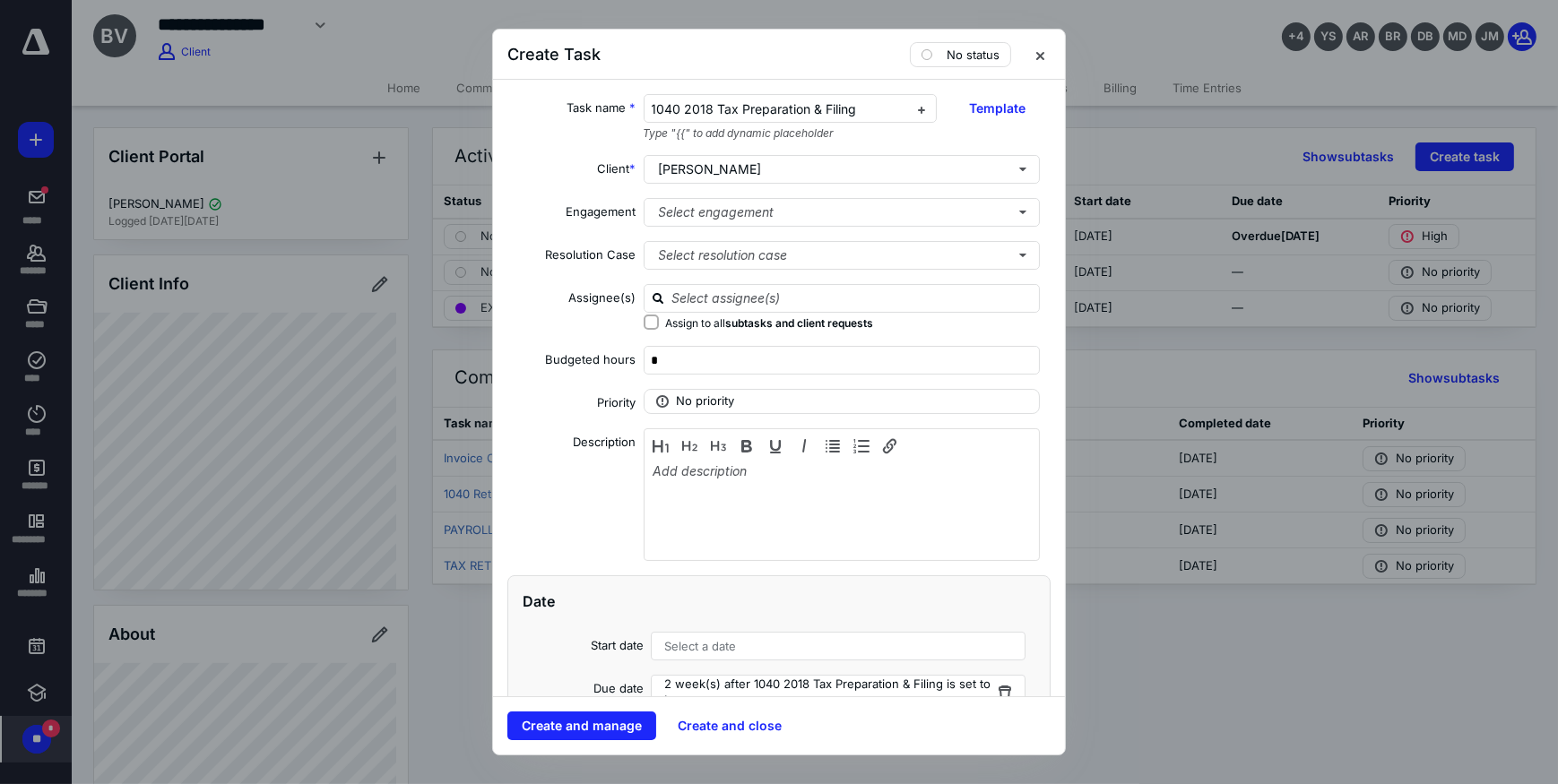 click on "**********" at bounding box center [779, 388] 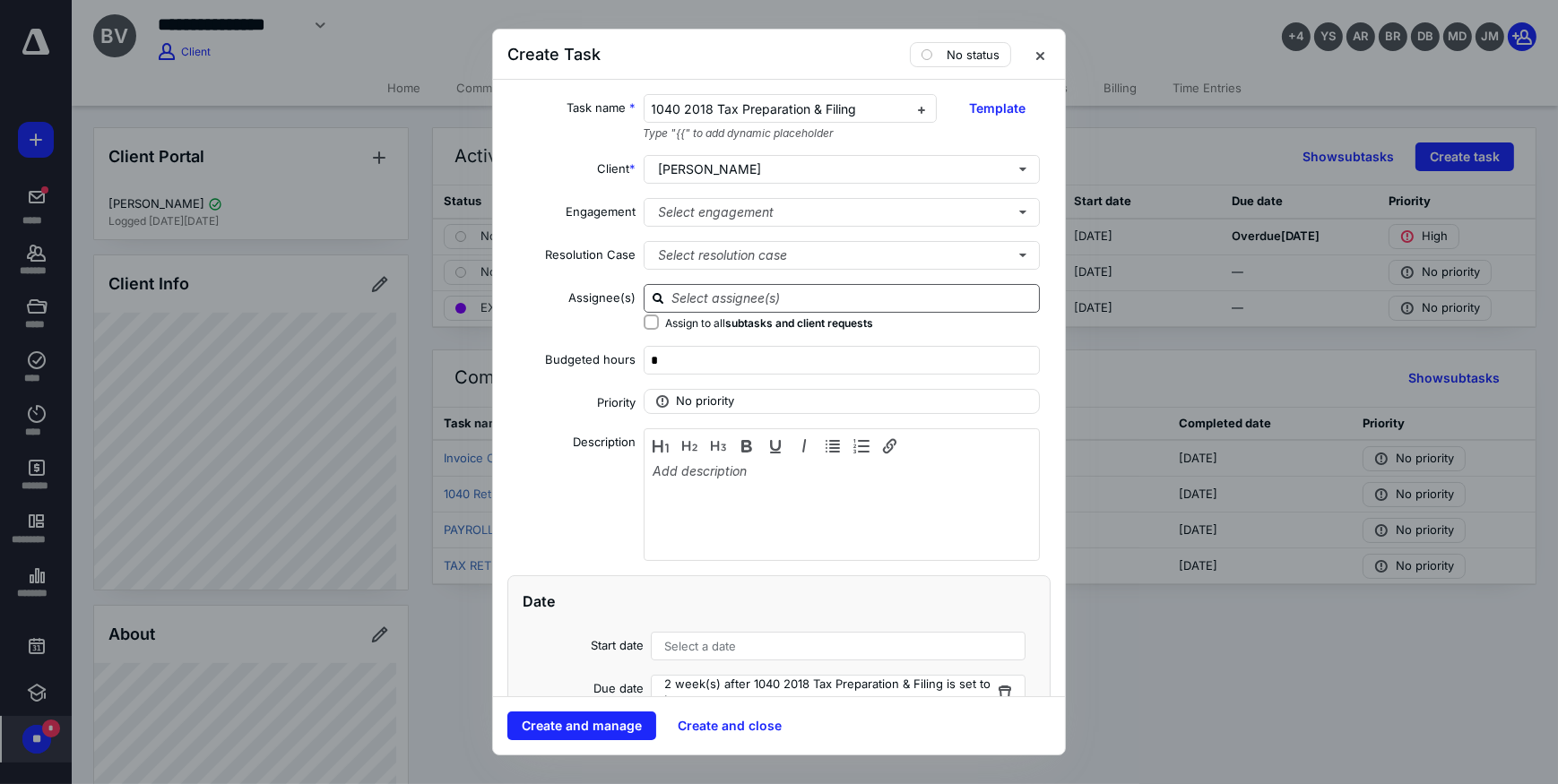 click at bounding box center [853, 297] 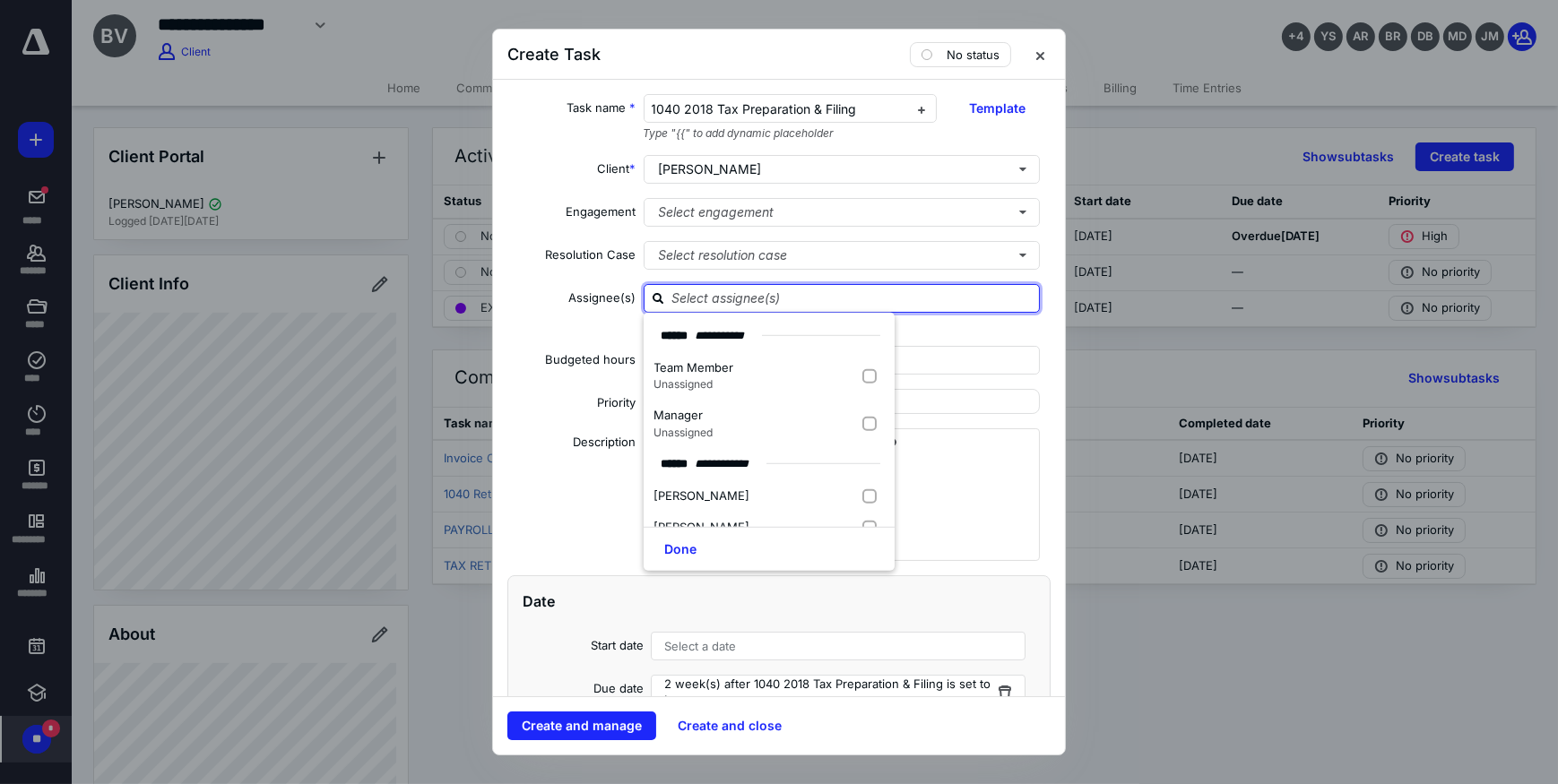 scroll, scrollTop: 162, scrollLeft: 0, axis: vertical 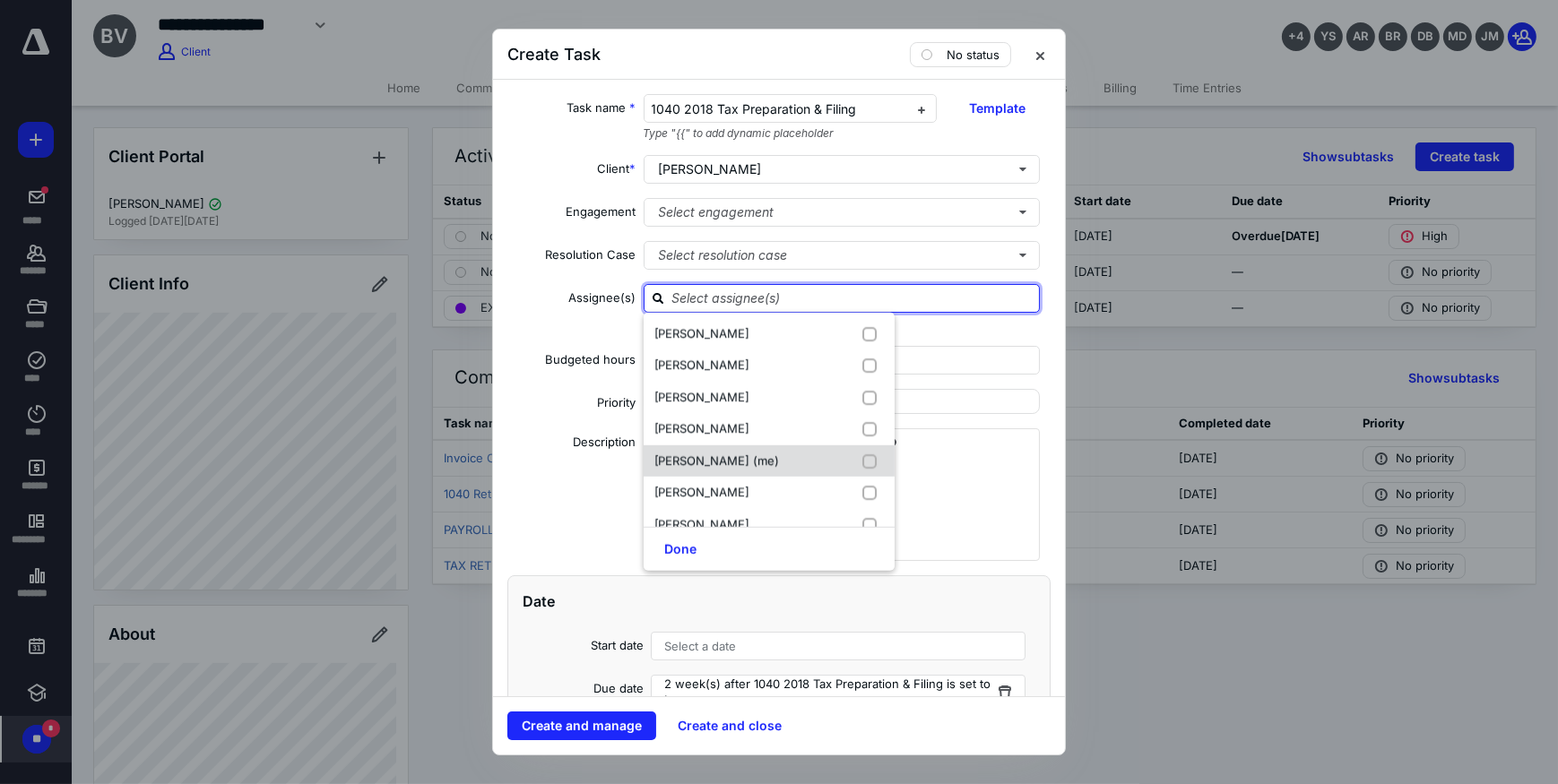 click on "[PERSON_NAME] (me)" at bounding box center (717, 461) 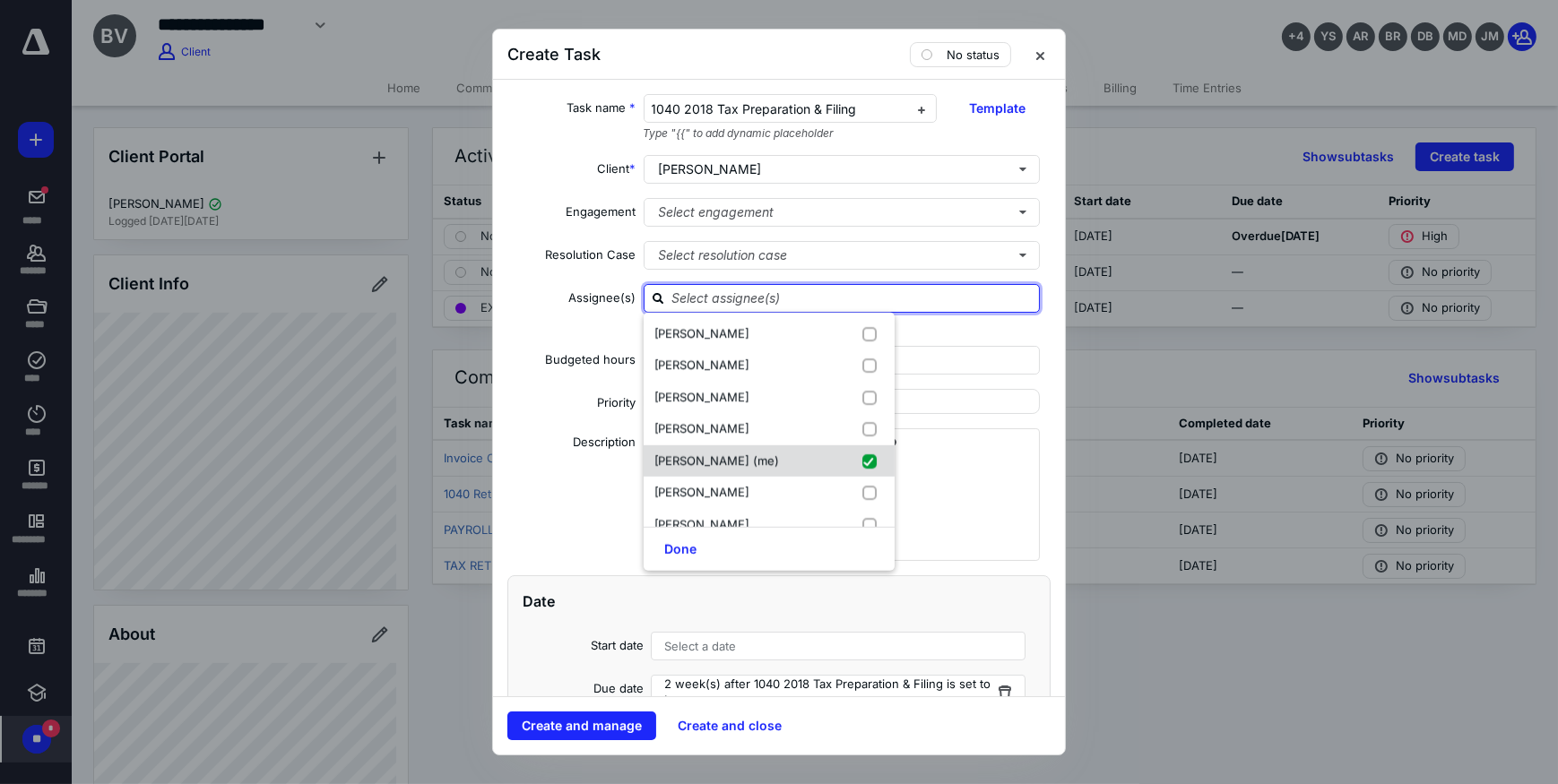 checkbox on "true" 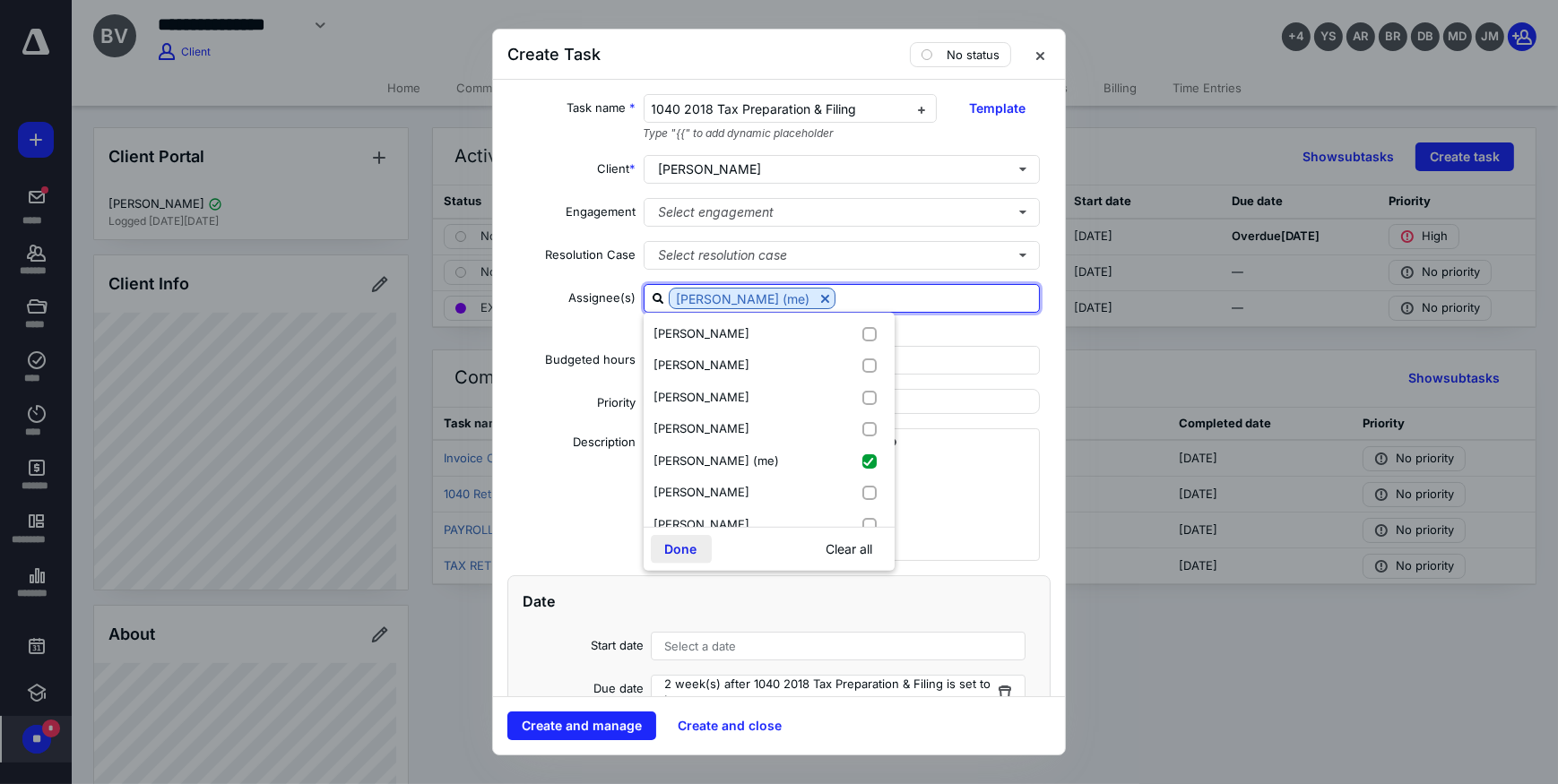 click on "Done" at bounding box center (681, 549) 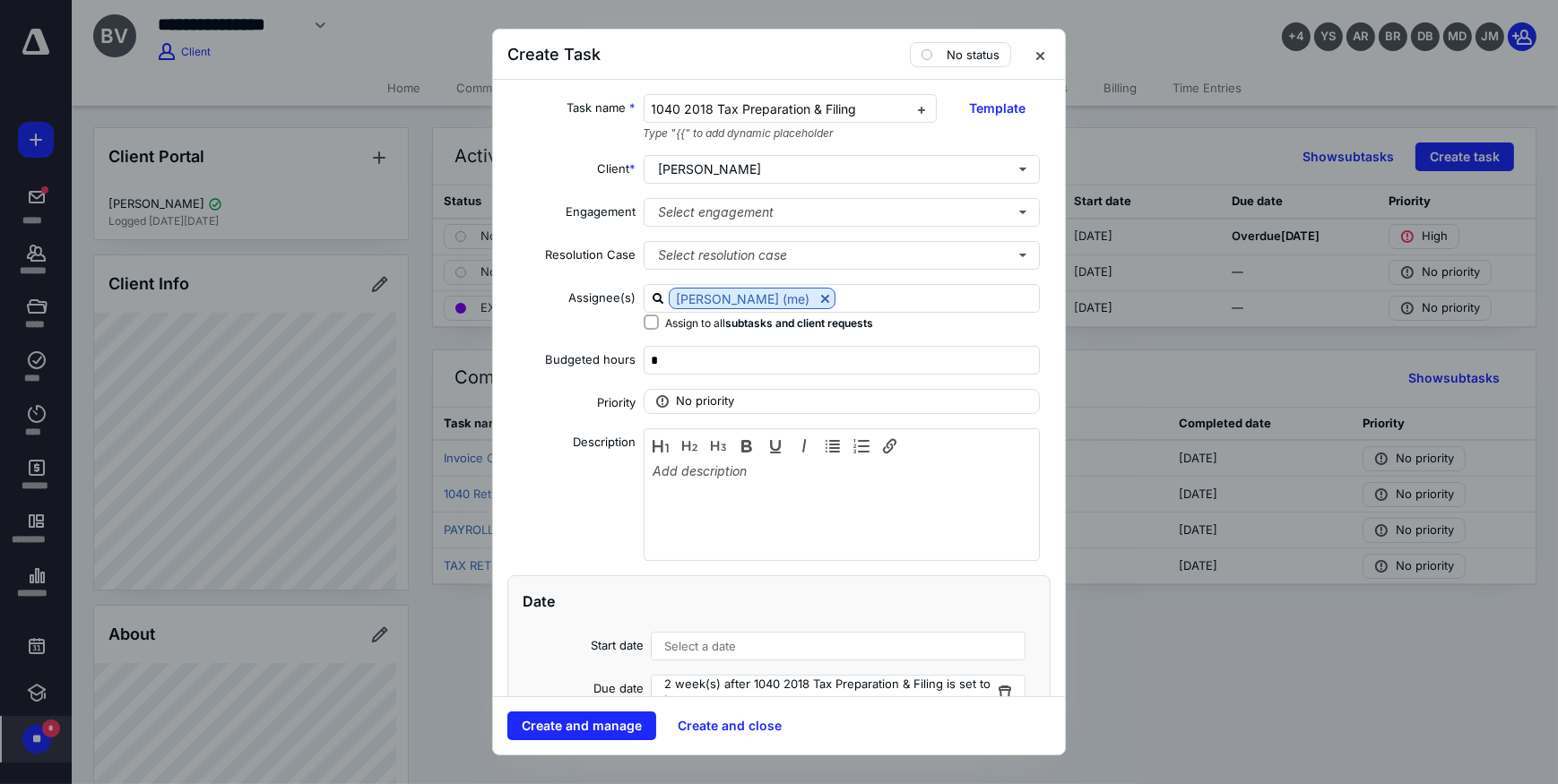 click on "Select a date" at bounding box center [700, 646] 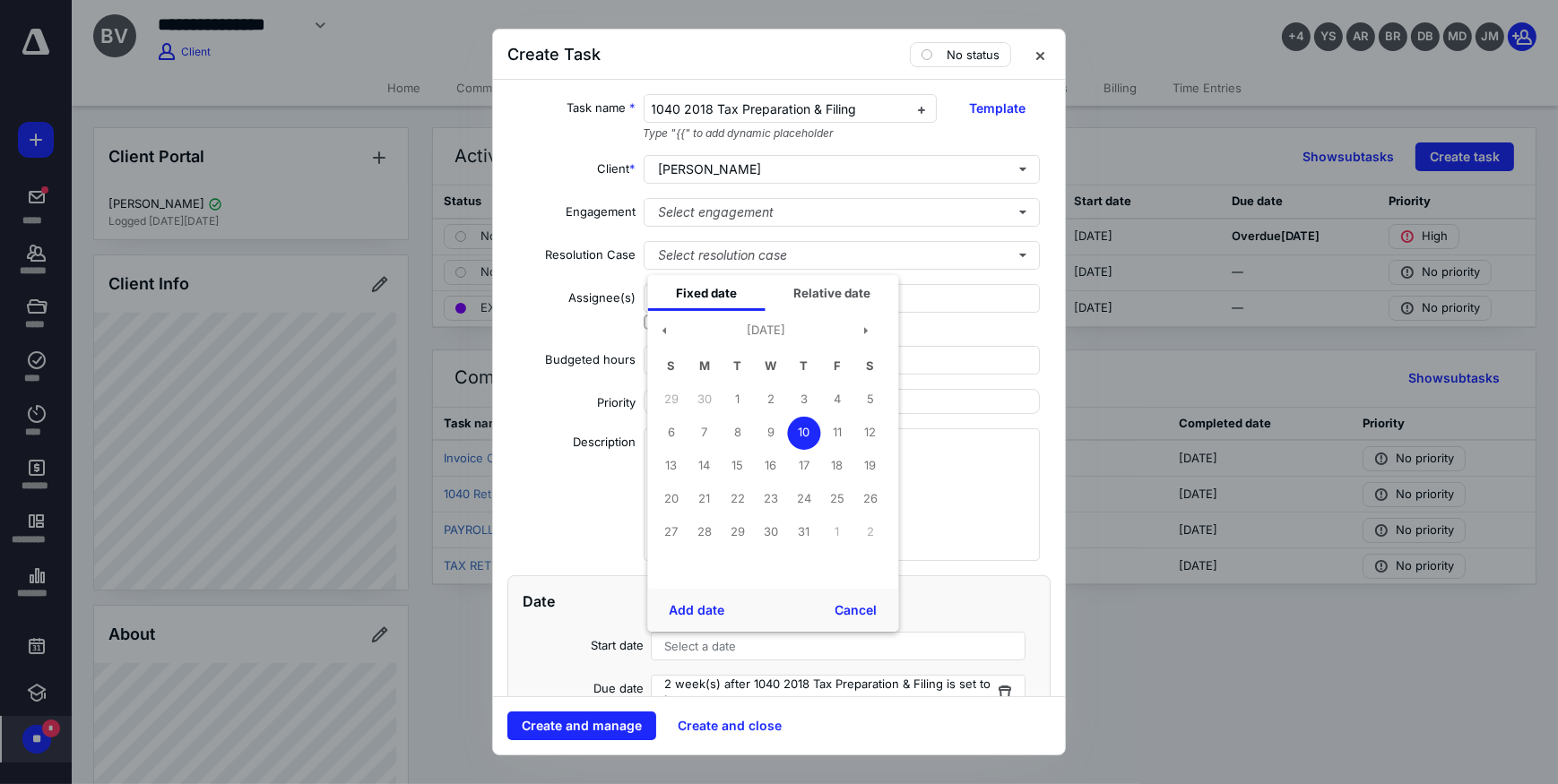 click on "10" at bounding box center (803, 433) 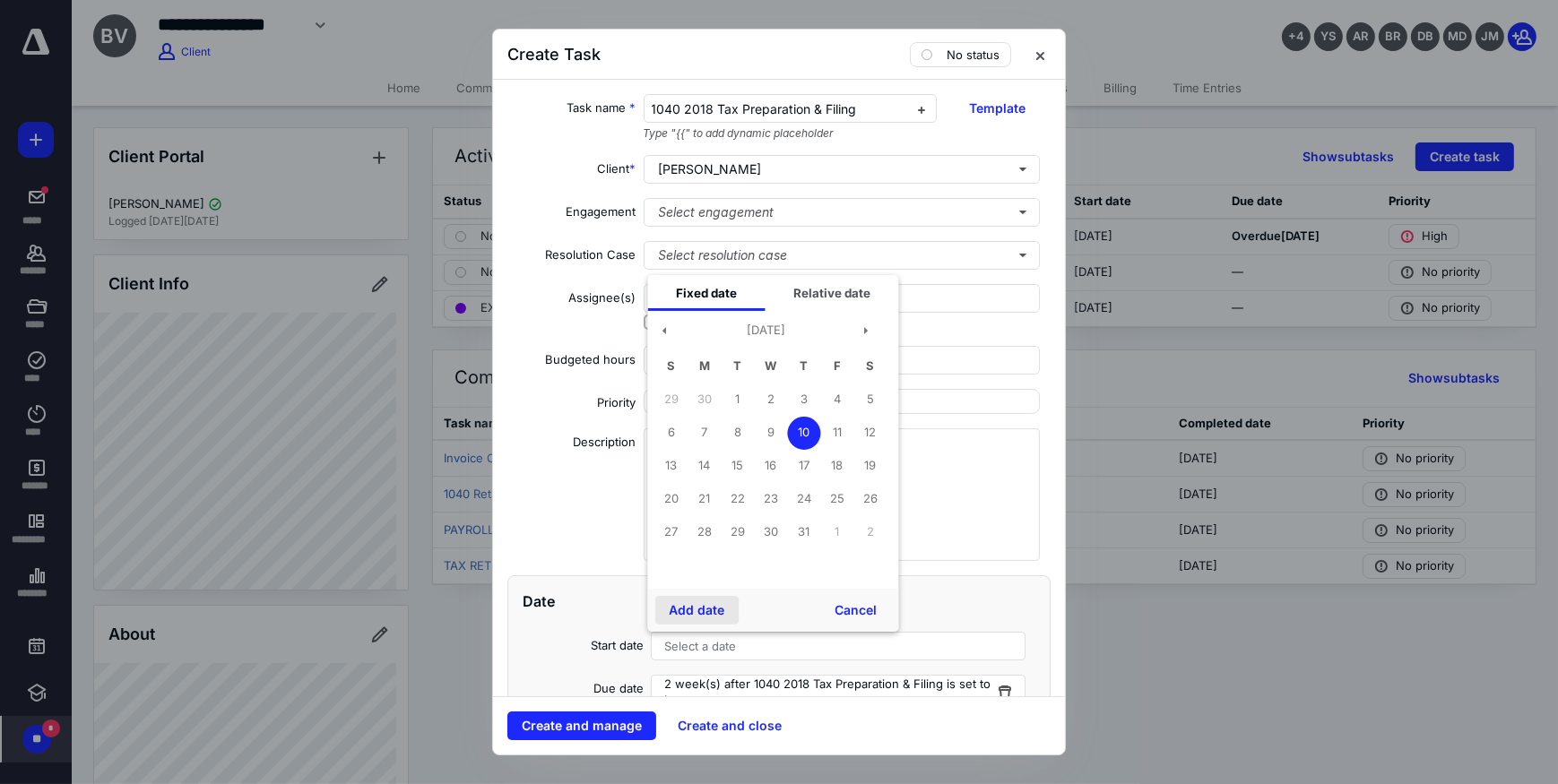 click on "Add date" at bounding box center [697, 610] 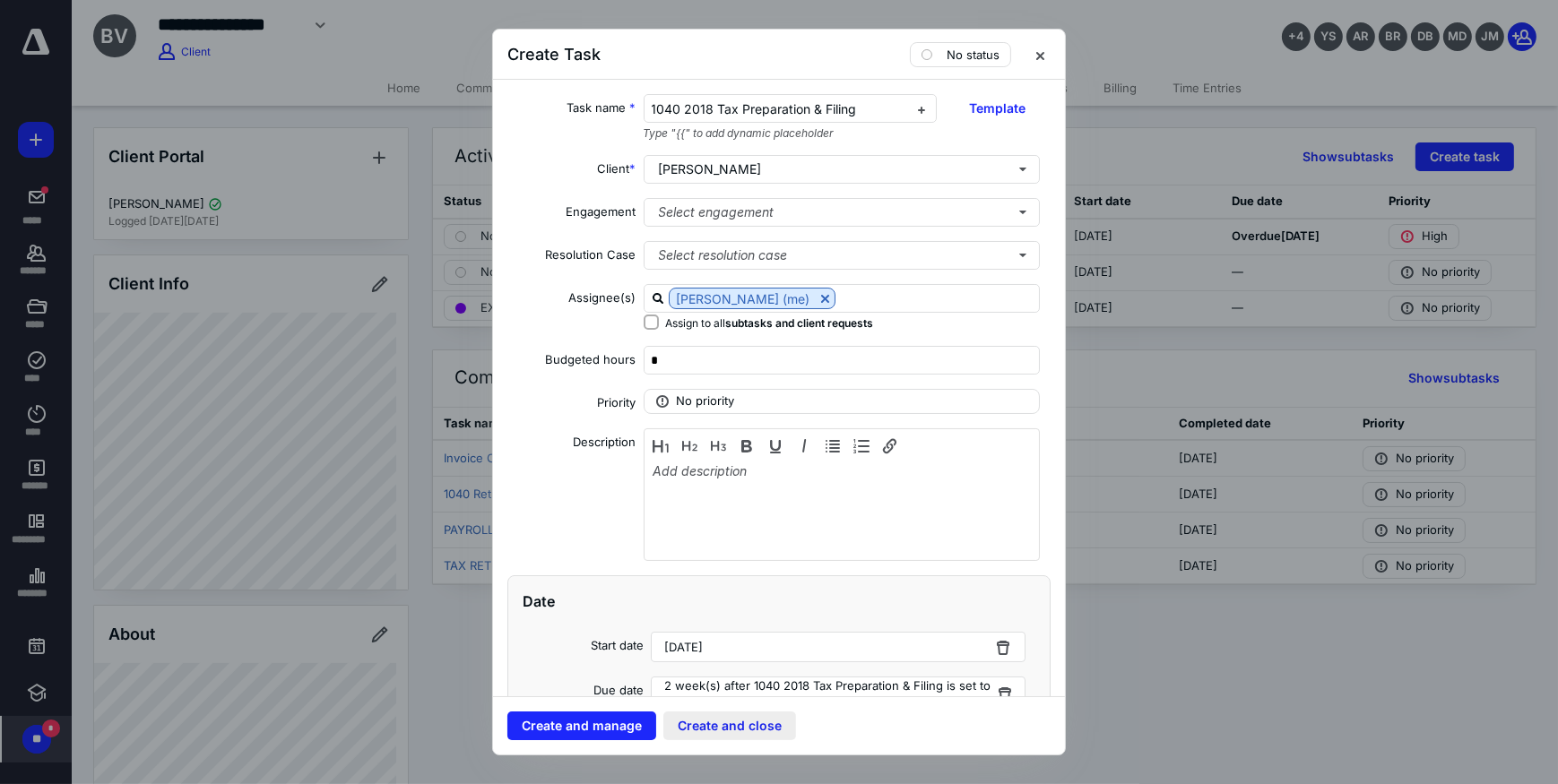 click on "Create and close" at bounding box center [730, 726] 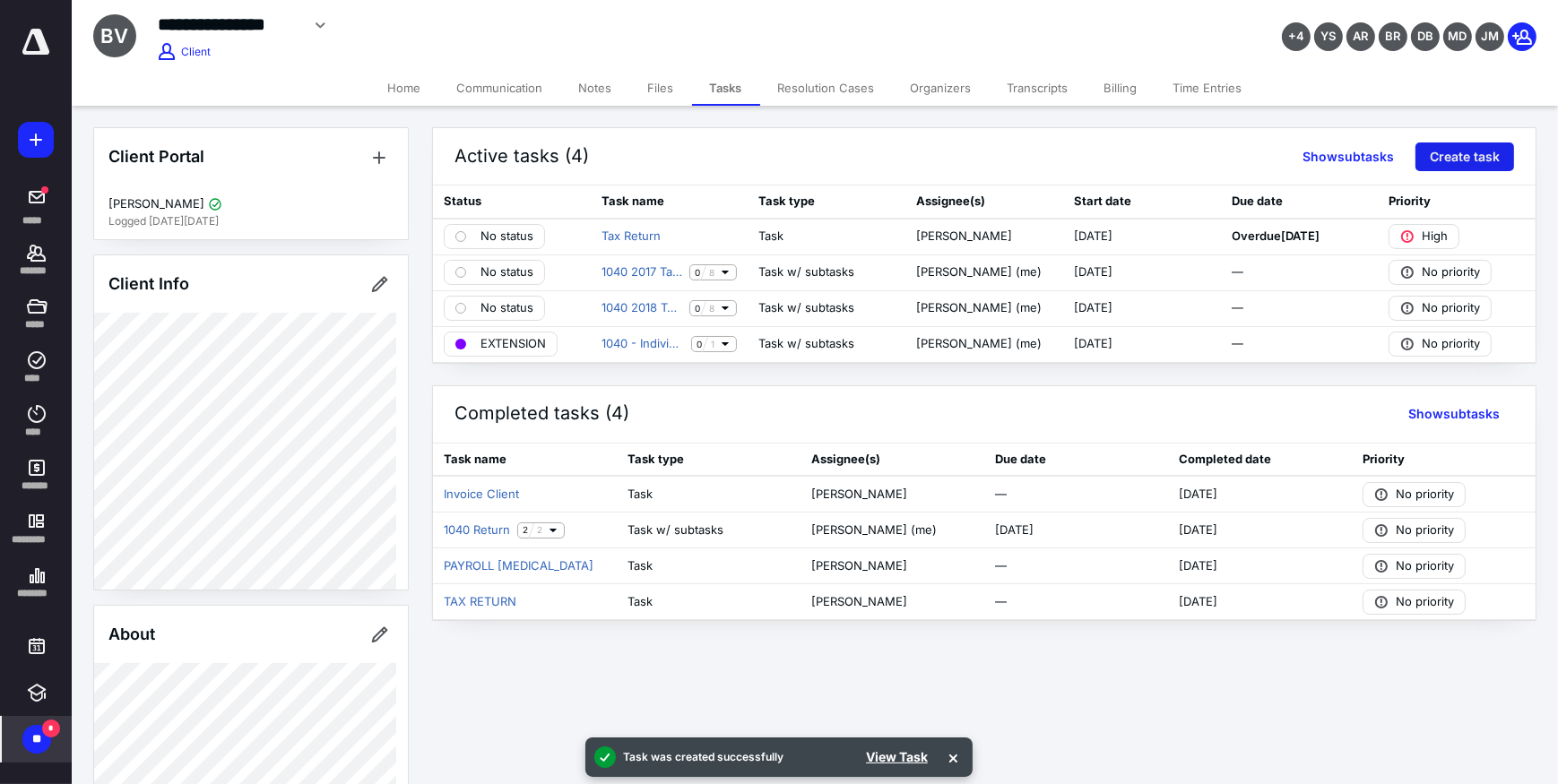 click on "Create task" at bounding box center [1465, 157] 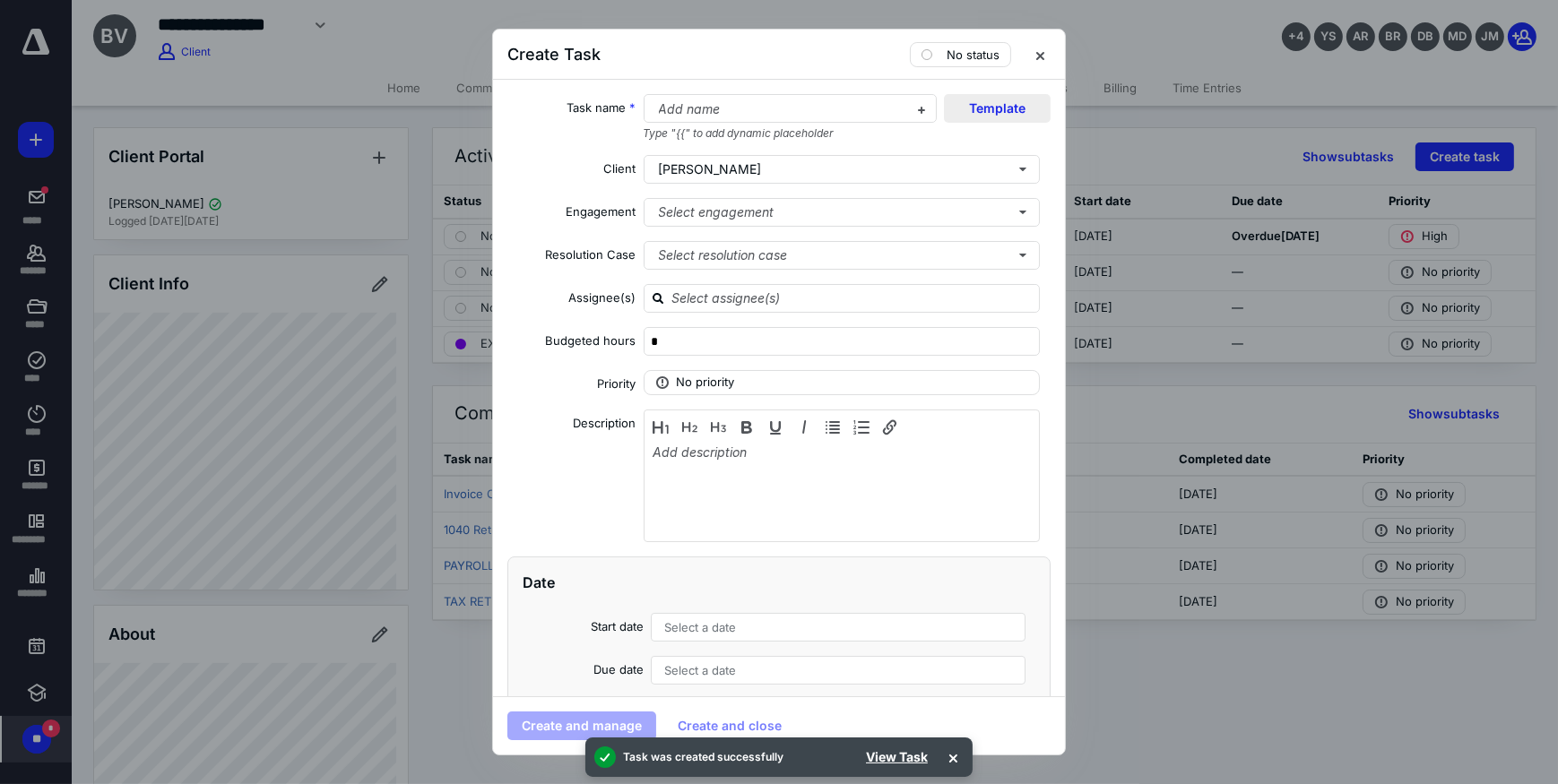 click on "Template" at bounding box center [997, 108] 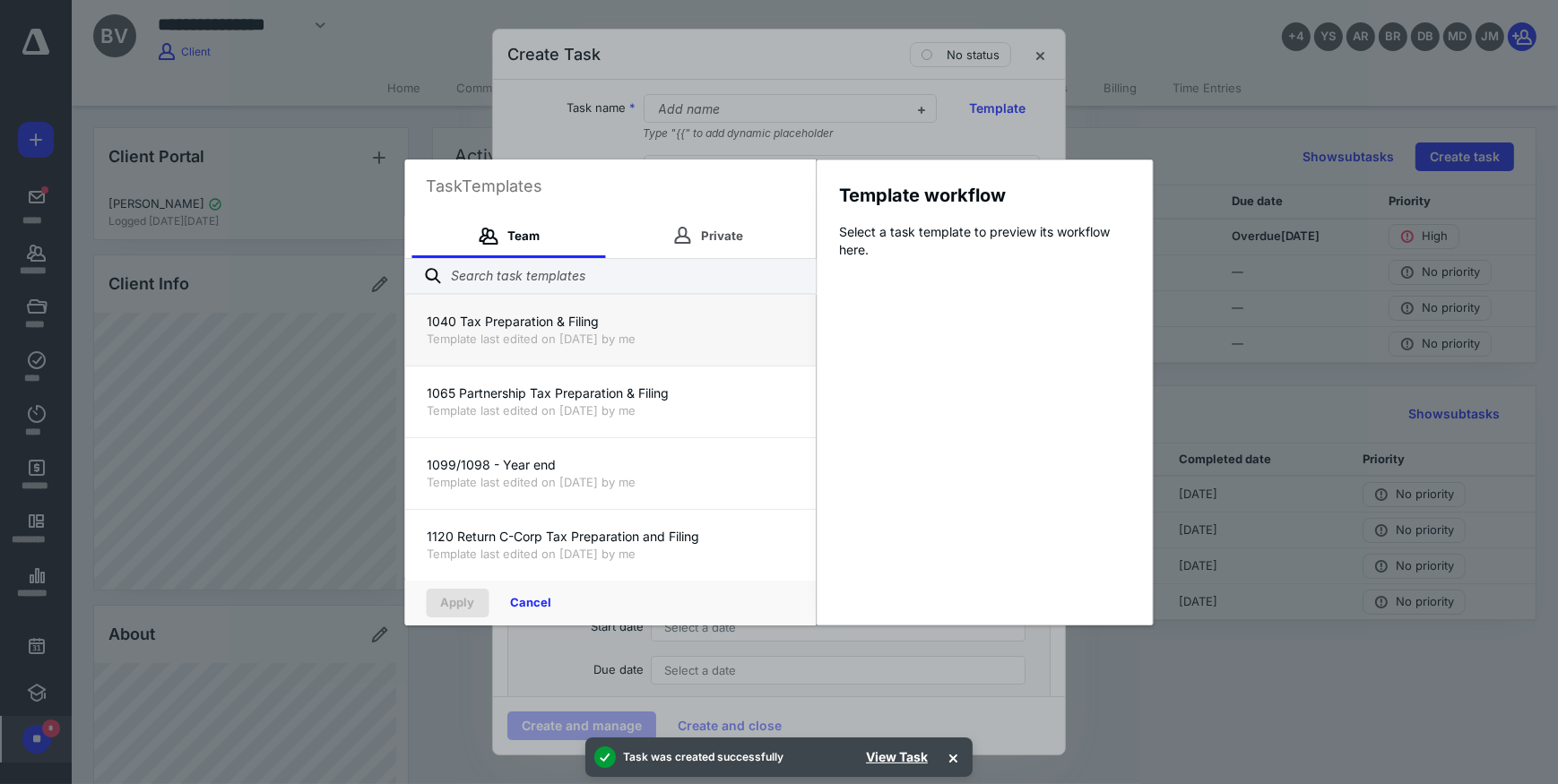 click on "Template last edited on [DATE] by me" at bounding box center (610, 339) 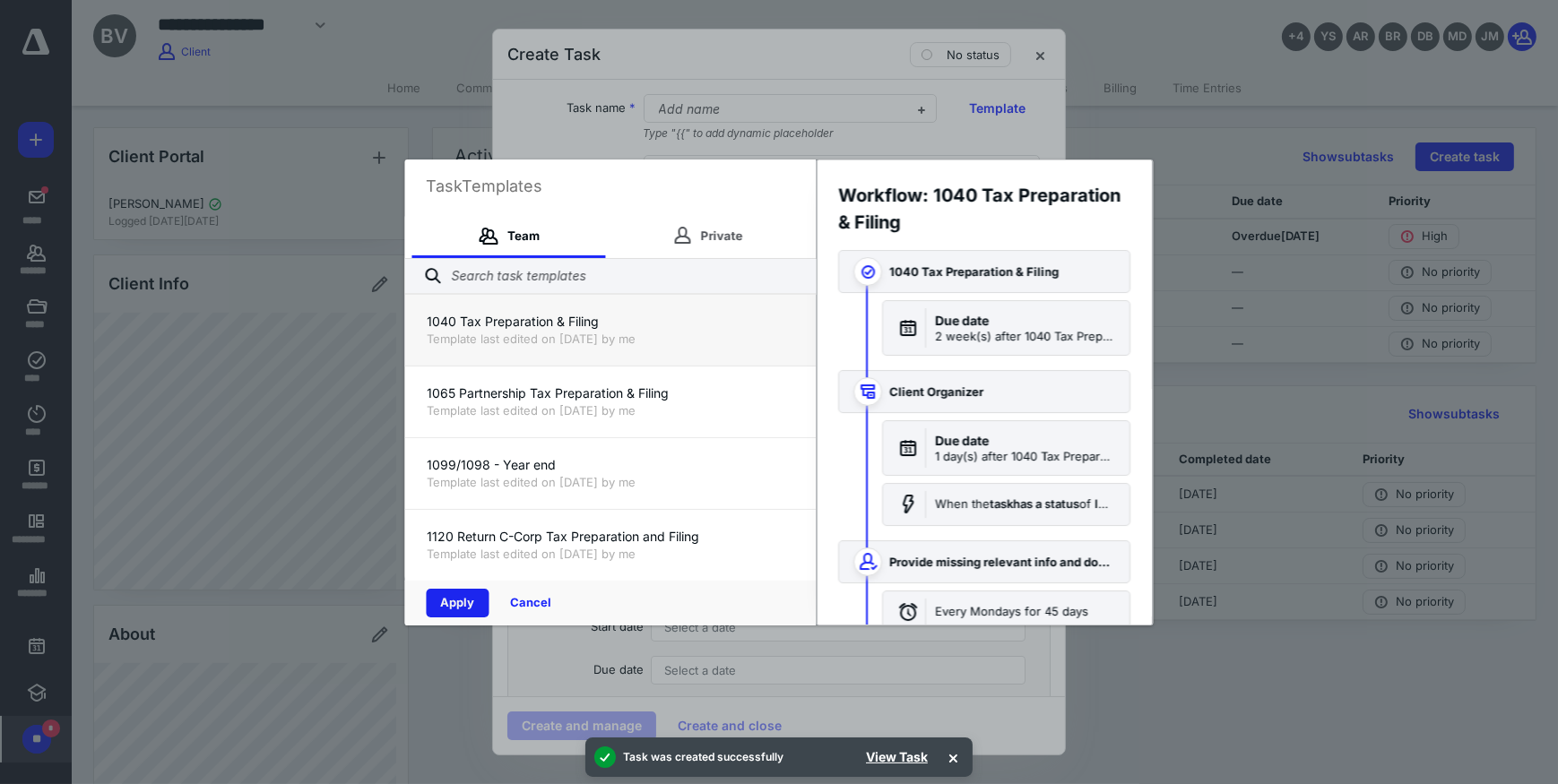click on "Apply" at bounding box center (458, 603) 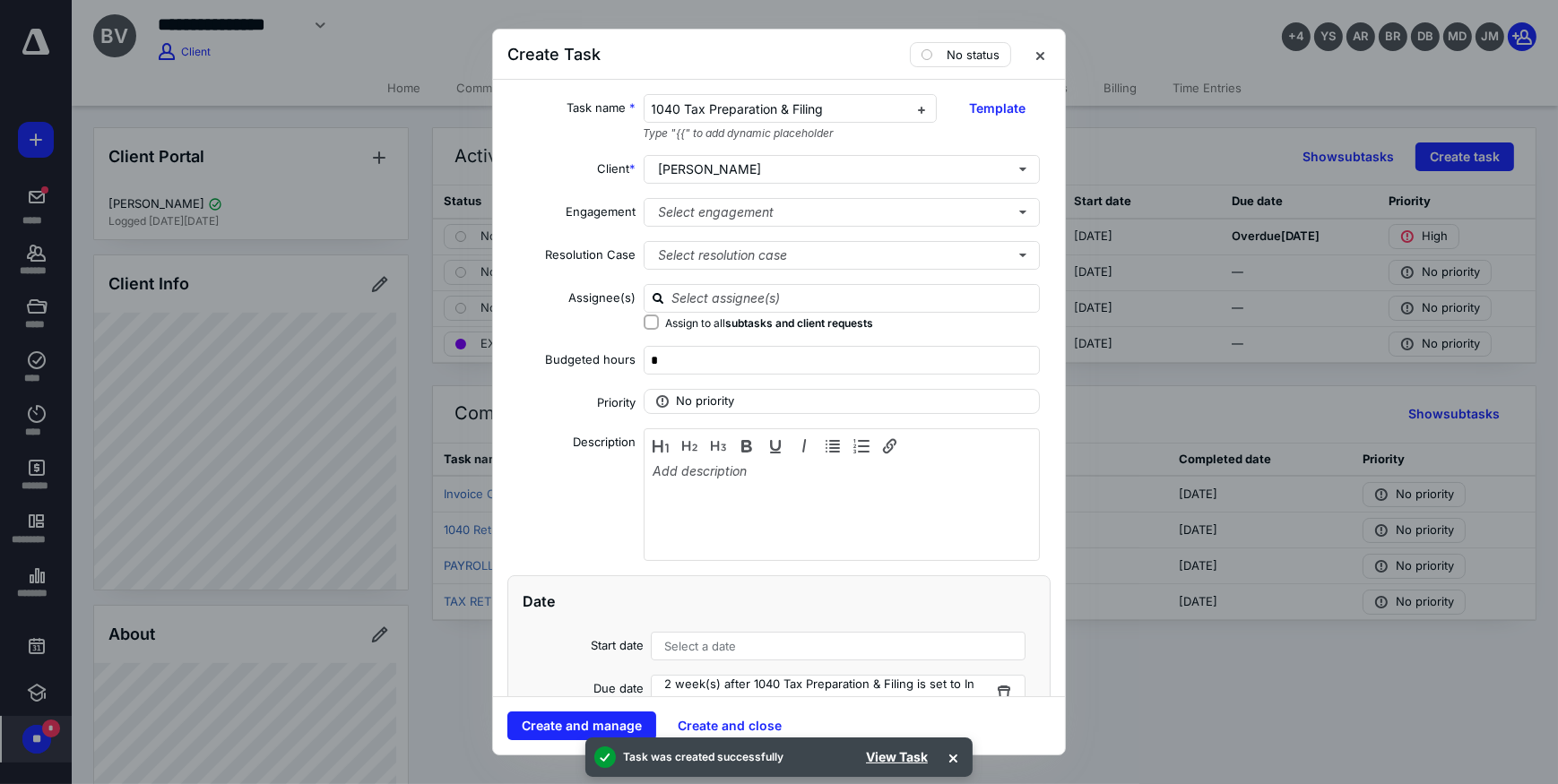 checkbox on "true" 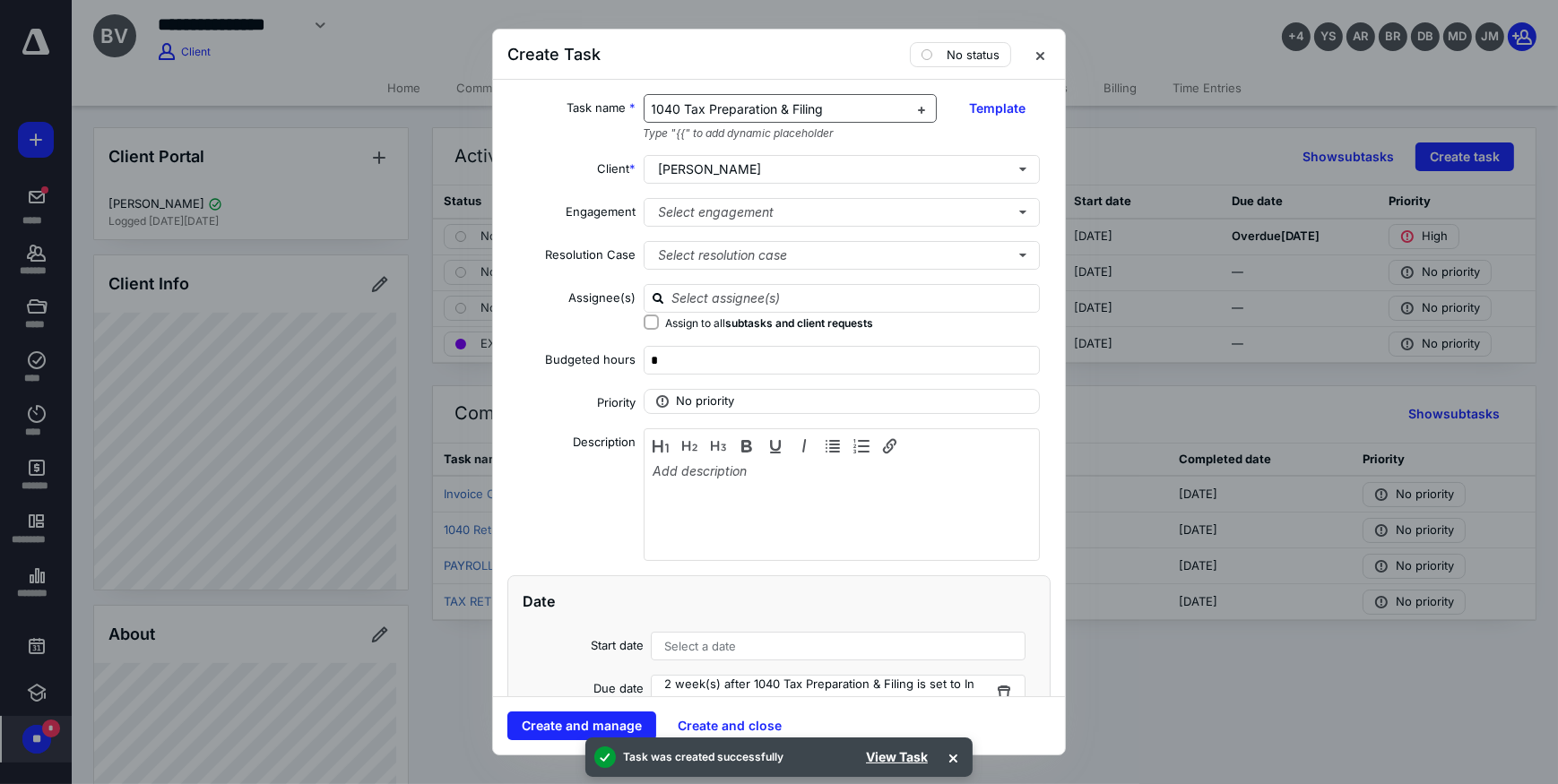 click on "1040 Tax Preparation & Filing" at bounding box center [738, 108] 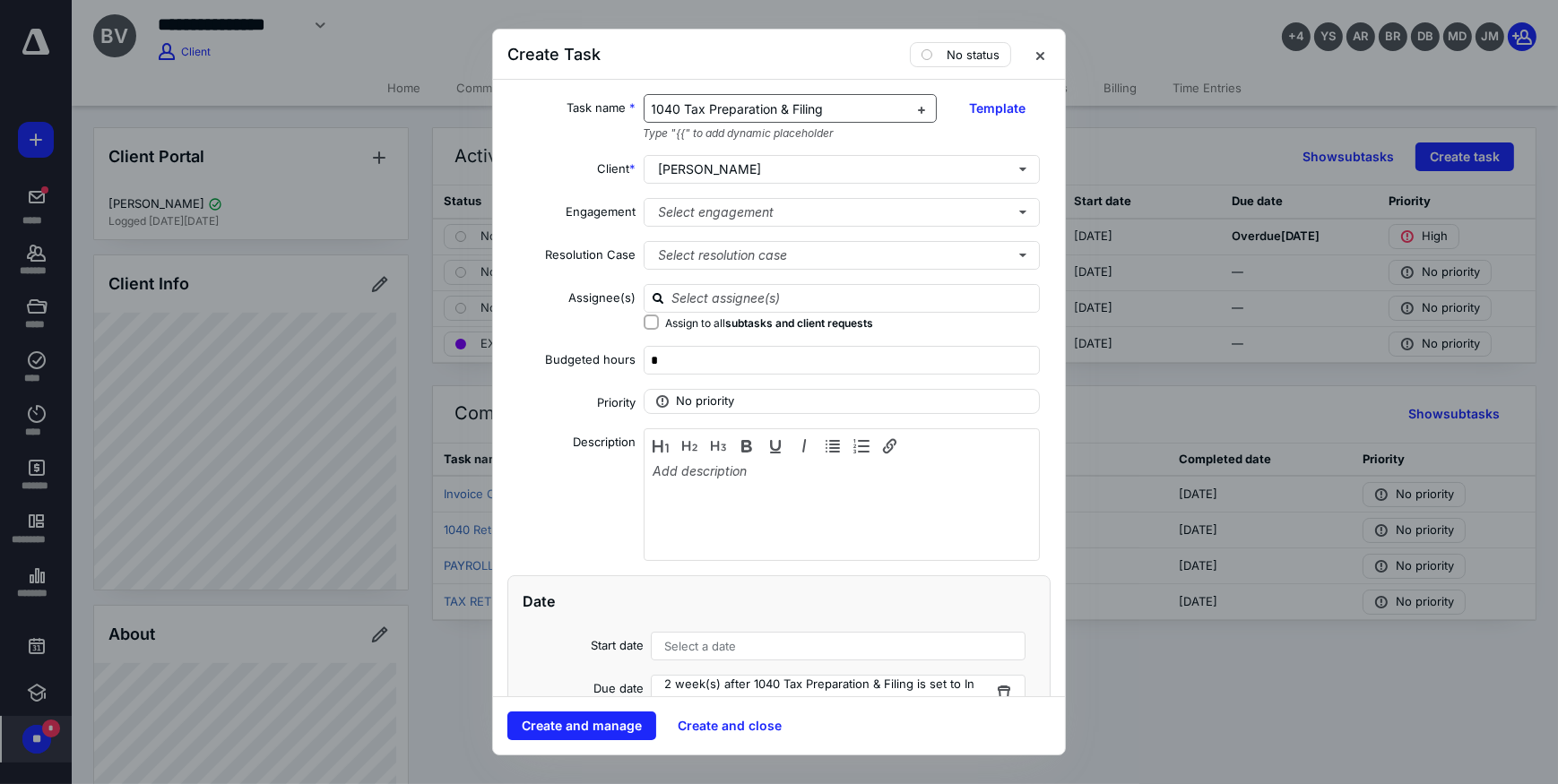 type 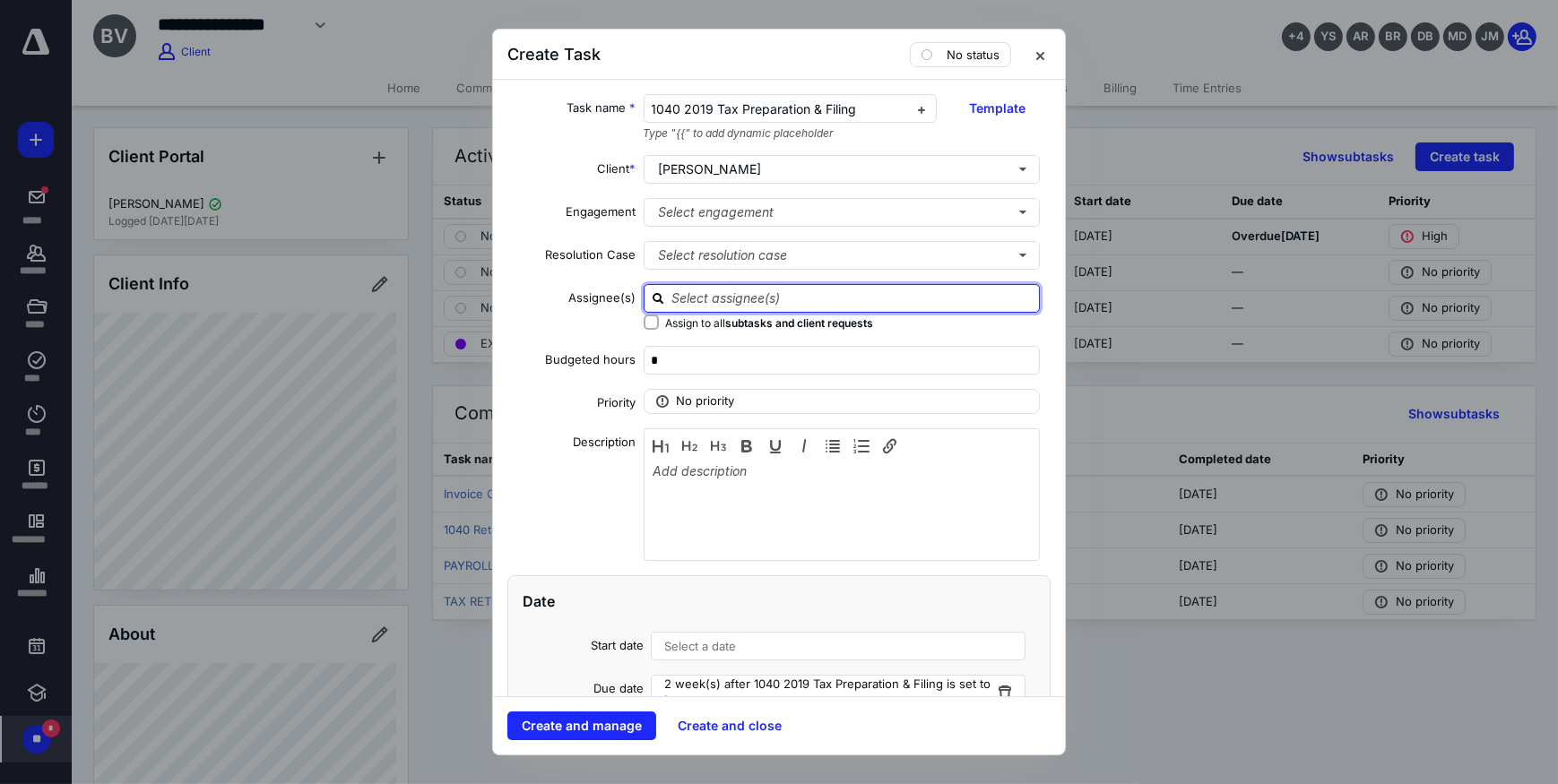 click at bounding box center (853, 297) 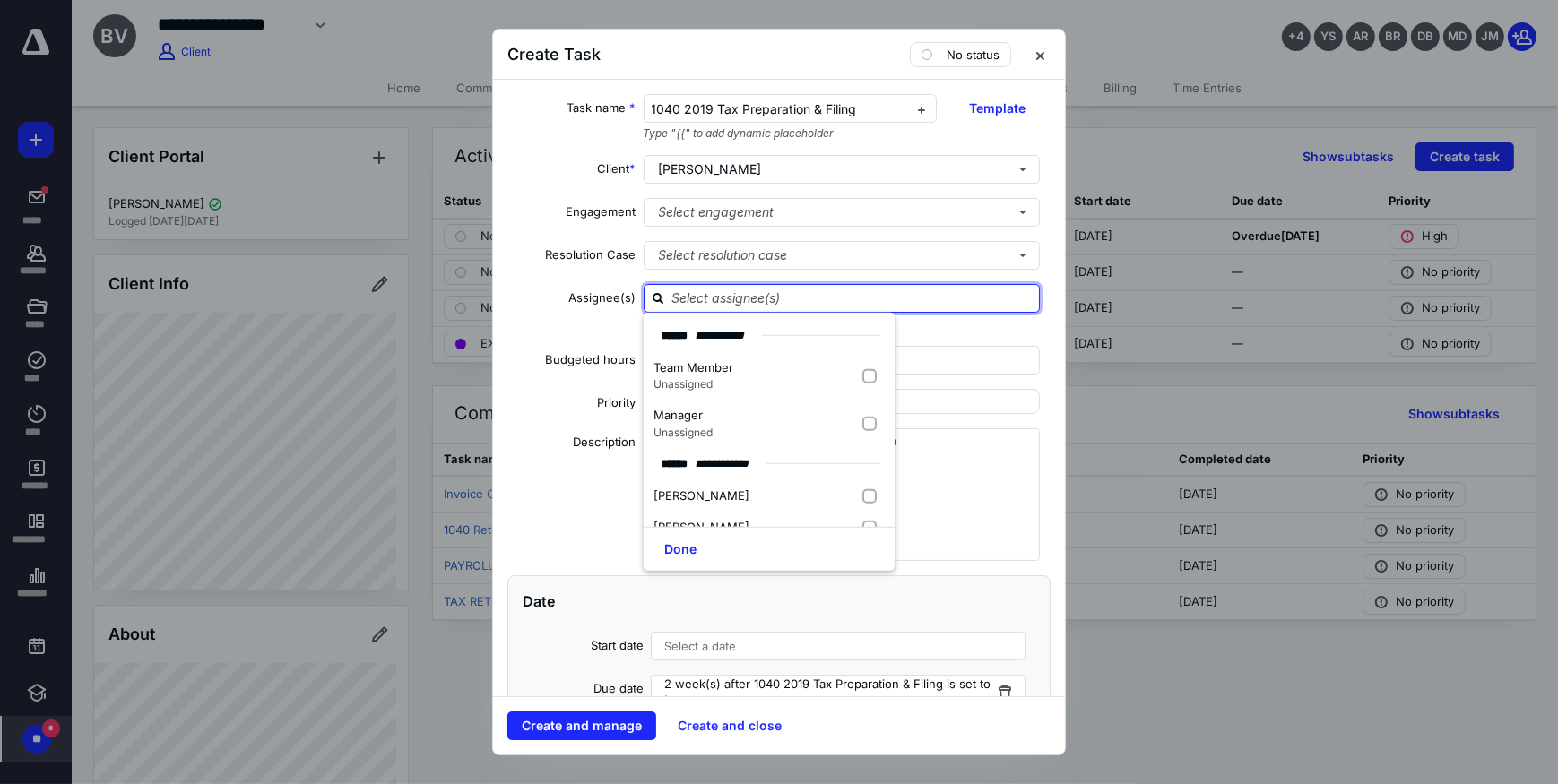 scroll, scrollTop: 162, scrollLeft: 0, axis: vertical 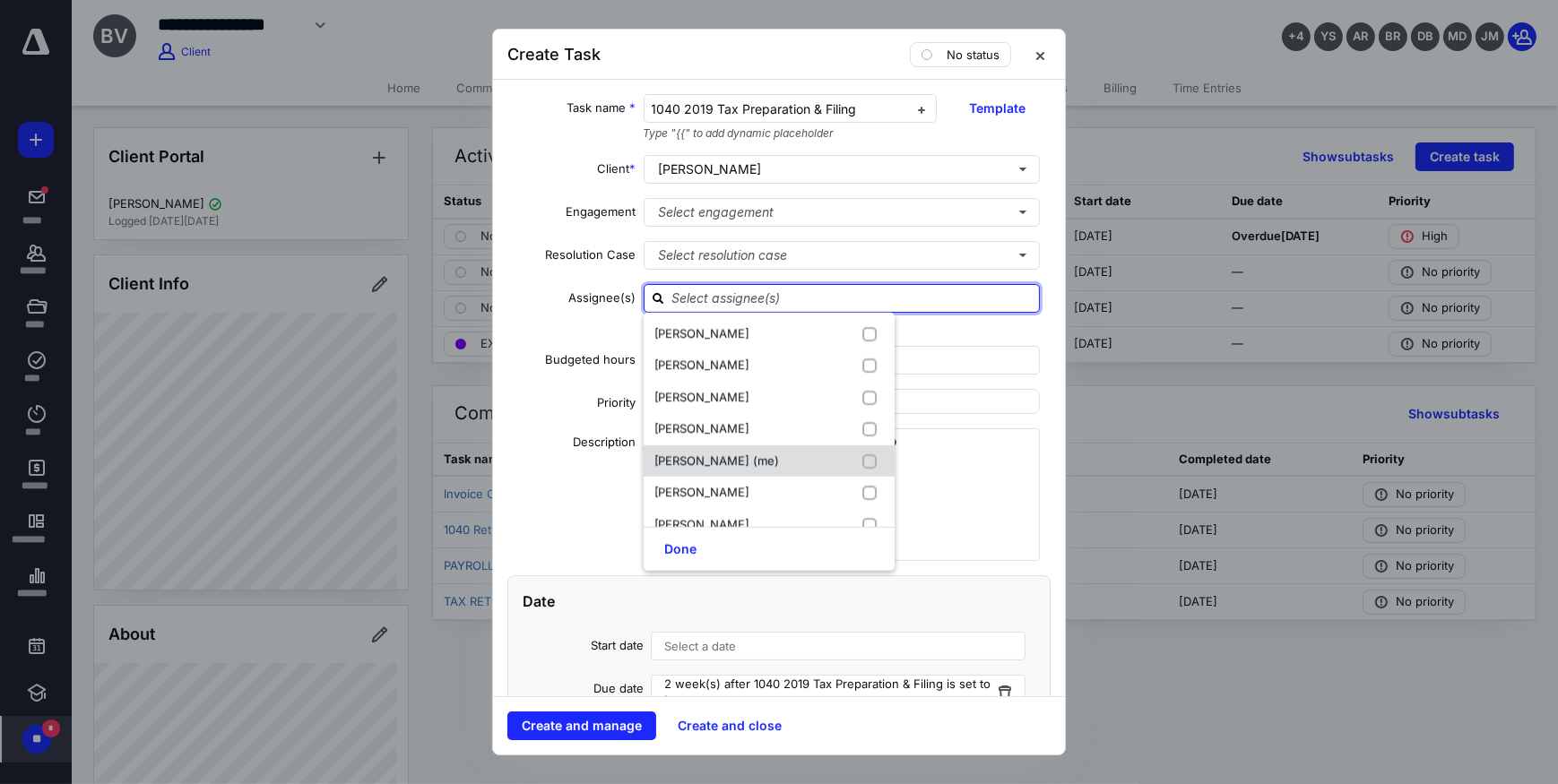 click on "[PERSON_NAME] (me)" at bounding box center [717, 461] 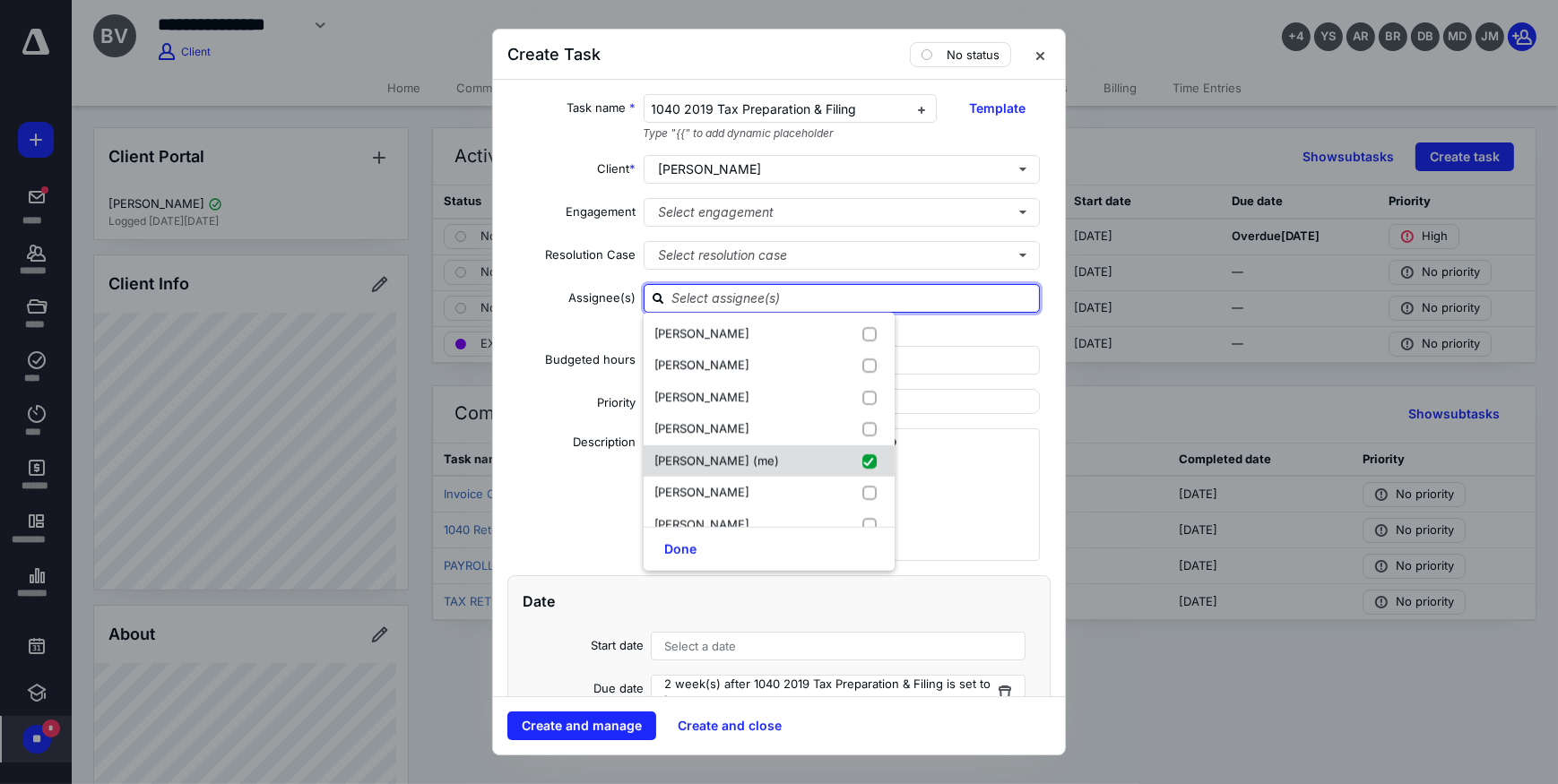 checkbox on "true" 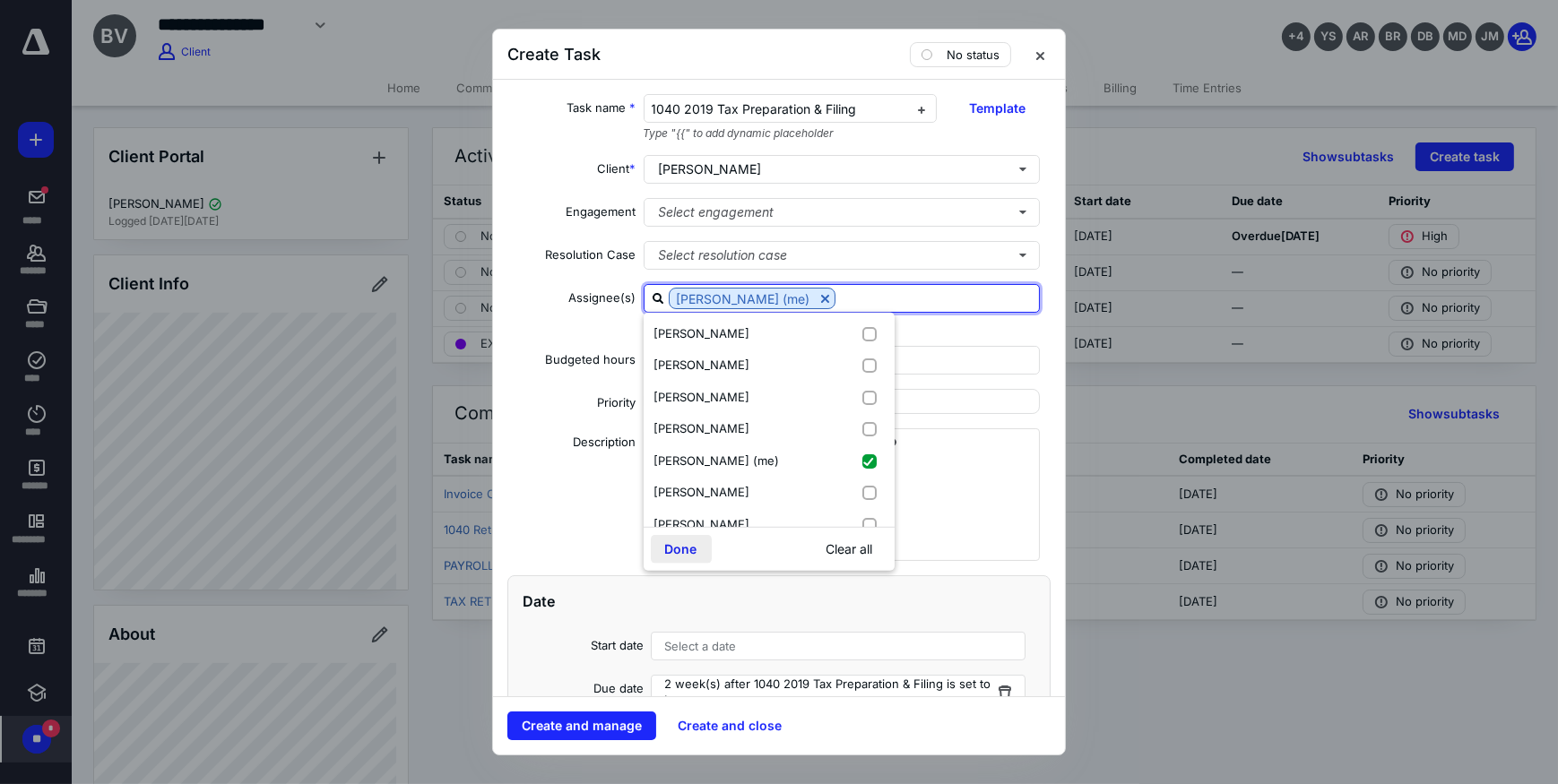 click on "Done" at bounding box center (681, 549) 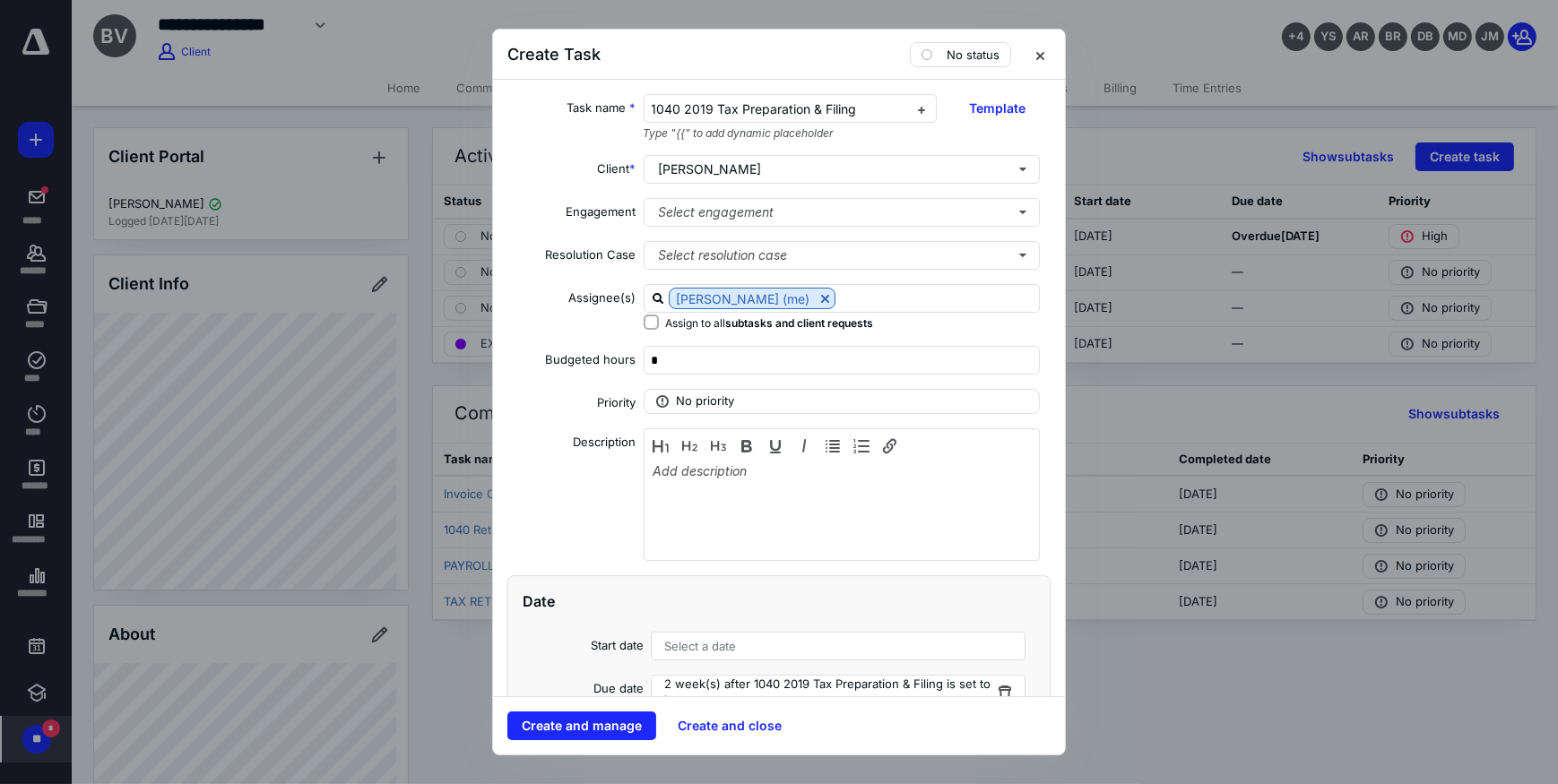 click on "Select a date" at bounding box center [700, 646] 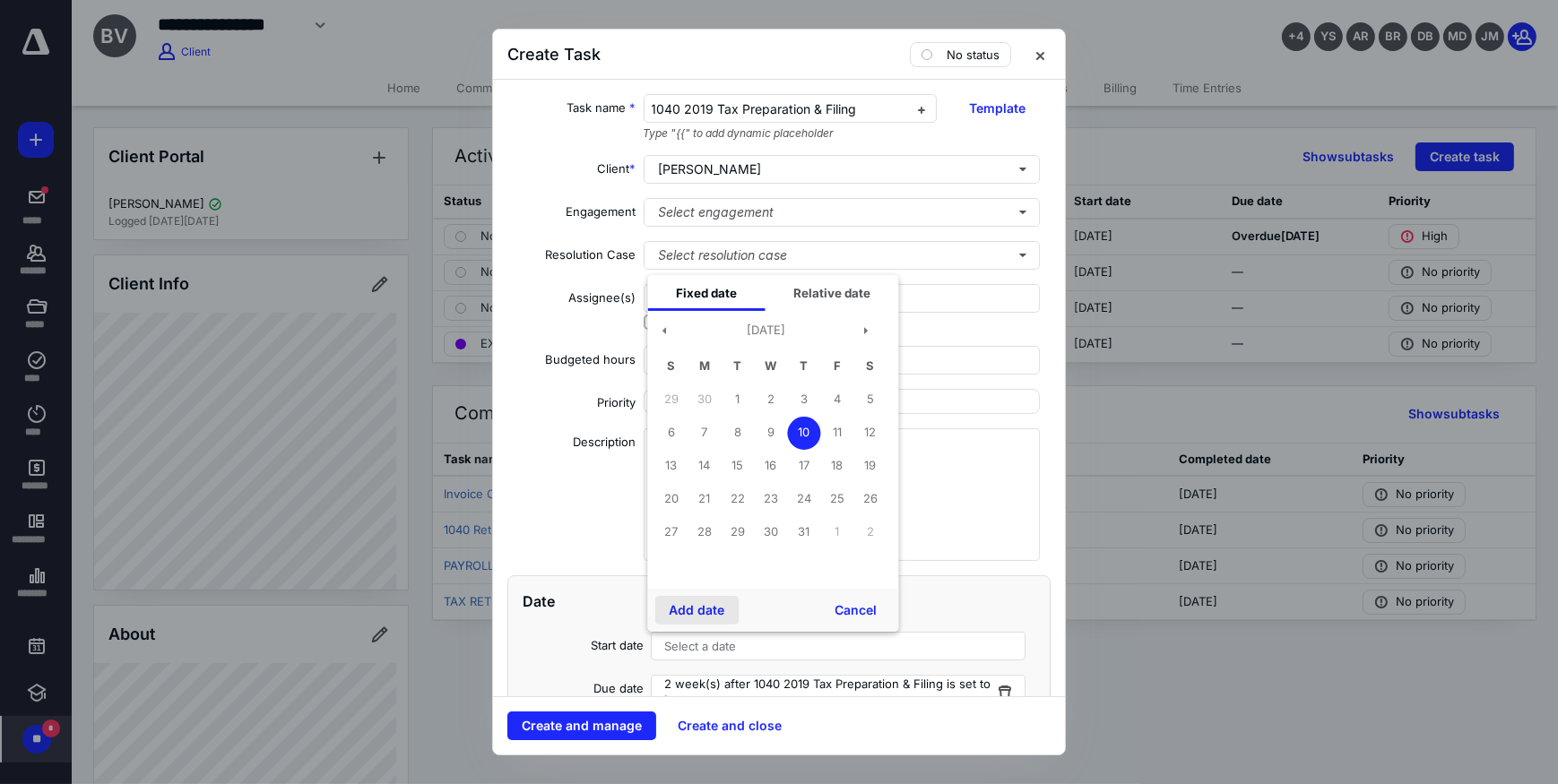 click on "Add date" at bounding box center (697, 610) 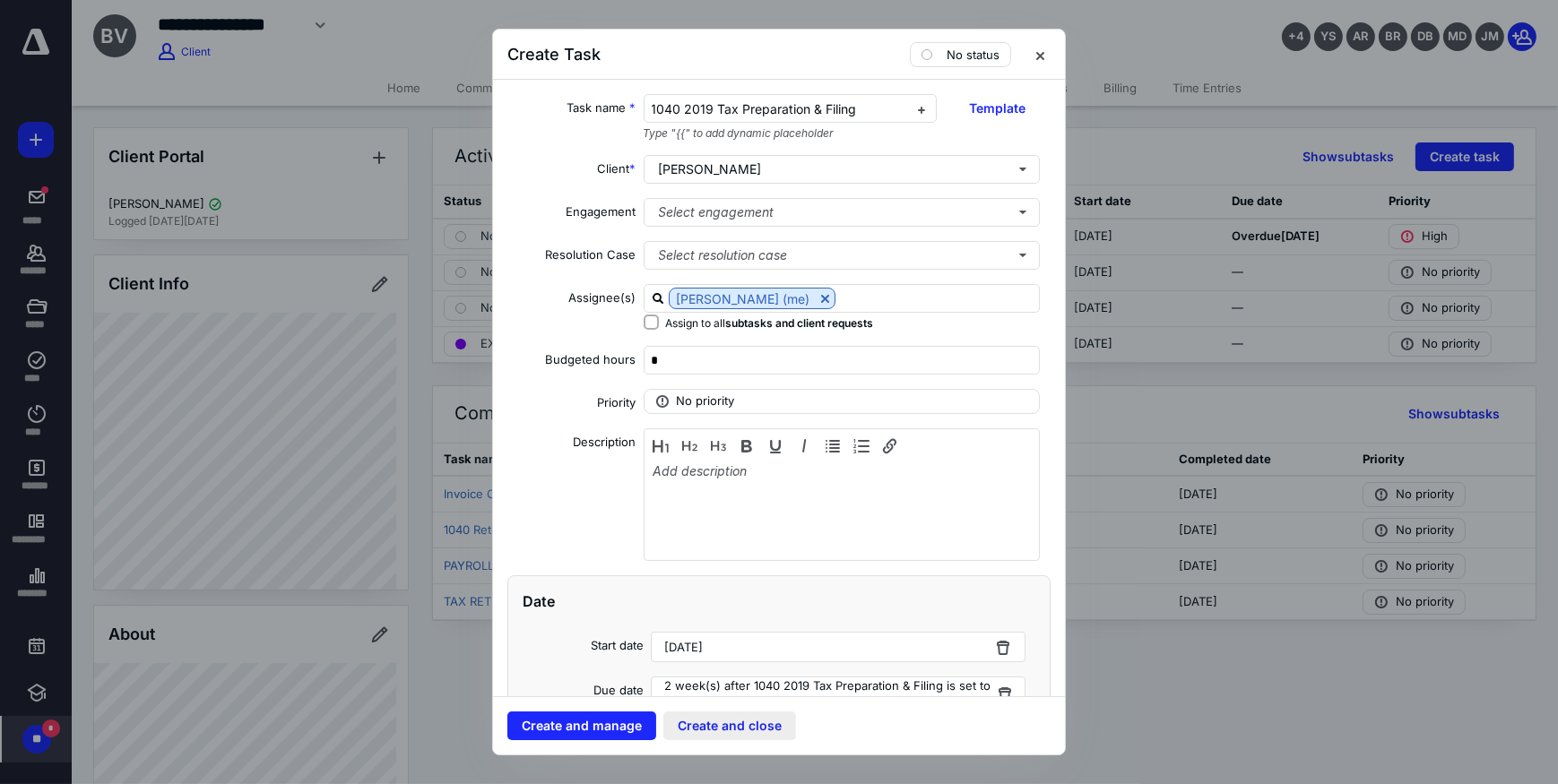 click on "Create and close" at bounding box center (730, 726) 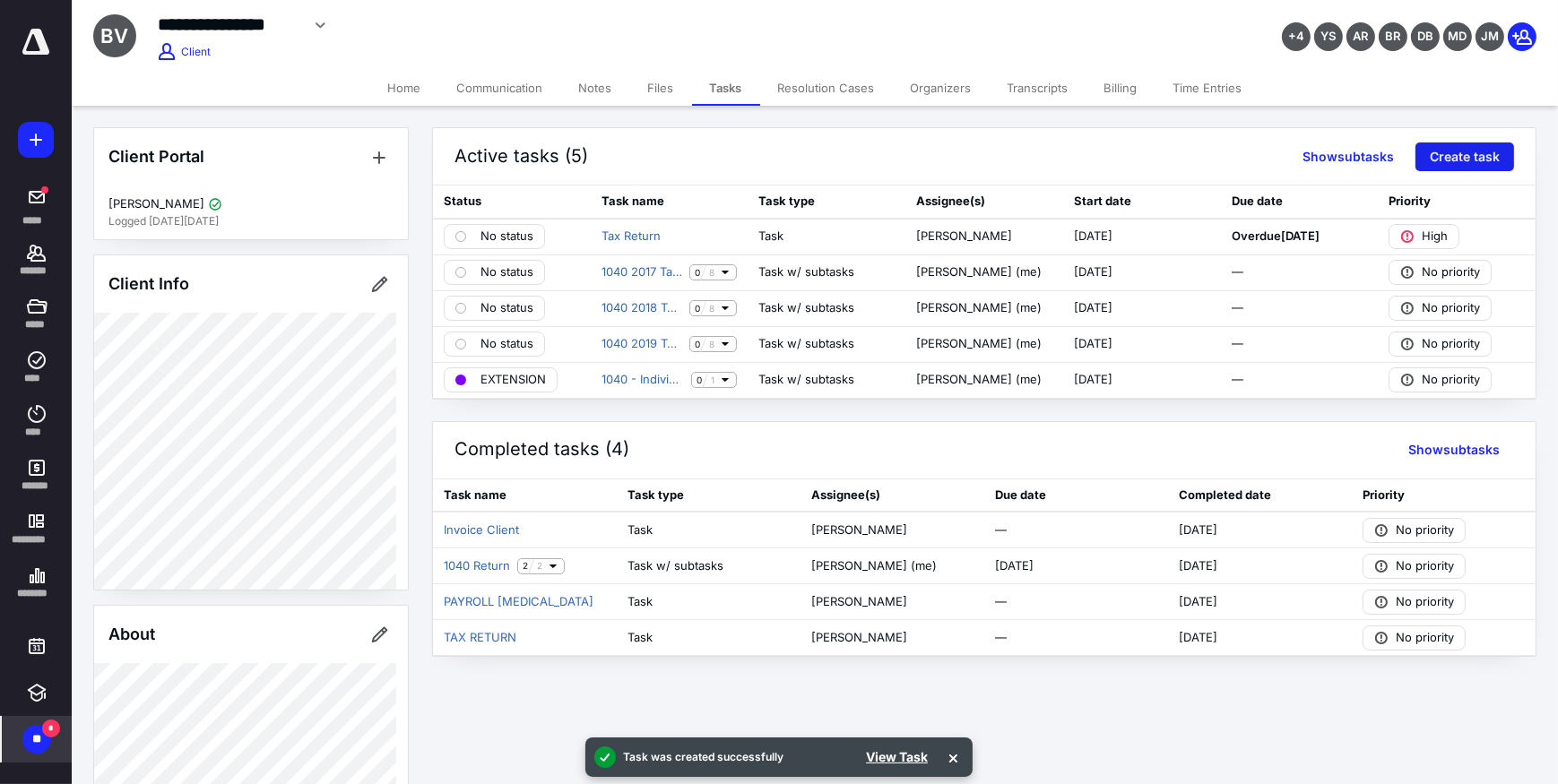 click on "Create task" at bounding box center [1465, 157] 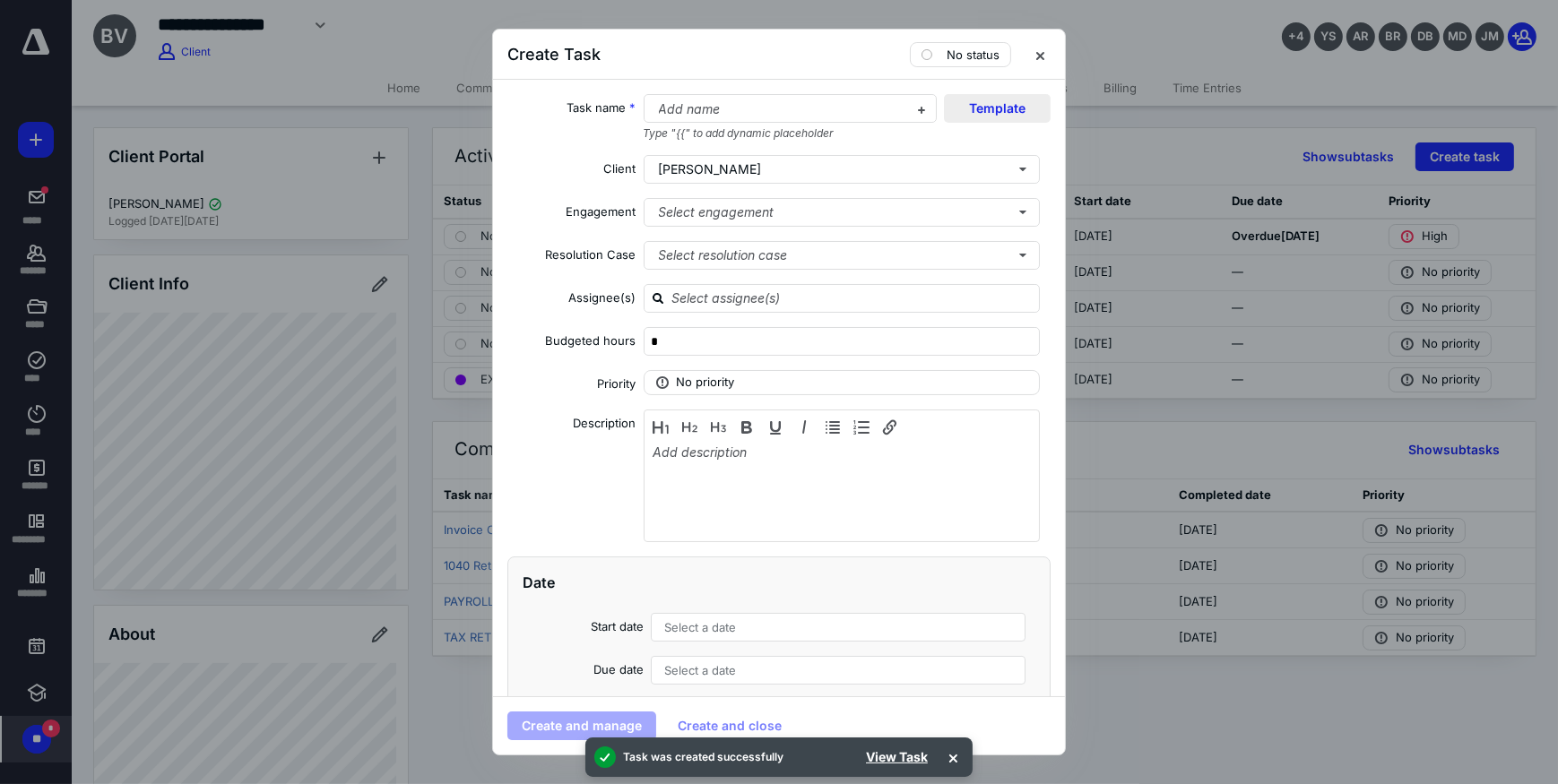 click on "Template" at bounding box center (997, 108) 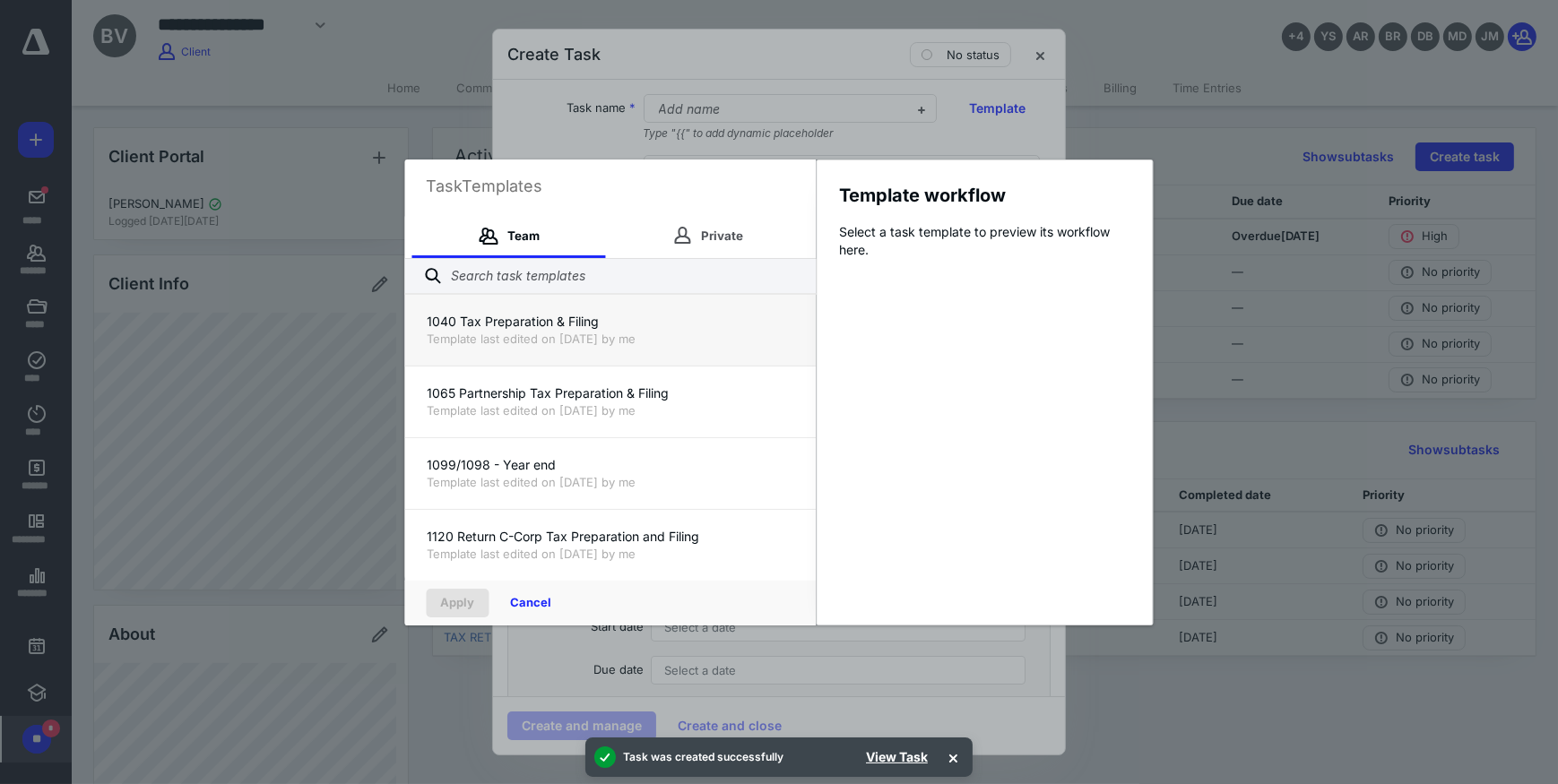 click on "1040 Tax Preparation & Filing" at bounding box center [610, 322] 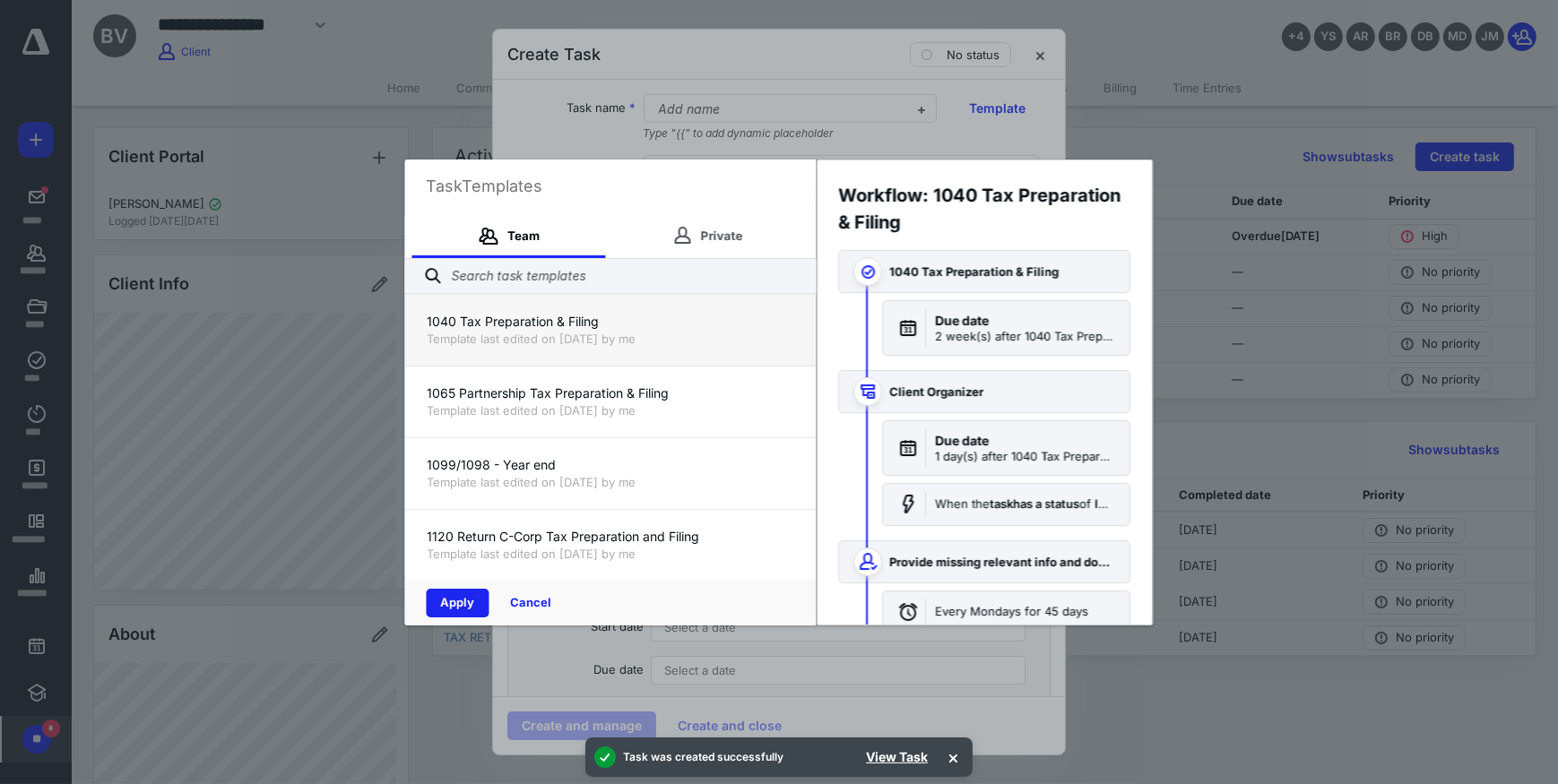 click on "Apply" at bounding box center [458, 603] 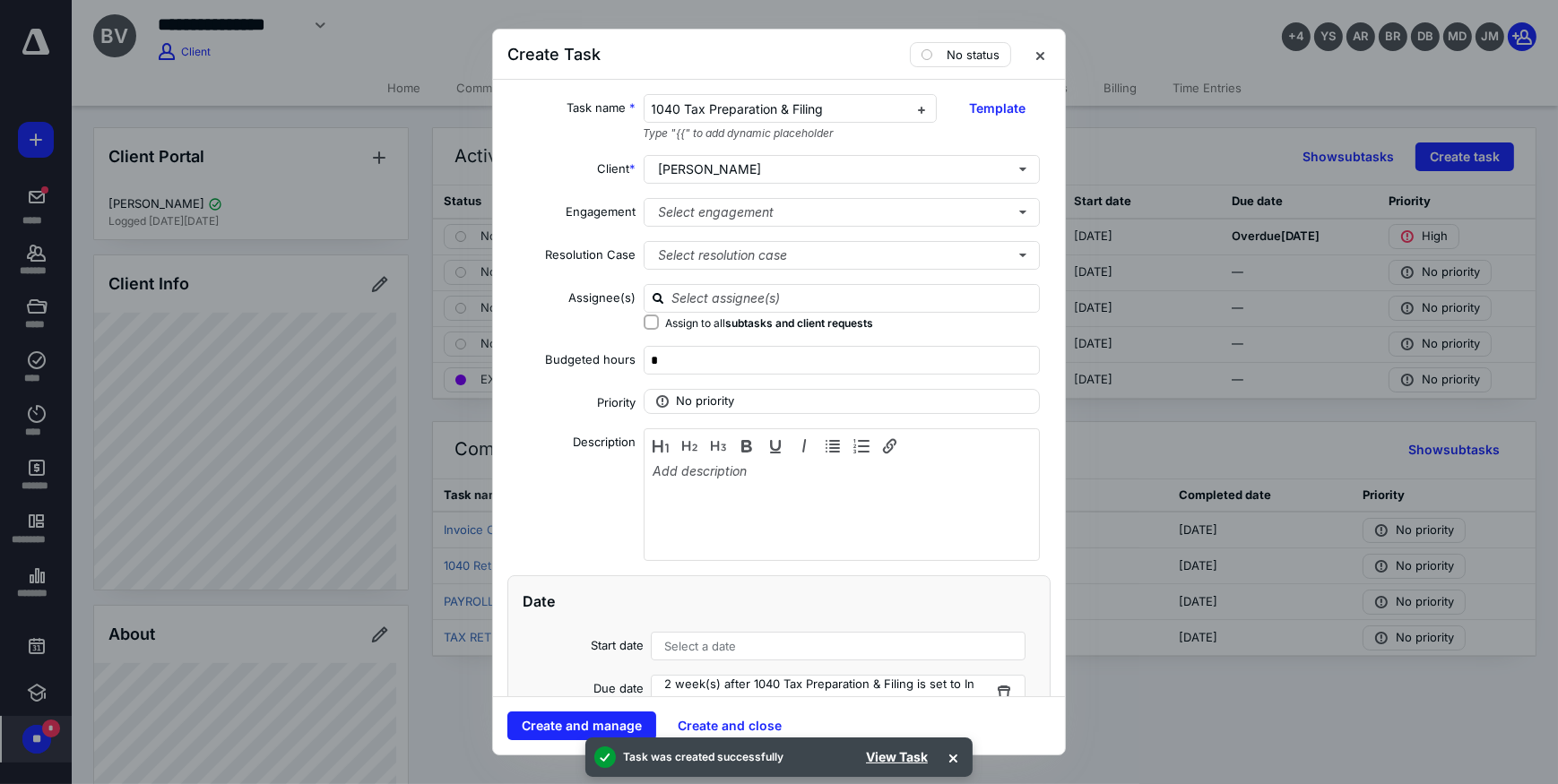checkbox on "true" 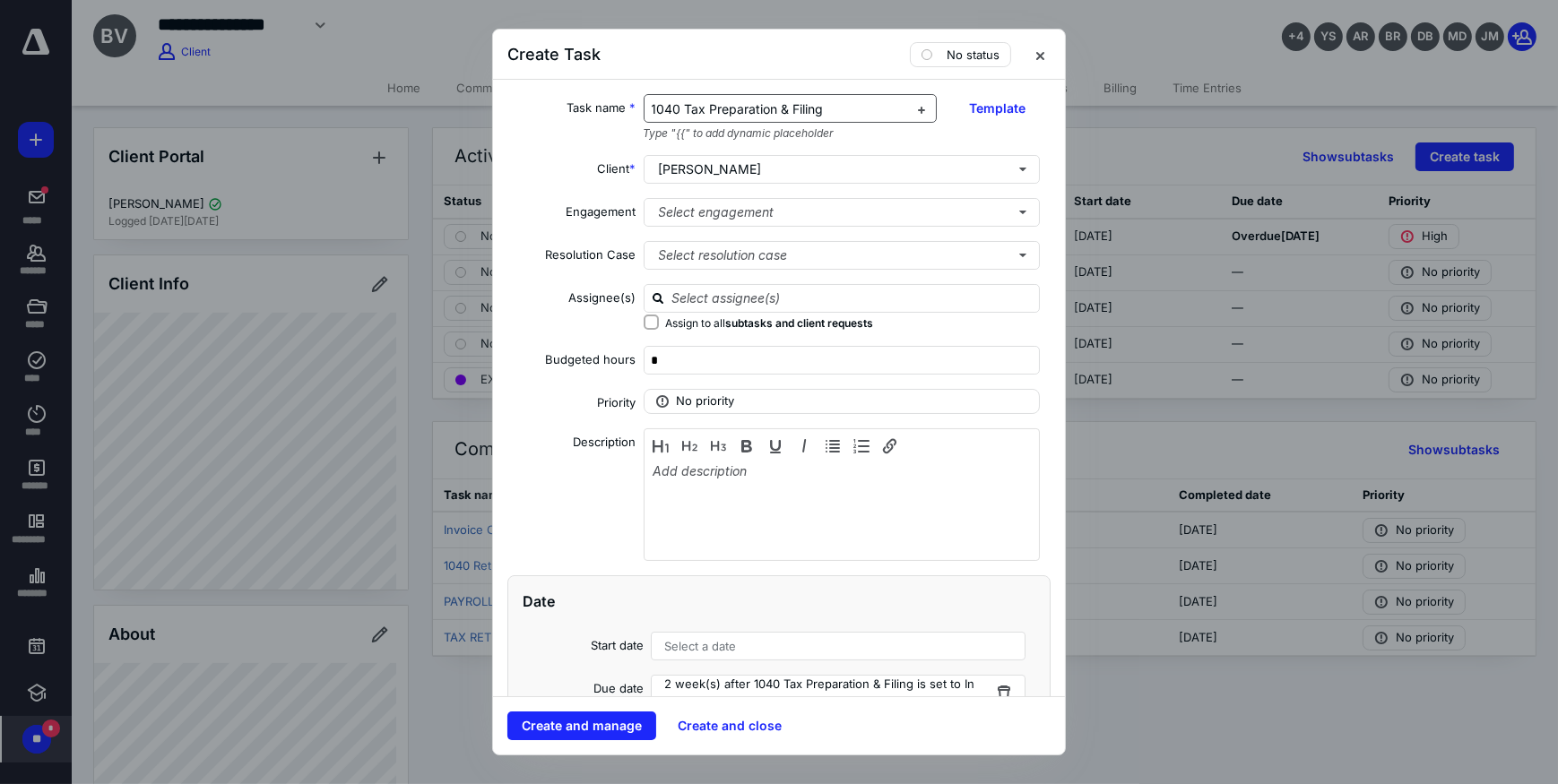 click on "1040 Tax Preparation & Filing" at bounding box center (780, 109) 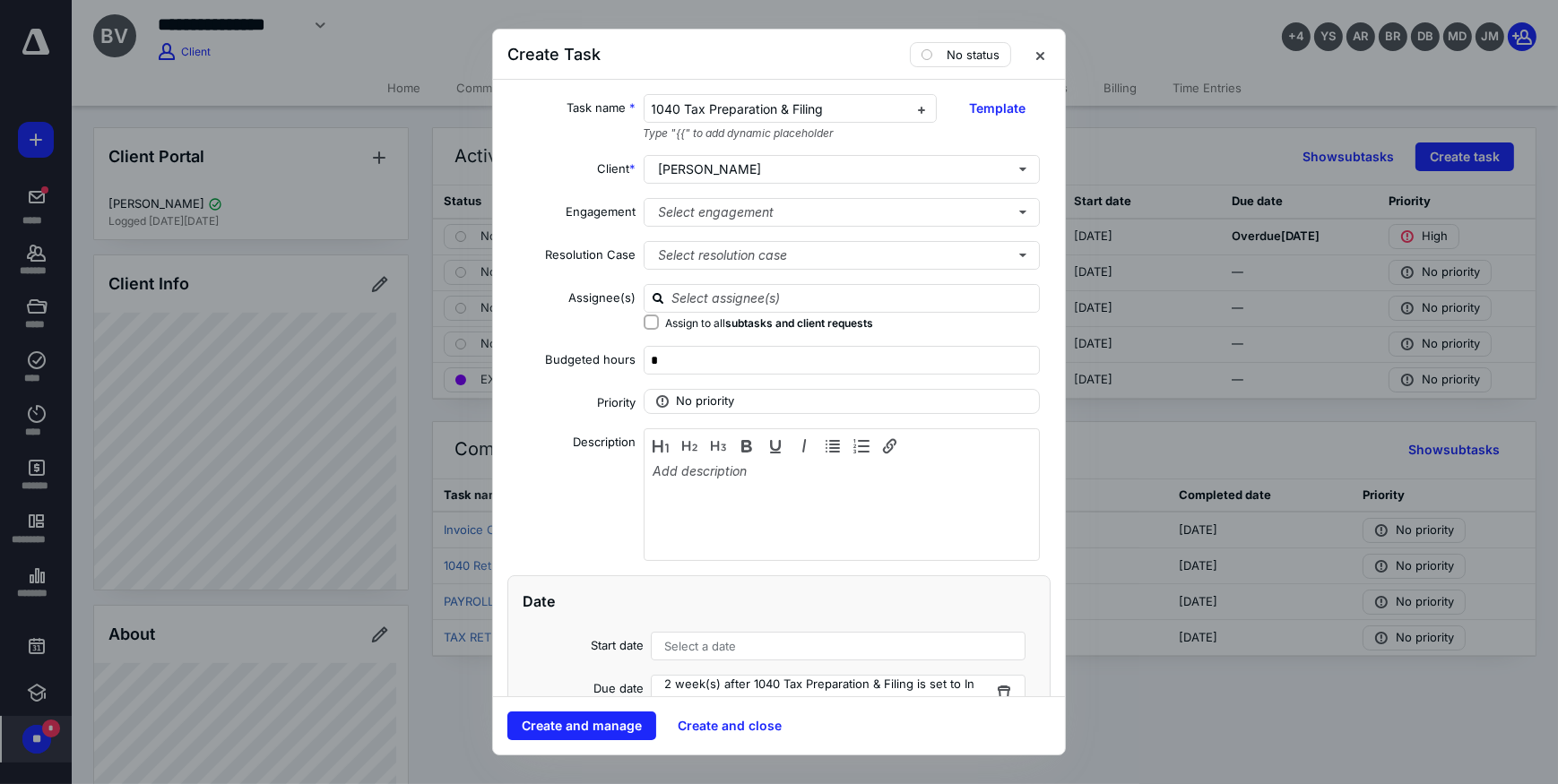 type 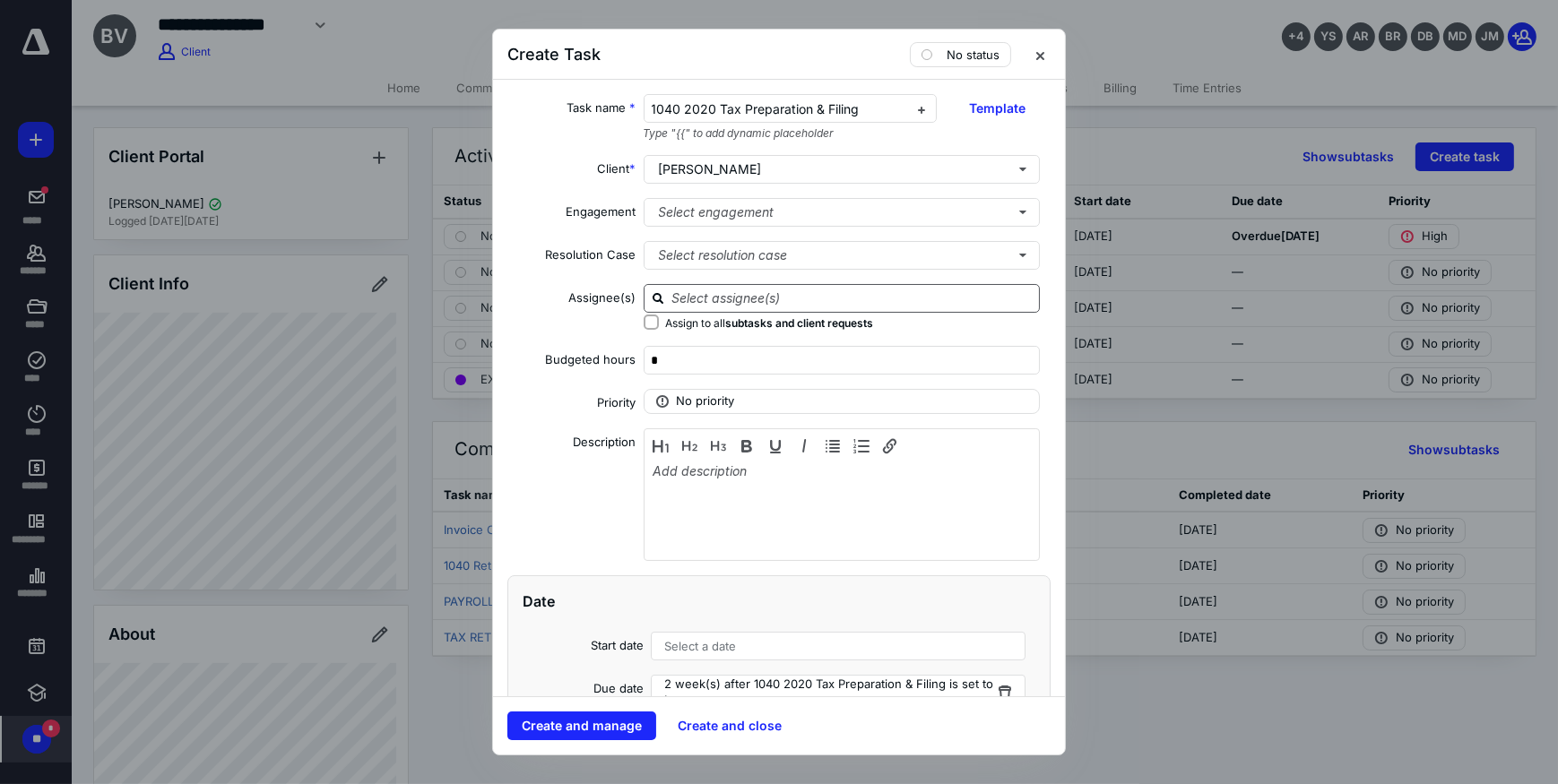 click at bounding box center [853, 297] 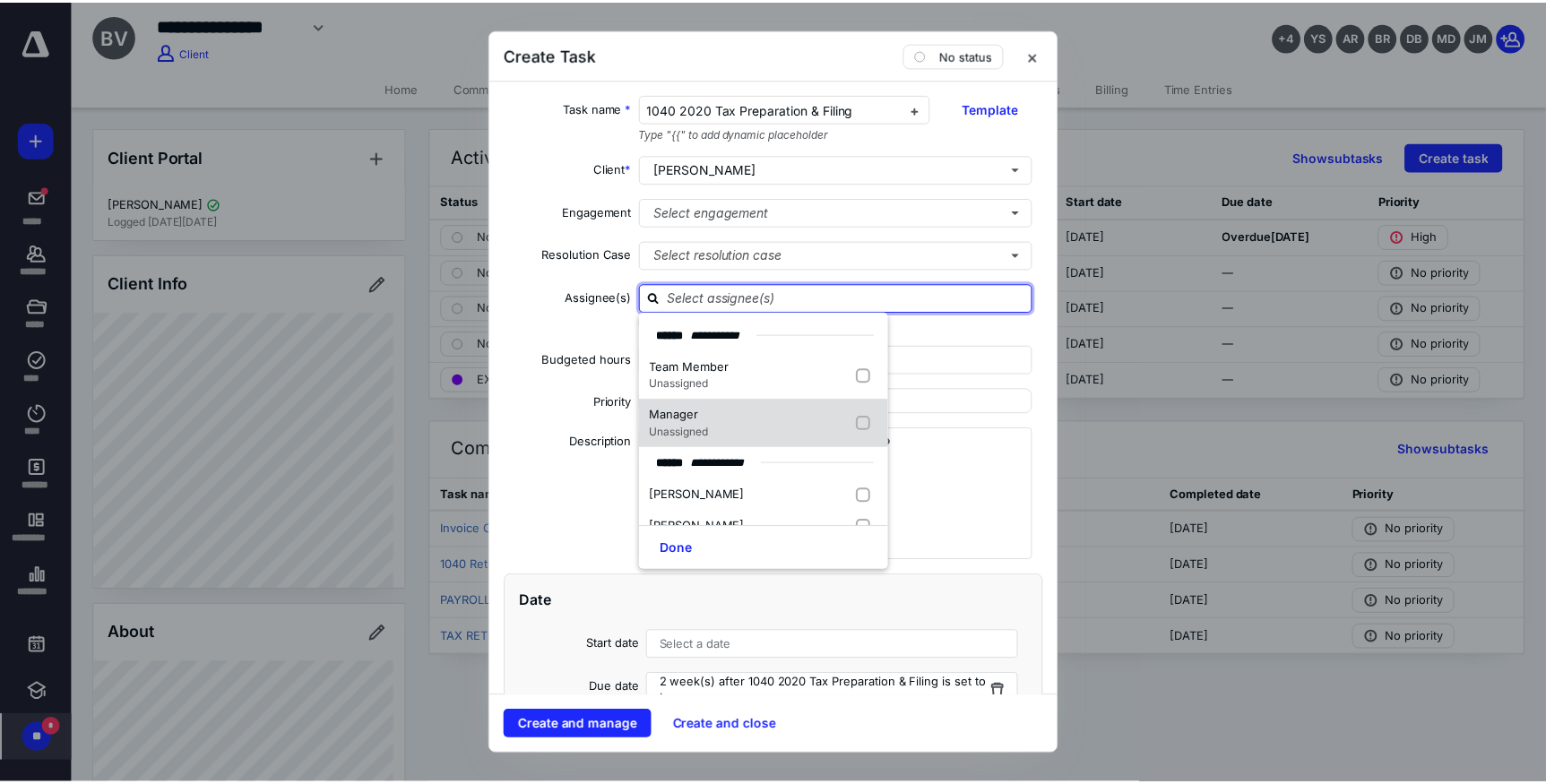 scroll, scrollTop: 162, scrollLeft: 0, axis: vertical 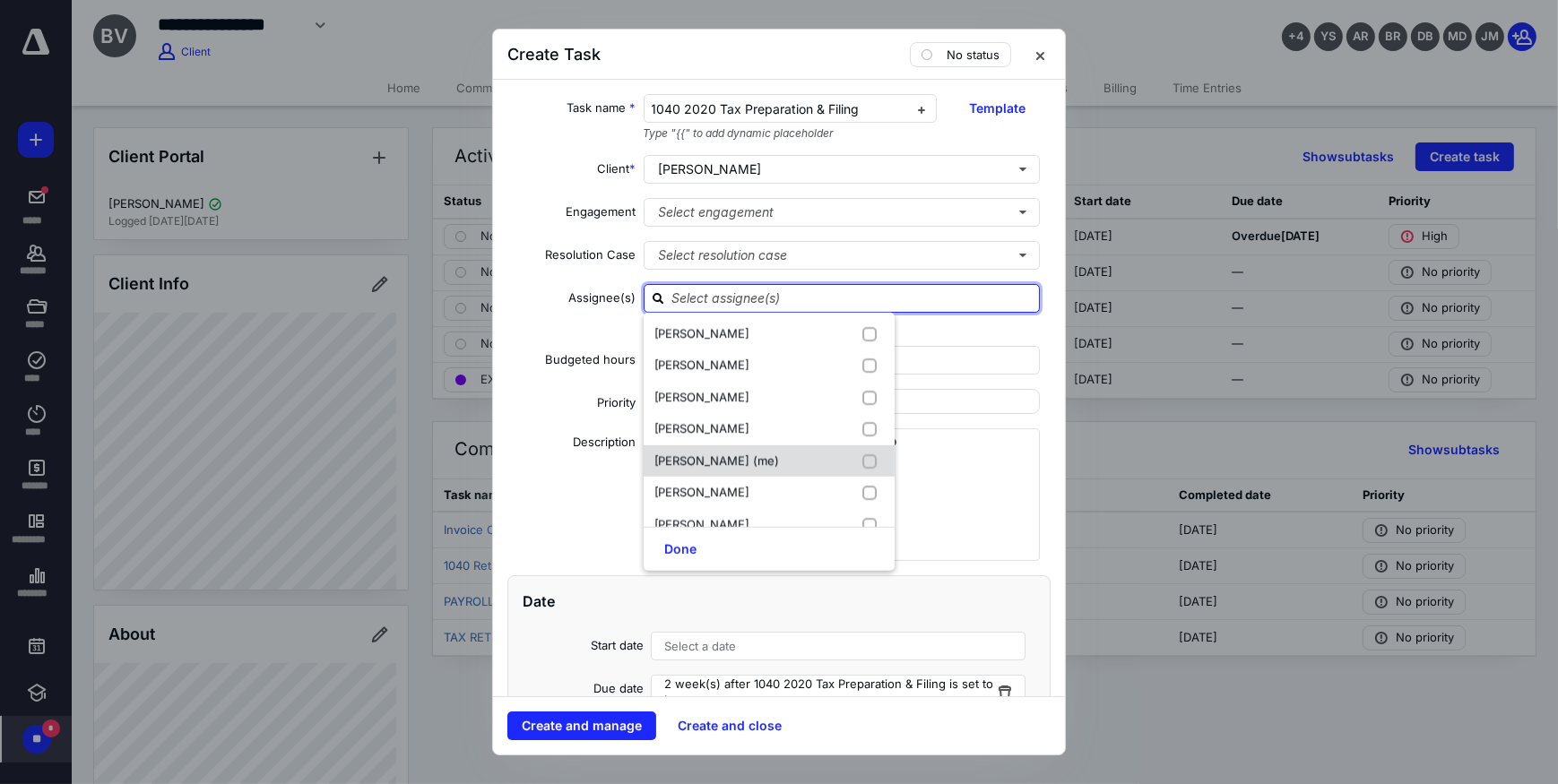 click on "[PERSON_NAME] (me)" at bounding box center [717, 461] 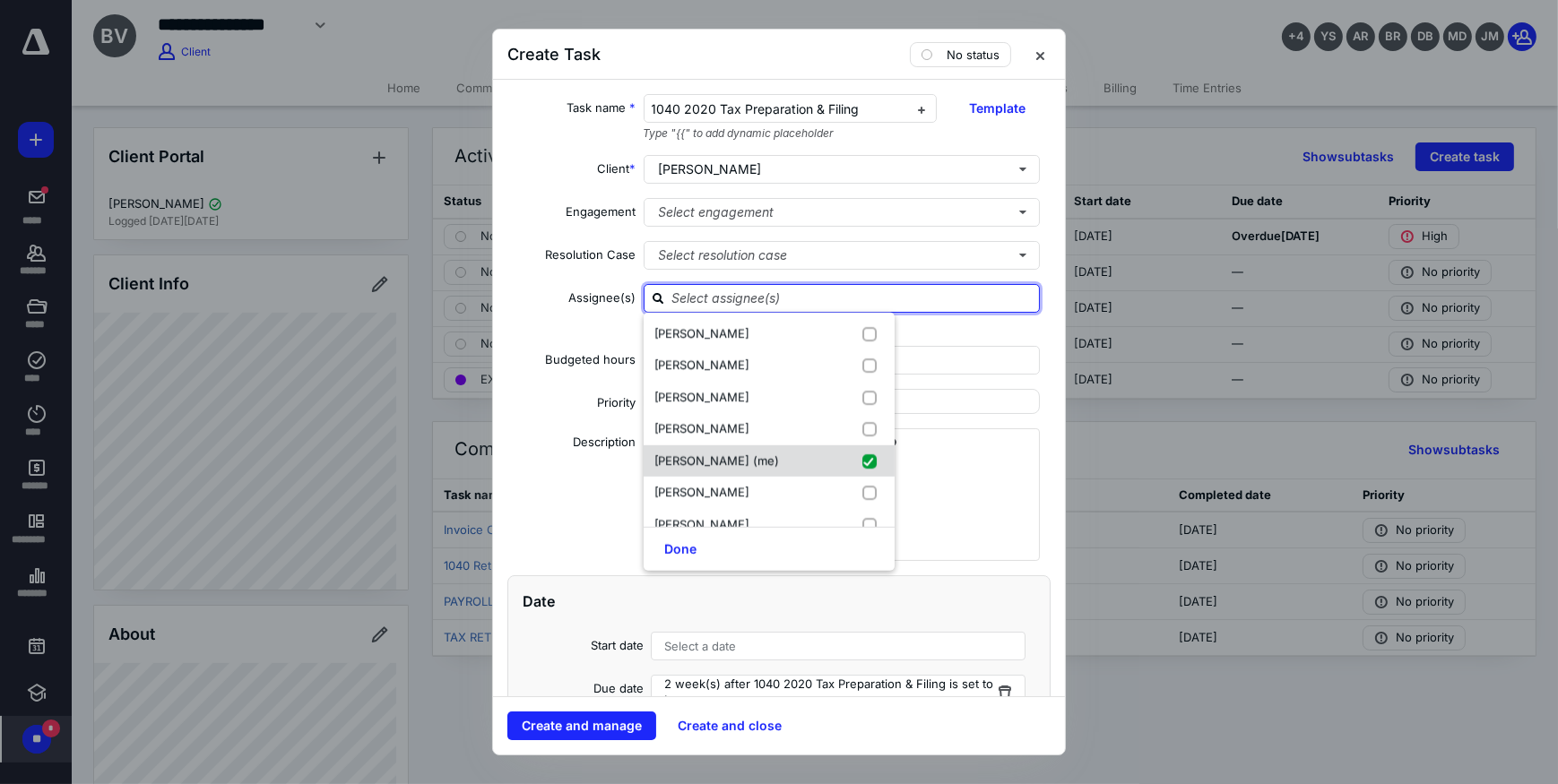 checkbox on "true" 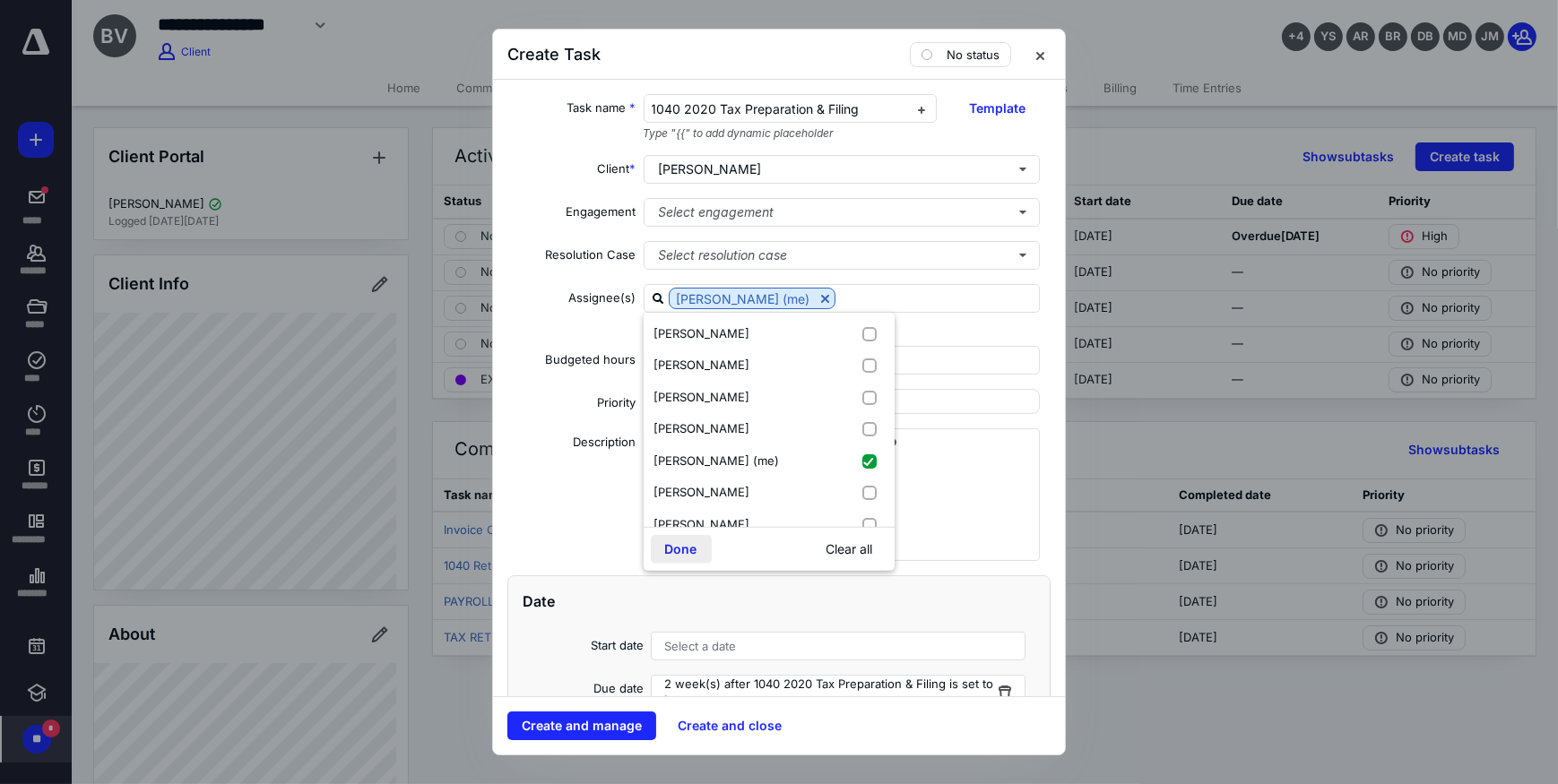 click on "Done" at bounding box center [681, 549] 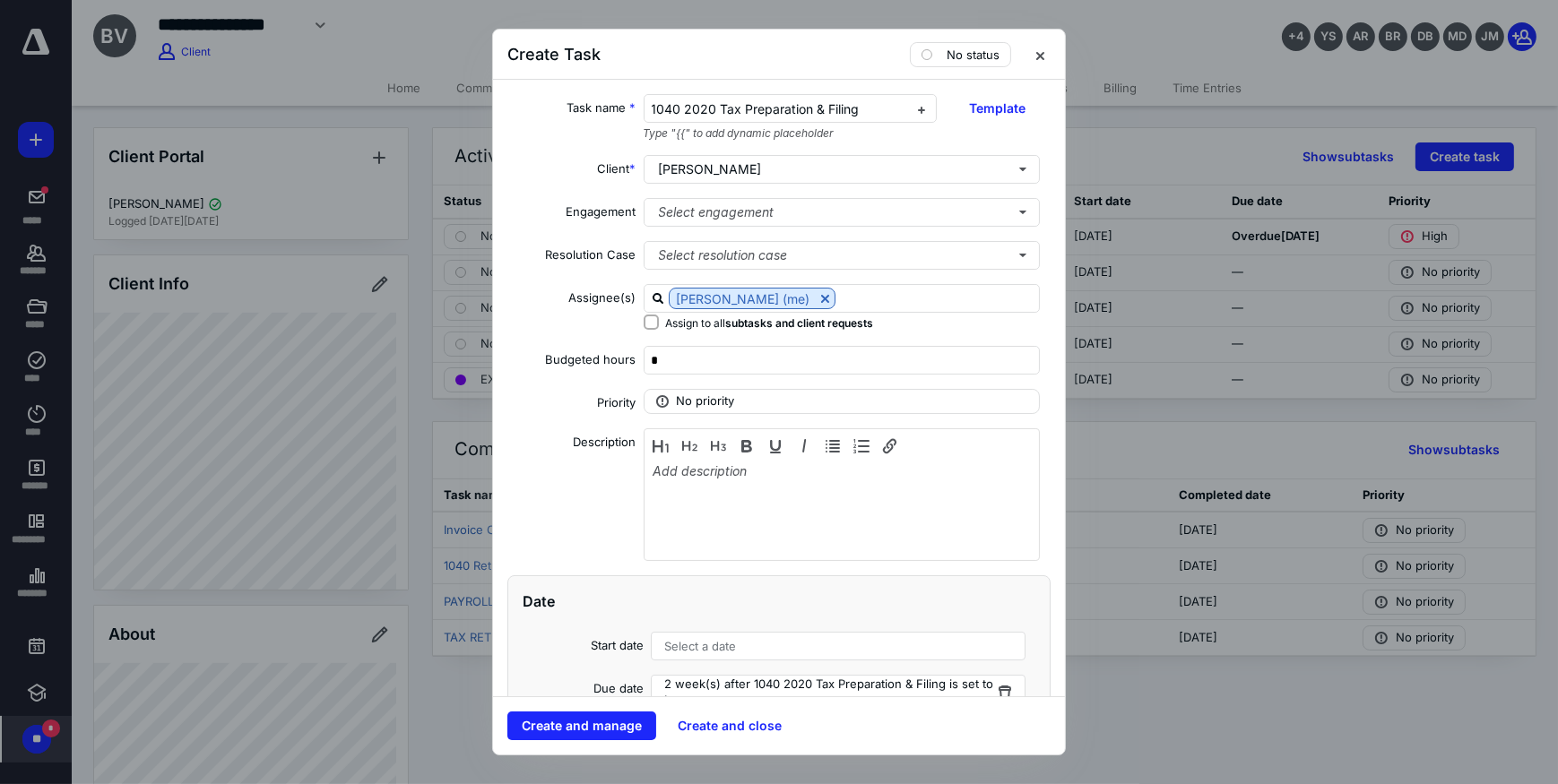 click on "Select a date" at bounding box center [700, 646] 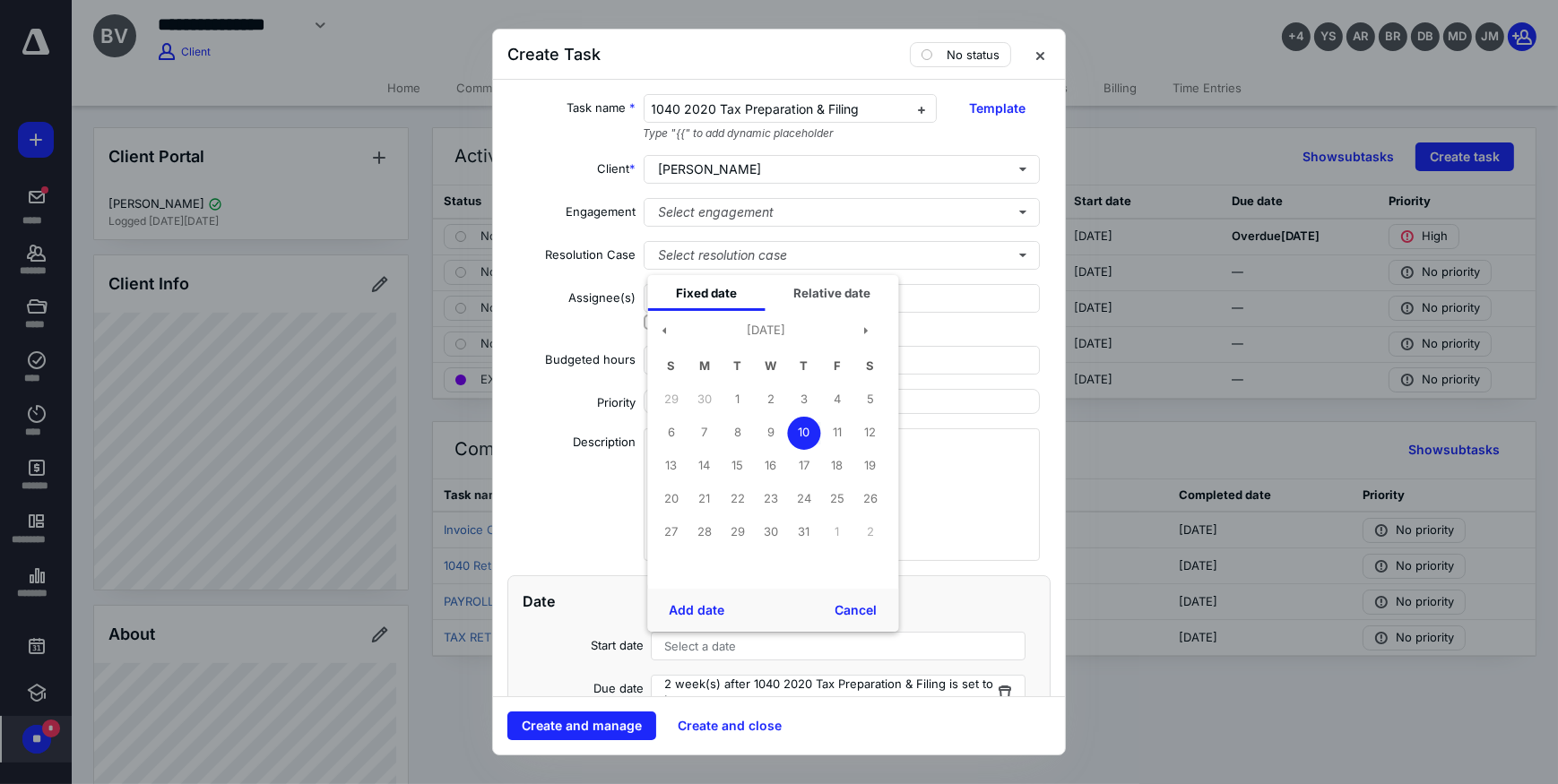 click on "10" at bounding box center [803, 433] 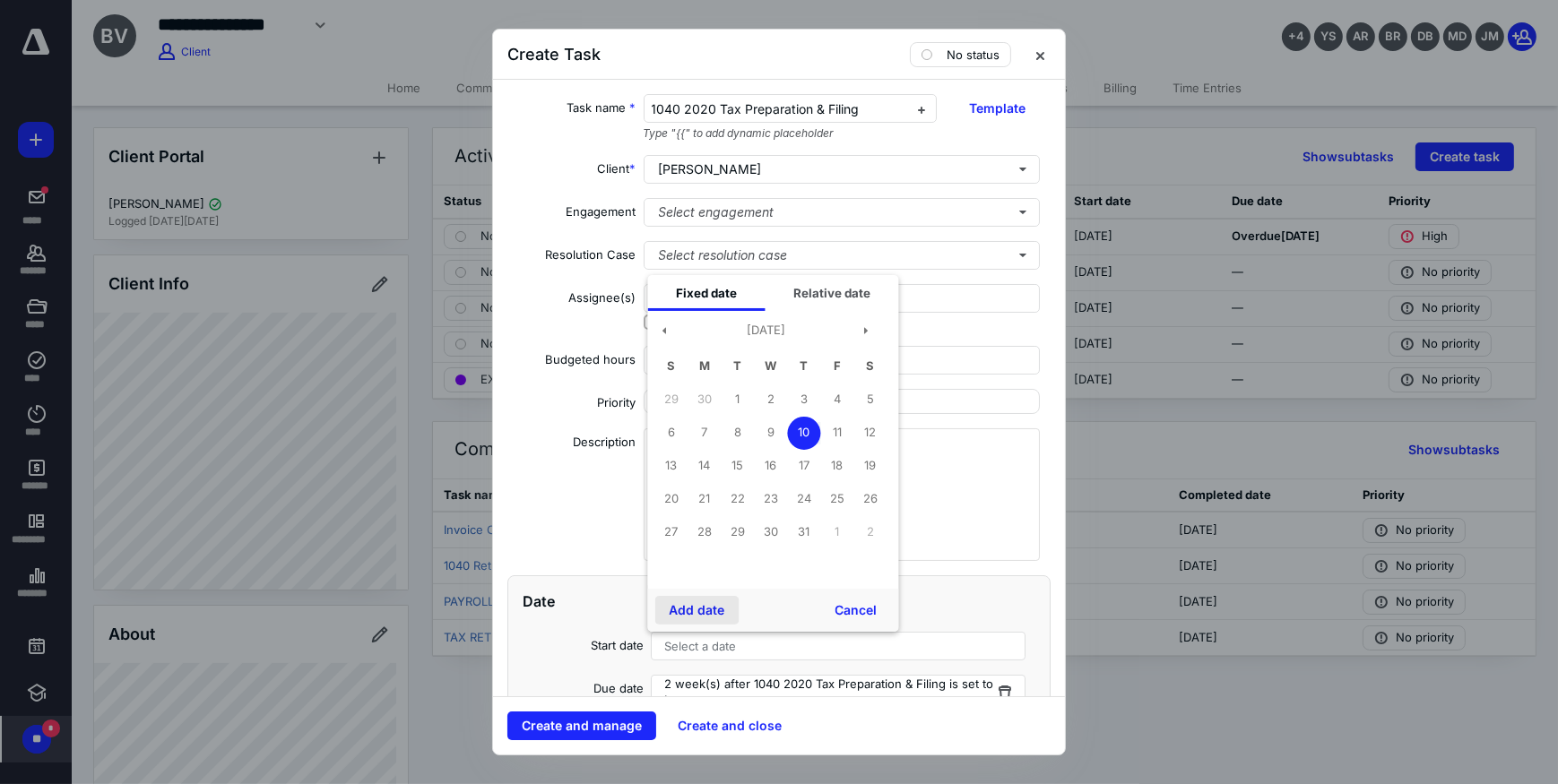 click on "Add date" at bounding box center [697, 610] 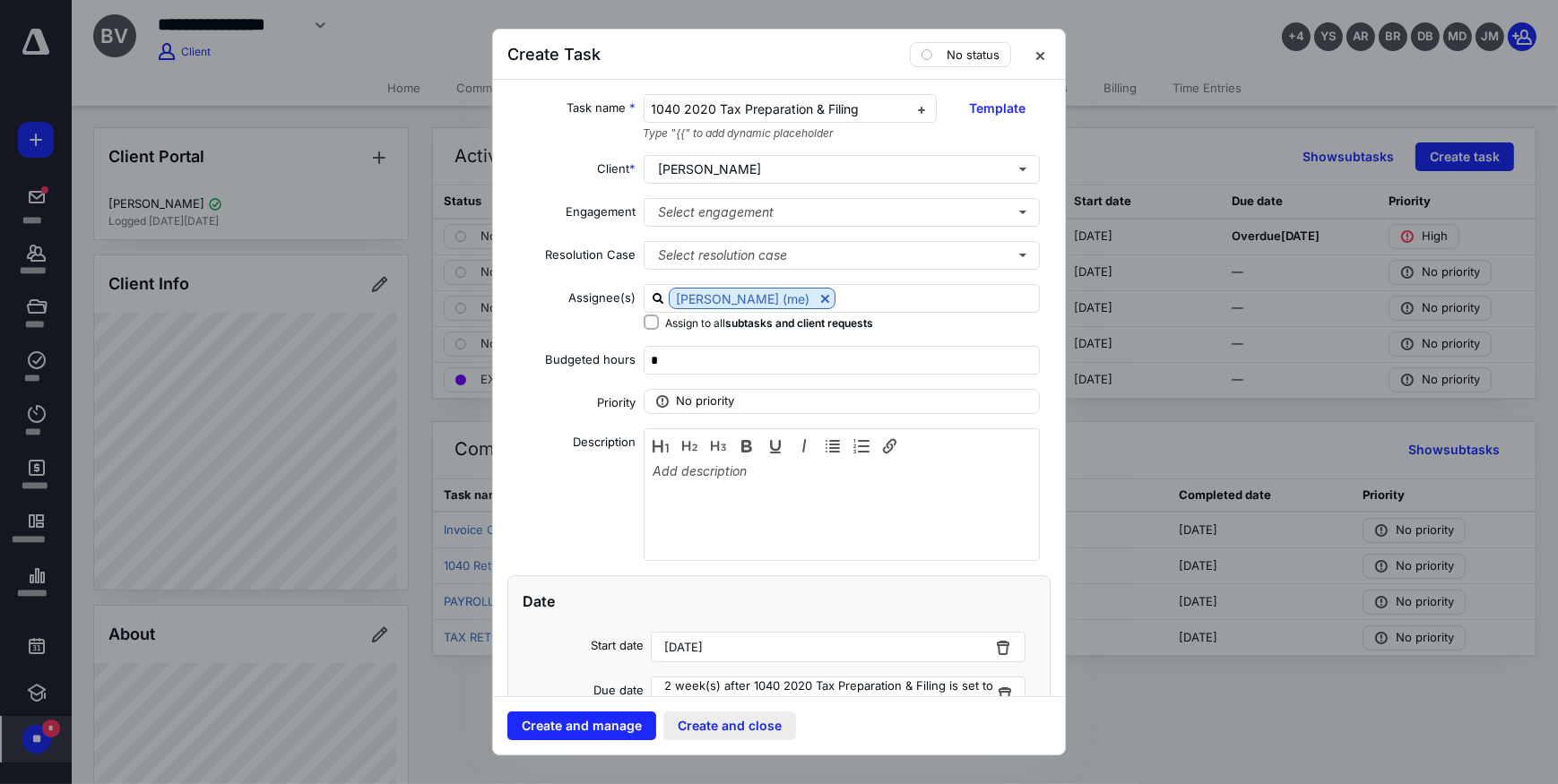 click on "Create and close" at bounding box center [730, 726] 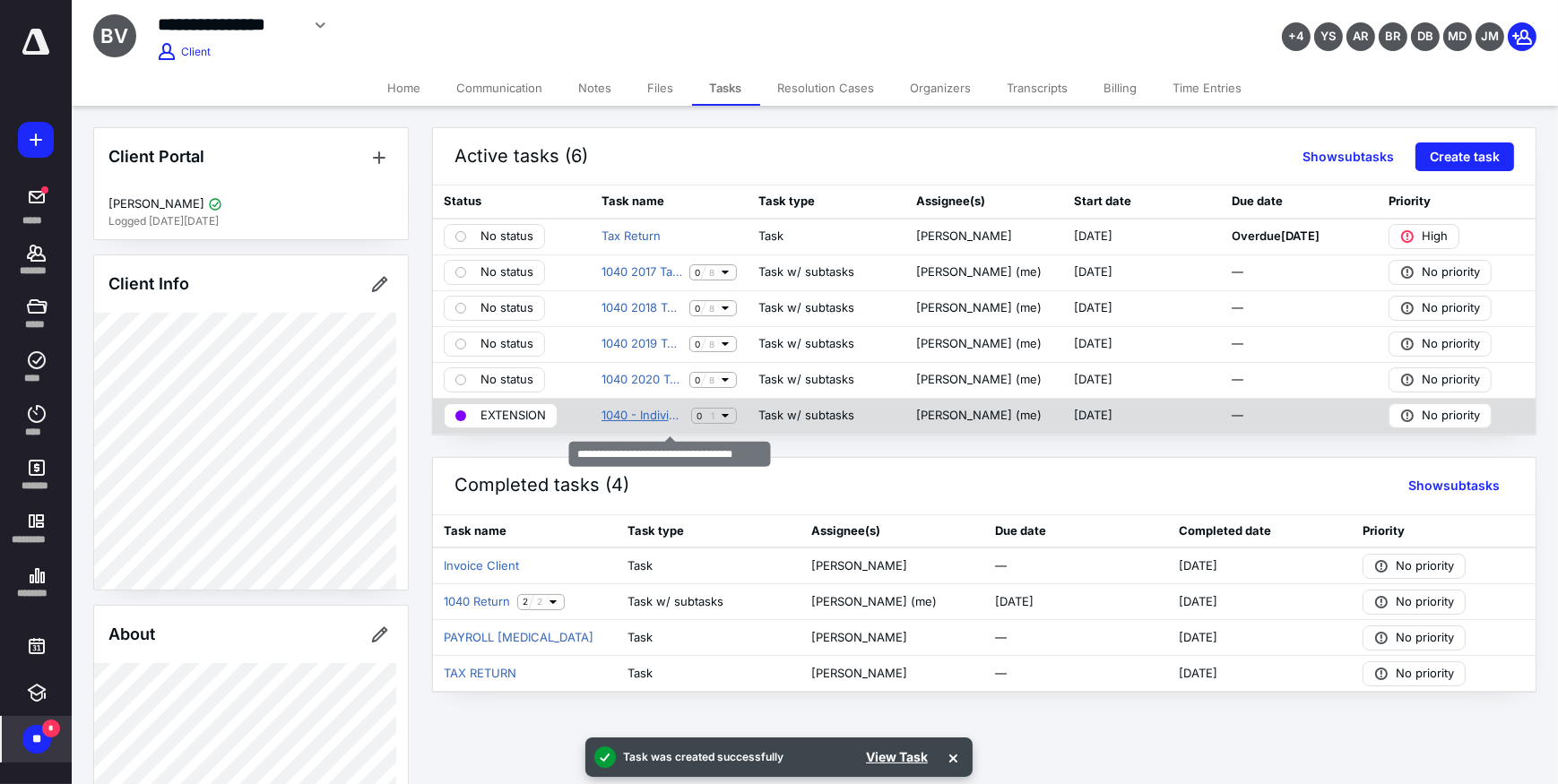 click on "1040 - Individual Tax Returns - New" at bounding box center (643, 416) 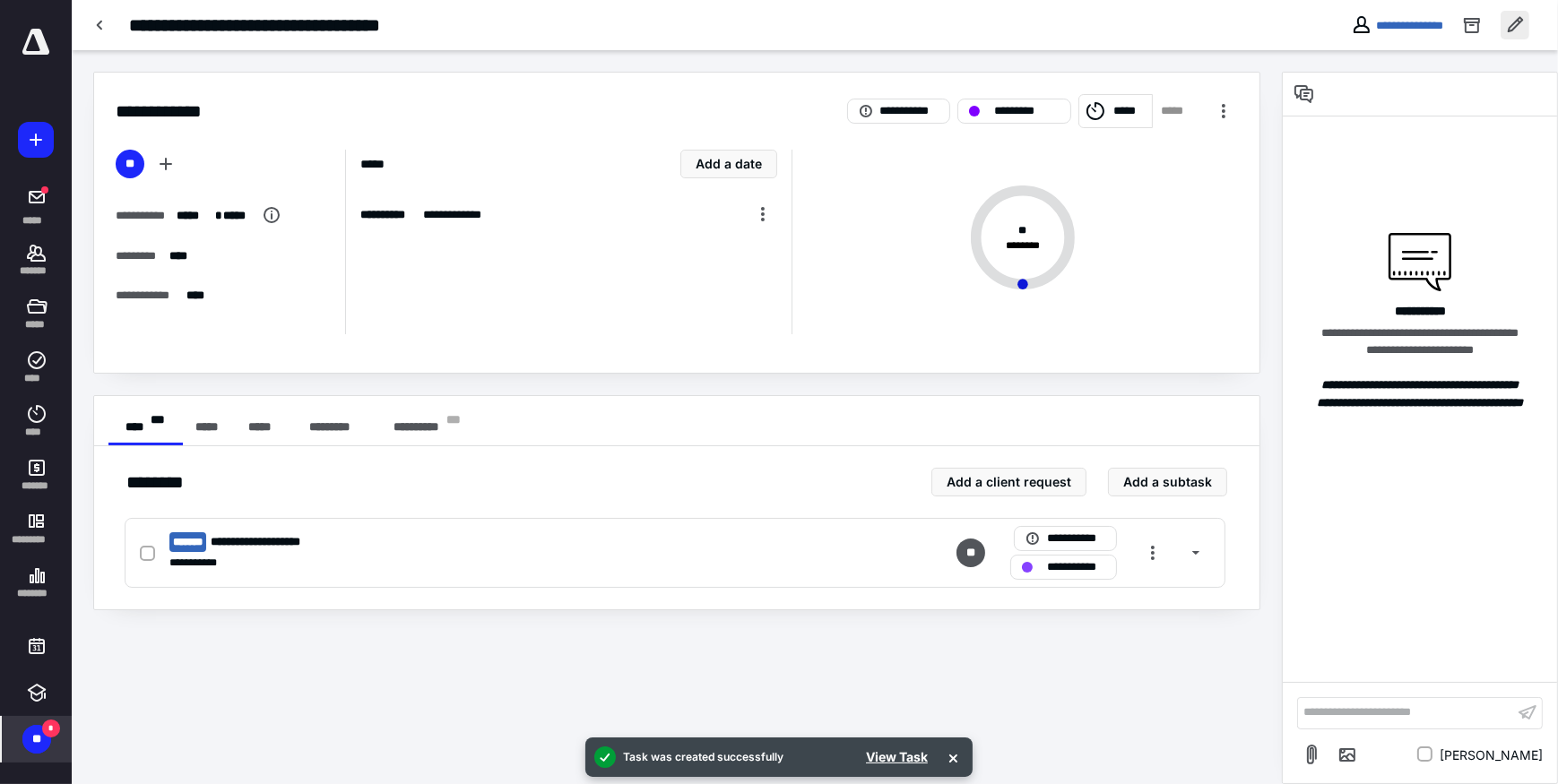 click at bounding box center [1515, 25] 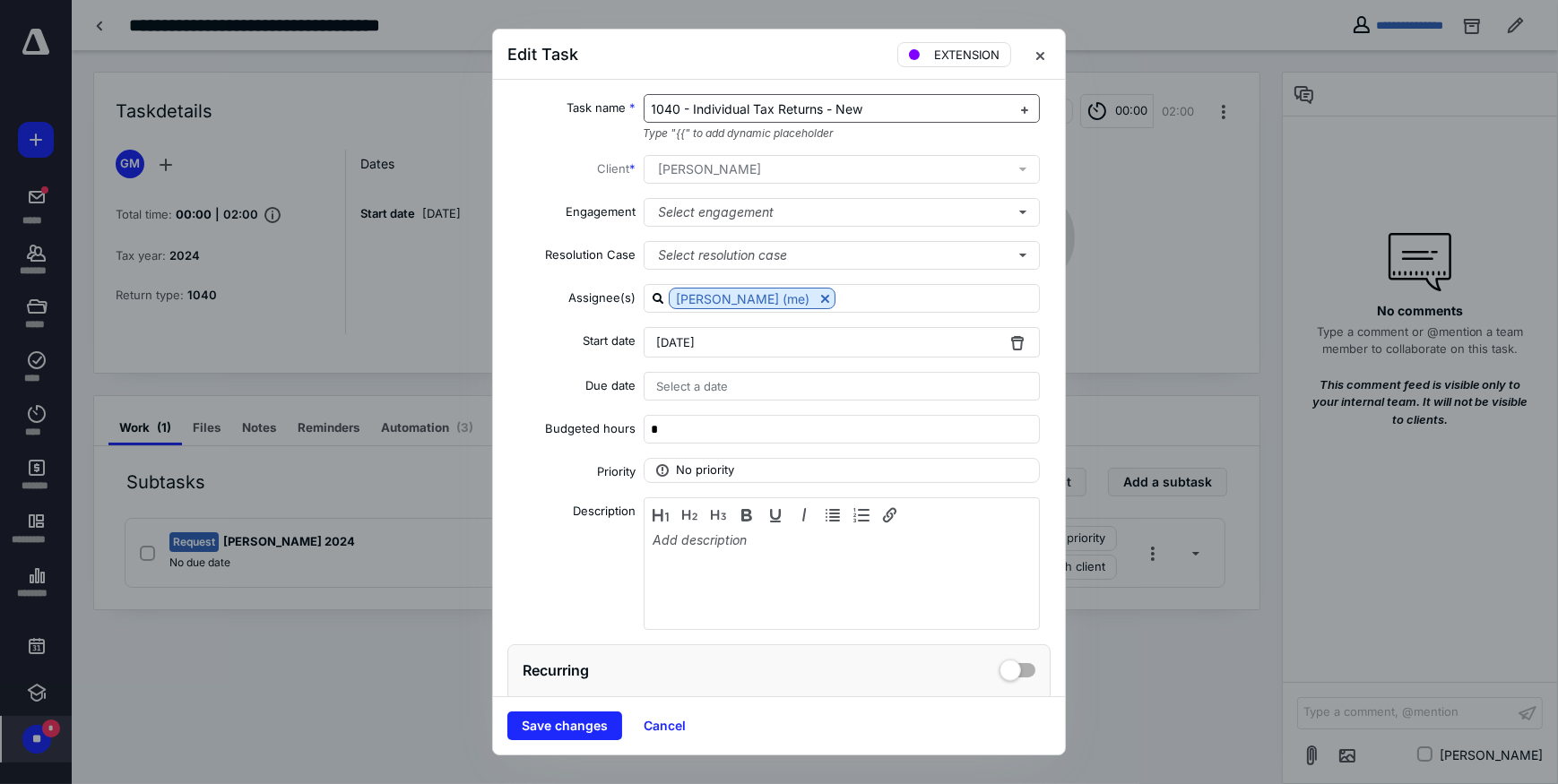 click on "1040 - Individual Tax Returns - New" at bounding box center (757, 108) 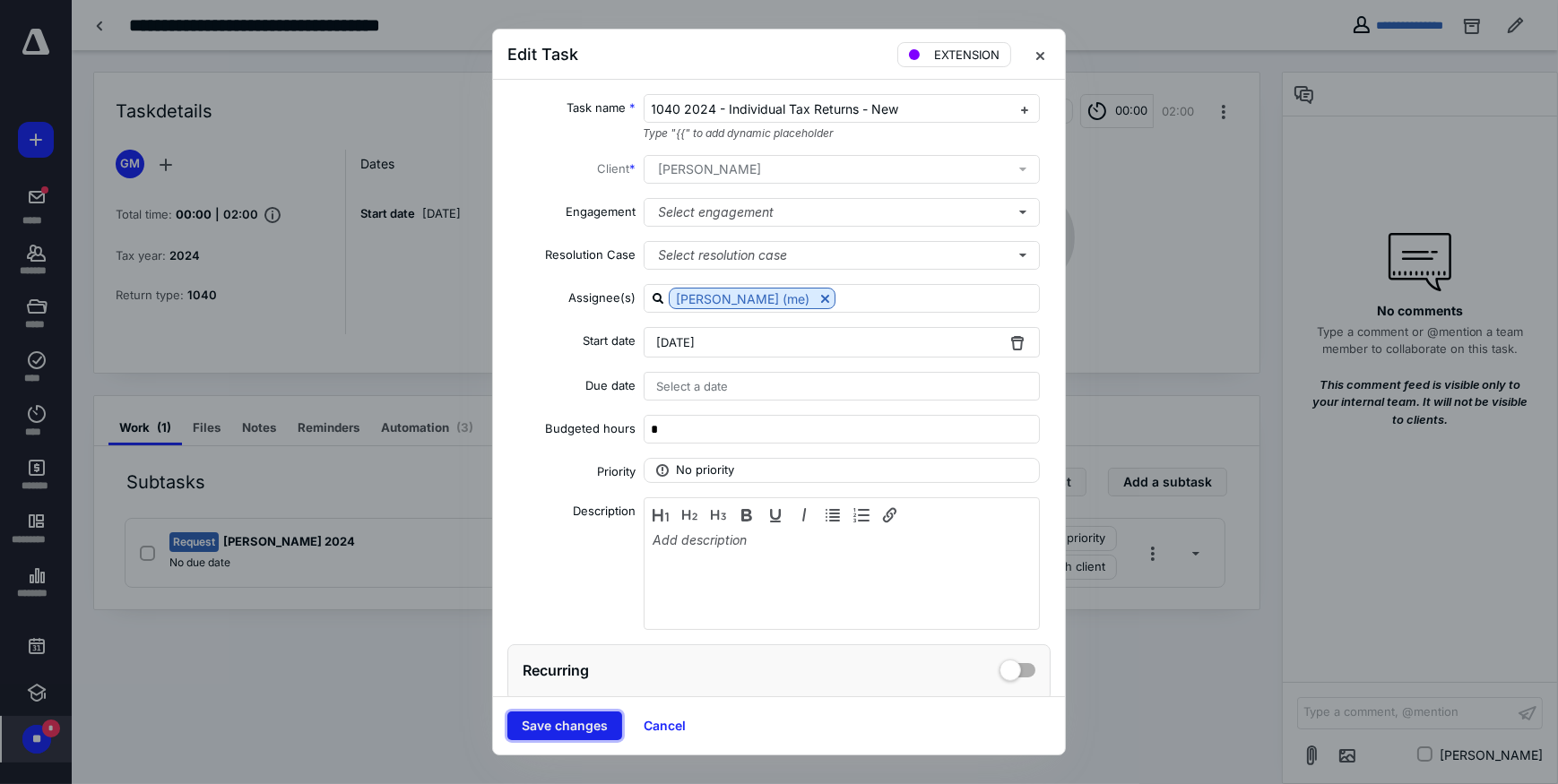click on "Save changes" at bounding box center (565, 726) 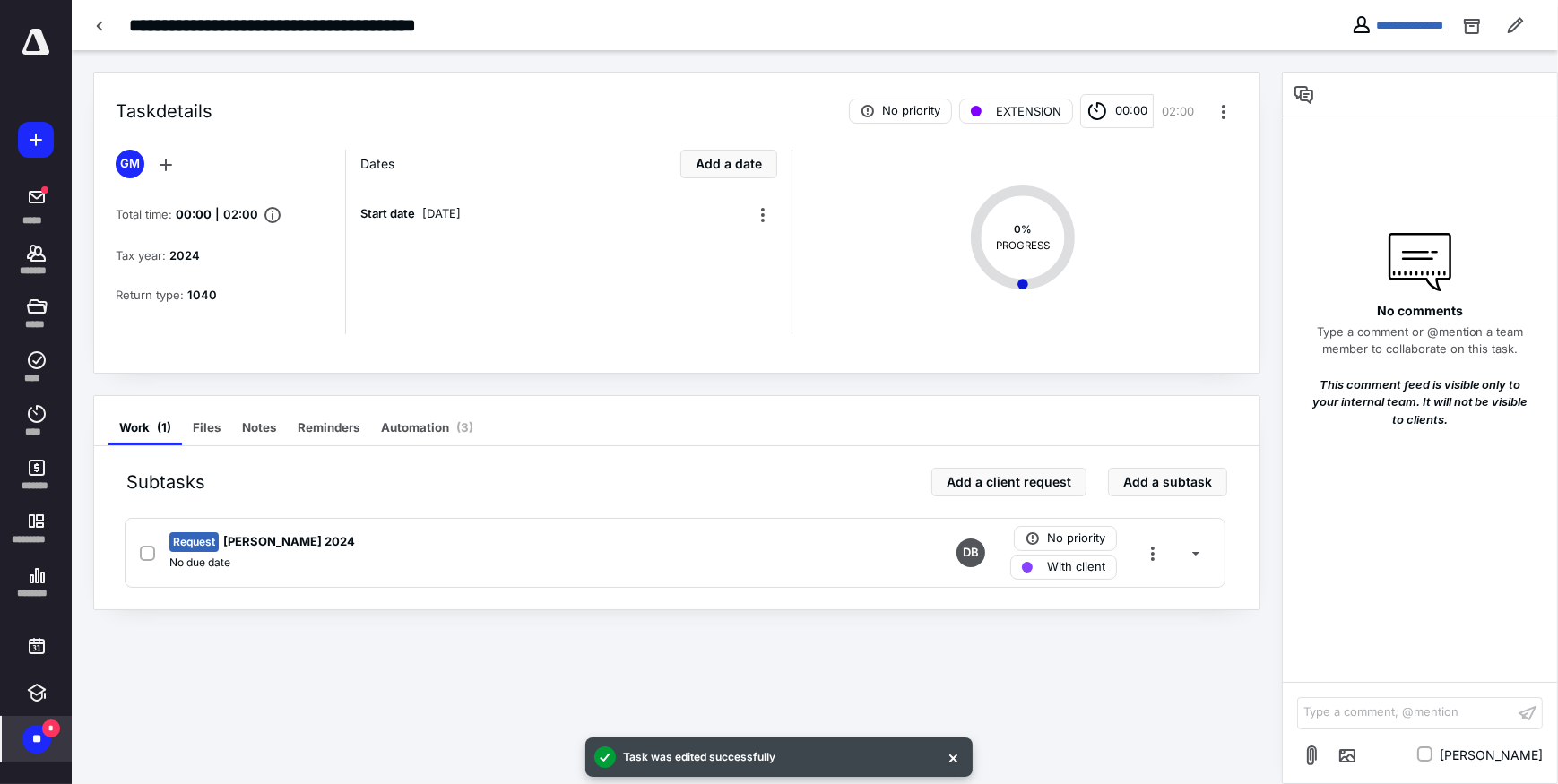 click on "**********" at bounding box center (1409, 25) 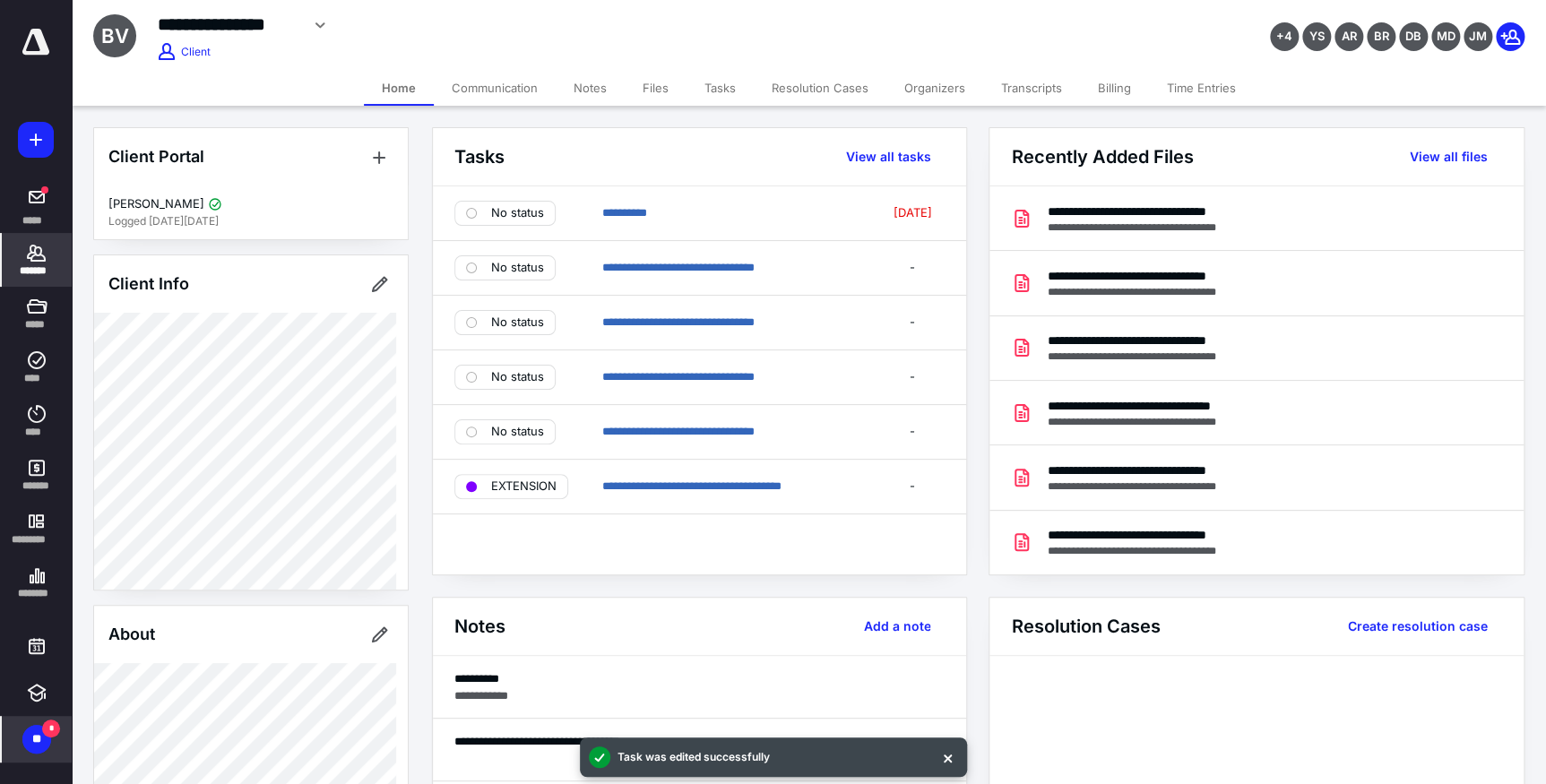 click on "Tasks" at bounding box center [720, 88] 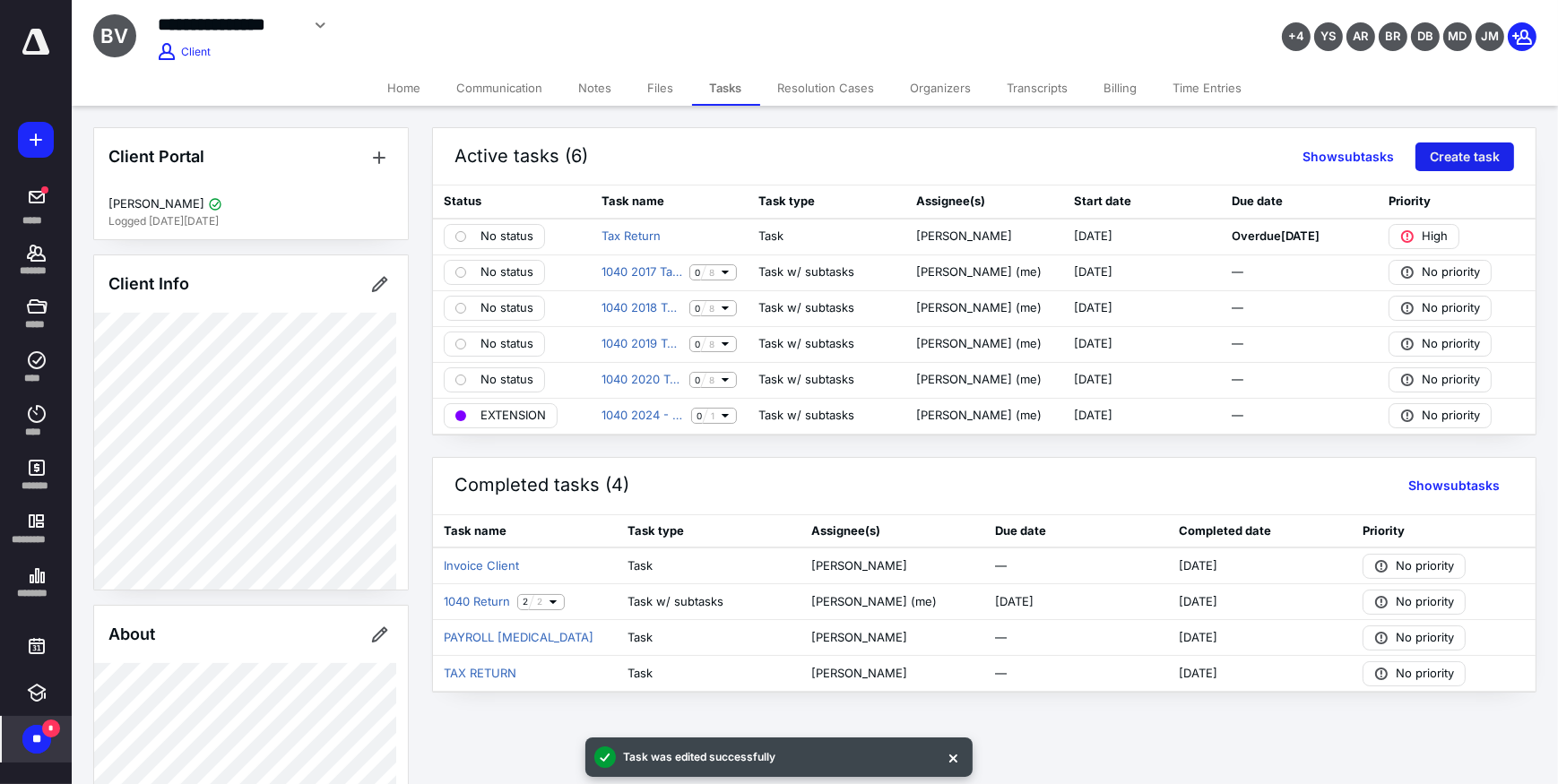 click on "Create task" at bounding box center [1465, 157] 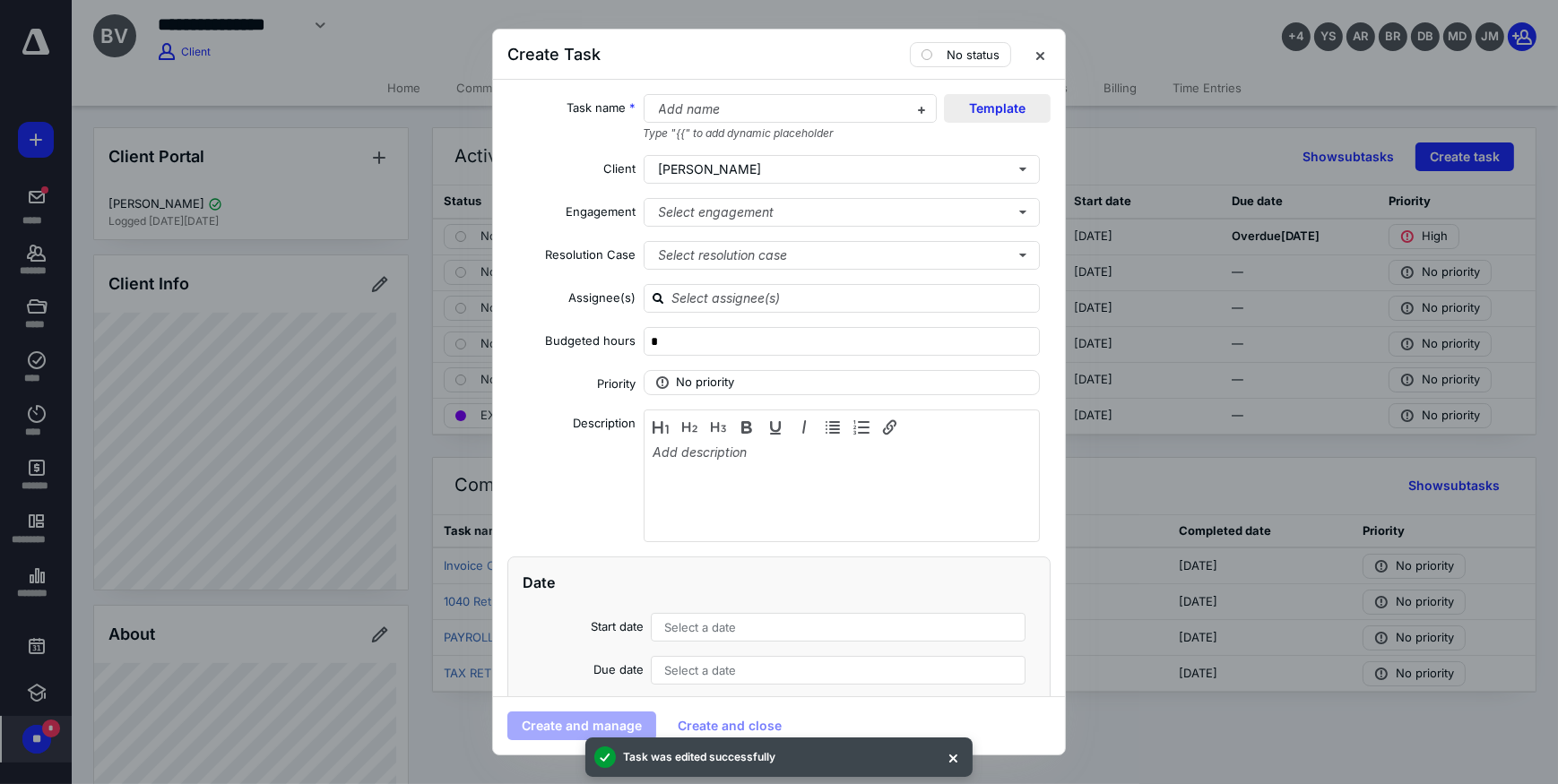 click on "Template" at bounding box center [997, 108] 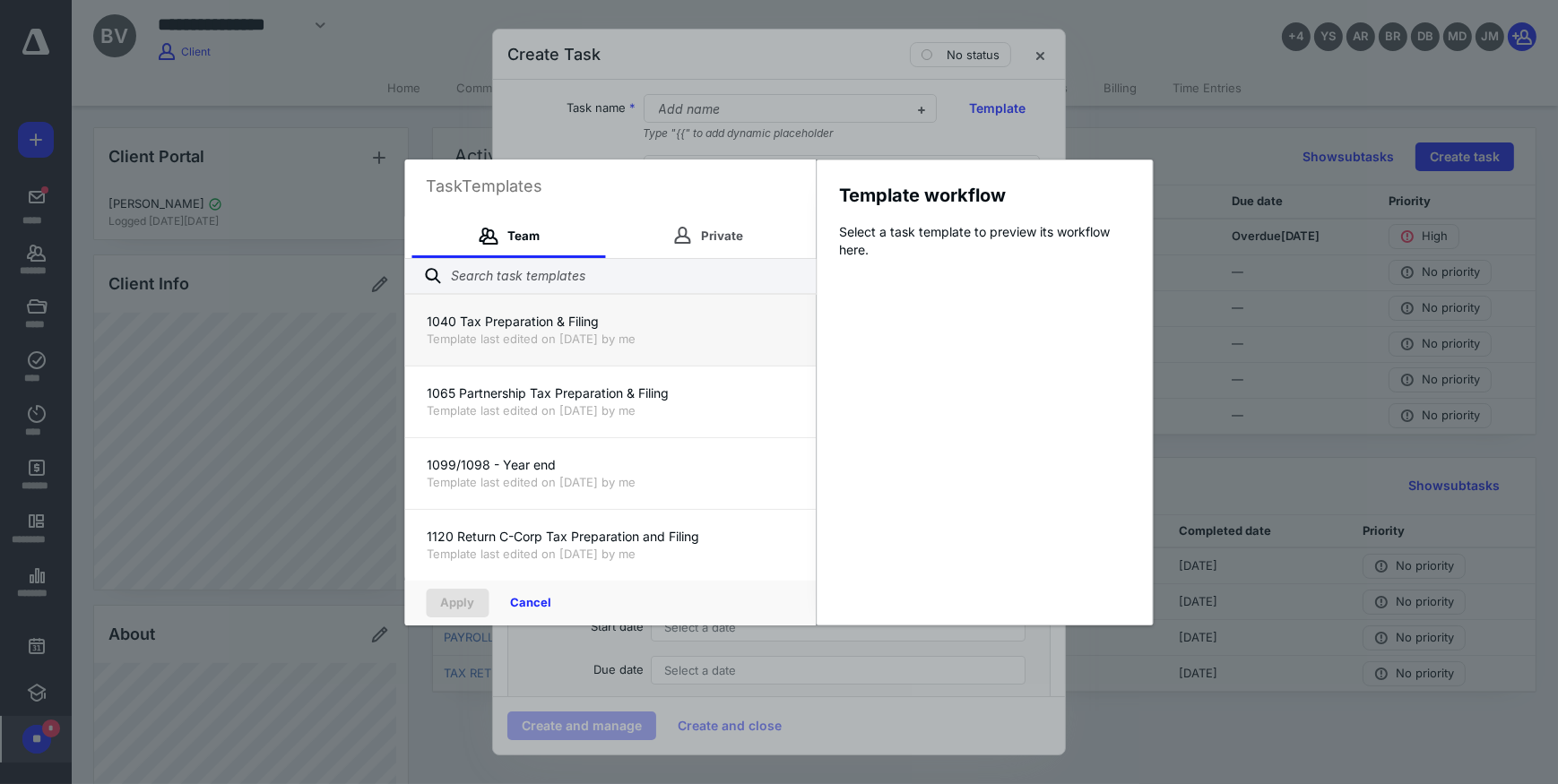 click on "Template last edited on [DATE] by me" at bounding box center (610, 339) 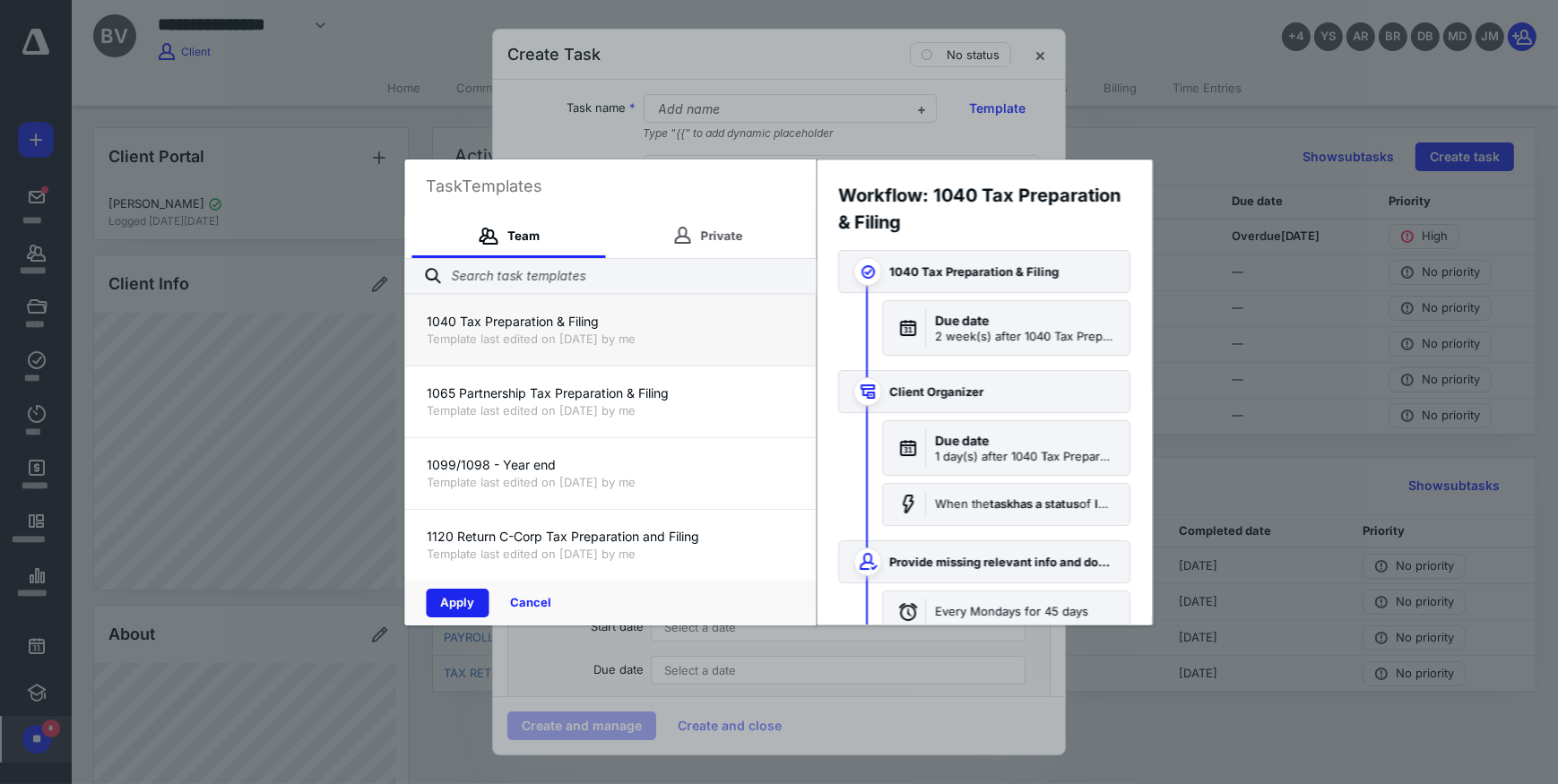 click on "Apply" at bounding box center (458, 603) 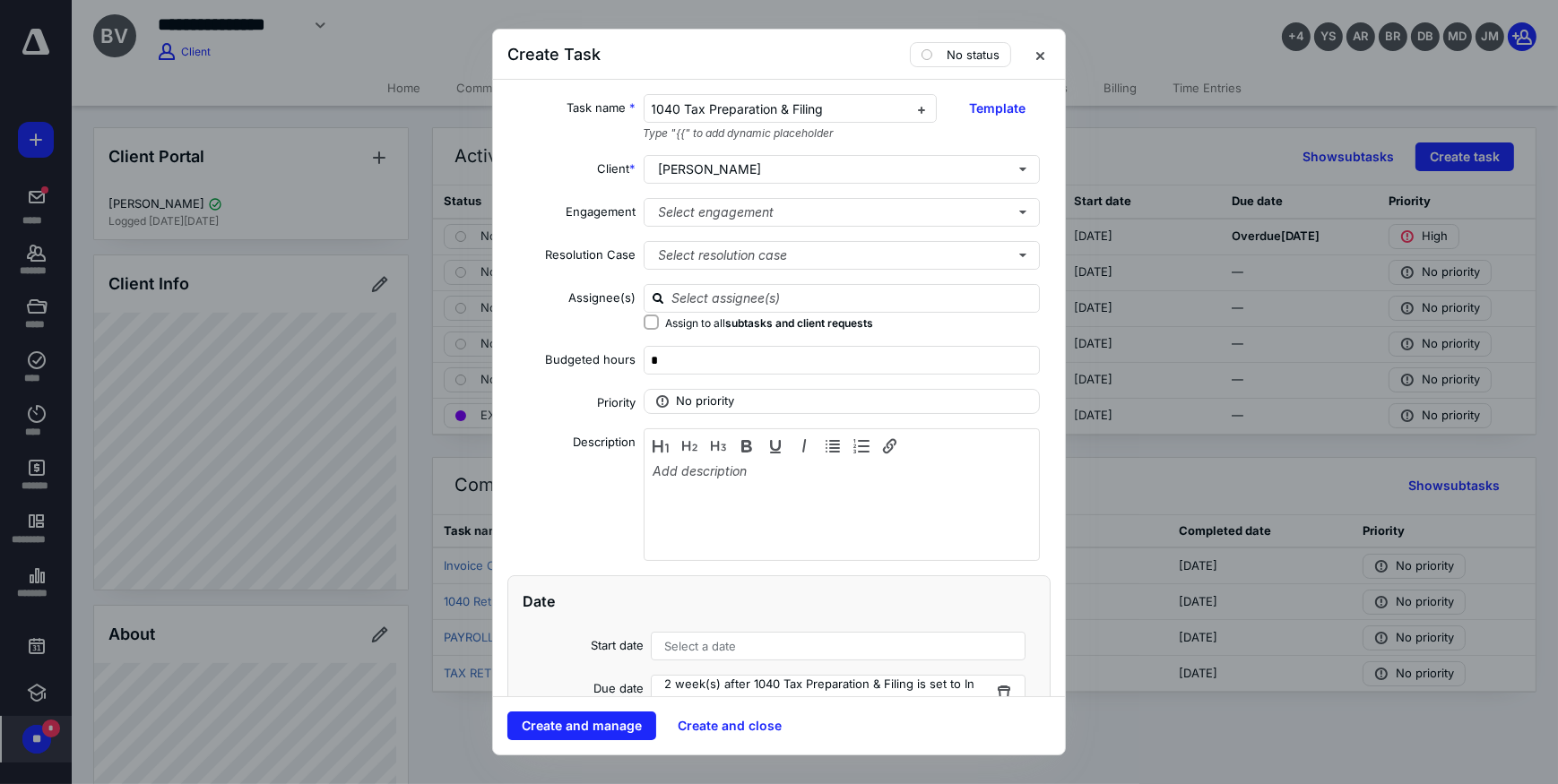 checkbox on "true" 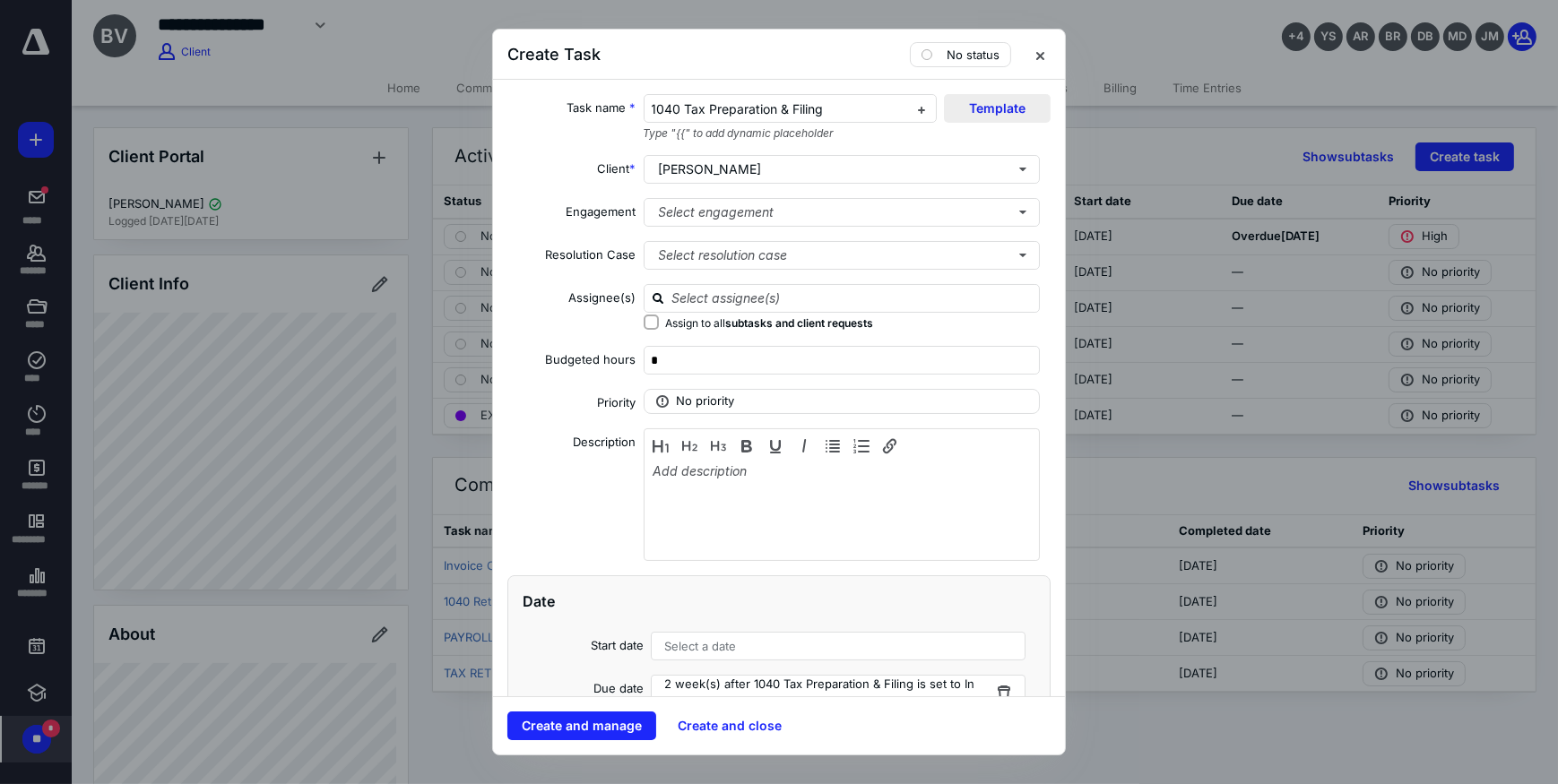 click on "Template" at bounding box center (997, 108) 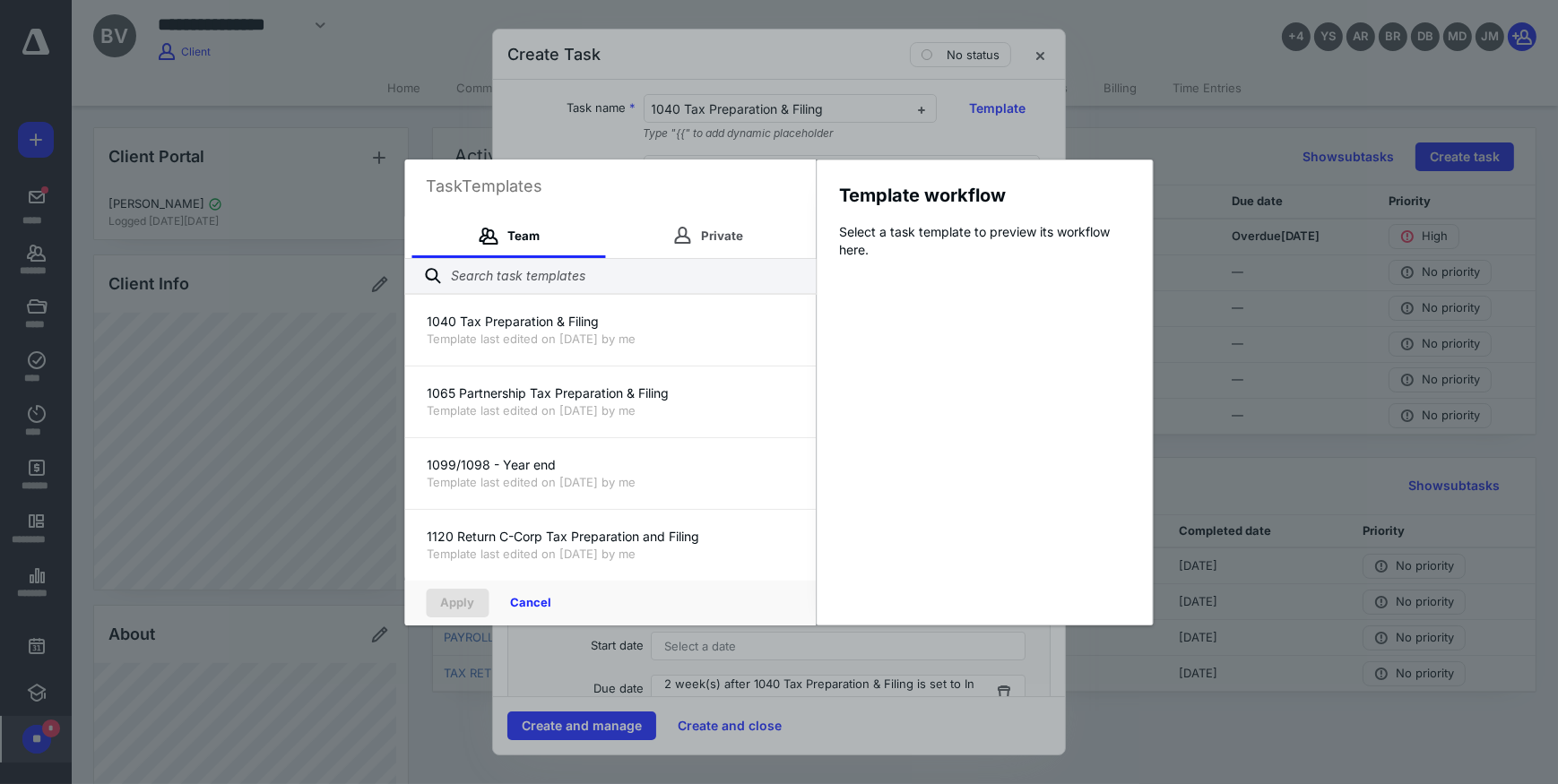 click on "Task  Templates Team Private 1040 Tax Preparation & Filing Template last edited on [DATE] by me 1065 Partnership Tax Preparation & Filing Template last edited on [DATE] by me 1099/1098 - Year end Template last edited on [DATE] by me 1120 Return C-Corp Tax Preparation and Filing Template last edited on [DATE] by me 1120-S Corp Tax Preparation & Filing Template last edited on [DATE] by me Accounting - Annual (OLD) Template last edited on [DATE] by me Accounting Service - Annual TYXX {{returntype}} Template last edited on [DATE] by me Accounting Services - Monthly {{returntype}}  {{taxyear}} Template last edited on [DATE] by me Automated Client Invoicing Setup & Execution Template last edited on [DATE] by me Bi-Weekly Payroll - 2025 Template last edited on [DATE] by me BOI - Report Template last edited on [DATE] by [PERSON_NAME] Business Formation & Entity Registration Template last edited on [DATE] by me CALL BACK Template last edited on [DATE] by me [US_STATE] Annual Report" at bounding box center [779, 392] 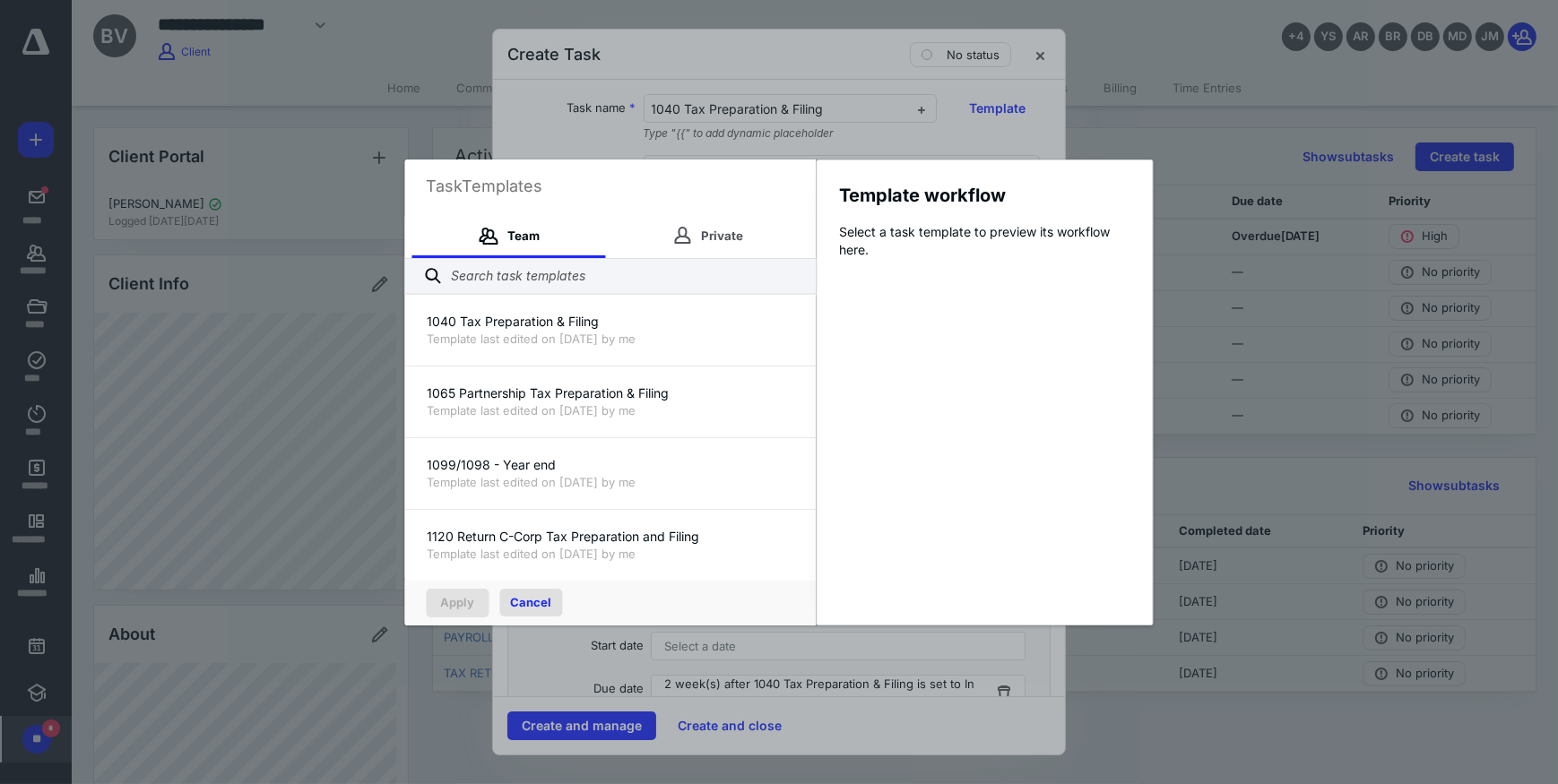 click on "Cancel" at bounding box center [532, 602] 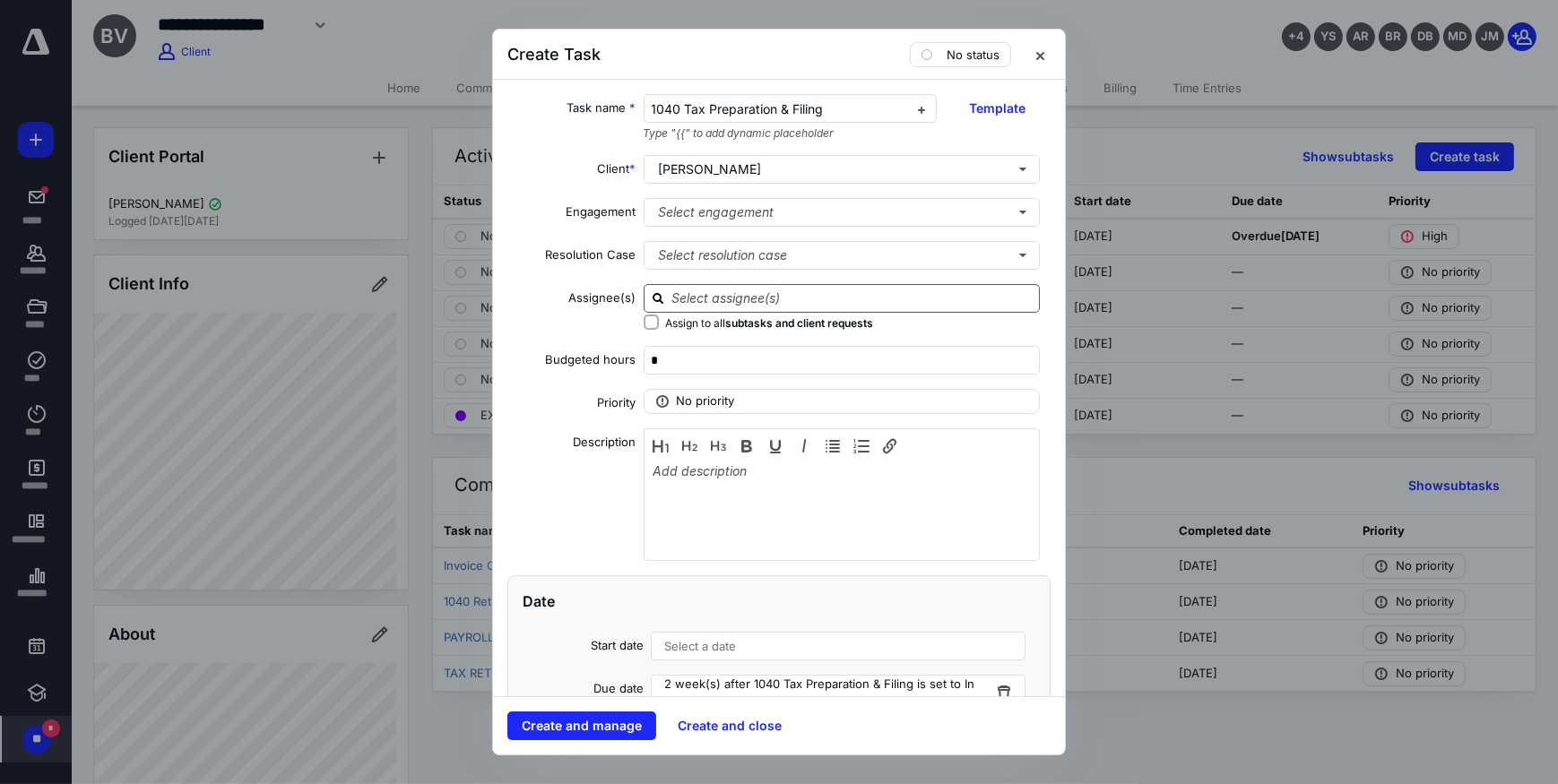 click at bounding box center (853, 297) 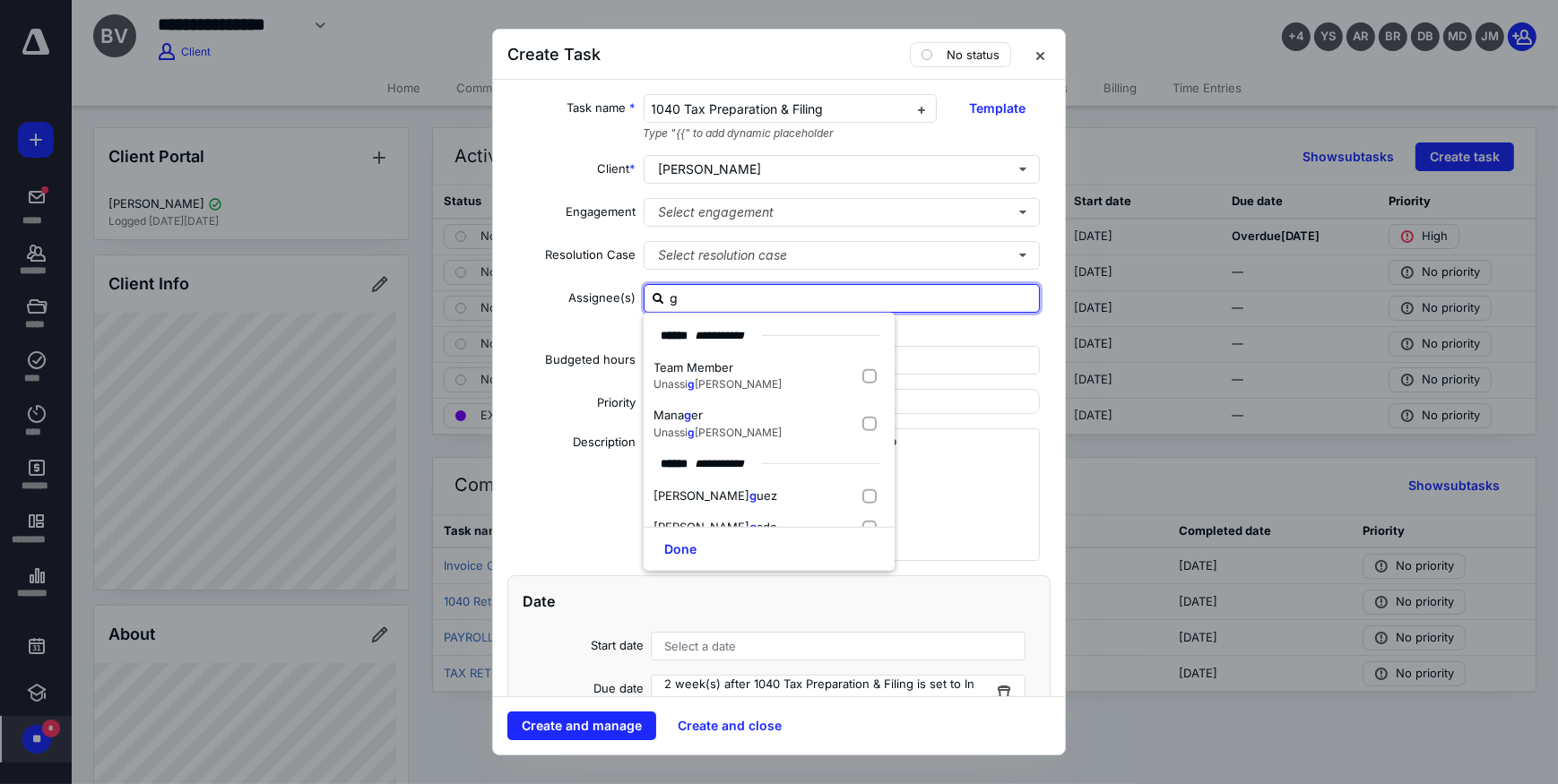 type on "ge" 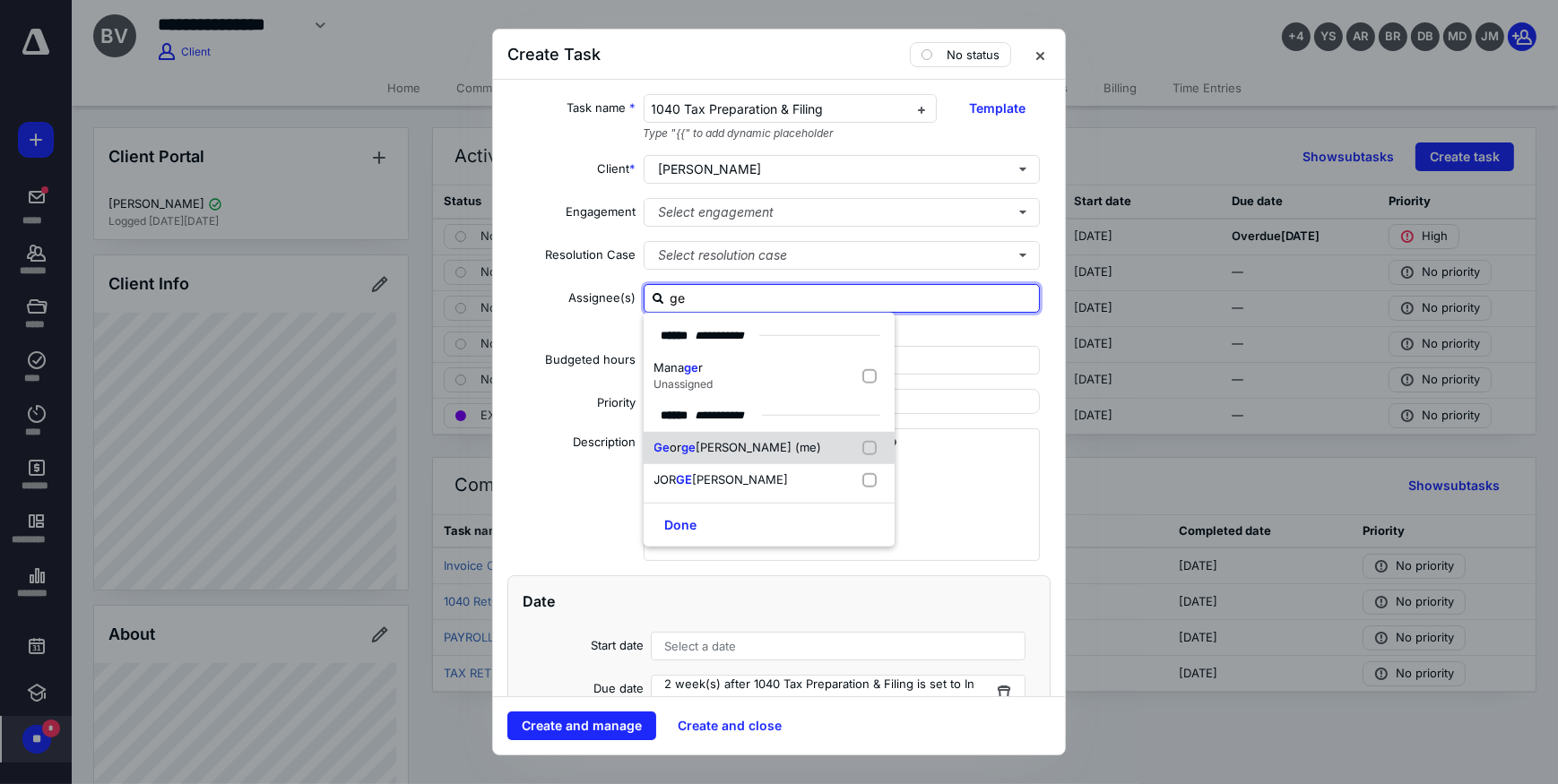 click on "[PERSON_NAME] (me)" at bounding box center [759, 447] 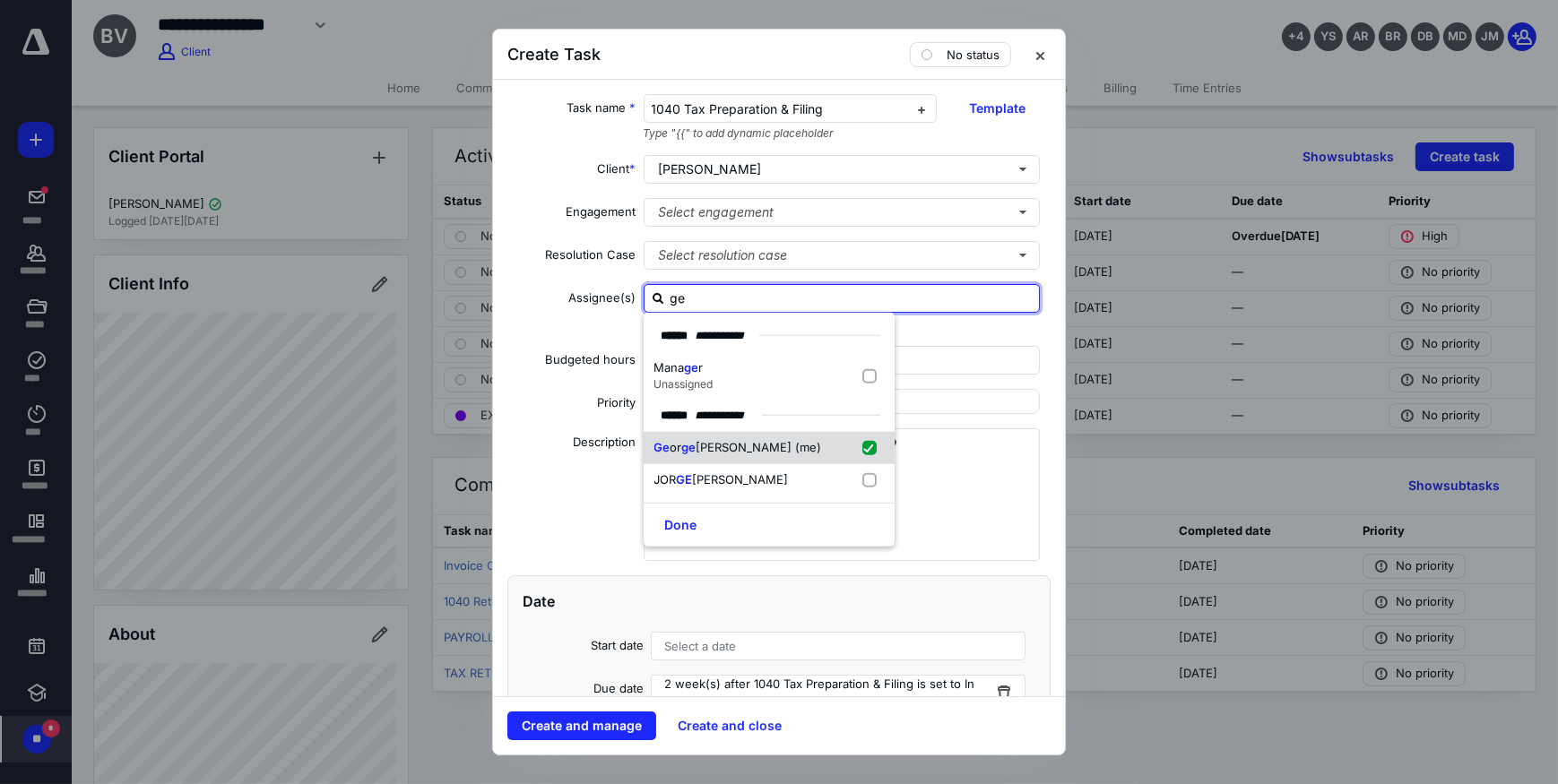 checkbox on "true" 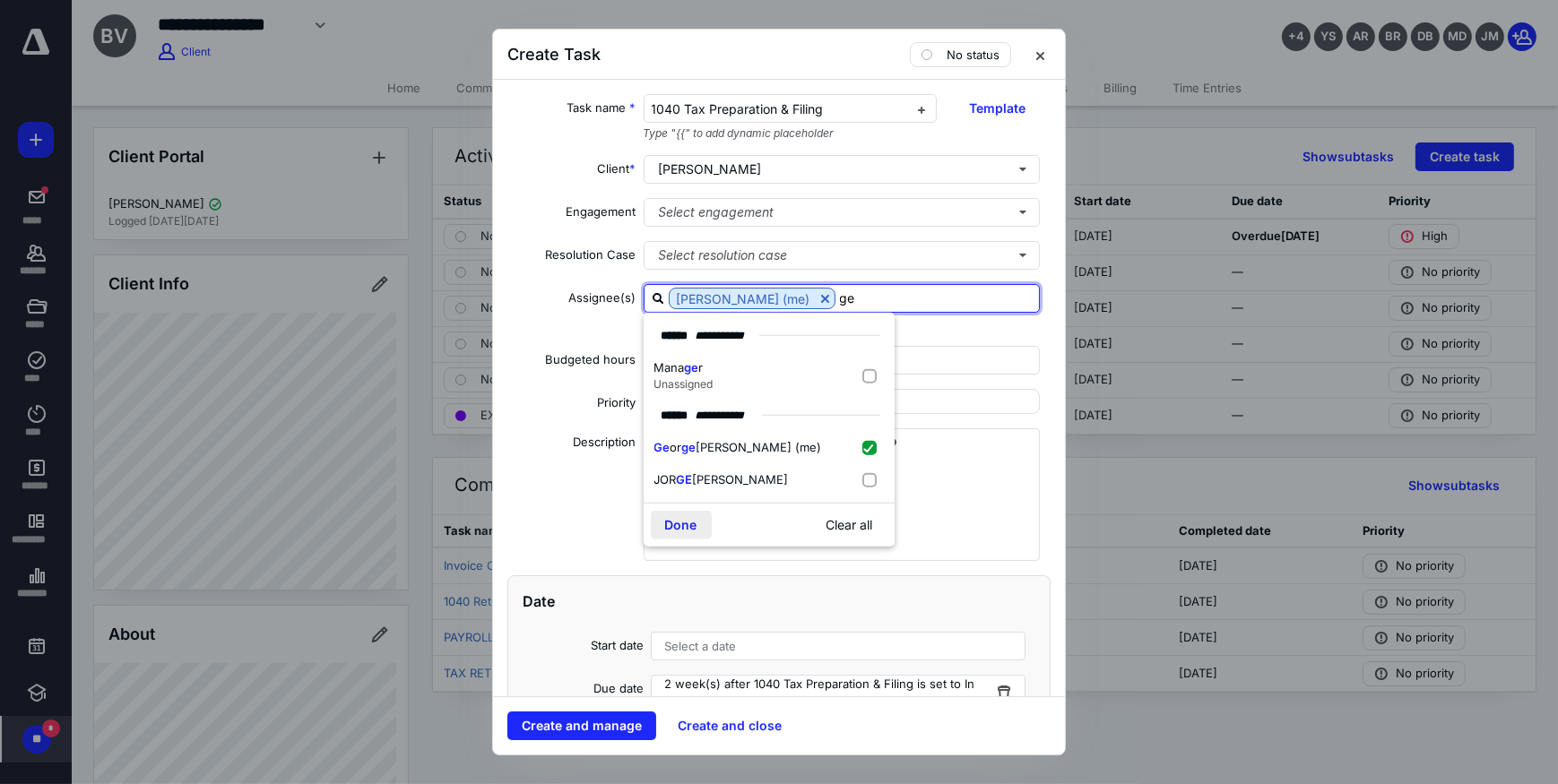 type on "ge" 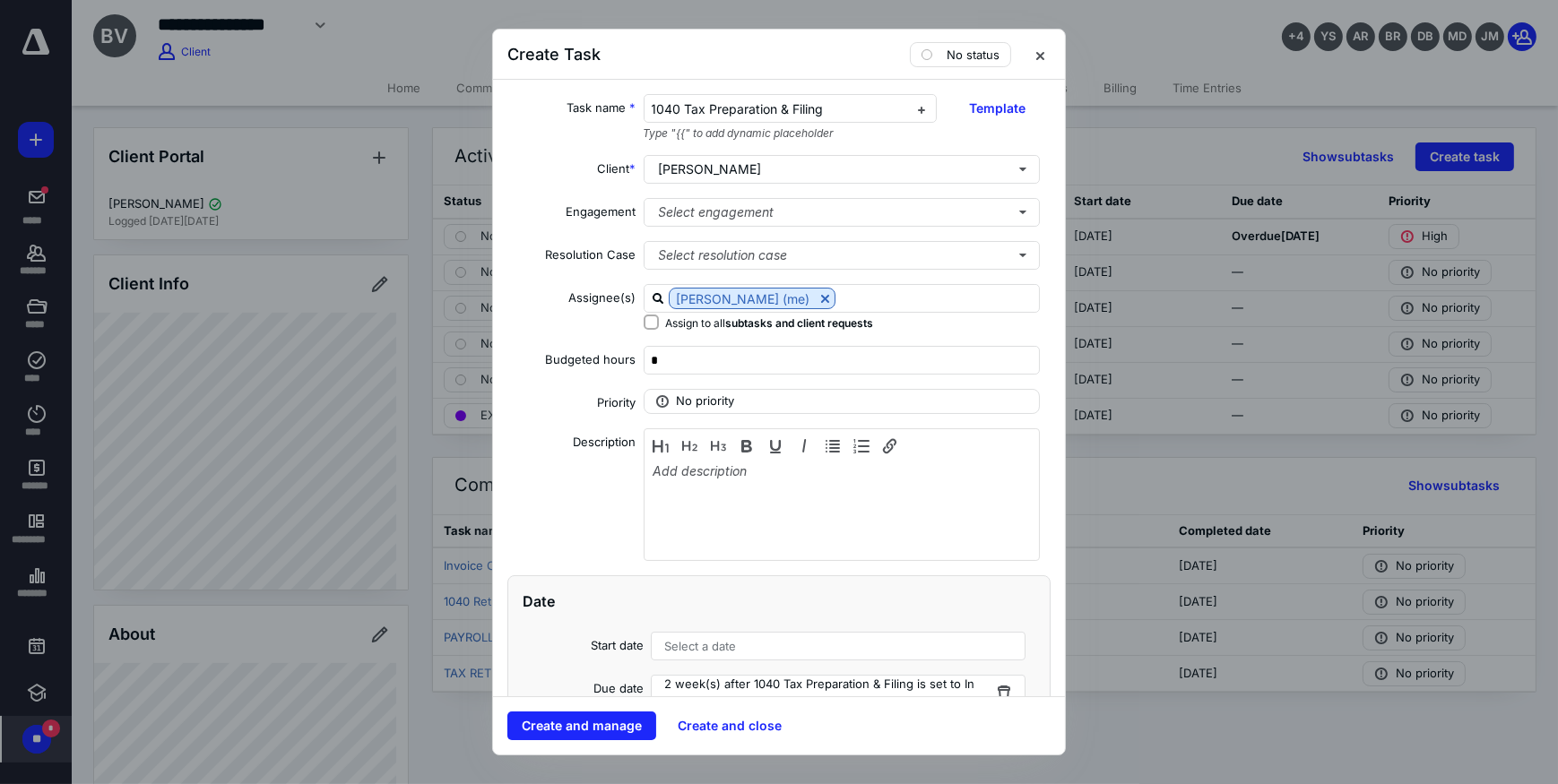 click on "Select a date" at bounding box center (700, 646) 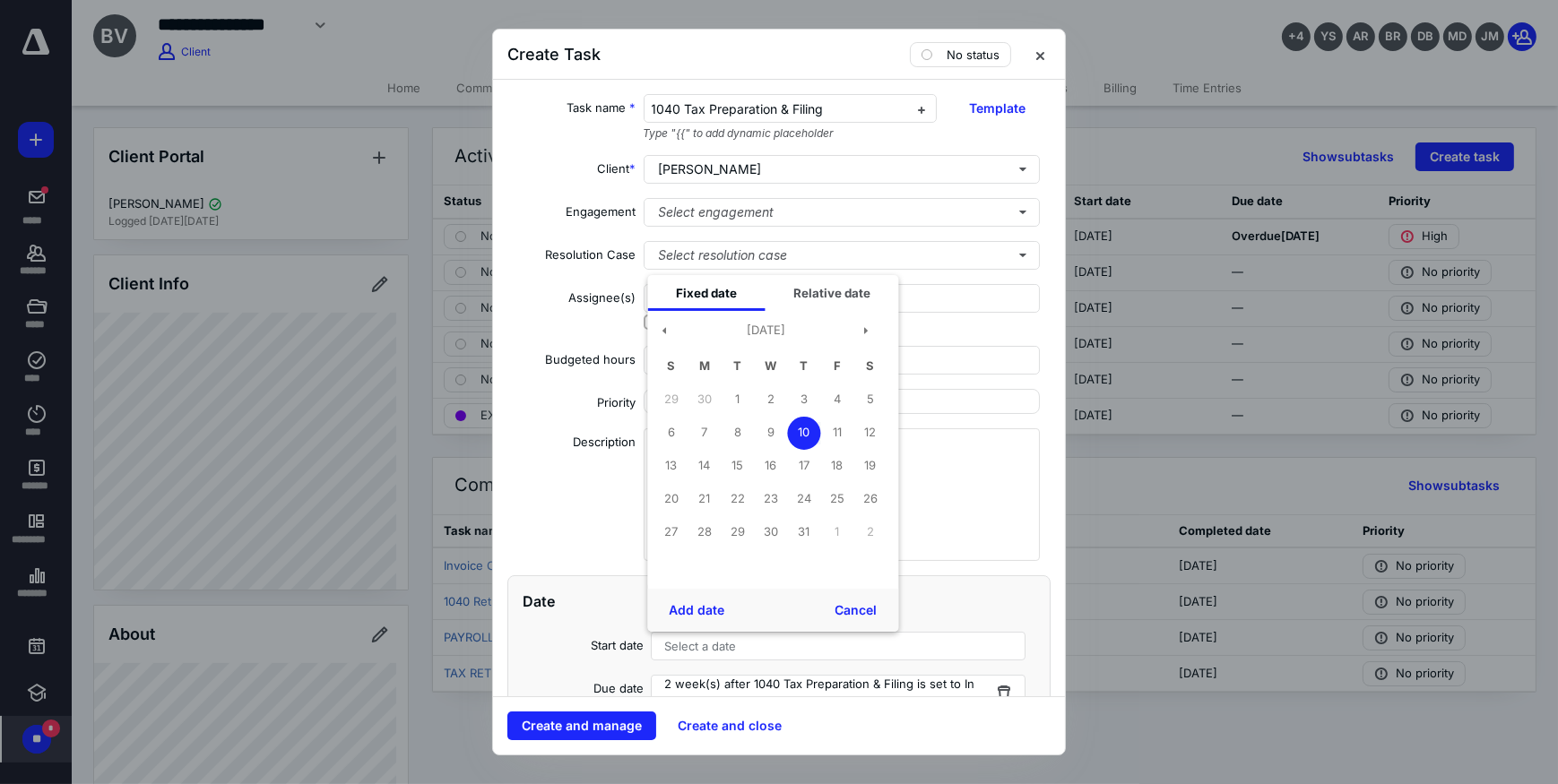 click on "10" at bounding box center (803, 433) 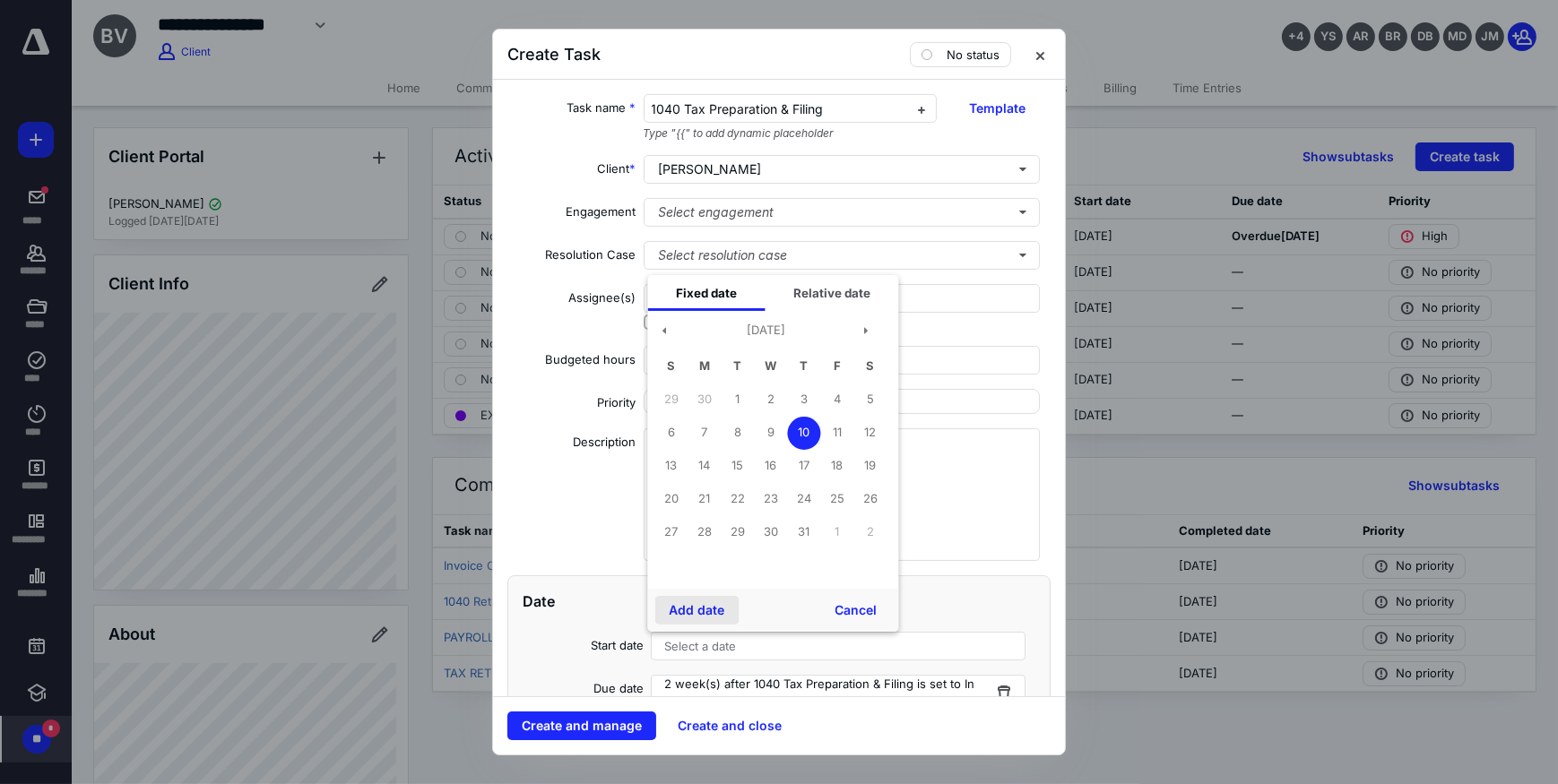 click on "Add date" at bounding box center [697, 610] 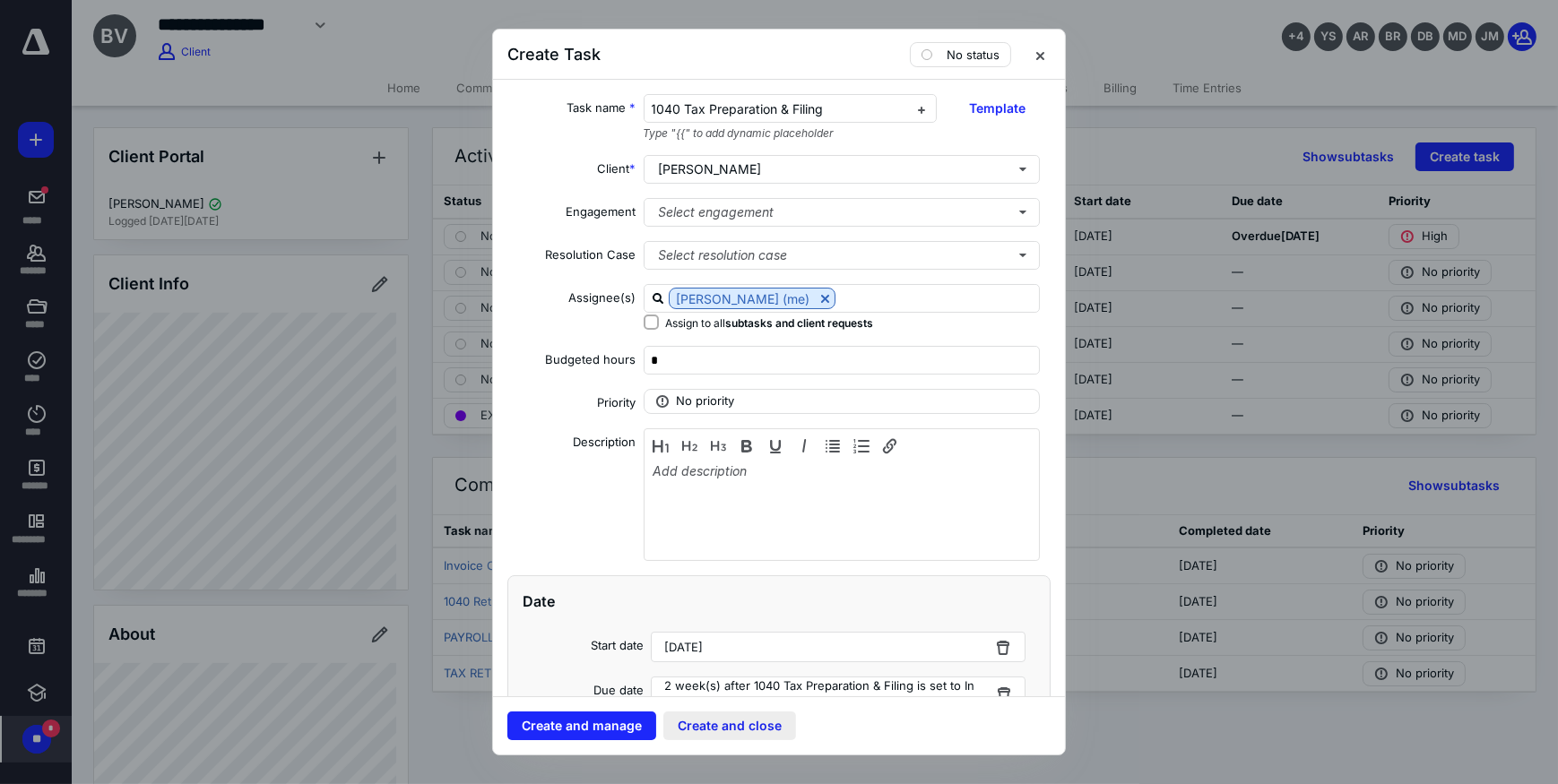 click on "Create and close" at bounding box center (730, 726) 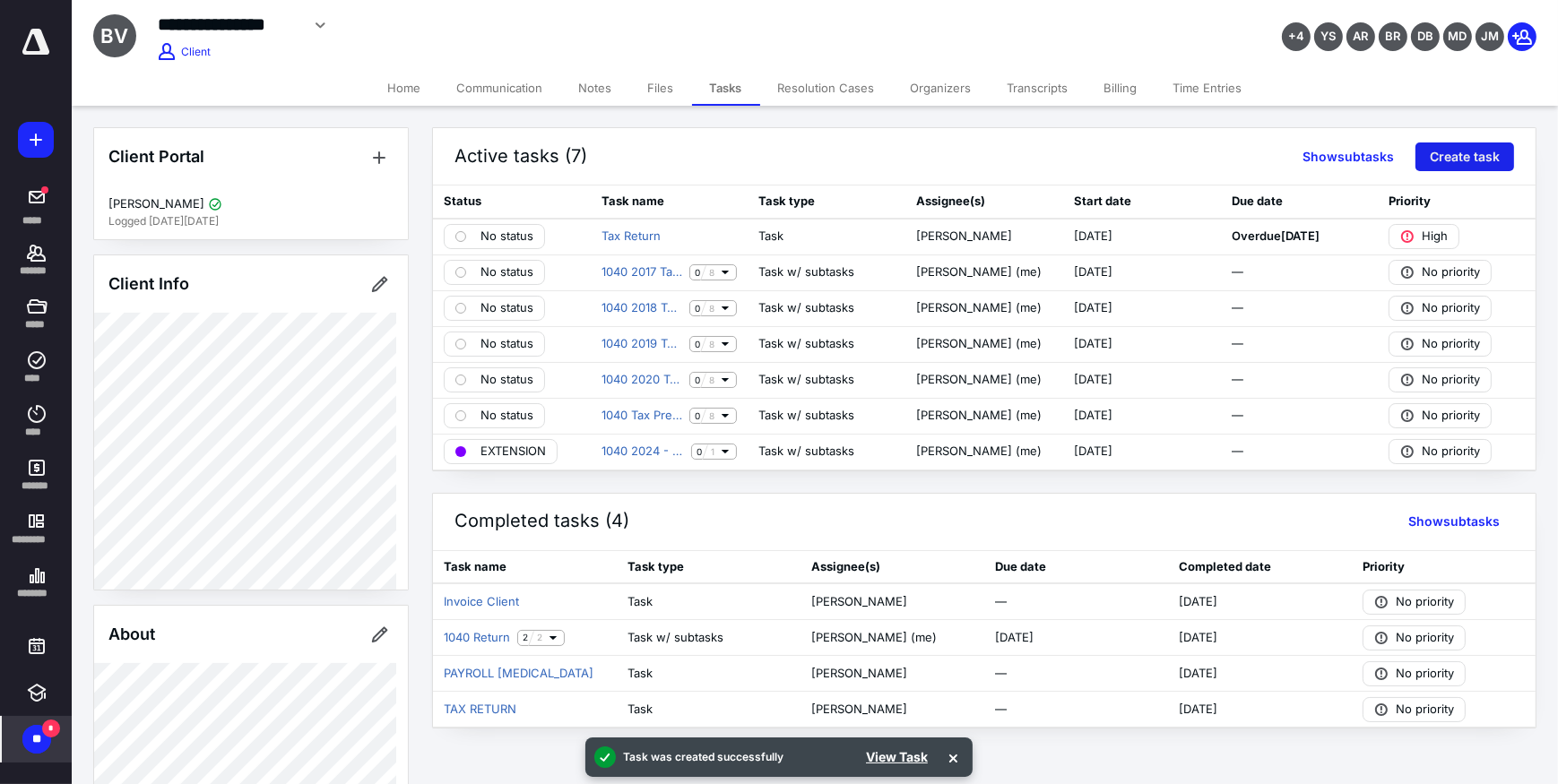 click on "Create task" at bounding box center (1465, 157) 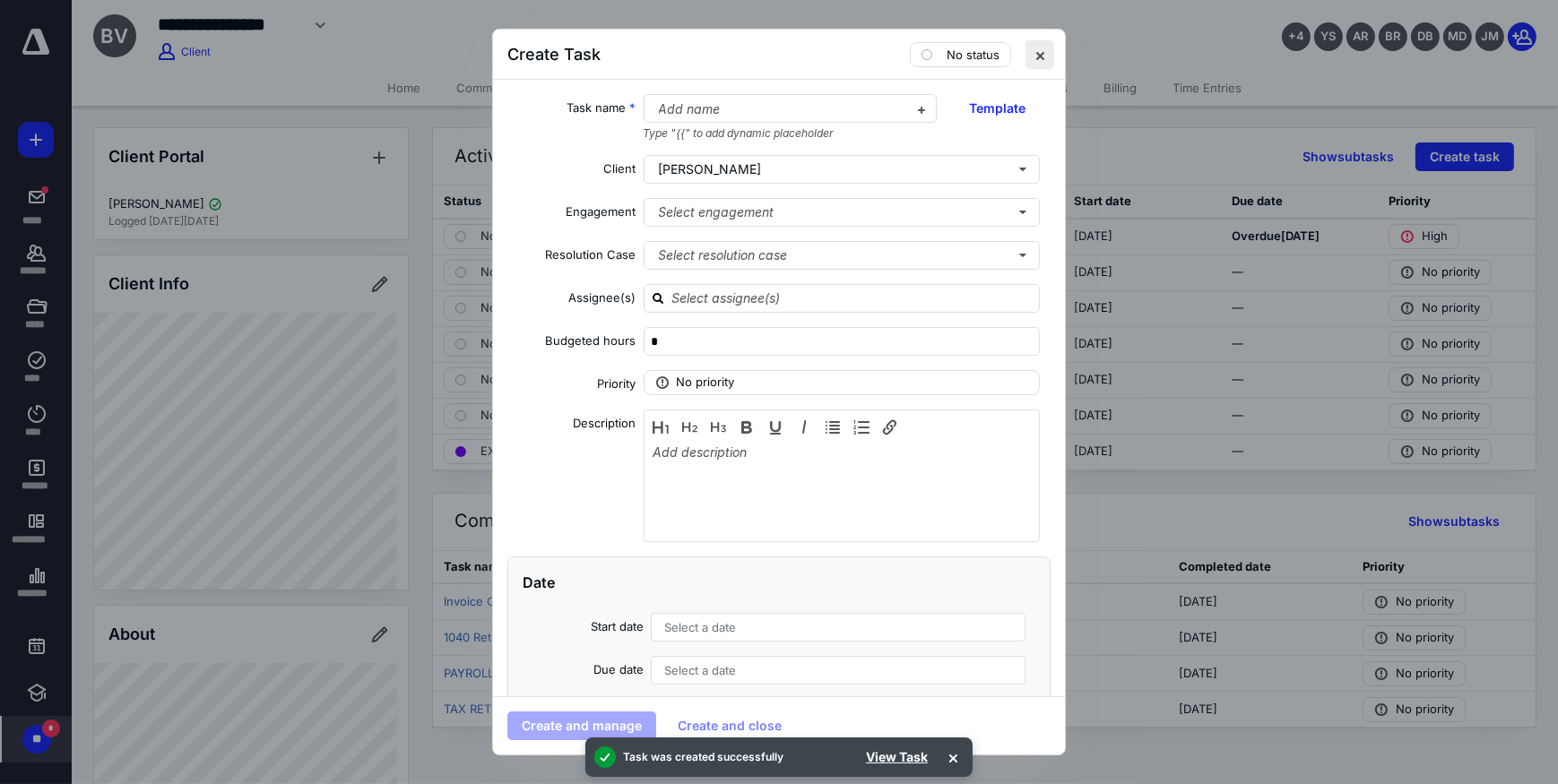 click at bounding box center [1040, 55] 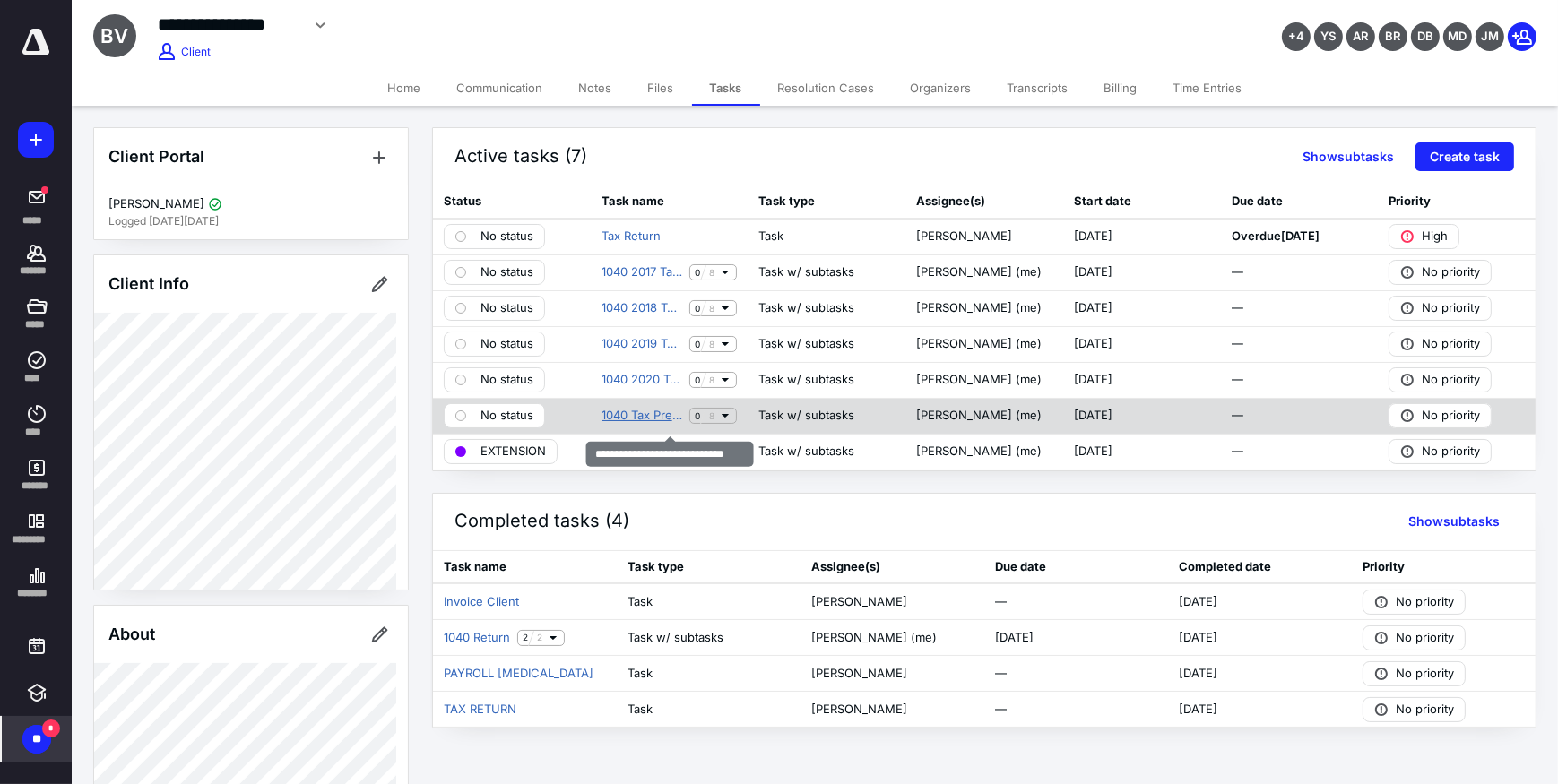 click on "1040 Tax Preparation & Filing" at bounding box center [642, 416] 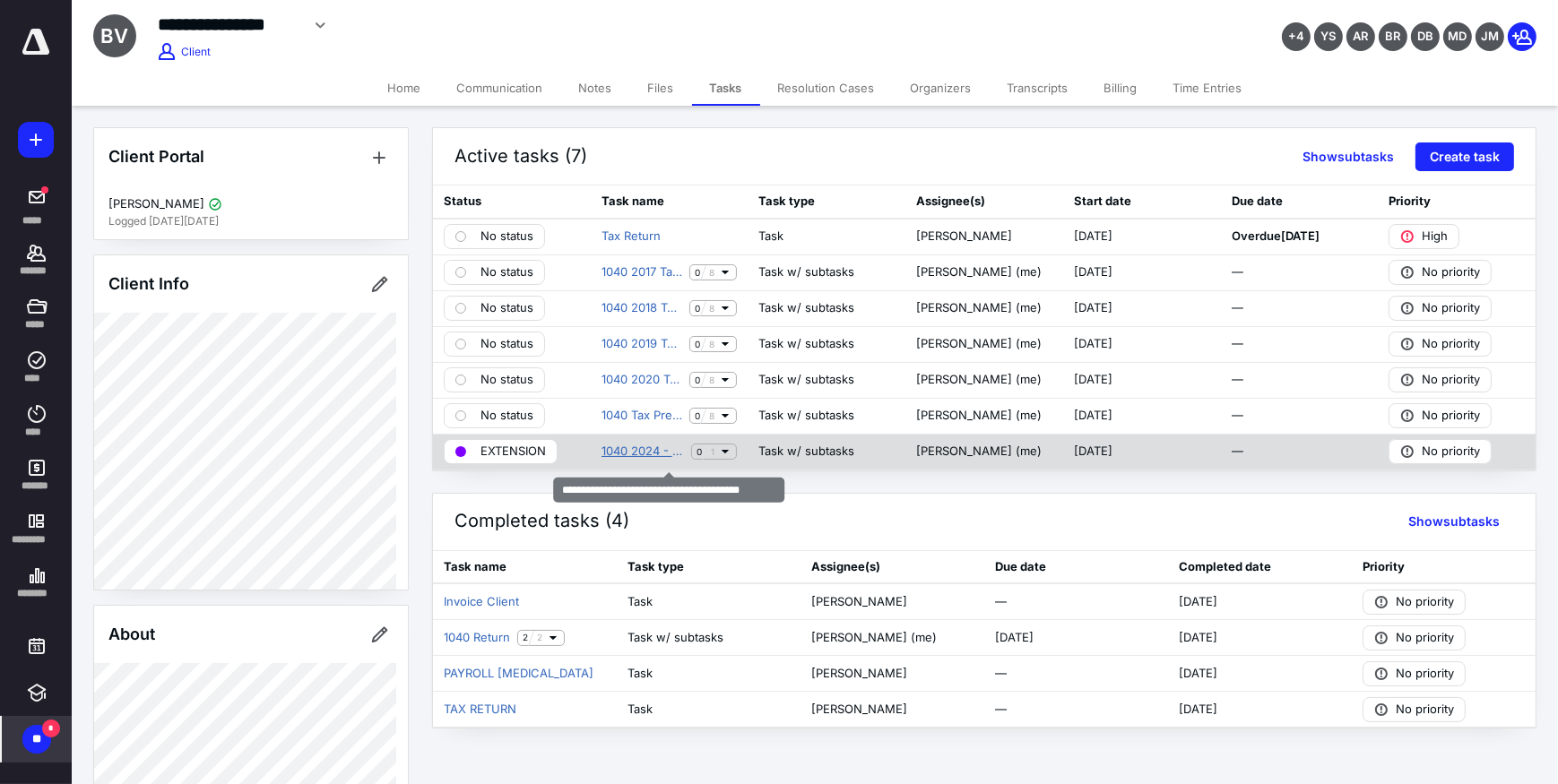 click on "1040 2024 - Individual Tax Returns - New" at bounding box center (643, 452) 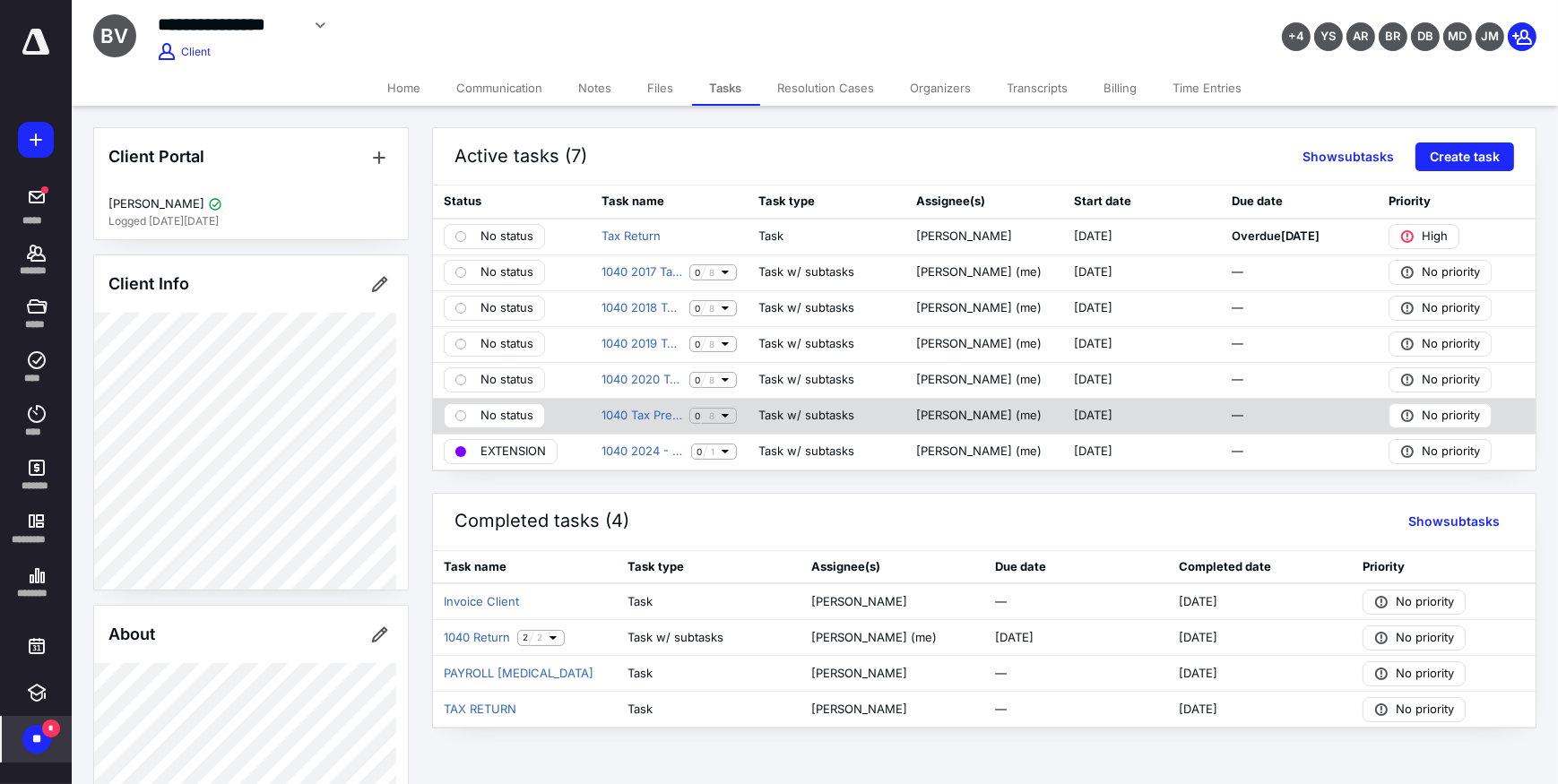click on "1040 Tax Preparation & Filing 0 8" at bounding box center (670, 416) 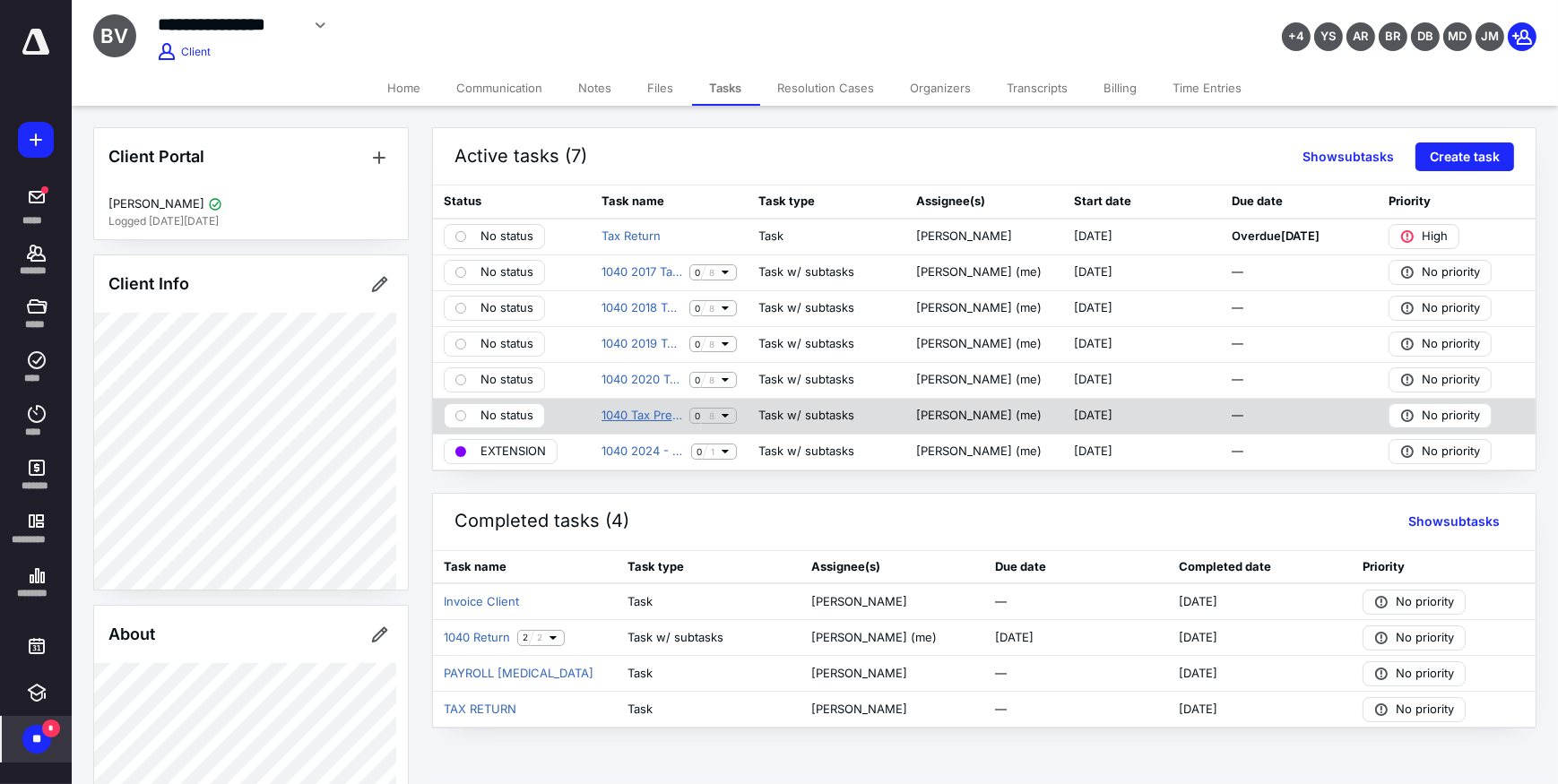 click on "1040 Tax Preparation & Filing" at bounding box center (642, 416) 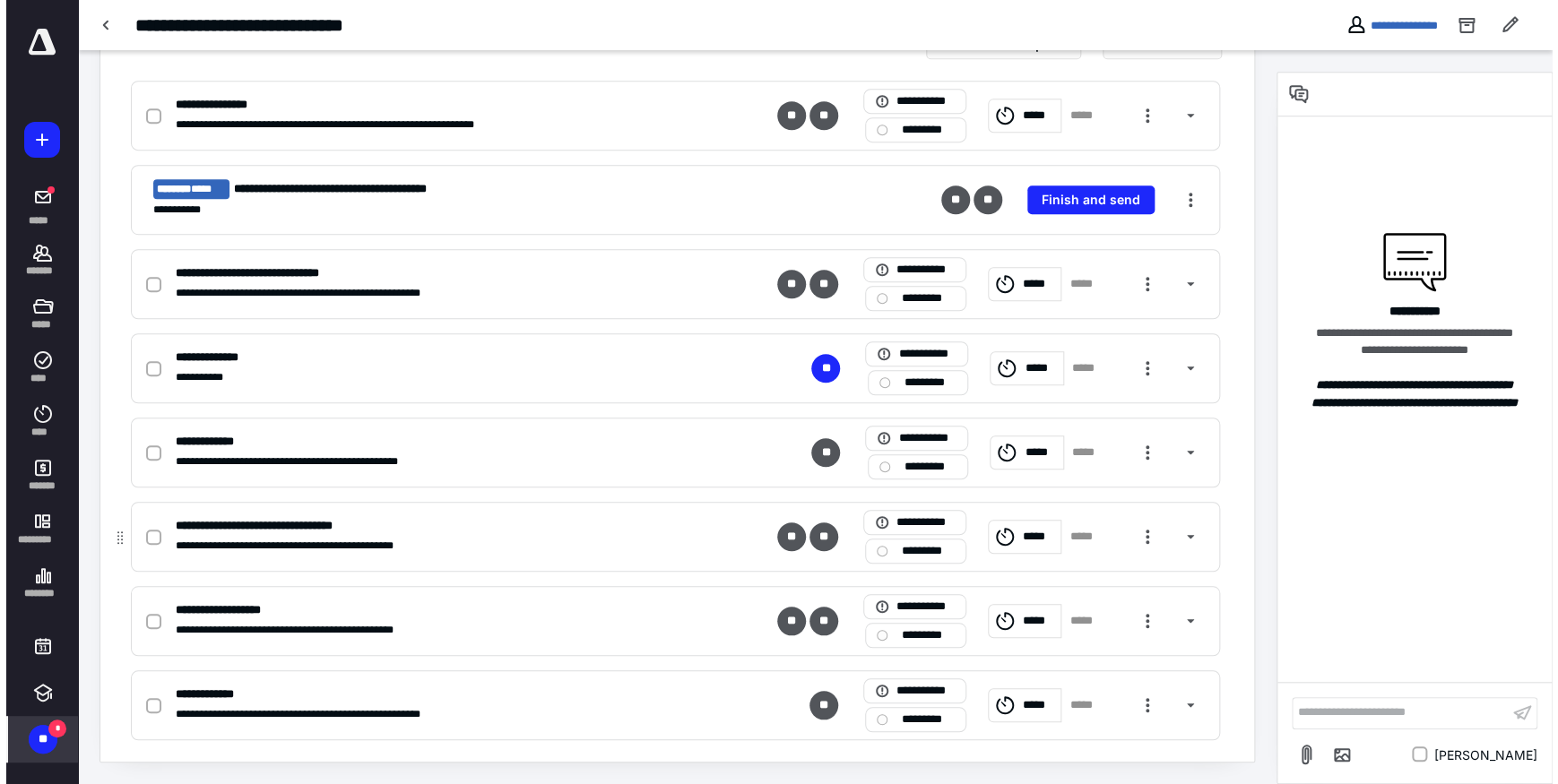 scroll, scrollTop: 0, scrollLeft: 0, axis: both 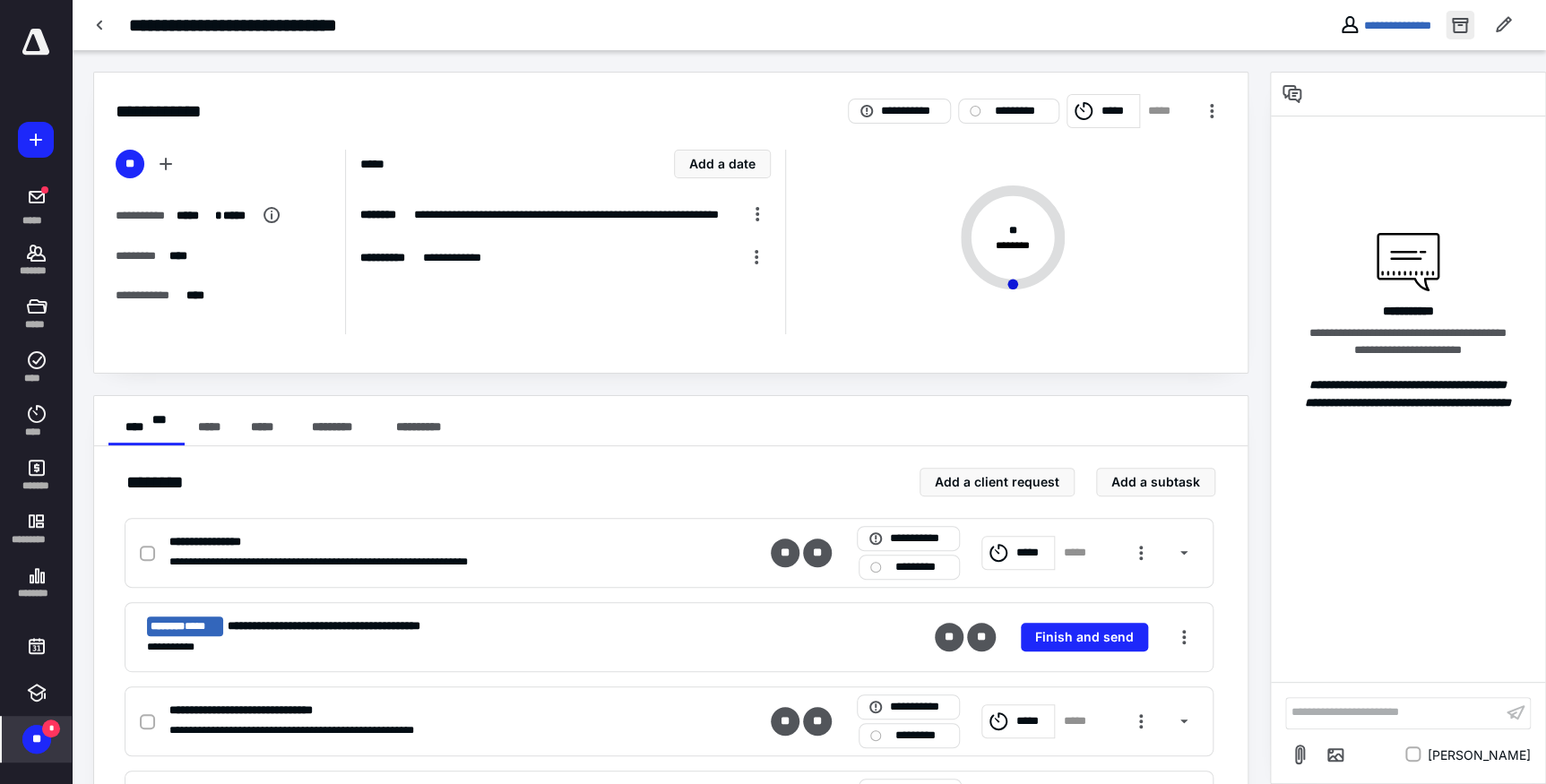 click at bounding box center (1460, 25) 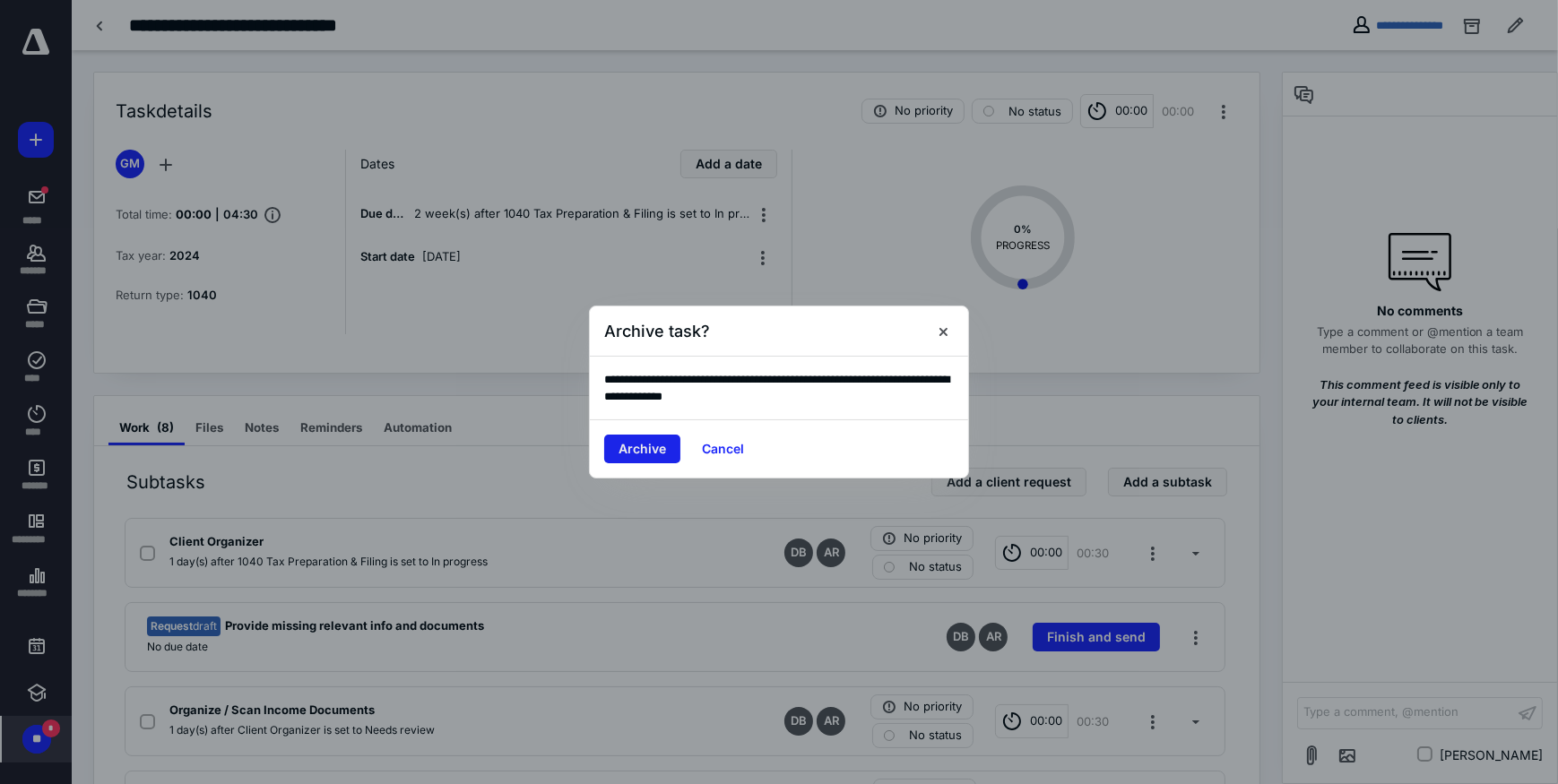 click on "Archive" at bounding box center (642, 449) 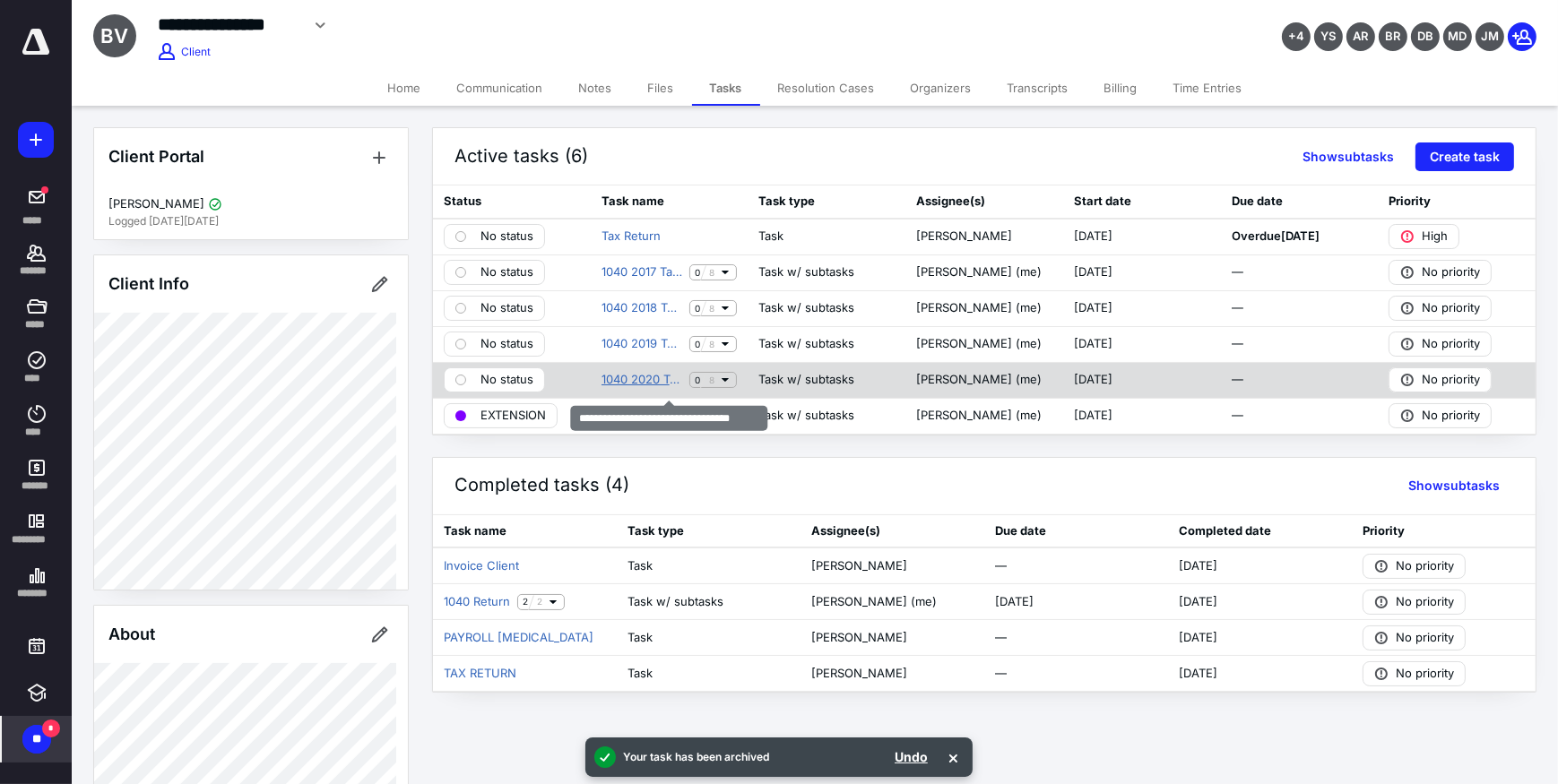 click on "1040 2020 Tax Preparation & Filing" at bounding box center [642, 380] 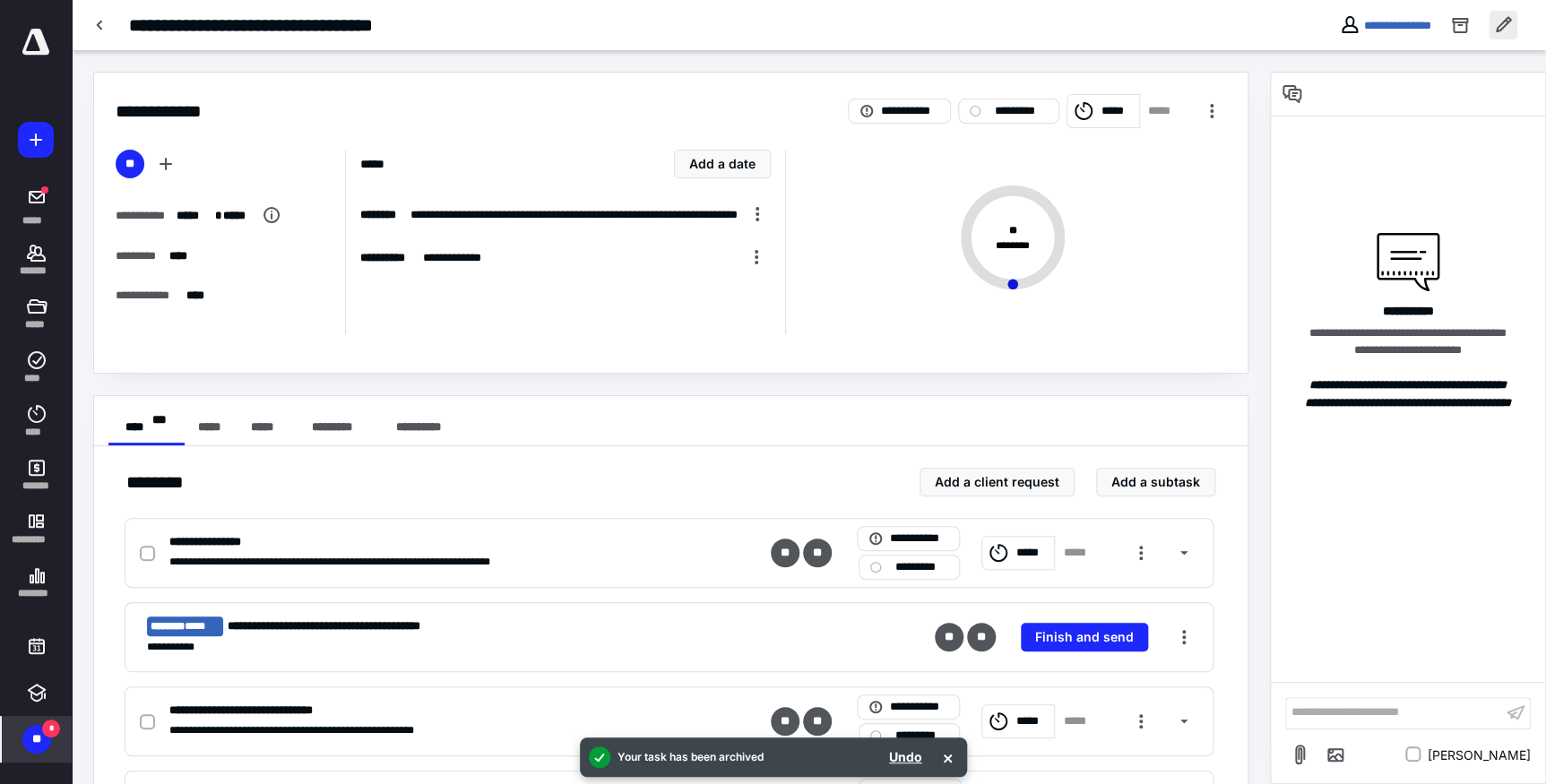 click at bounding box center (1503, 25) 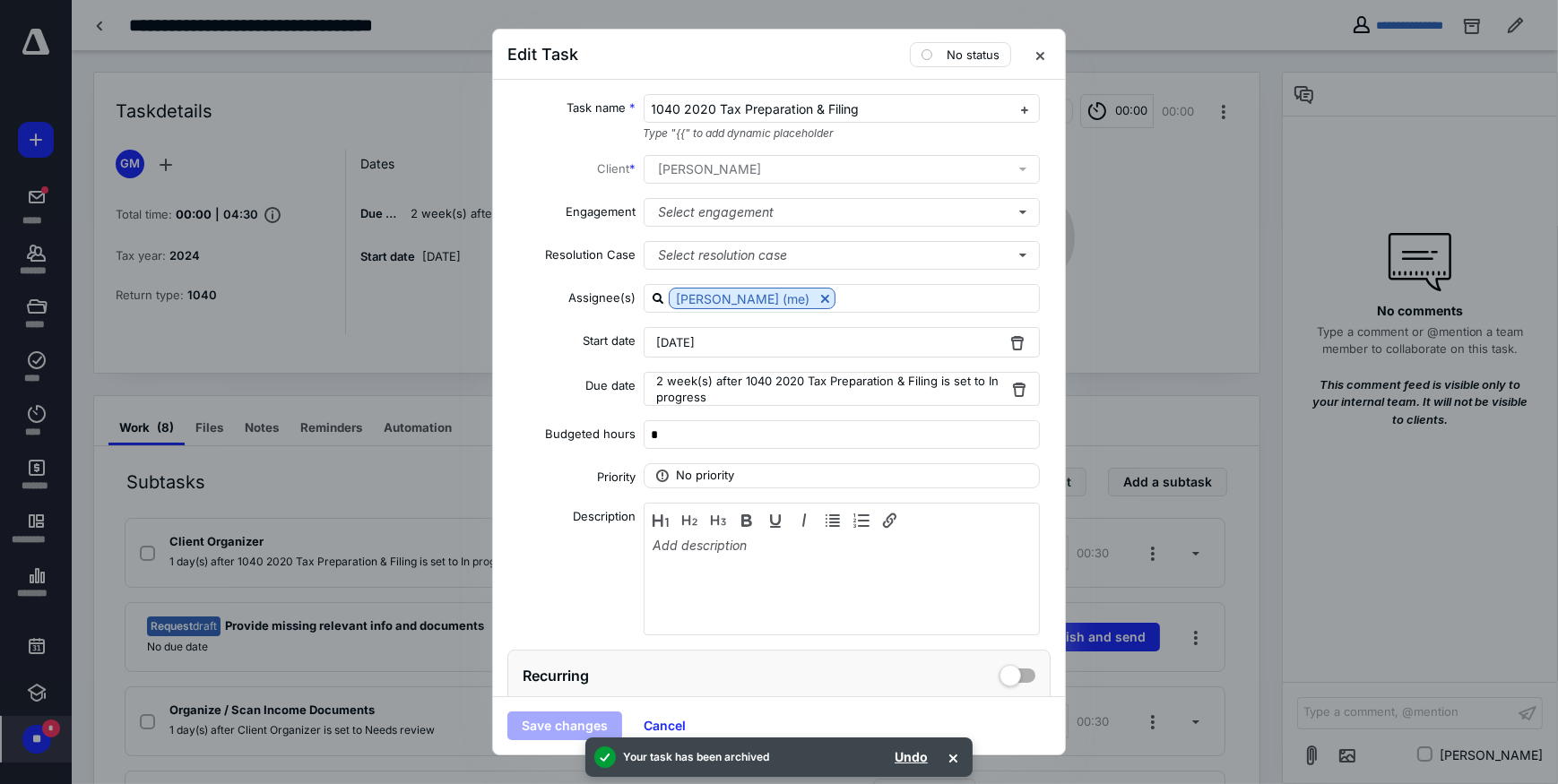 scroll, scrollTop: 212, scrollLeft: 0, axis: vertical 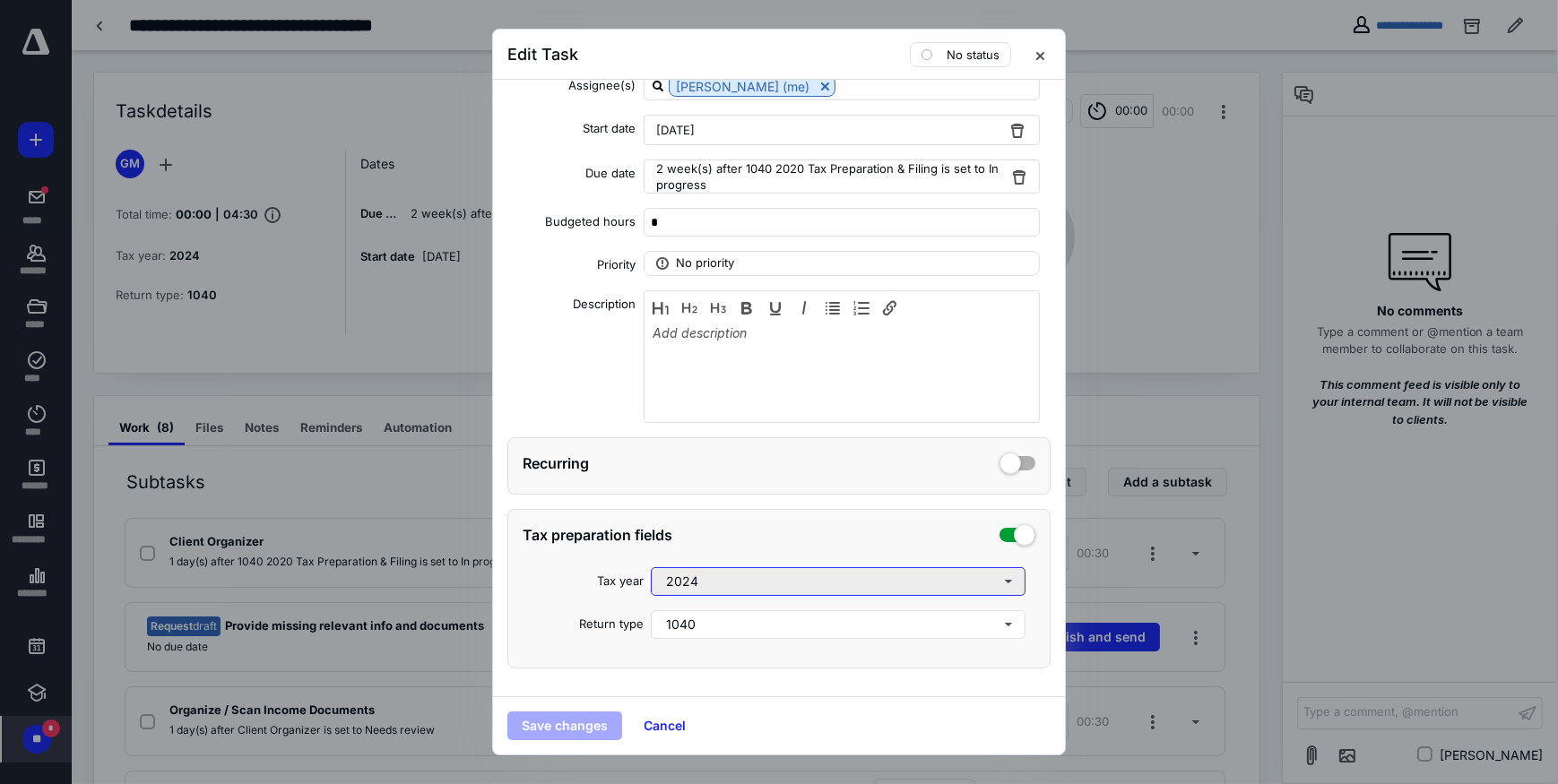 click on "2024" at bounding box center (838, 582) 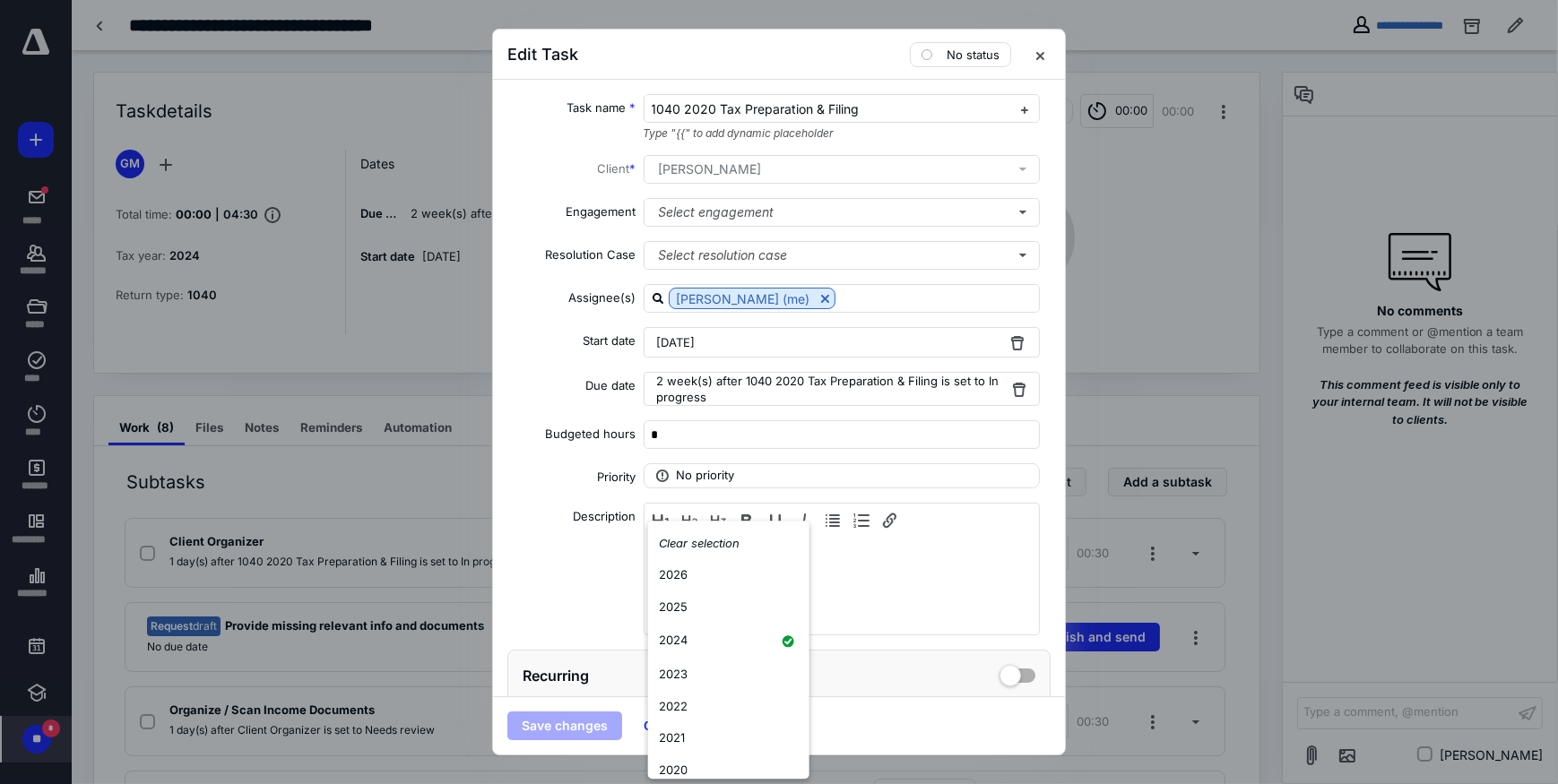 scroll, scrollTop: 212, scrollLeft: 0, axis: vertical 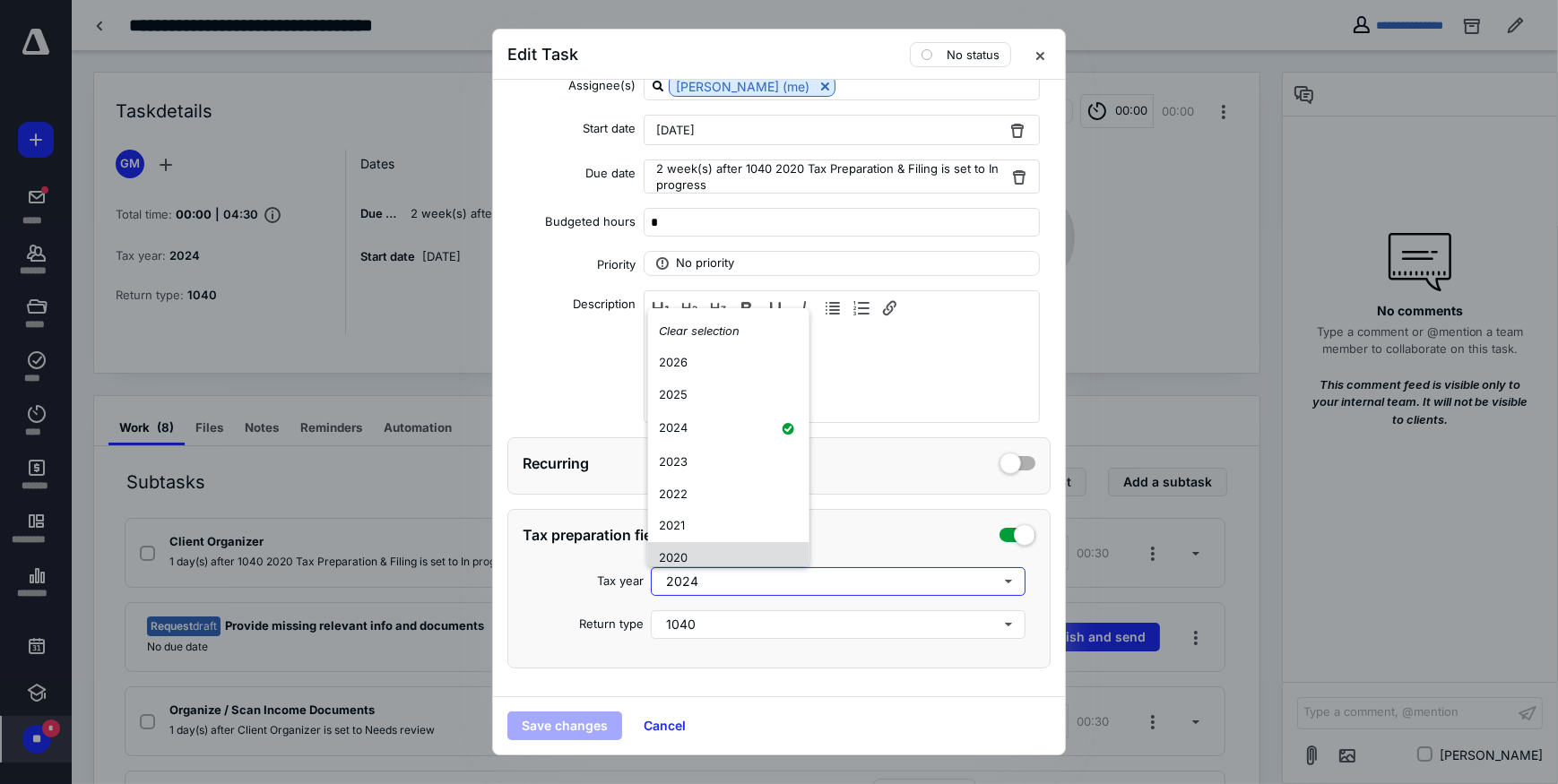 click on "2020" at bounding box center (729, 558) 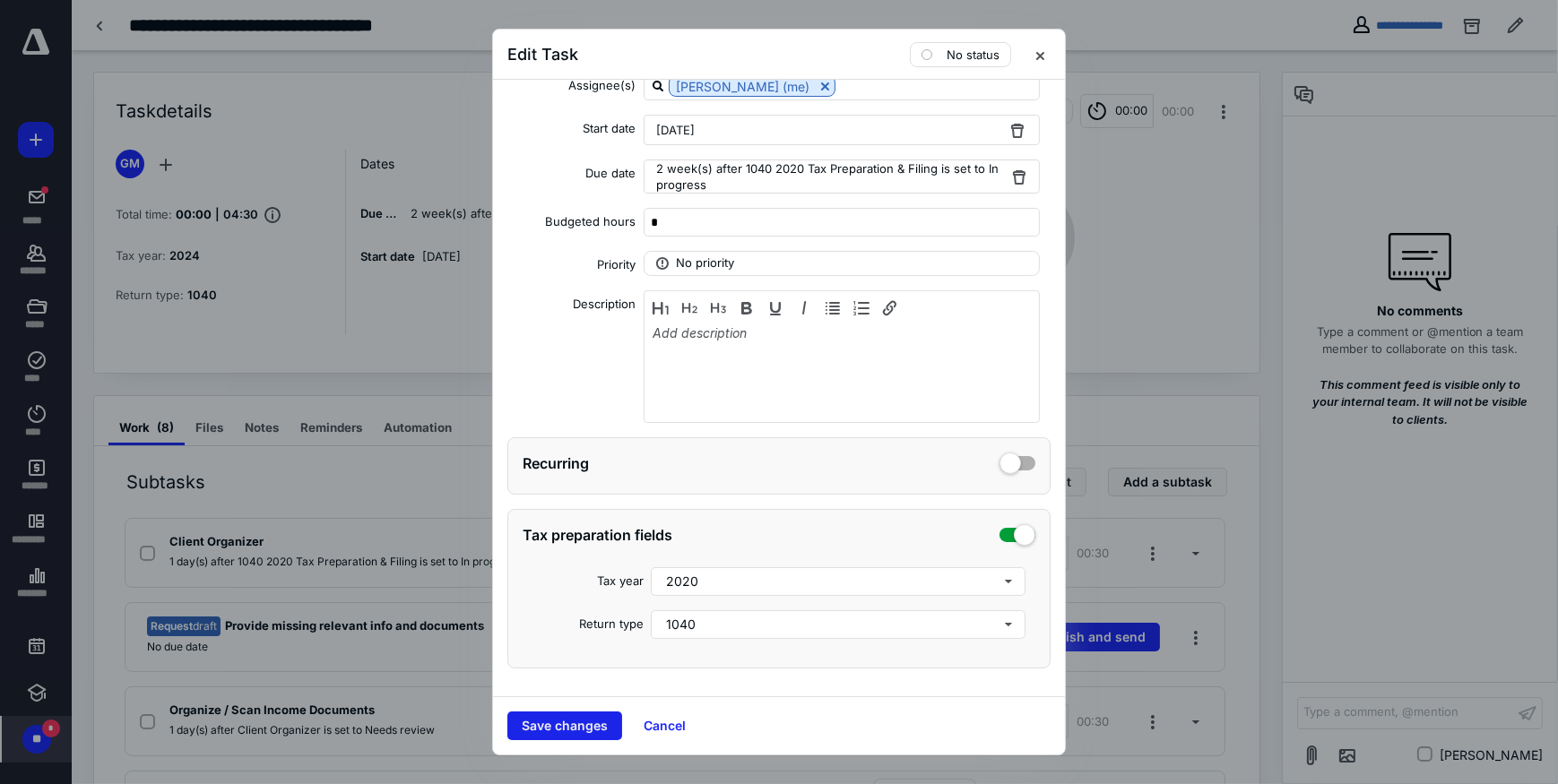 click on "Save changes" at bounding box center [565, 726] 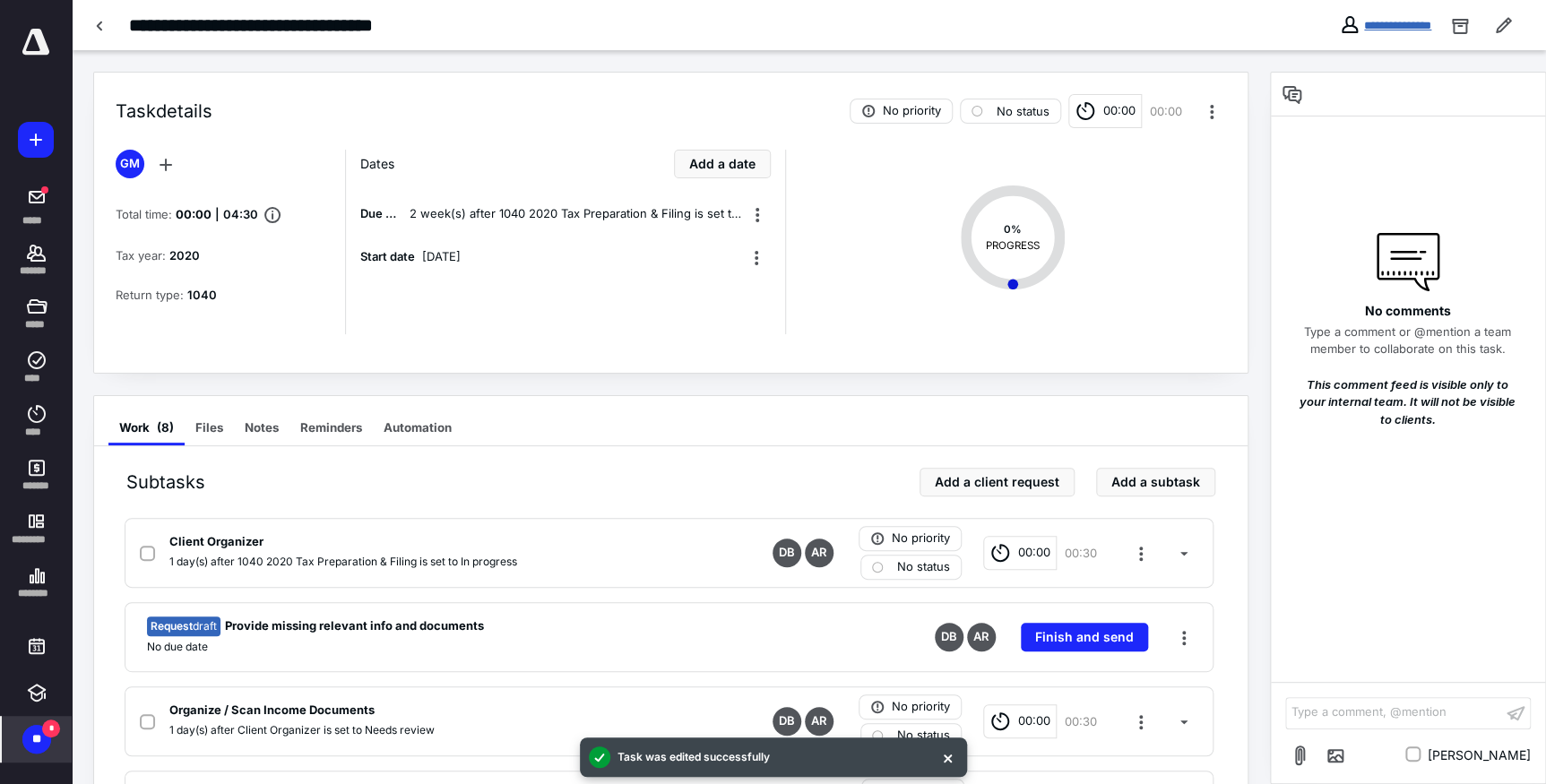 click on "**********" at bounding box center (1397, 25) 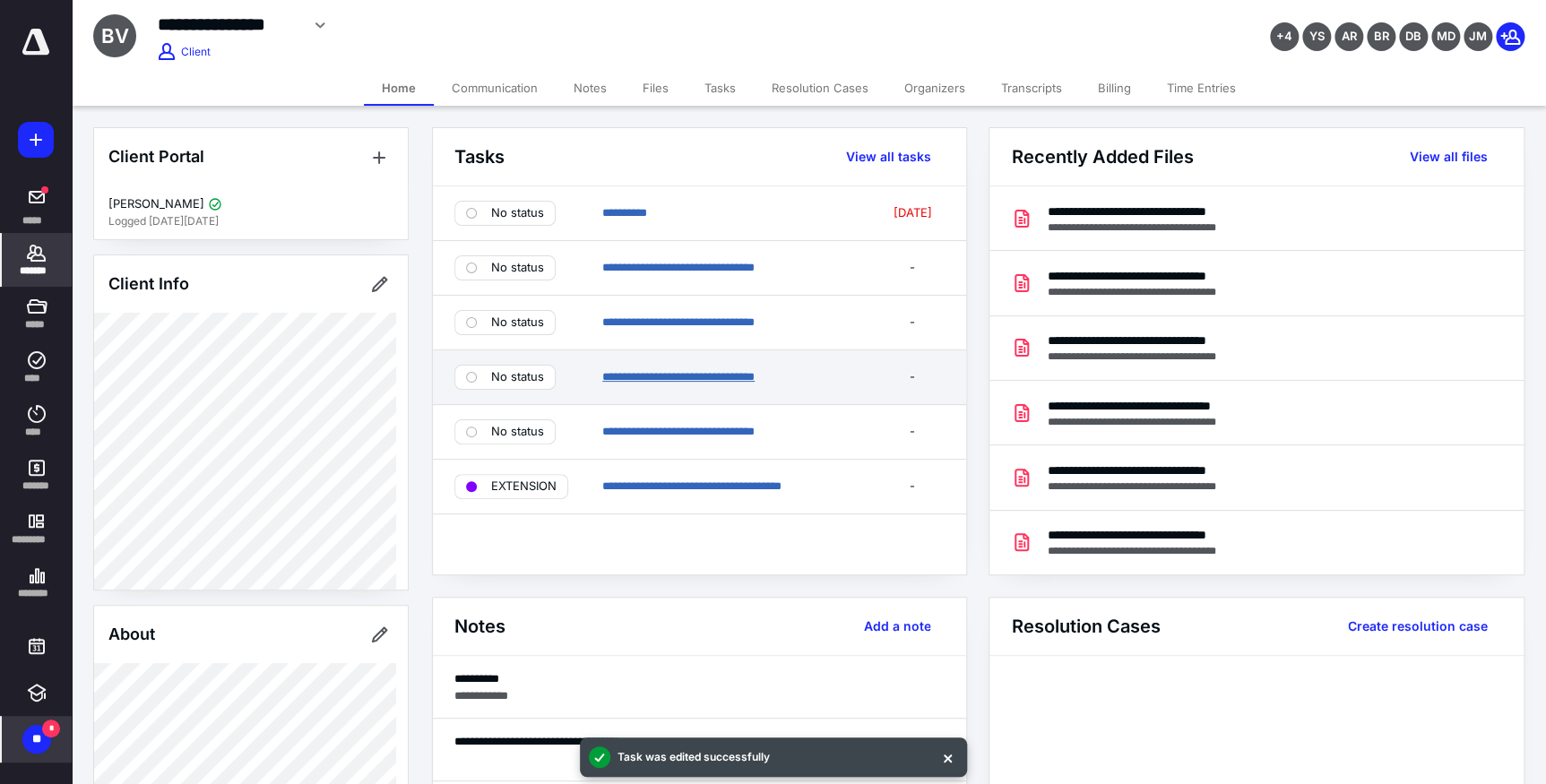 click on "**********" at bounding box center [678, 376] 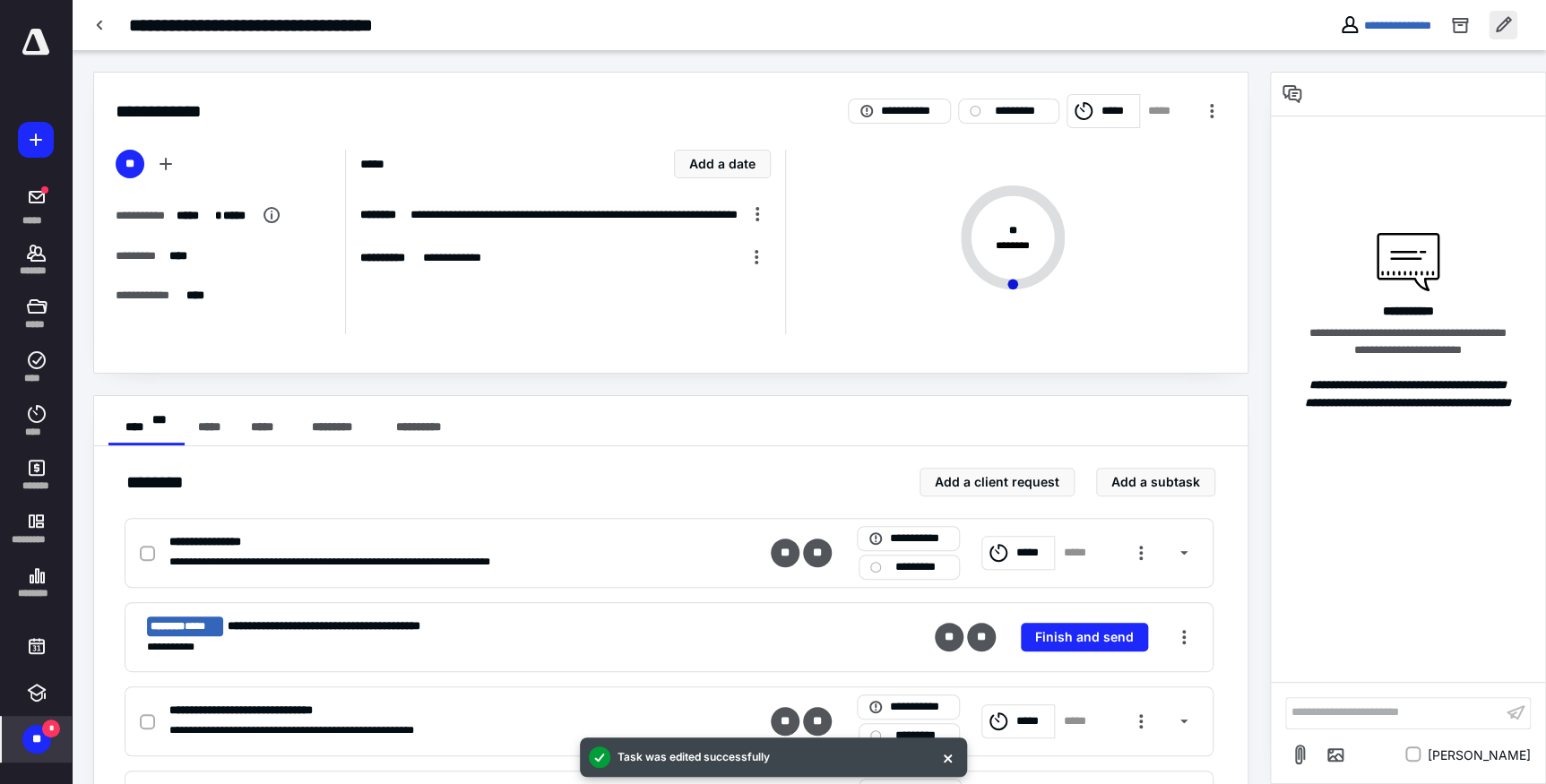 click at bounding box center [1503, 25] 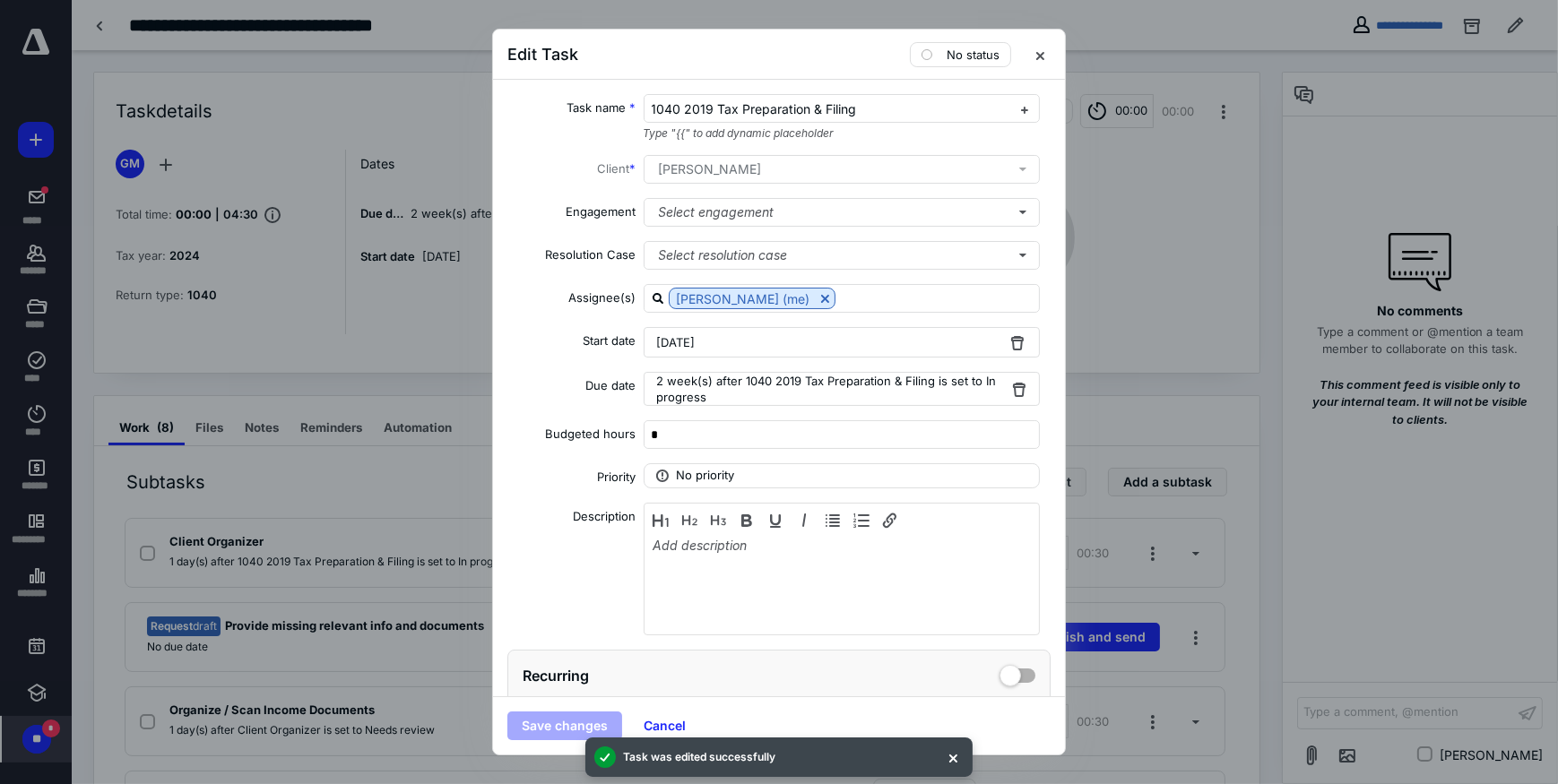 scroll, scrollTop: 212, scrollLeft: 0, axis: vertical 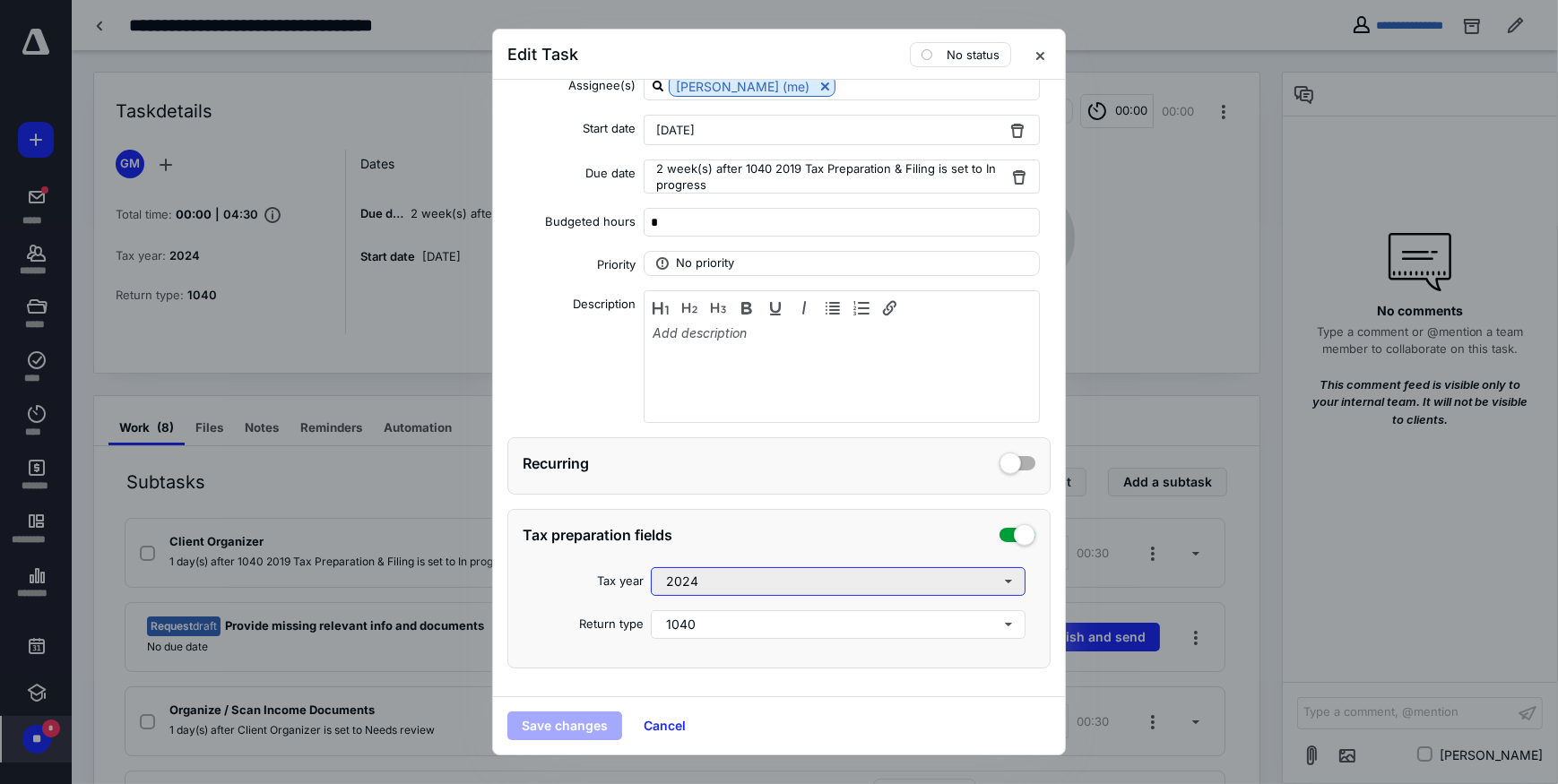 click on "2024" at bounding box center (838, 582) 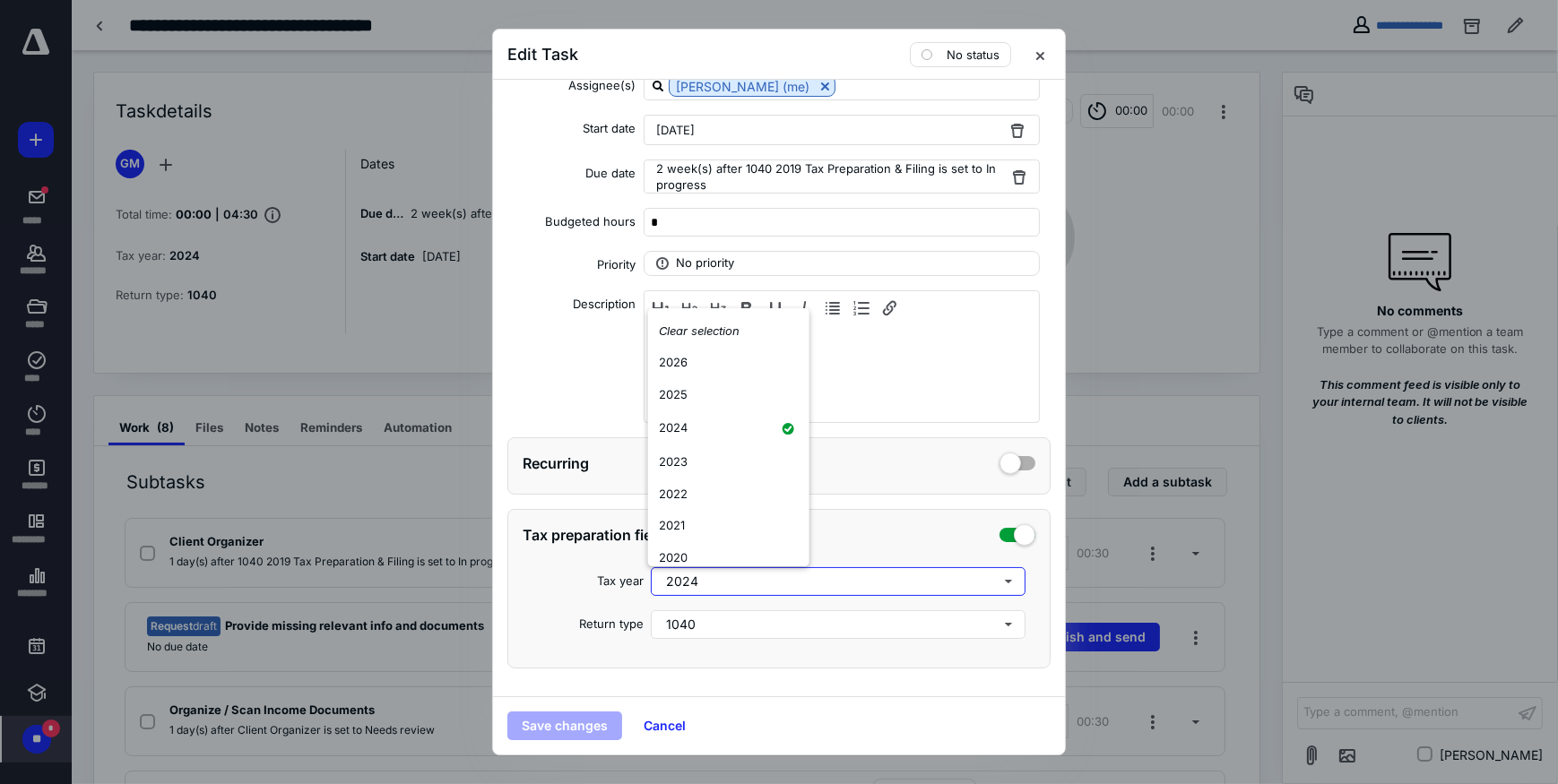 scroll, scrollTop: 81, scrollLeft: 0, axis: vertical 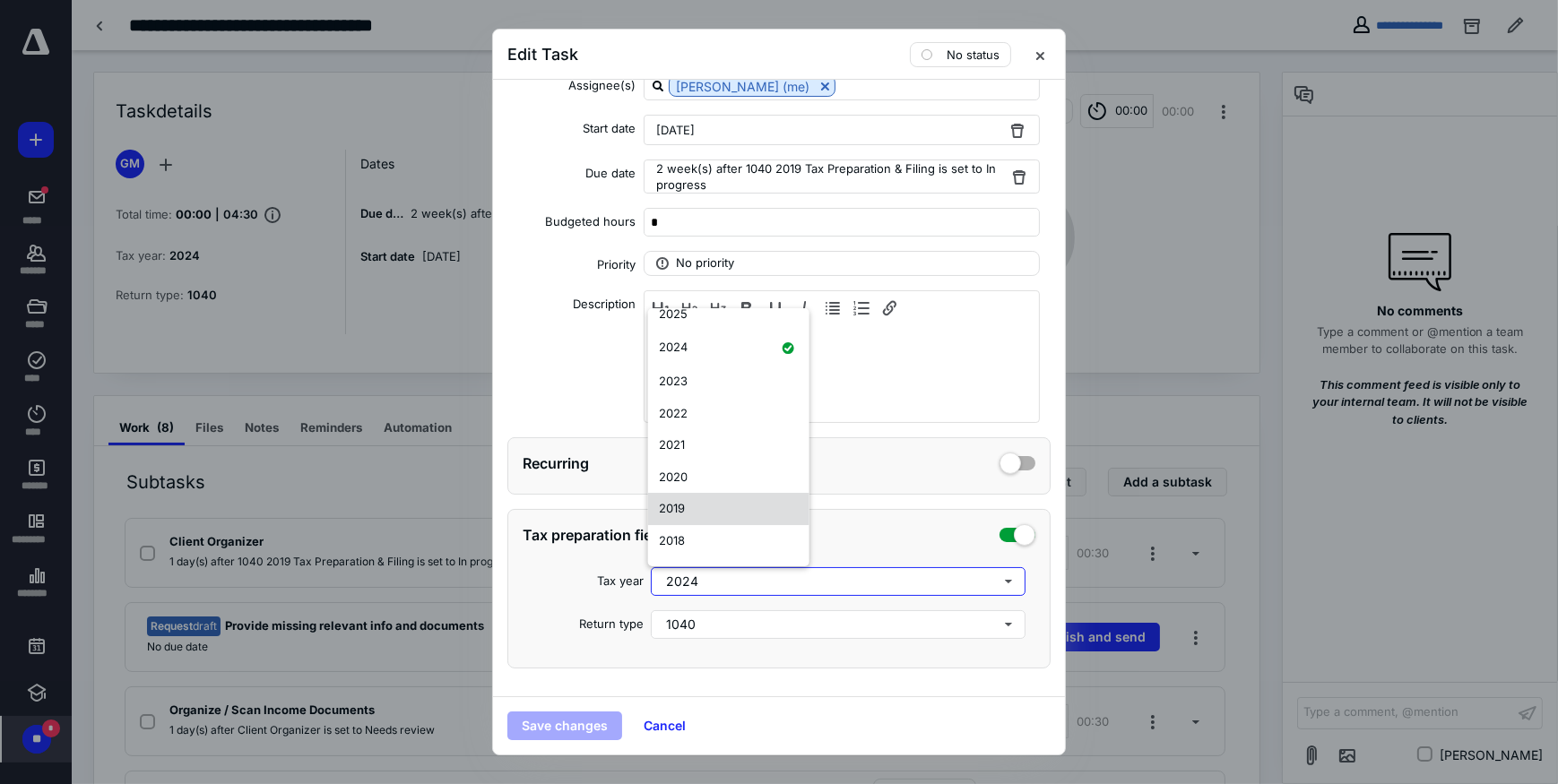 click on "2019" at bounding box center [729, 509] 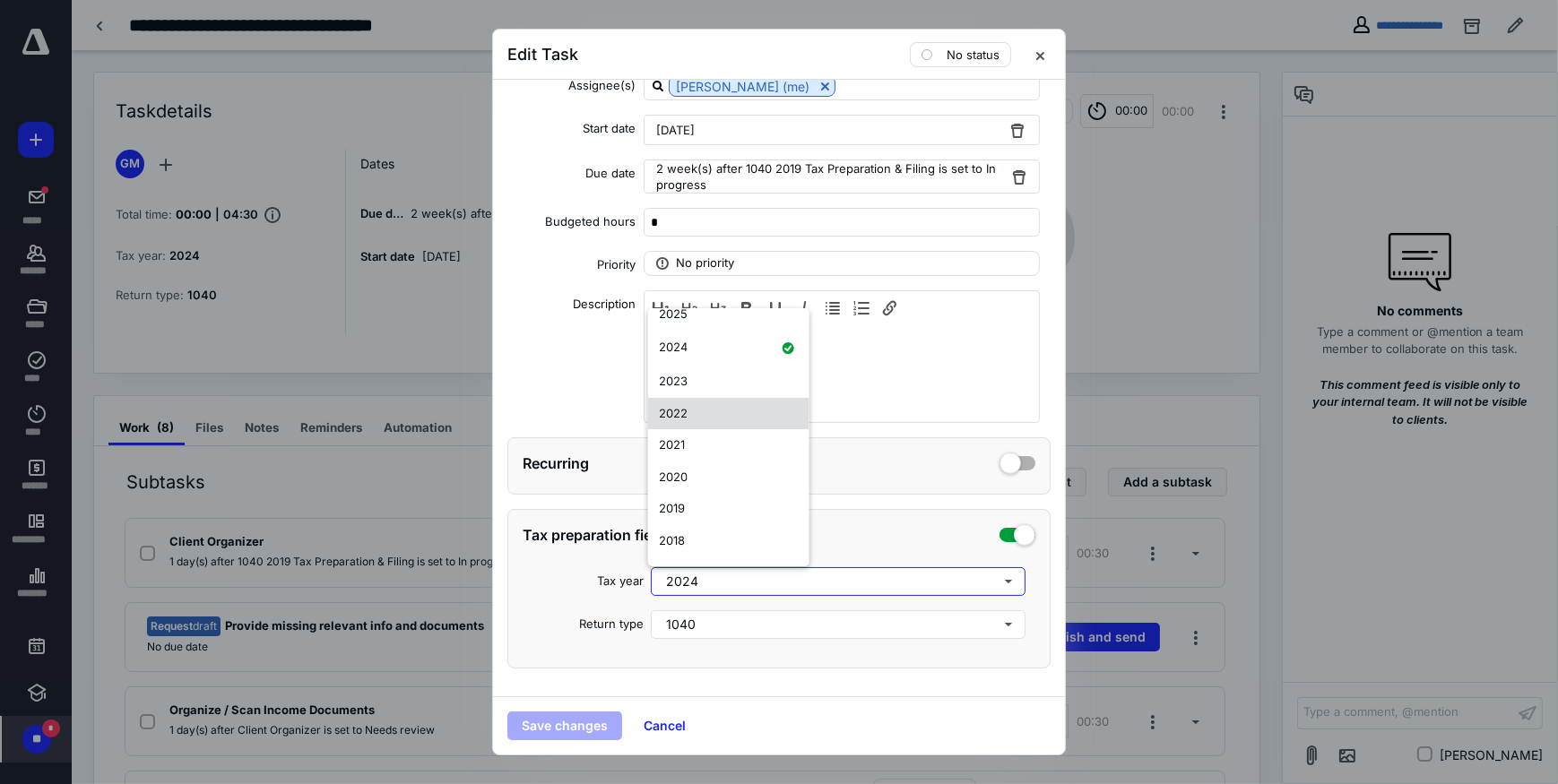 scroll, scrollTop: 0, scrollLeft: 0, axis: both 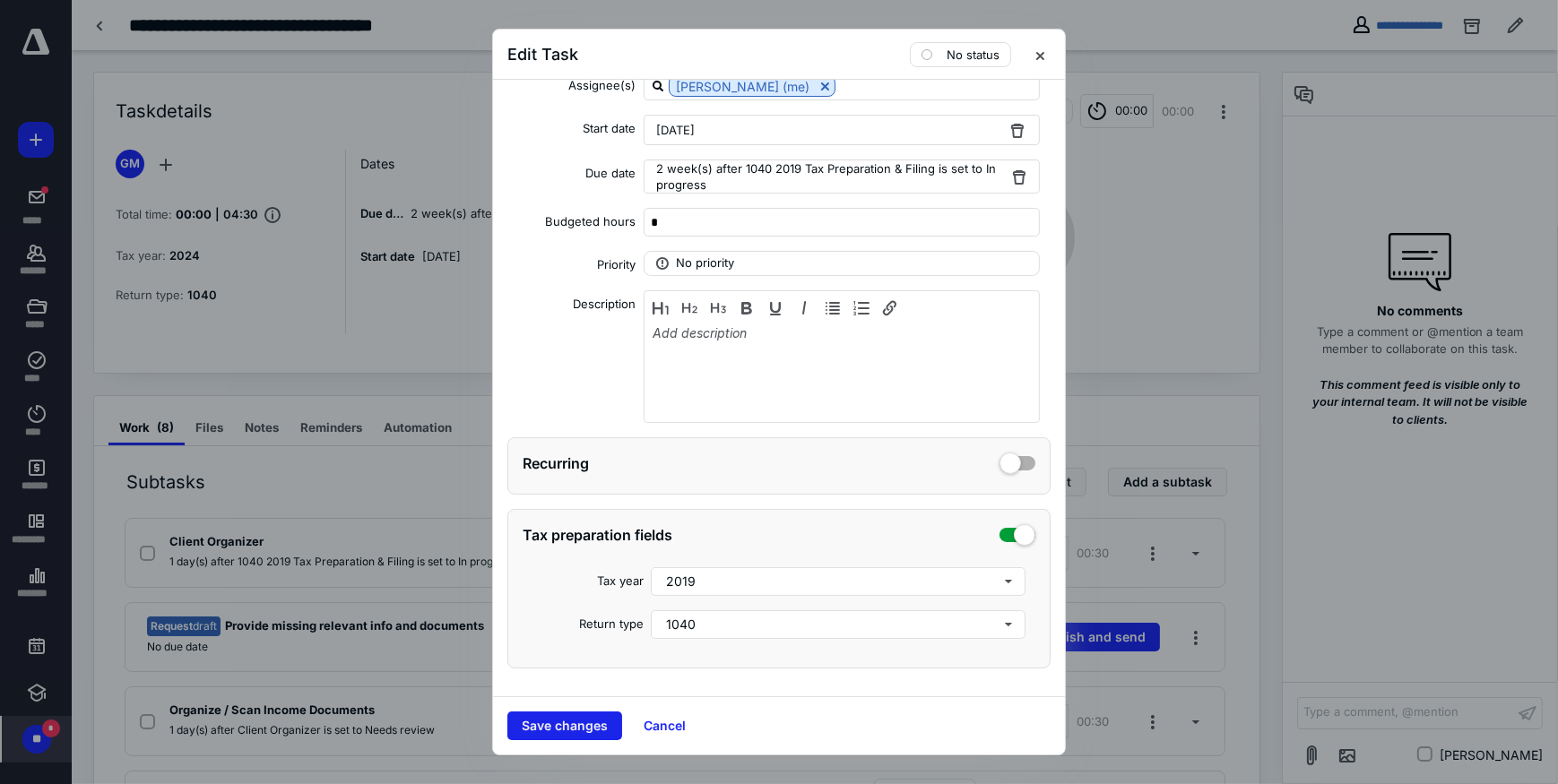 click on "Save changes" at bounding box center (565, 726) 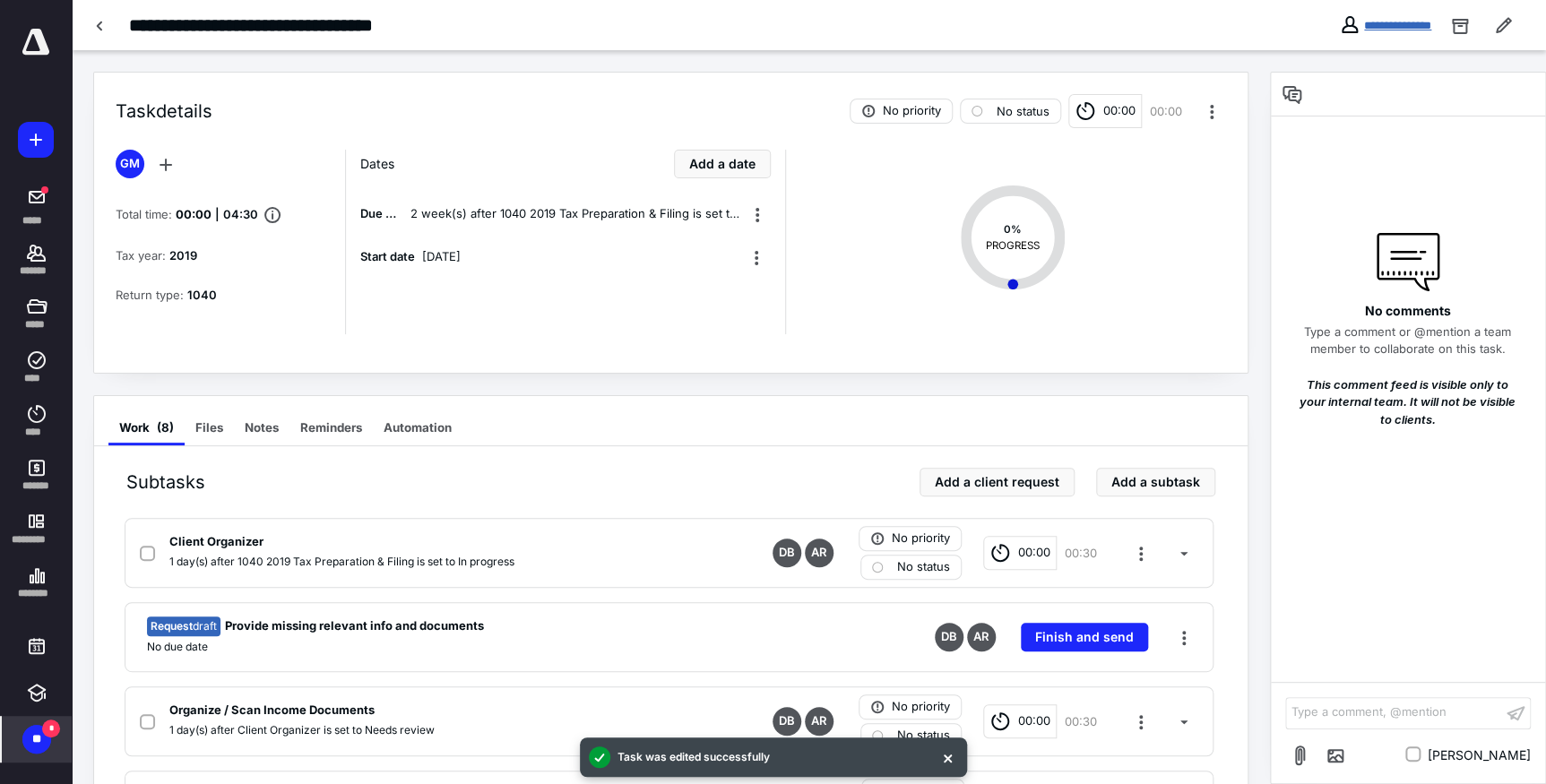 click on "**********" at bounding box center [1397, 25] 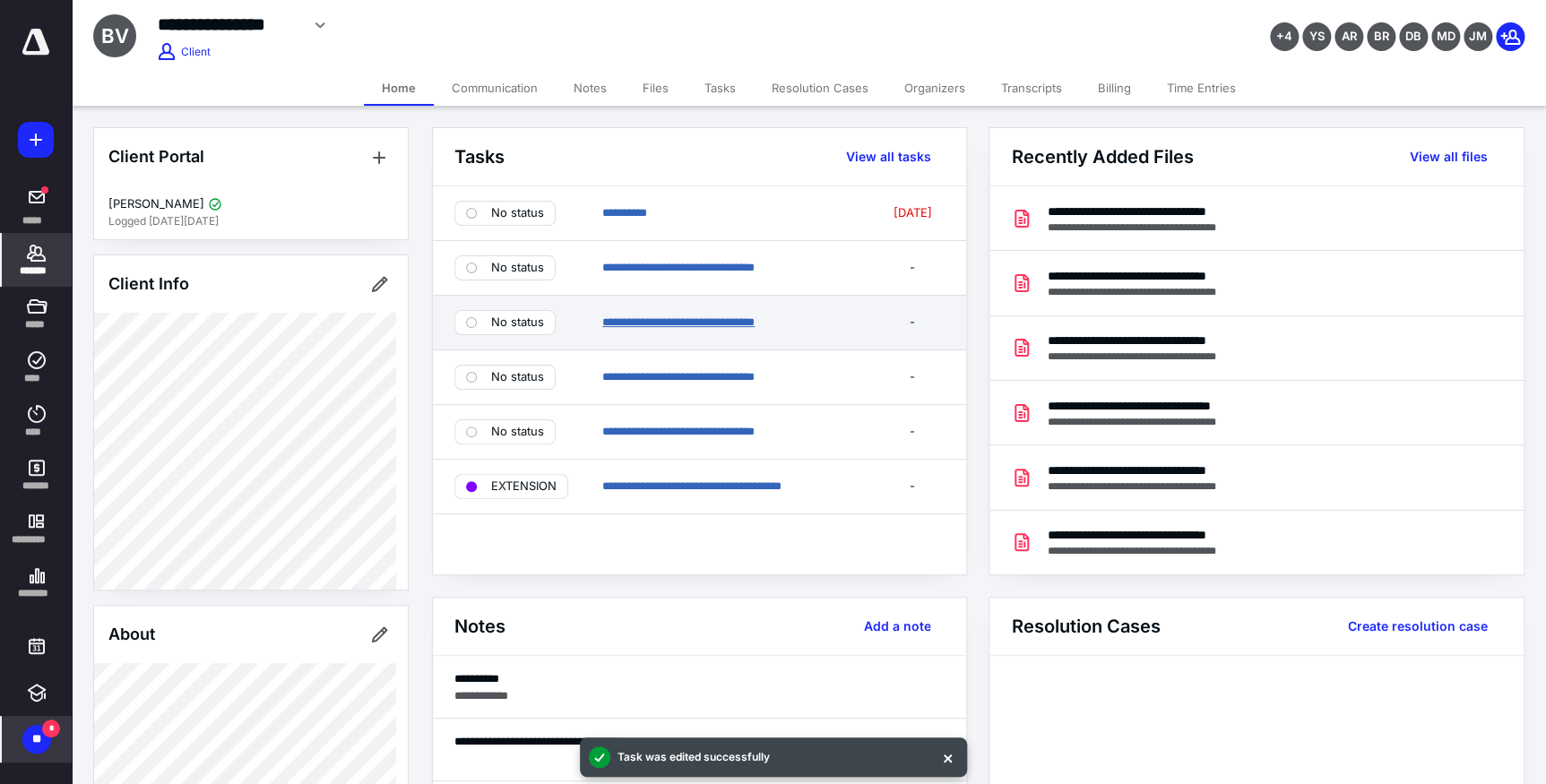 click on "**********" at bounding box center [678, 322] 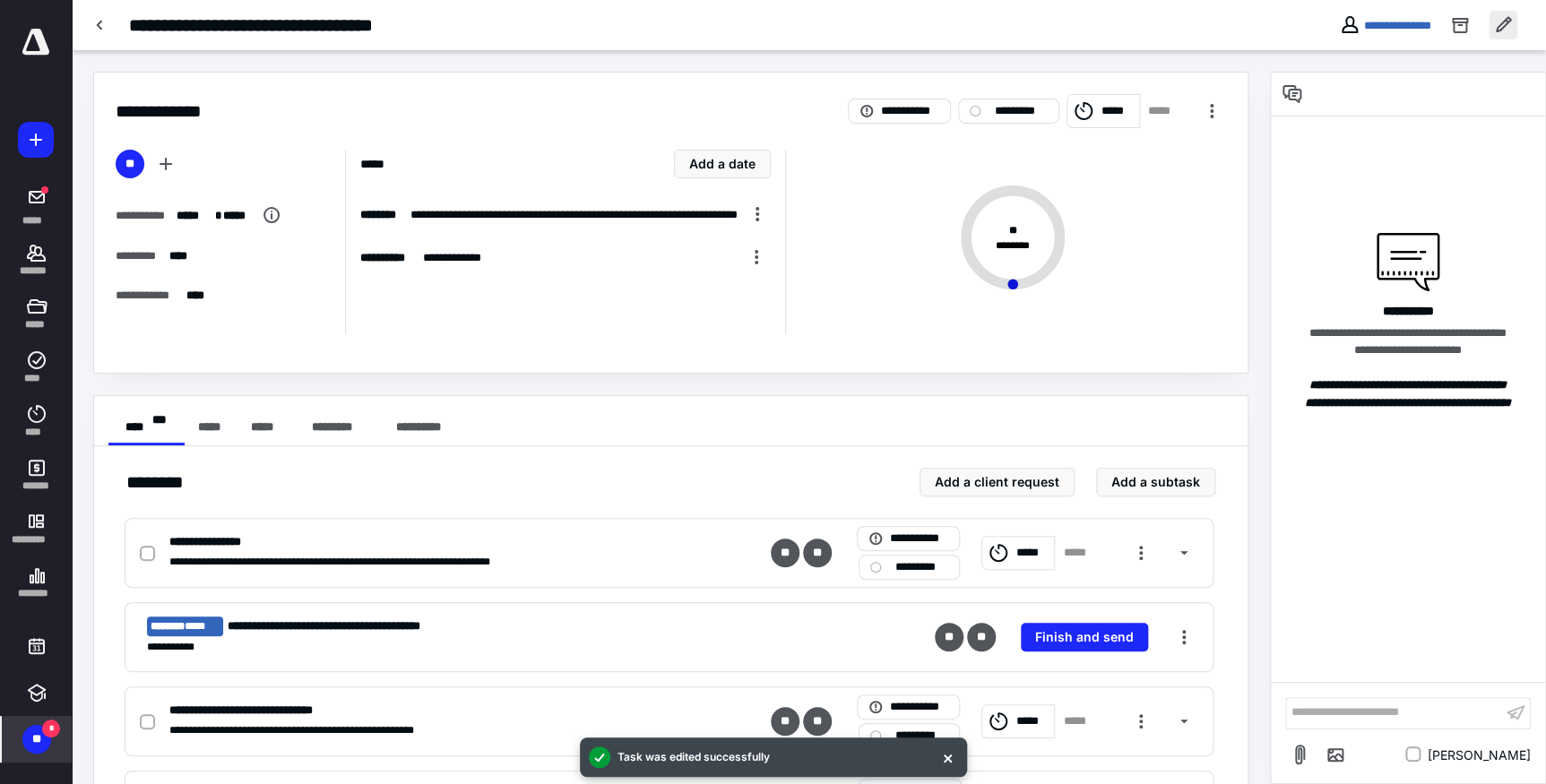 click at bounding box center (1503, 25) 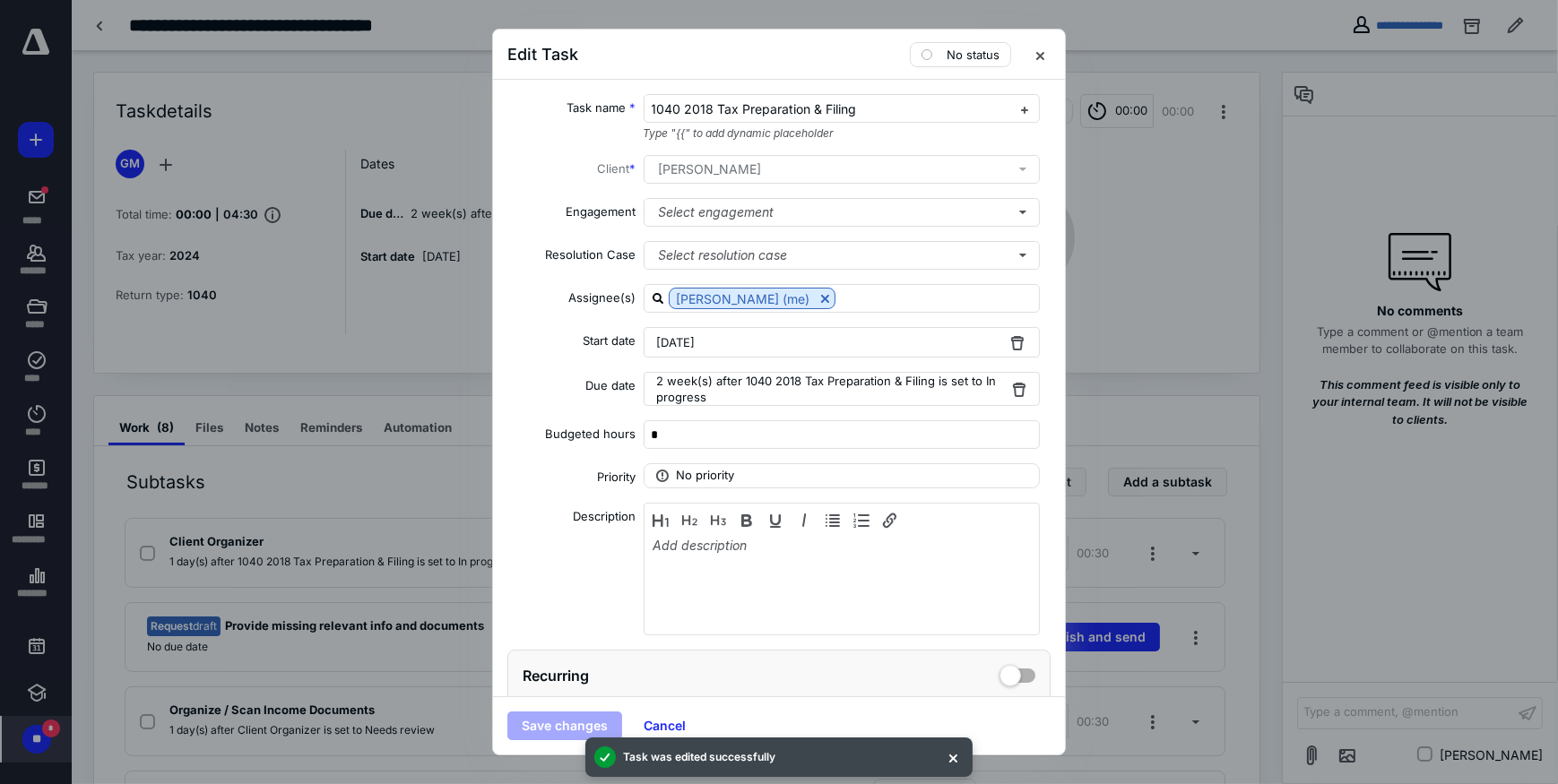 scroll, scrollTop: 162, scrollLeft: 0, axis: vertical 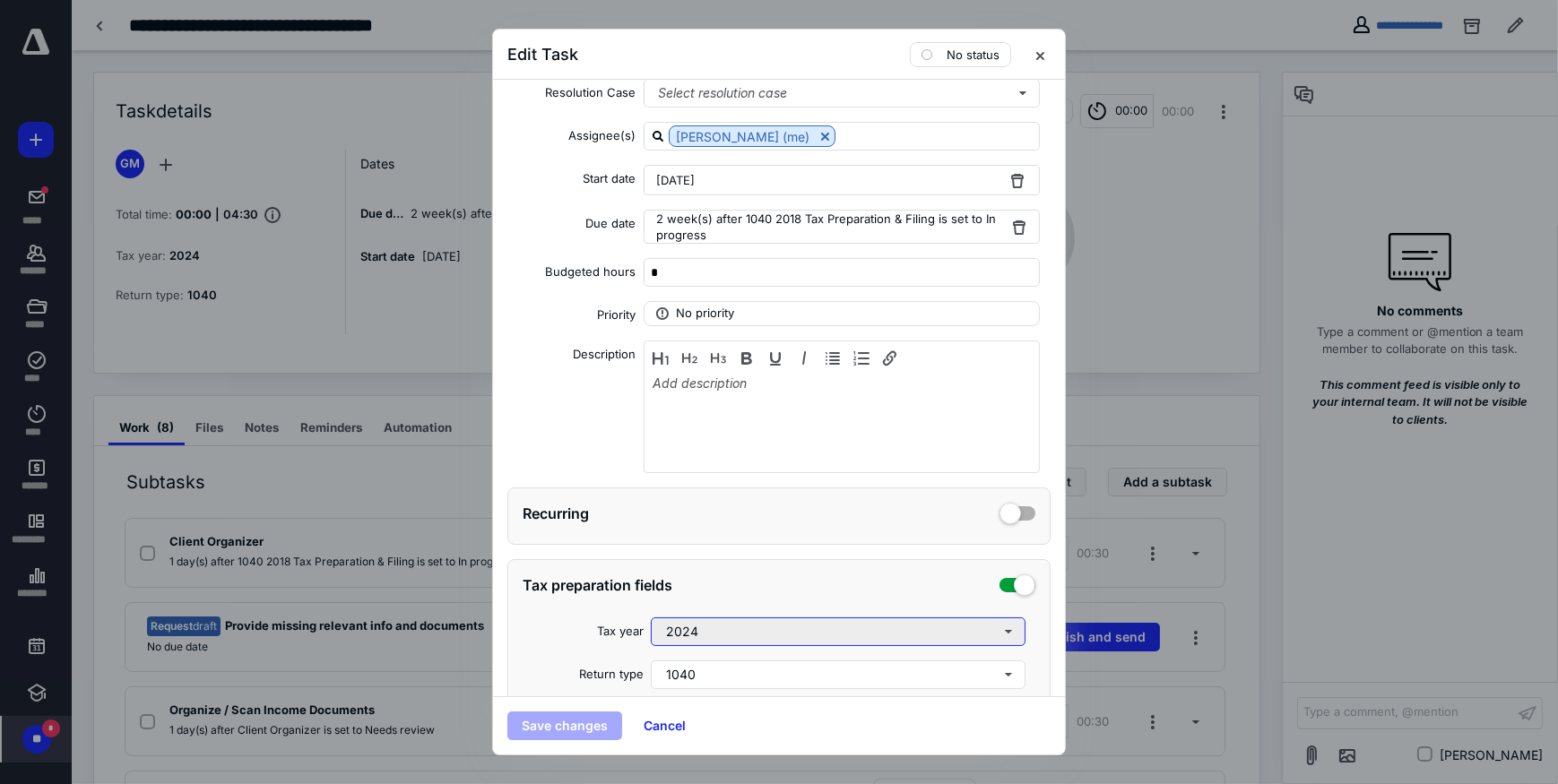 click on "2024" at bounding box center (838, 632) 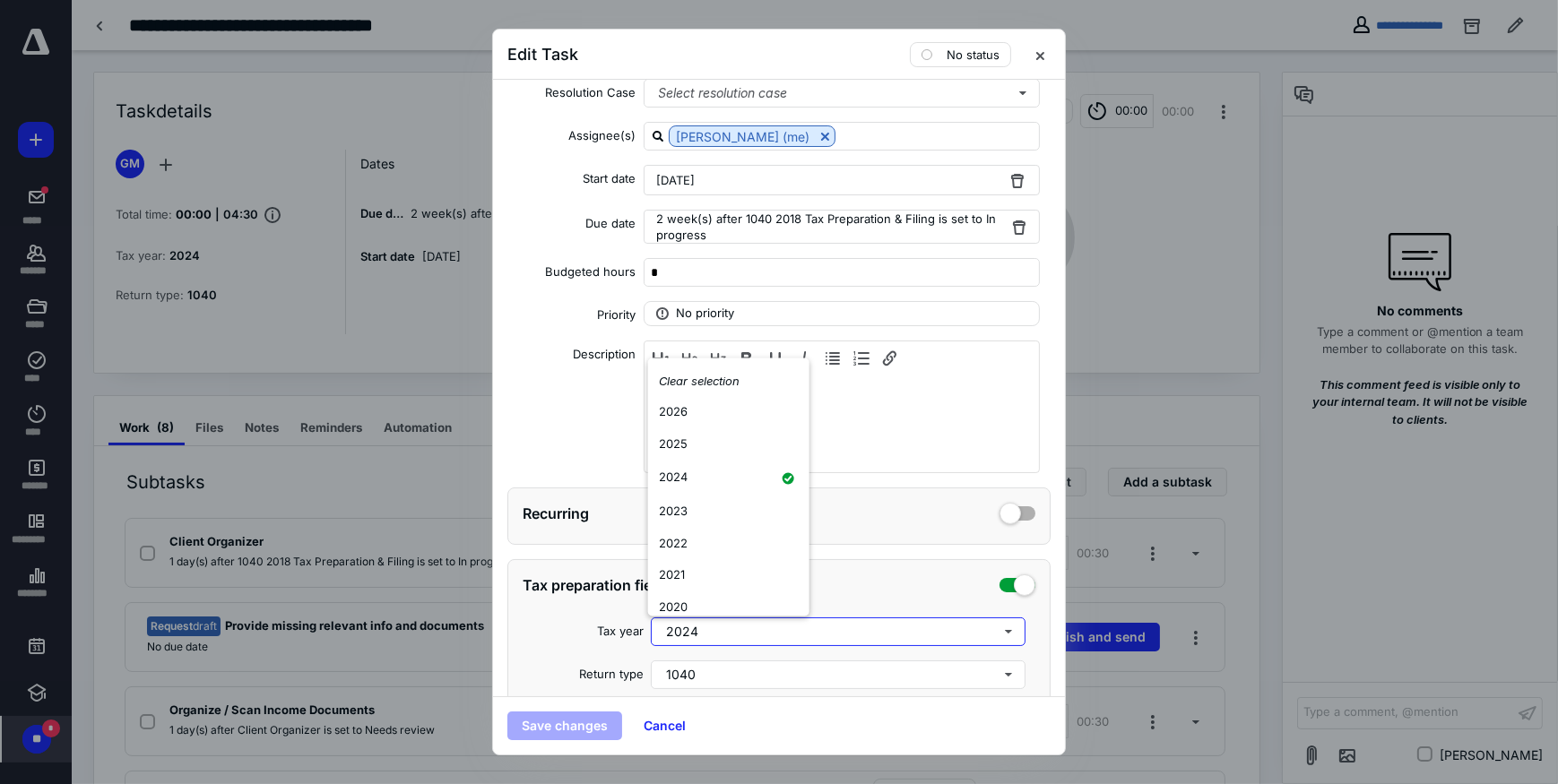 scroll, scrollTop: 81, scrollLeft: 0, axis: vertical 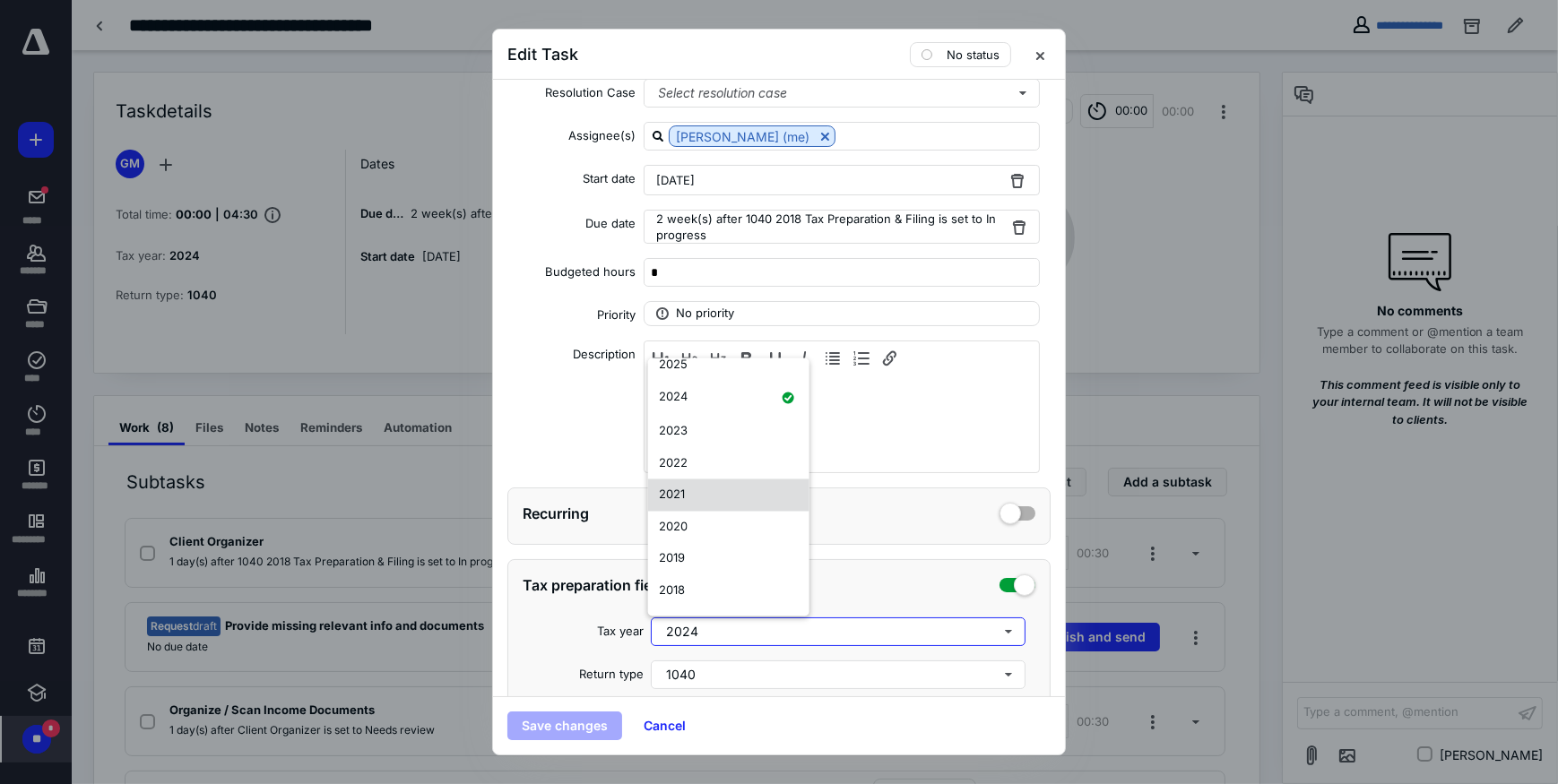 click on "2018" at bounding box center [671, 590] 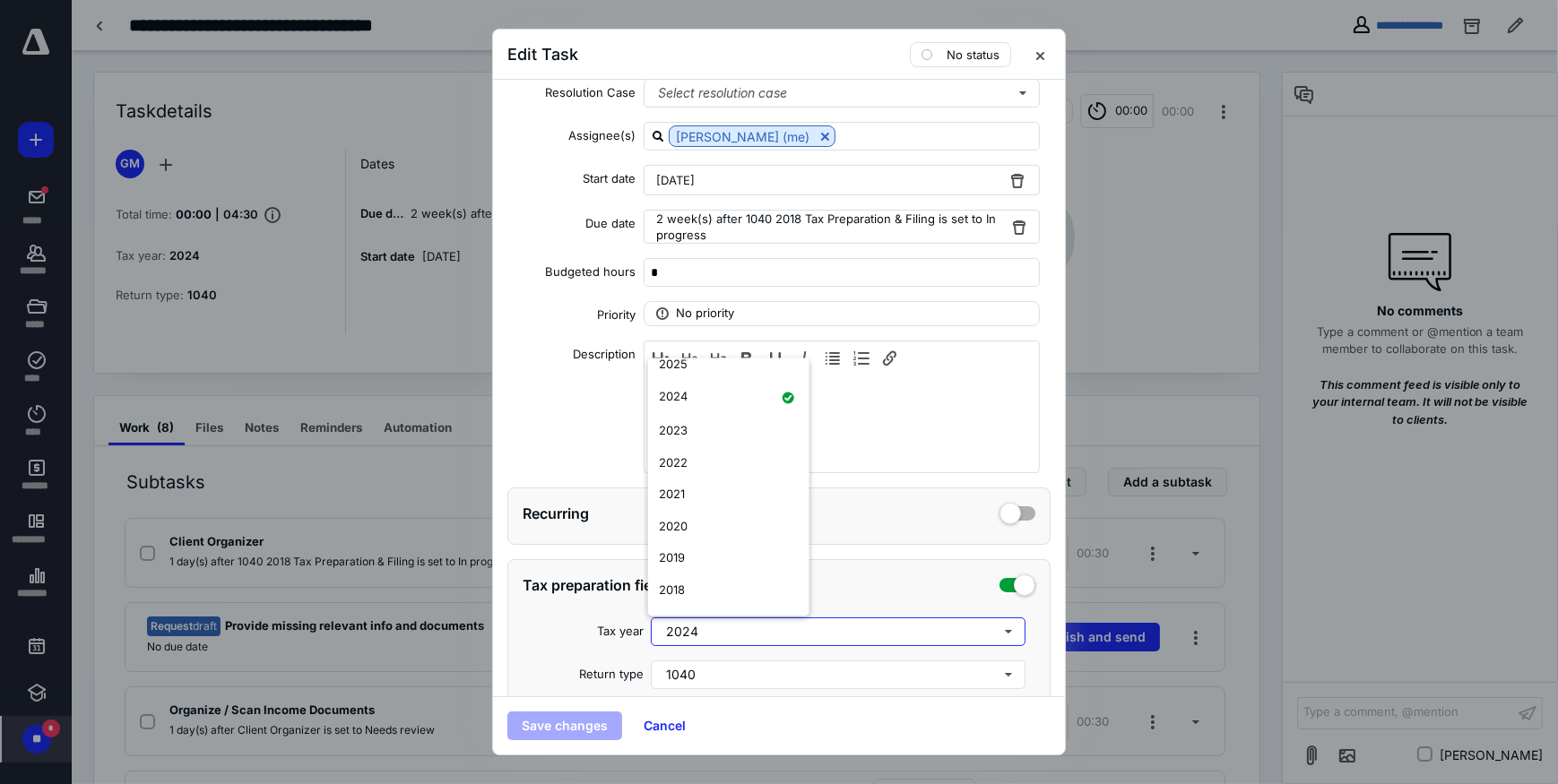 scroll, scrollTop: 0, scrollLeft: 0, axis: both 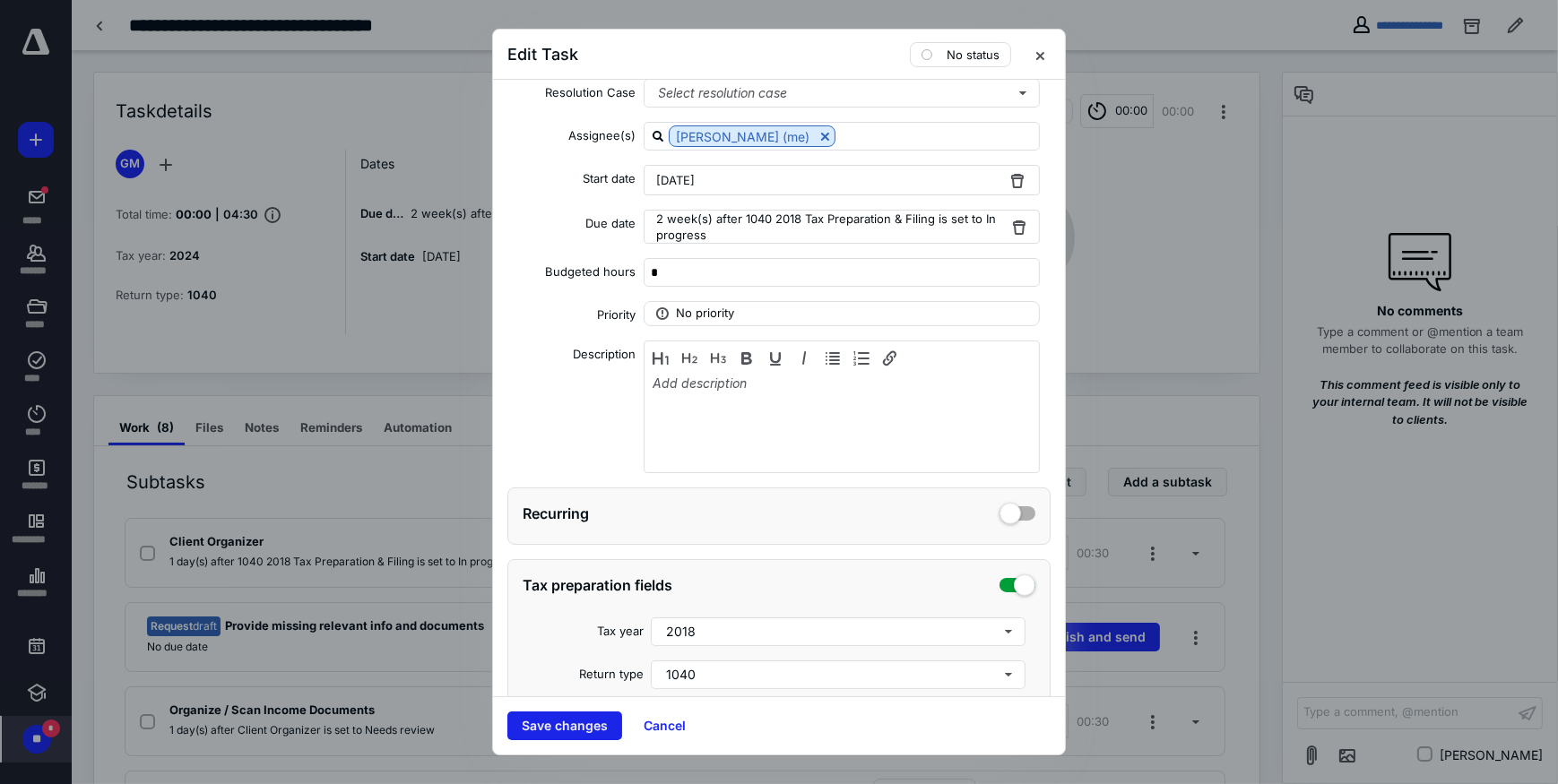 click on "Save changes" at bounding box center [565, 726] 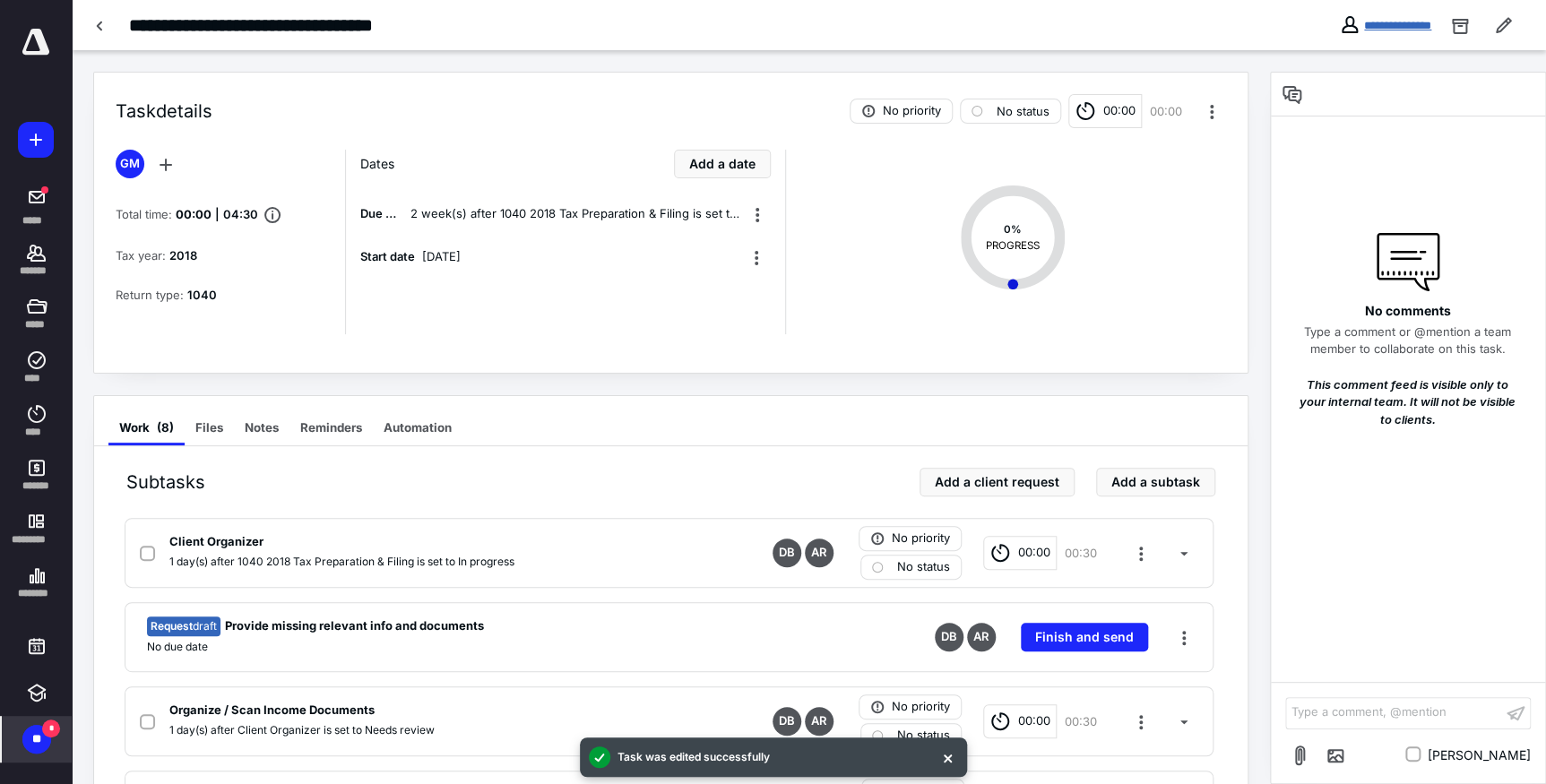 click on "**********" at bounding box center [1397, 25] 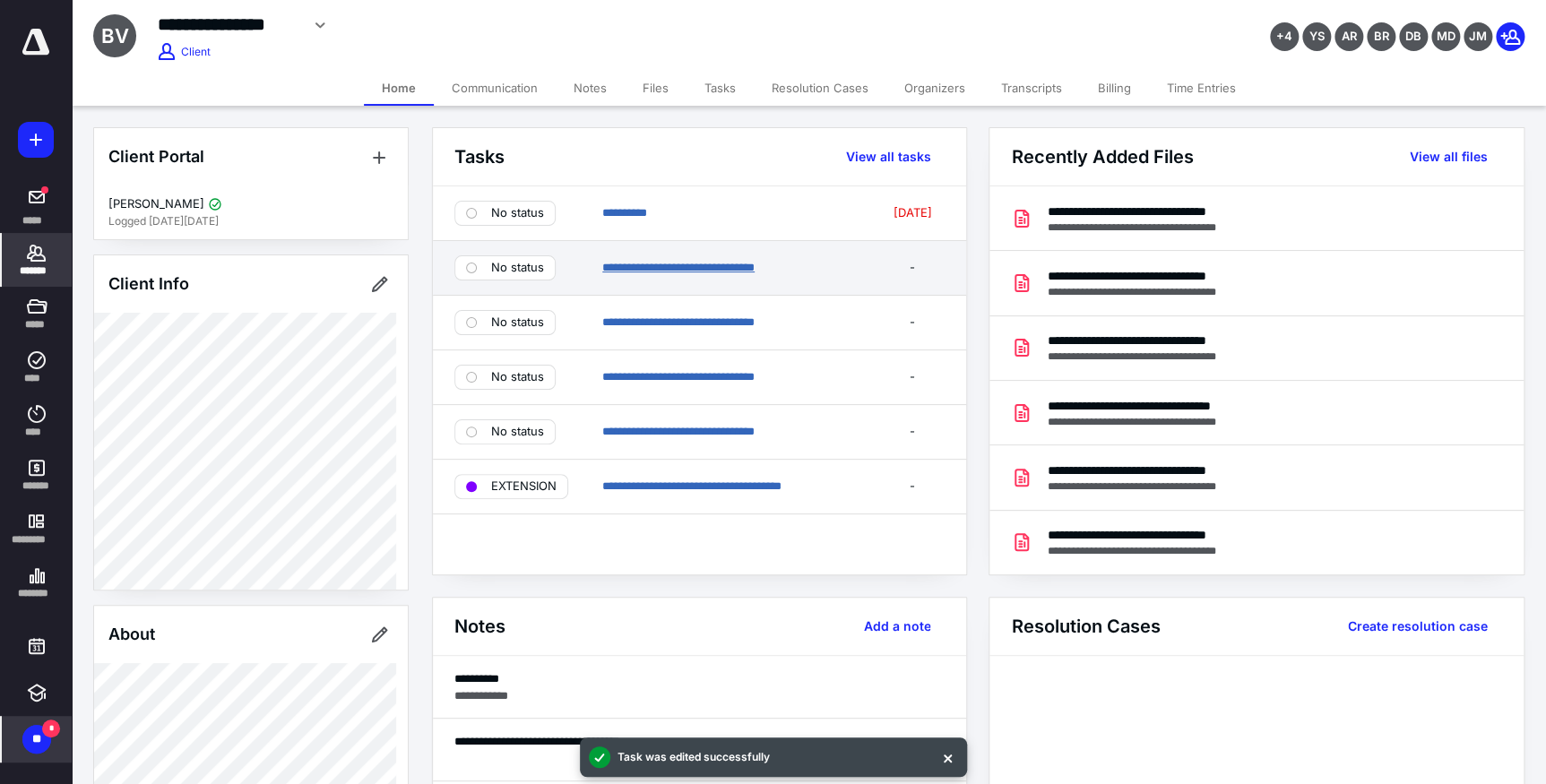 click on "**********" at bounding box center [678, 267] 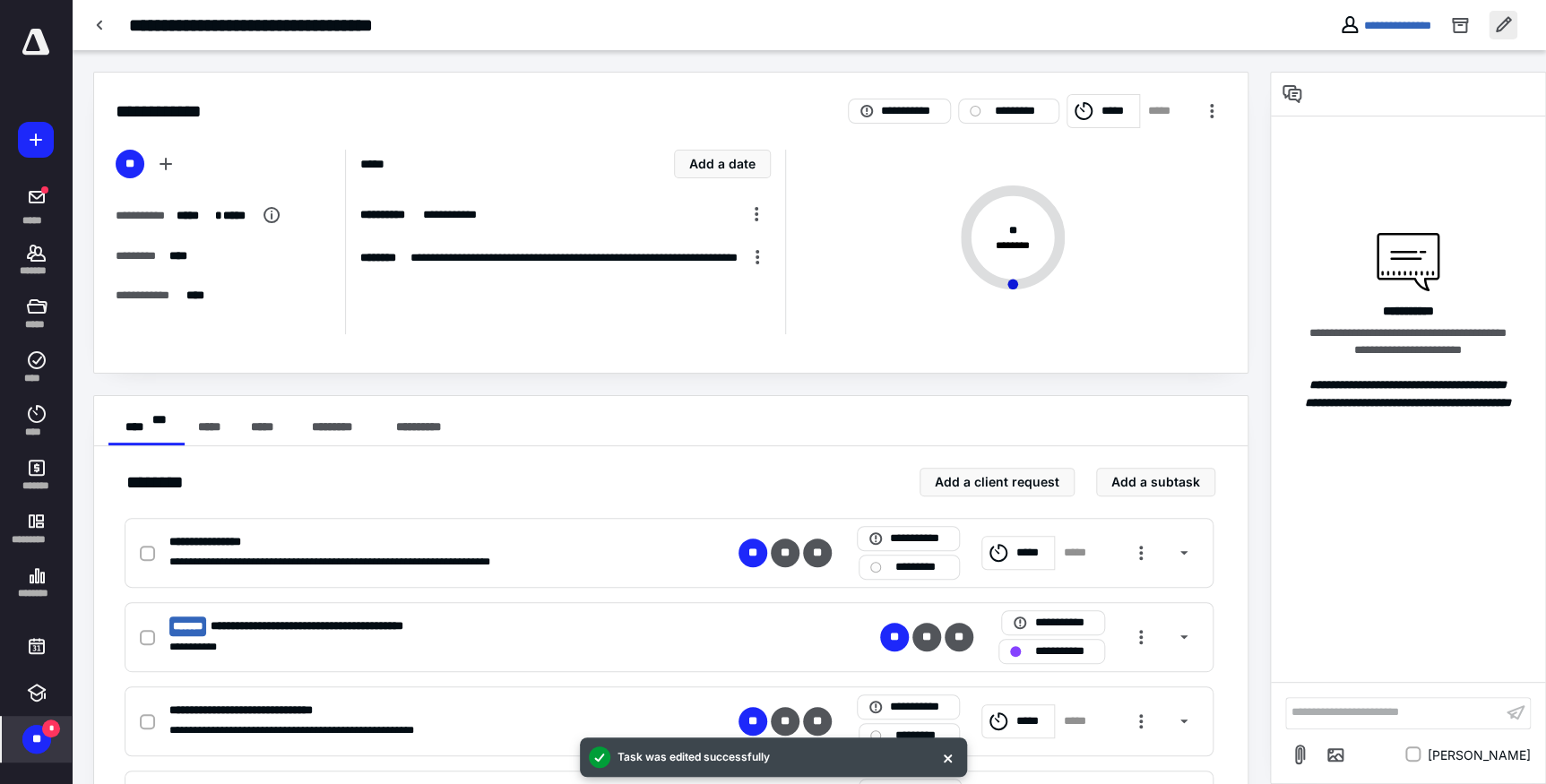 click at bounding box center (1503, 25) 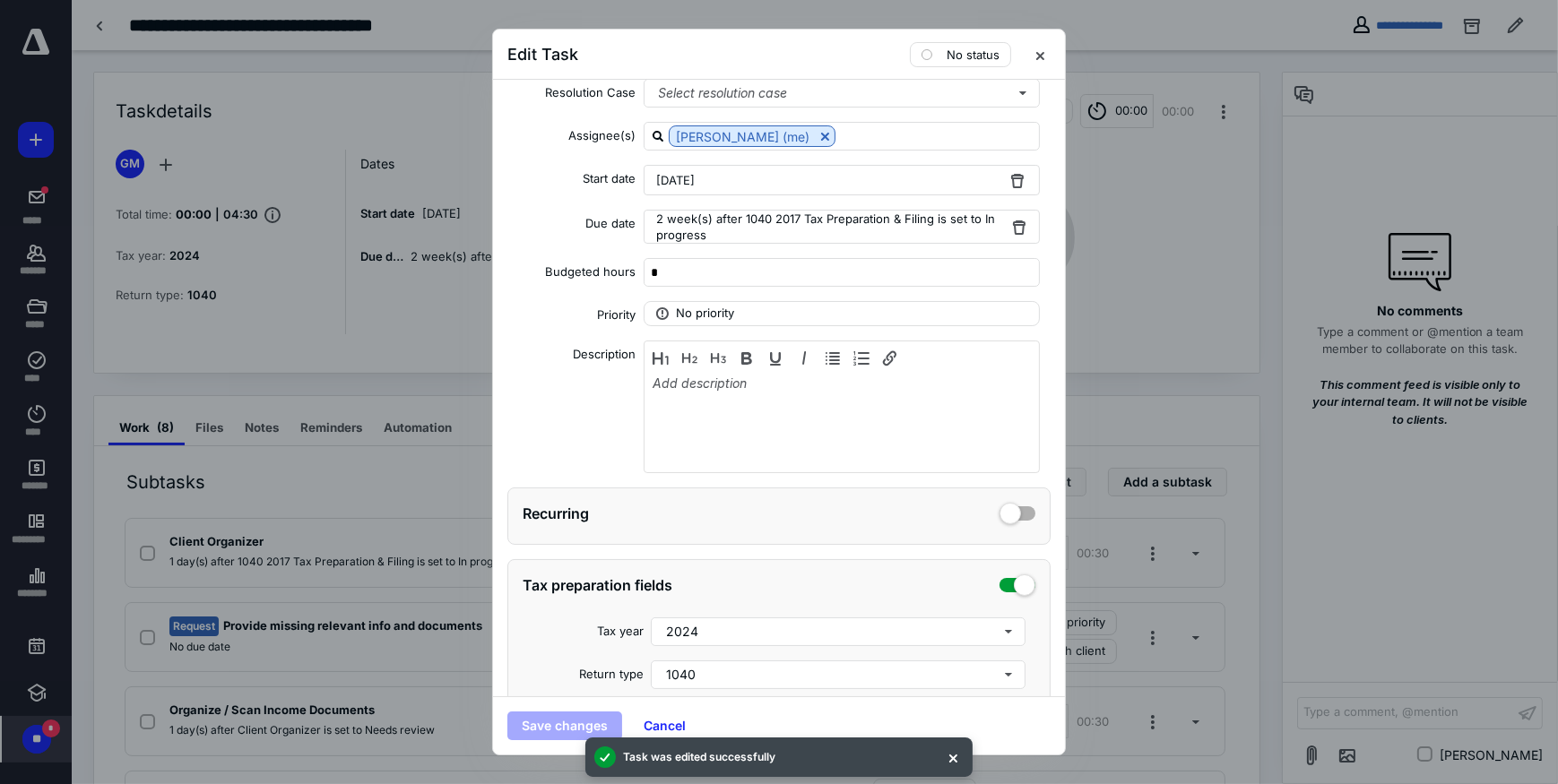scroll, scrollTop: 212, scrollLeft: 0, axis: vertical 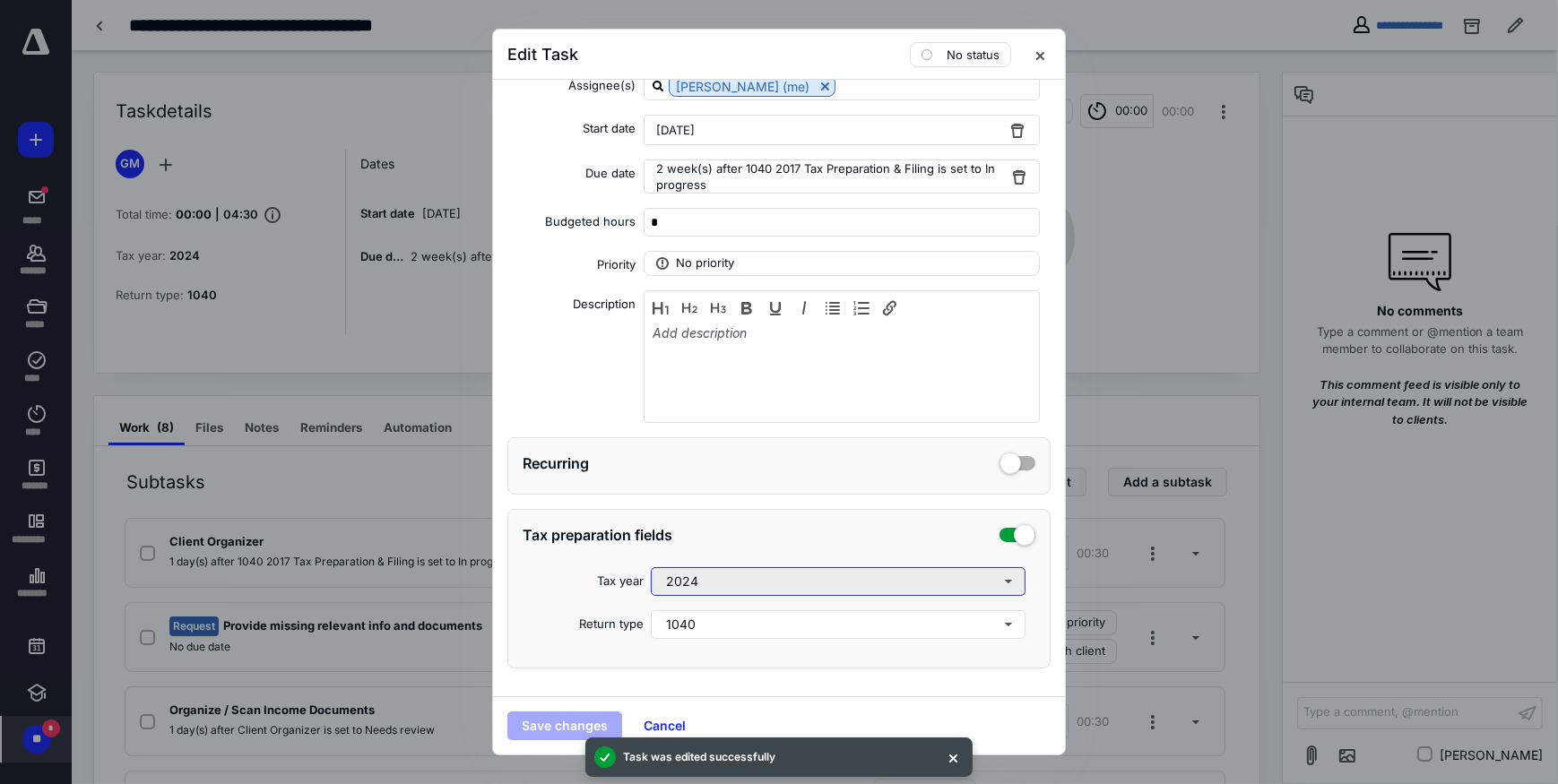 click on "2024" at bounding box center [838, 582] 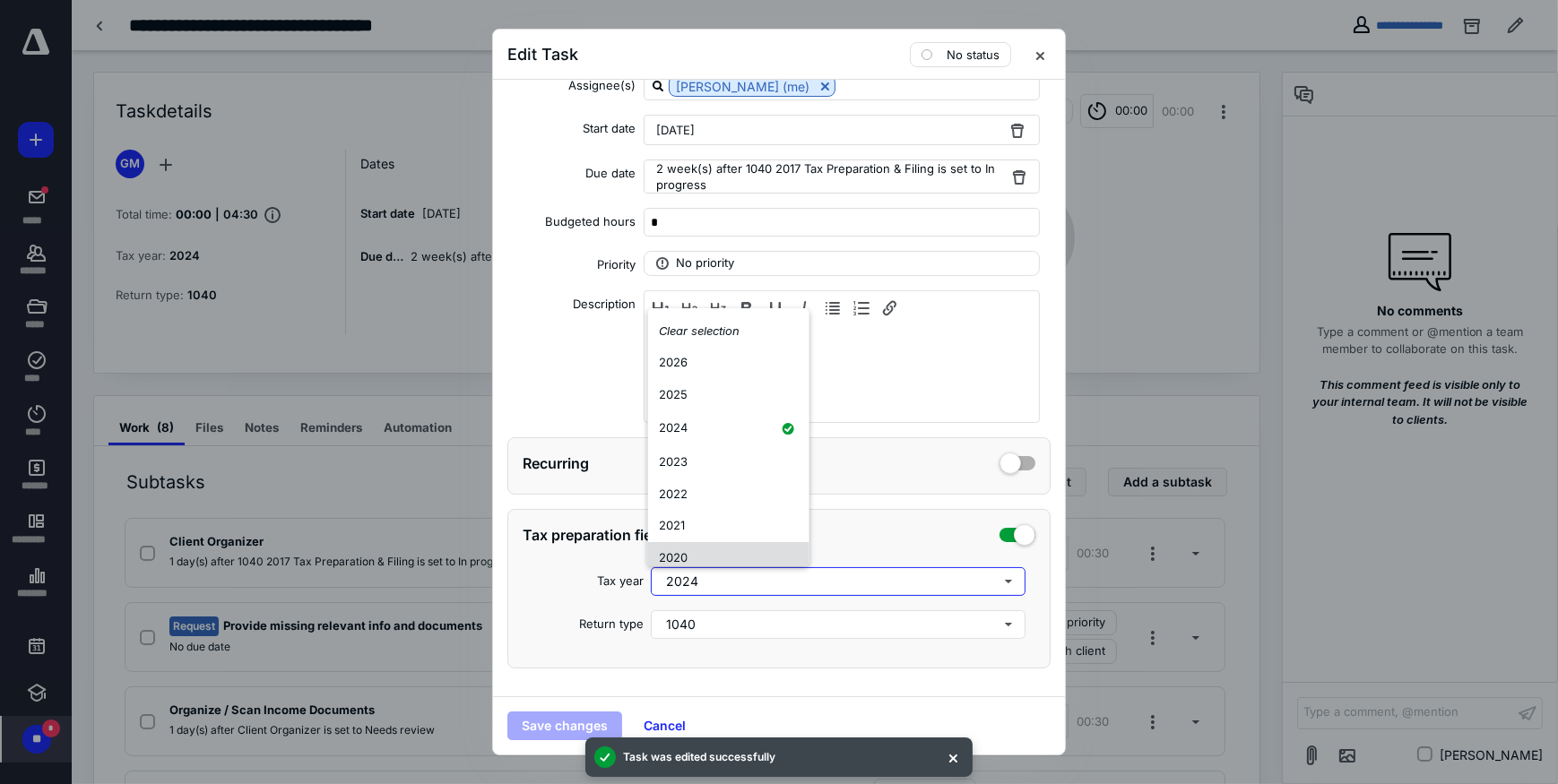 scroll, scrollTop: 162, scrollLeft: 0, axis: vertical 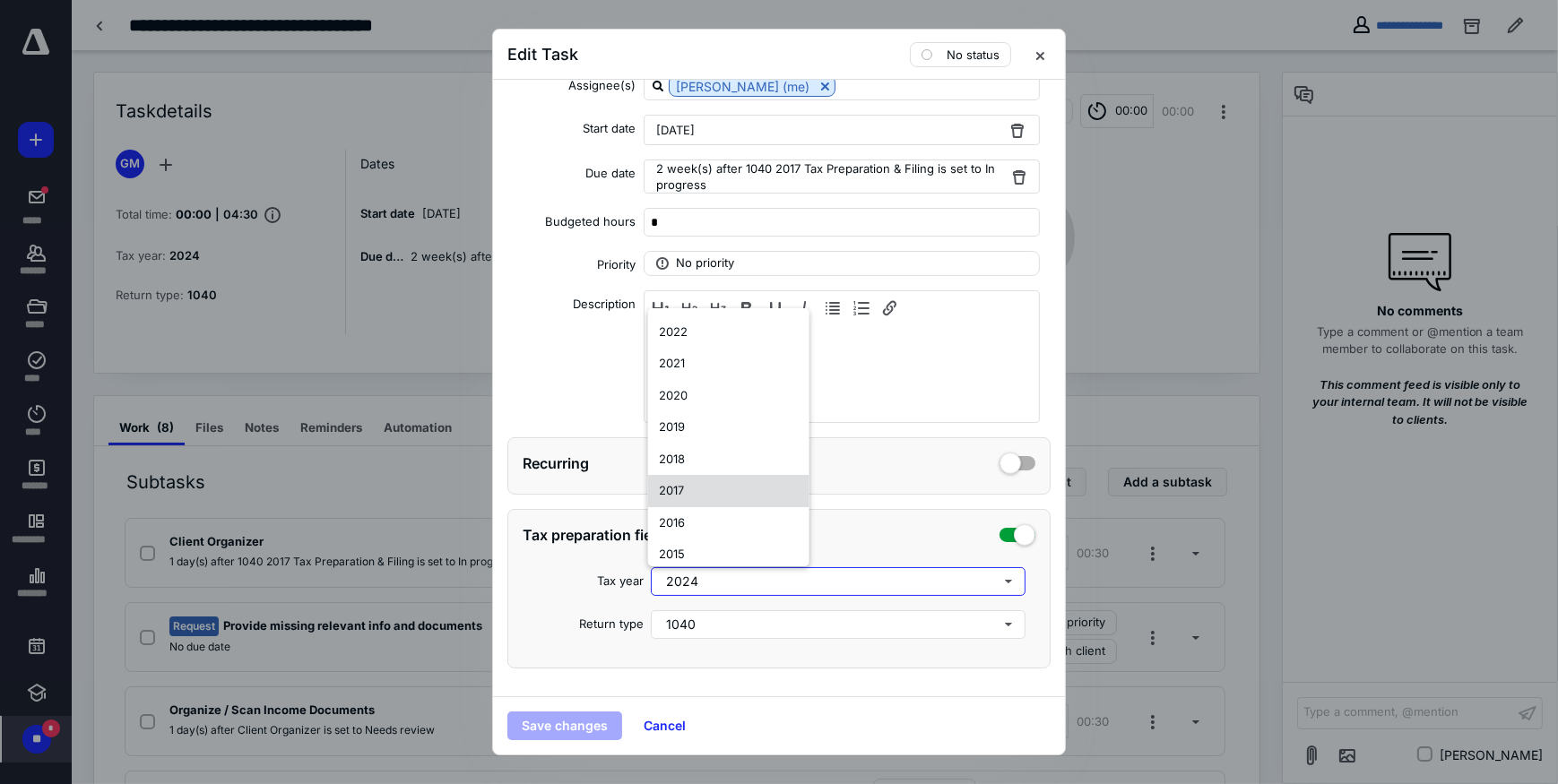 click on "2017" at bounding box center [729, 491] 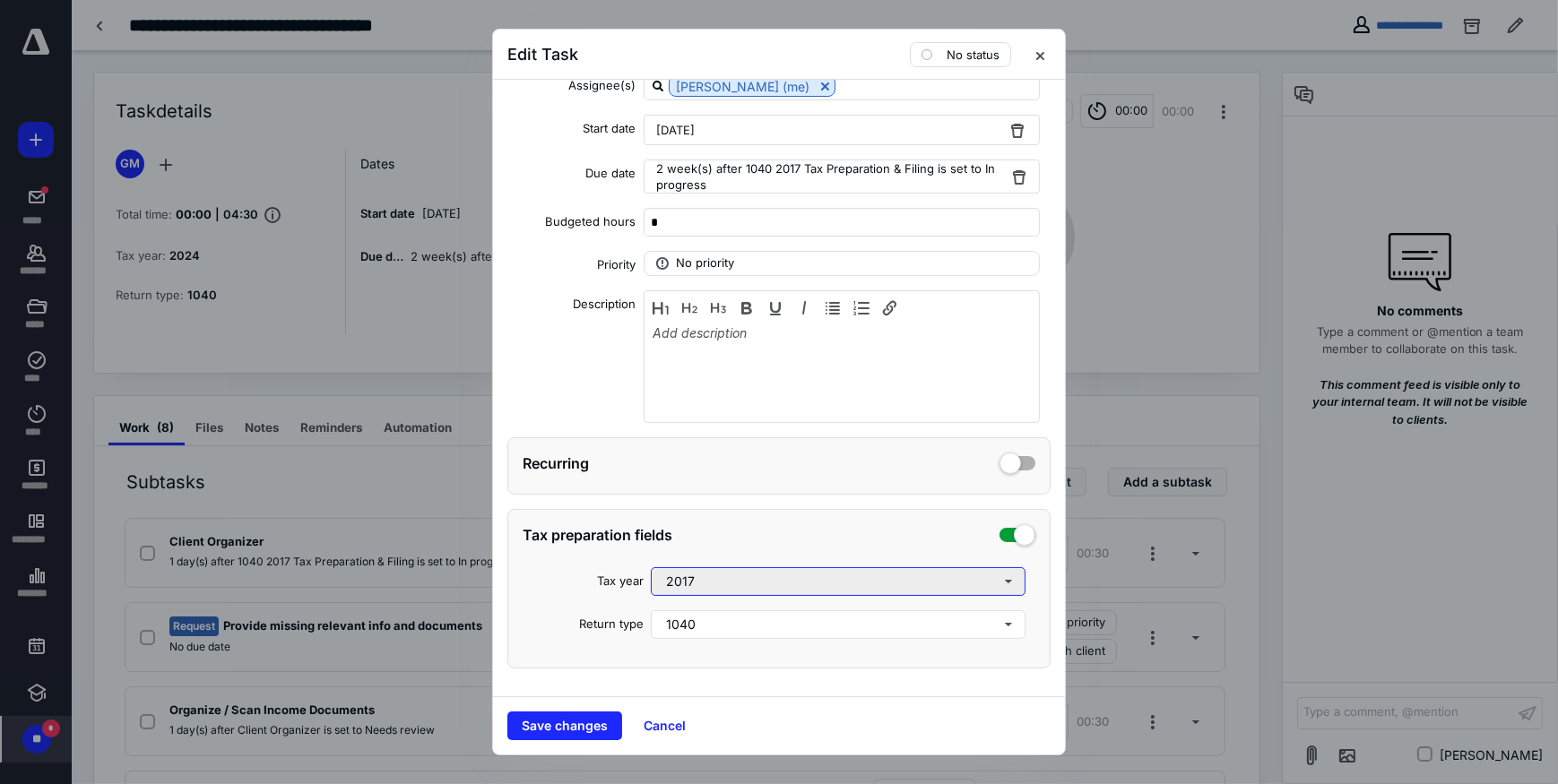 scroll, scrollTop: 0, scrollLeft: 0, axis: both 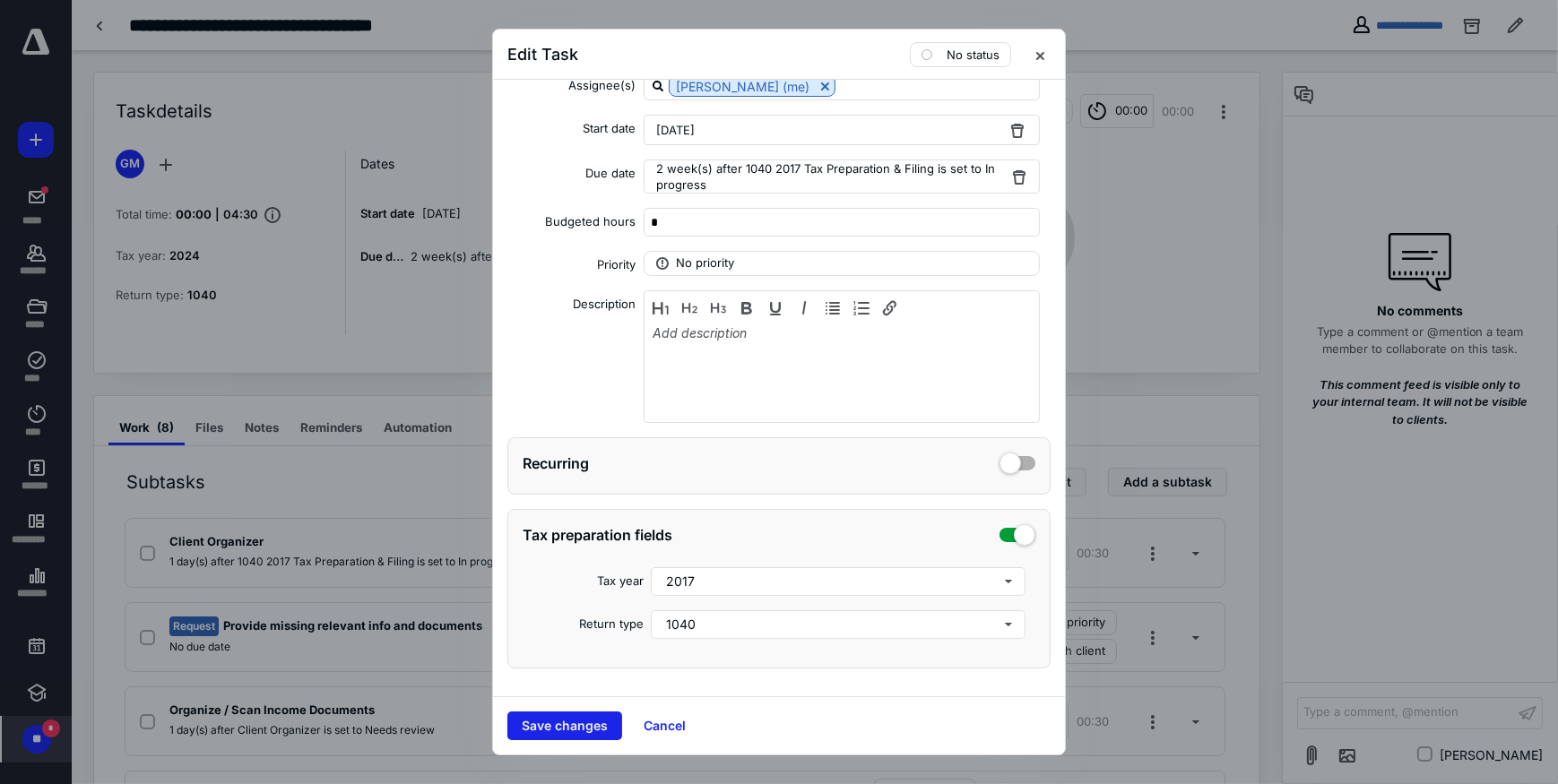 click on "Save changes" at bounding box center [565, 726] 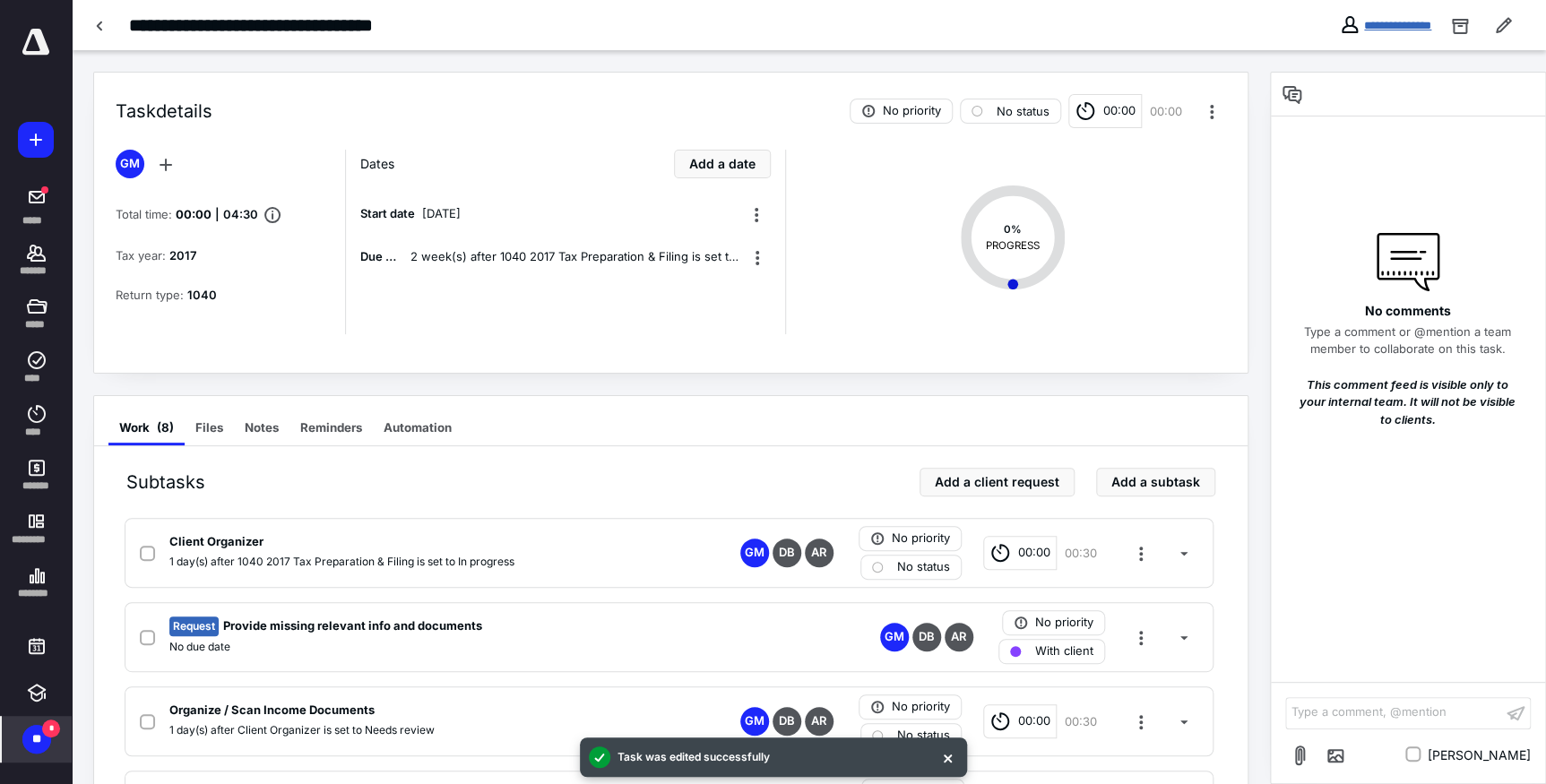click on "**********" at bounding box center (1397, 25) 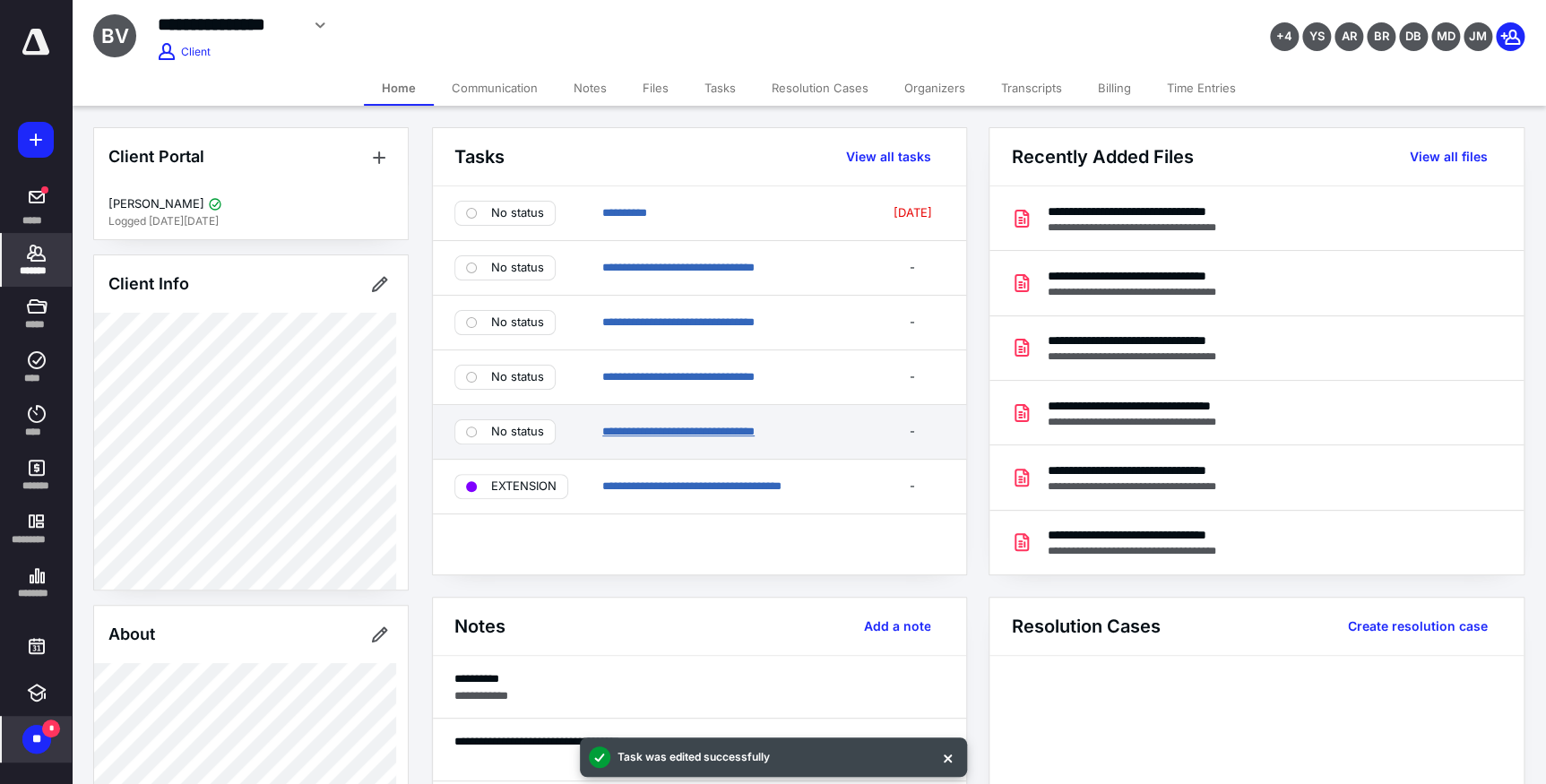 click on "**********" at bounding box center [678, 431] 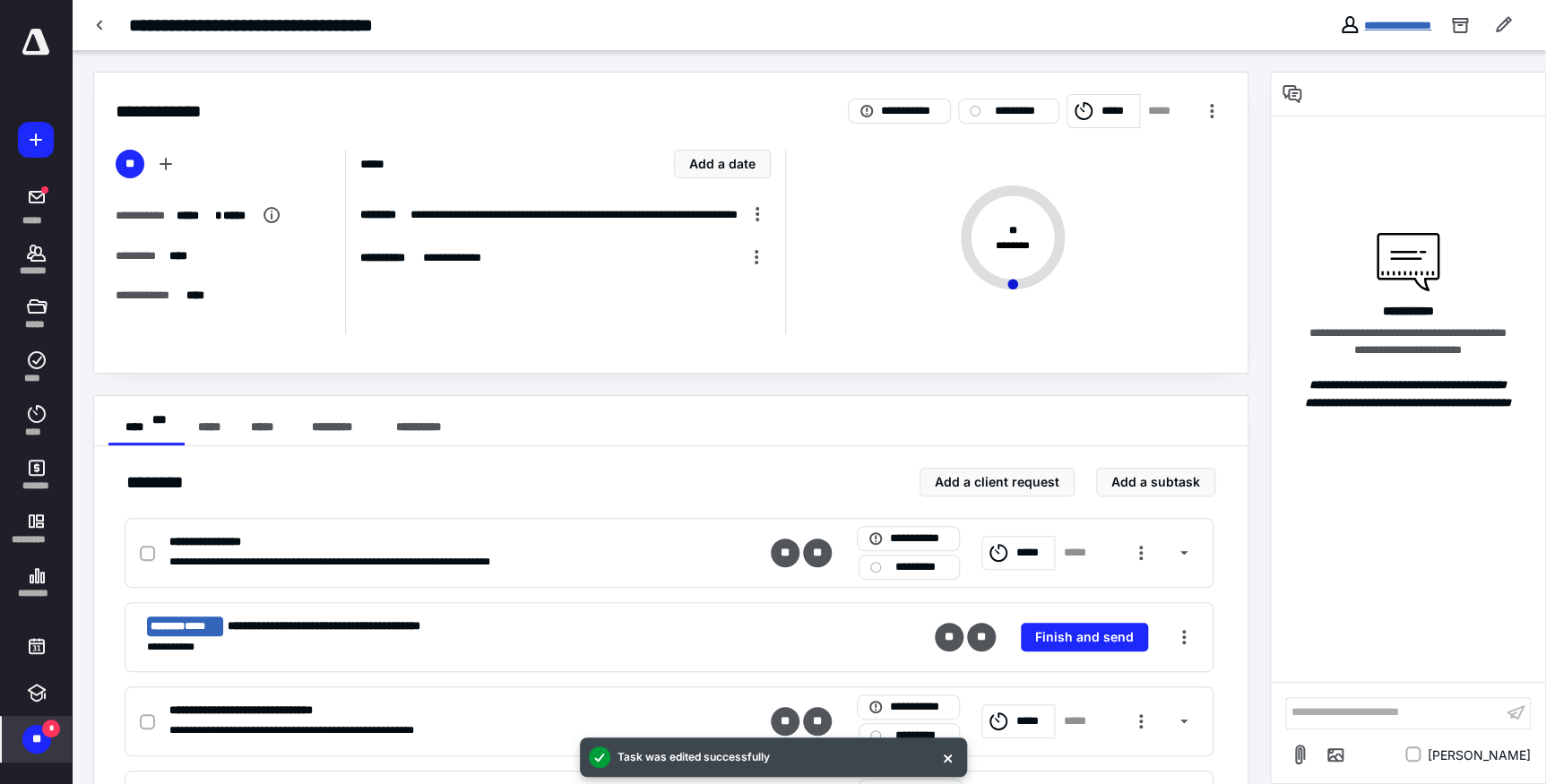 click on "**********" at bounding box center [1397, 25] 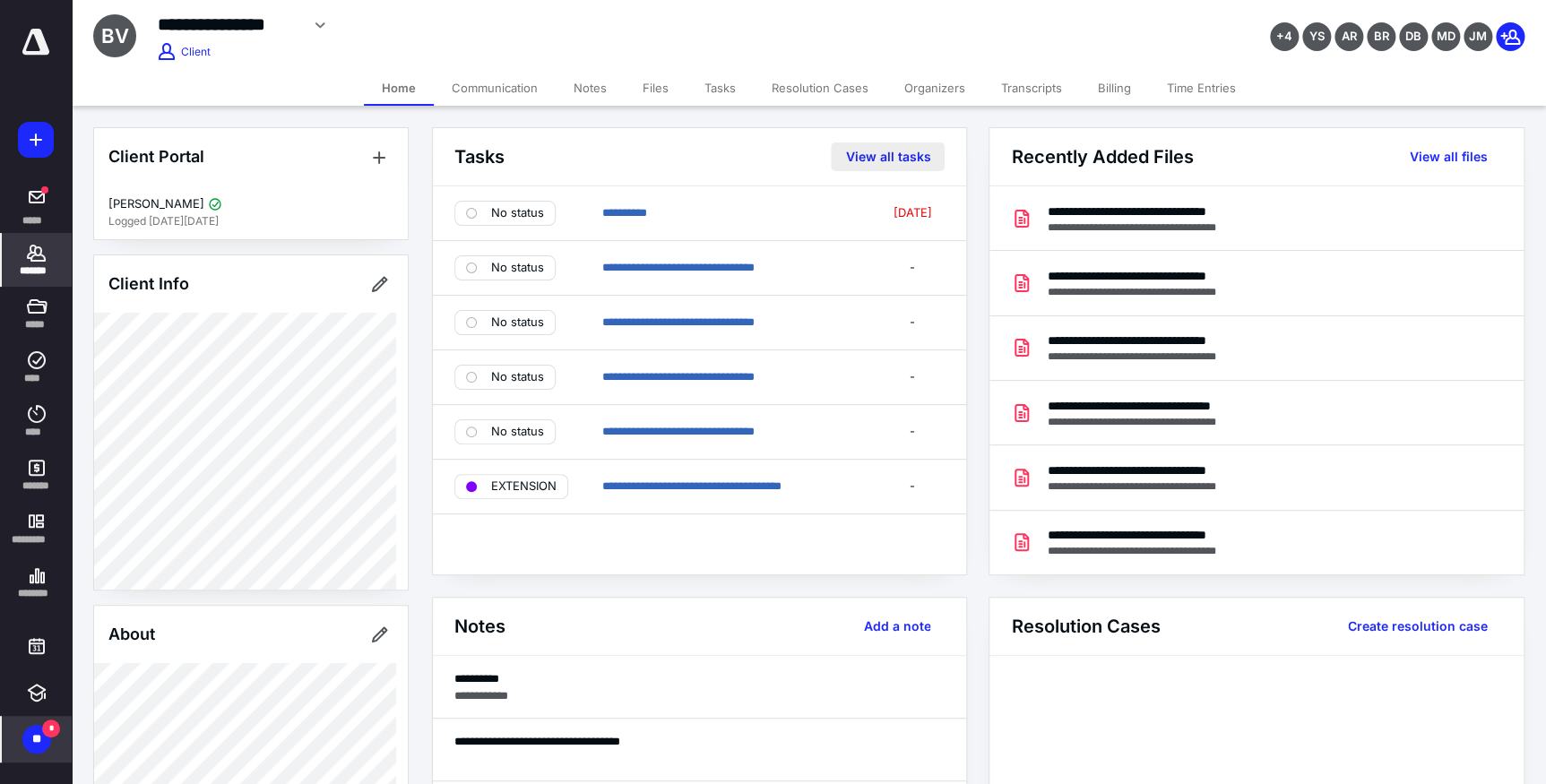 click on "View all tasks" at bounding box center (887, 157) 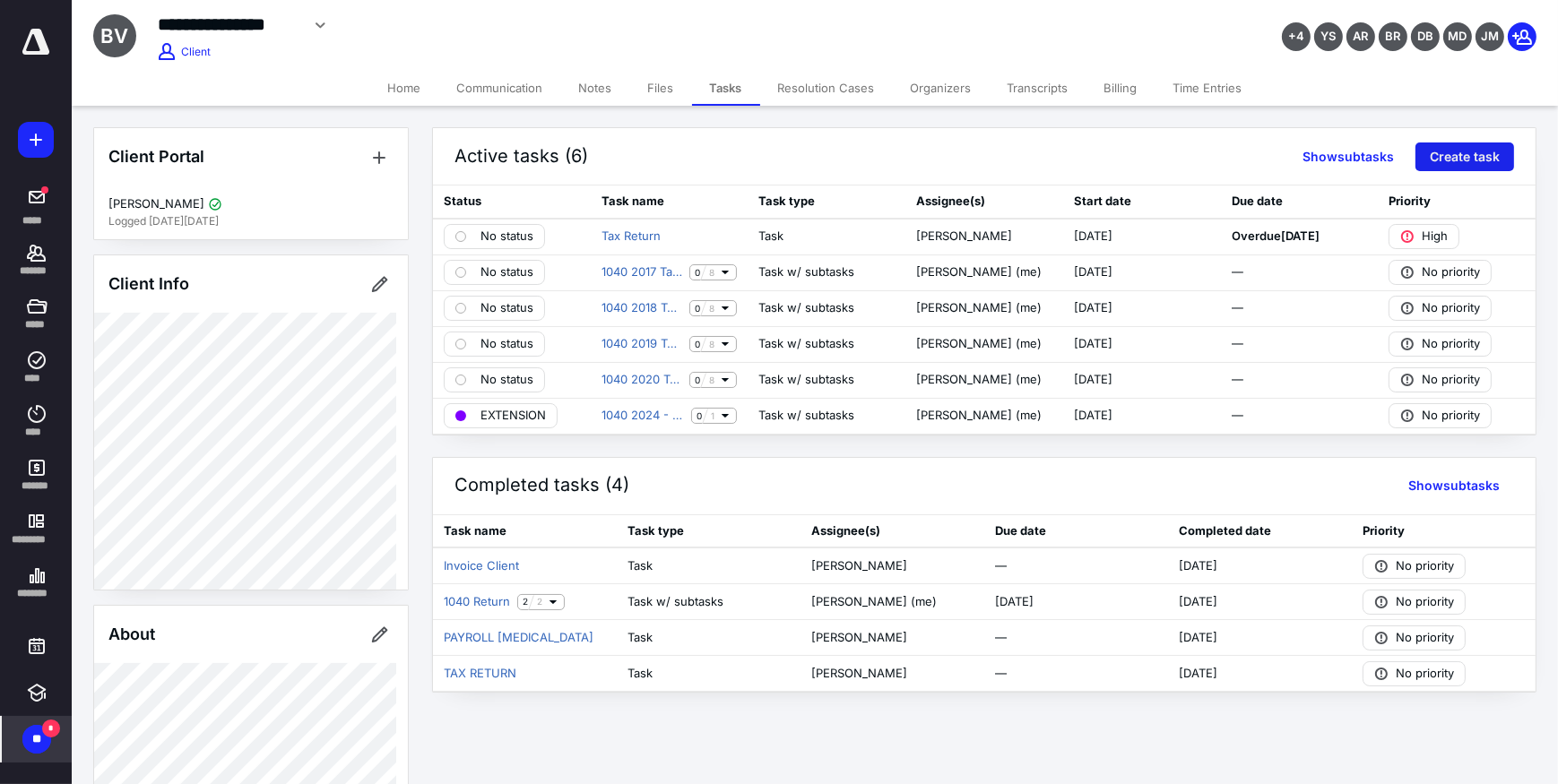 click on "Create task" at bounding box center (1465, 157) 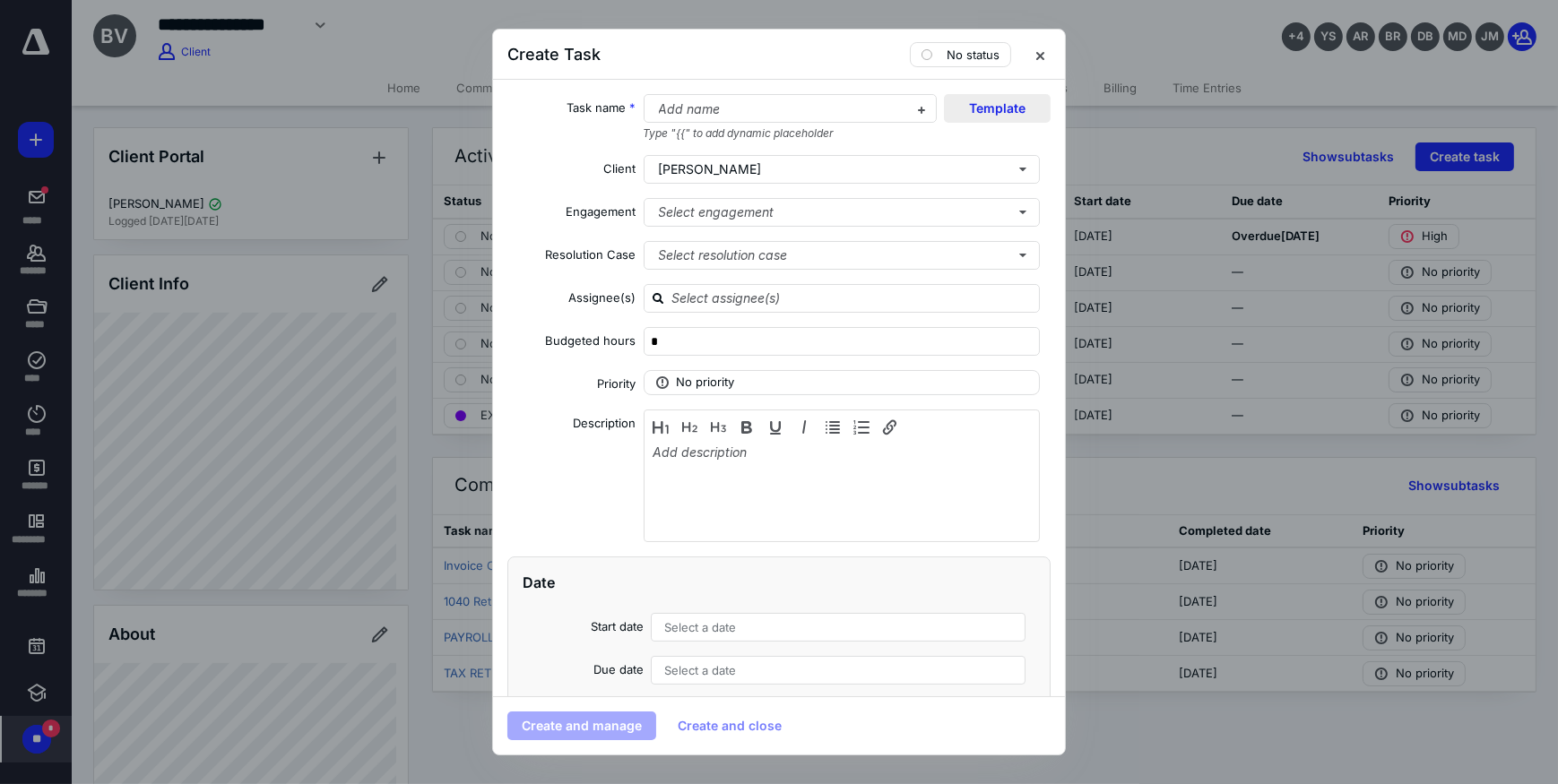click on "Template" at bounding box center (997, 108) 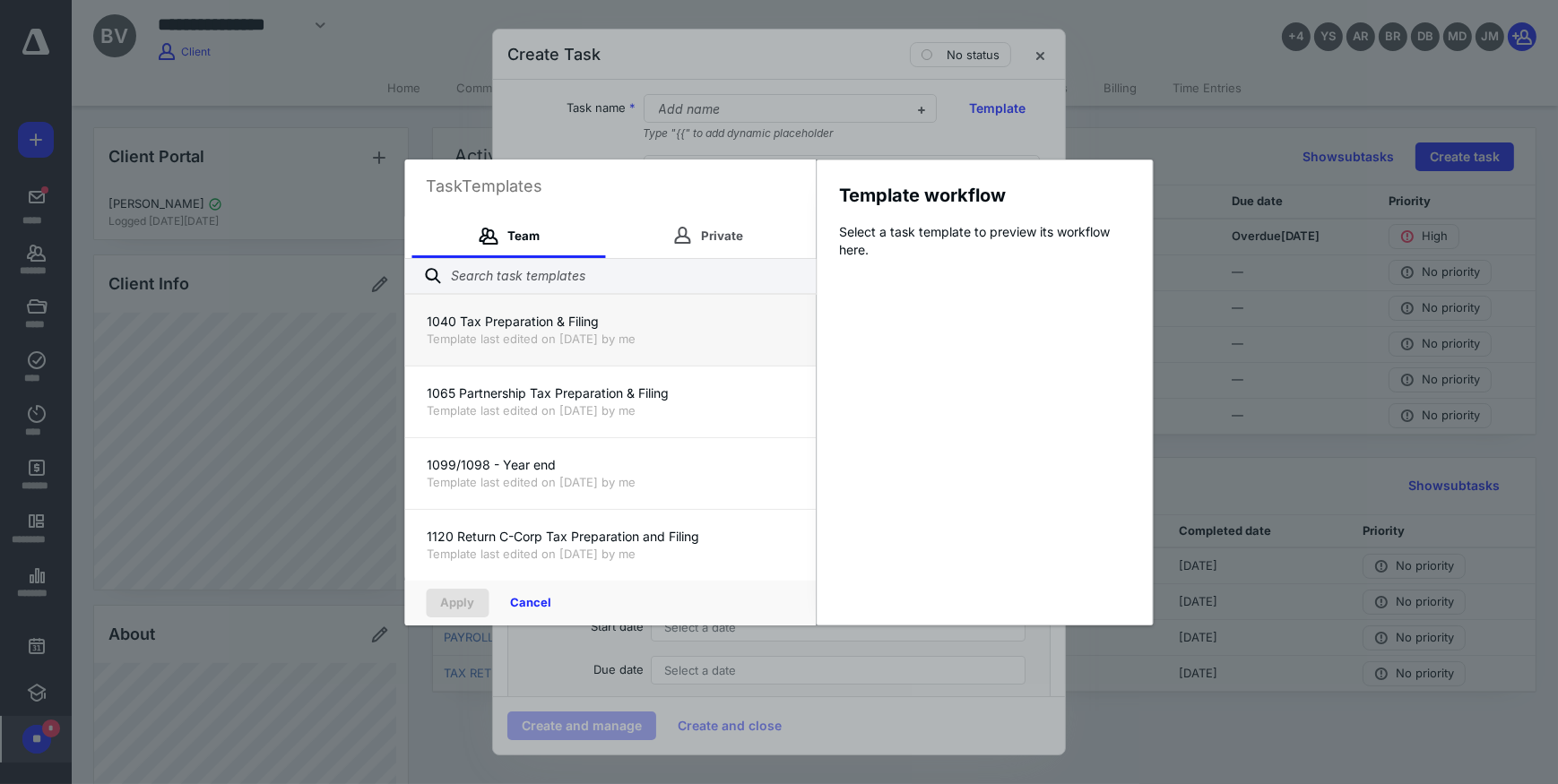 click on "1040 Tax Preparation & Filing" at bounding box center [610, 322] 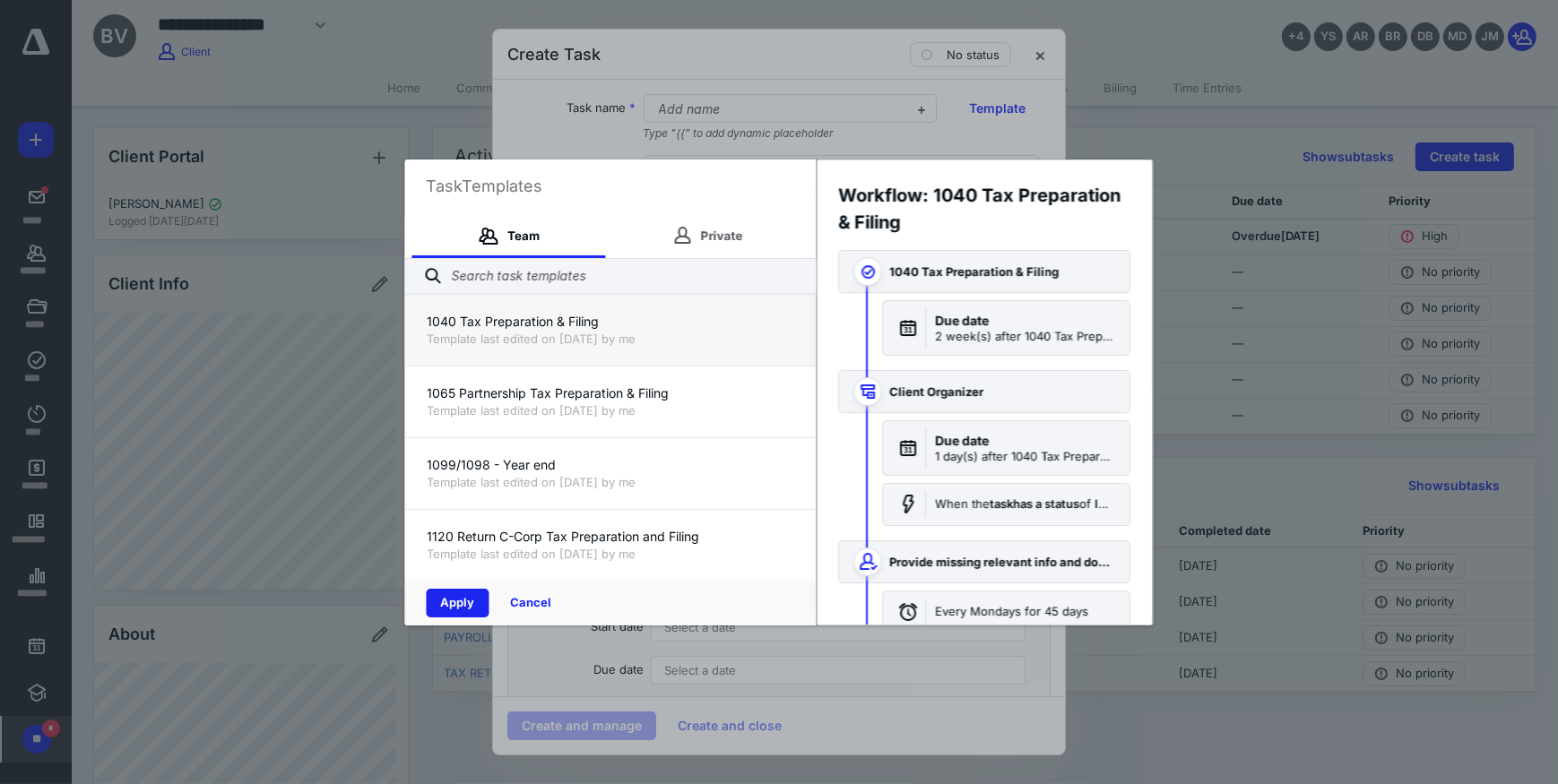 click on "Apply" at bounding box center (458, 603) 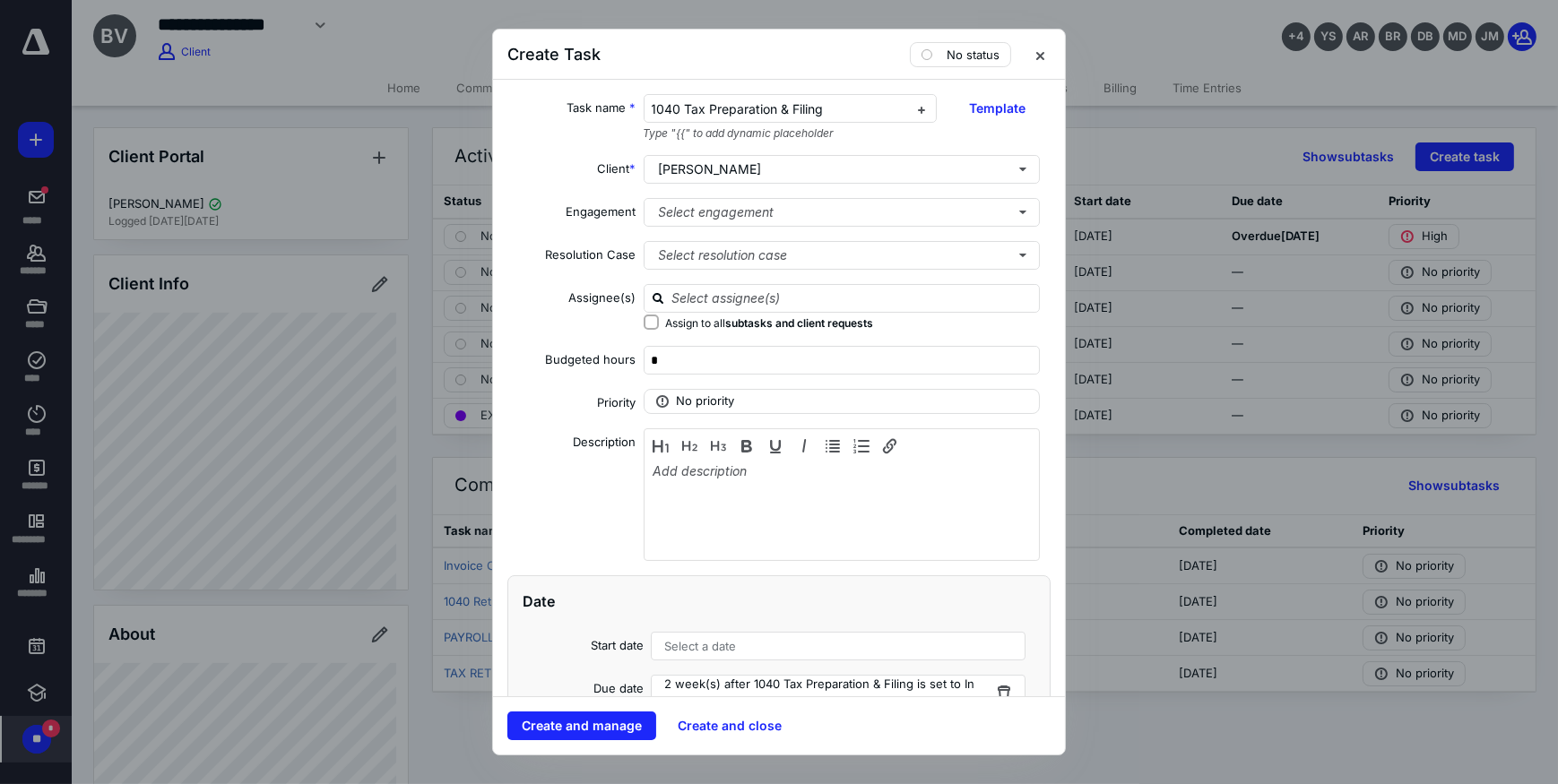 checkbox on "true" 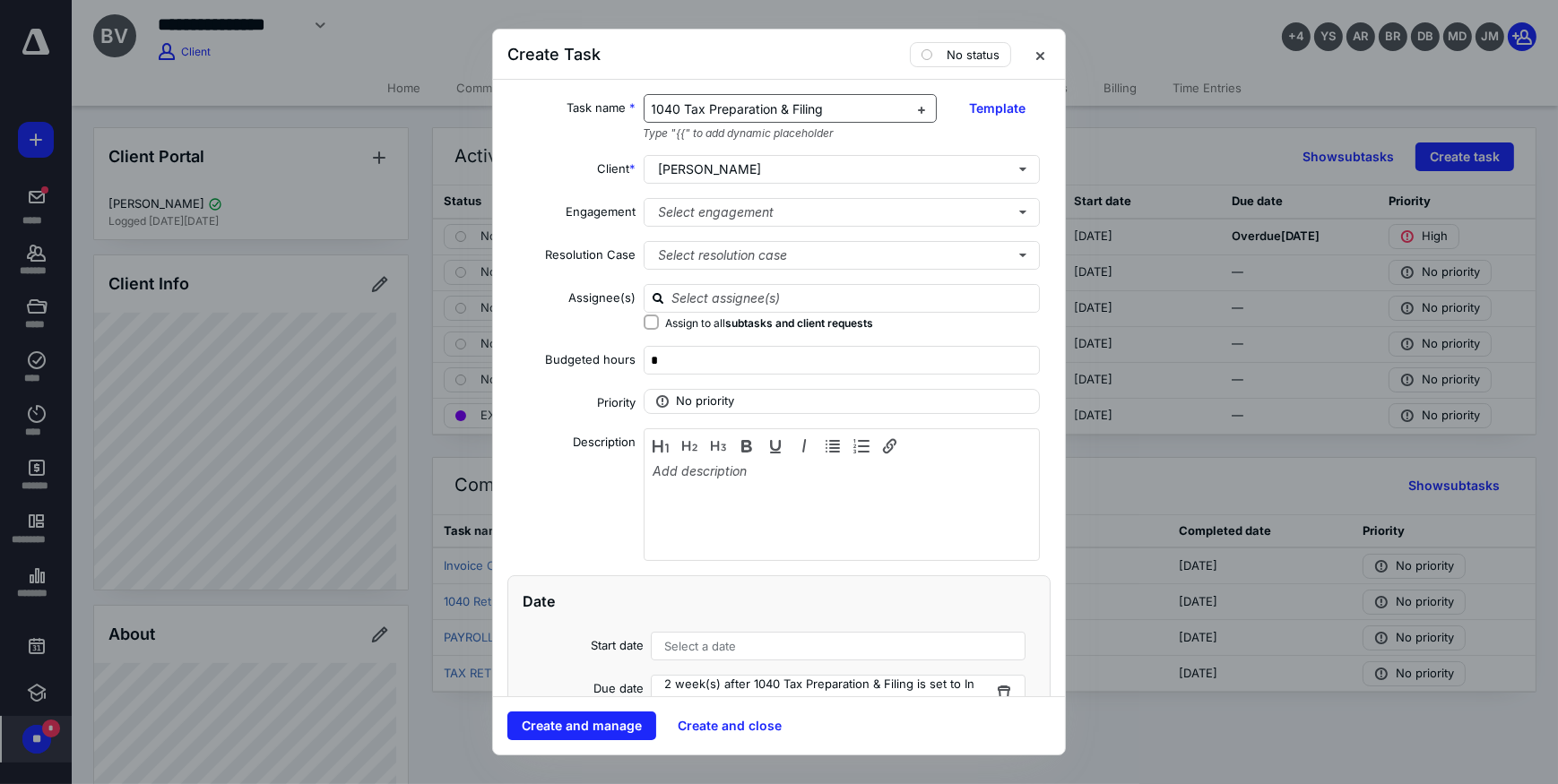 click on "1040 Tax Preparation & Filing" at bounding box center [738, 108] 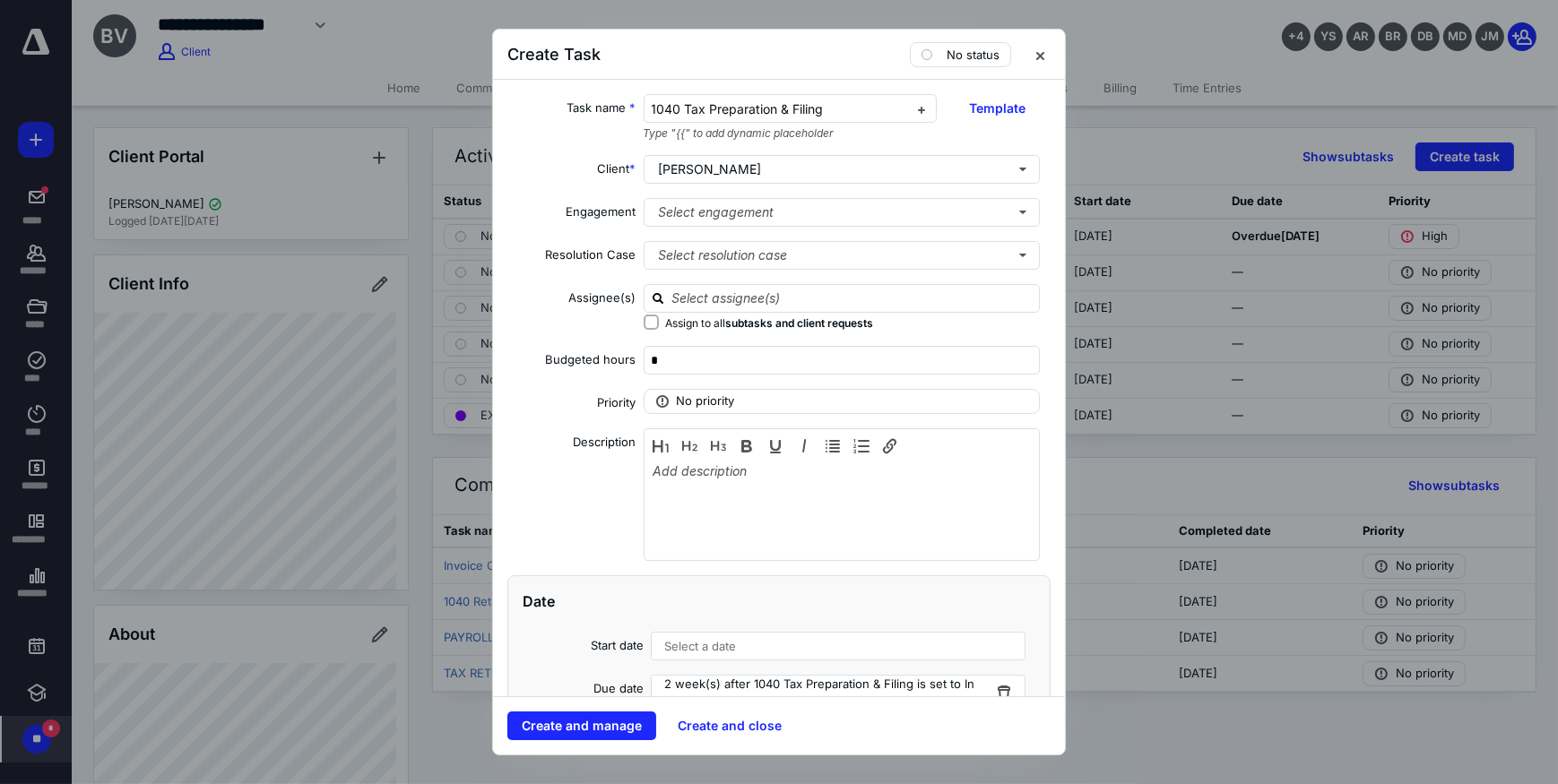 type 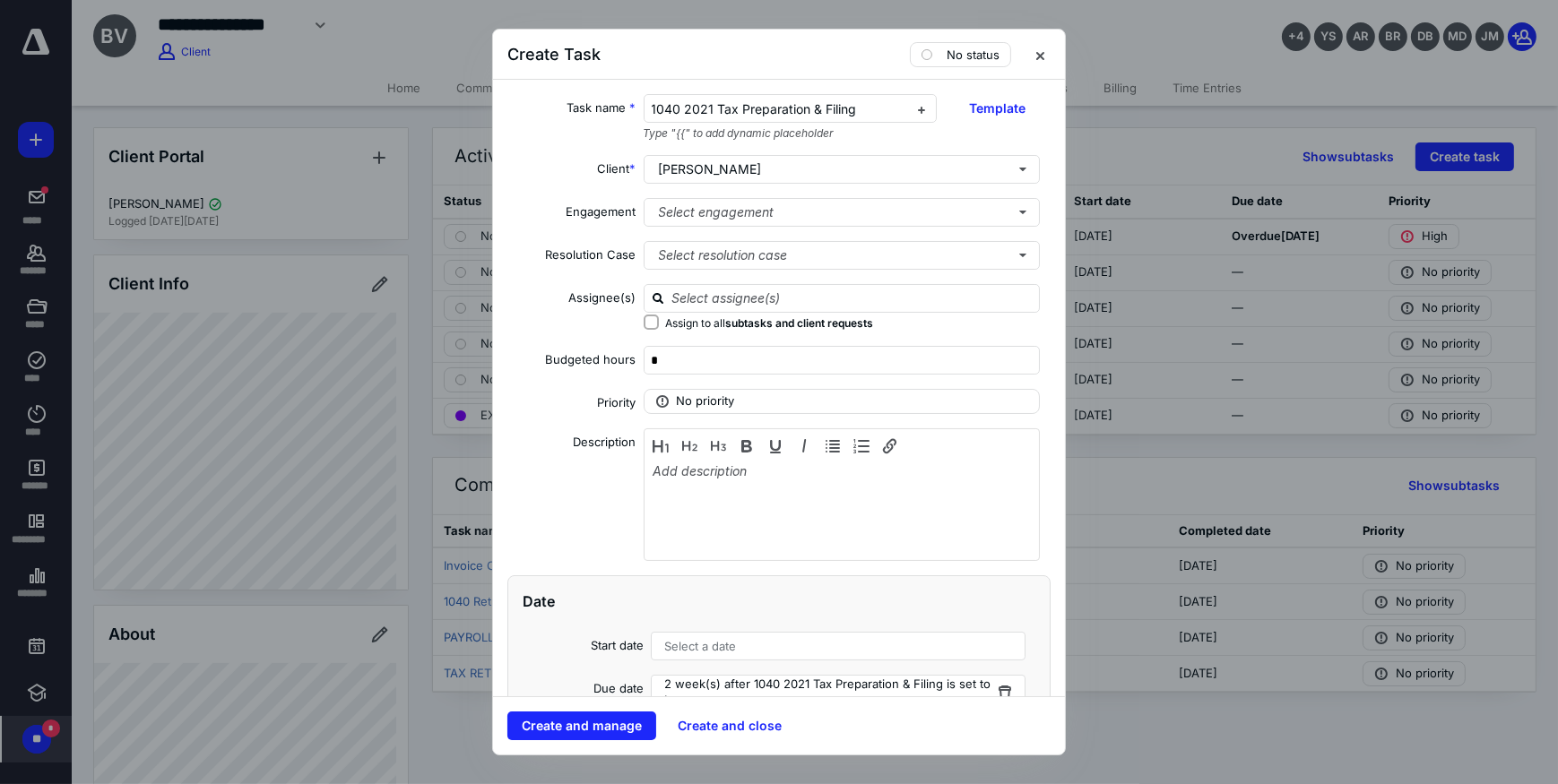 scroll, scrollTop: 81, scrollLeft: 0, axis: vertical 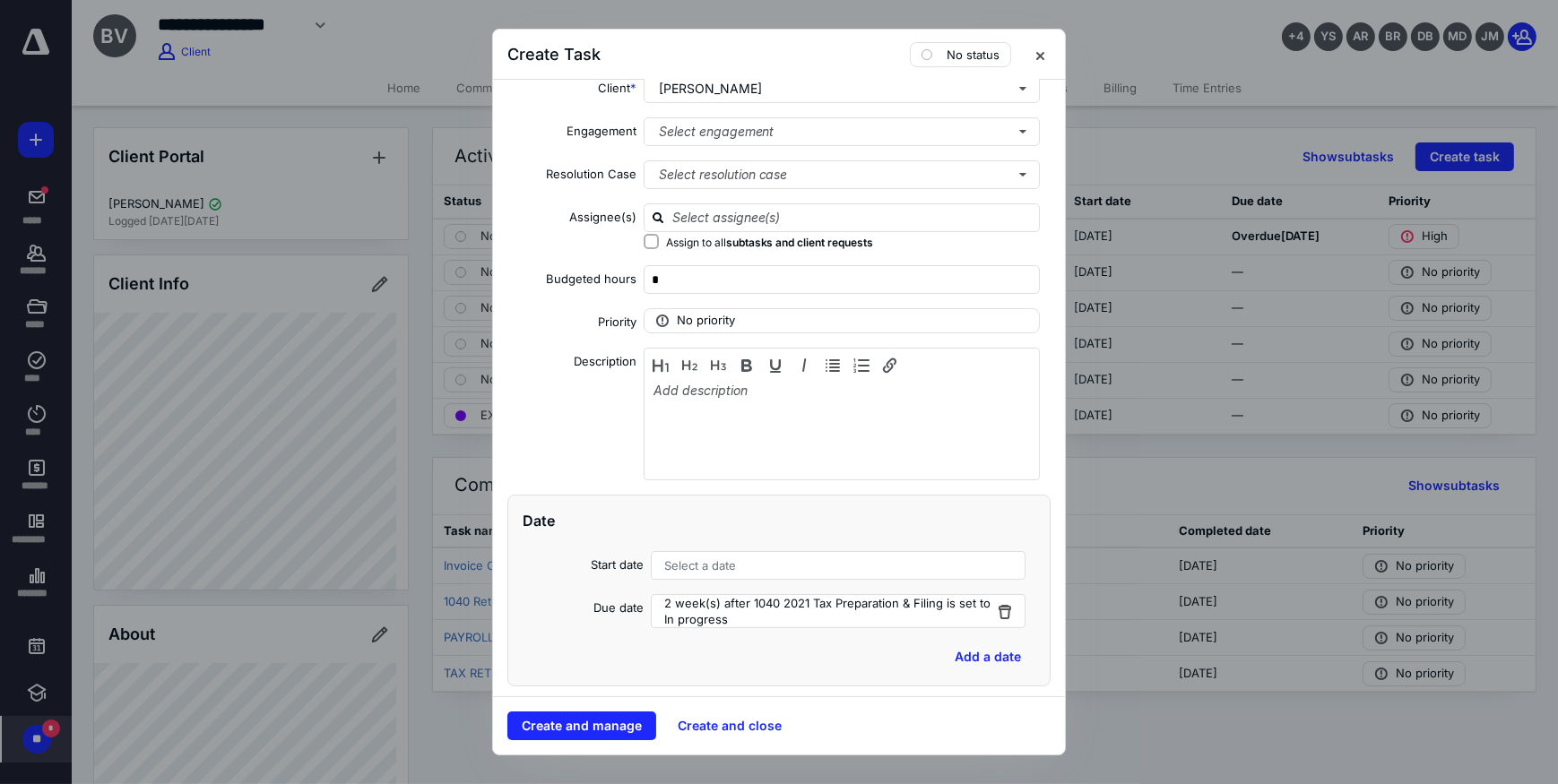 click on "Select a date" at bounding box center [700, 565] 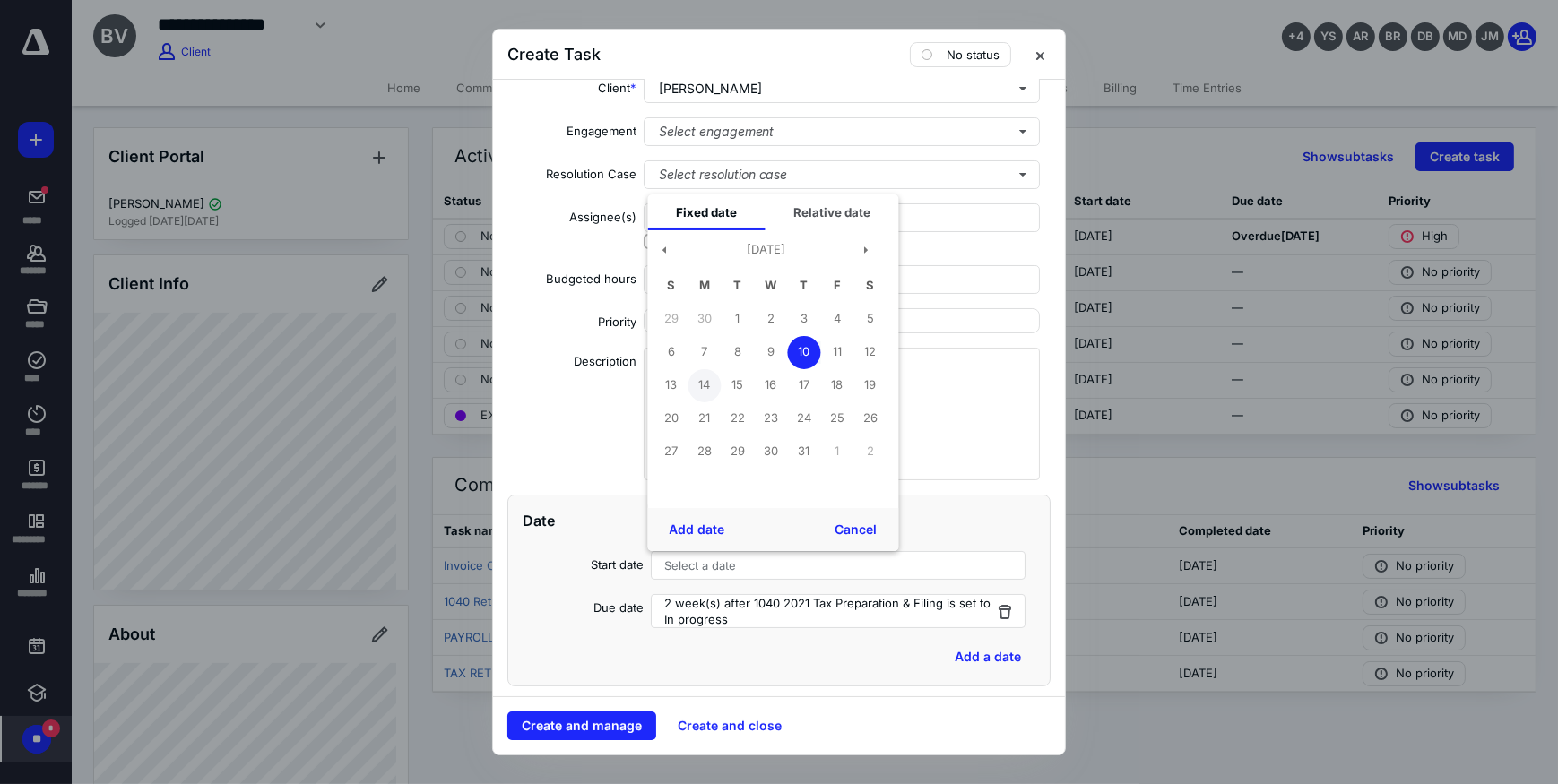 click on "14" at bounding box center [704, 385] 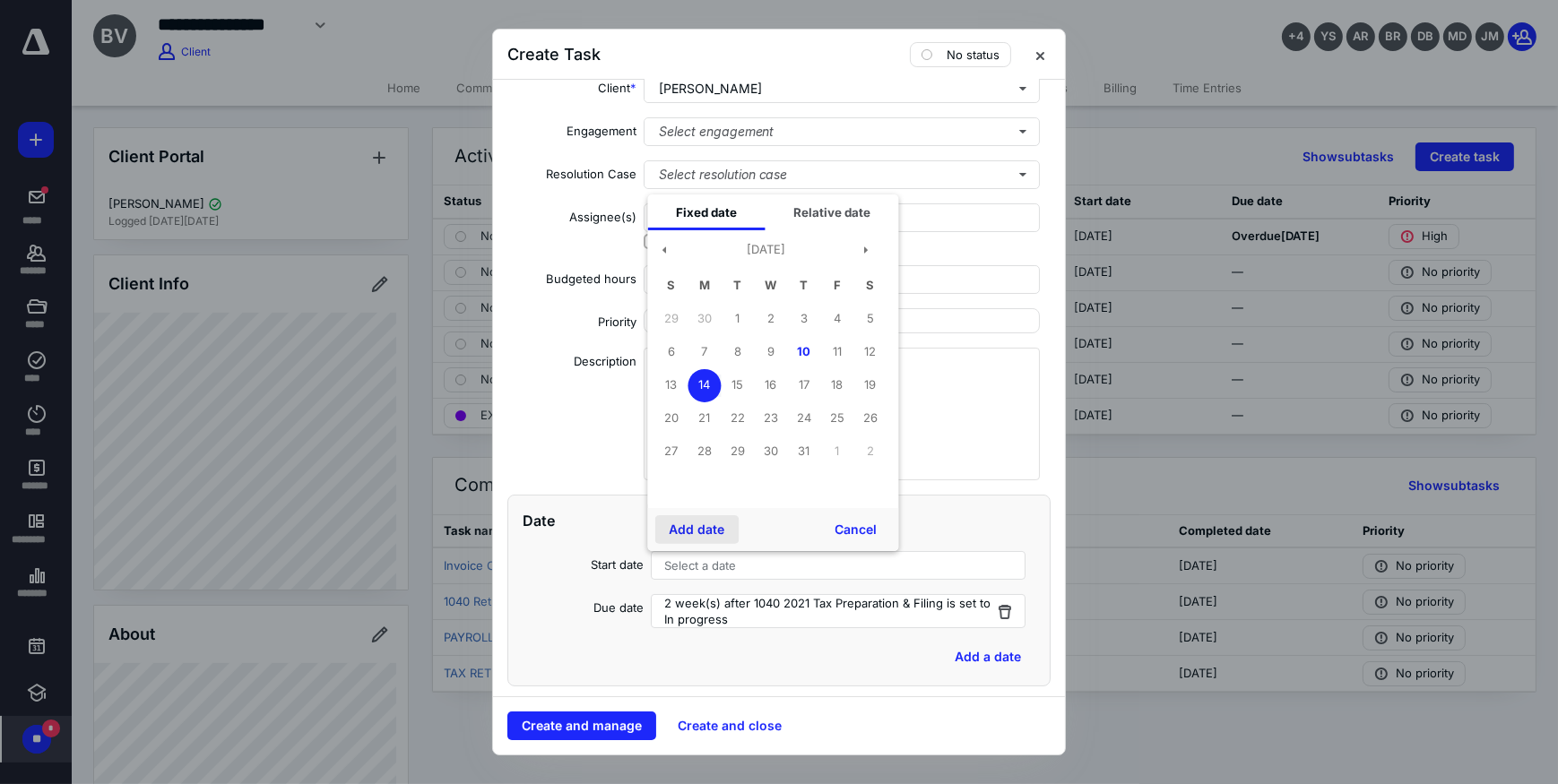 click on "Add date" at bounding box center [697, 530] 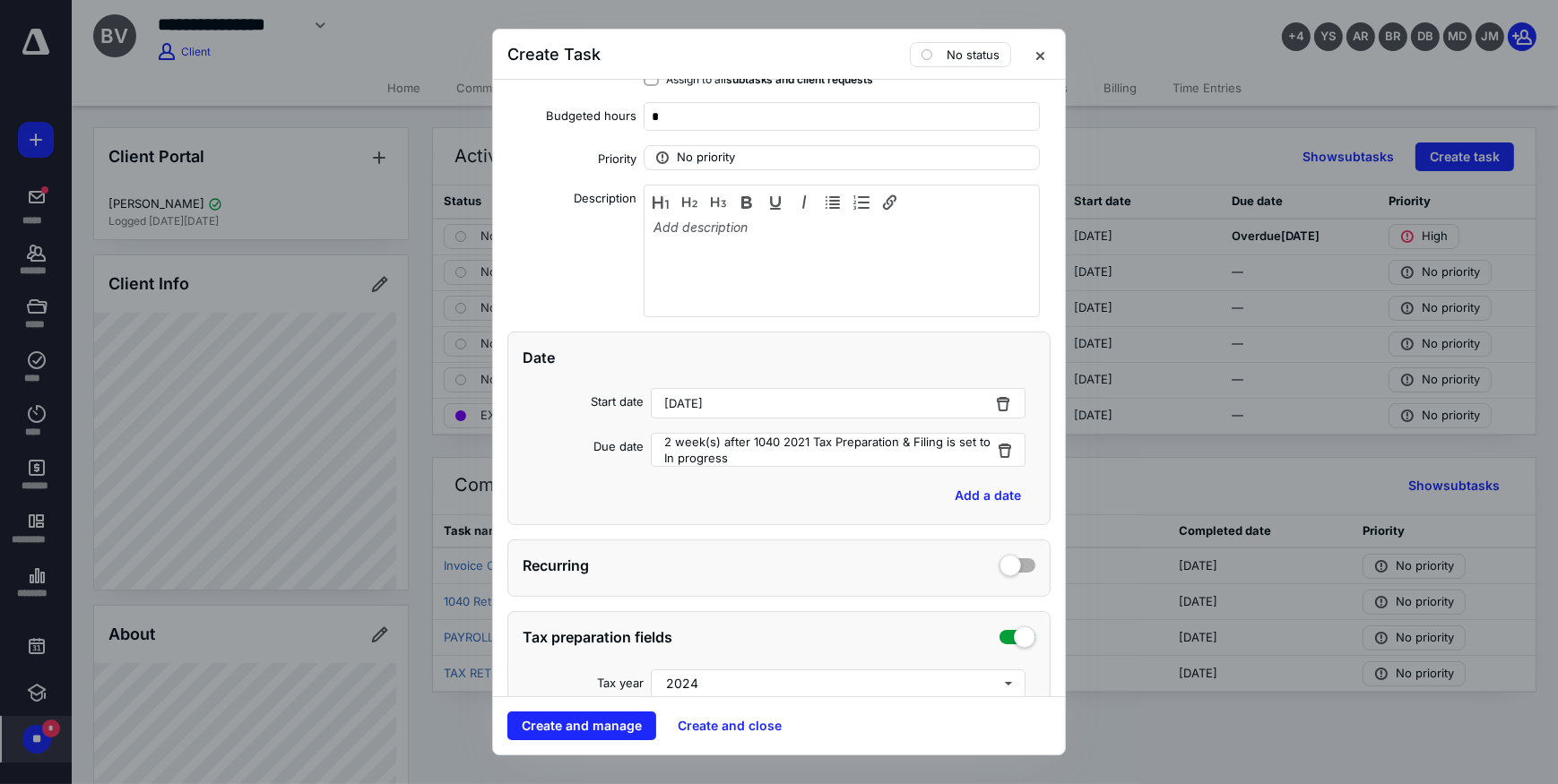 scroll, scrollTop: 407, scrollLeft: 0, axis: vertical 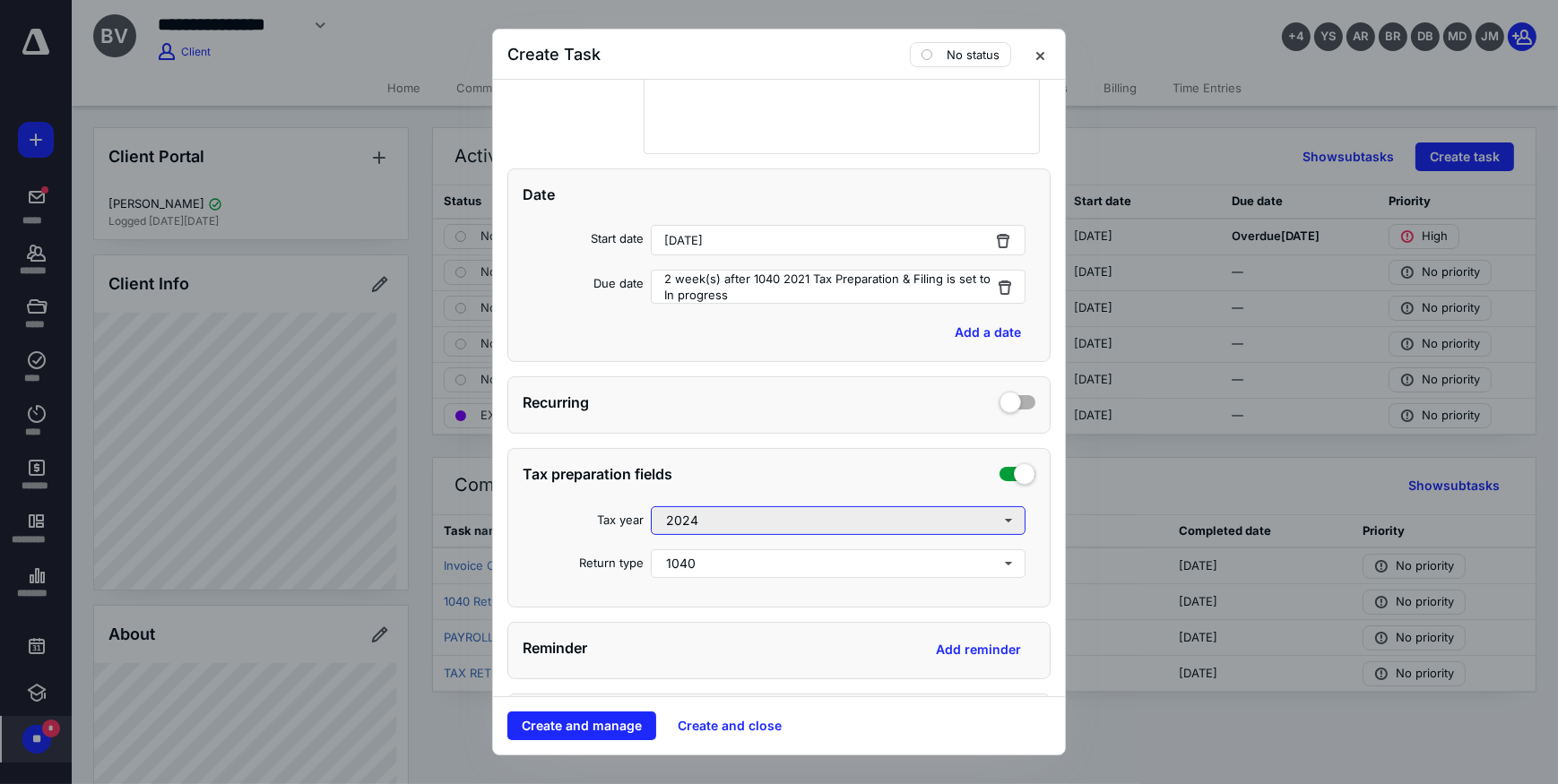 click on "2024" at bounding box center [838, 521] 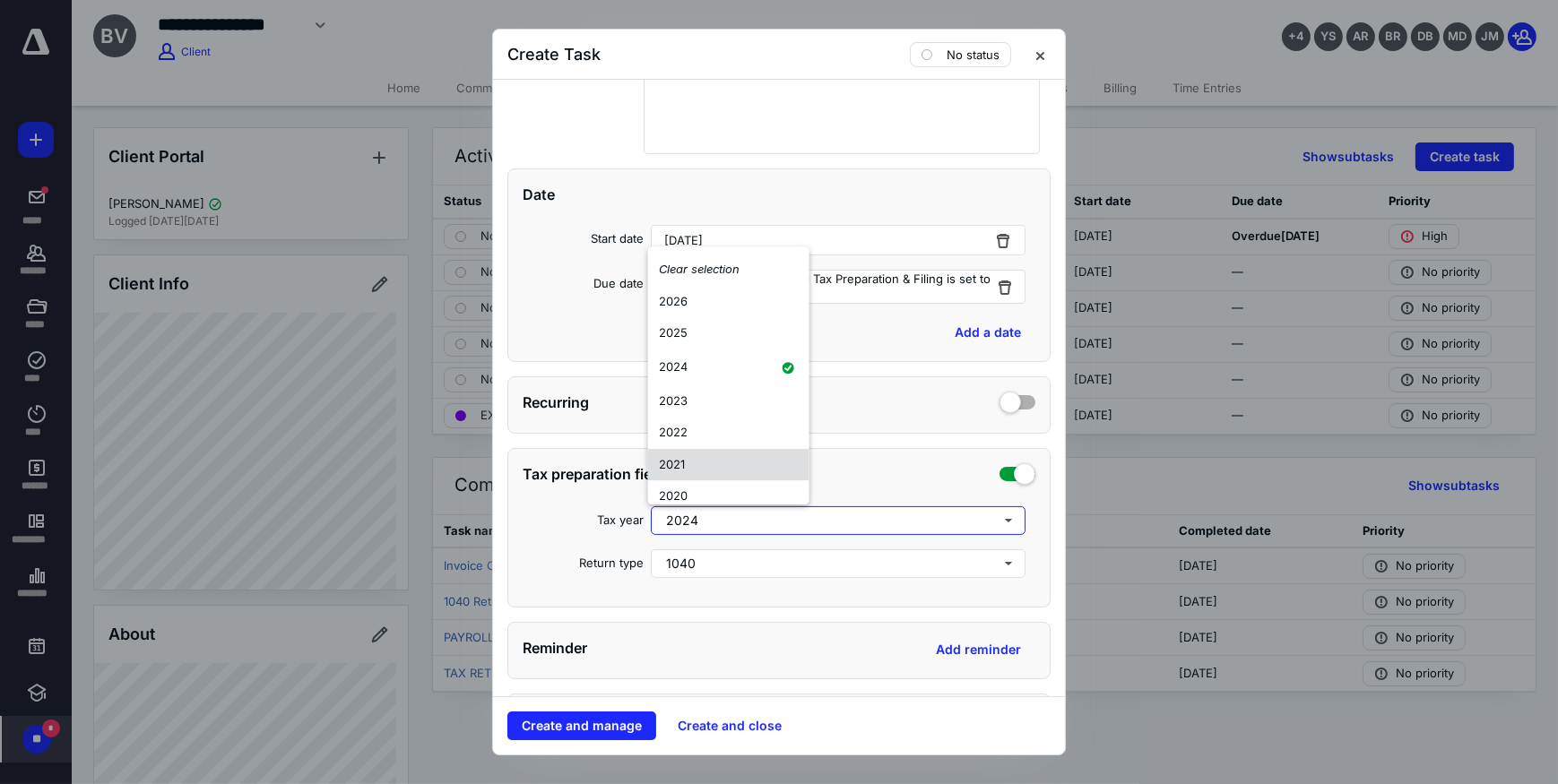 click on "2021" at bounding box center (729, 465) 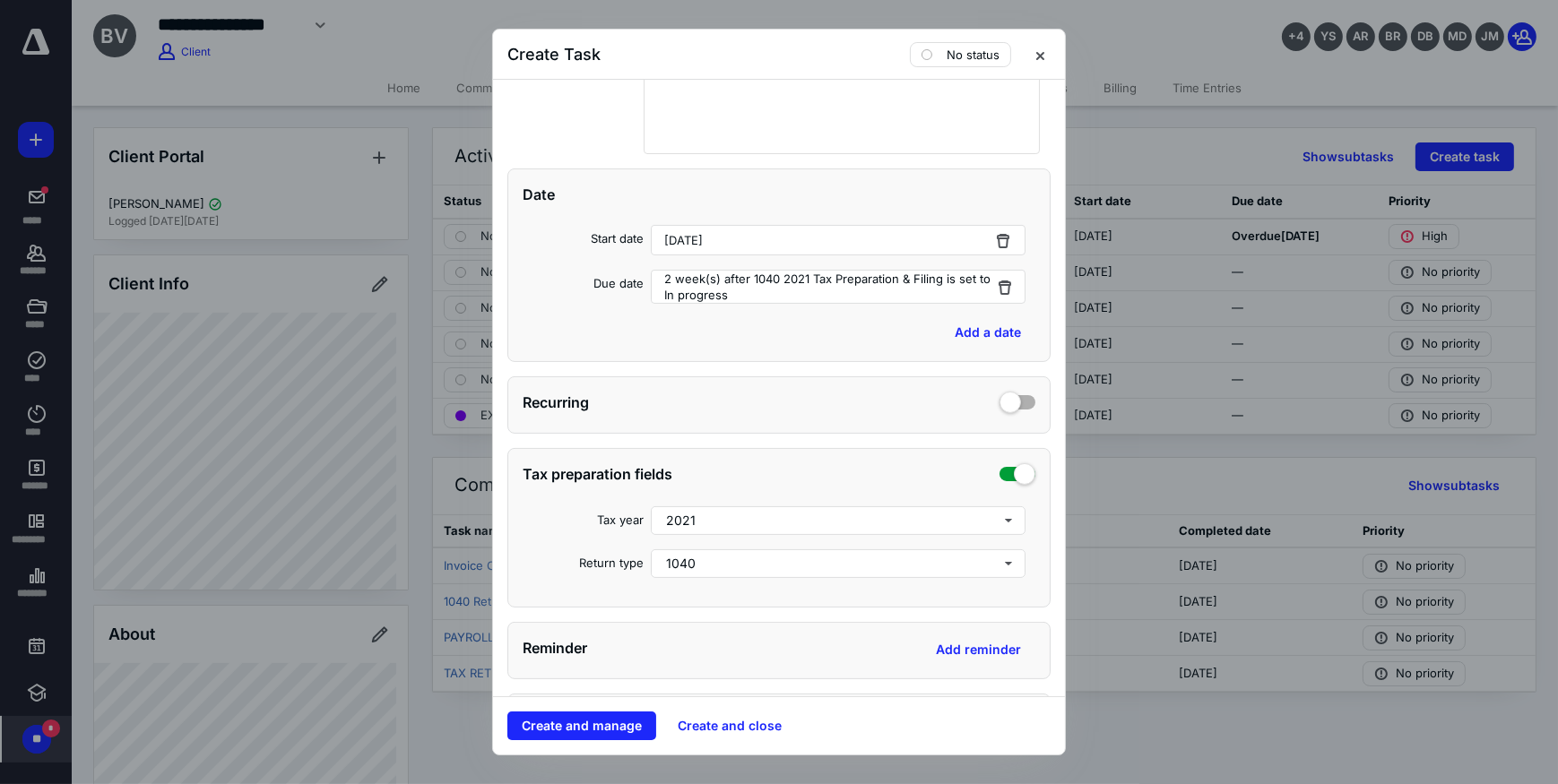 click on "Create and close" at bounding box center (730, 726) 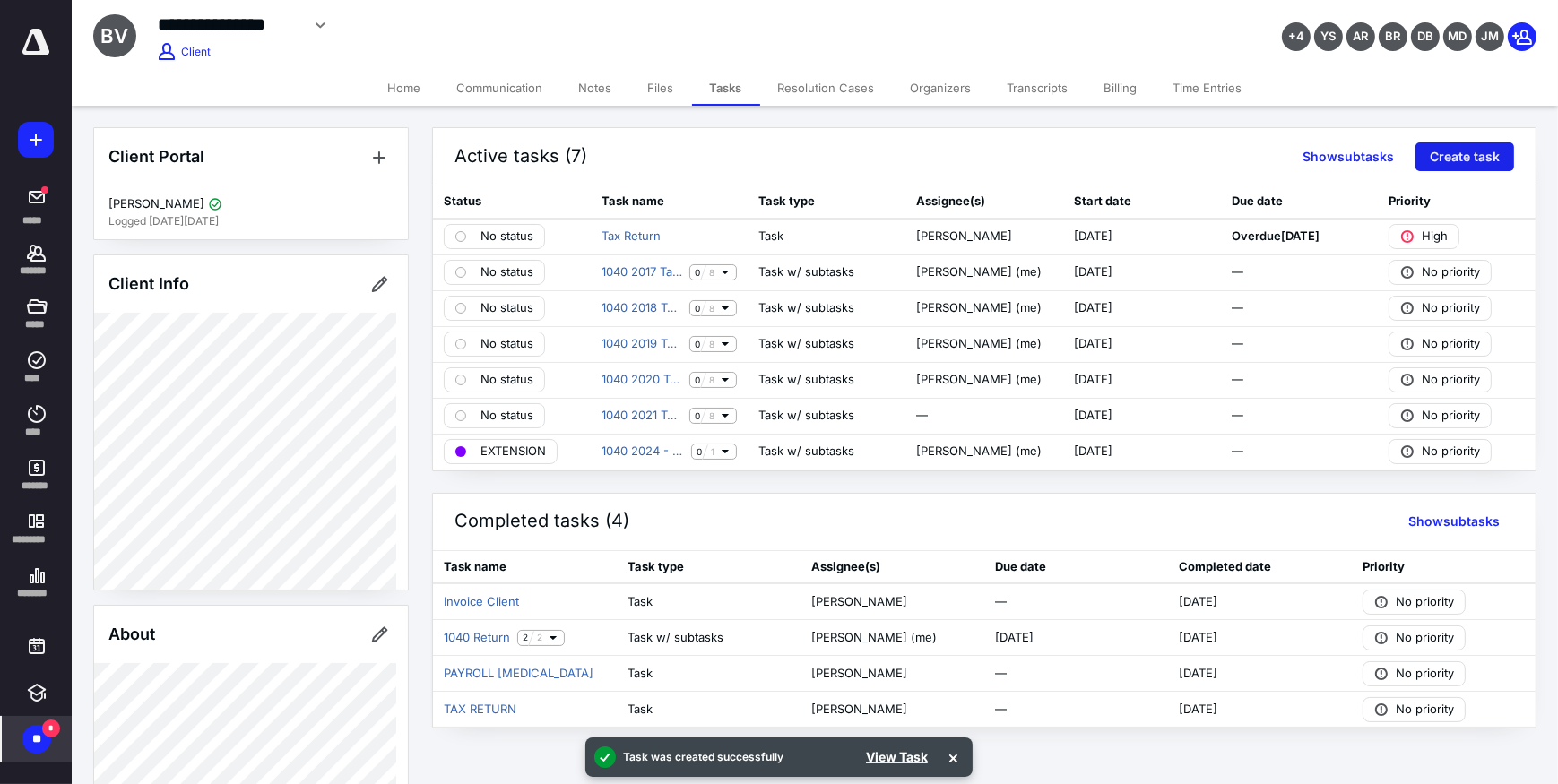 click on "Create task" at bounding box center [1465, 157] 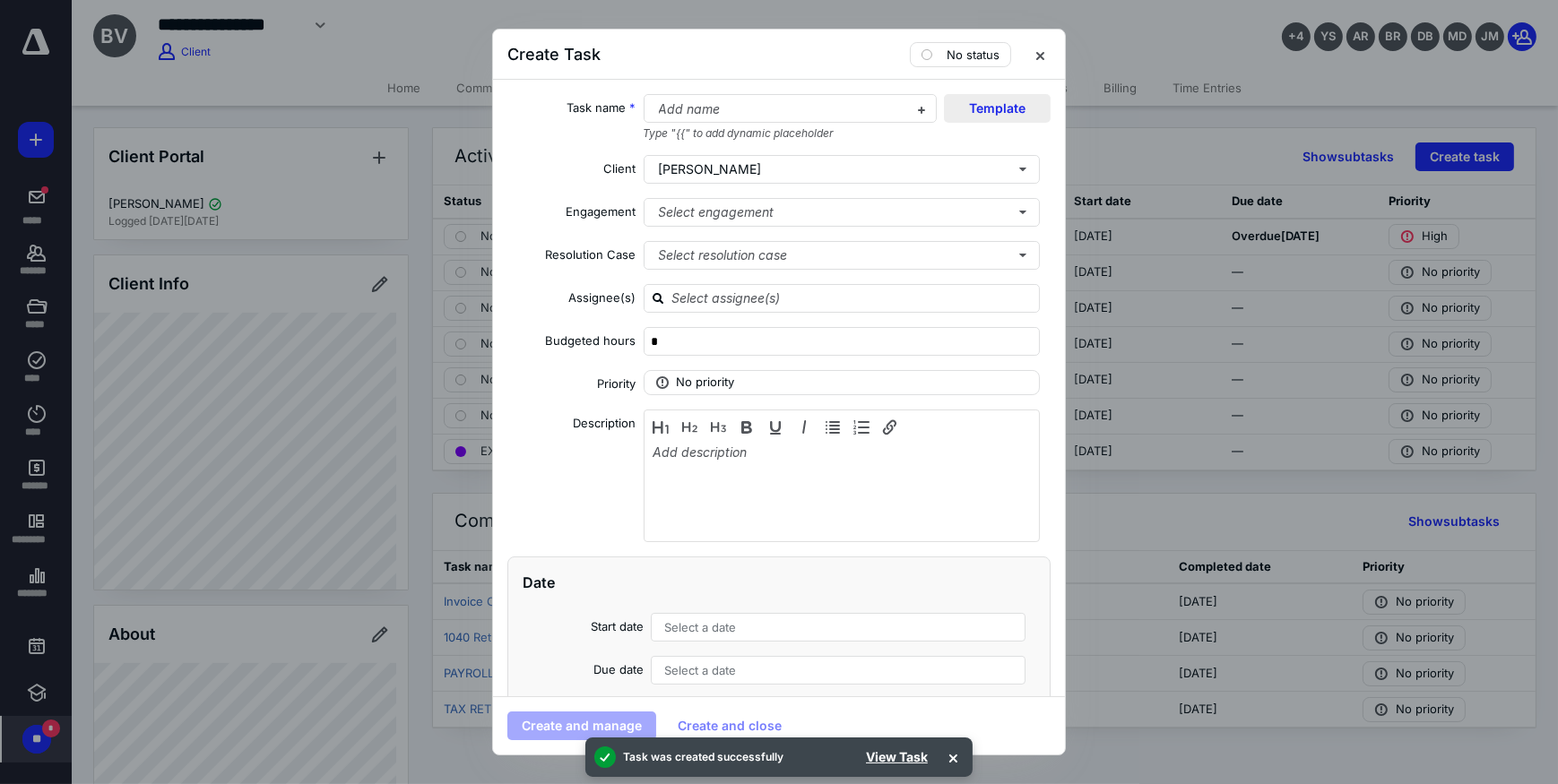 click on "Template" at bounding box center [997, 108] 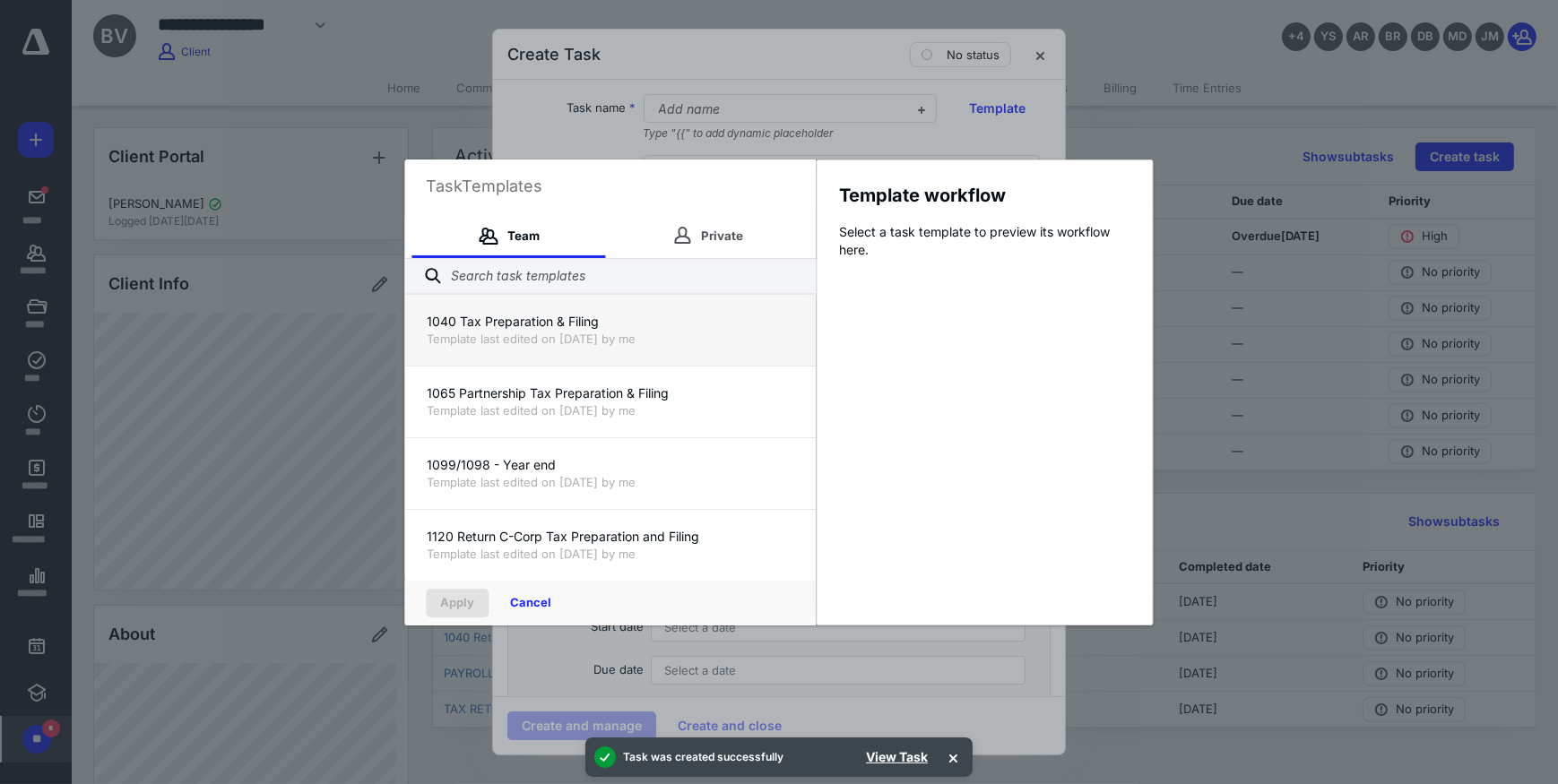 click on "1040 Tax Preparation & Filing" at bounding box center (610, 322) 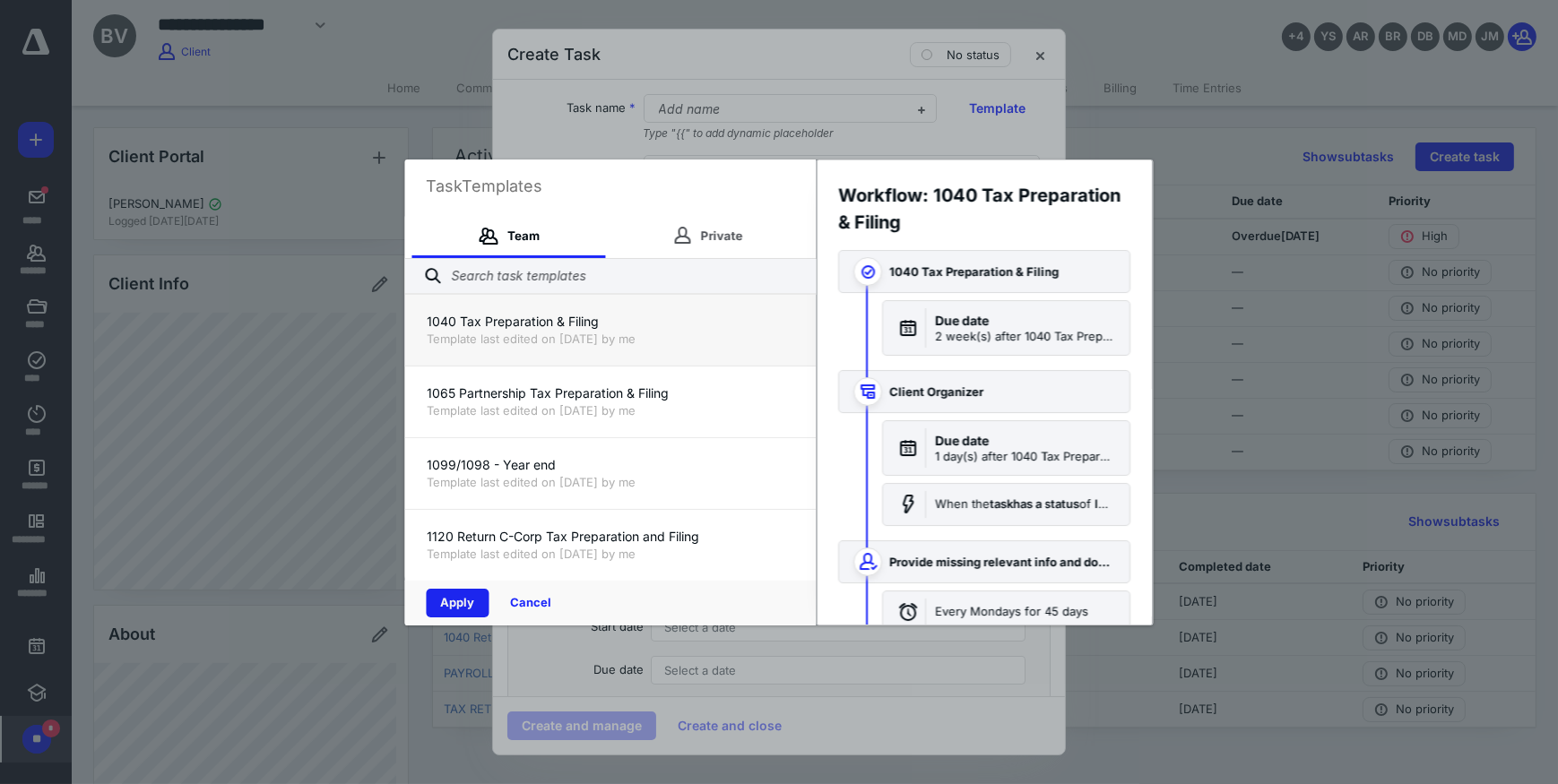 click on "Apply" at bounding box center [458, 603] 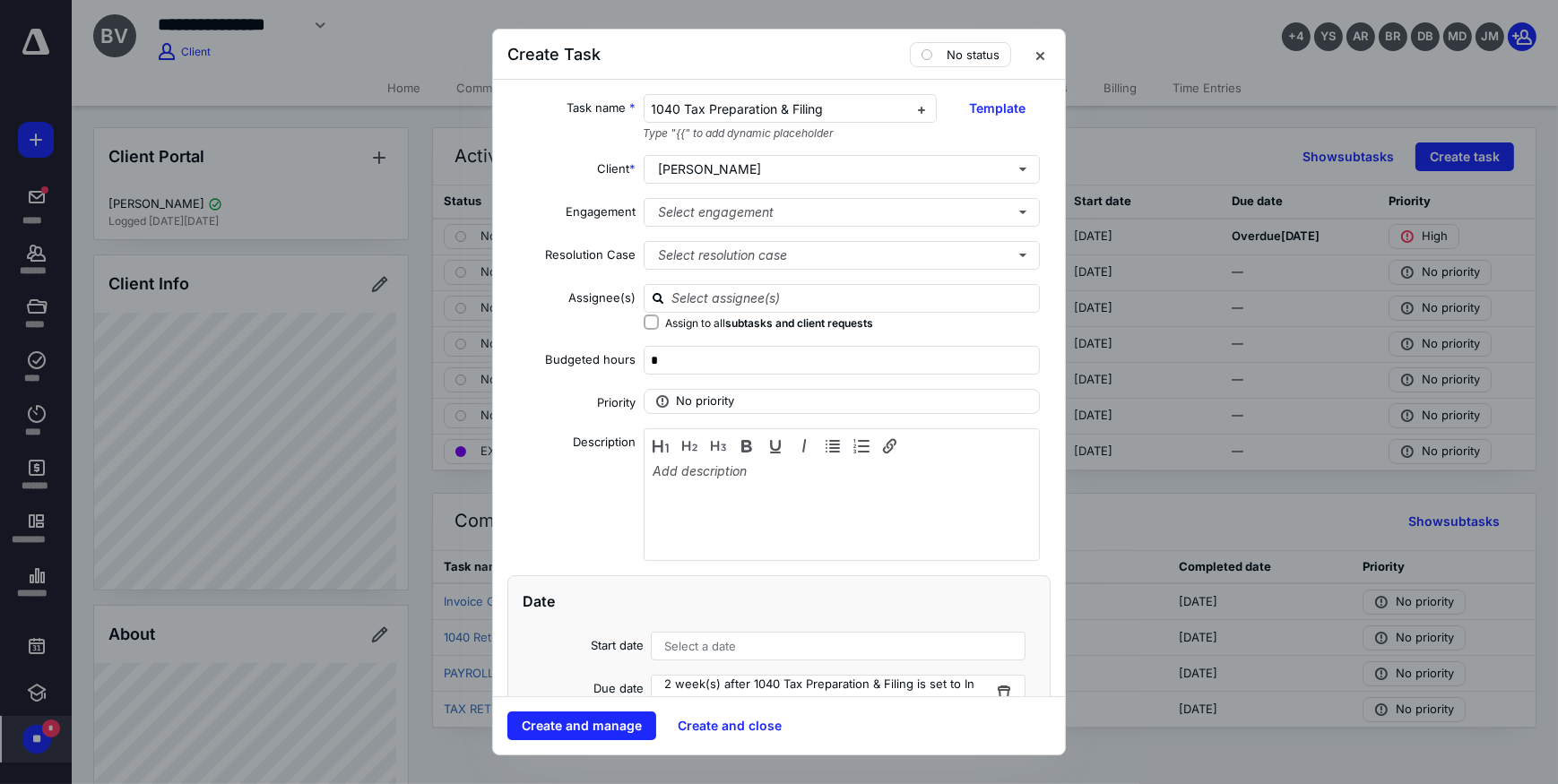 checkbox on "true" 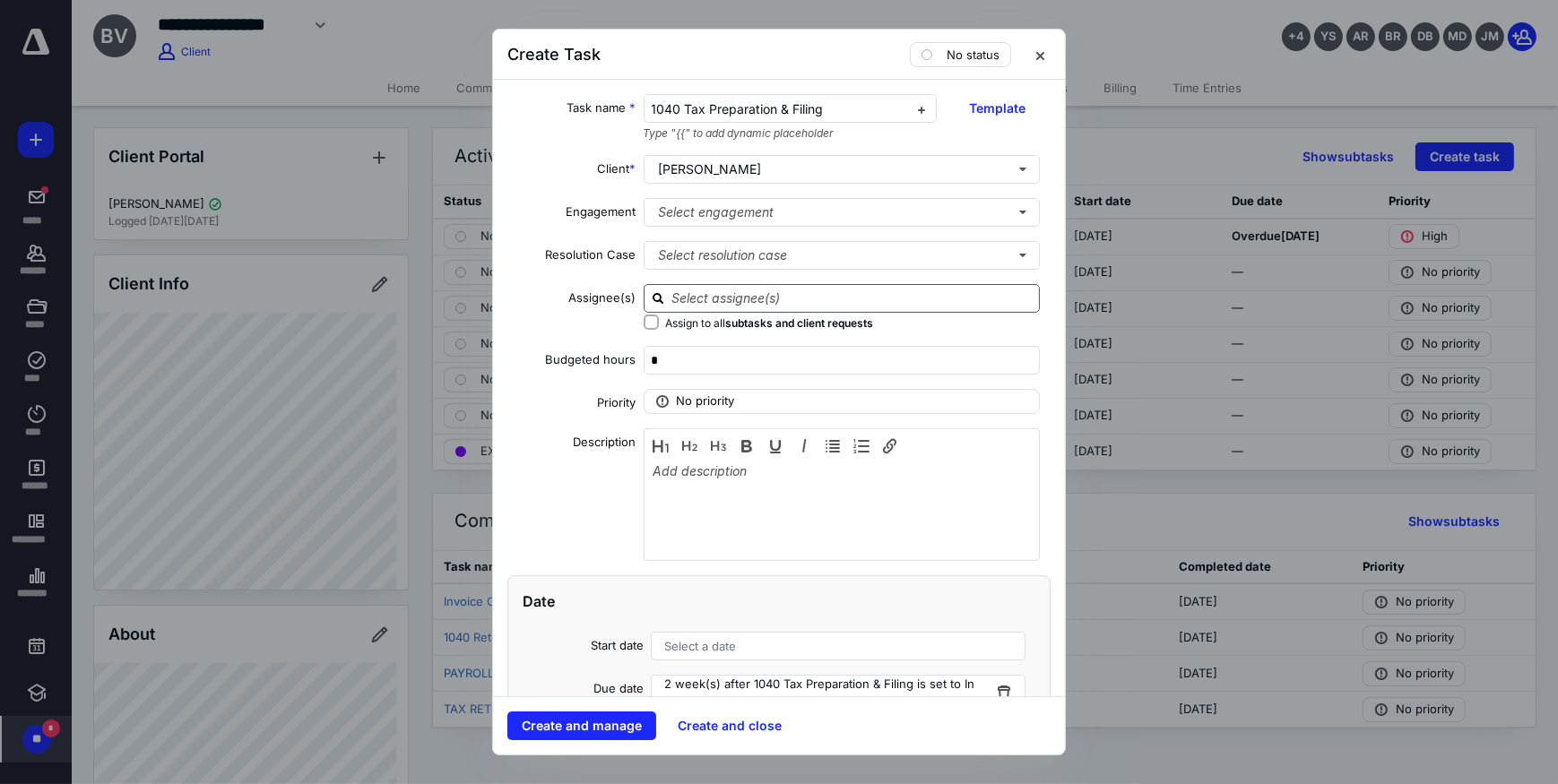 click at bounding box center [853, 297] 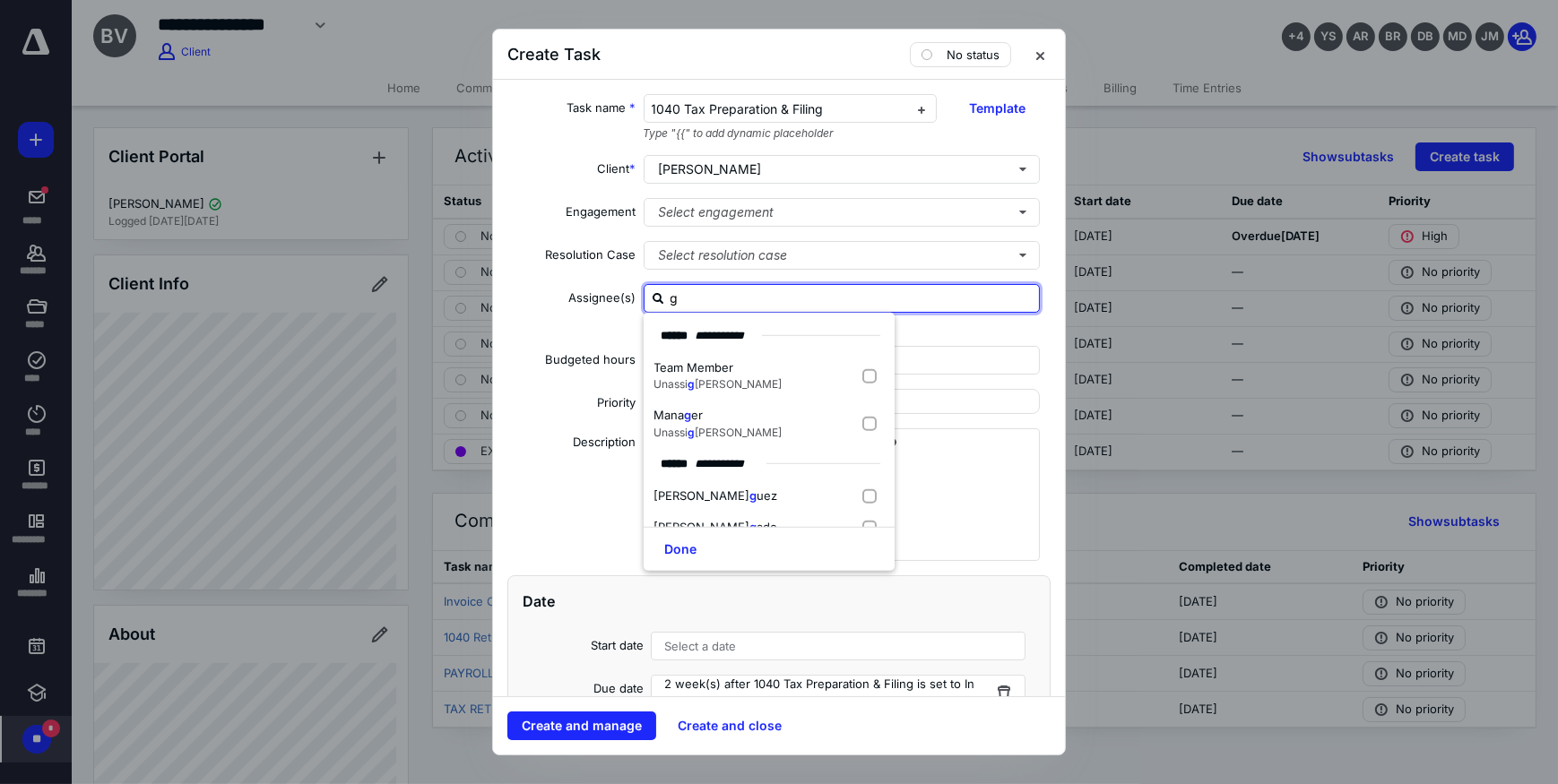 type on "ge" 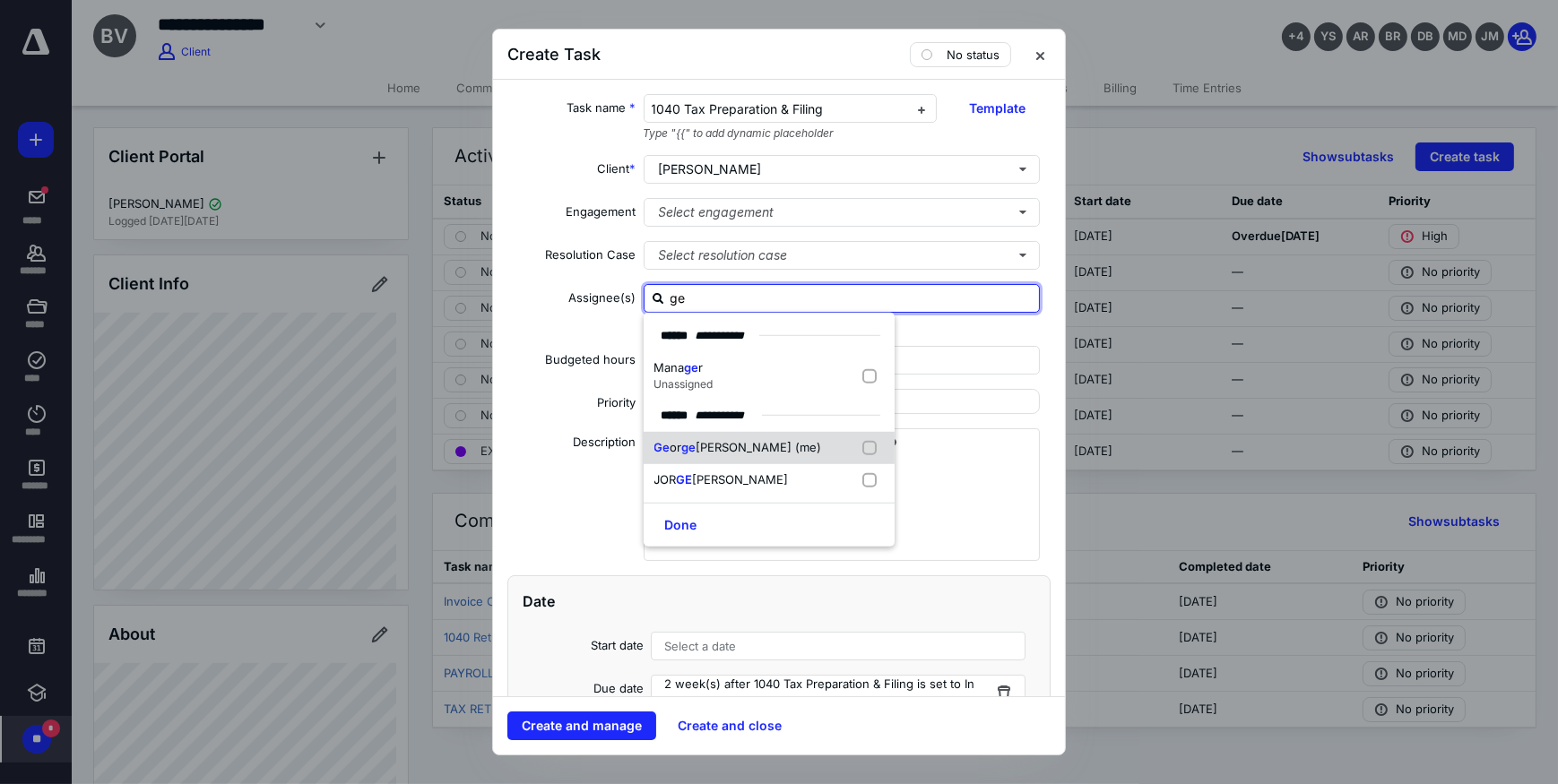 click on "[PERSON_NAME] (me)" at bounding box center [759, 447] 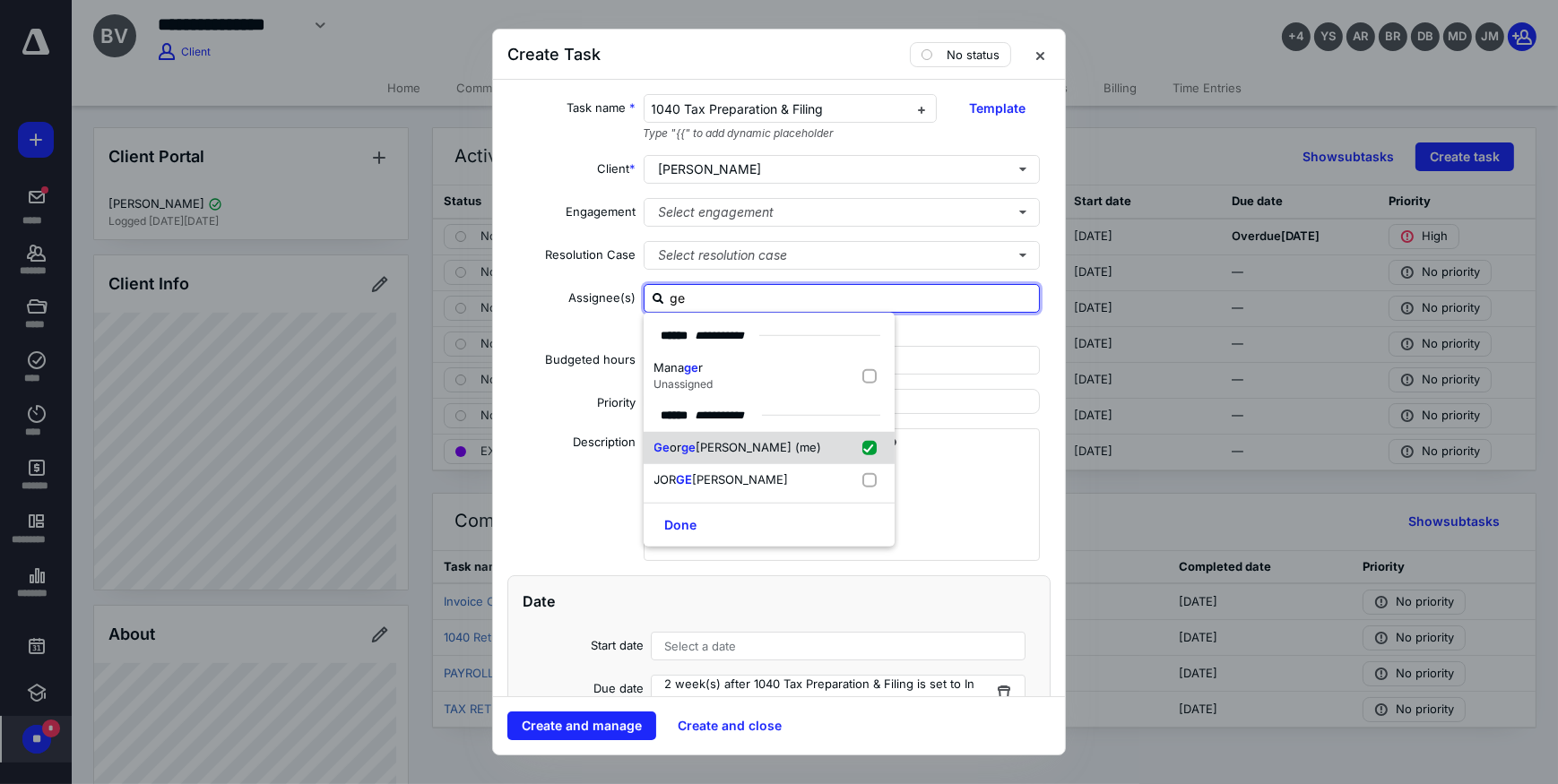 checkbox on "true" 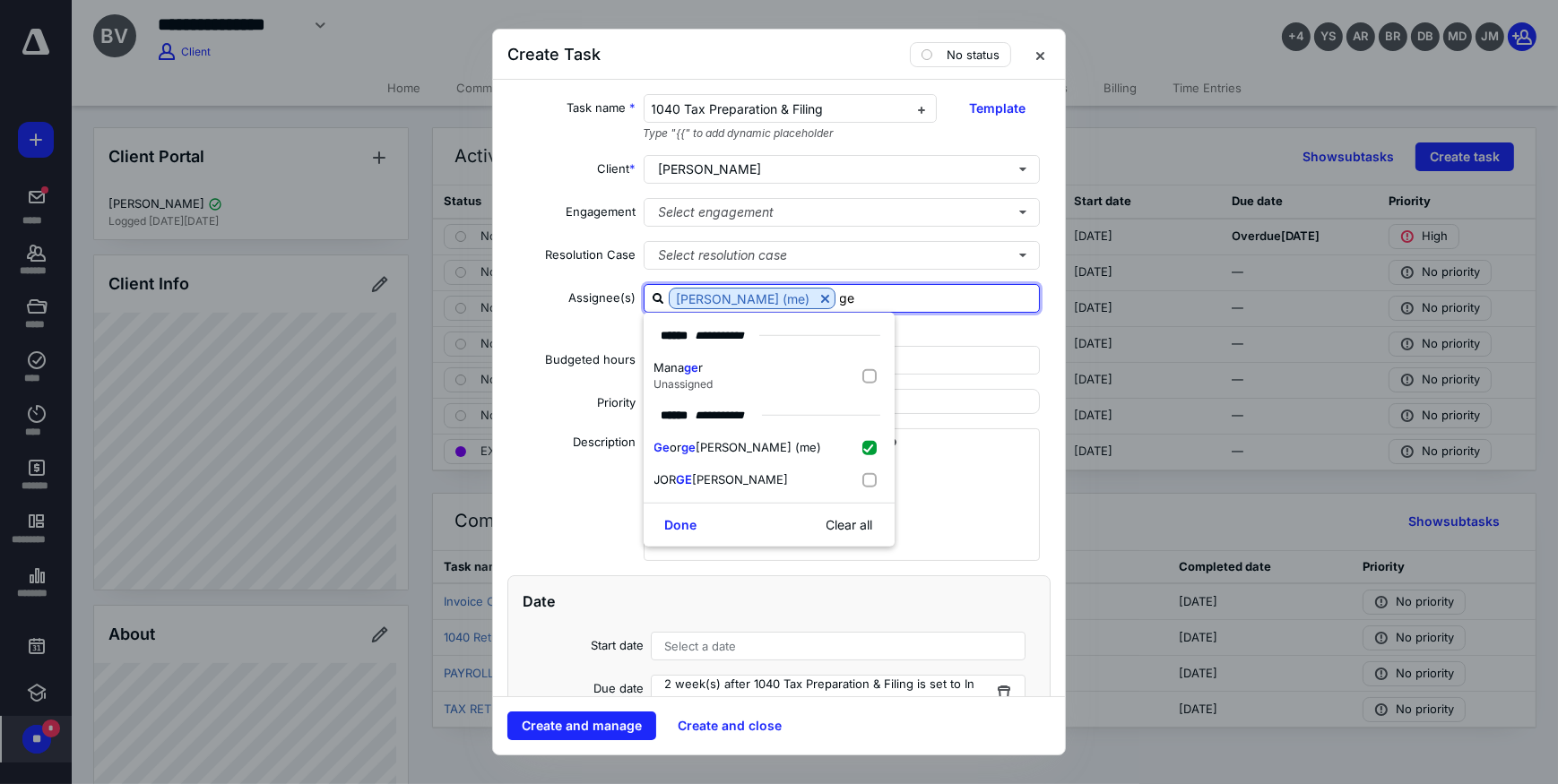scroll, scrollTop: 81, scrollLeft: 0, axis: vertical 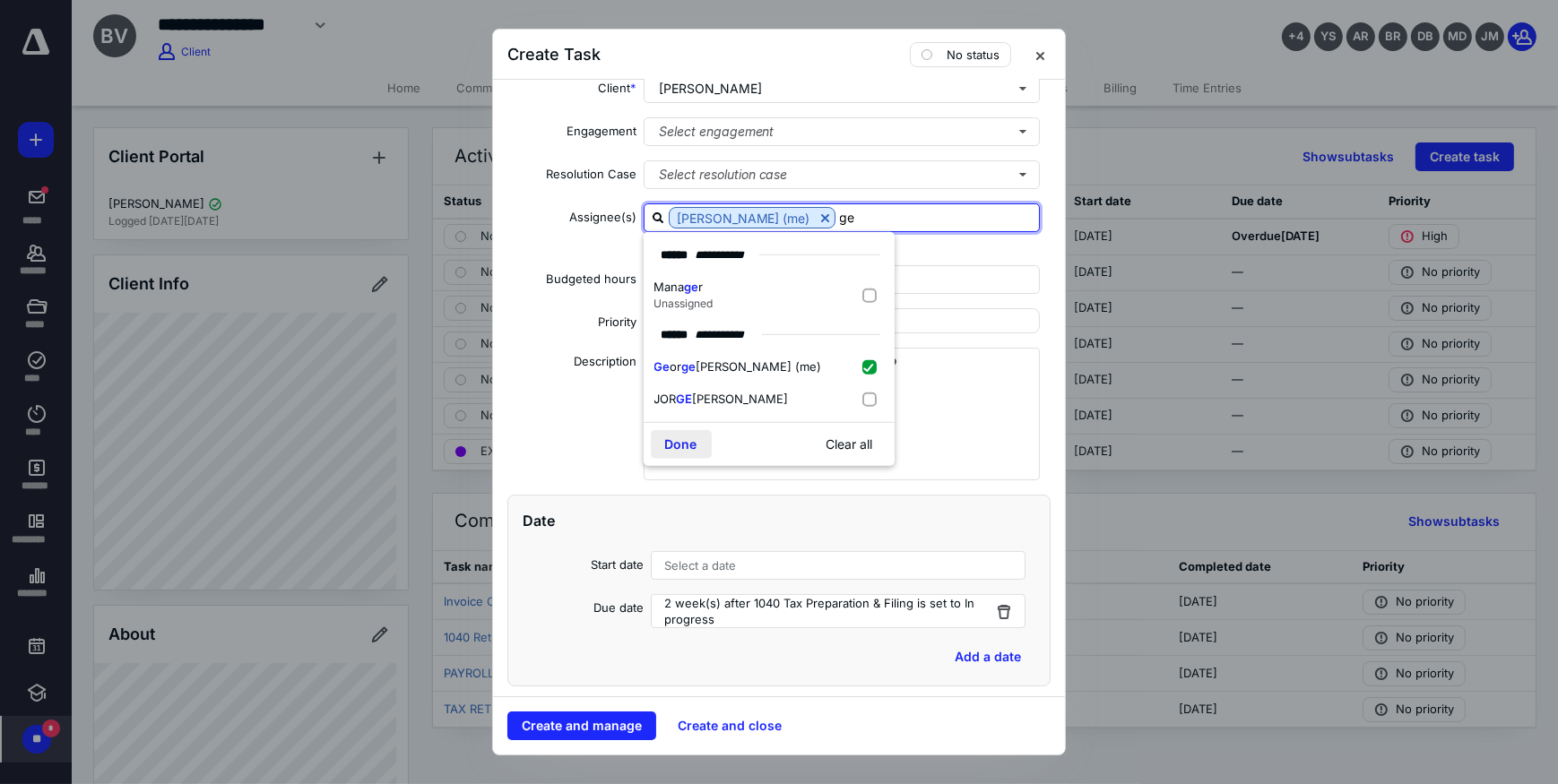 type on "ge" 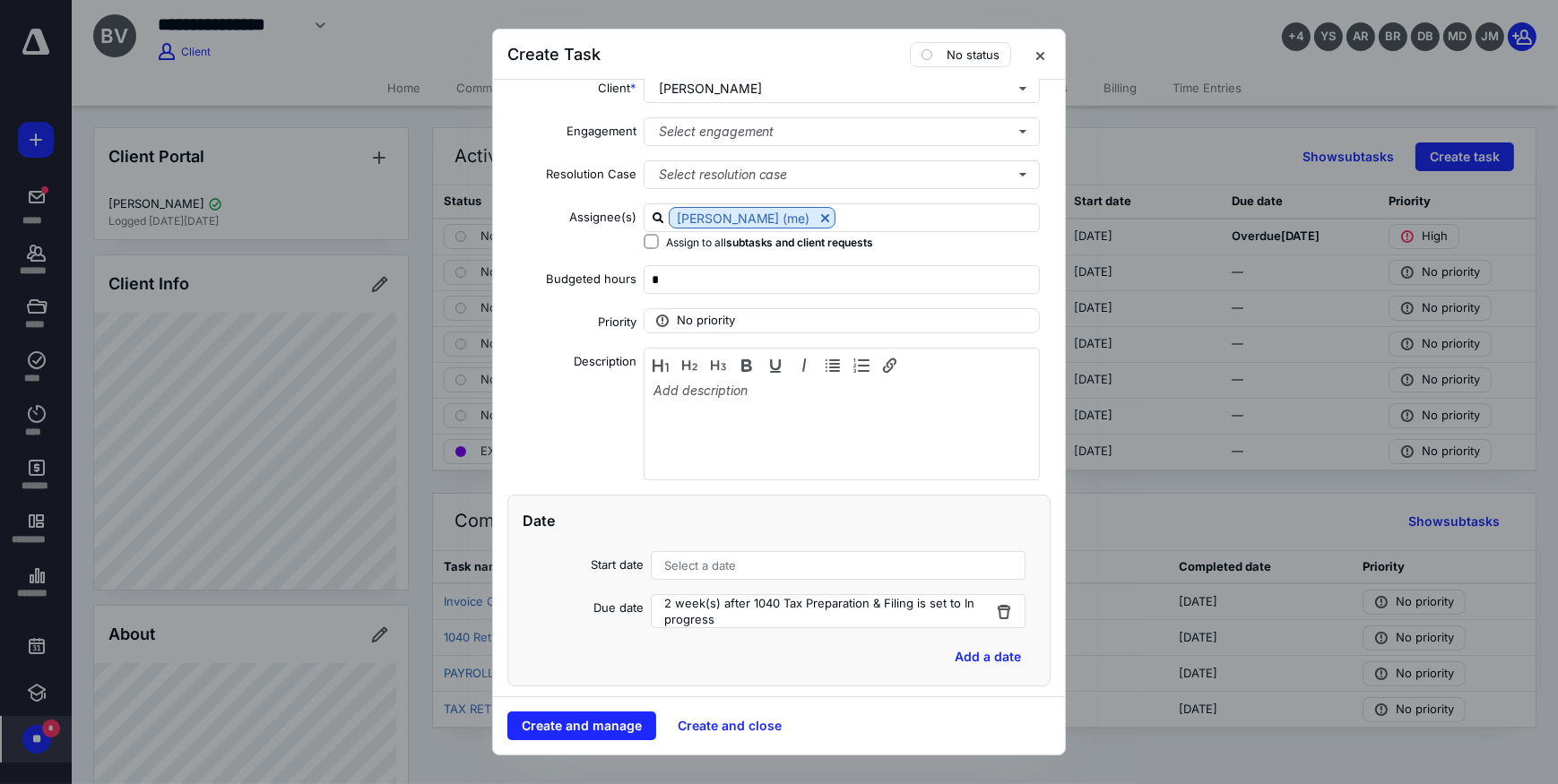click on "Select a date" at bounding box center (838, 565) 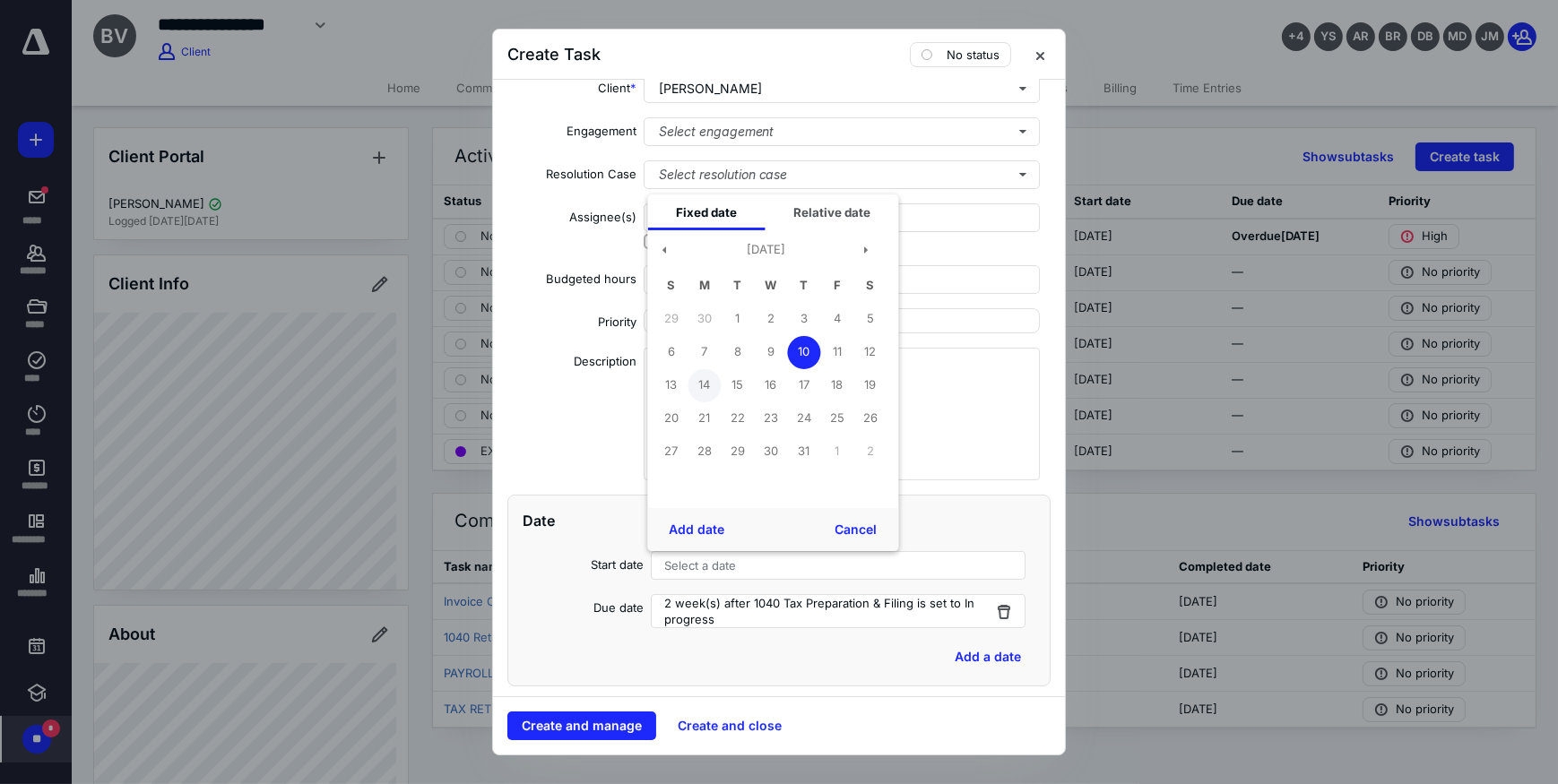 click on "14" at bounding box center [704, 385] 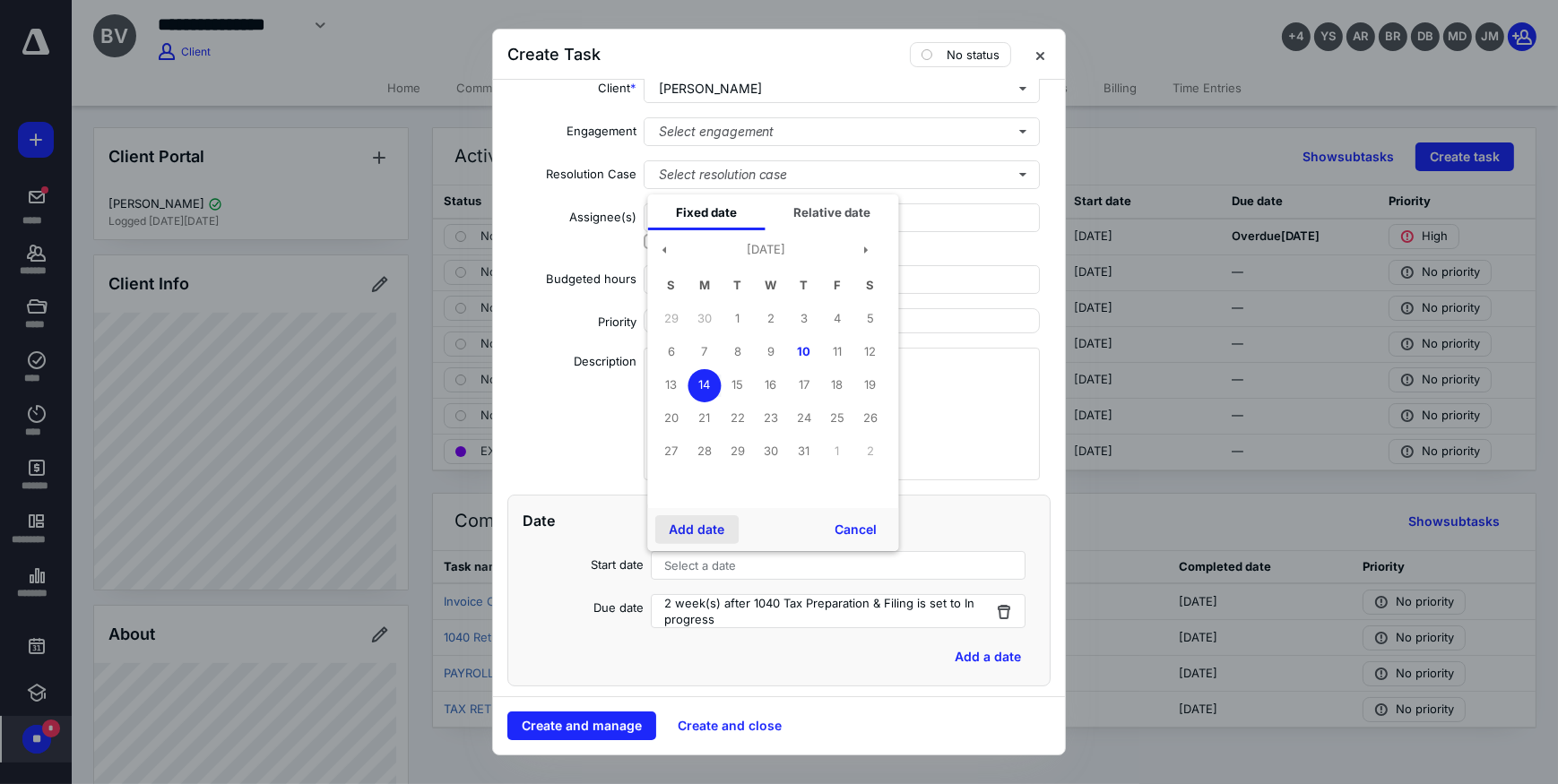 click on "Add date" at bounding box center [697, 530] 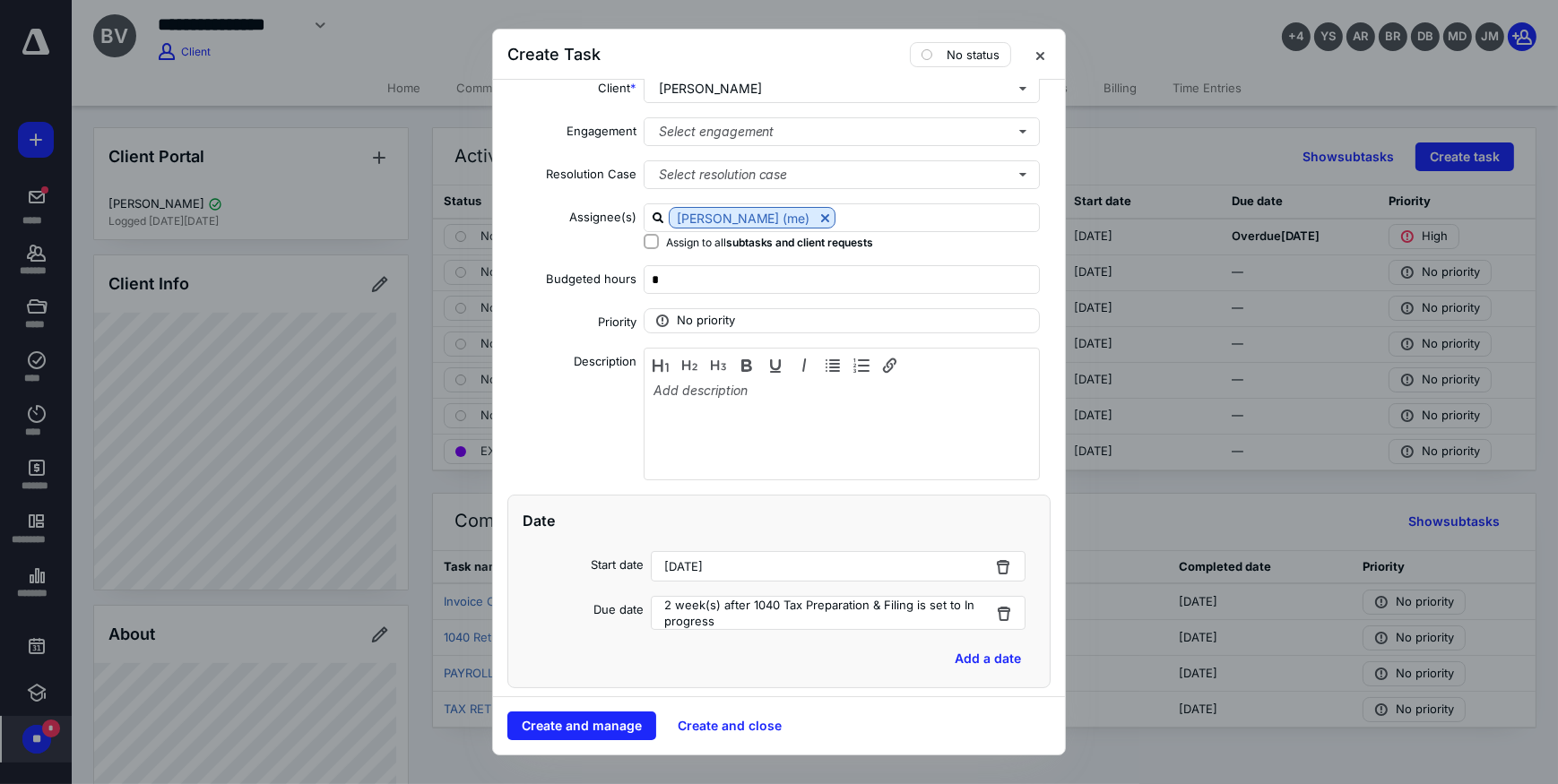 scroll, scrollTop: 407, scrollLeft: 0, axis: vertical 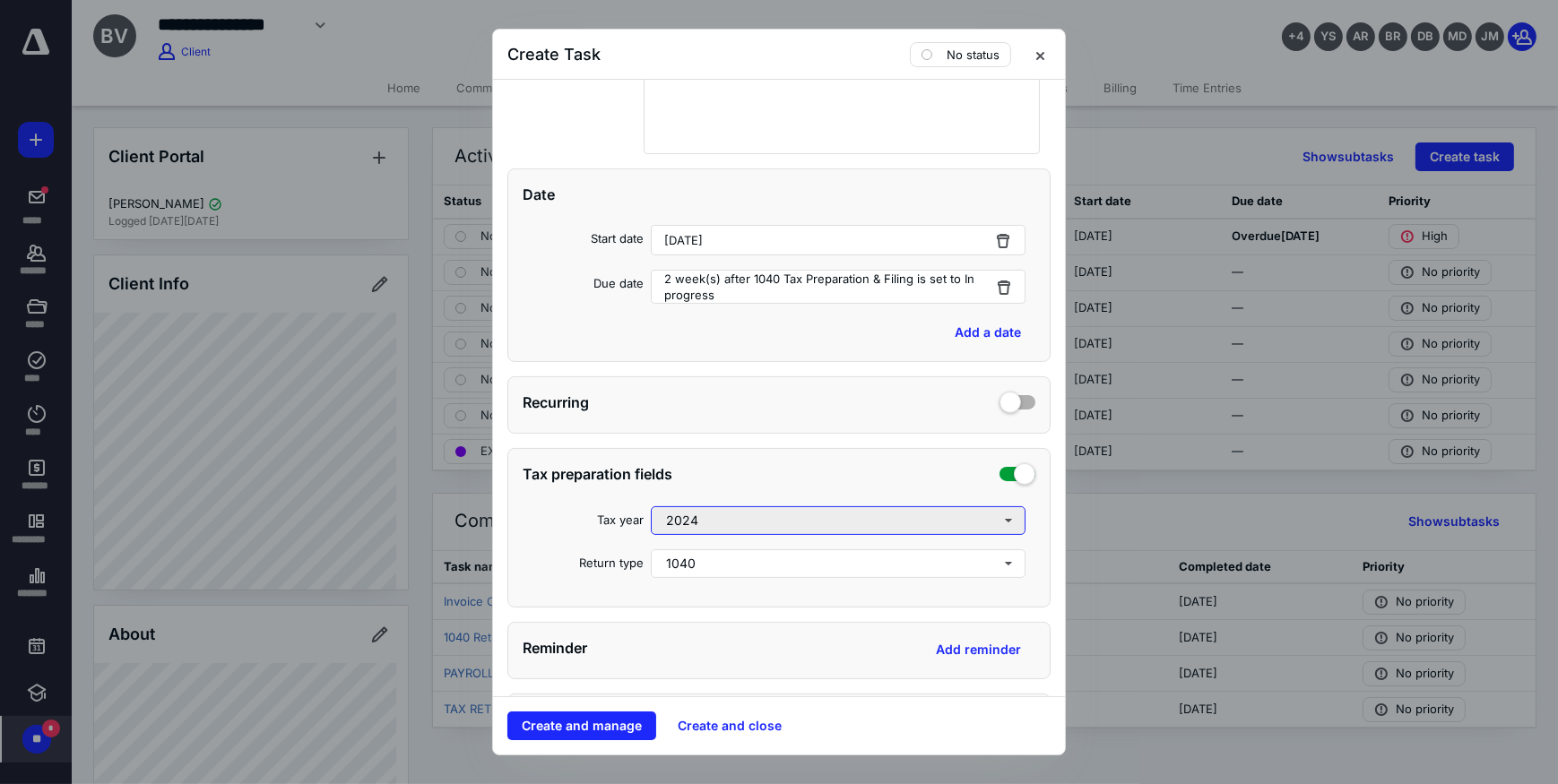click on "2024" at bounding box center (838, 521) 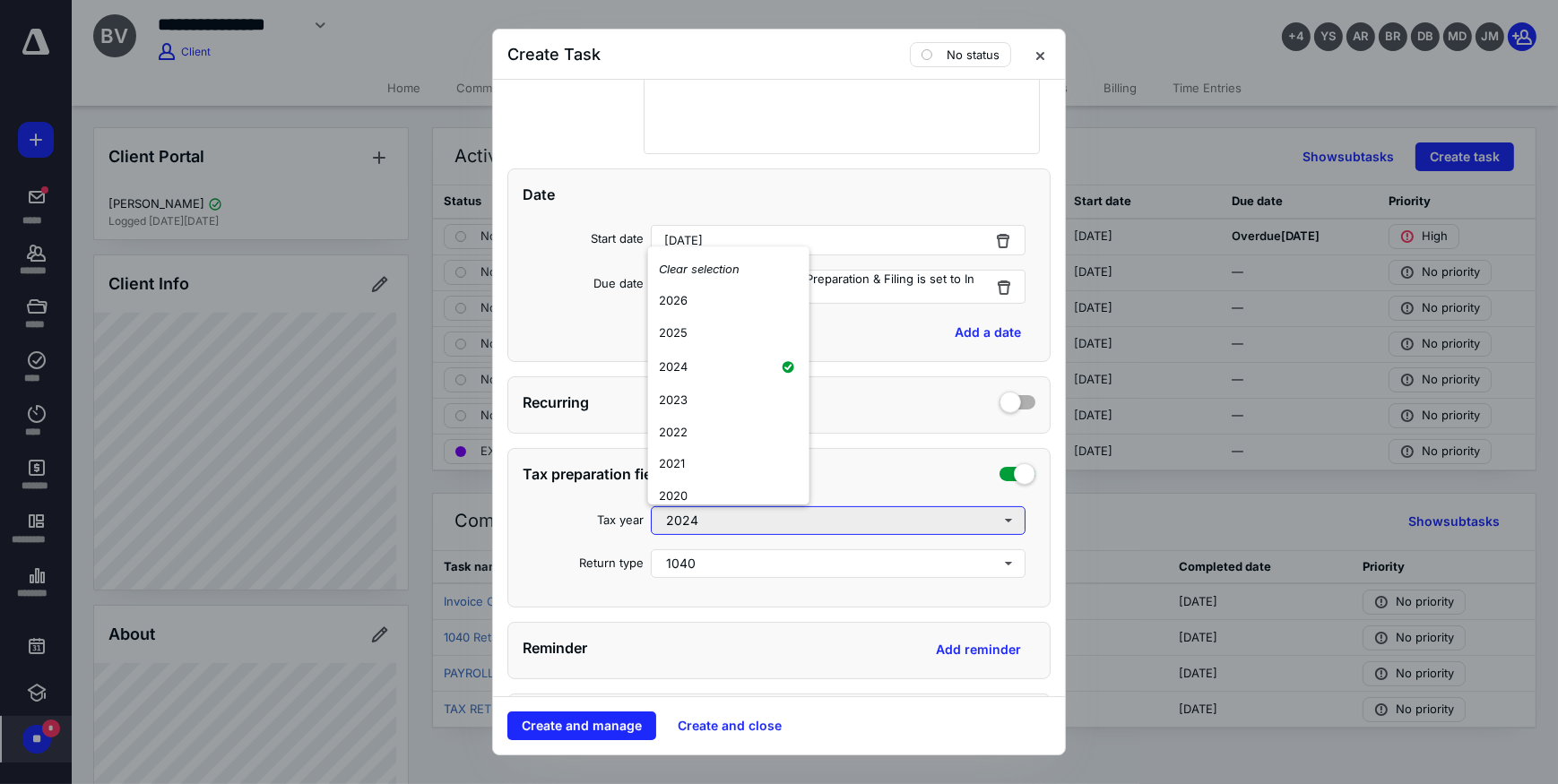 click on "2024" at bounding box center [838, 521] 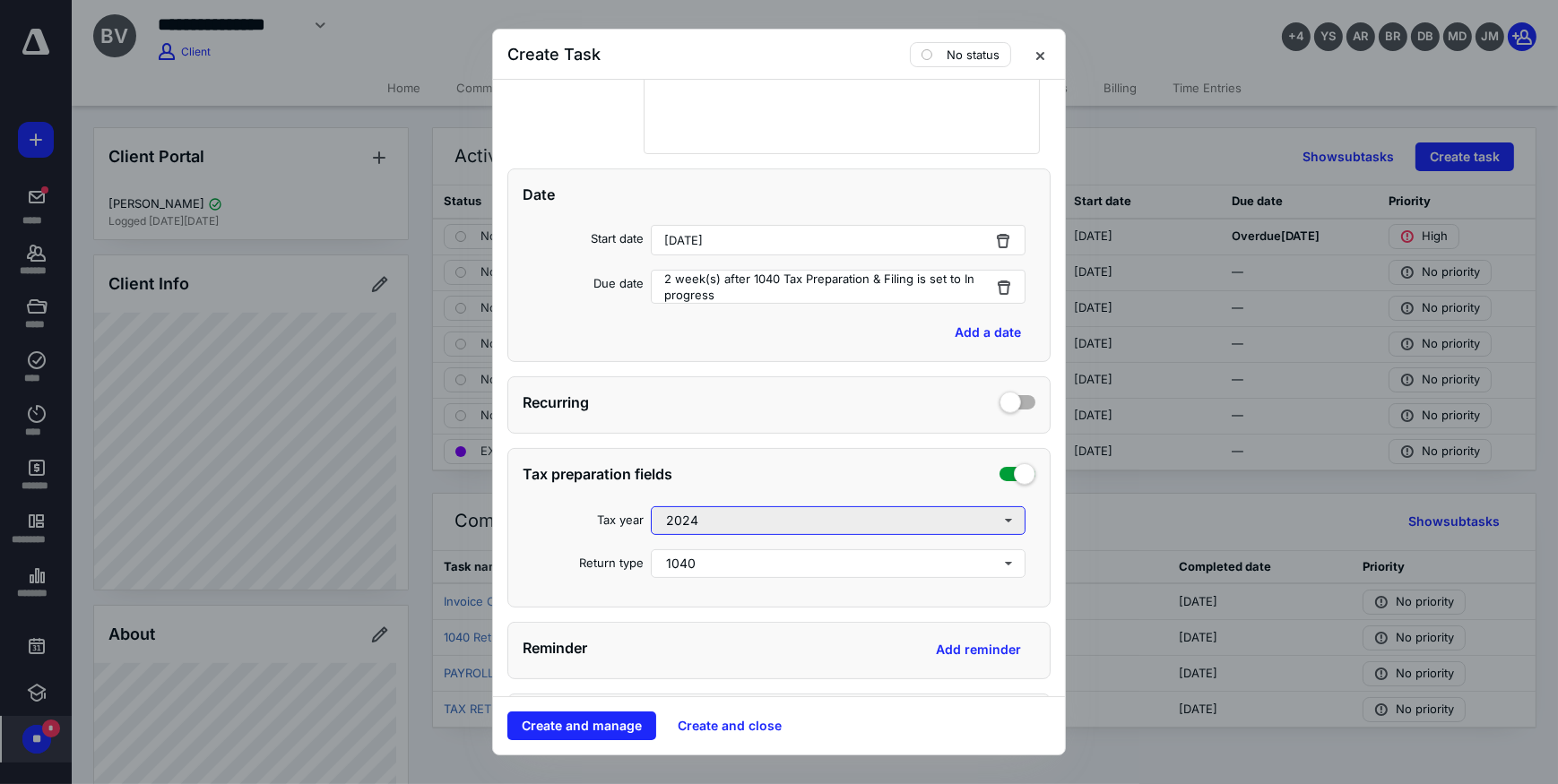 click on "2024" at bounding box center (838, 521) 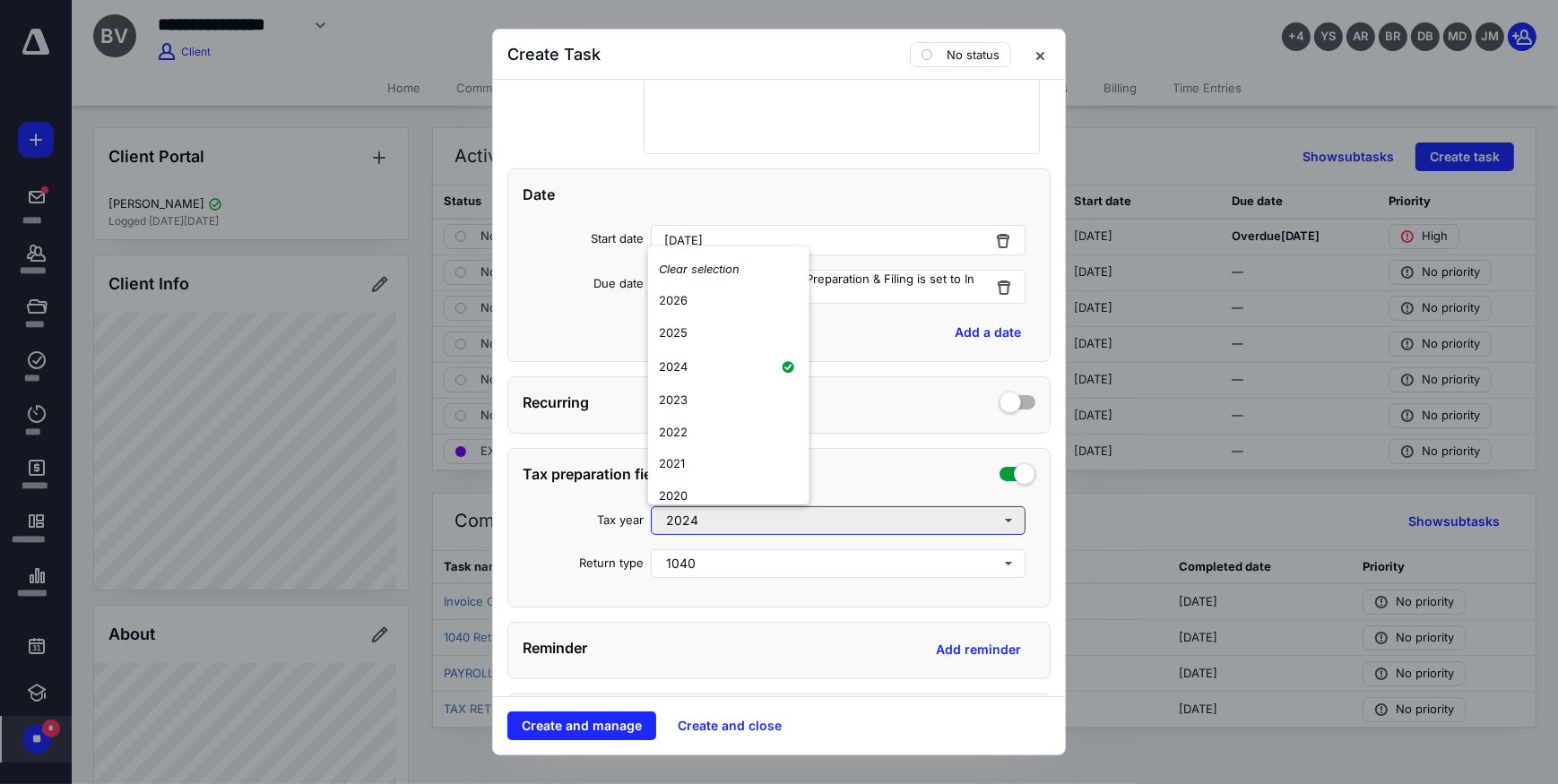 click on "2024" at bounding box center (838, 521) 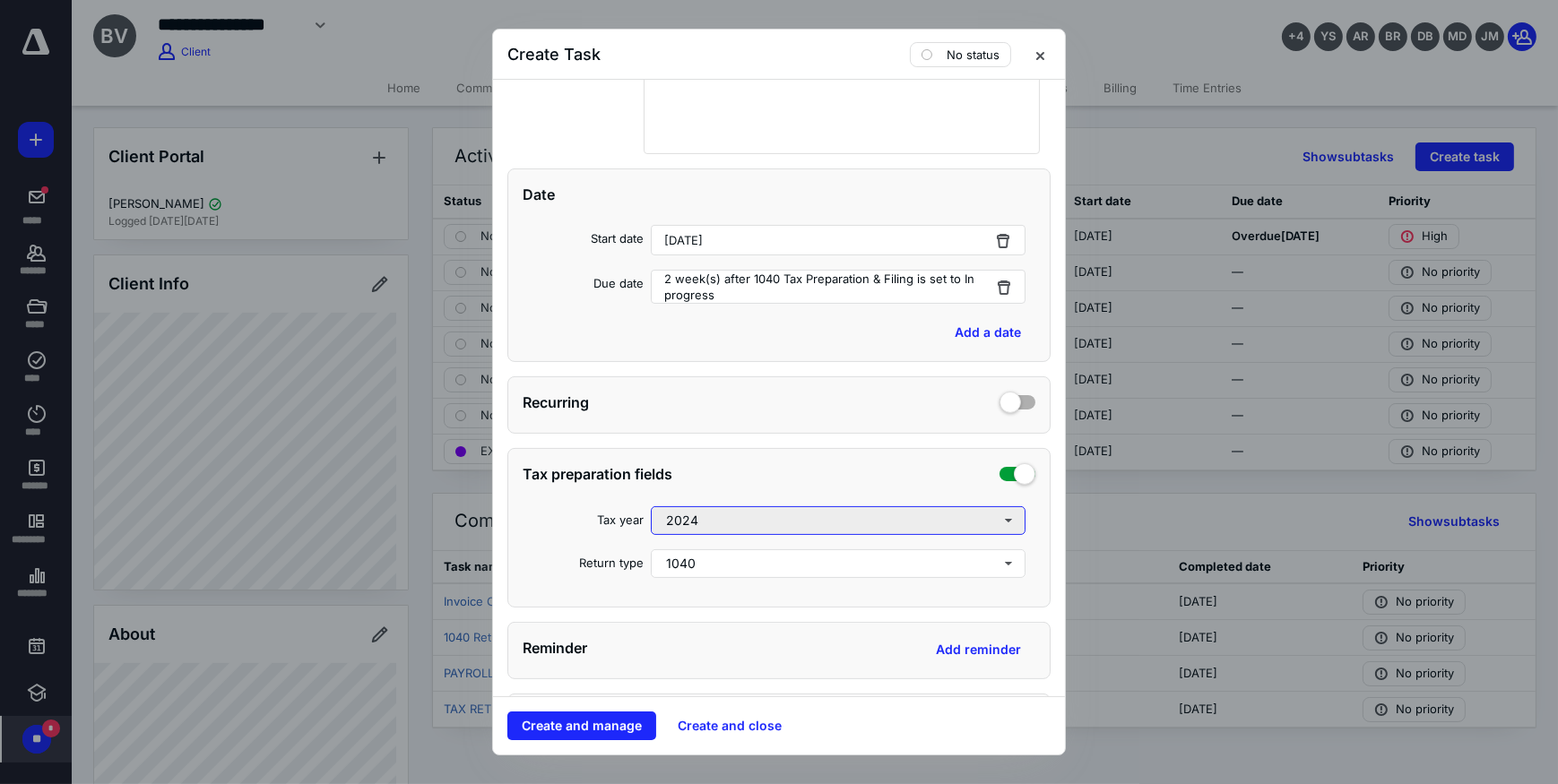 click on "2024" at bounding box center [838, 521] 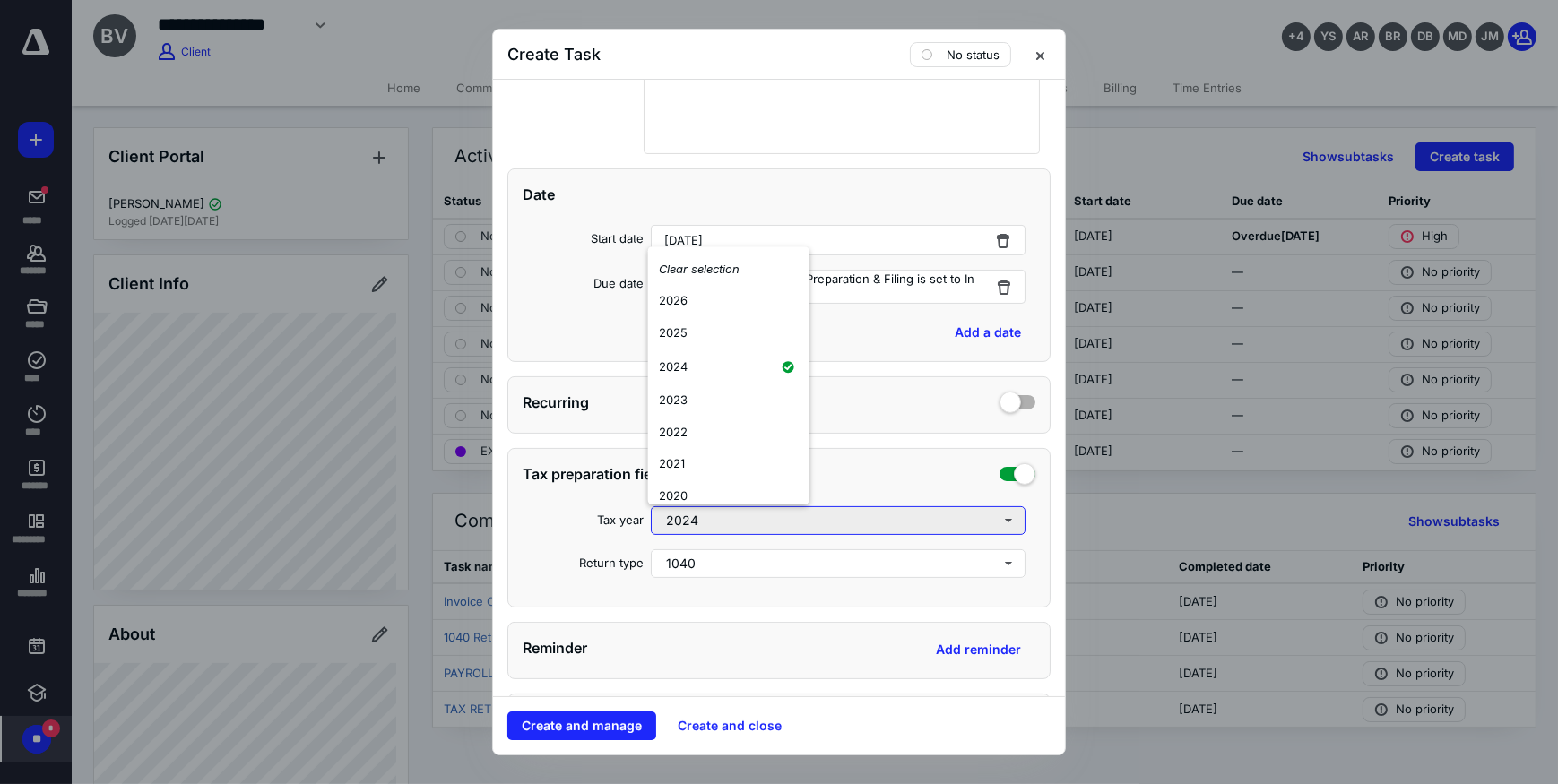 click on "2024" at bounding box center [838, 521] 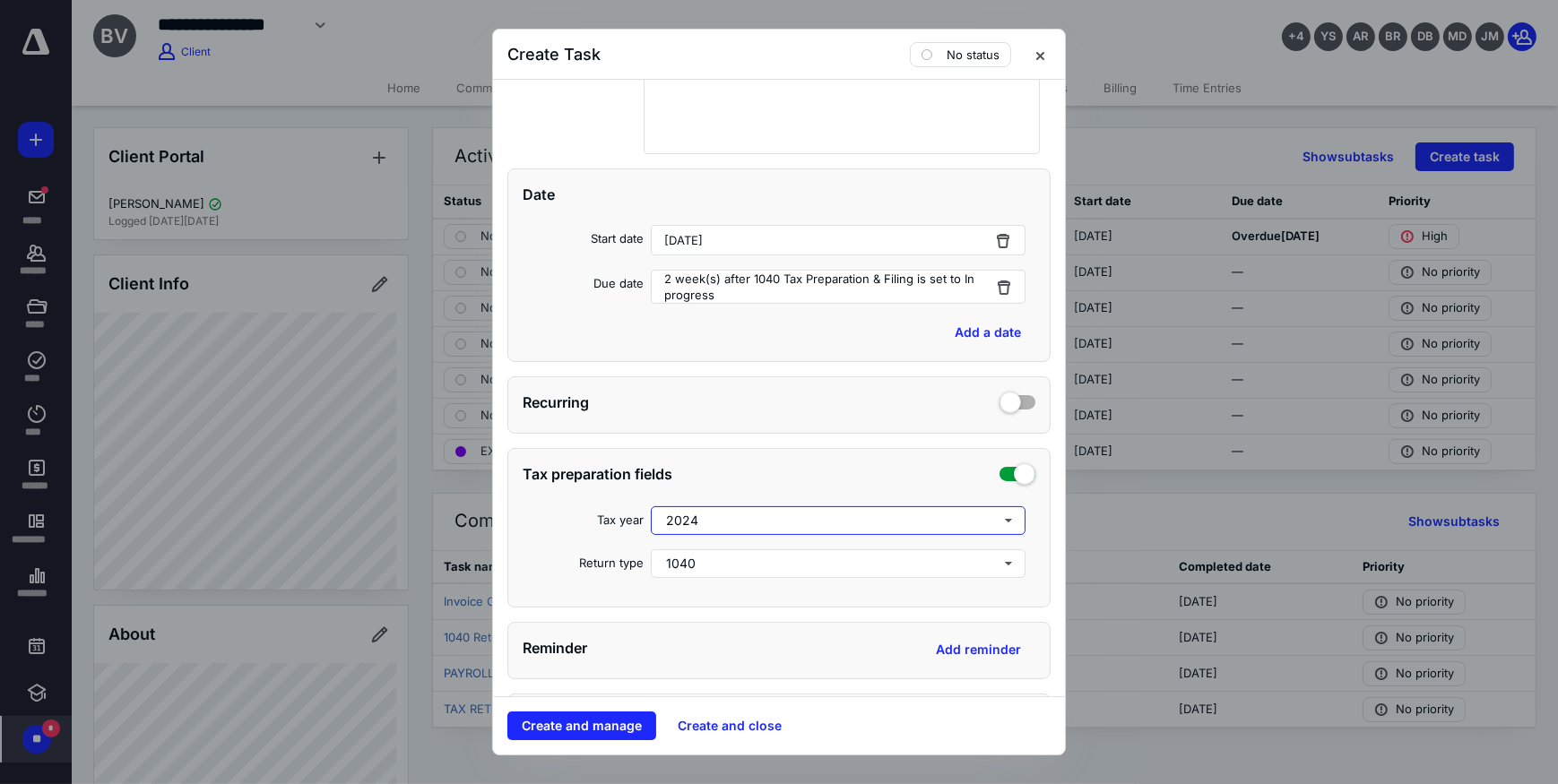 scroll, scrollTop: 0, scrollLeft: 0, axis: both 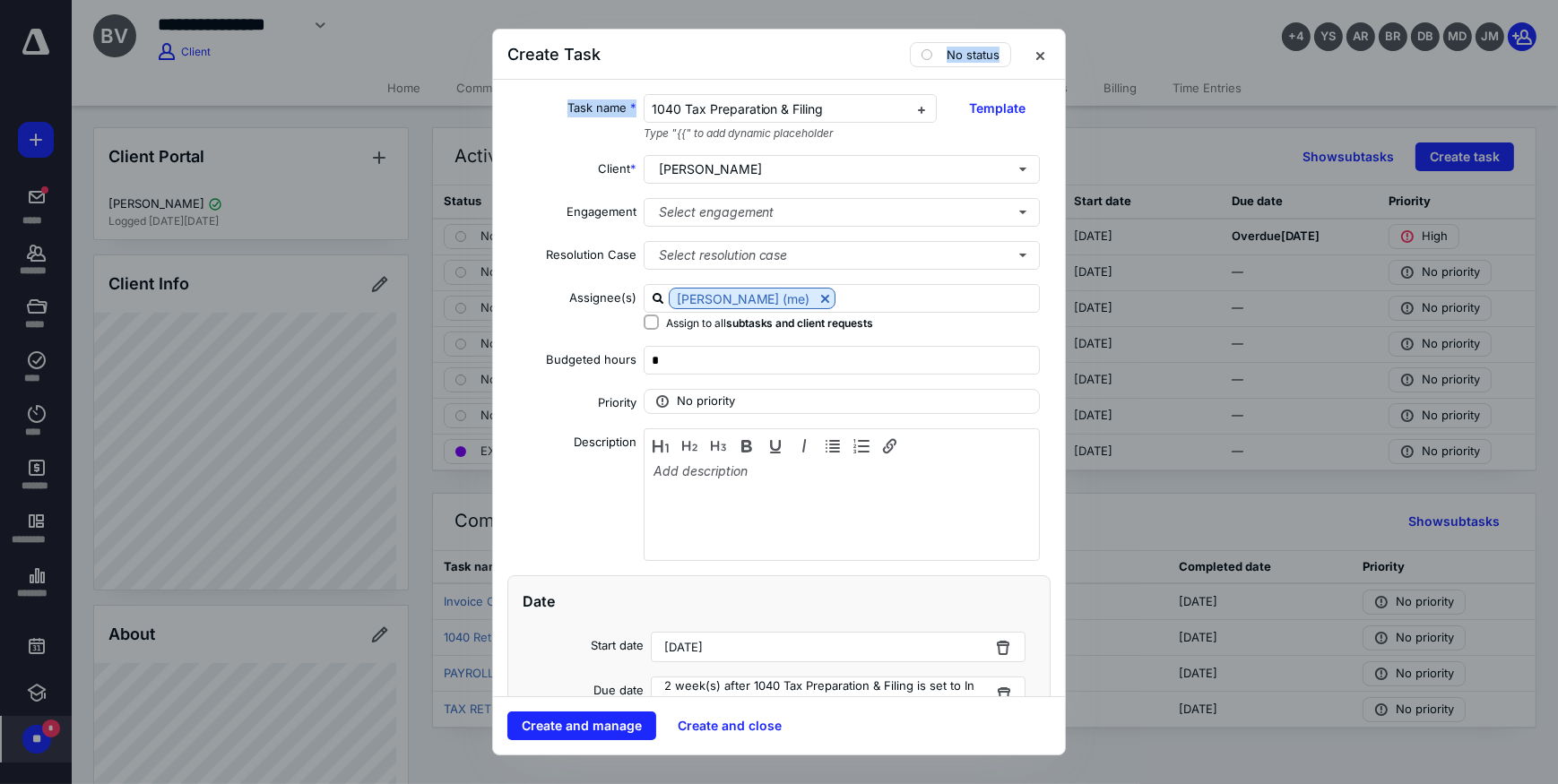 drag, startPoint x: 774, startPoint y: 56, endPoint x: 820, endPoint y: 88, distance: 56.035703 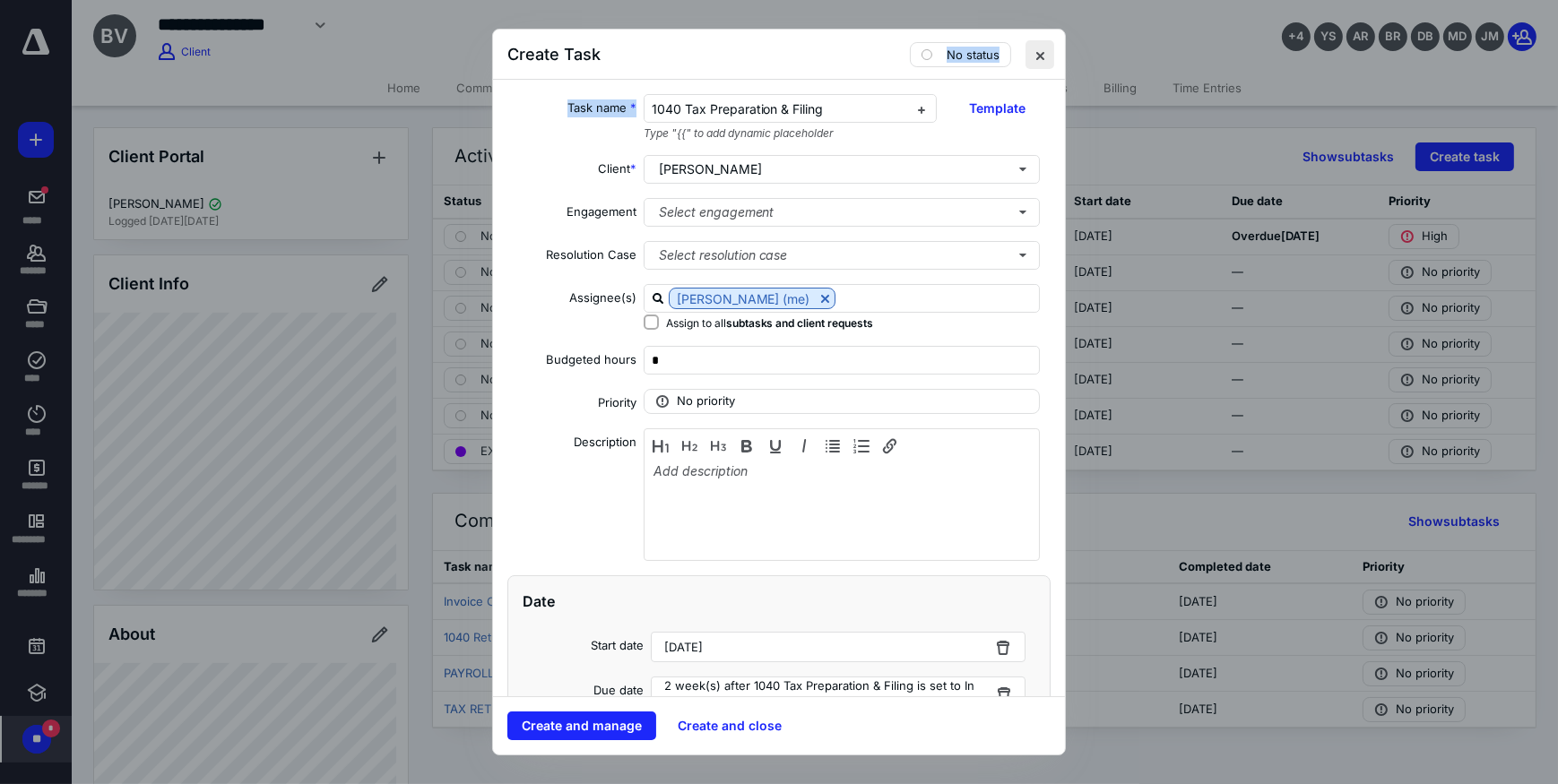 click at bounding box center [1040, 55] 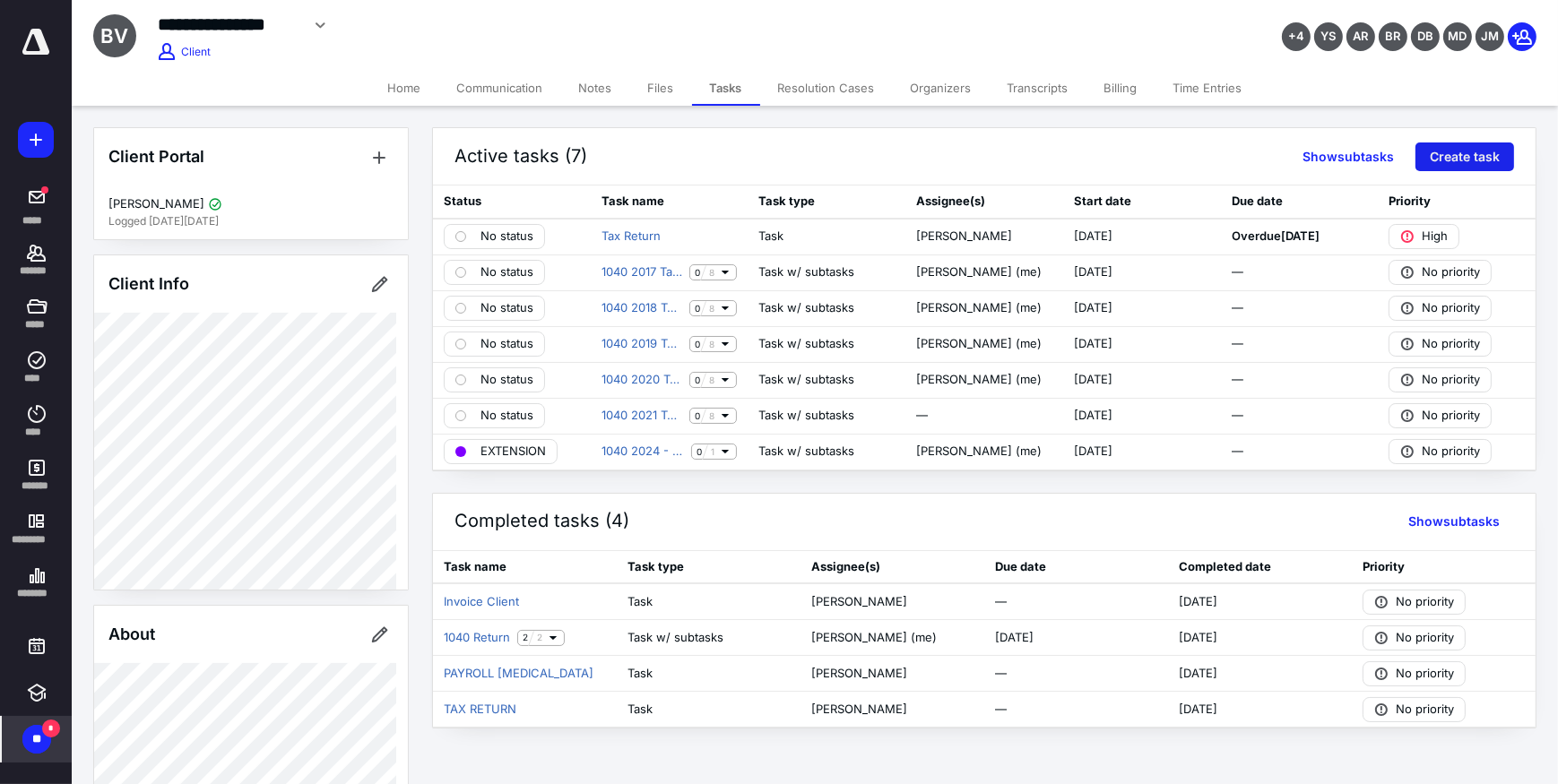 click on "Create task" at bounding box center (1465, 157) 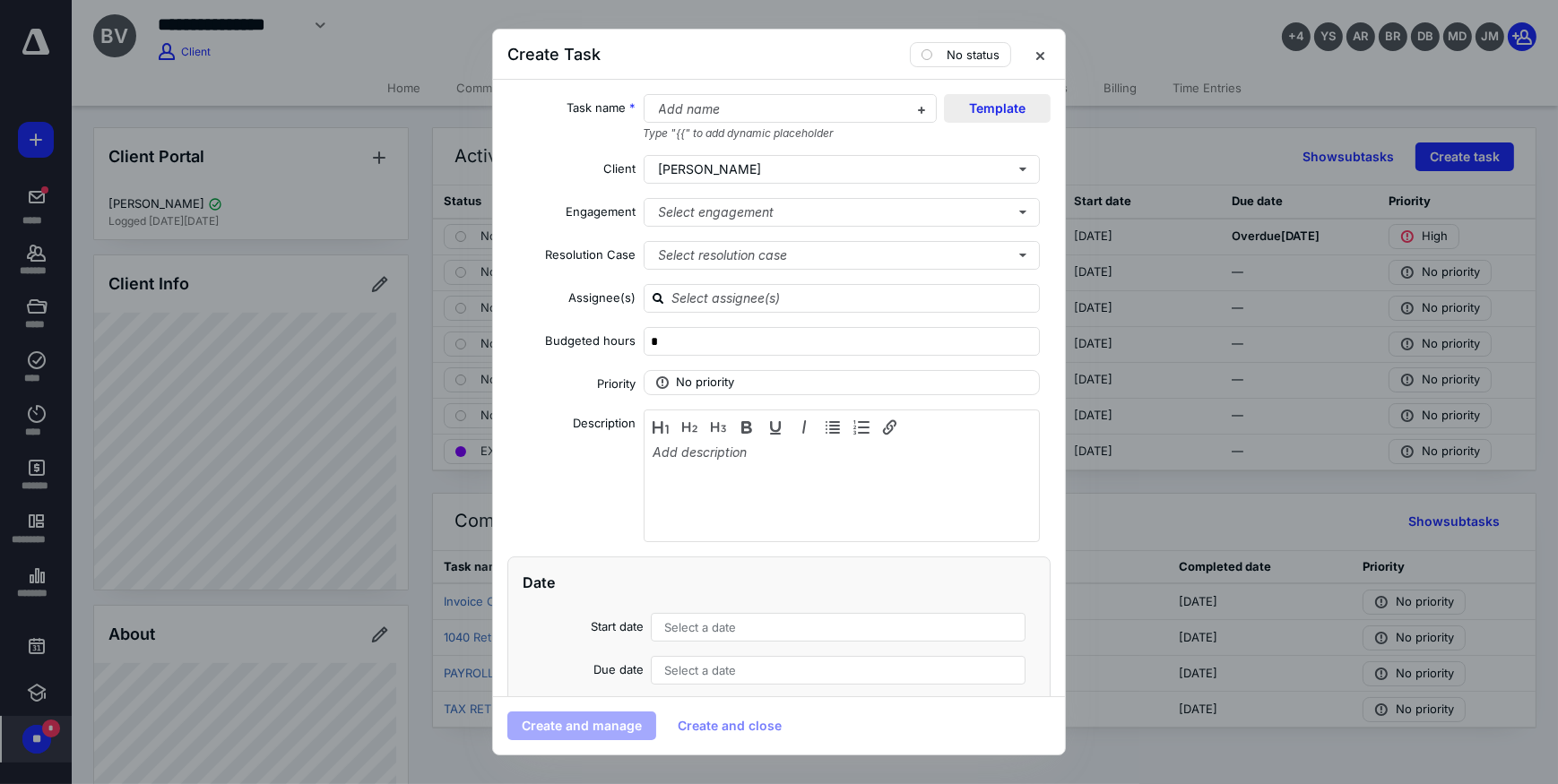 click on "Template" at bounding box center [997, 108] 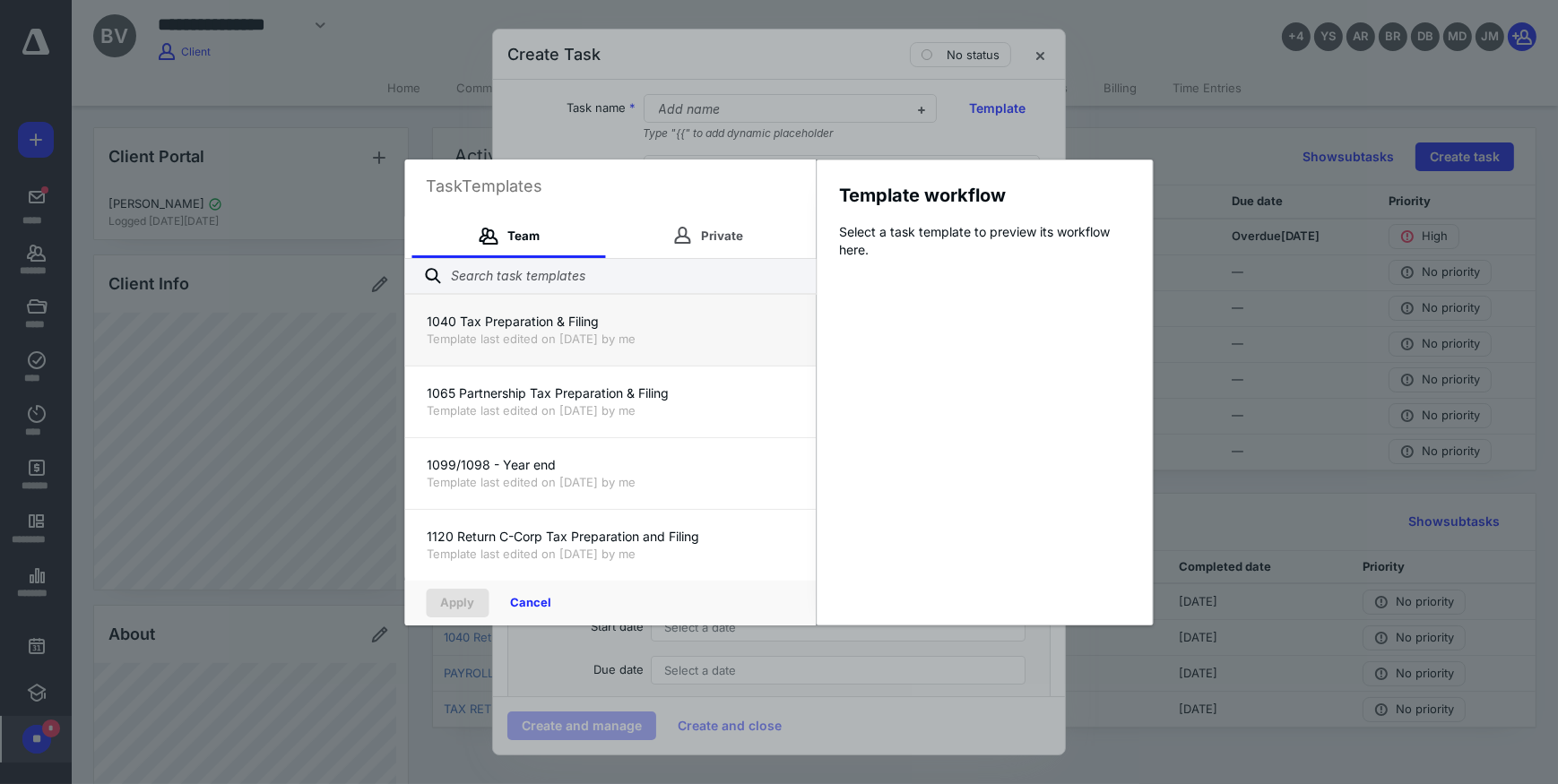 click on "1040 Tax Preparation & Filing" at bounding box center (610, 322) 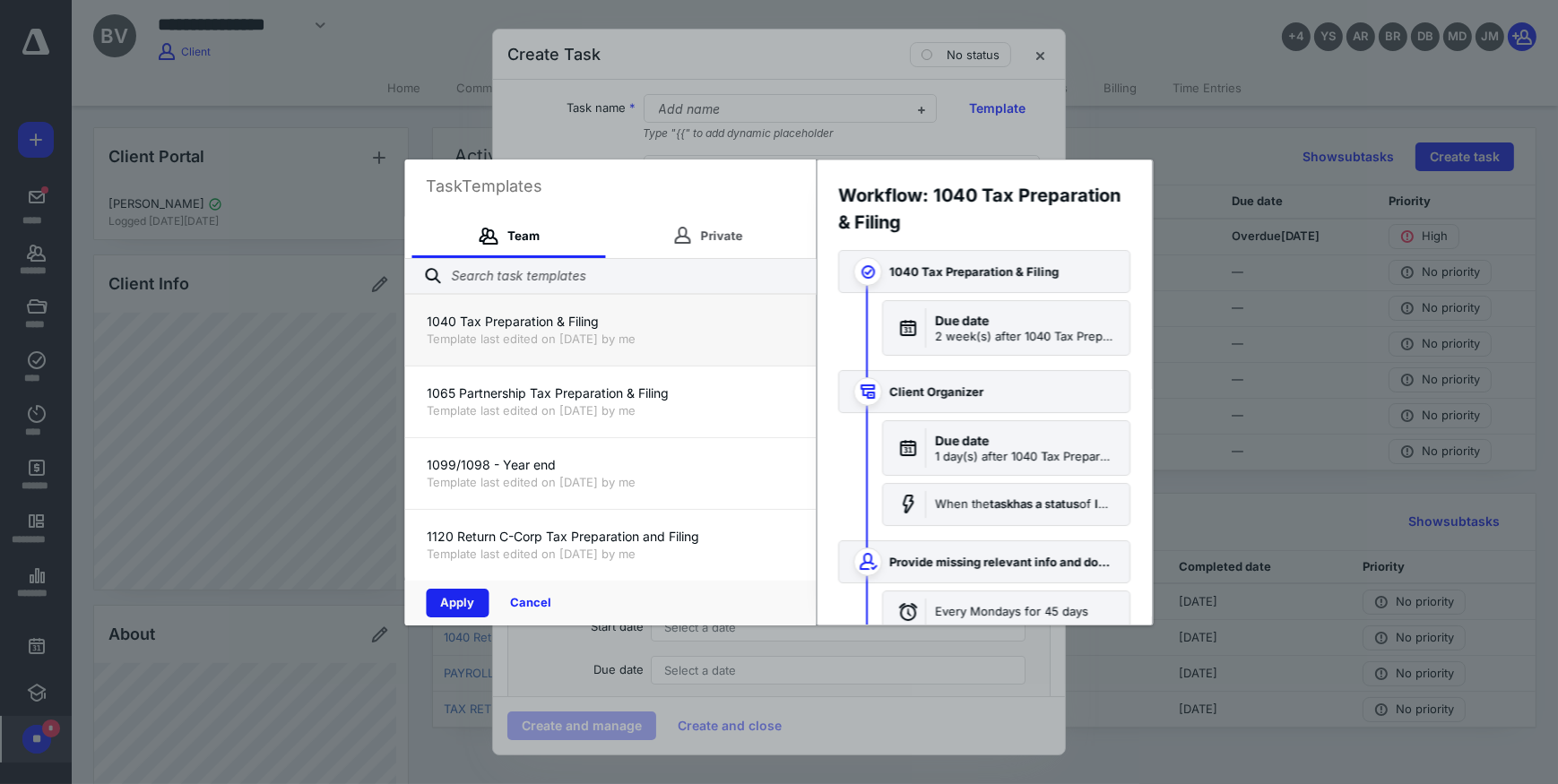 click on "Apply" at bounding box center (458, 603) 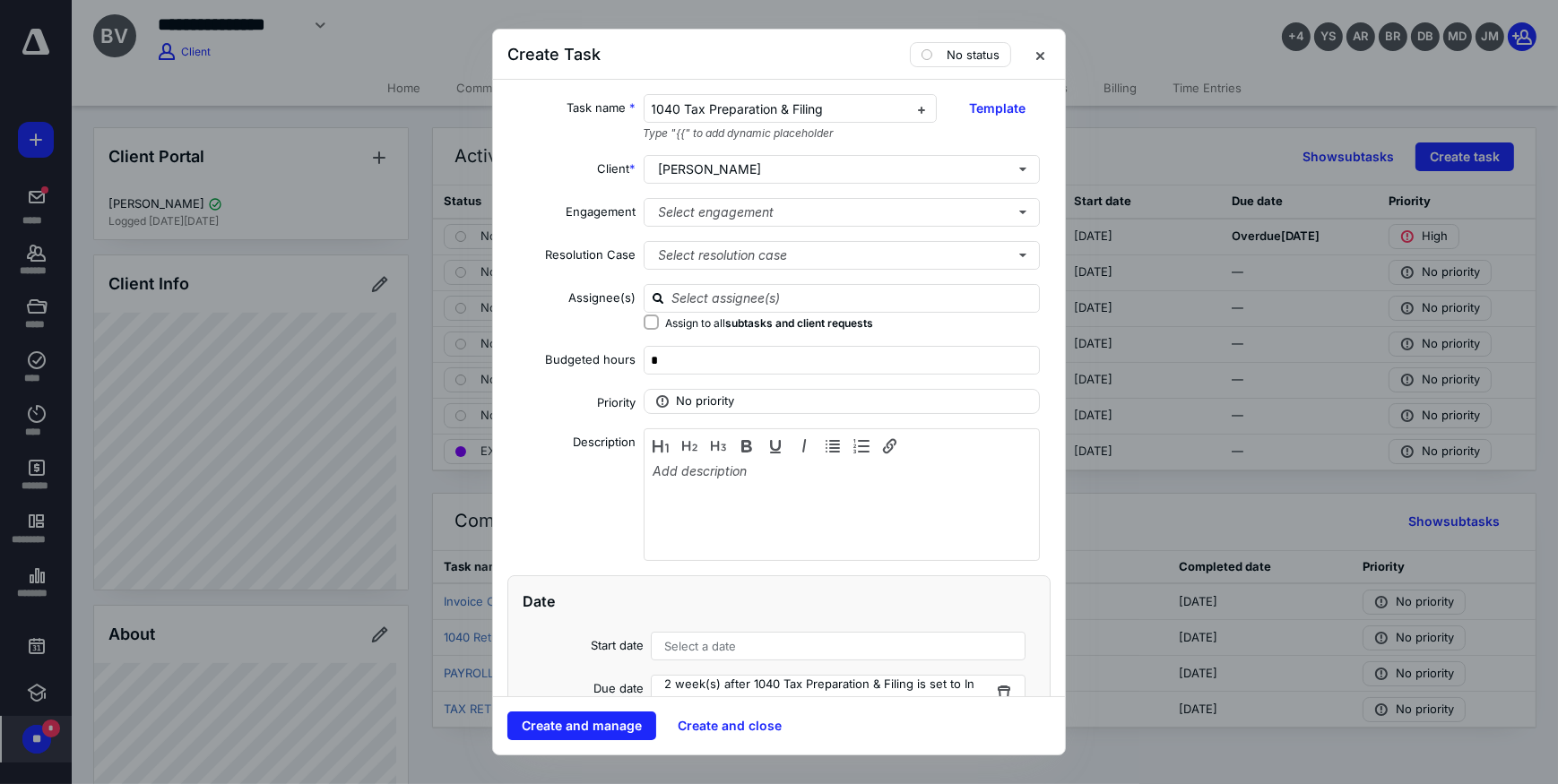 checkbox on "true" 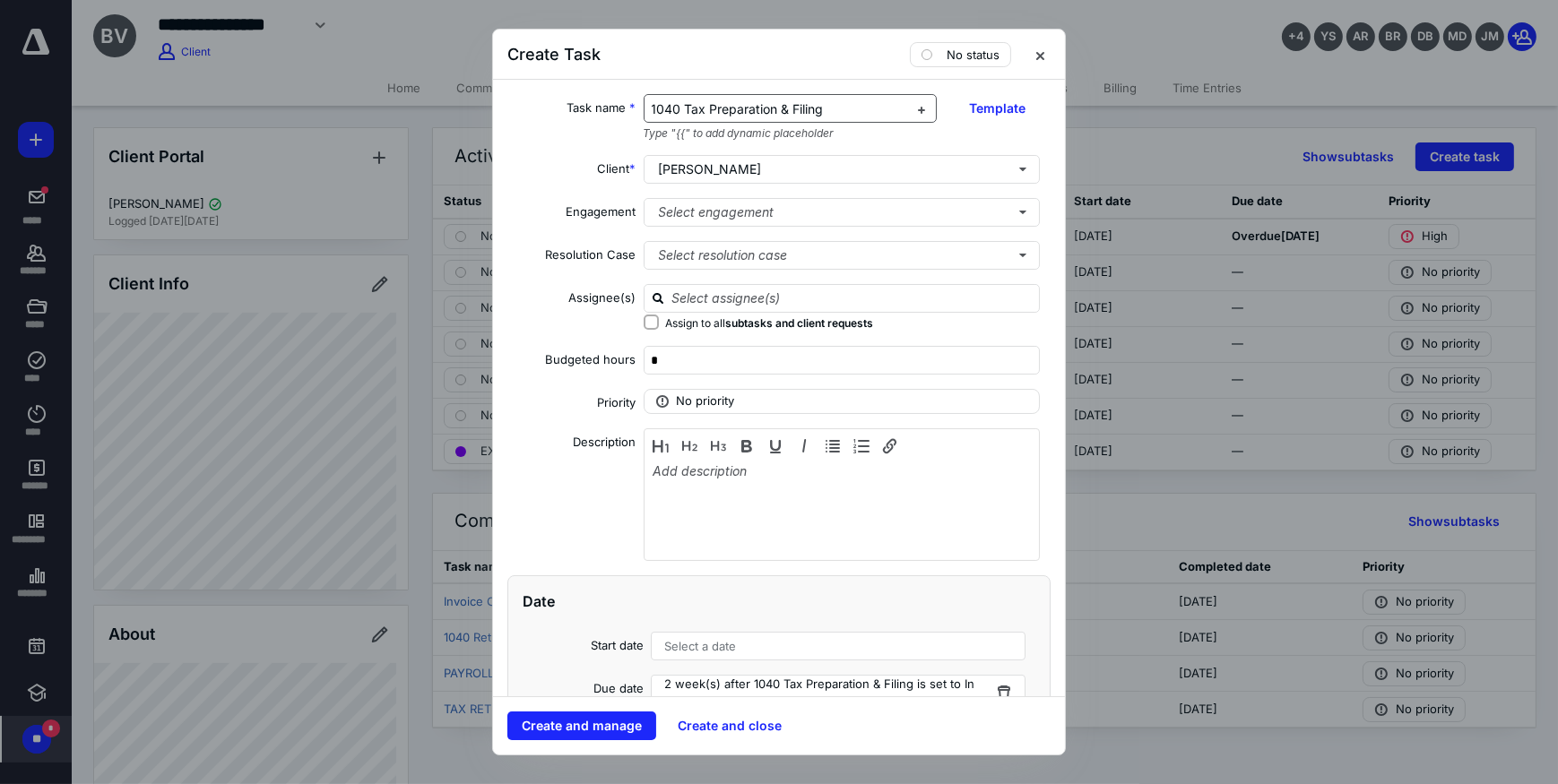 click on "1040 Tax Preparation & Filing" at bounding box center (738, 108) 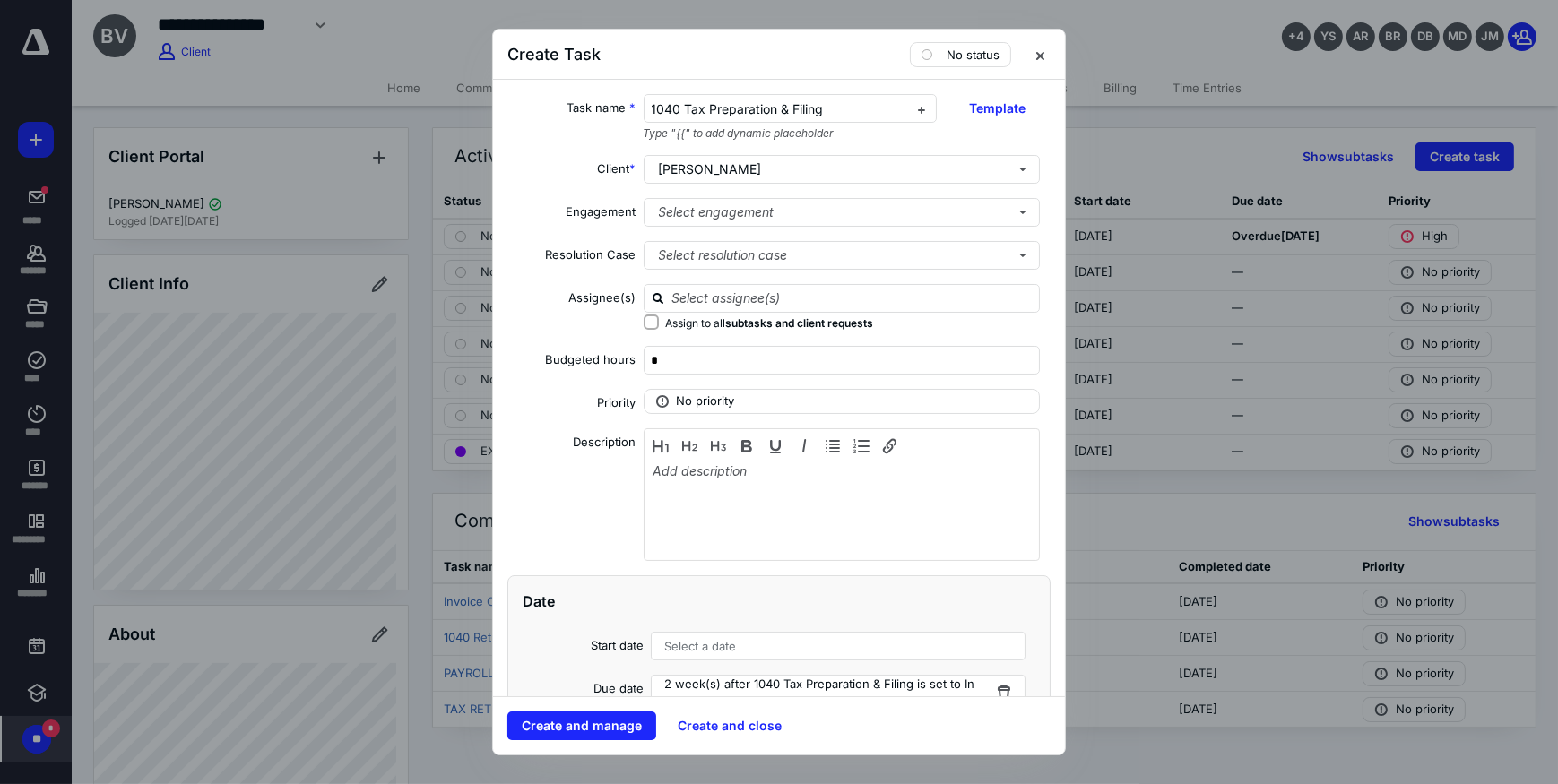 type 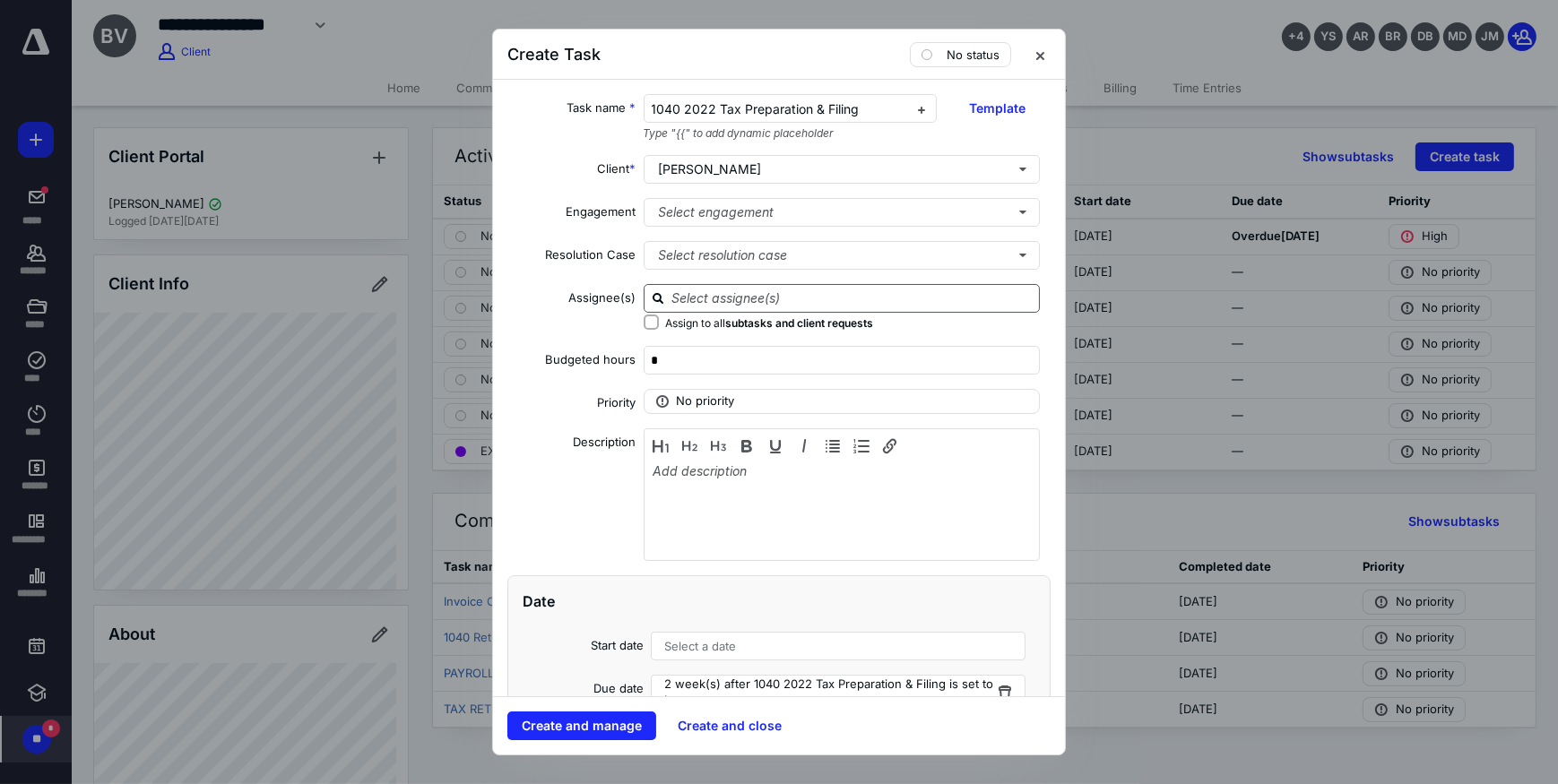 click at bounding box center [853, 297] 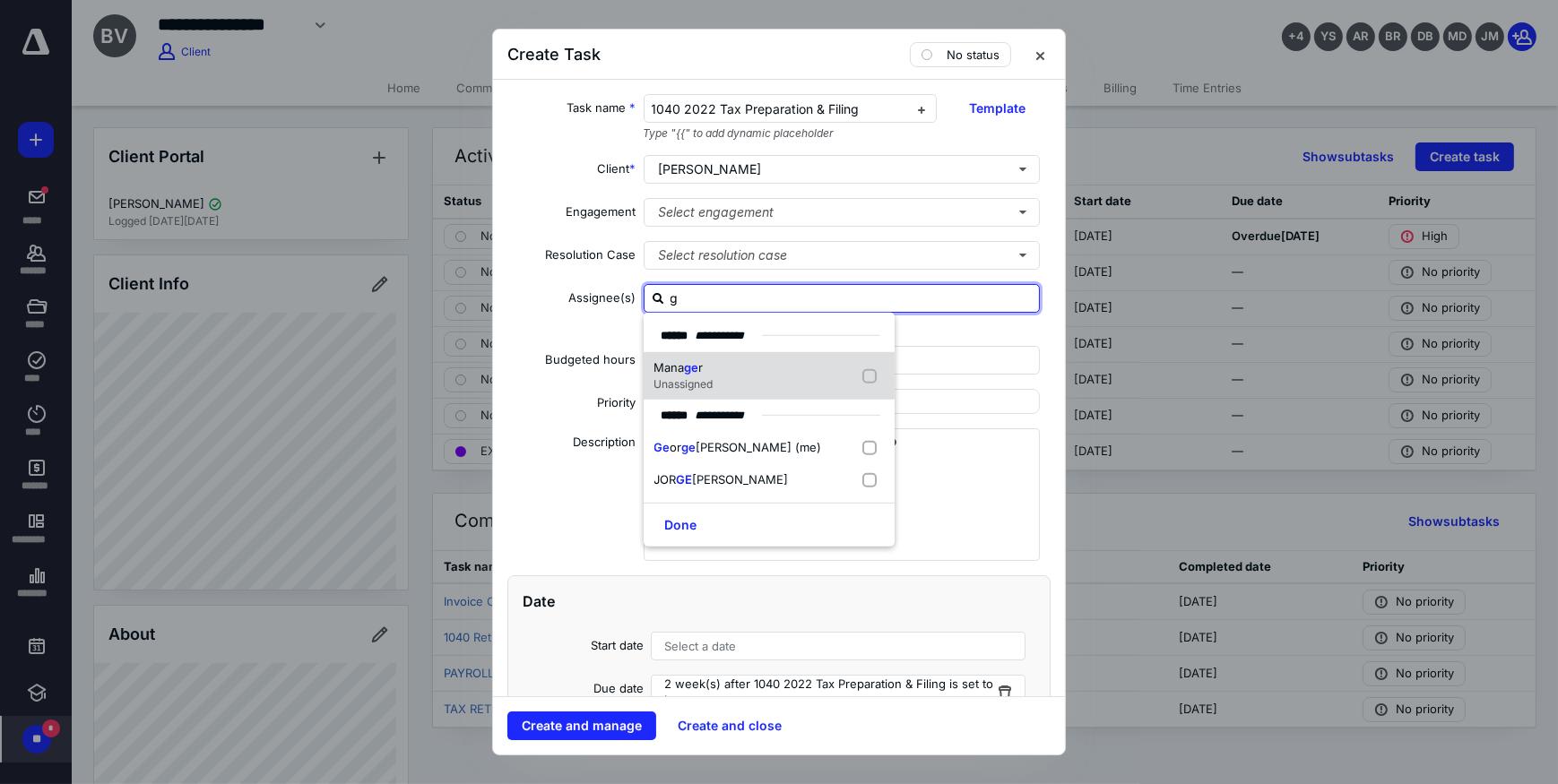 type on "ge" 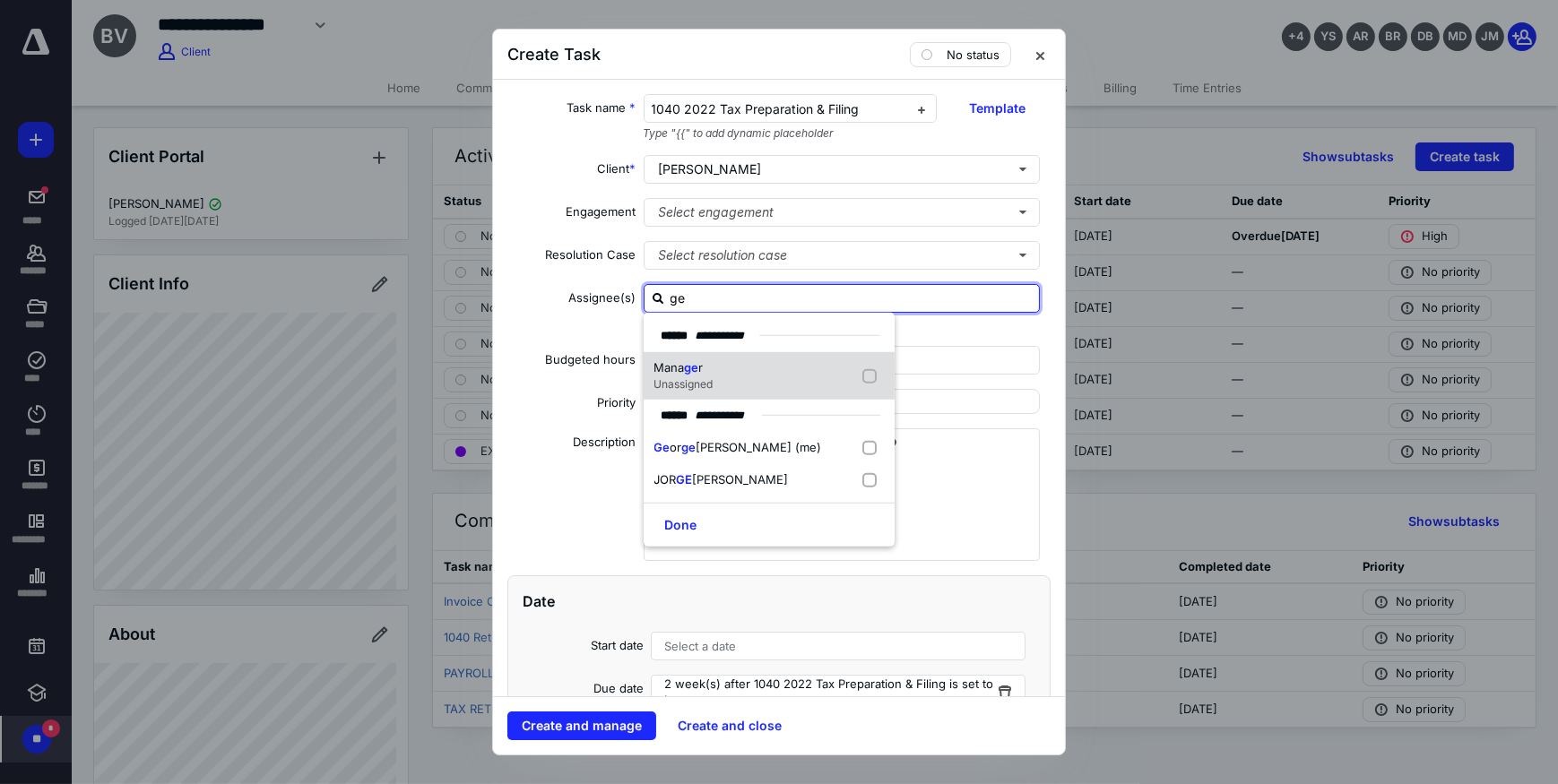 click on "Ge or [PERSON_NAME] (me)" at bounding box center (769, 448) 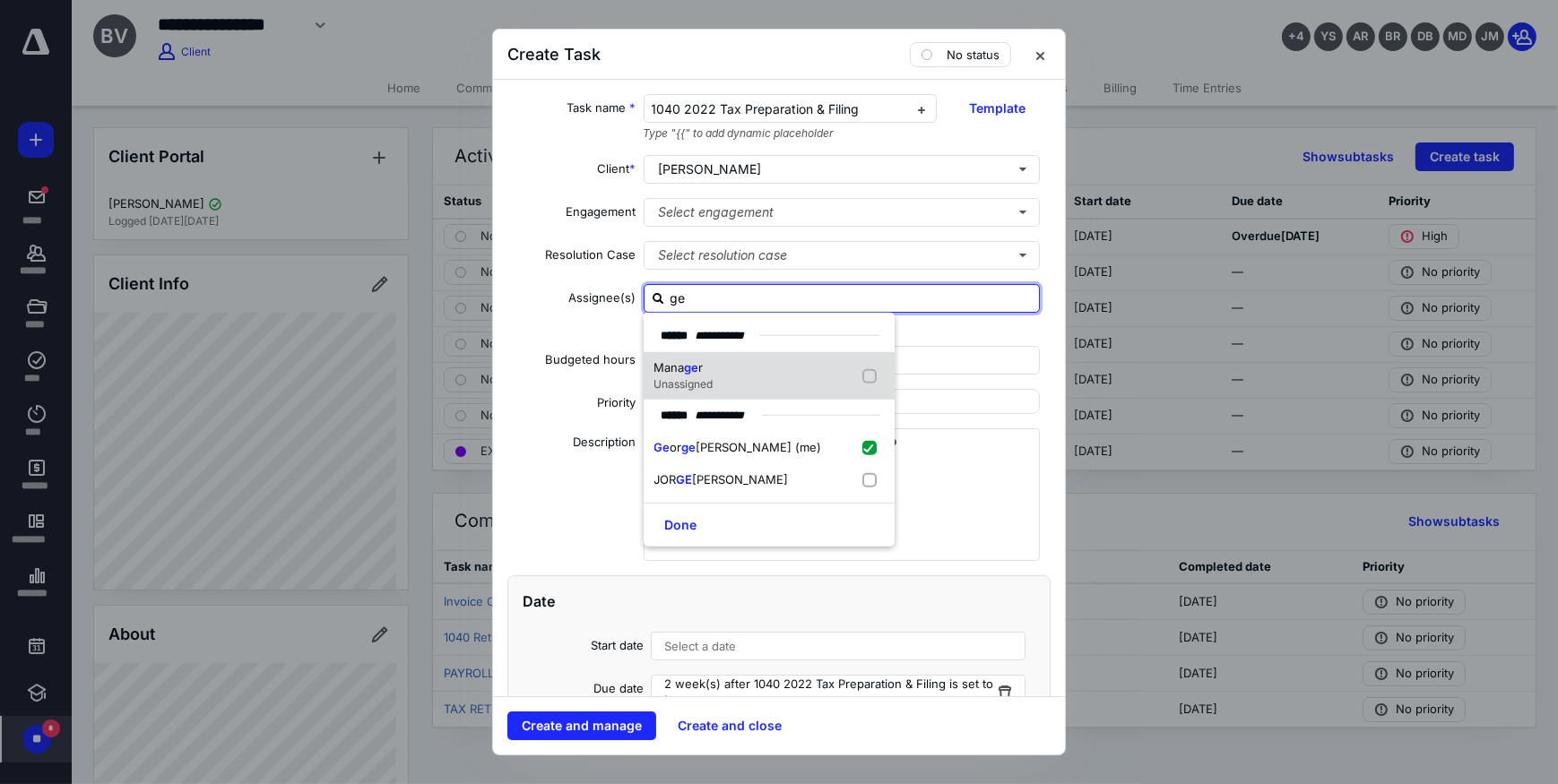 checkbox on "true" 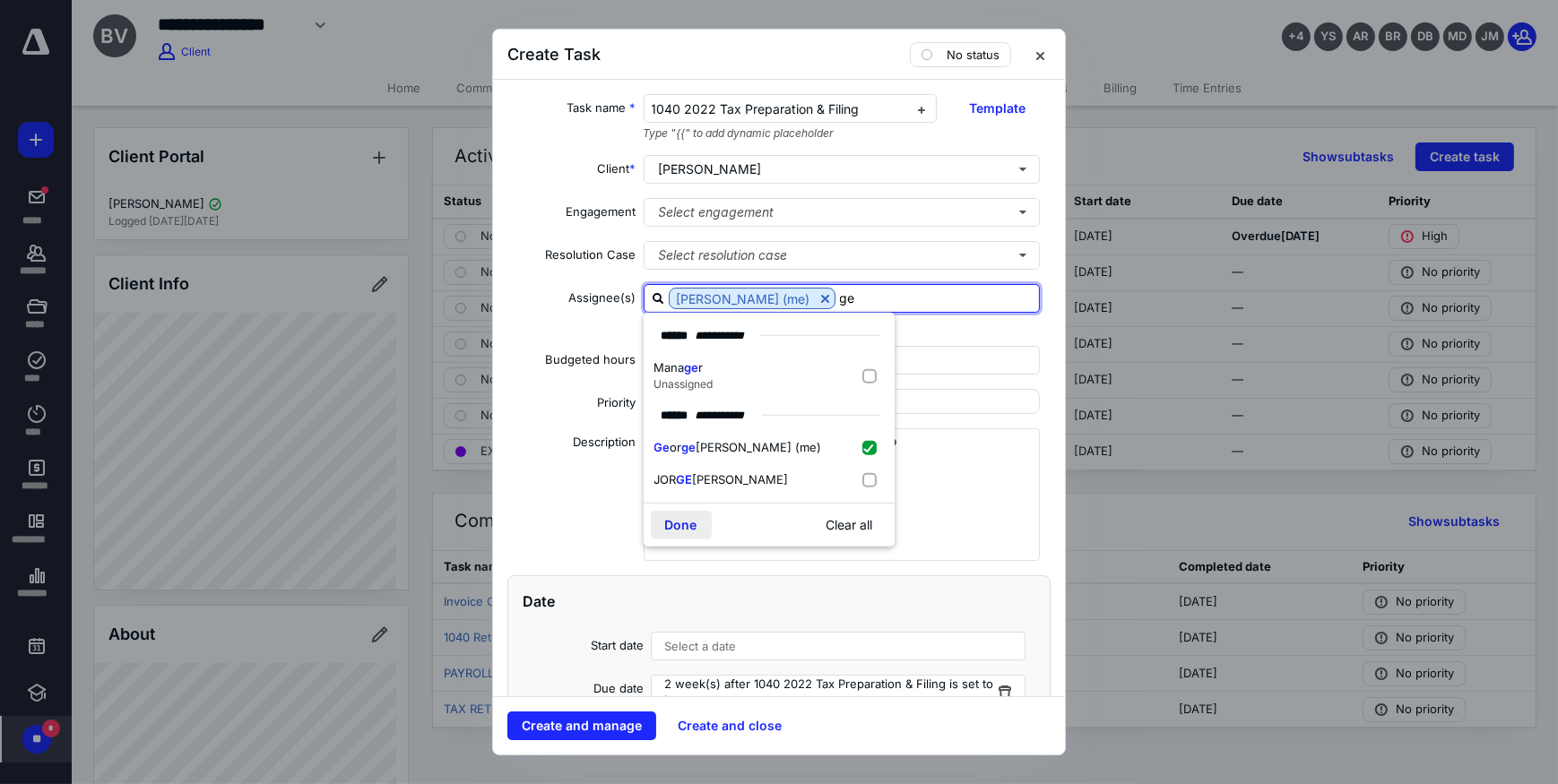 type on "ge" 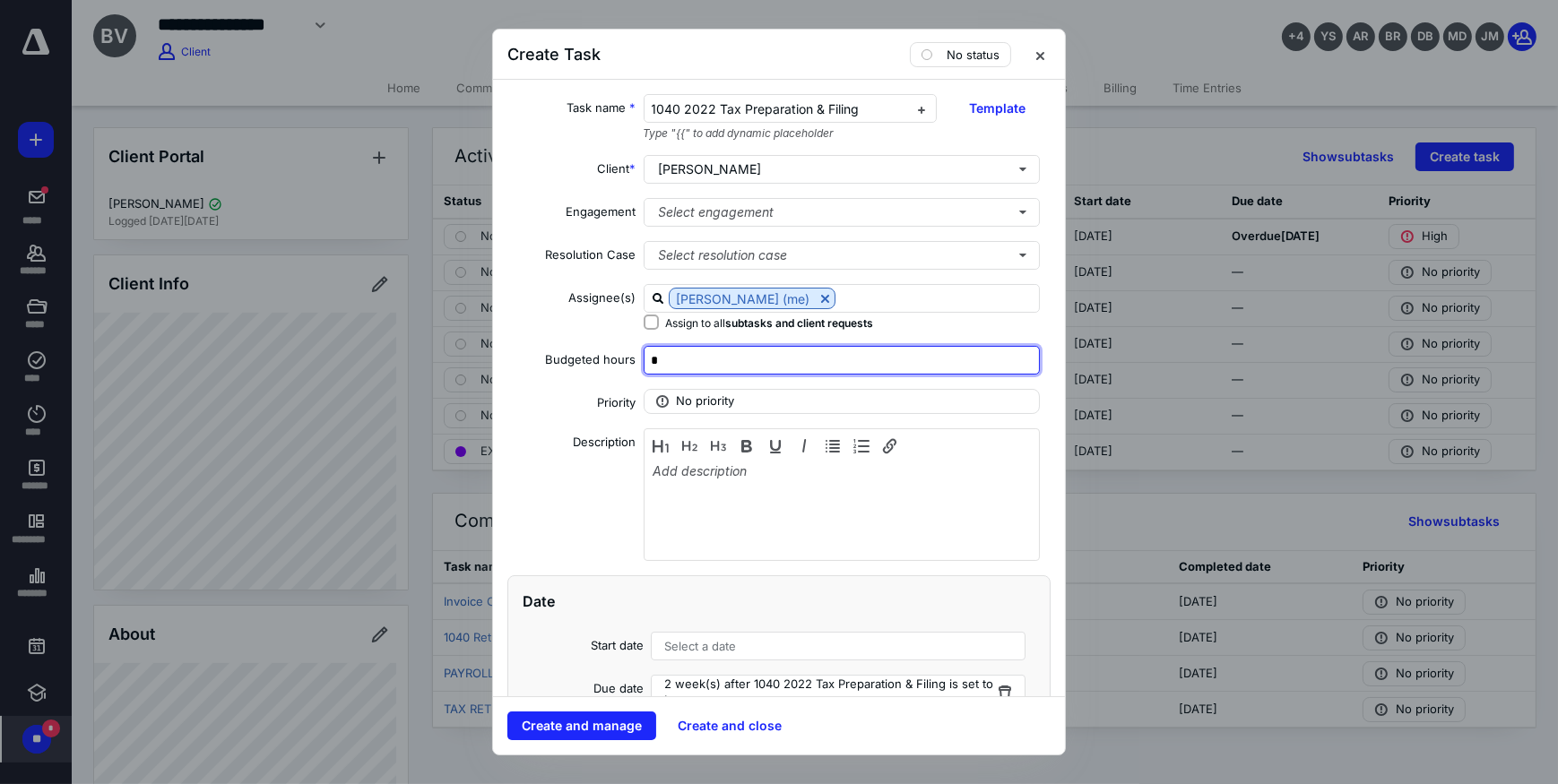 click on "*" at bounding box center (842, 360) 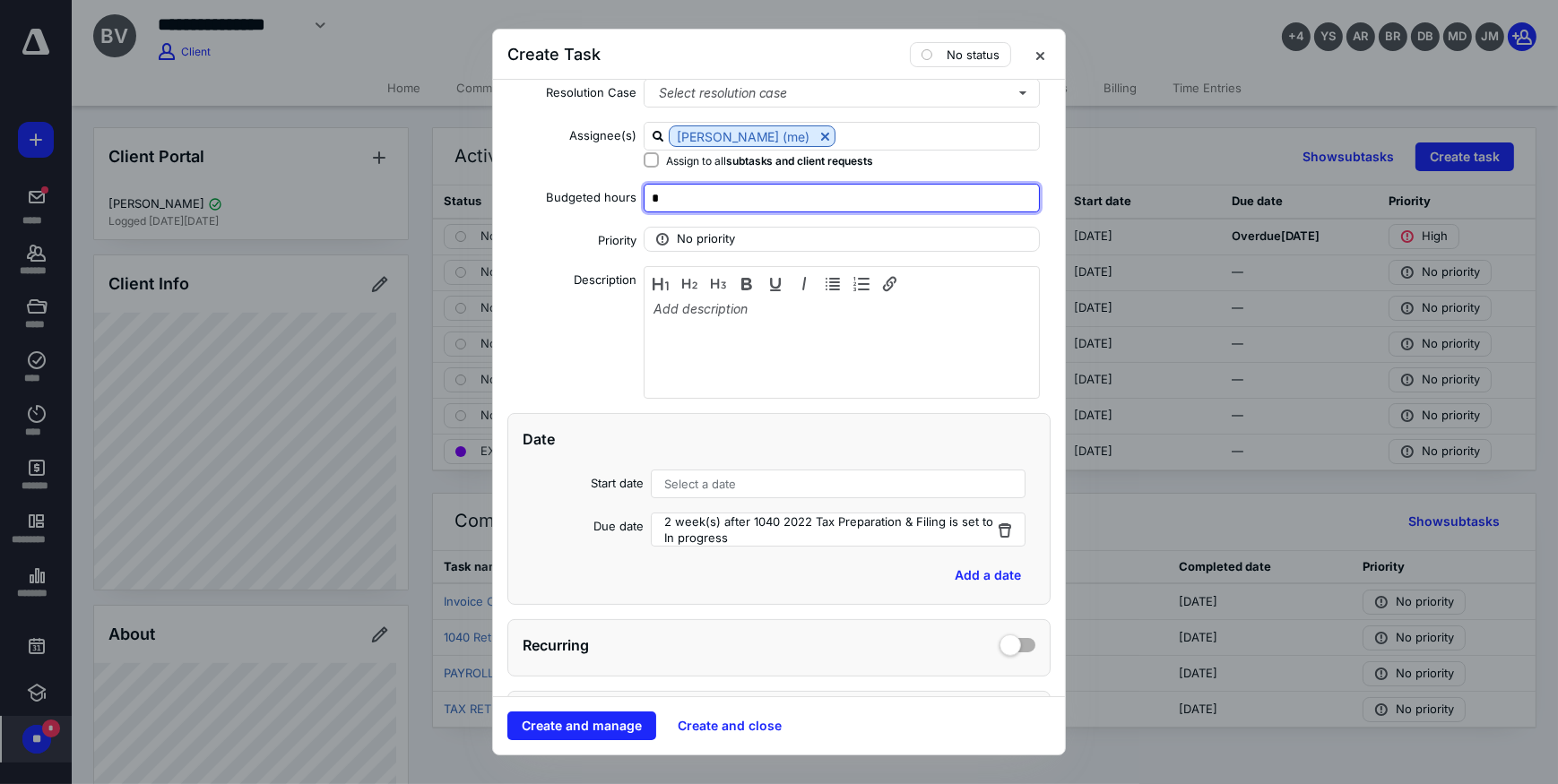 type on "*" 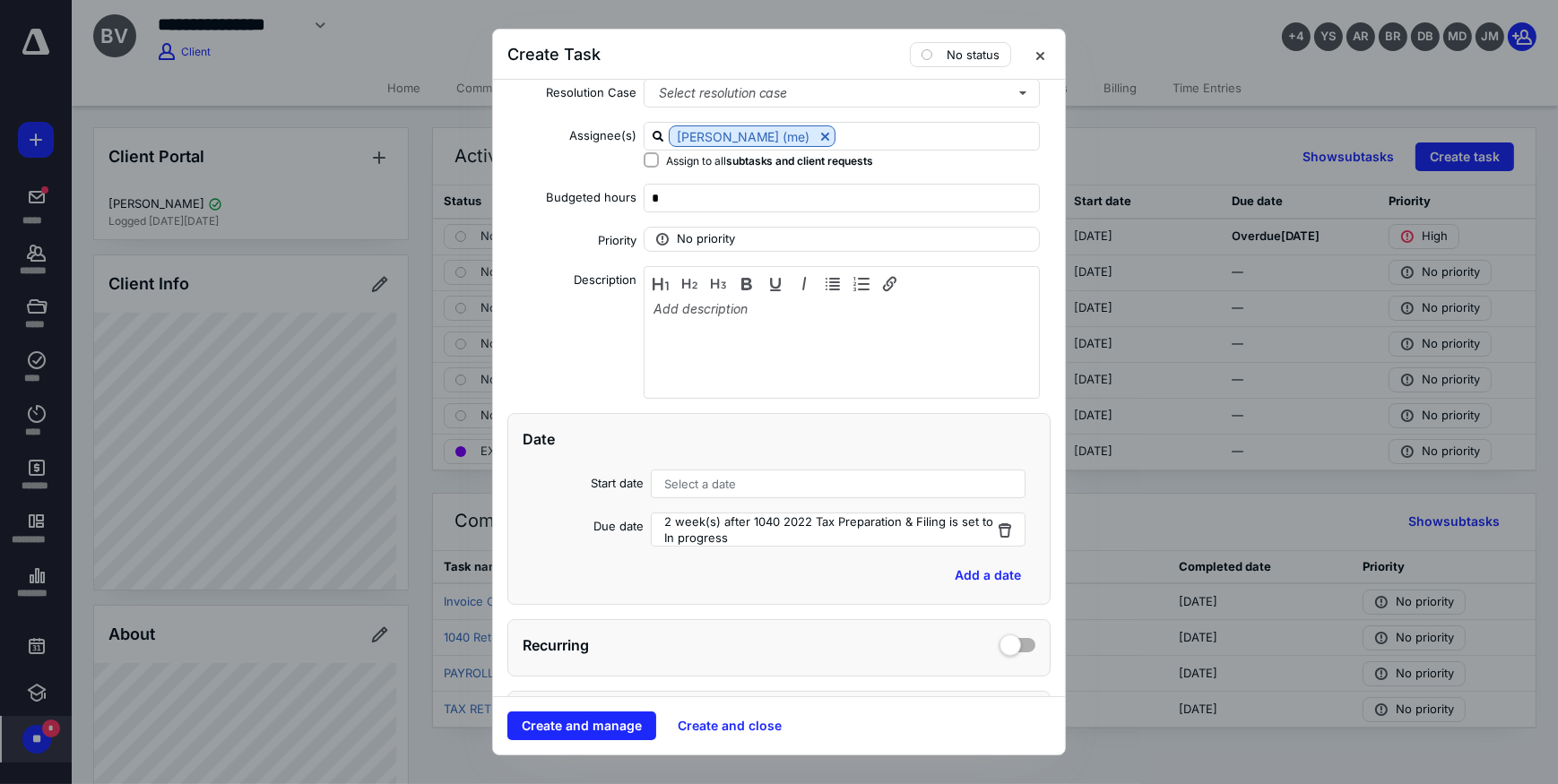click on "Select a date" at bounding box center [700, 484] 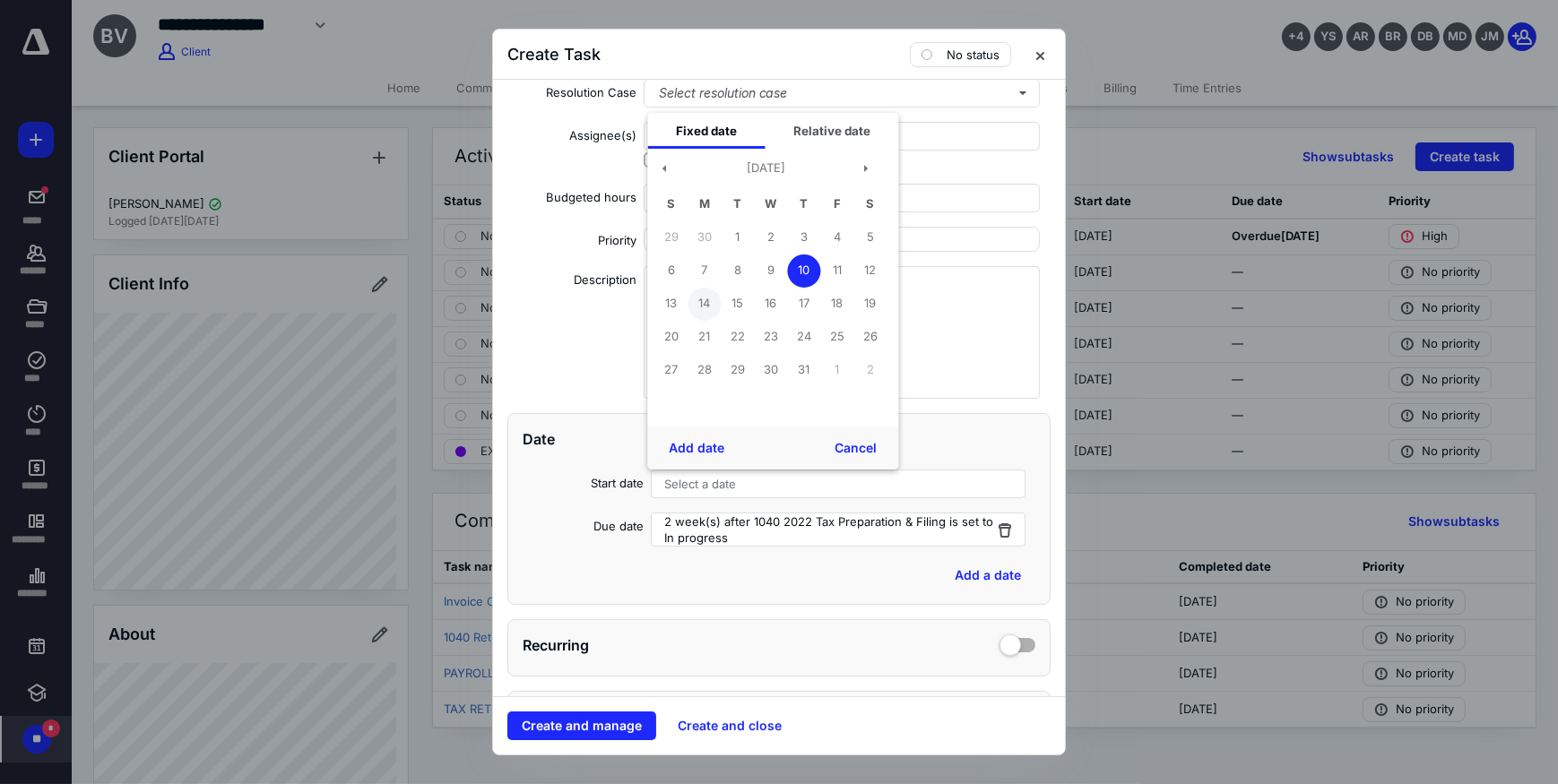 click on "14" at bounding box center [704, 304] 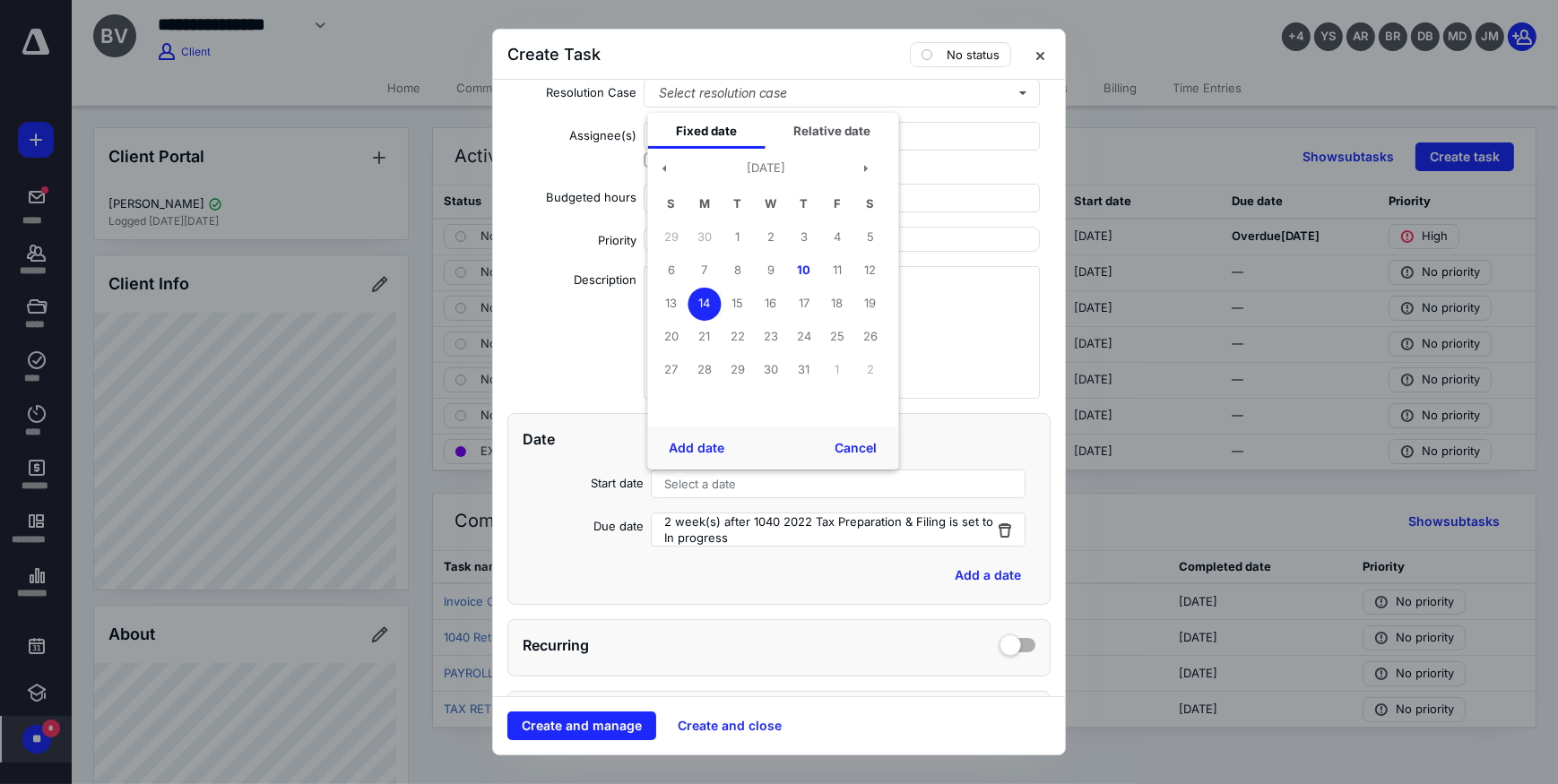 click on "Add date" at bounding box center [697, 448] 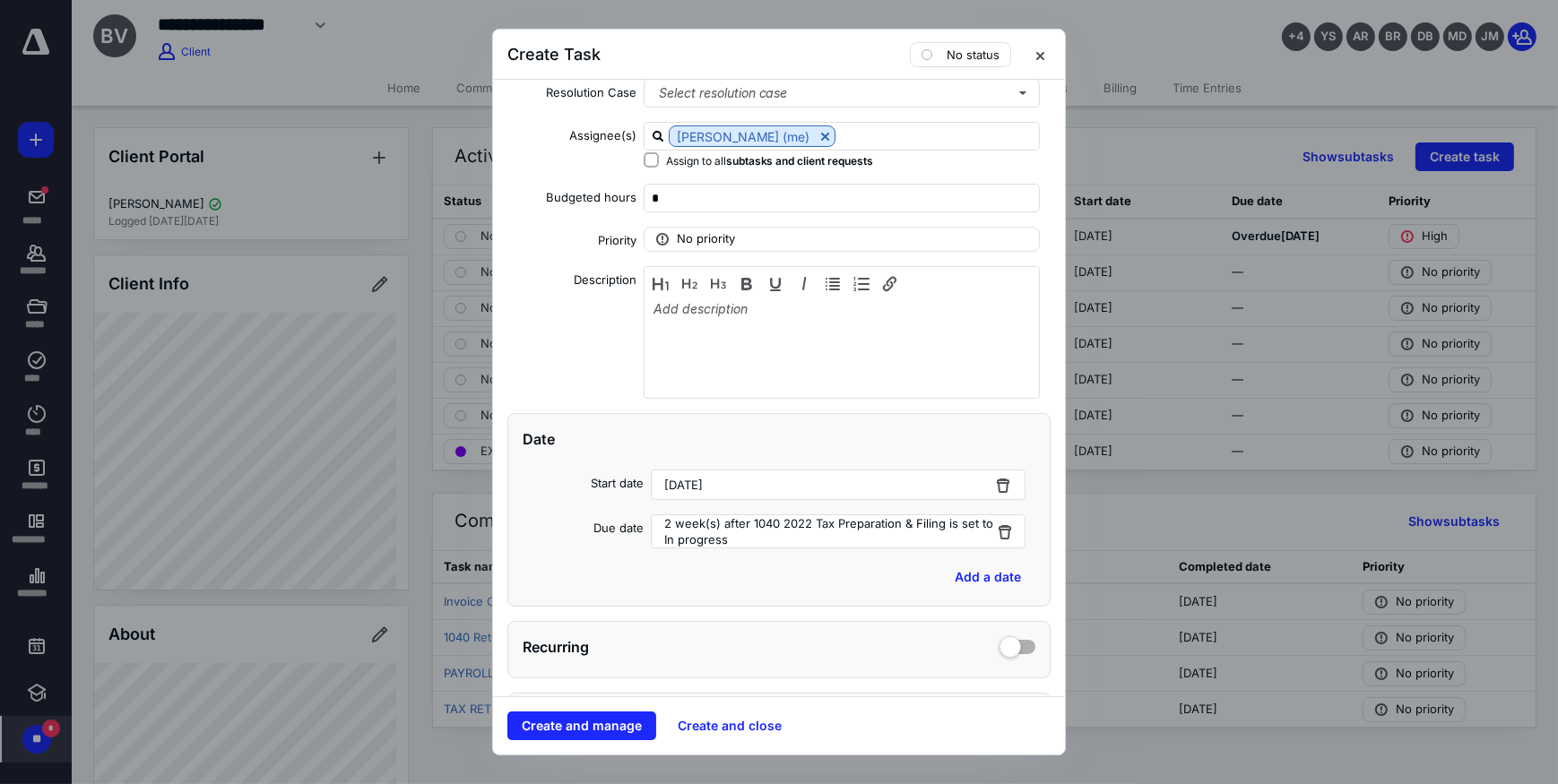 scroll, scrollTop: 244, scrollLeft: 0, axis: vertical 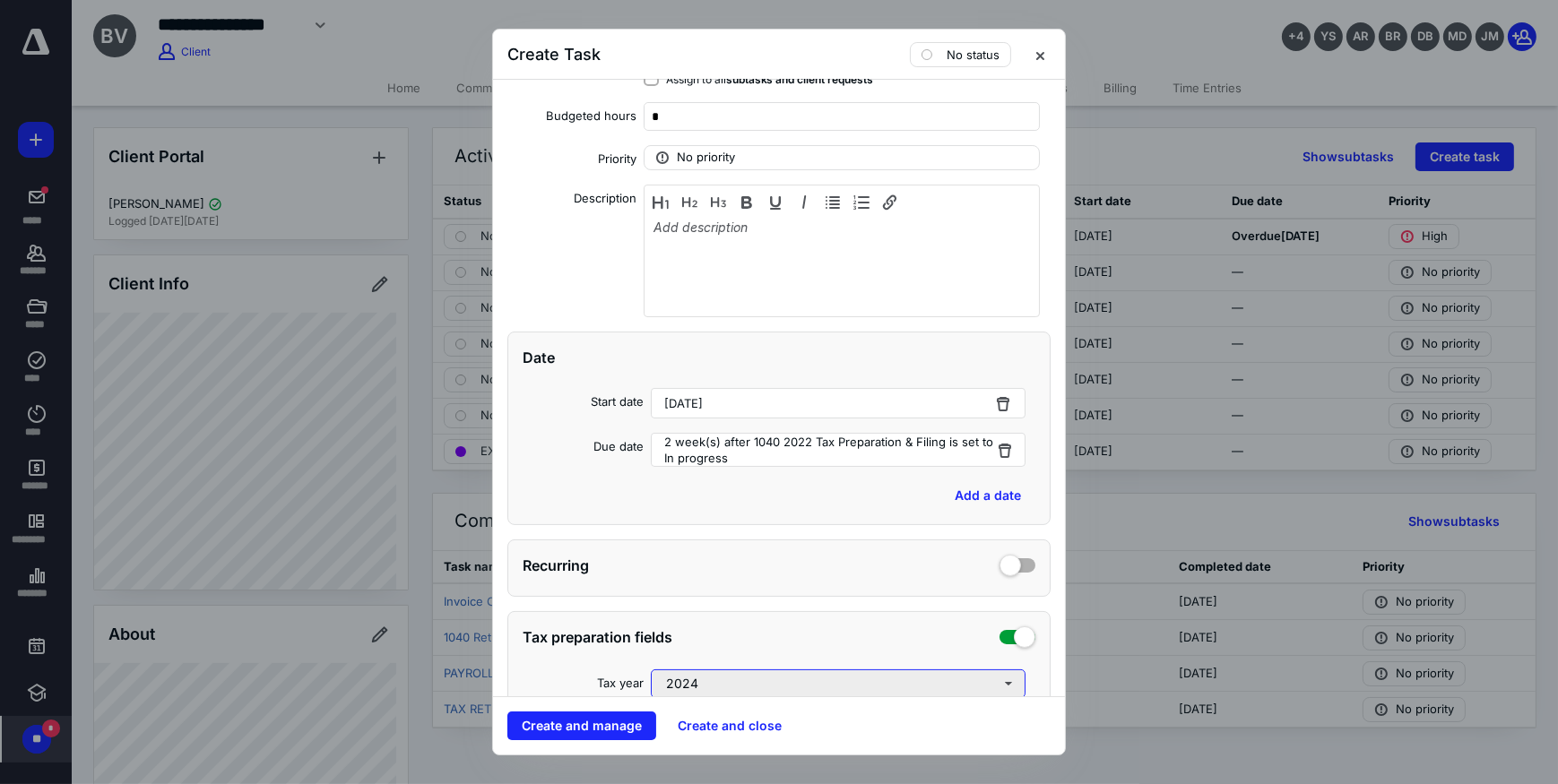 click on "2024" at bounding box center [838, 684] 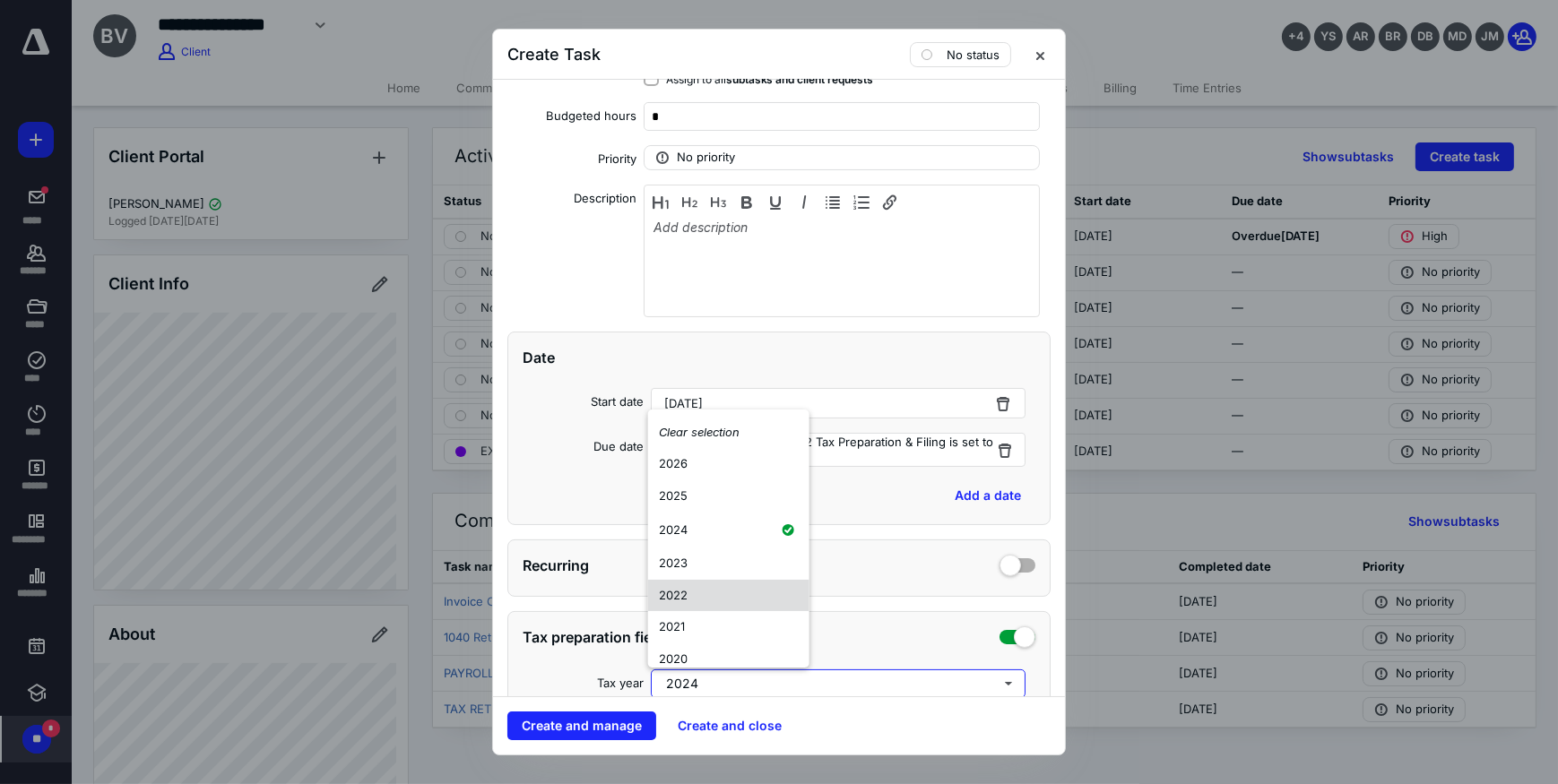 click on "2022" at bounding box center (729, 596) 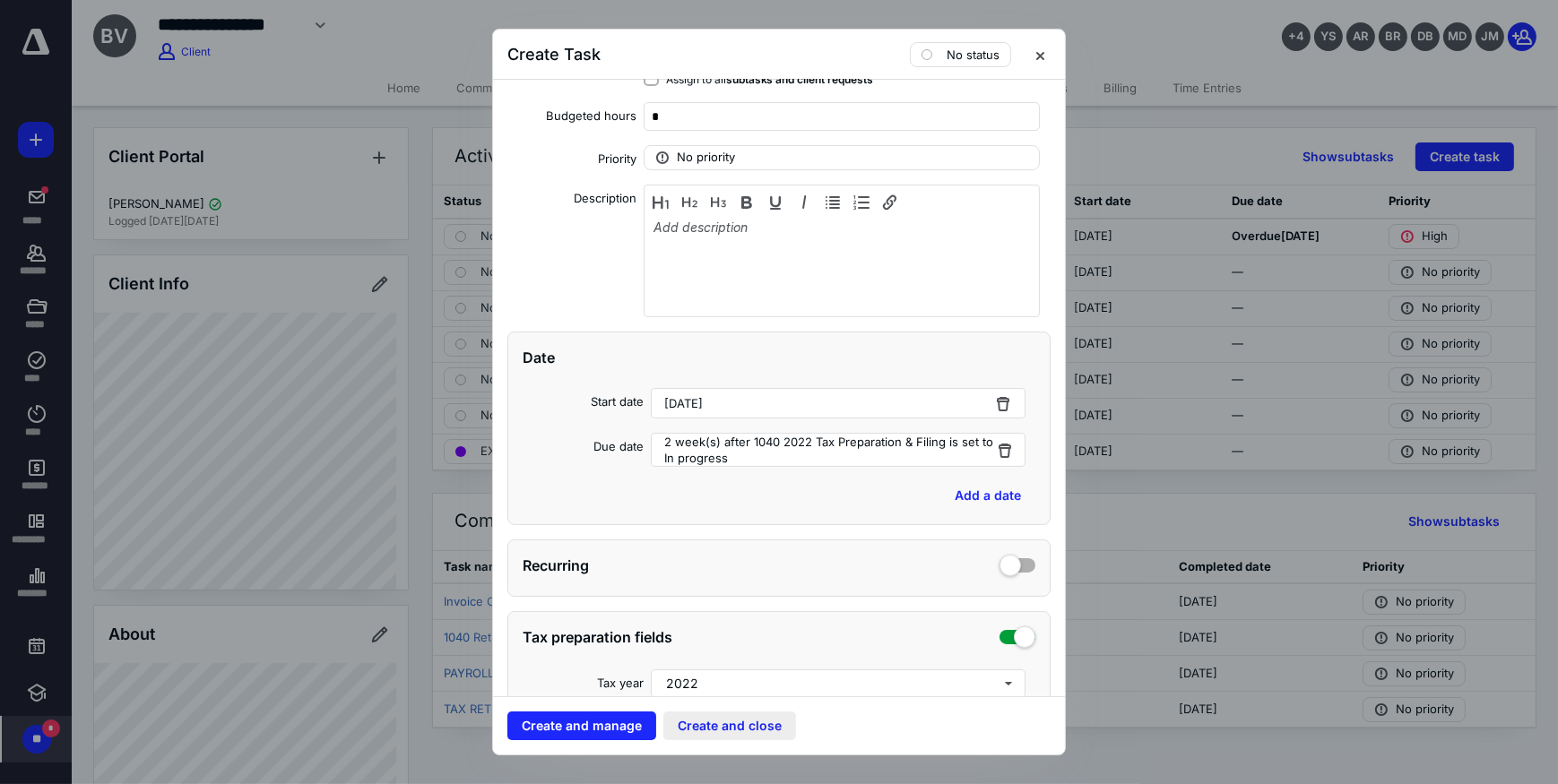 click on "Create and close" at bounding box center [730, 726] 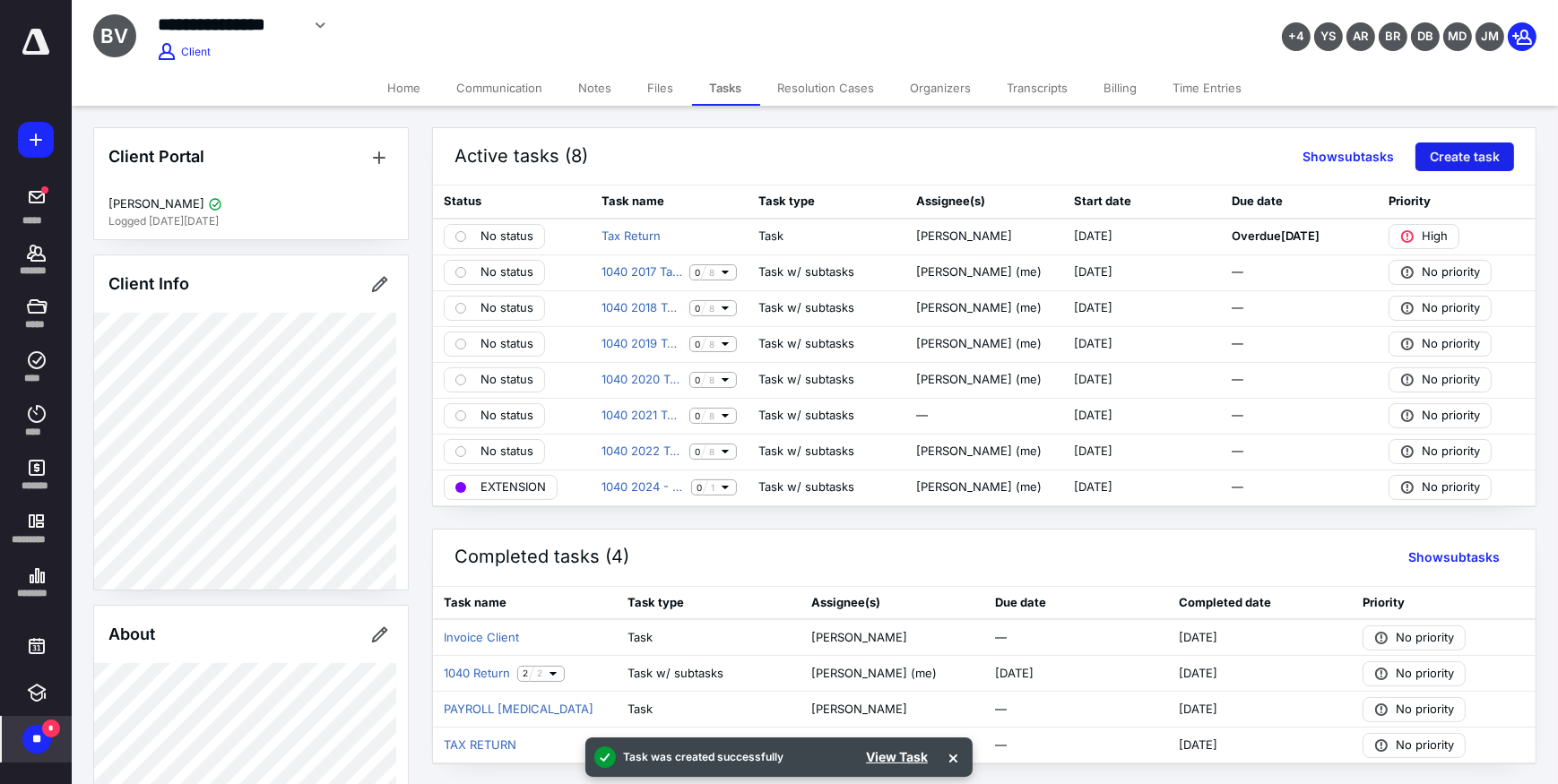 click on "Create task" at bounding box center (1465, 157) 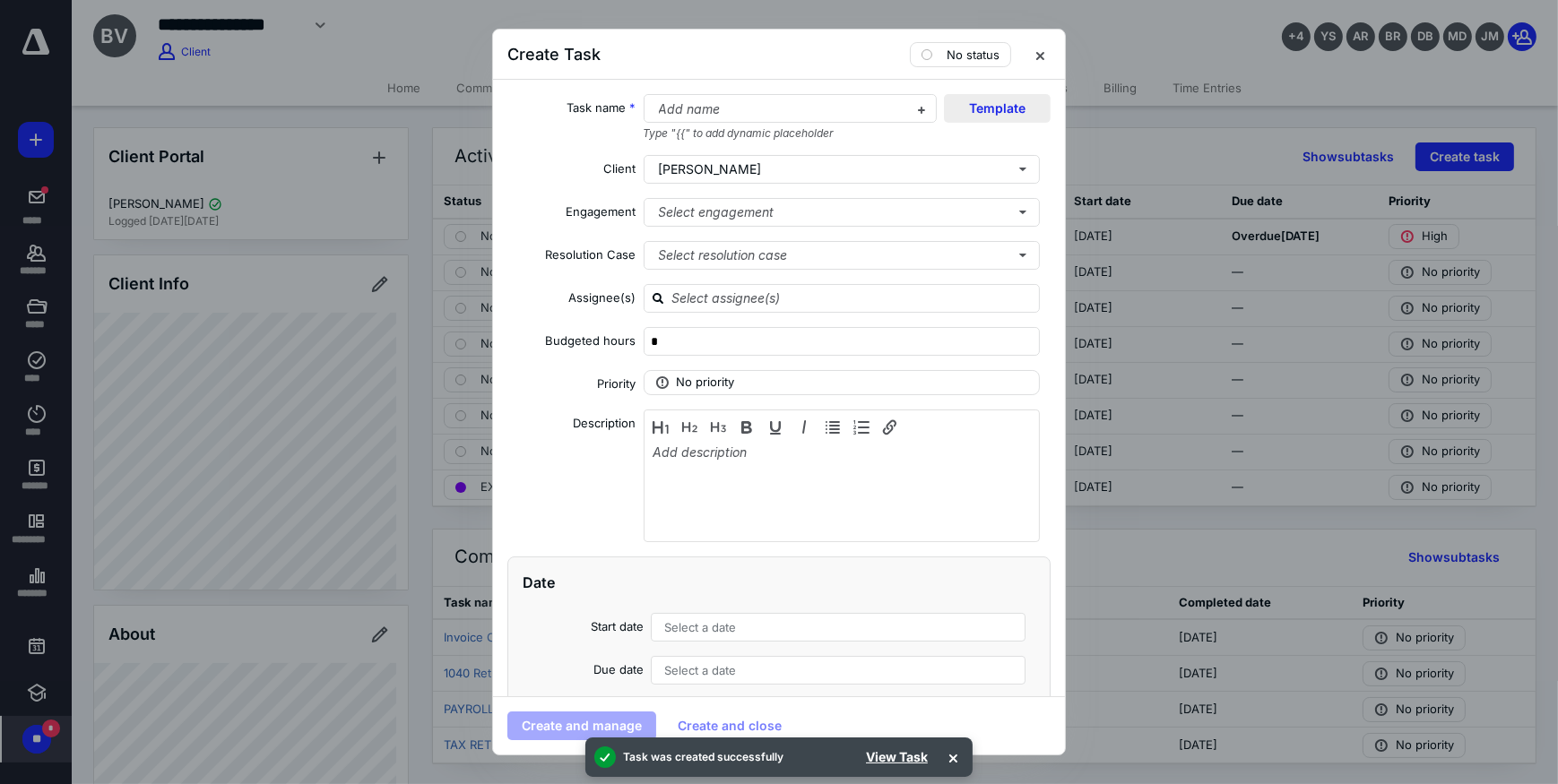 click on "Template" at bounding box center [997, 108] 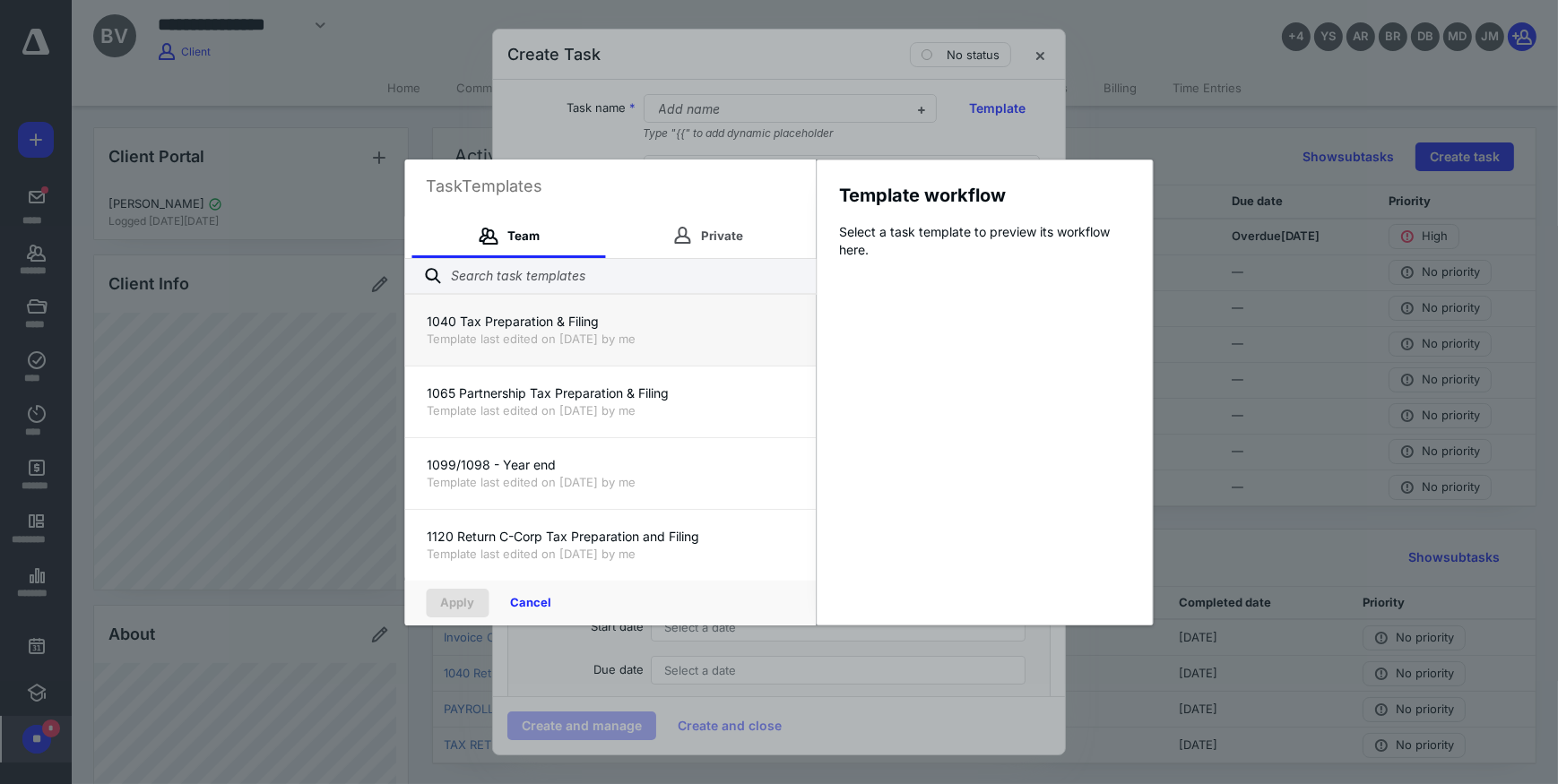 click on "1040 Tax Preparation & Filing Template last edited on [DATE] by me" at bounding box center (610, 330) 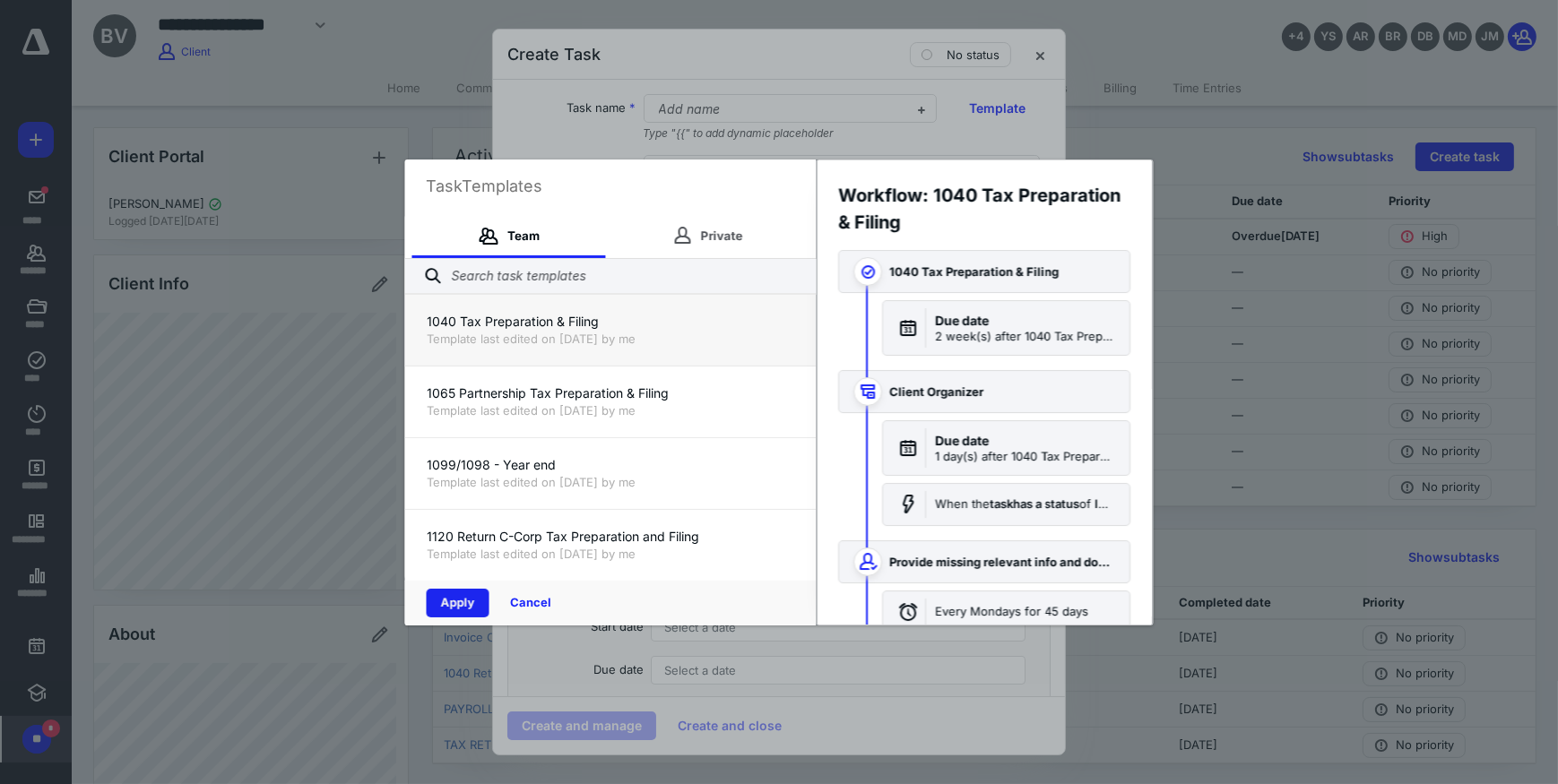 click on "Apply" at bounding box center (458, 603) 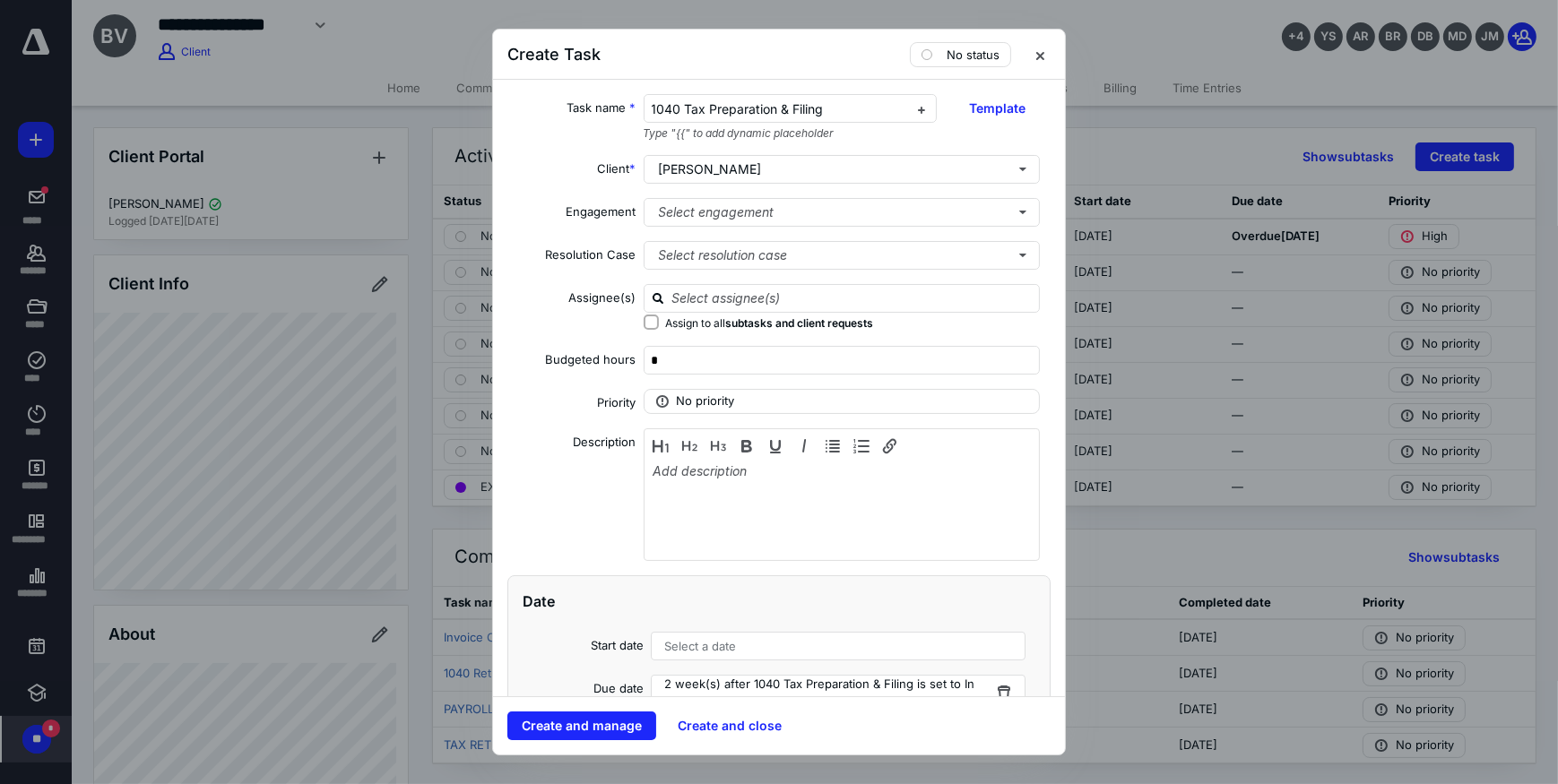 checkbox on "true" 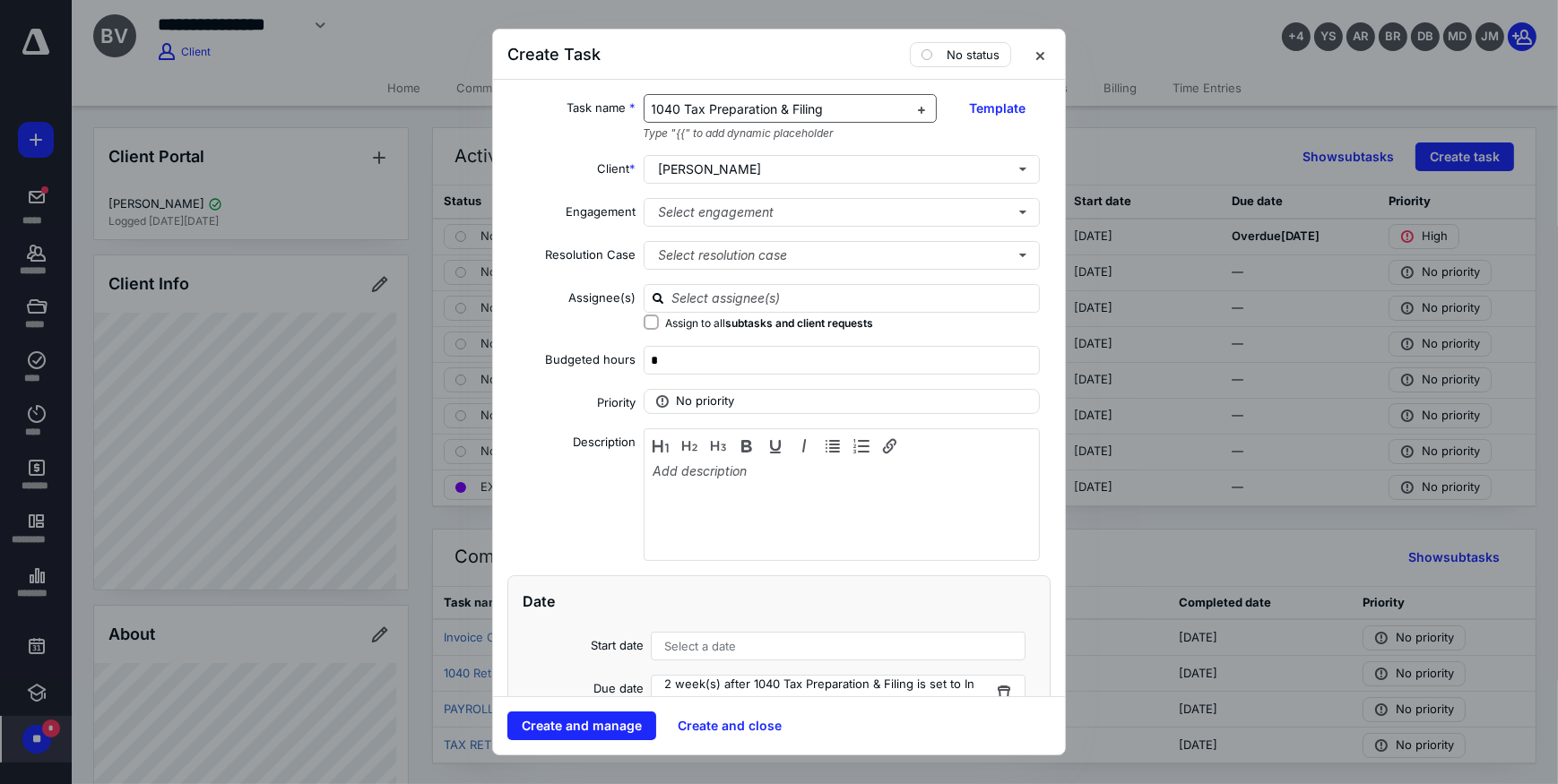 click on "1040 Tax Preparation & Filing" at bounding box center (738, 108) 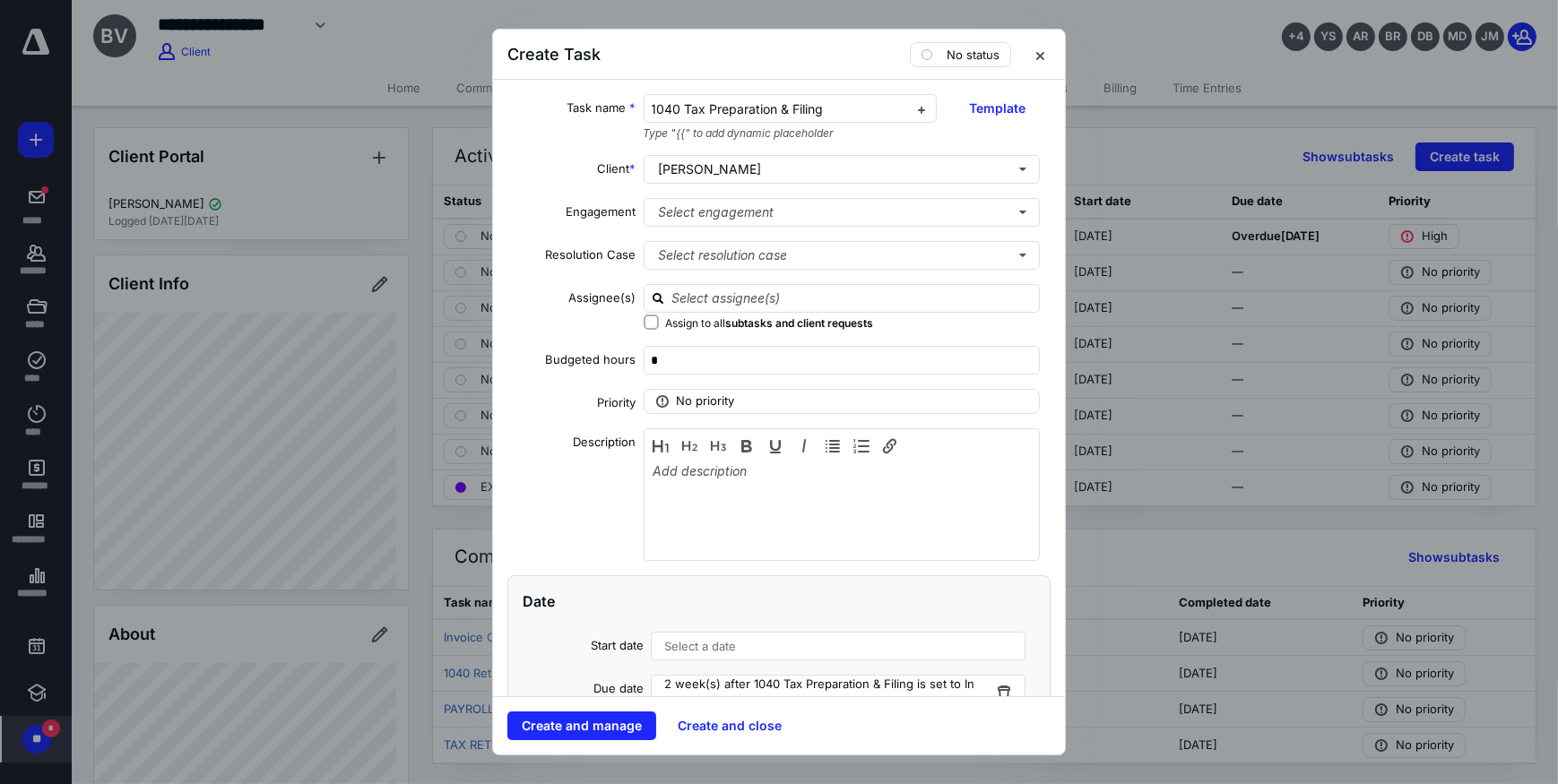 type 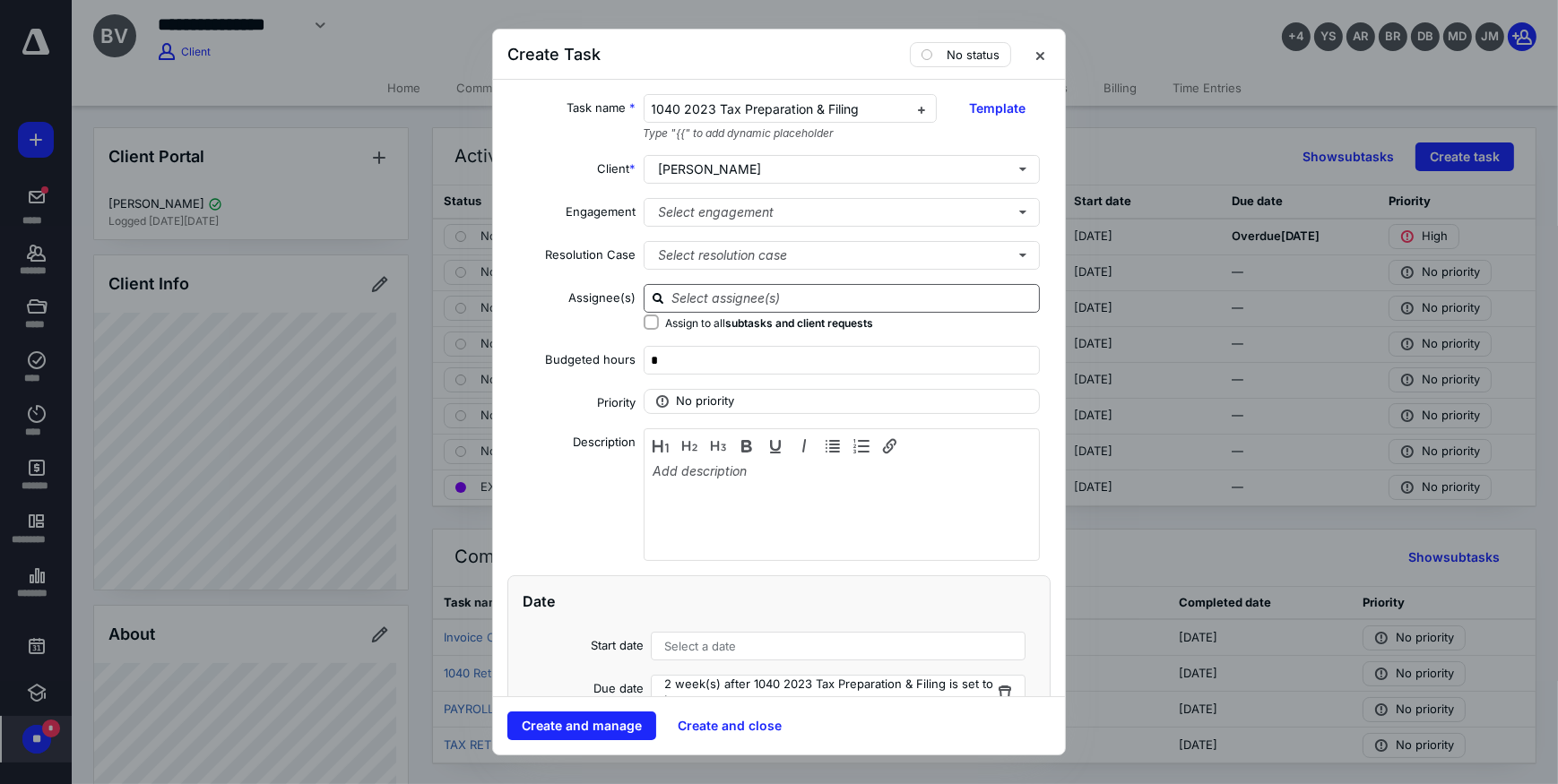 click at bounding box center (853, 297) 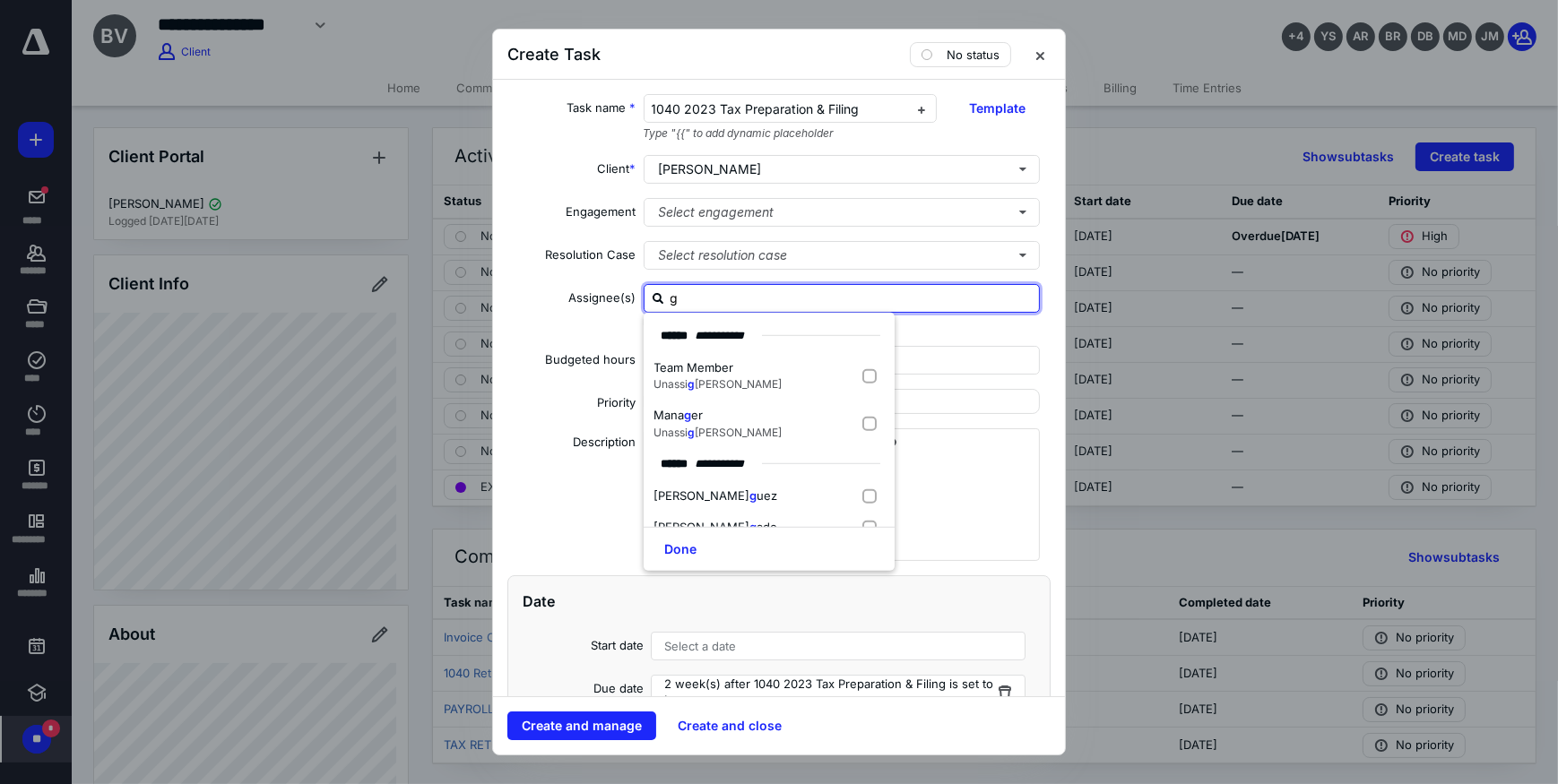 type on "ge" 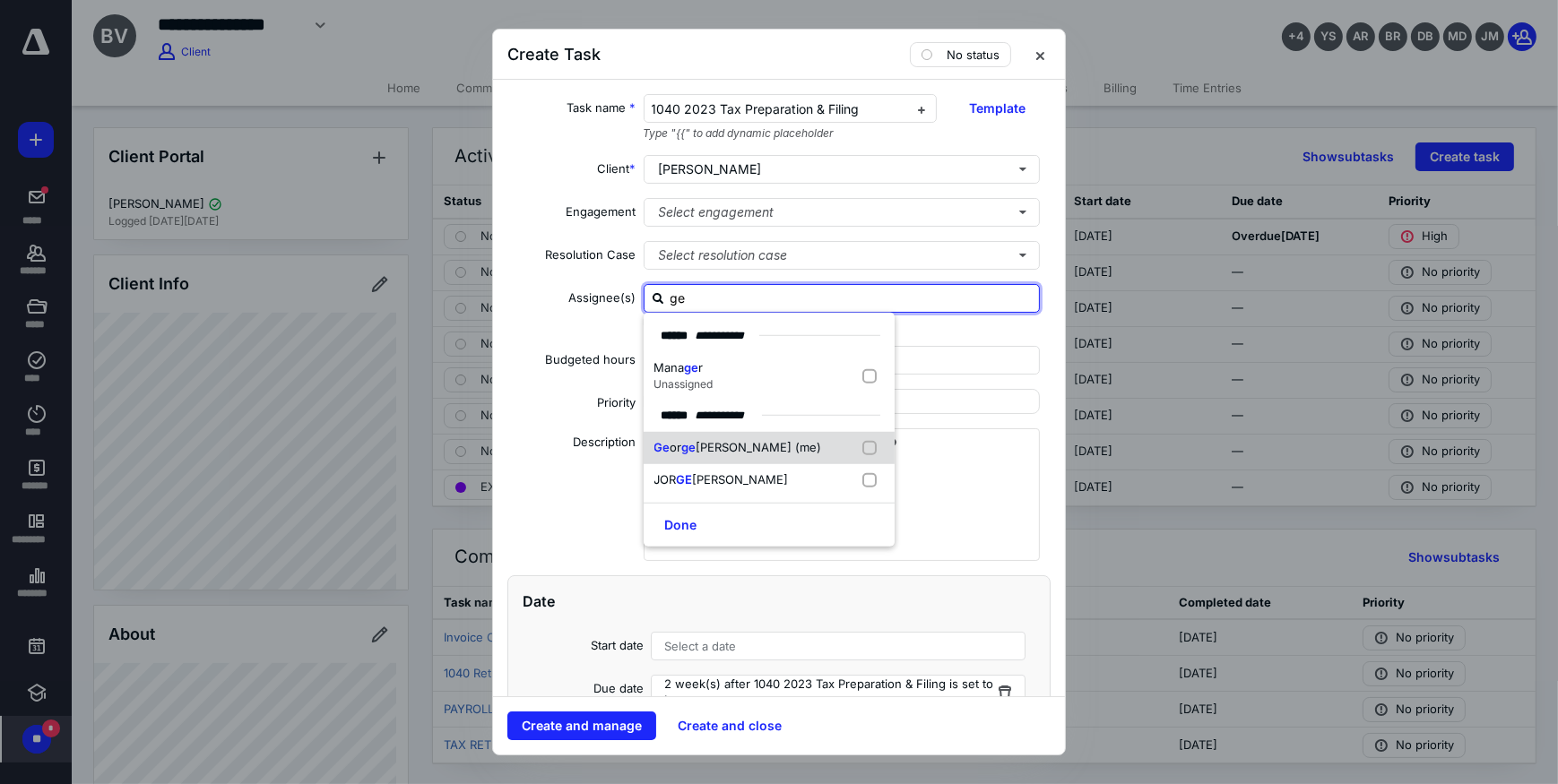 click on "Ge or [PERSON_NAME] (me)" at bounding box center (738, 448) 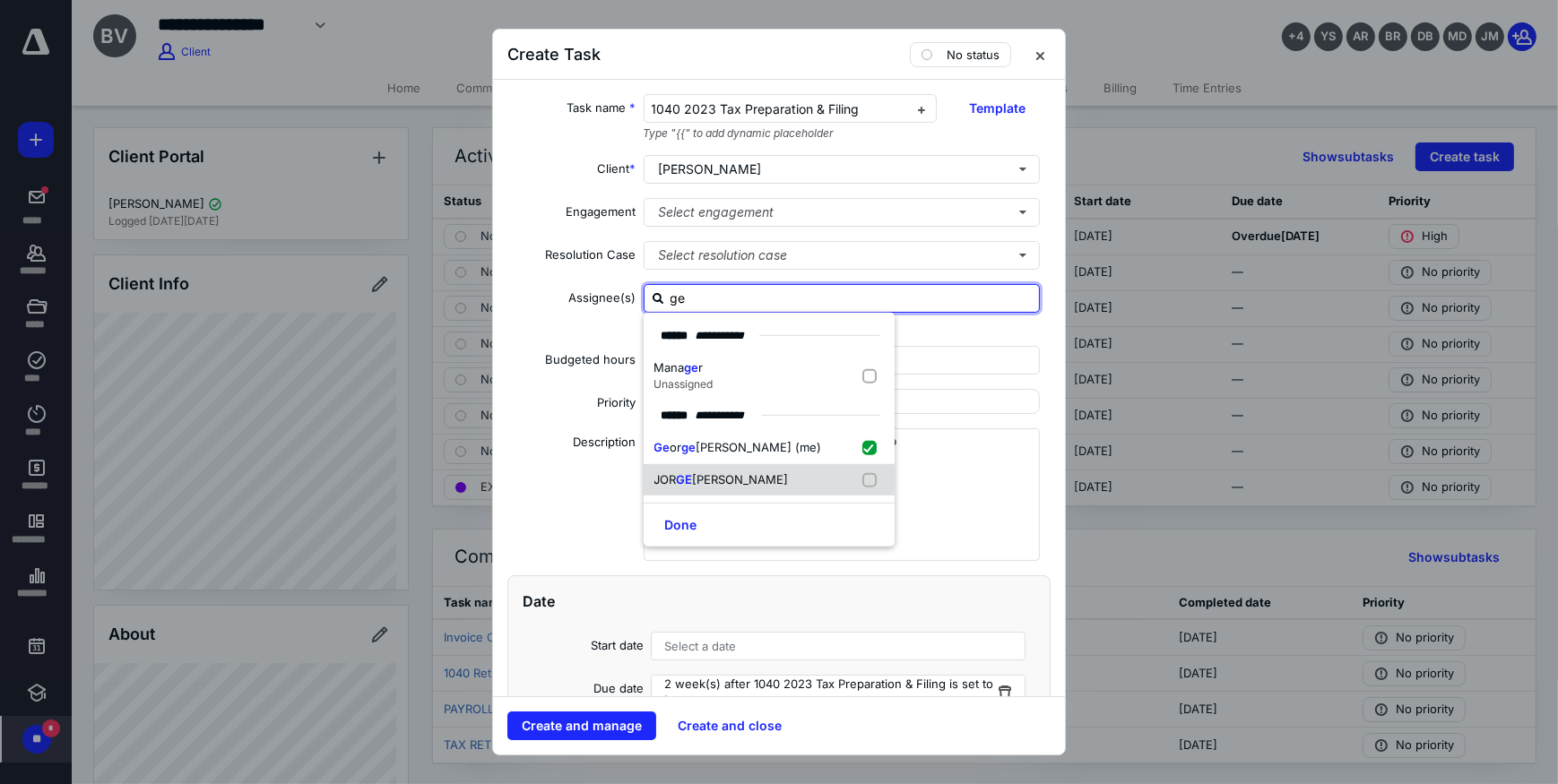 checkbox on "true" 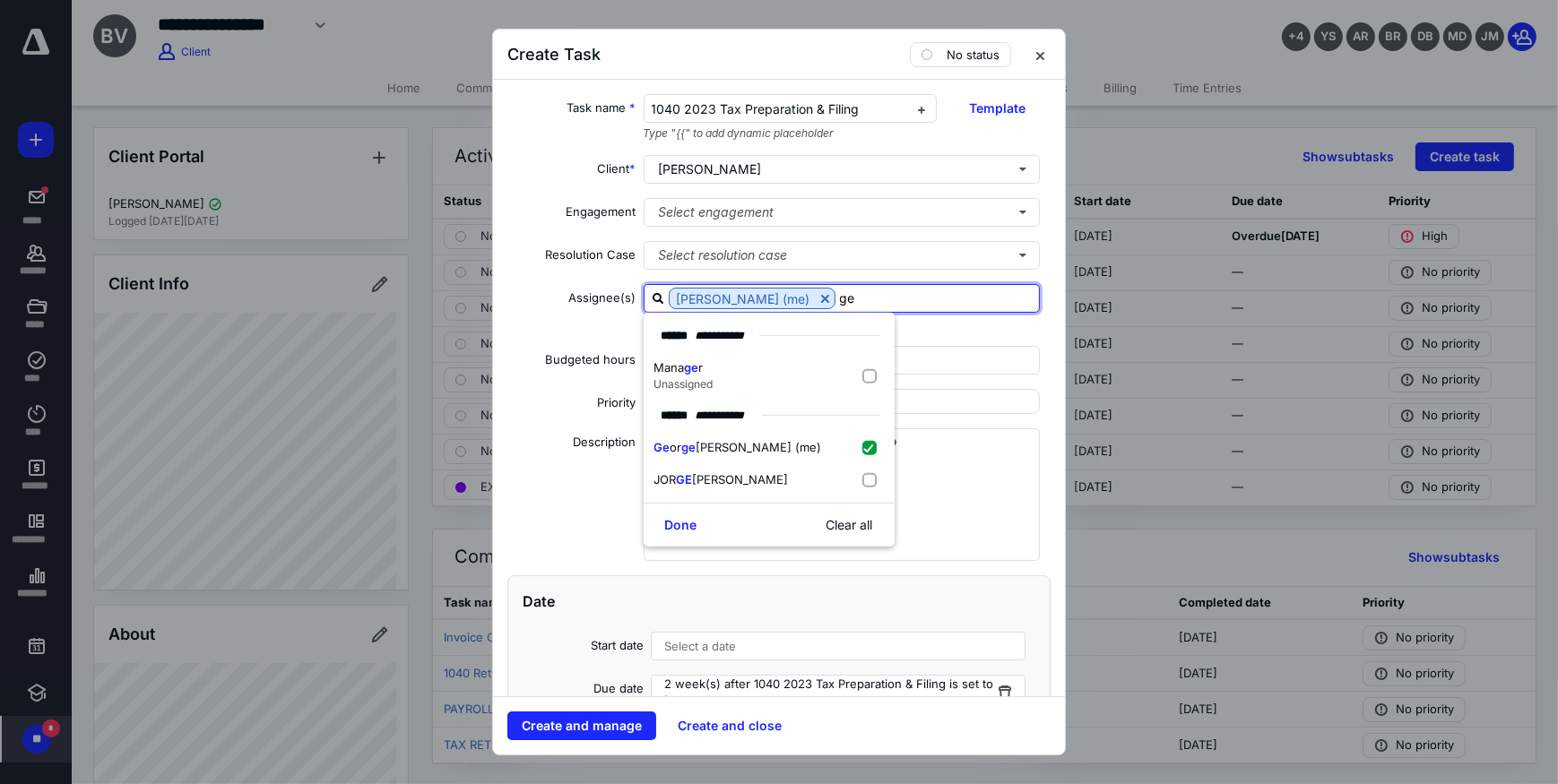 type on "ge" 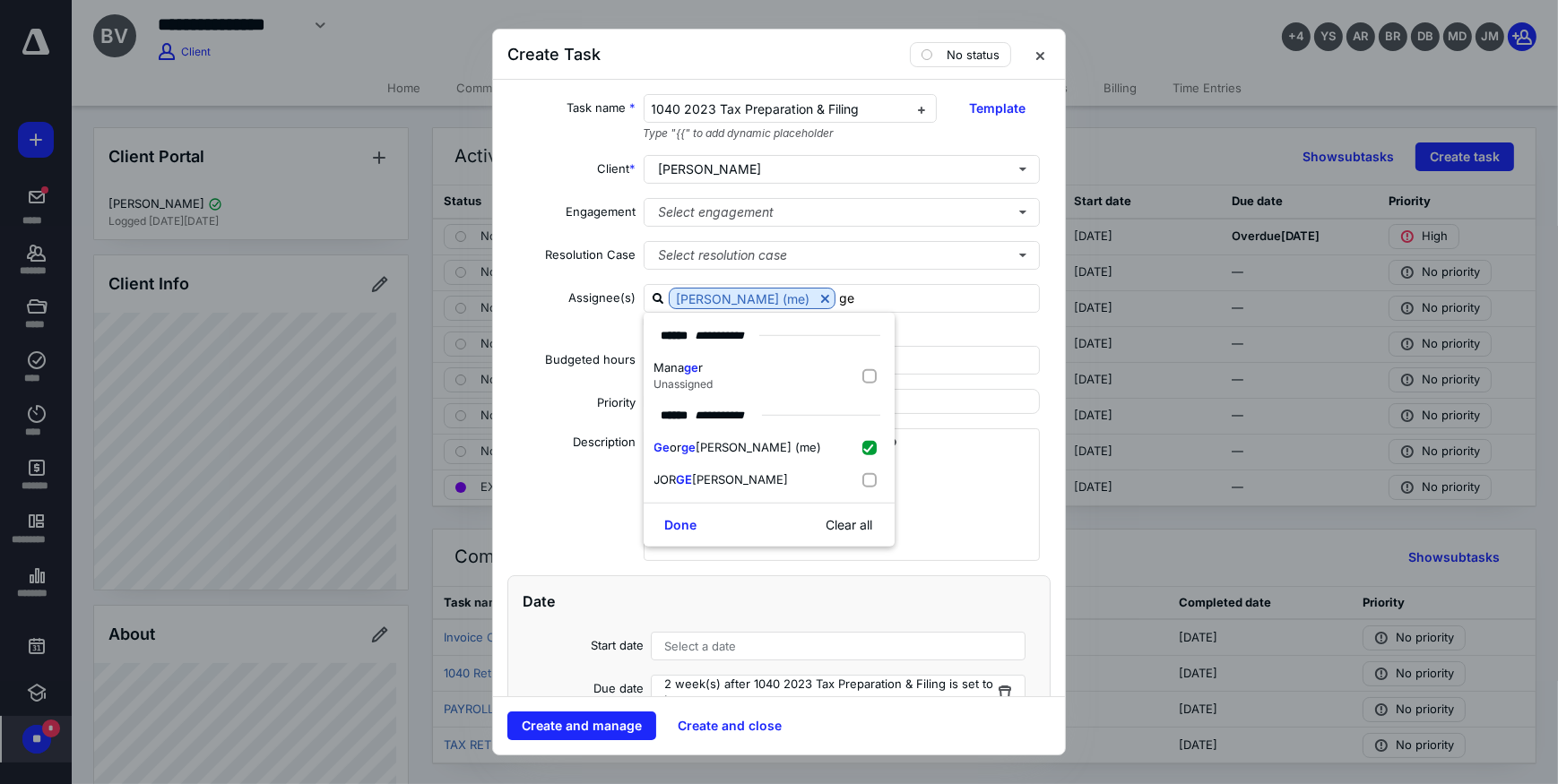 click on "Select a date" at bounding box center [700, 646] 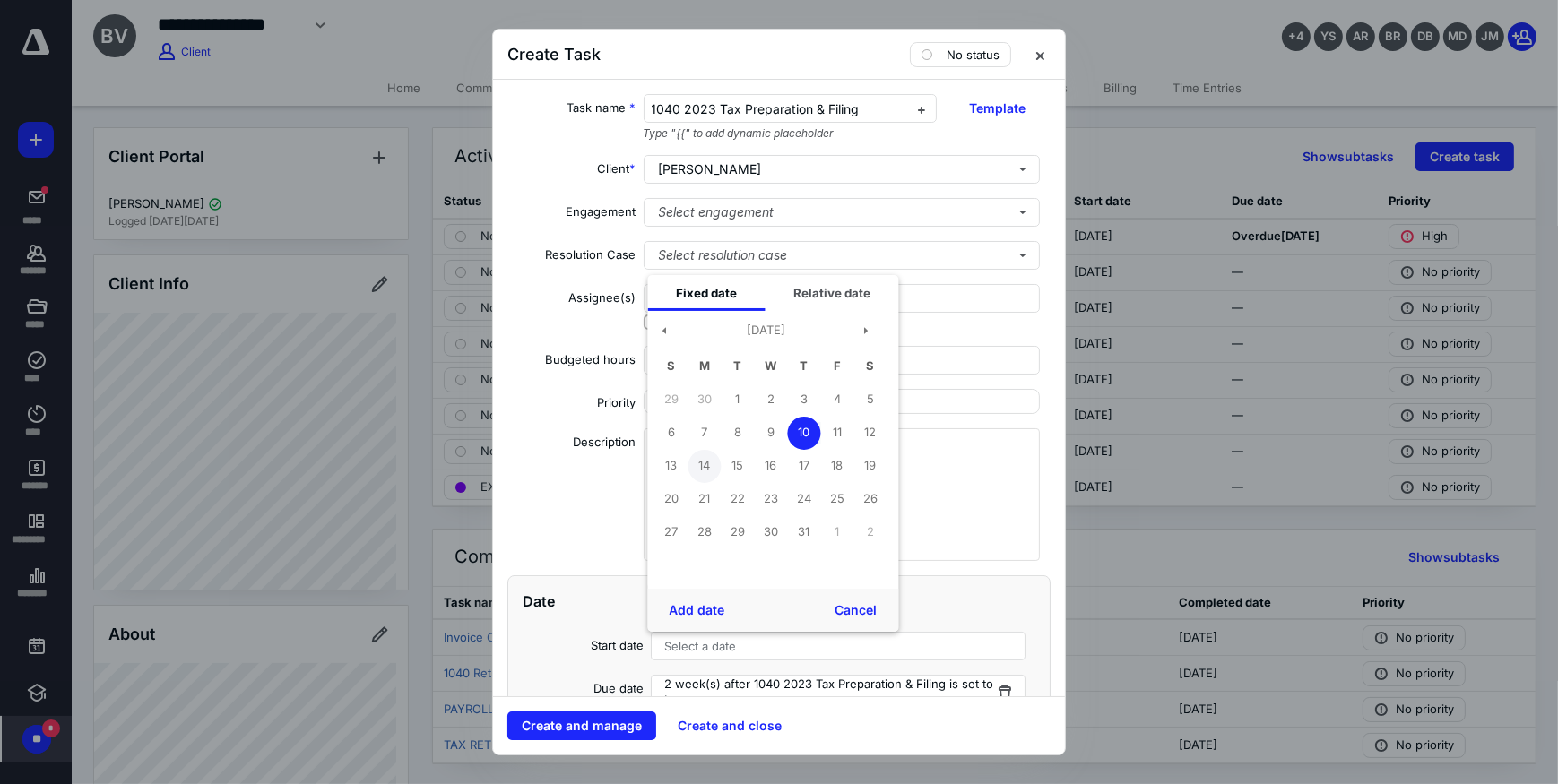click on "14" at bounding box center (704, 466) 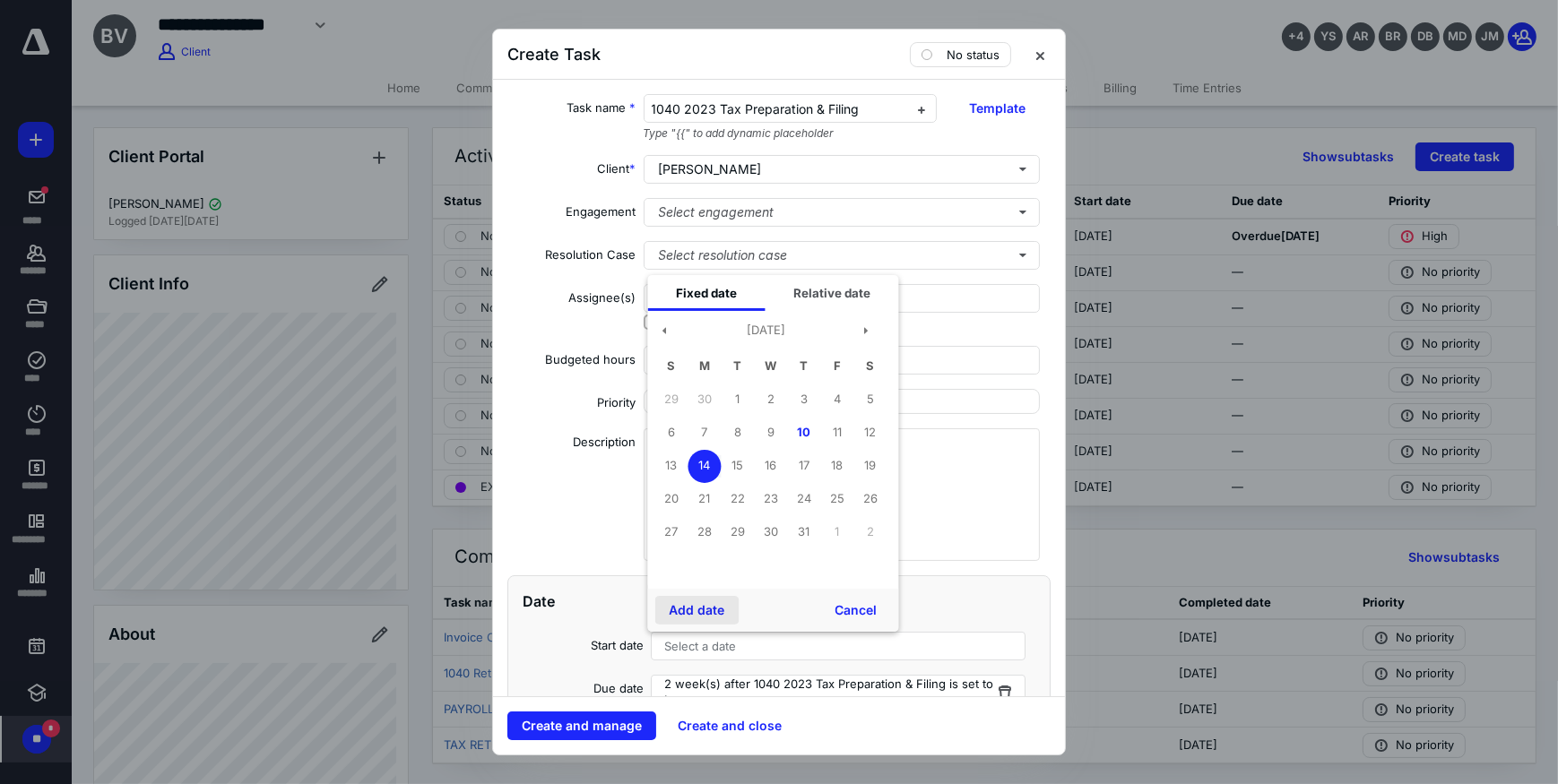click on "Add date" at bounding box center (697, 610) 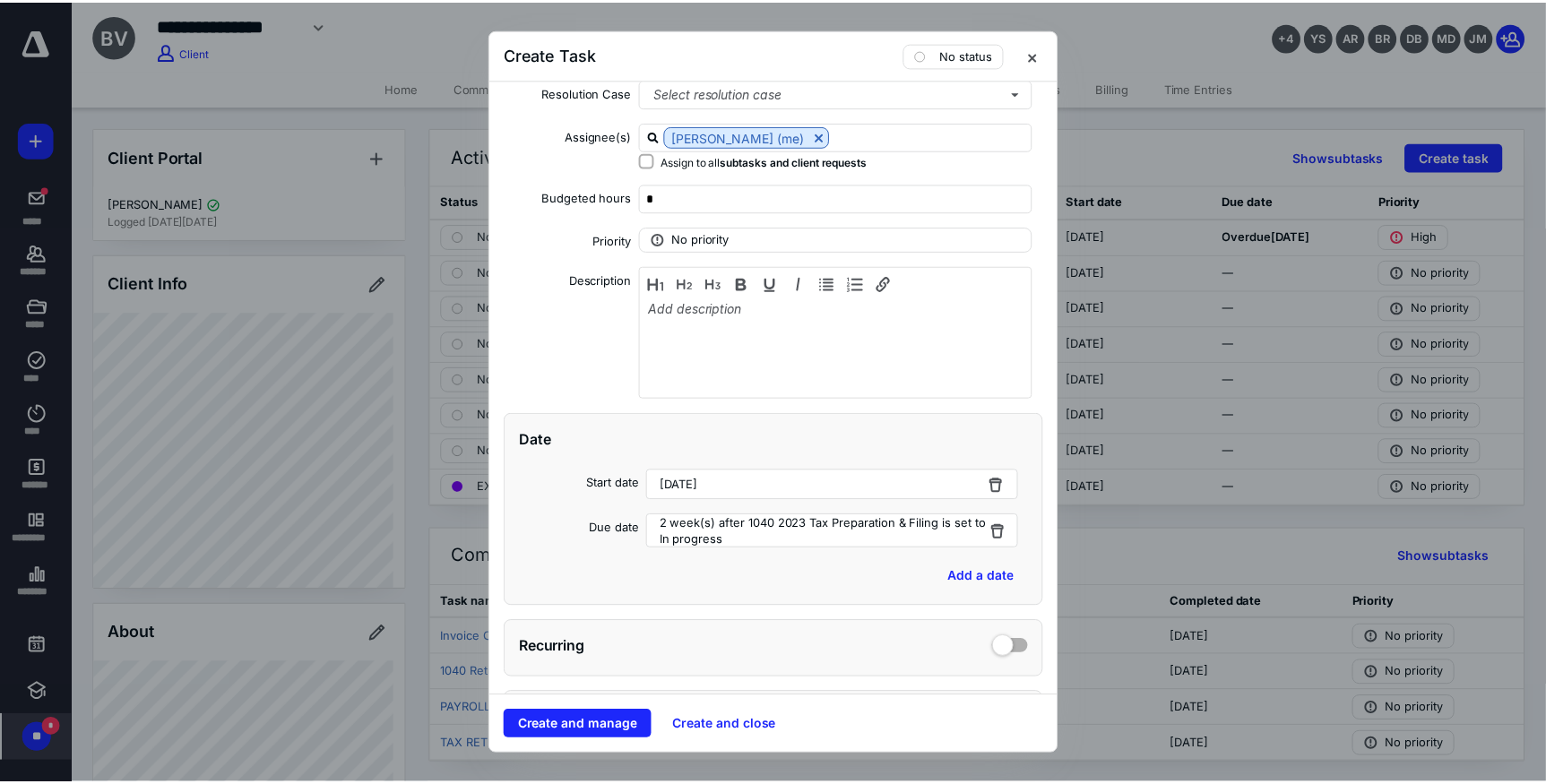 scroll, scrollTop: 244, scrollLeft: 0, axis: vertical 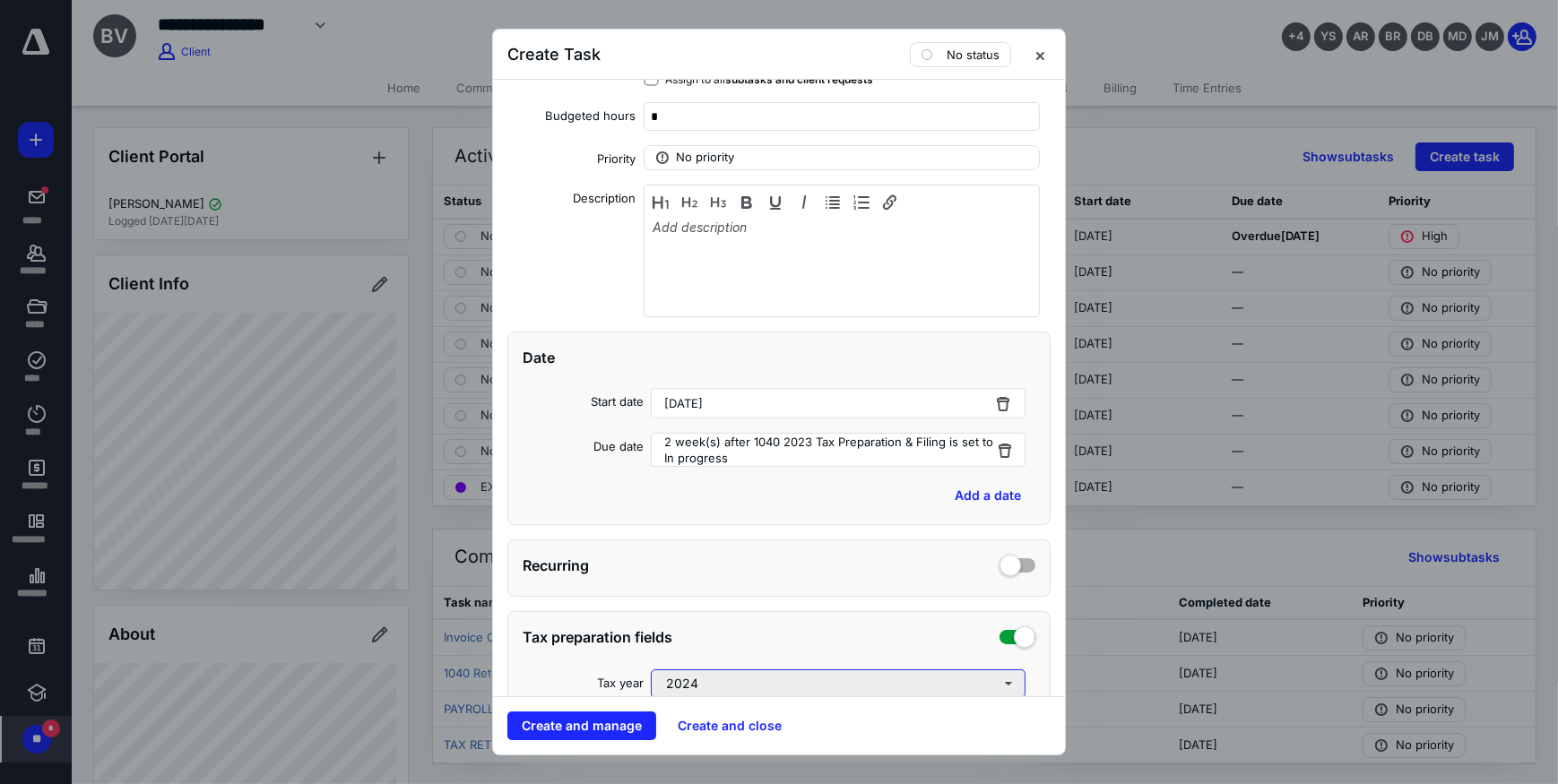click on "2024" at bounding box center (838, 684) 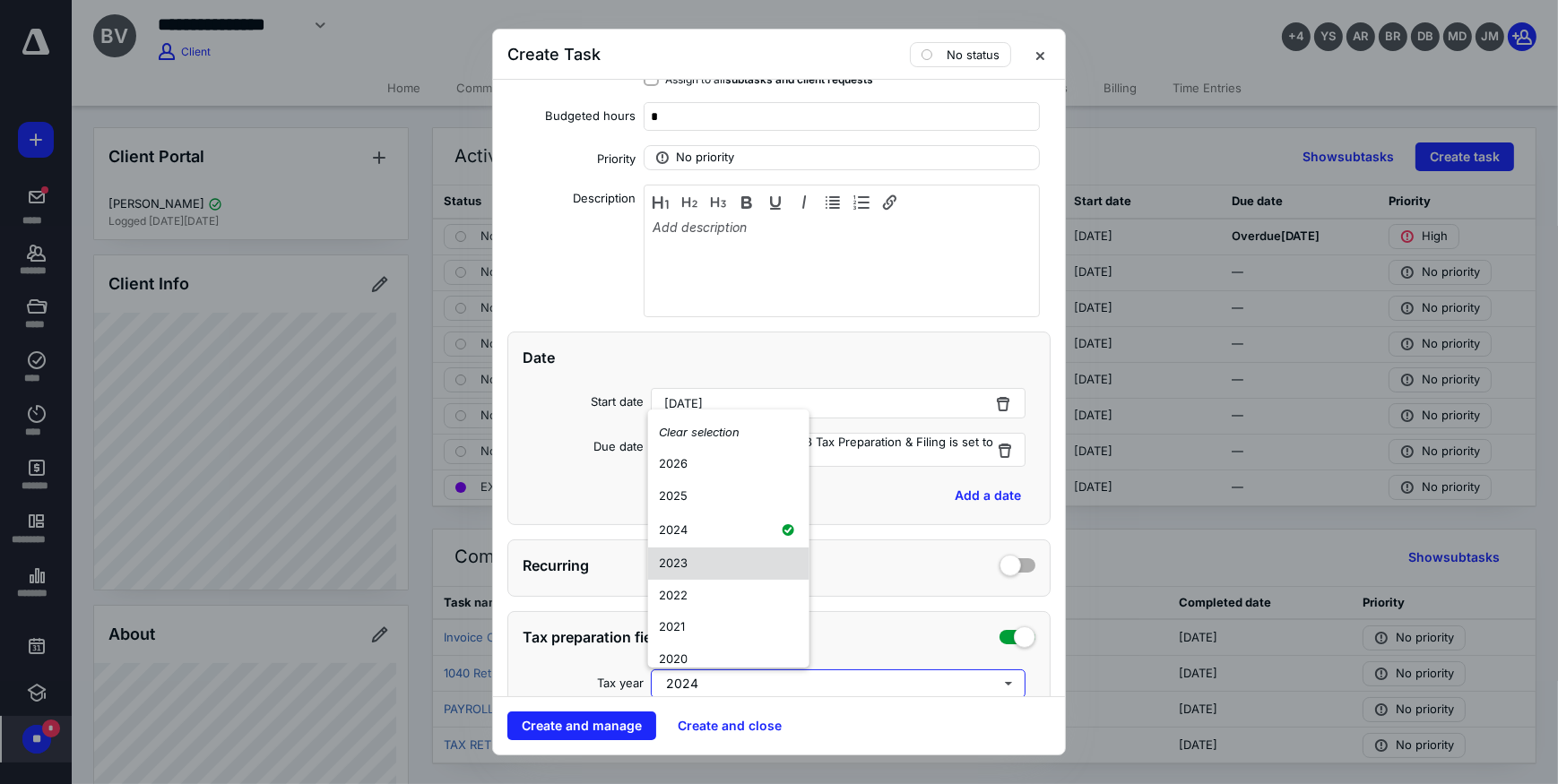 click on "2023" at bounding box center [673, 563] 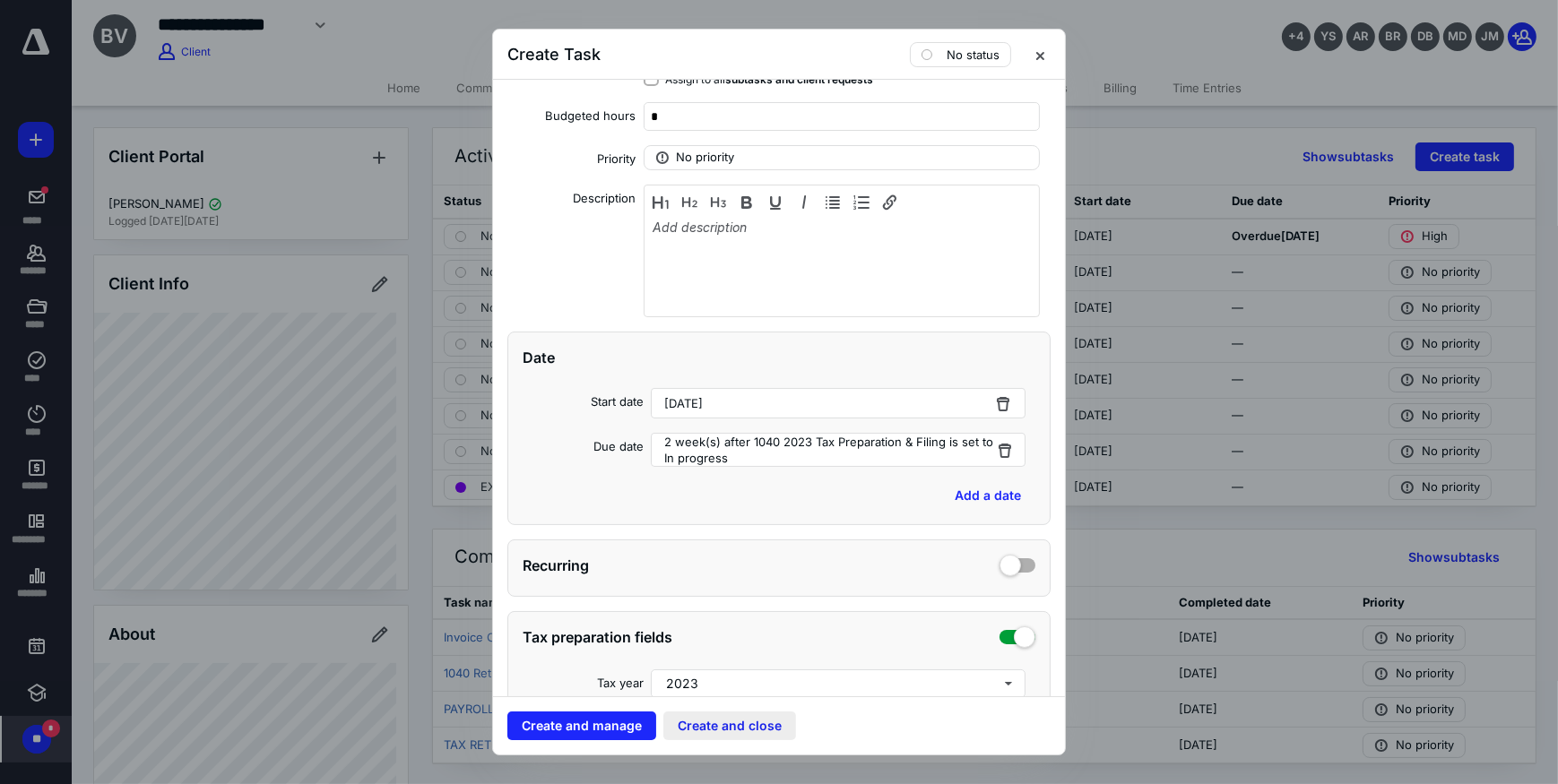 click on "Create and close" at bounding box center (730, 726) 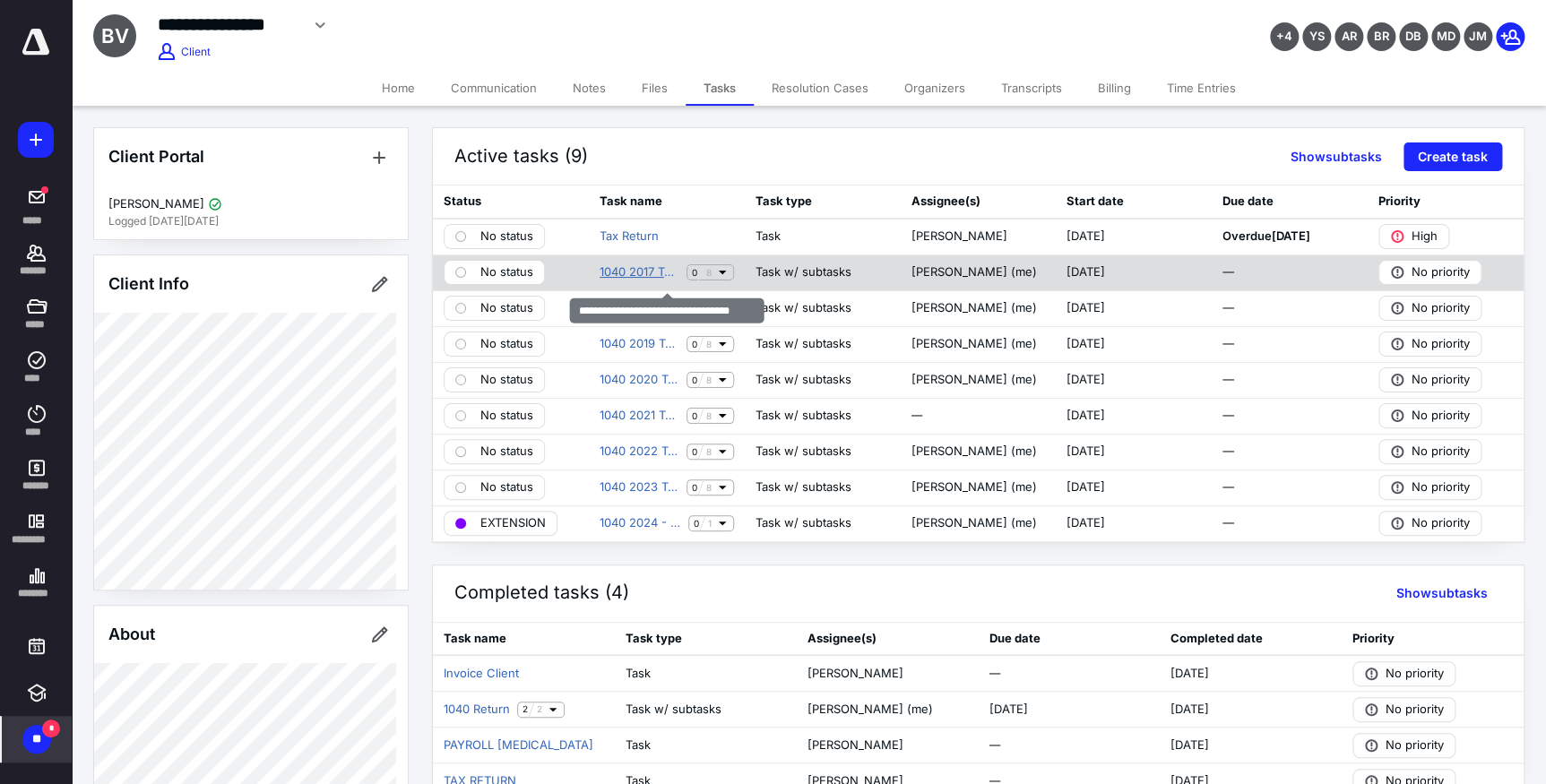 click on "1040 2017 Tax Preparation & Filing" at bounding box center (639, 272) 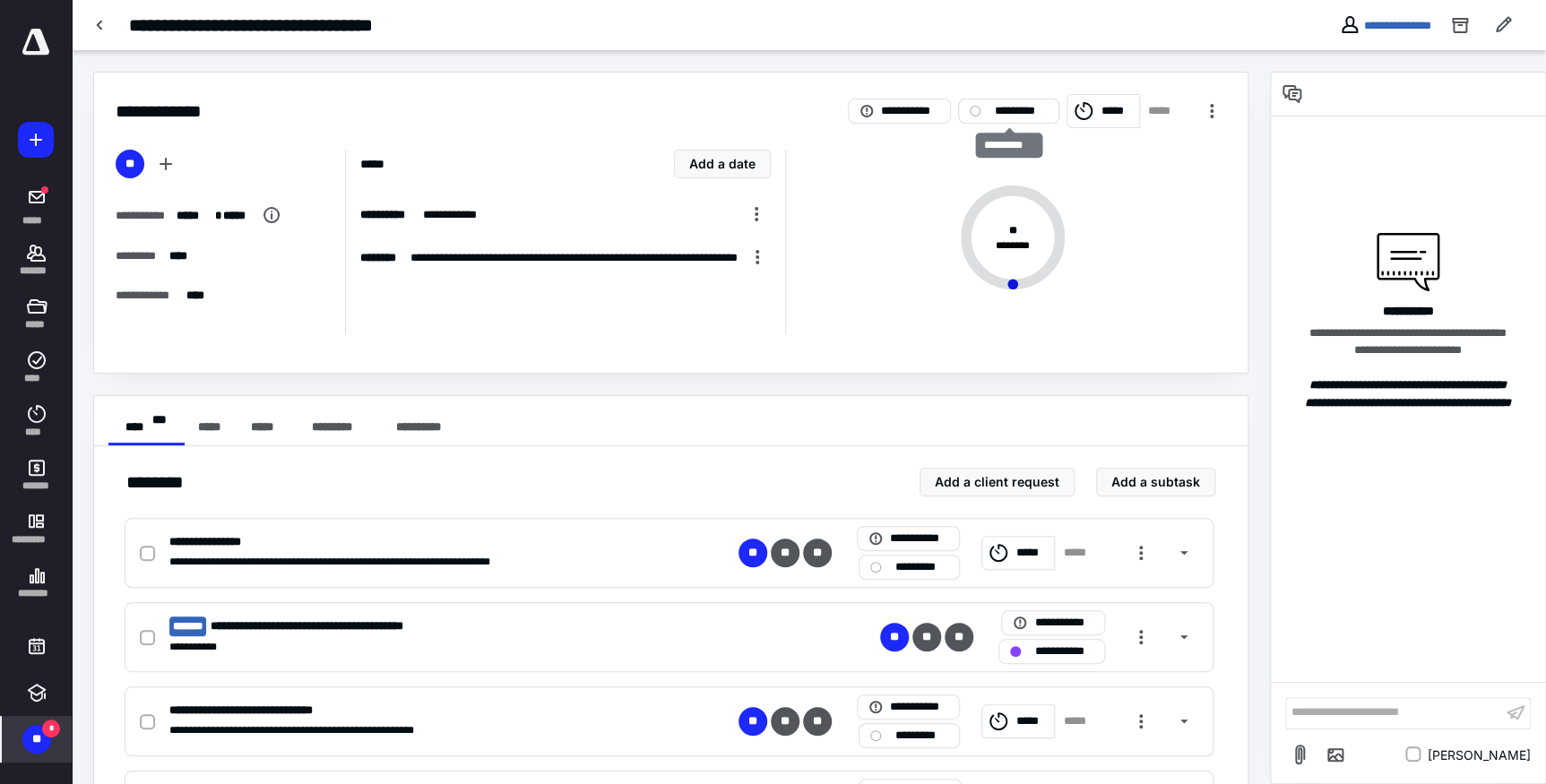 click on "*********" at bounding box center (1021, 111) 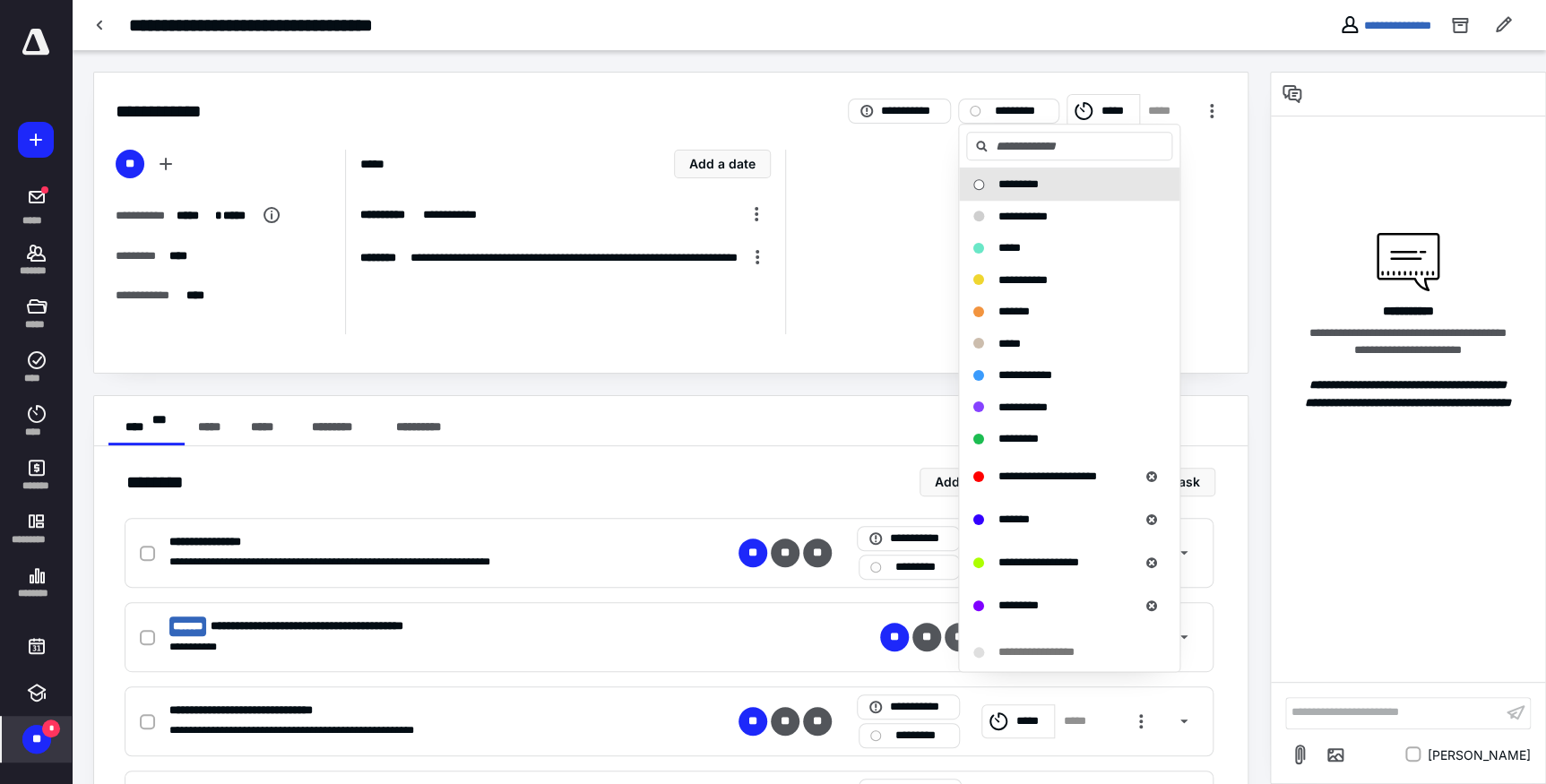 click on "**********" at bounding box center [670, 242] 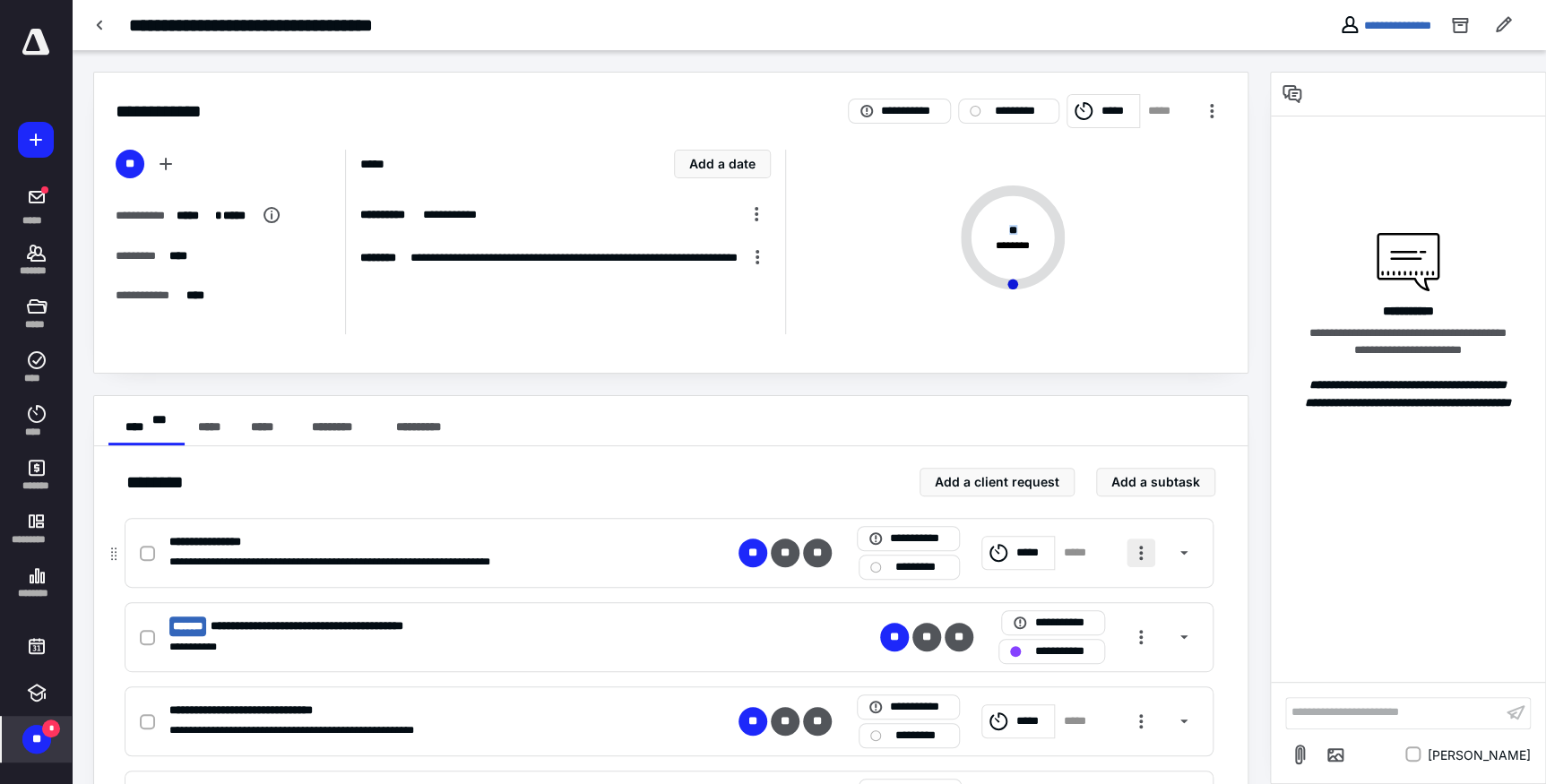 click at bounding box center [1141, 553] 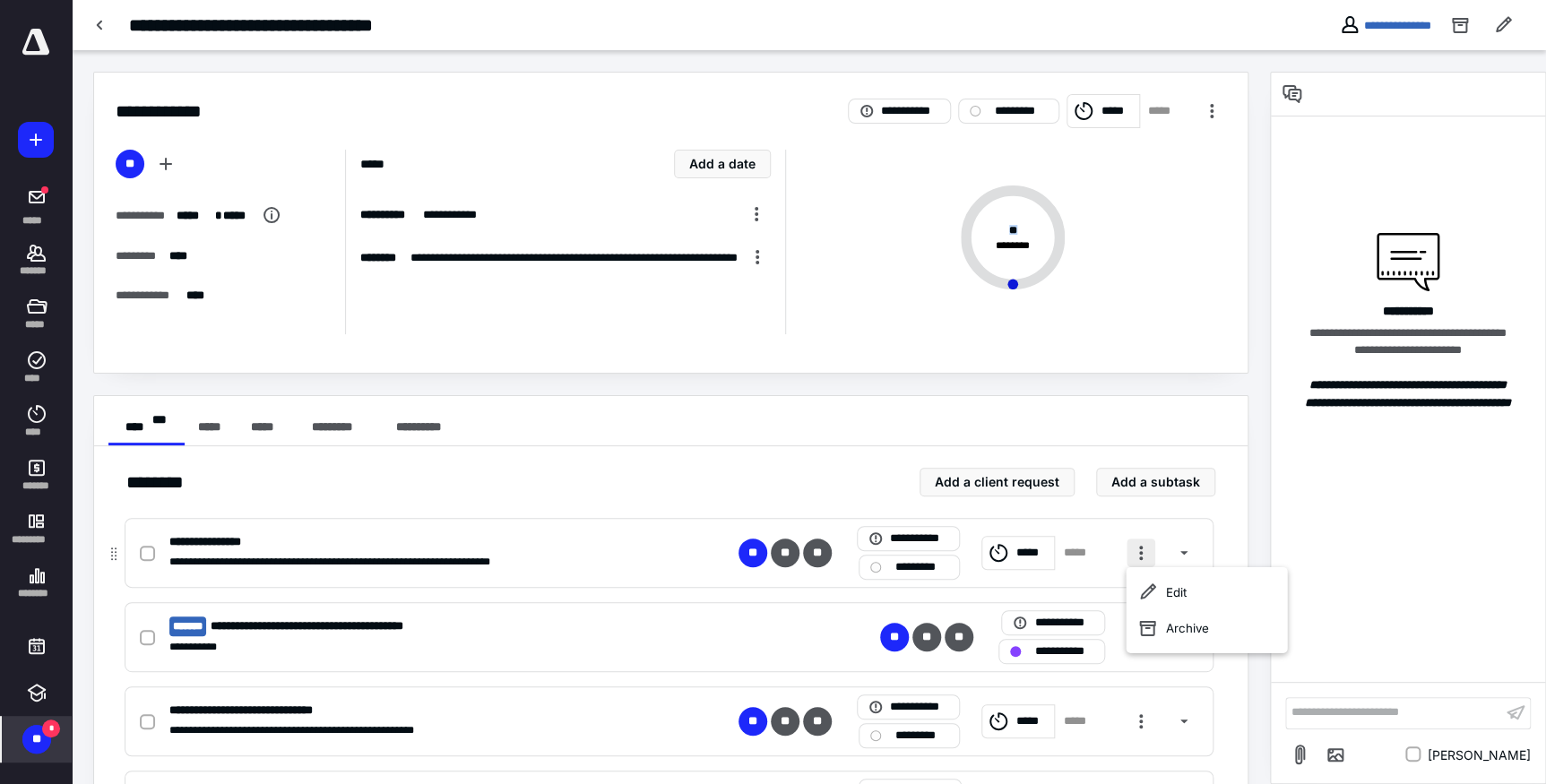 click at bounding box center (1141, 553) 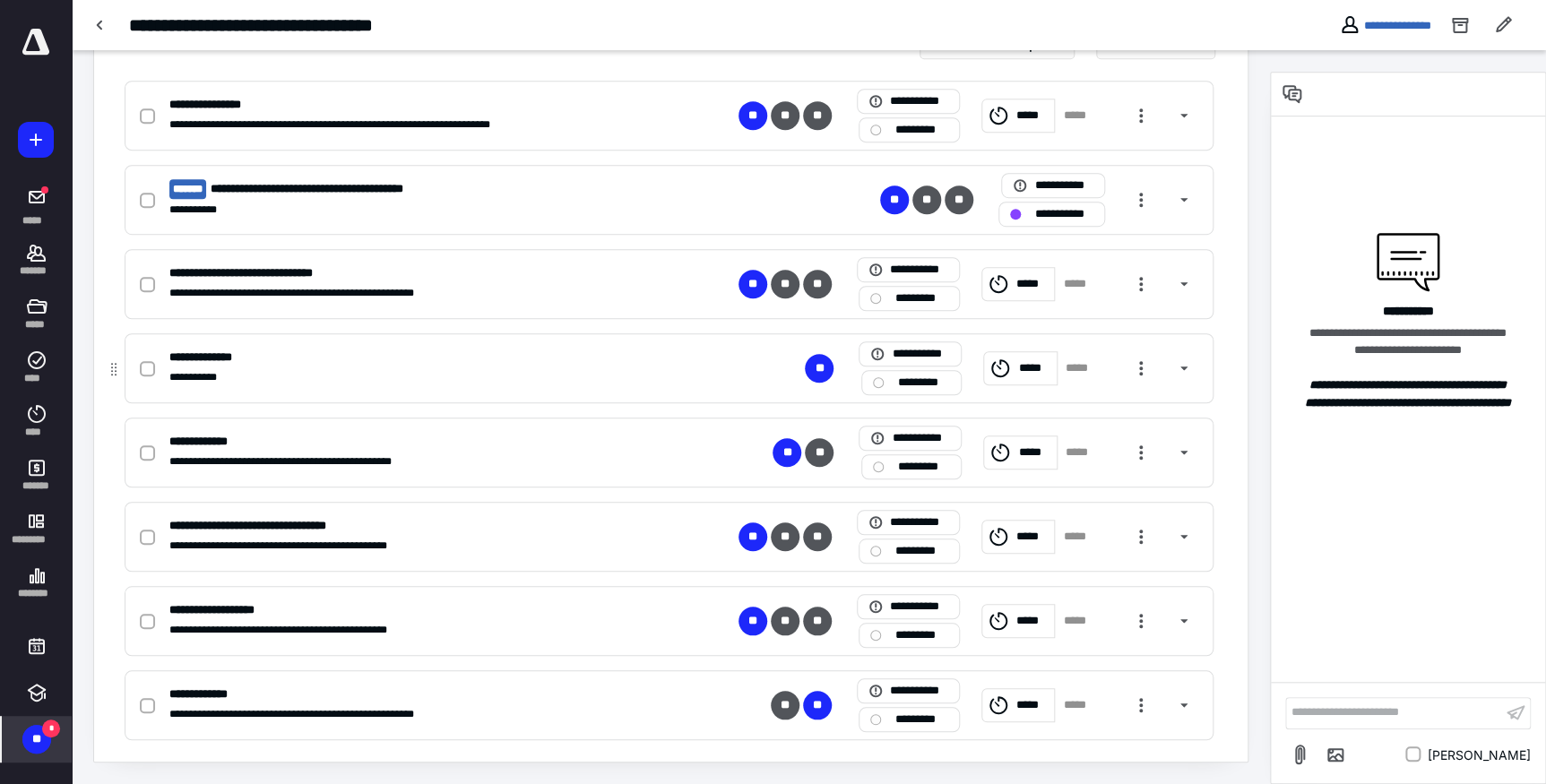 scroll, scrollTop: 193, scrollLeft: 0, axis: vertical 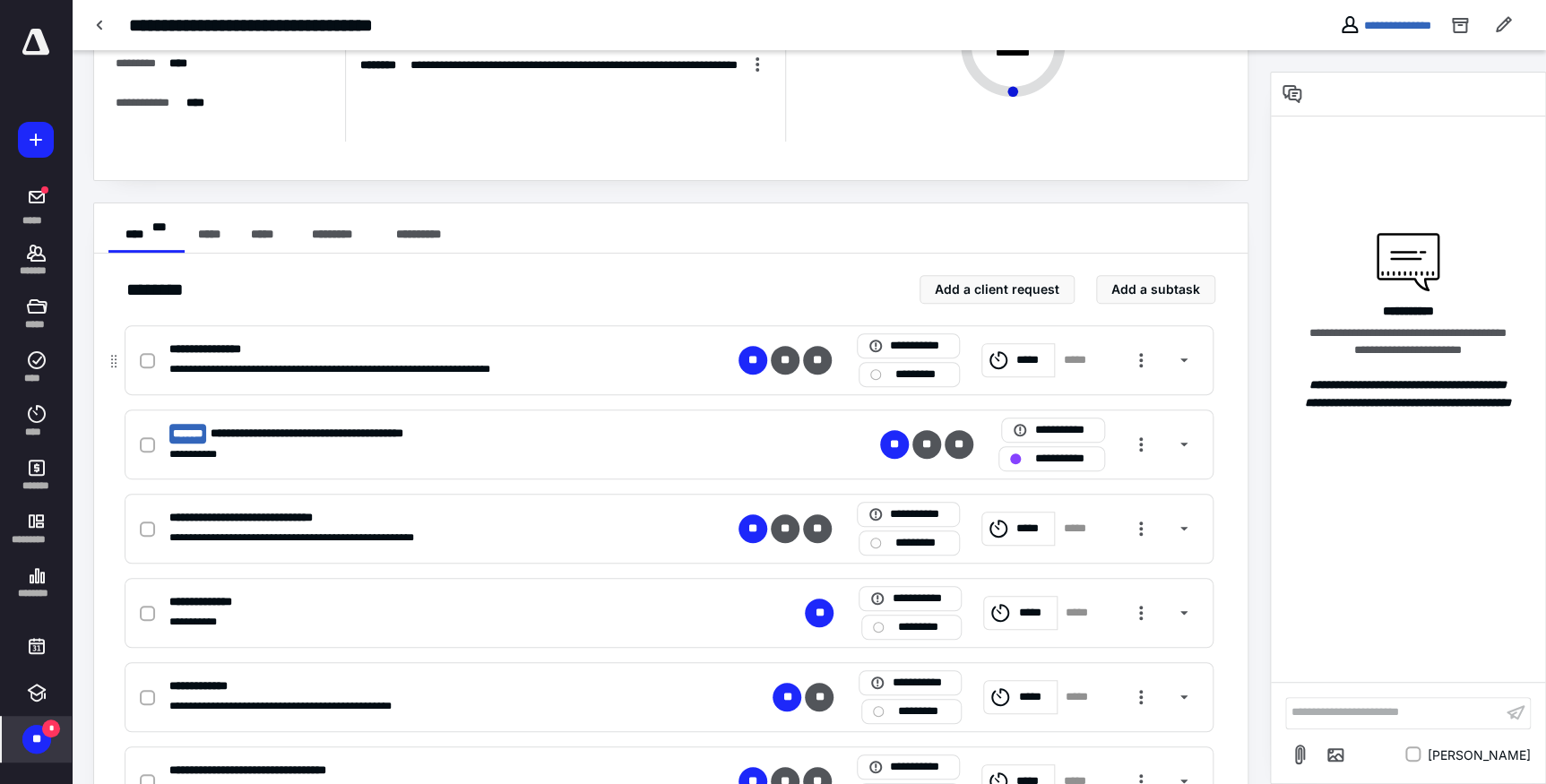 click 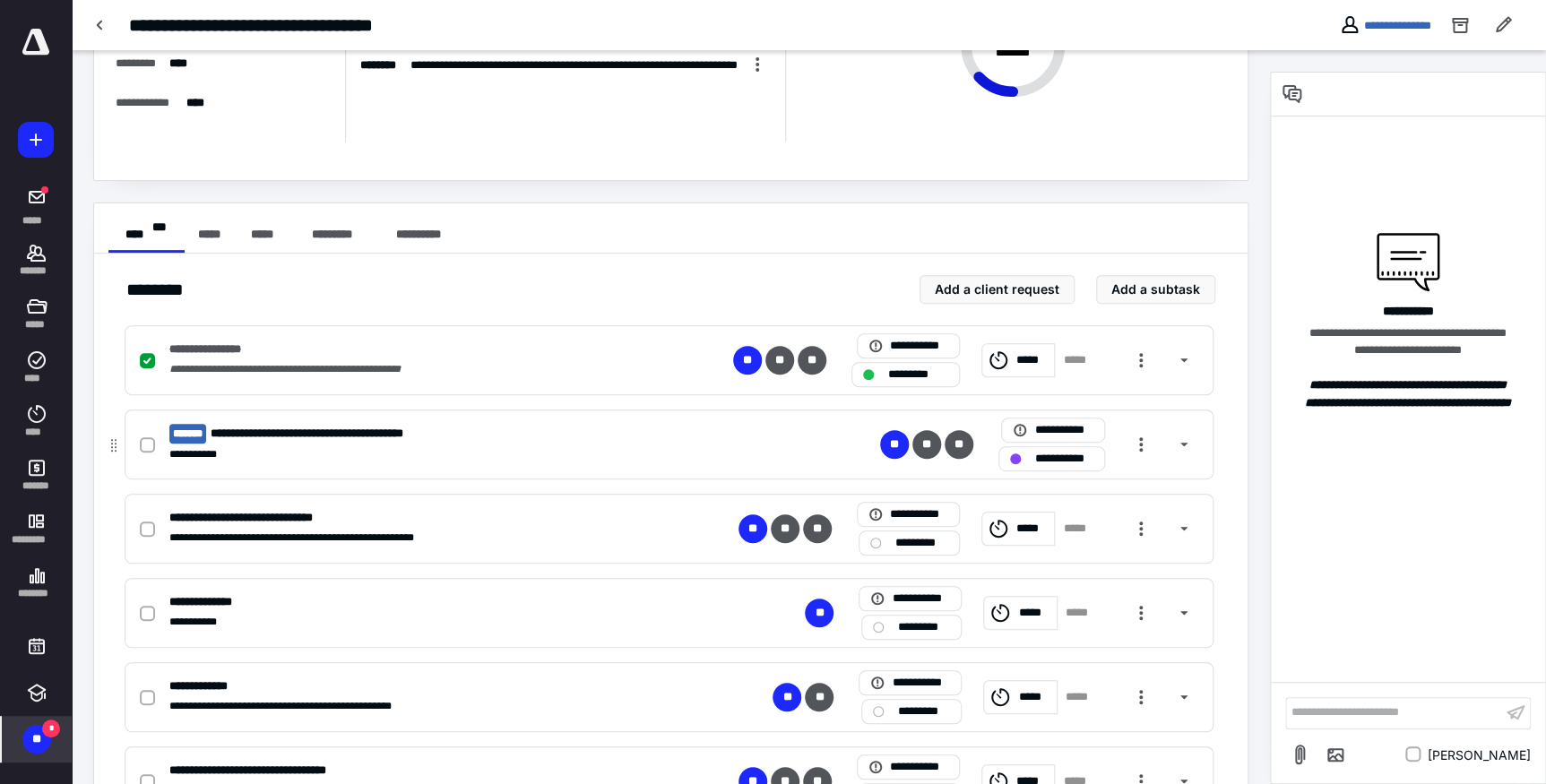 click 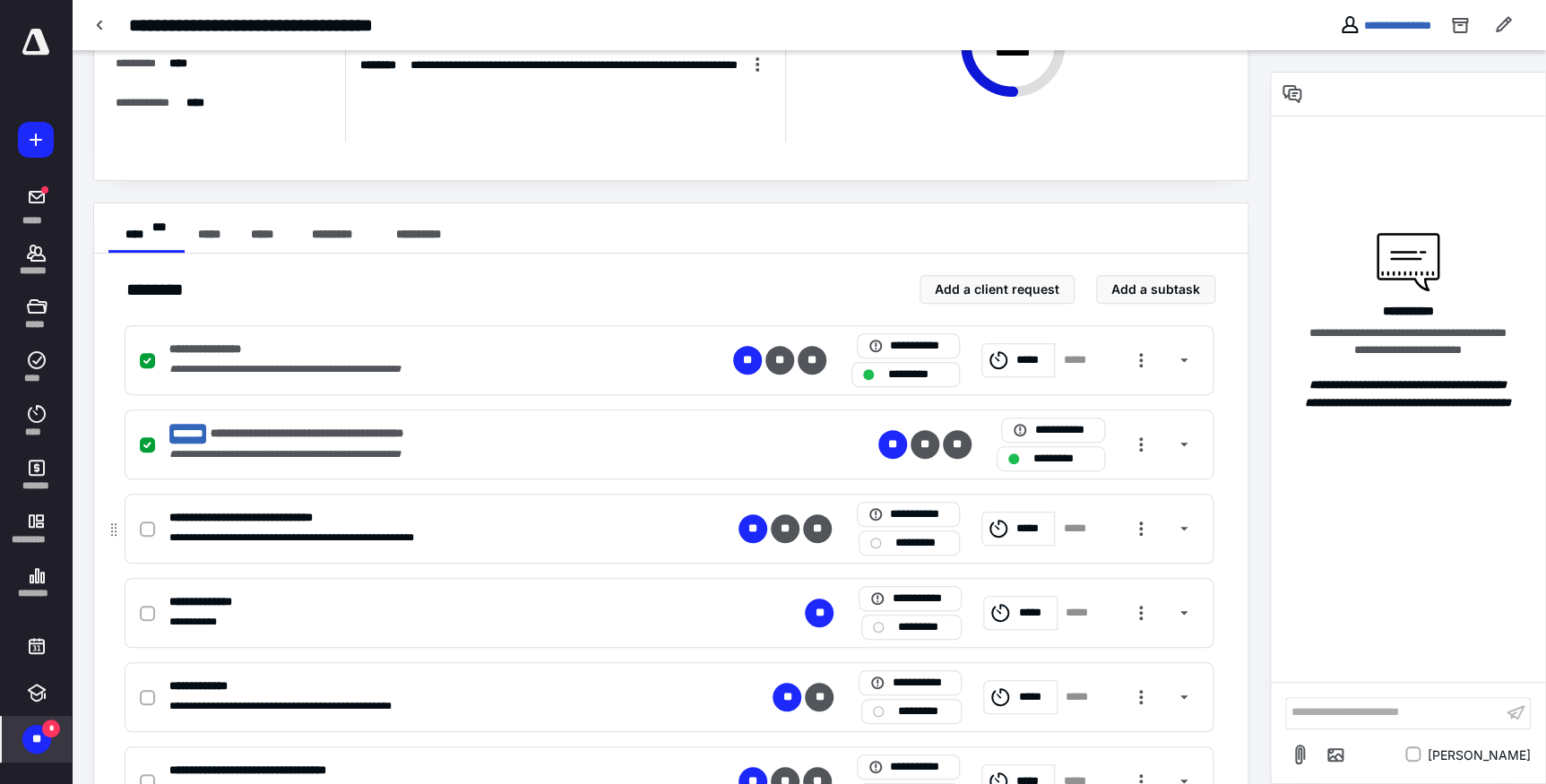 click at bounding box center (147, 530) 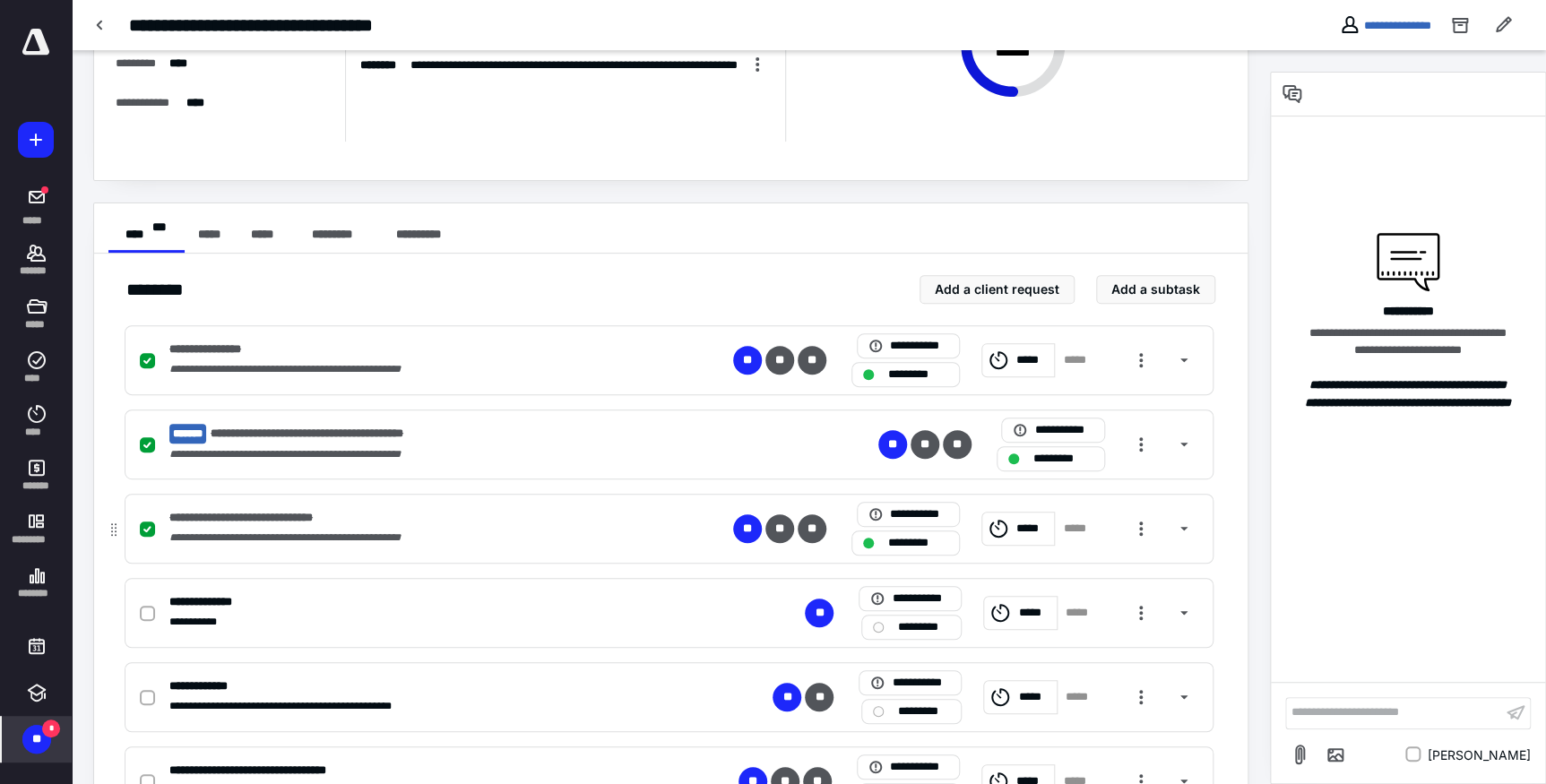 scroll, scrollTop: 274, scrollLeft: 0, axis: vertical 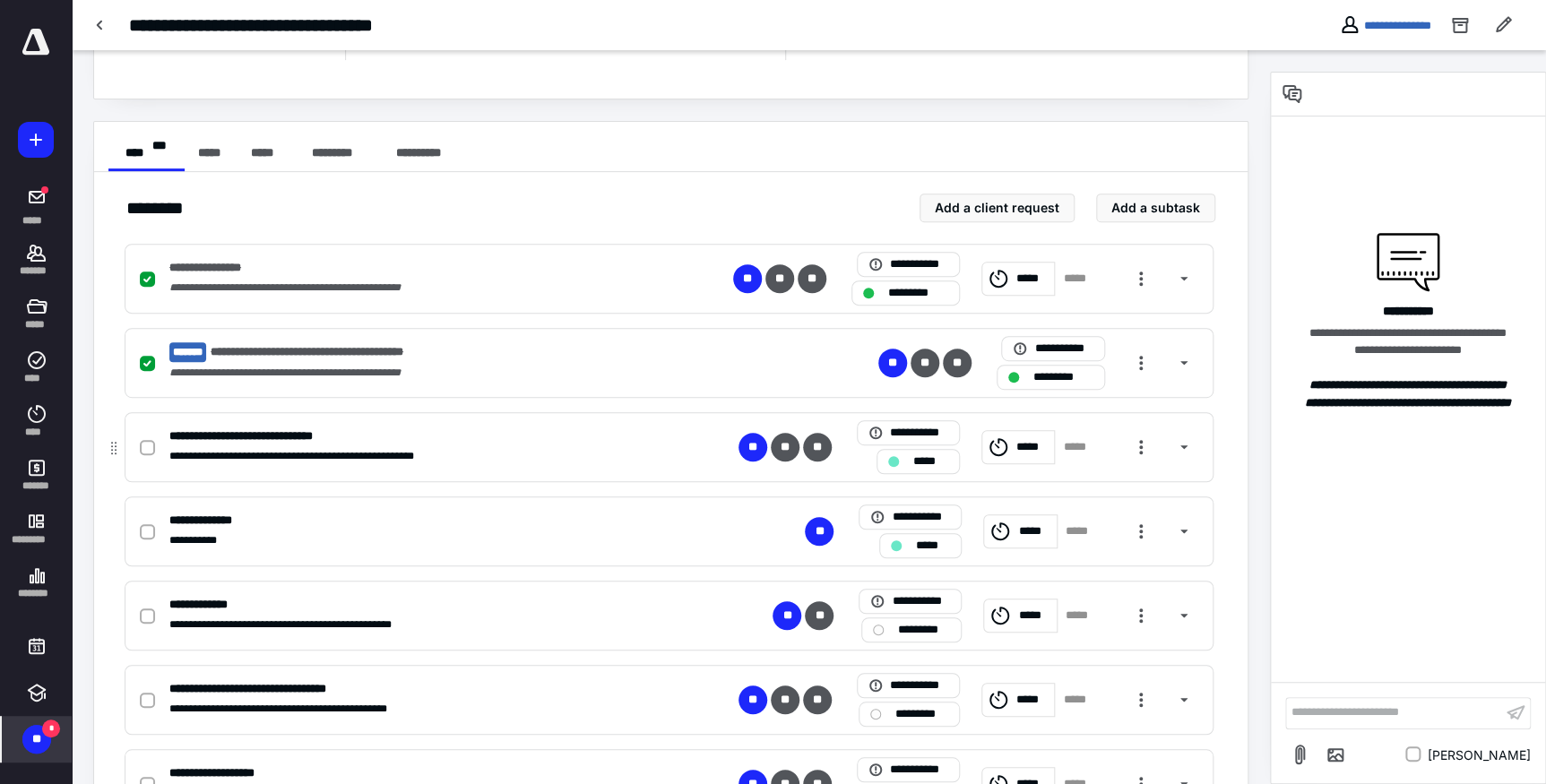 click 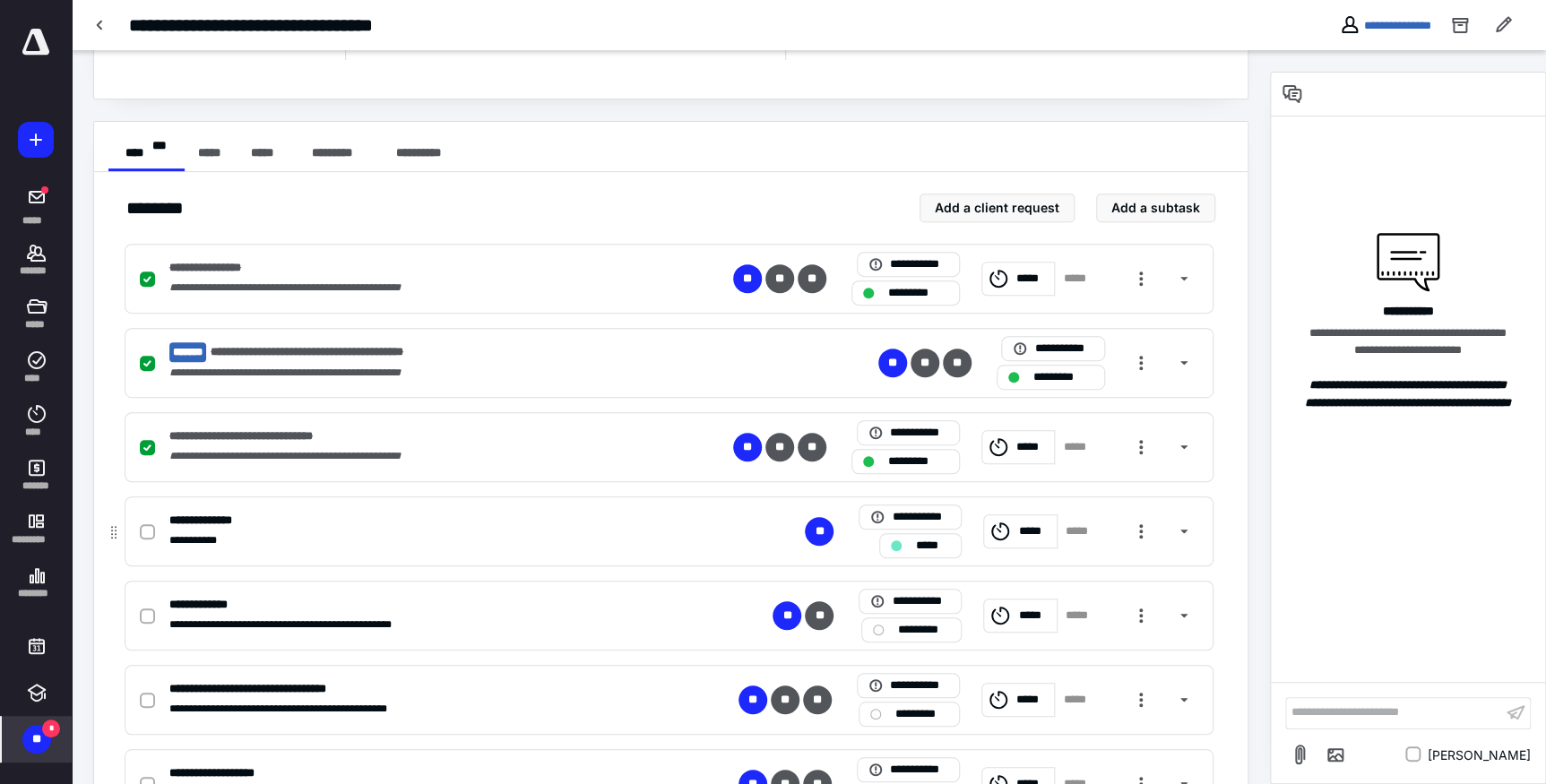 click on "*****" at bounding box center [933, 545] 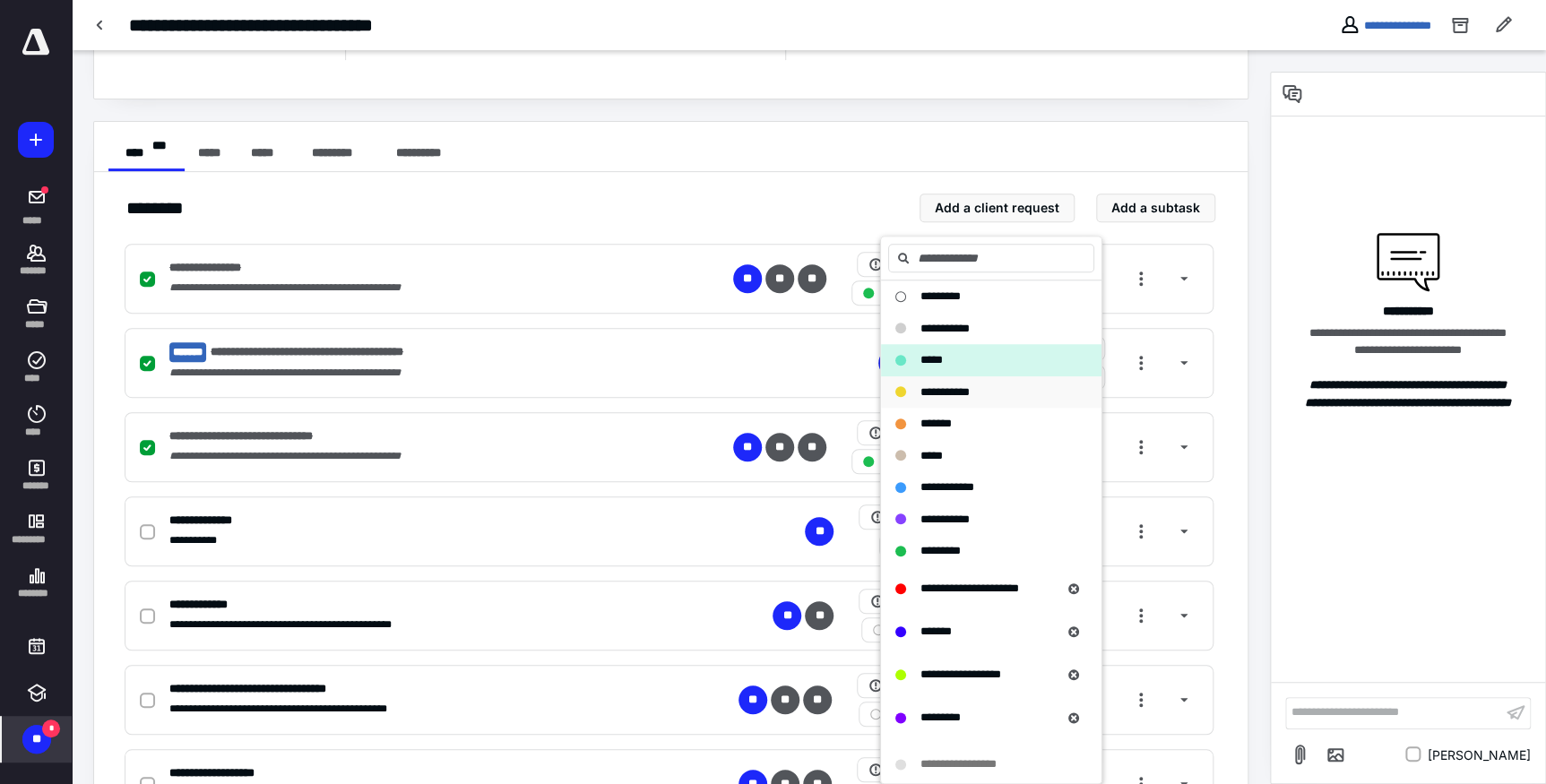 click on "**********" at bounding box center (945, 392) 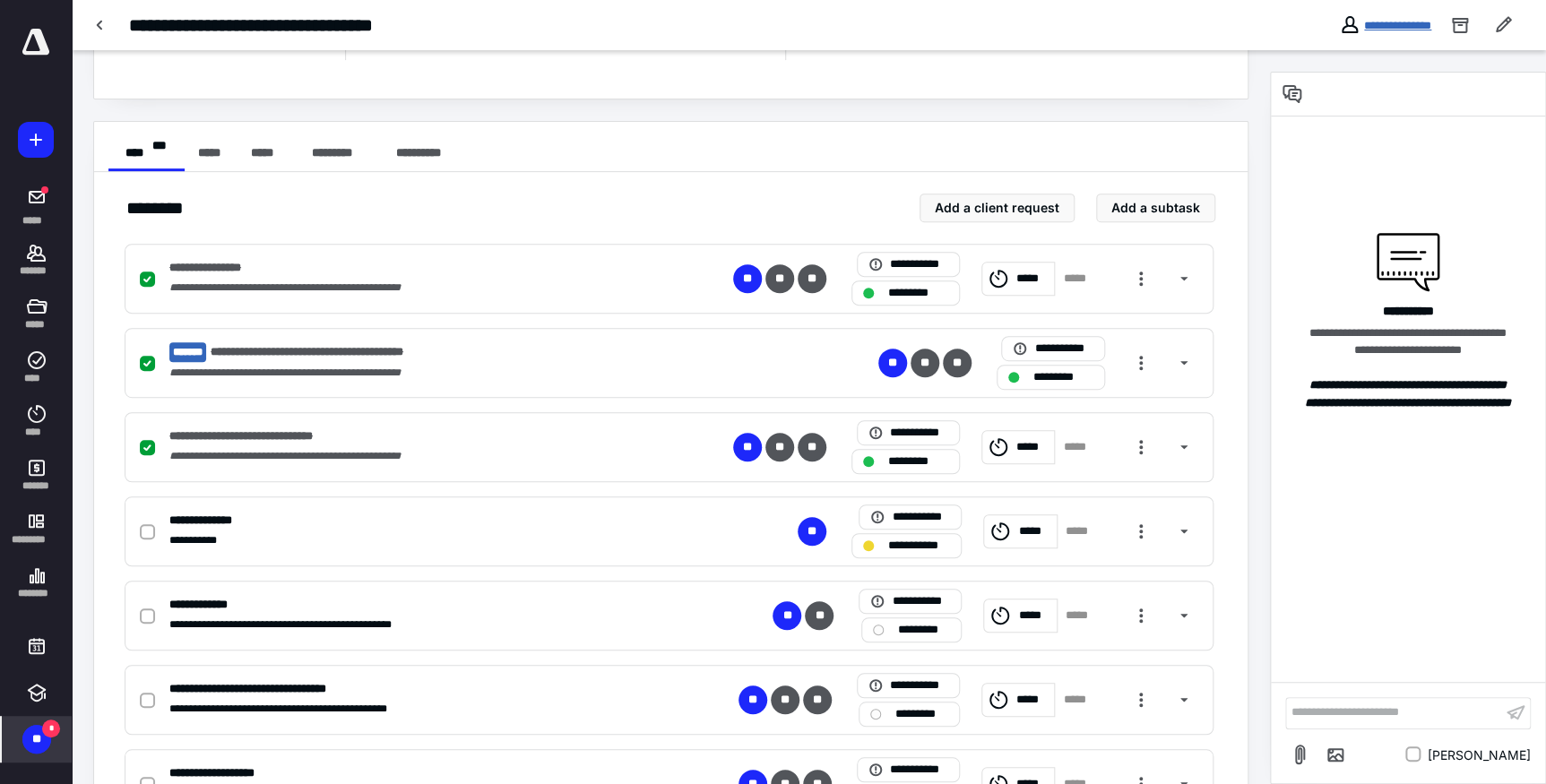 click on "**********" at bounding box center (1397, 25) 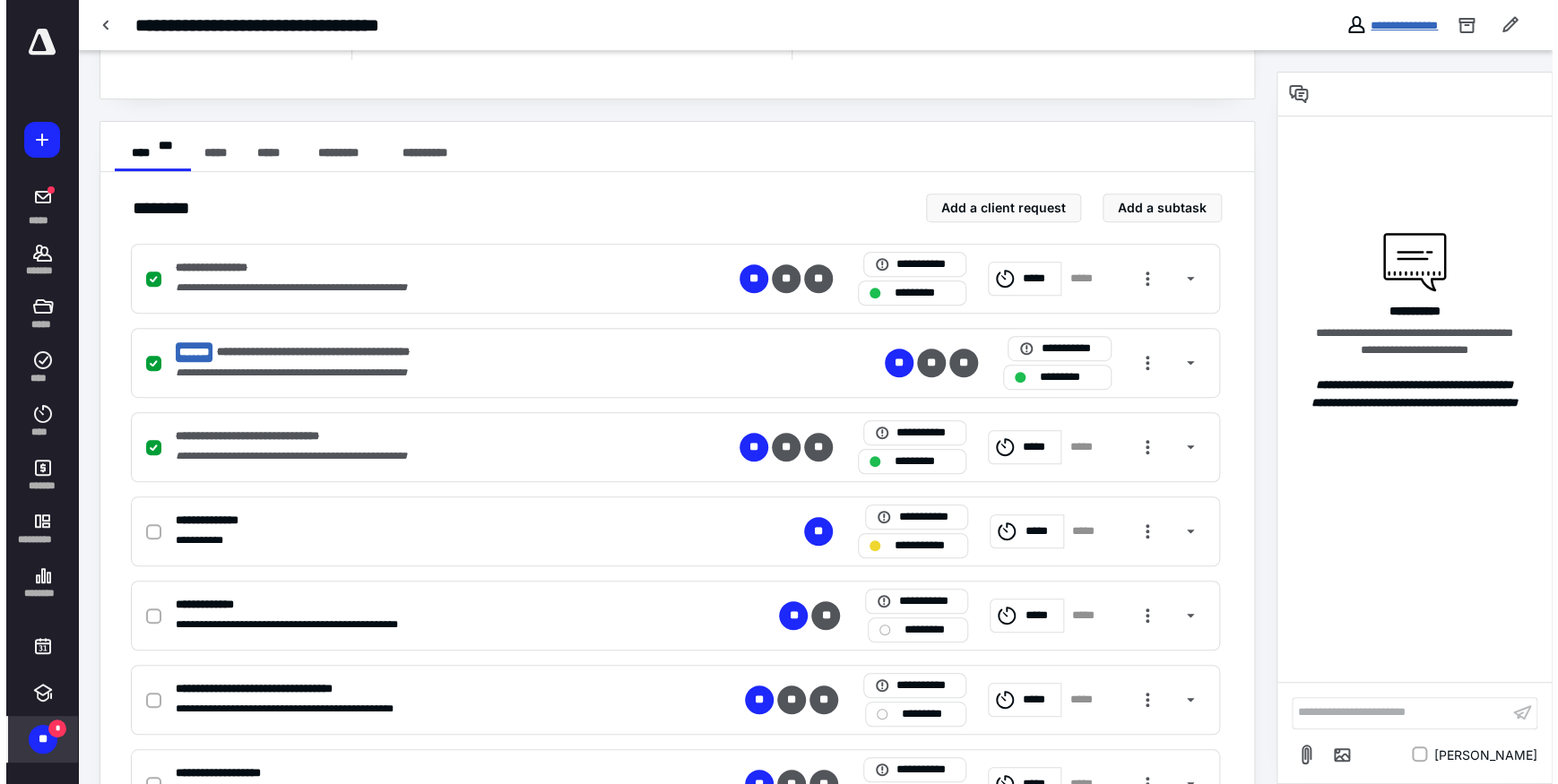 scroll, scrollTop: 0, scrollLeft: 0, axis: both 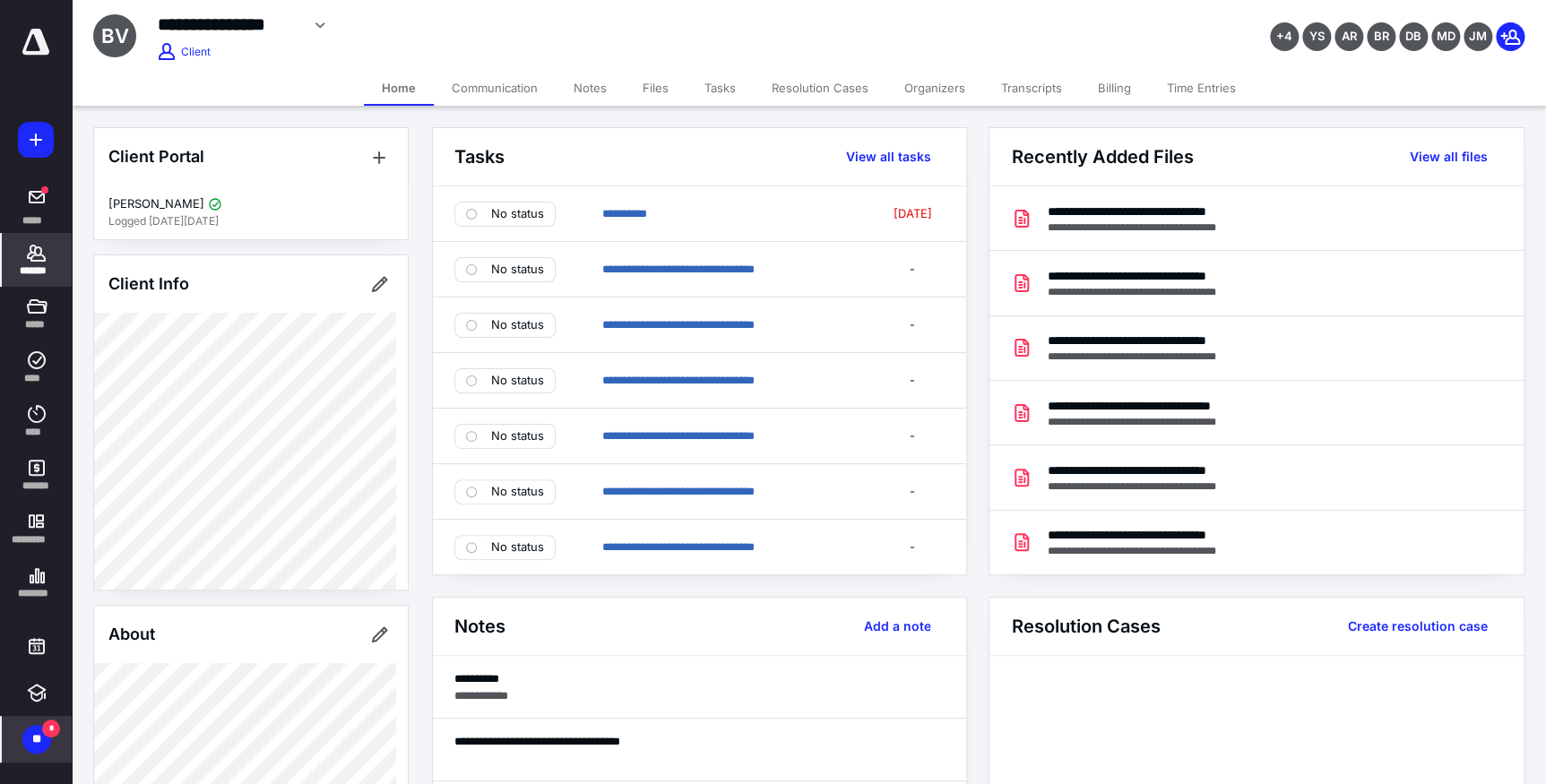 click on "Files" at bounding box center [655, 88] 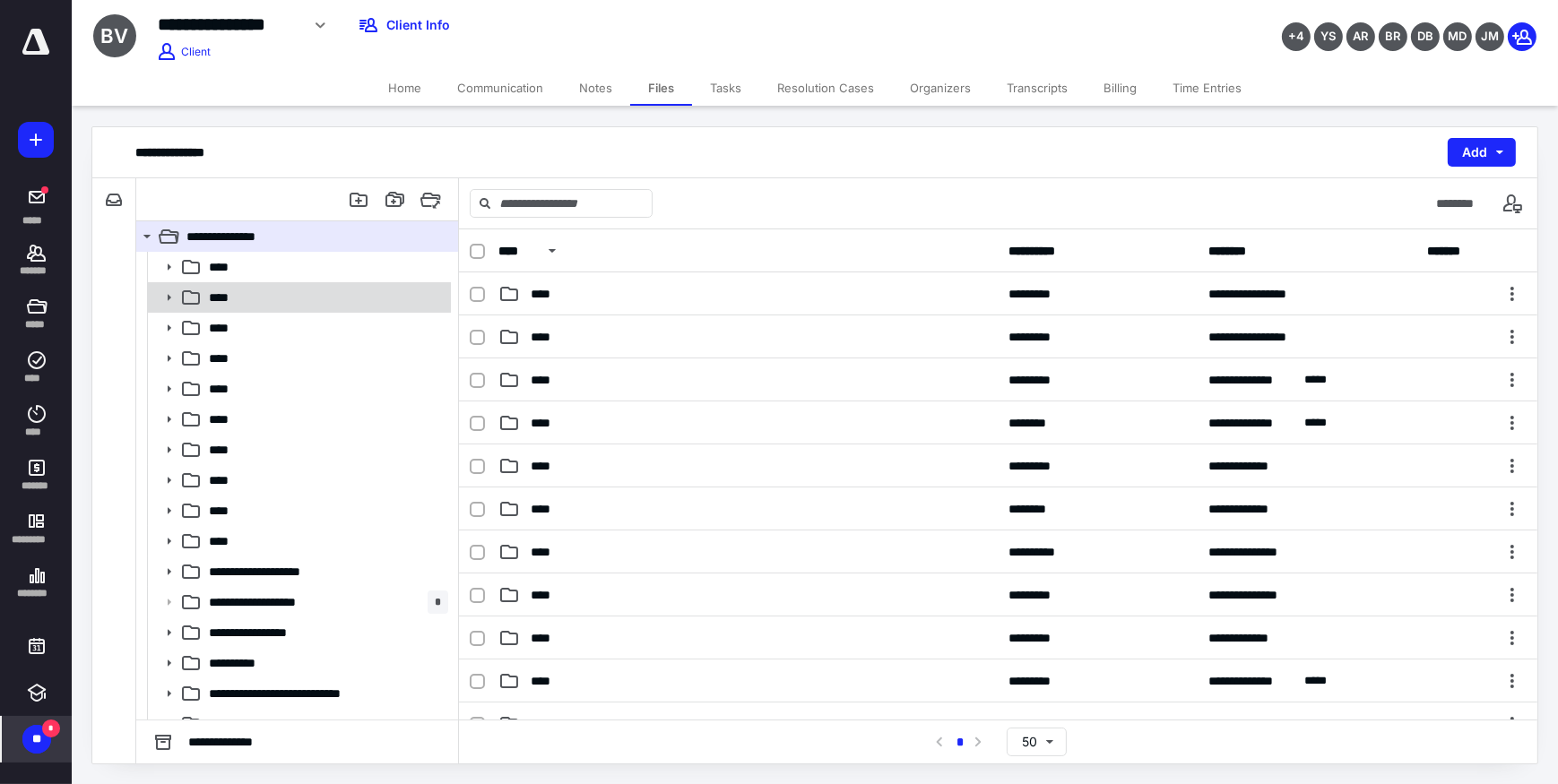 click 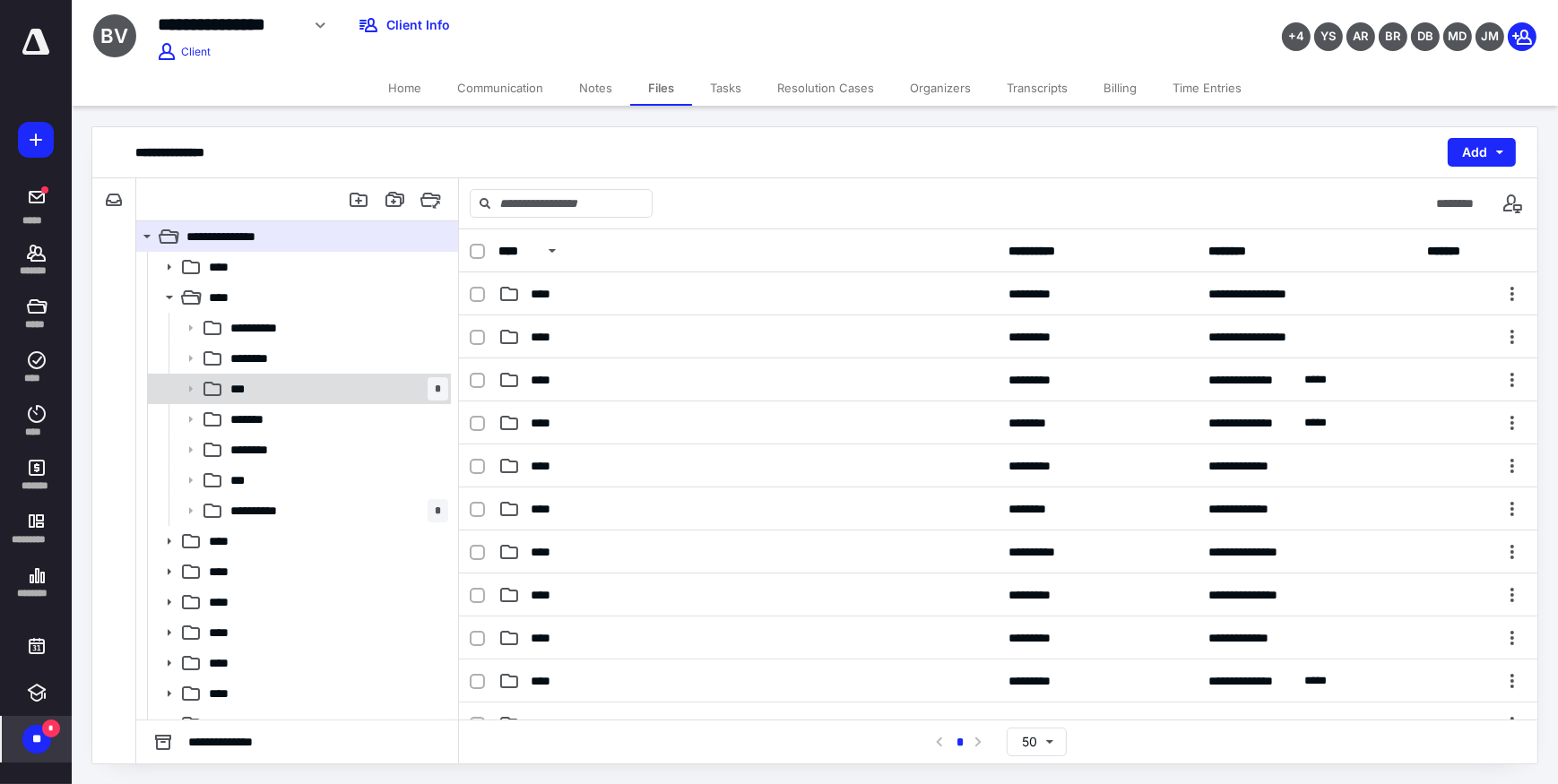click on "***" at bounding box center (240, 389) 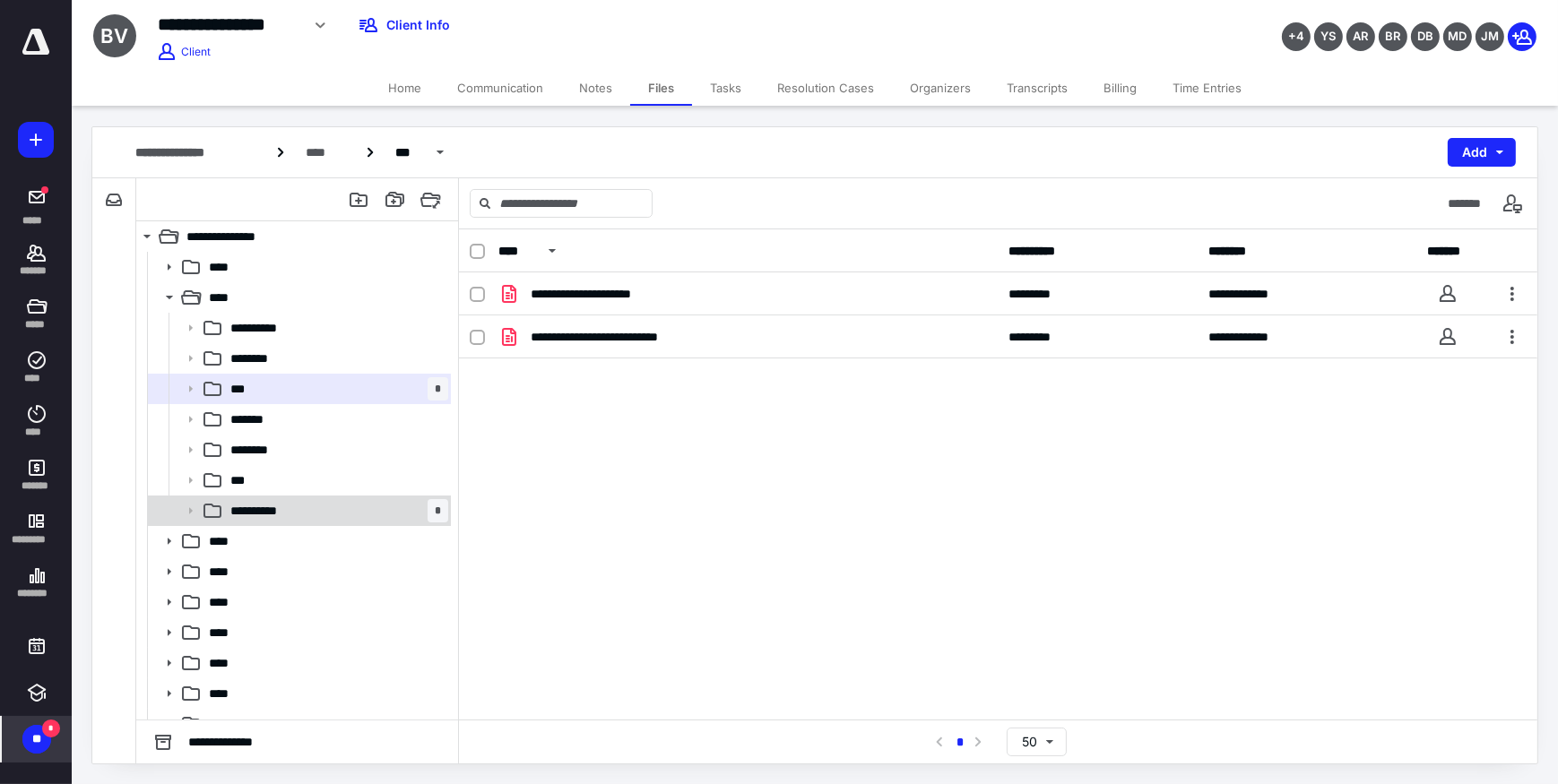 click on "**********" at bounding box center (269, 511) 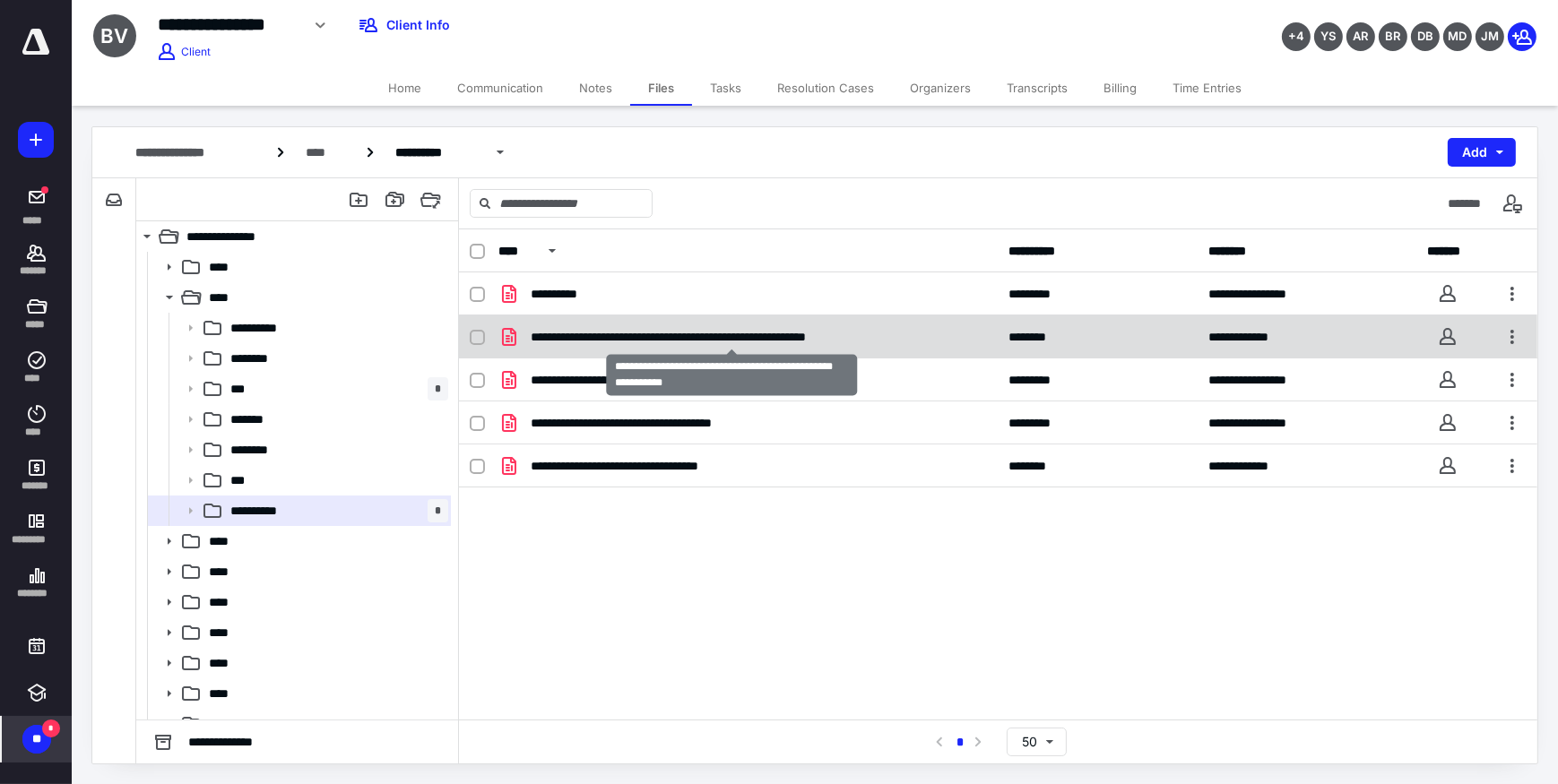 click on "**********" at bounding box center [731, 337] 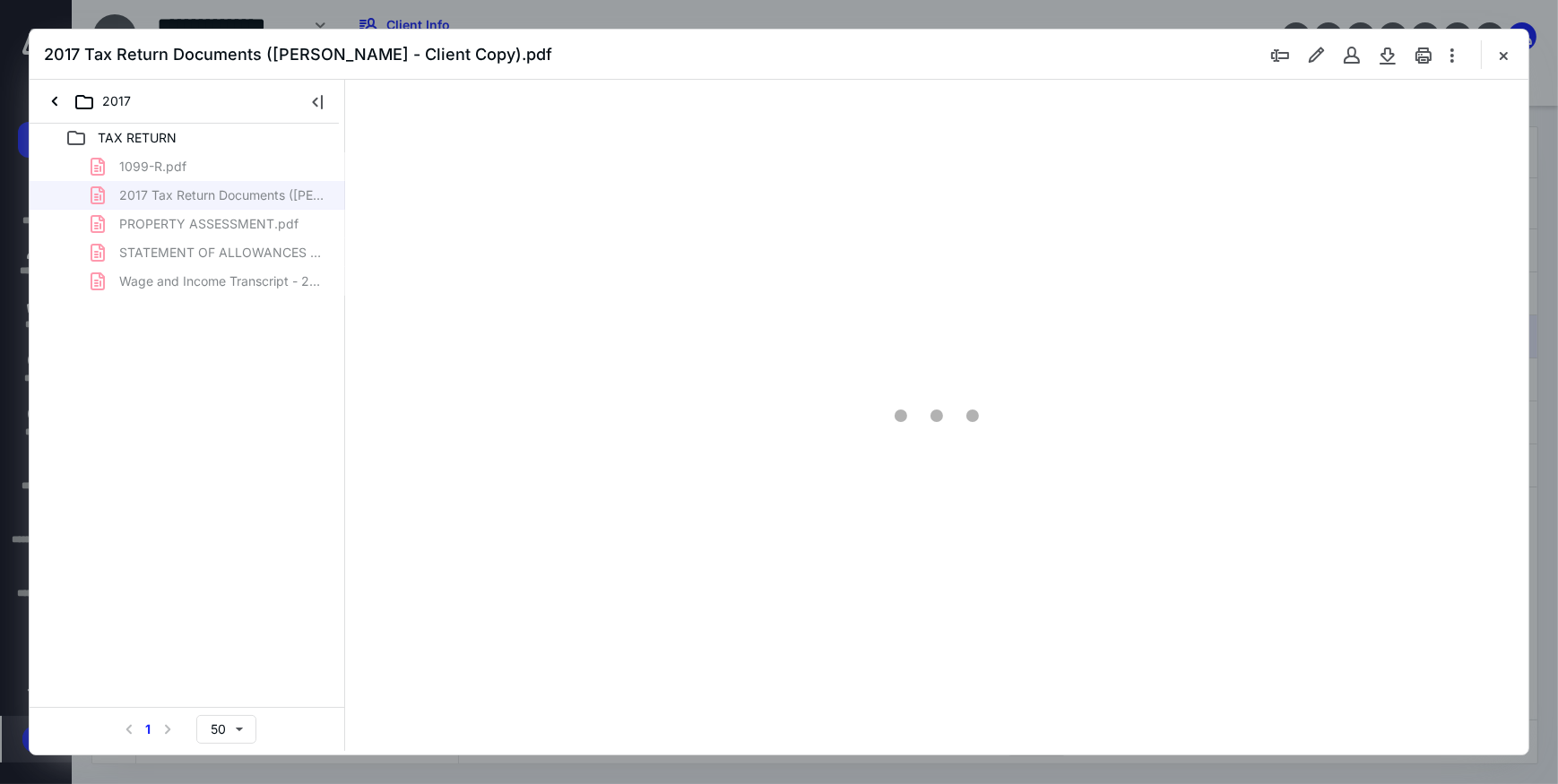 scroll, scrollTop: 0, scrollLeft: 0, axis: both 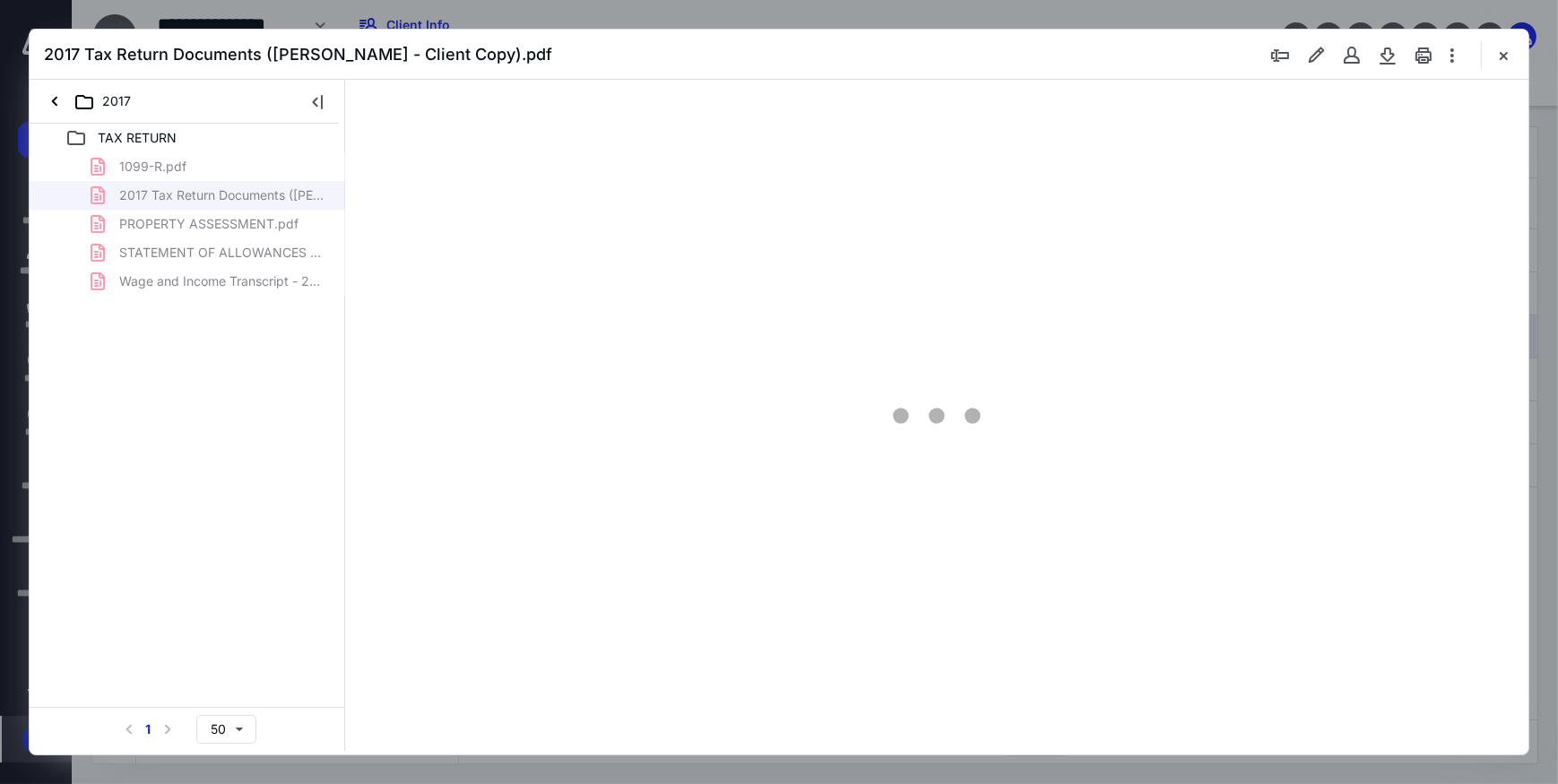 type on "85" 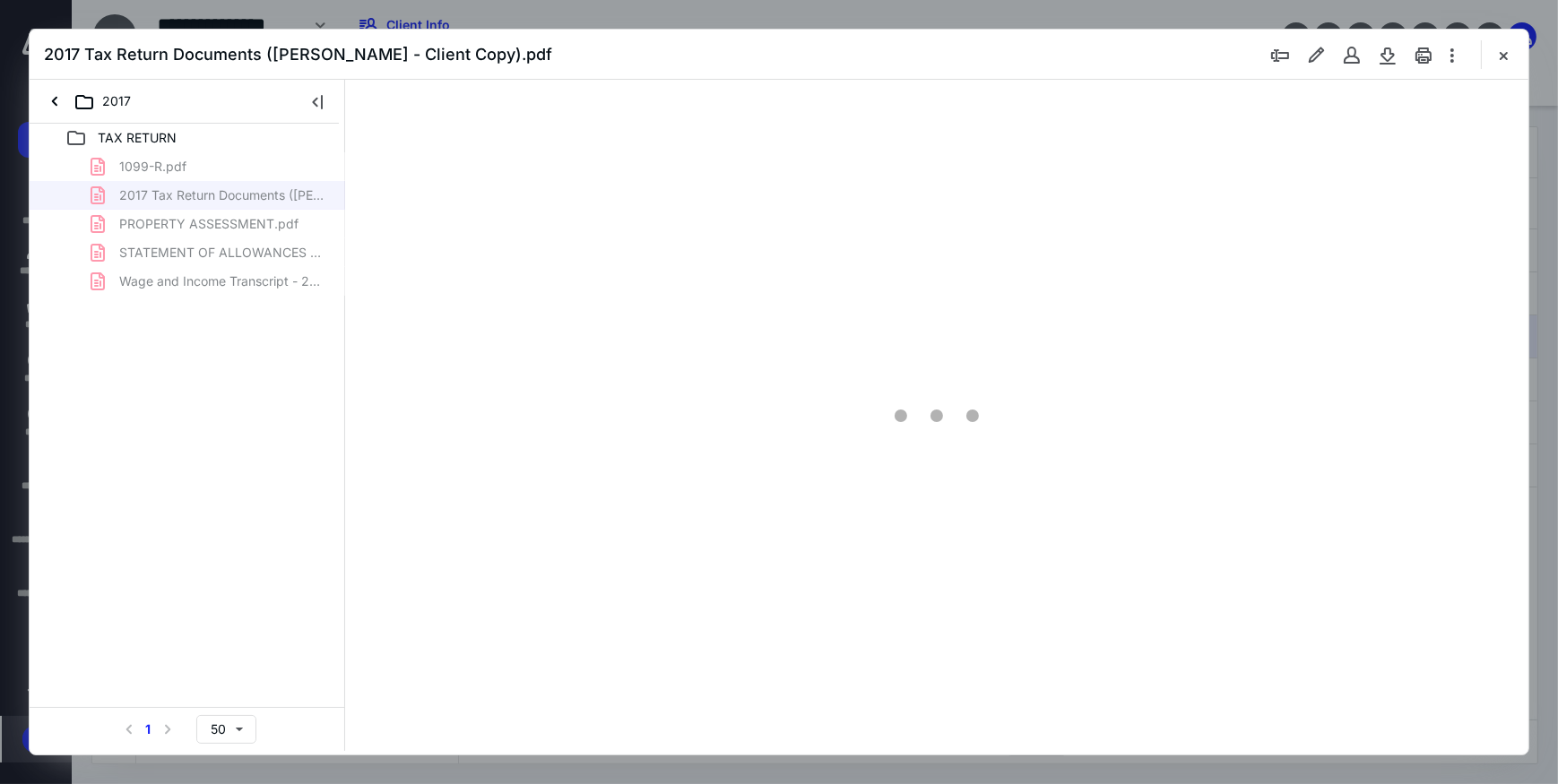 scroll, scrollTop: 71, scrollLeft: 0, axis: vertical 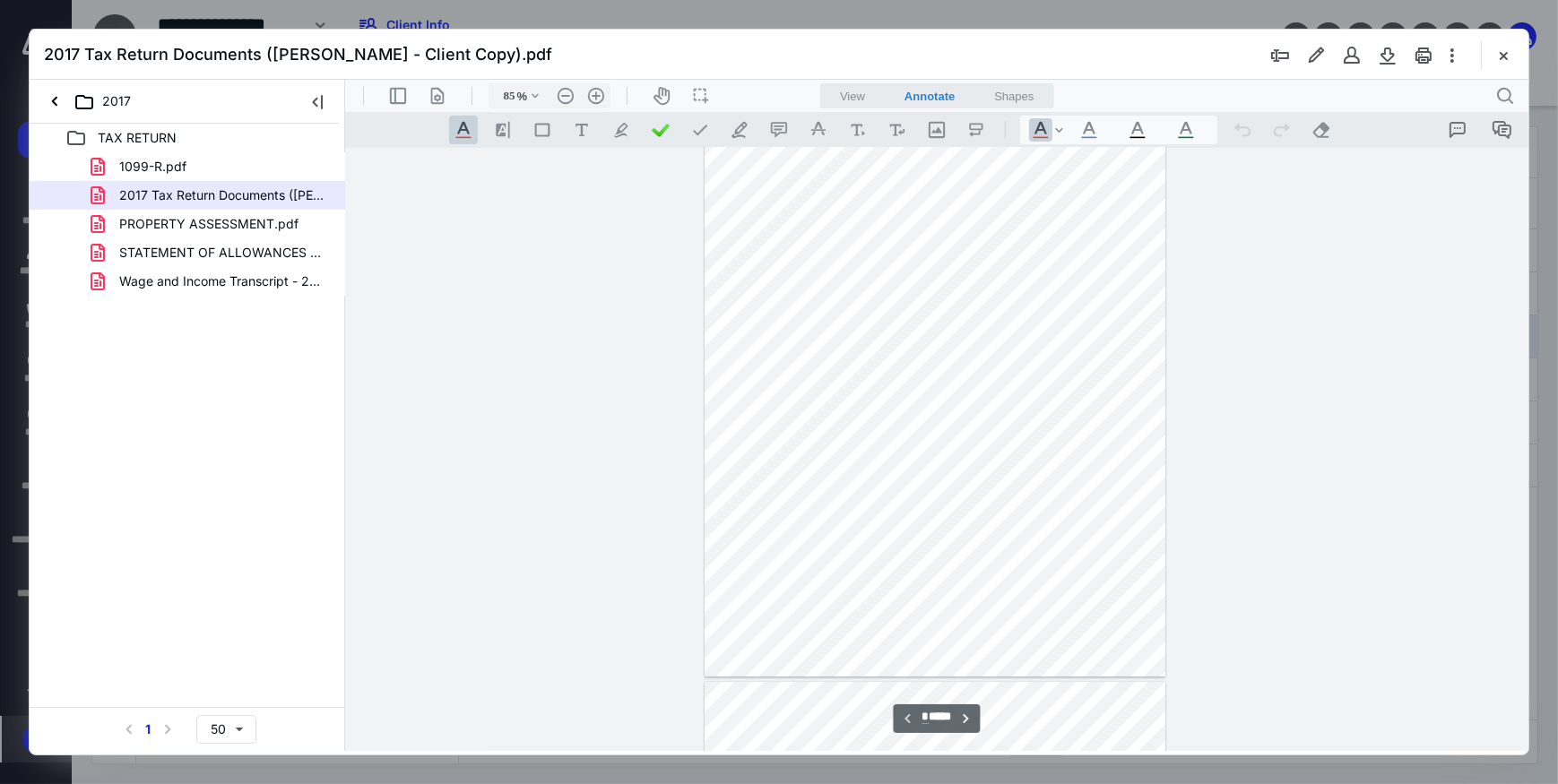 type on "*" 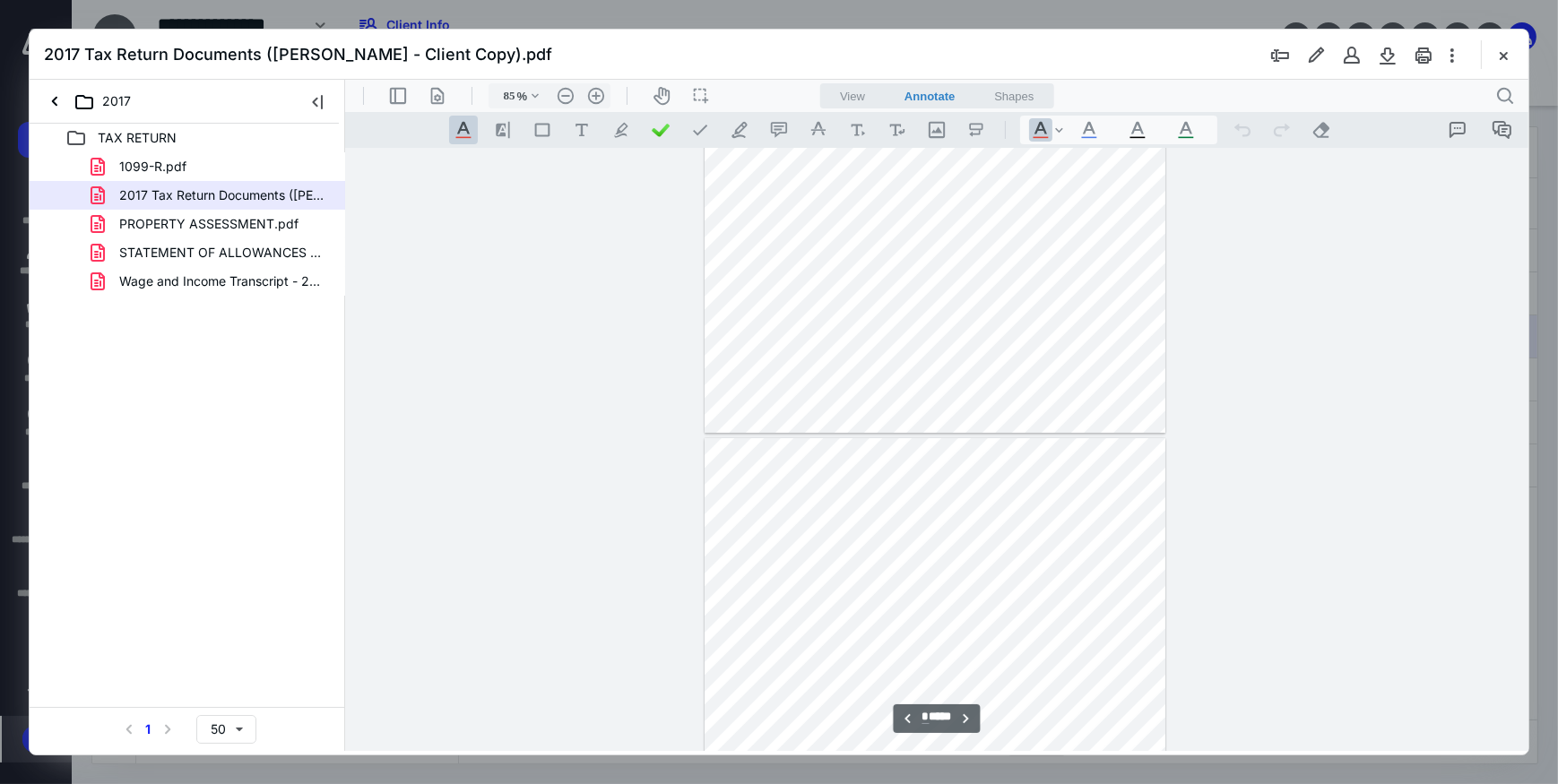 scroll, scrollTop: 396, scrollLeft: 0, axis: vertical 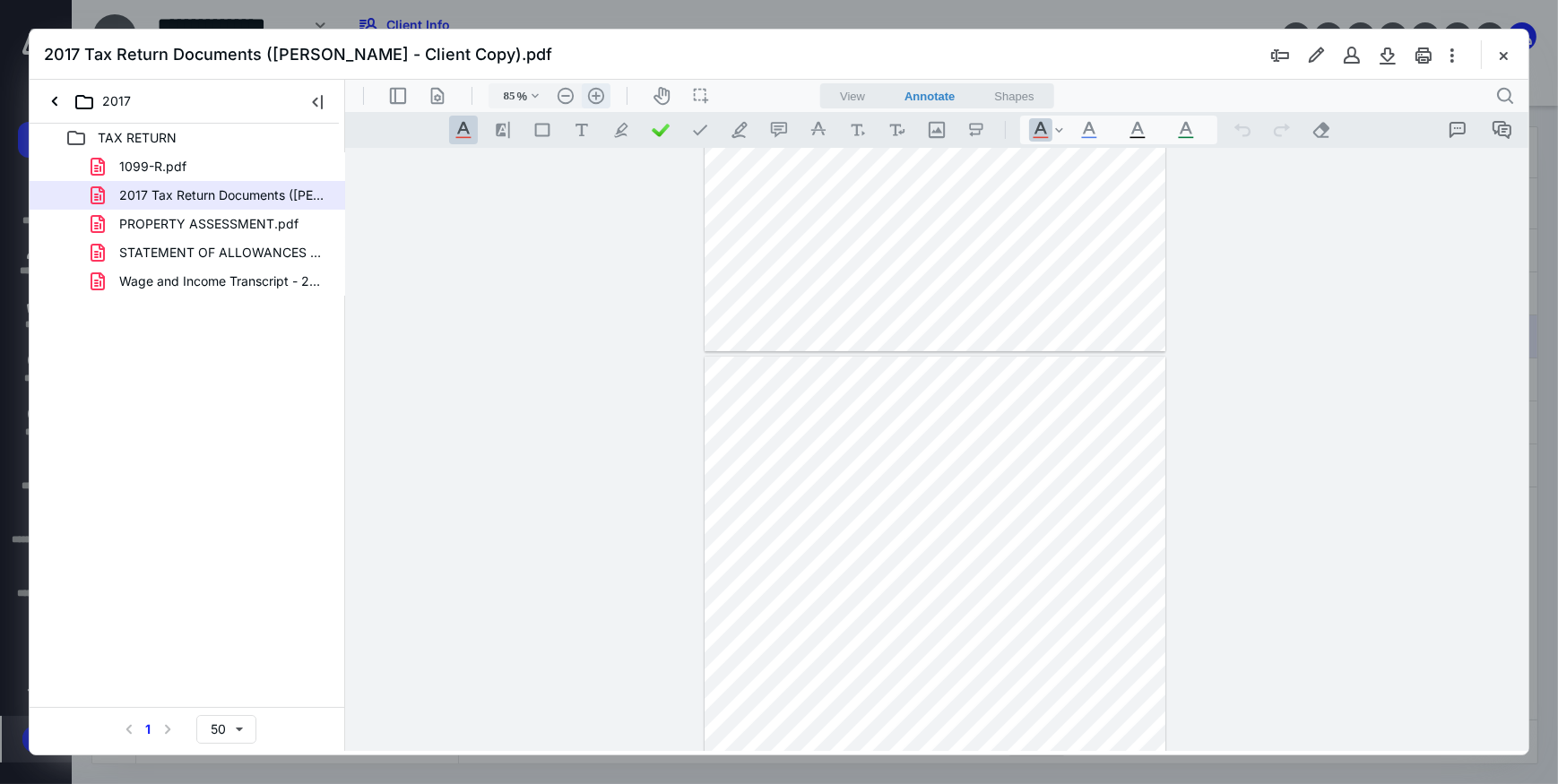 click on ".cls-1{fill:#abb0c4;} icon - header - zoom - in - line" at bounding box center (595, 95) 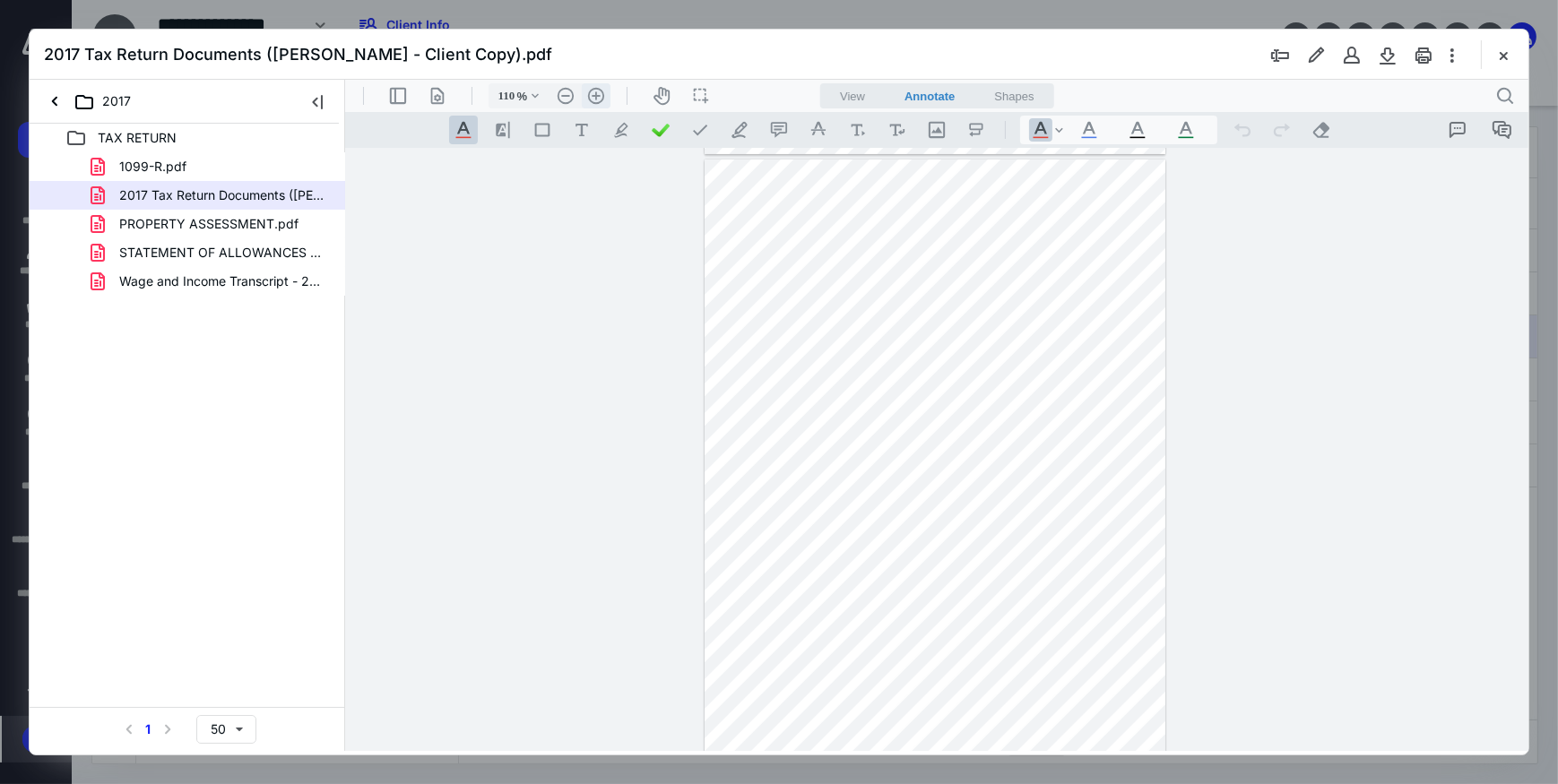 click on ".cls-1{fill:#abb0c4;} icon - header - zoom - in - line" at bounding box center (595, 95) 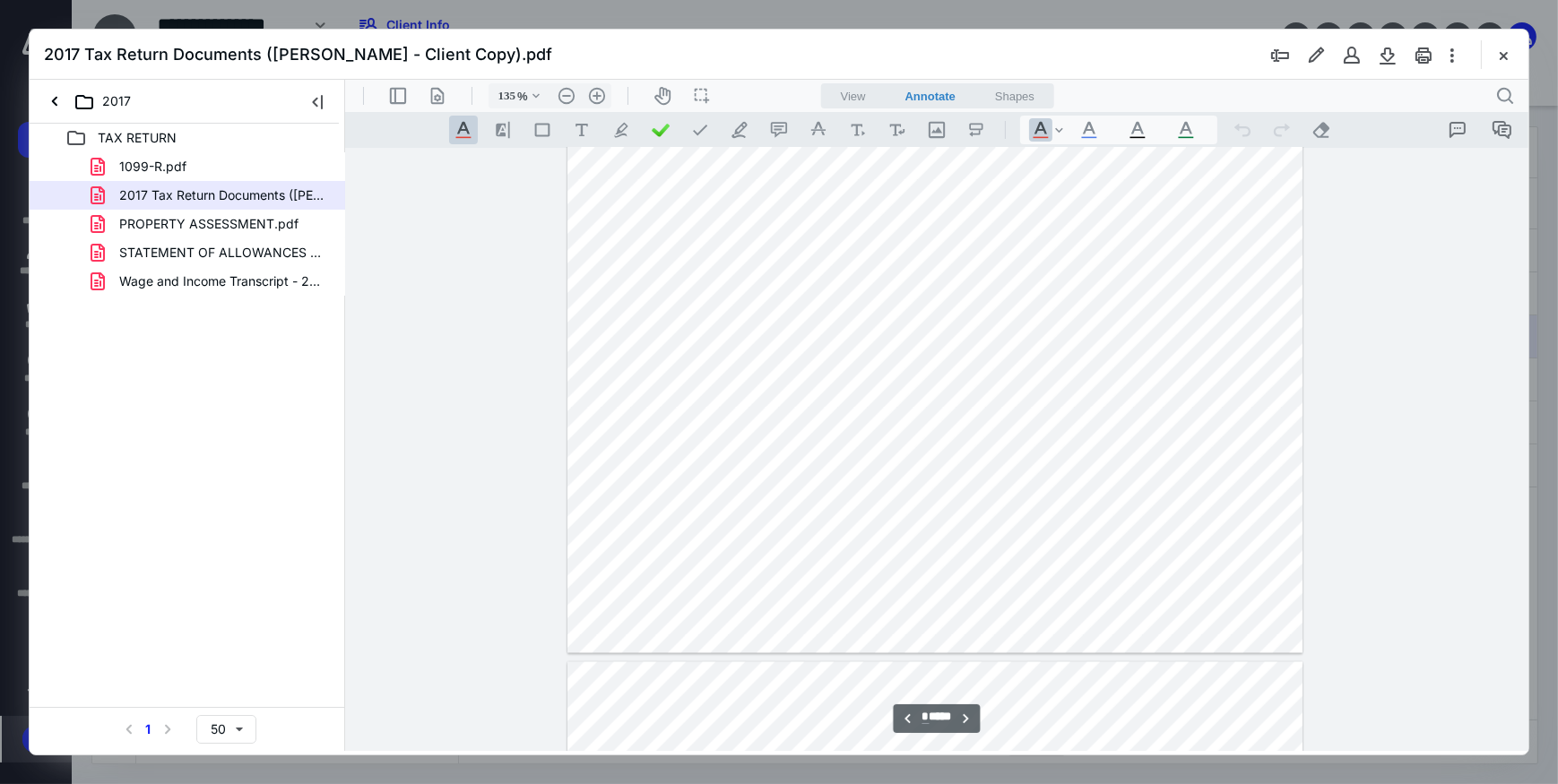 scroll, scrollTop: 4131, scrollLeft: 0, axis: vertical 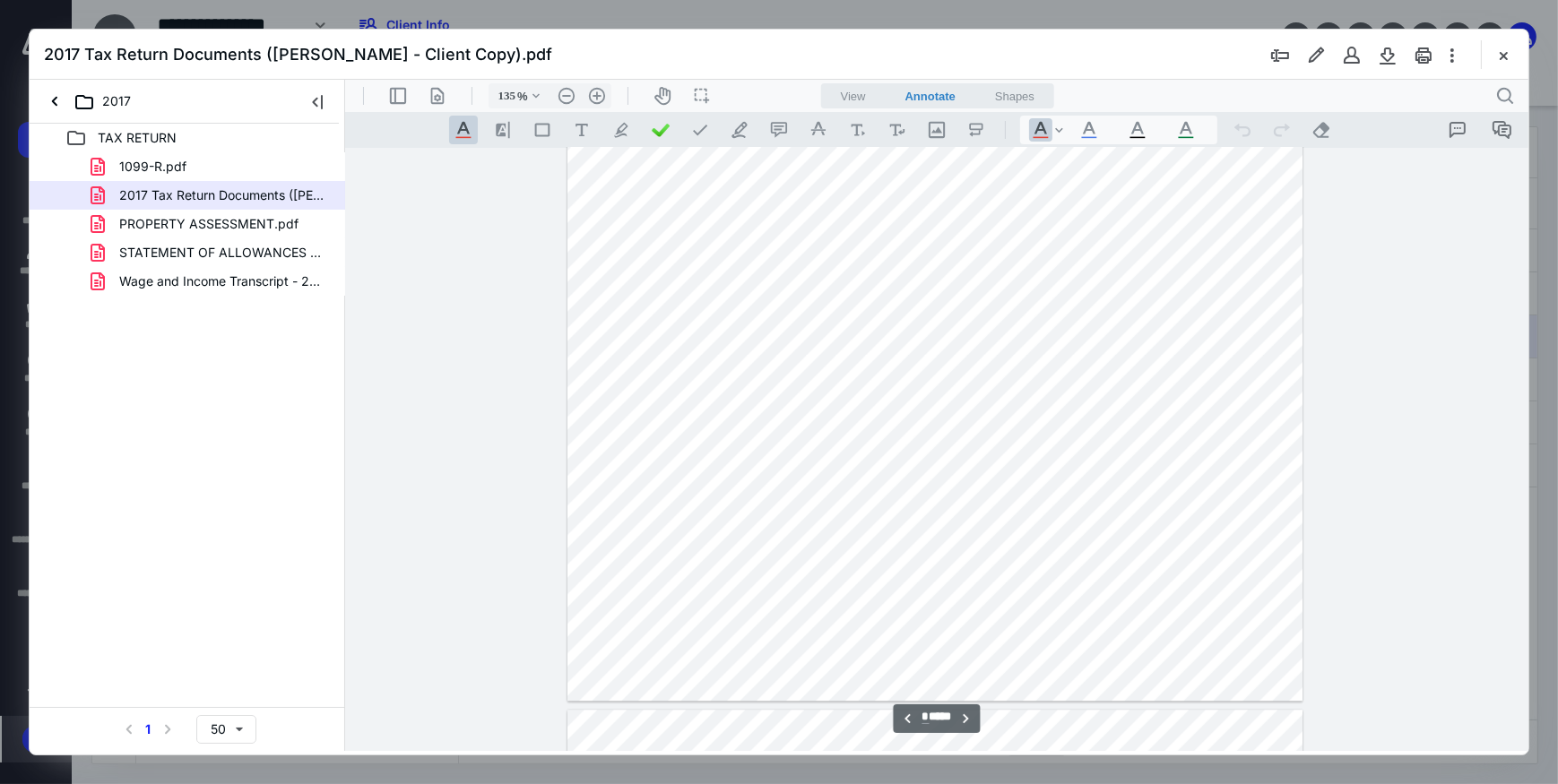 type on "*" 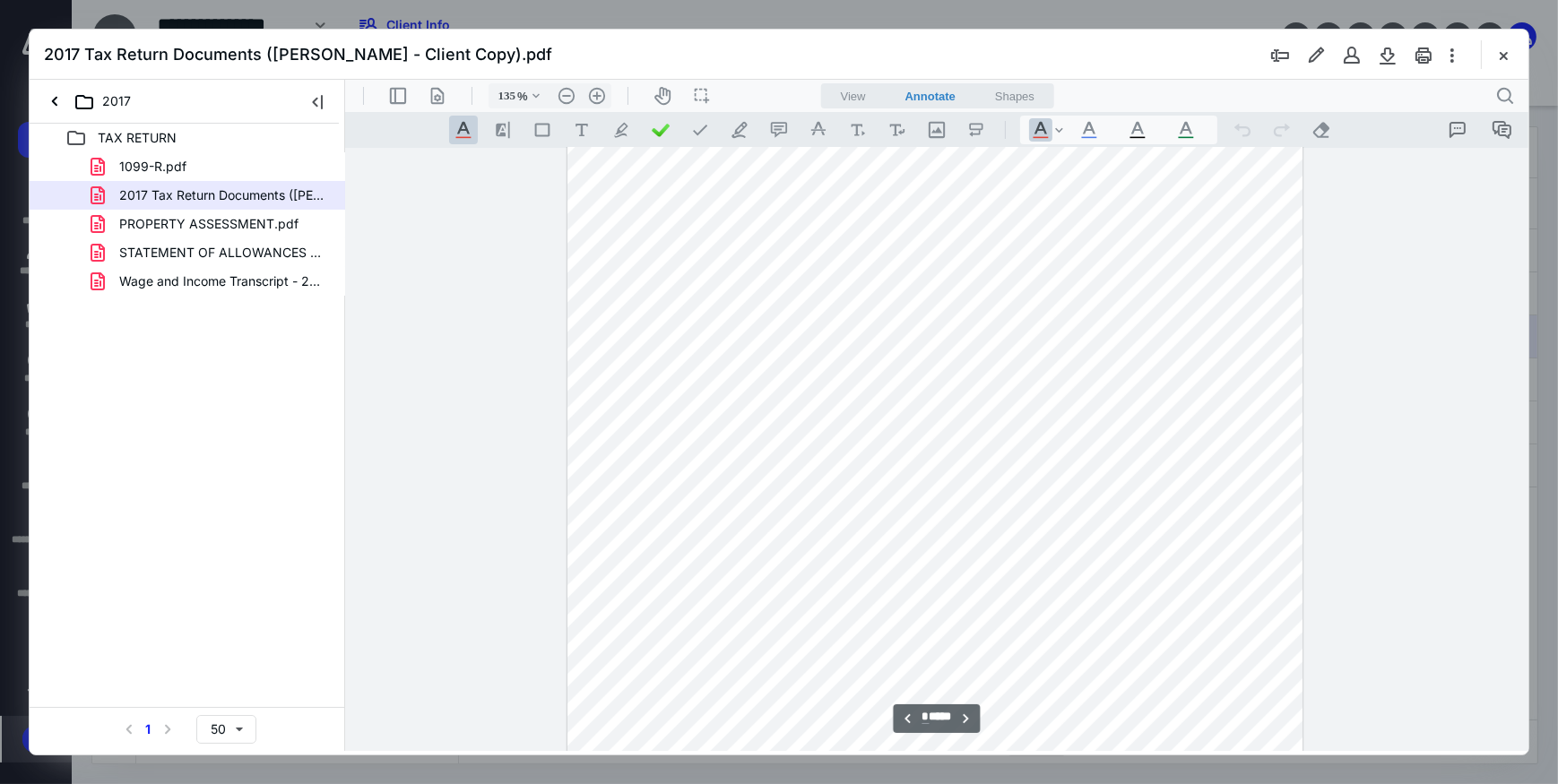 scroll, scrollTop: 6981, scrollLeft: 0, axis: vertical 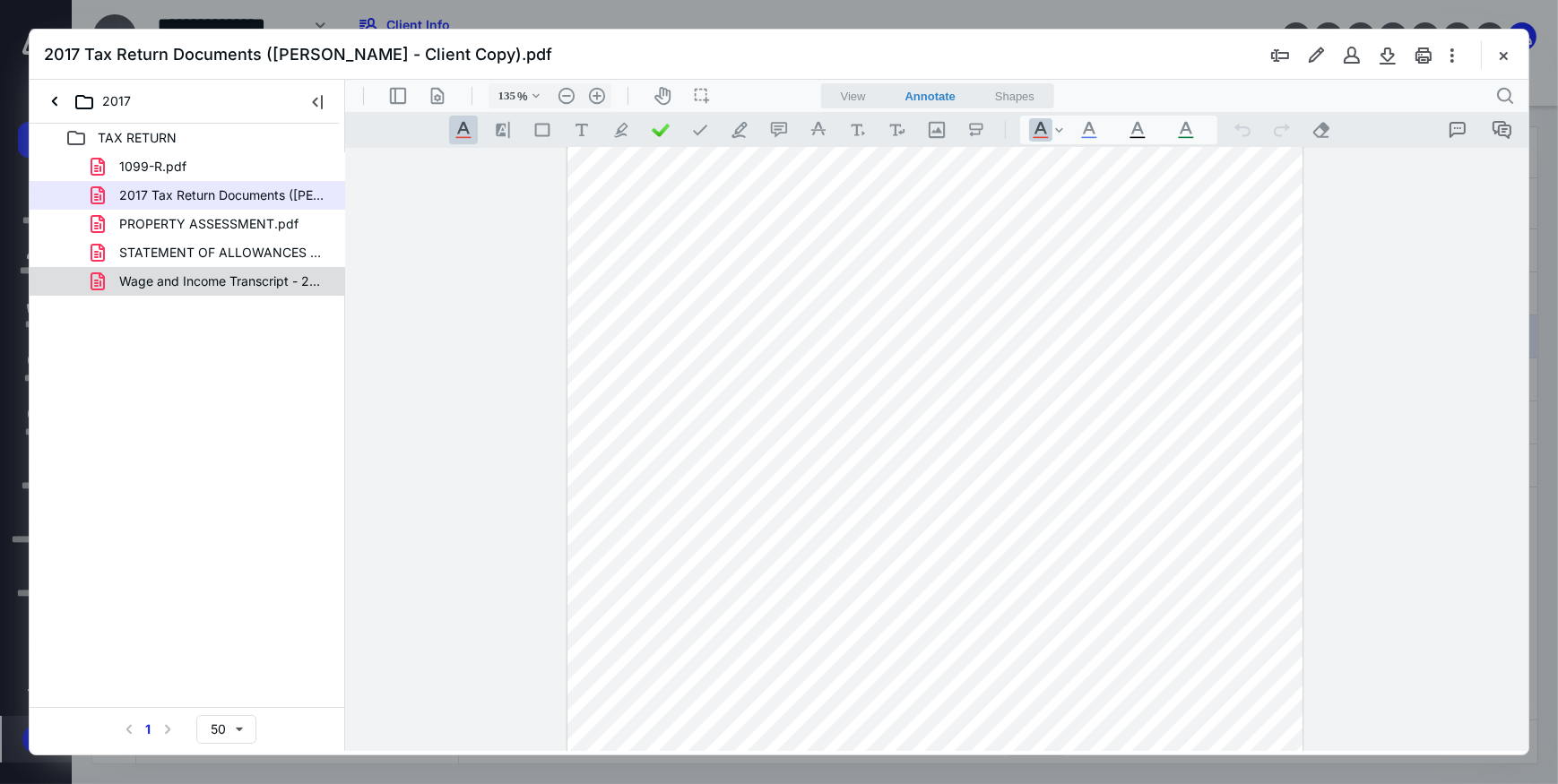 click on "Wage and Income Transcript - 2017.pdf" at bounding box center [187, 281] 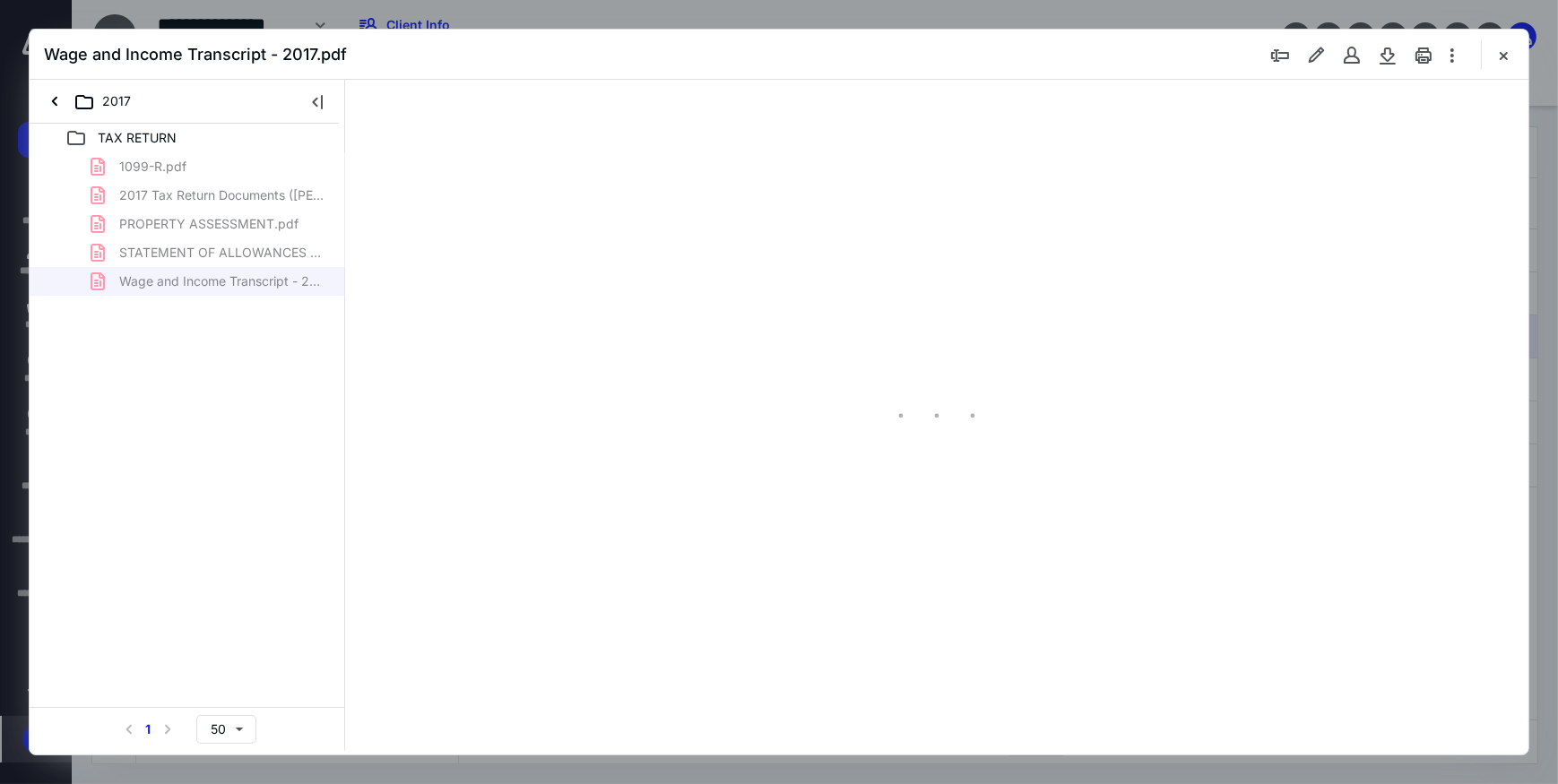 scroll, scrollTop: 71, scrollLeft: 0, axis: vertical 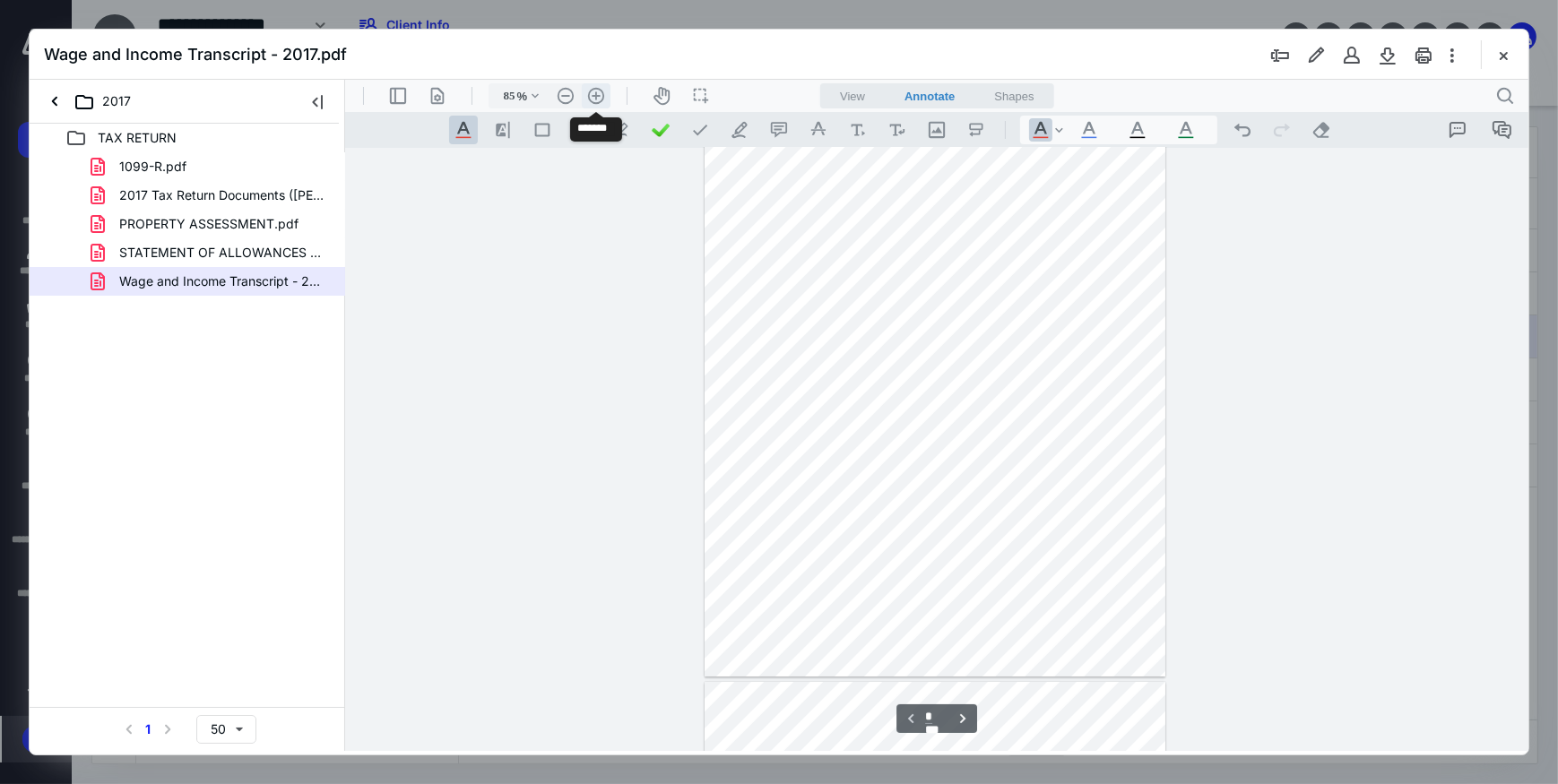 click on ".cls-1{fill:#abb0c4;} icon - header - zoom - in - line" at bounding box center [595, 95] 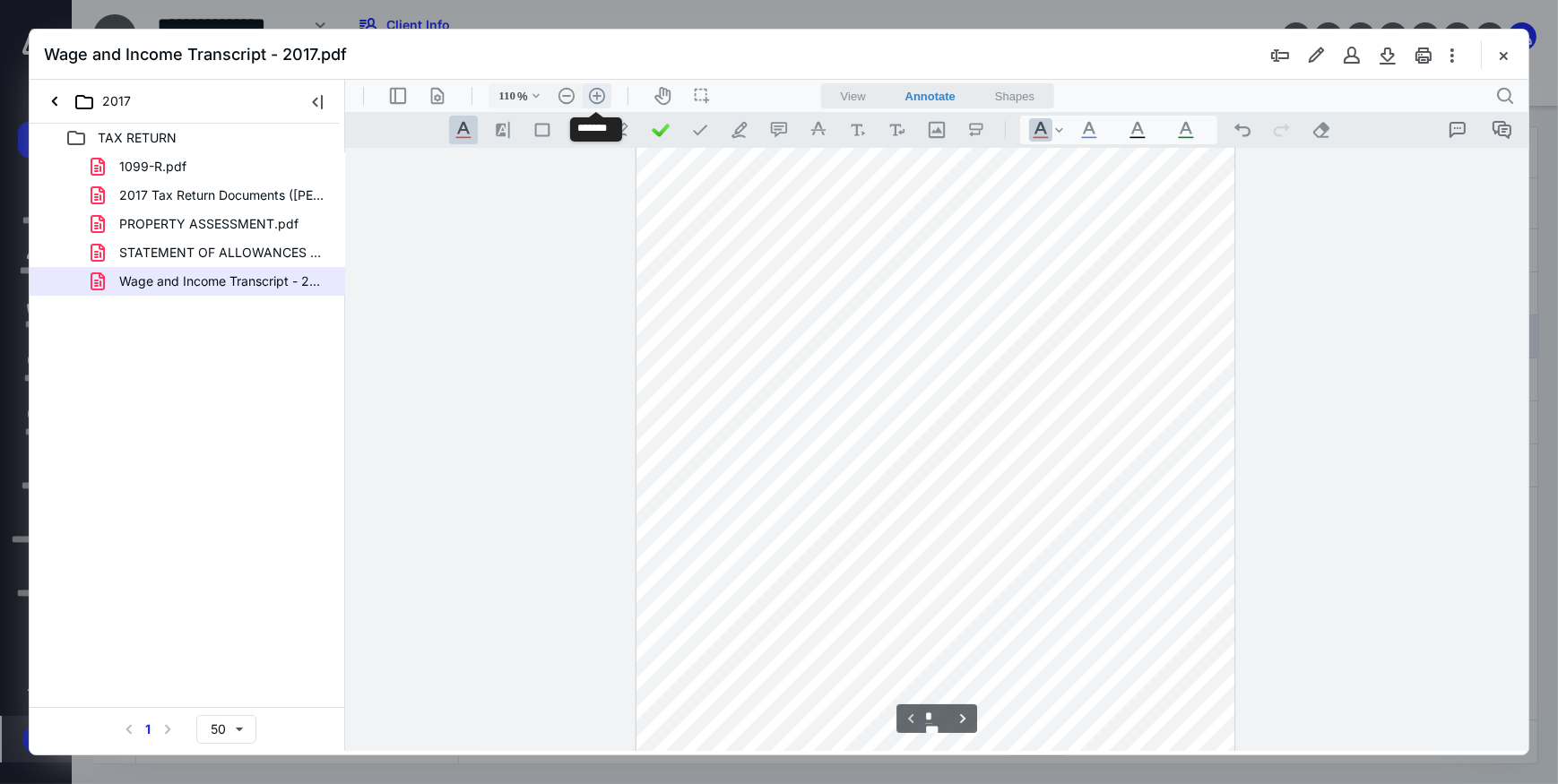 click on ".cls-1{fill:#abb0c4;} icon - header - zoom - in - line" at bounding box center [596, 95] 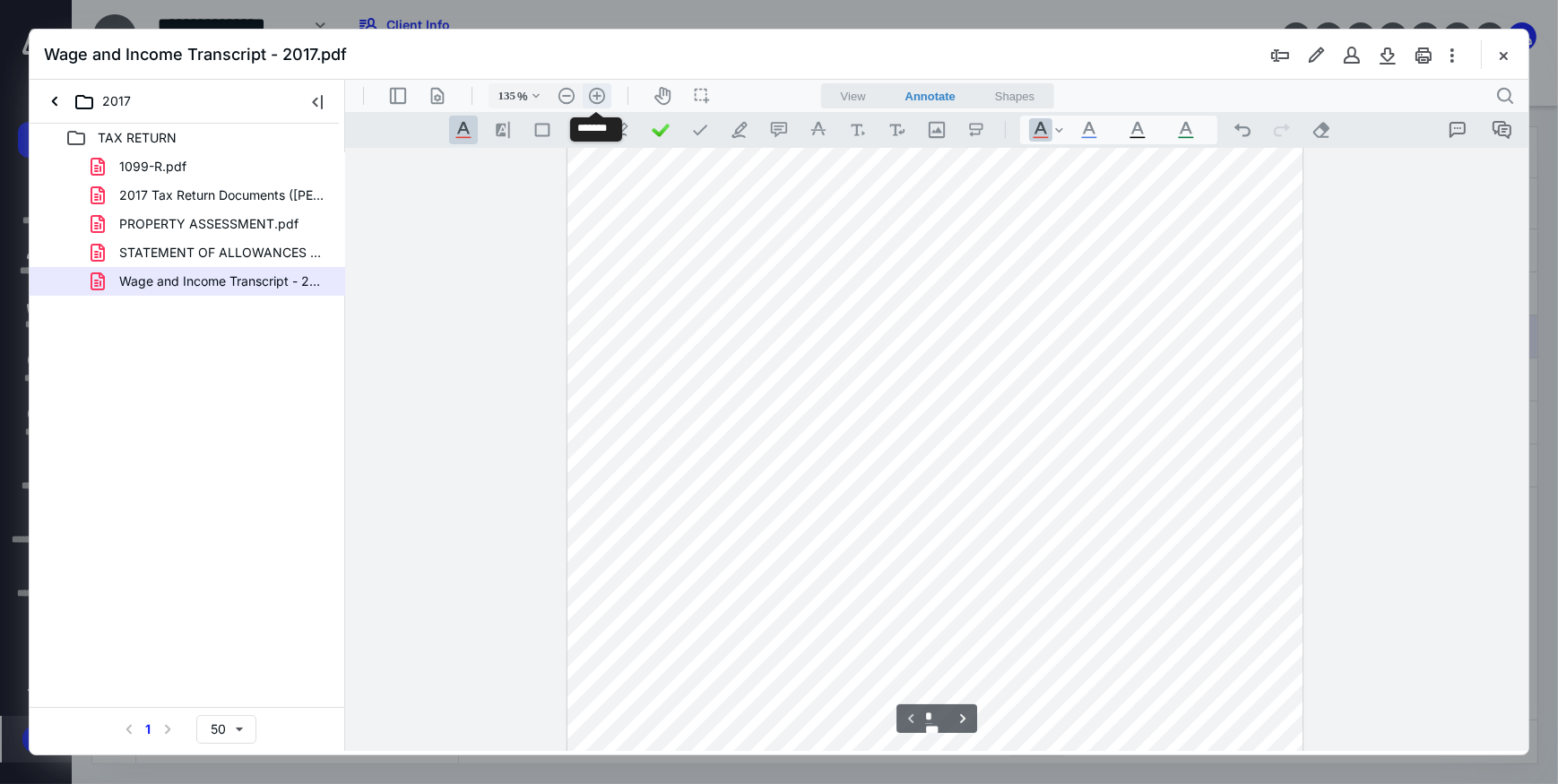 click on ".cls-1{fill:#abb0c4;} icon - header - zoom - in - line" at bounding box center [596, 95] 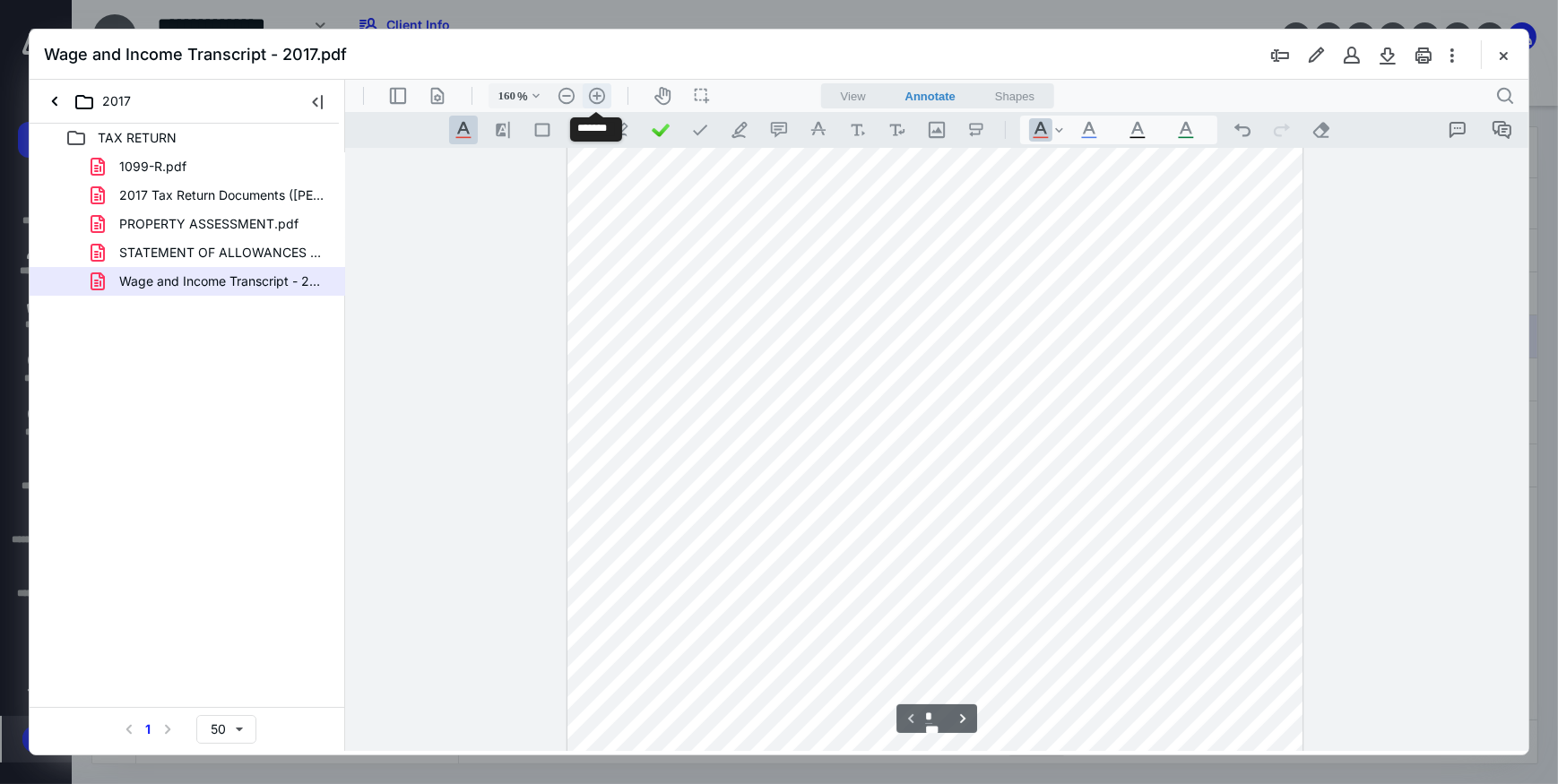 scroll, scrollTop: 371, scrollLeft: 0, axis: vertical 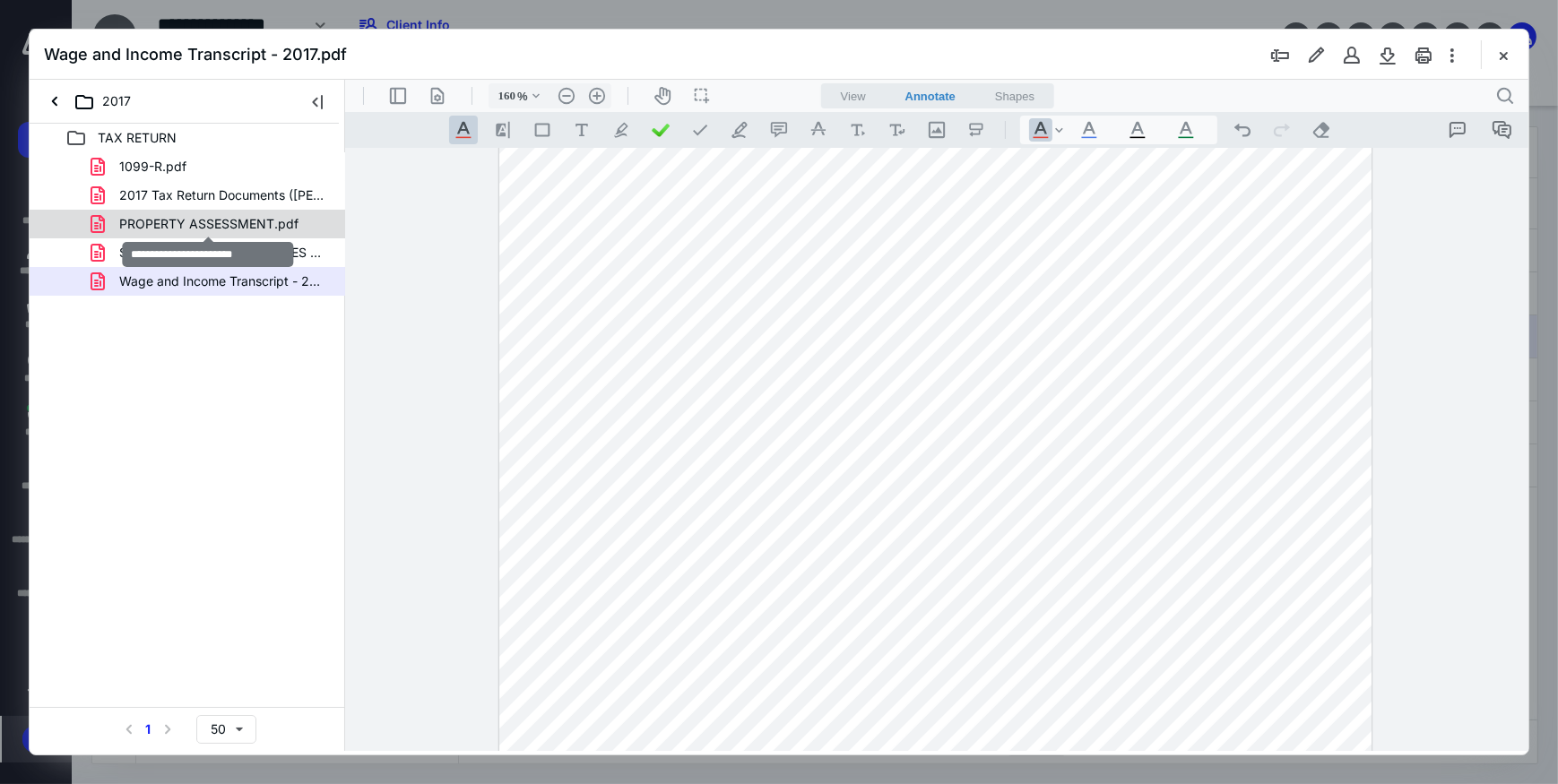 click on "PROPERTY ASSESSMENT.pdf" at bounding box center [209, 224] 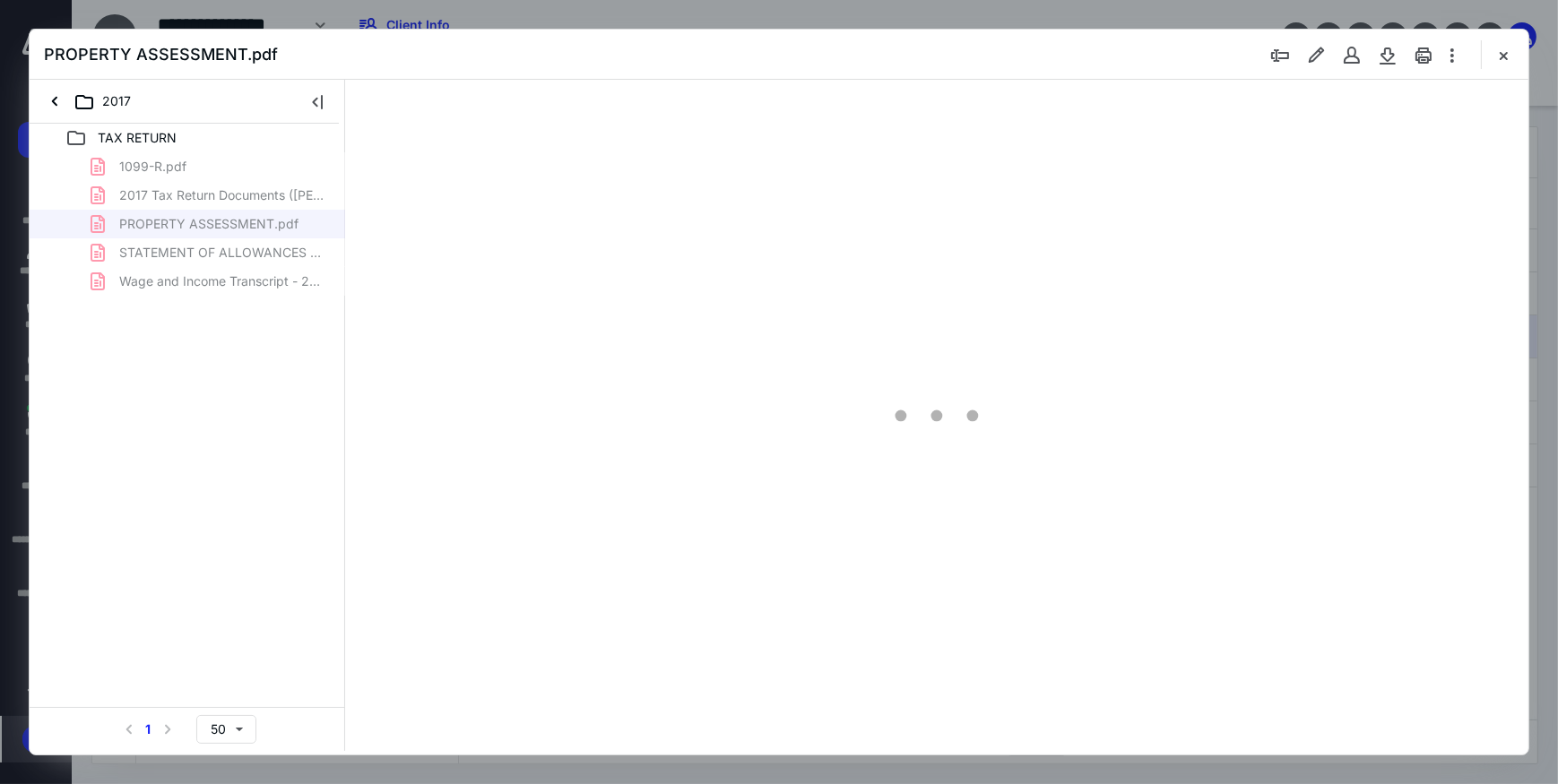 scroll, scrollTop: 0, scrollLeft: 0, axis: both 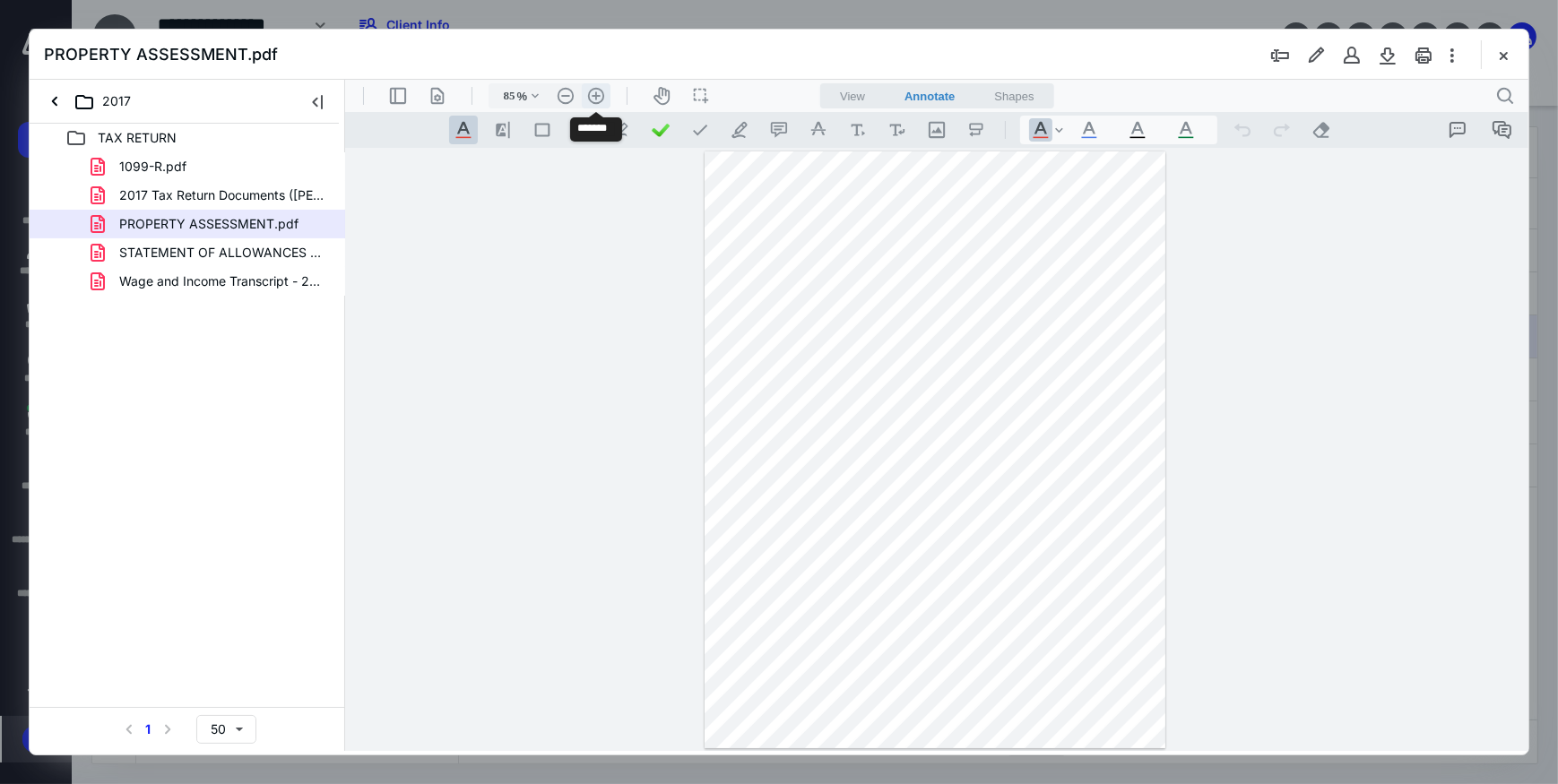 click on ".cls-1{fill:#abb0c4;} icon - header - zoom - in - line" at bounding box center [595, 95] 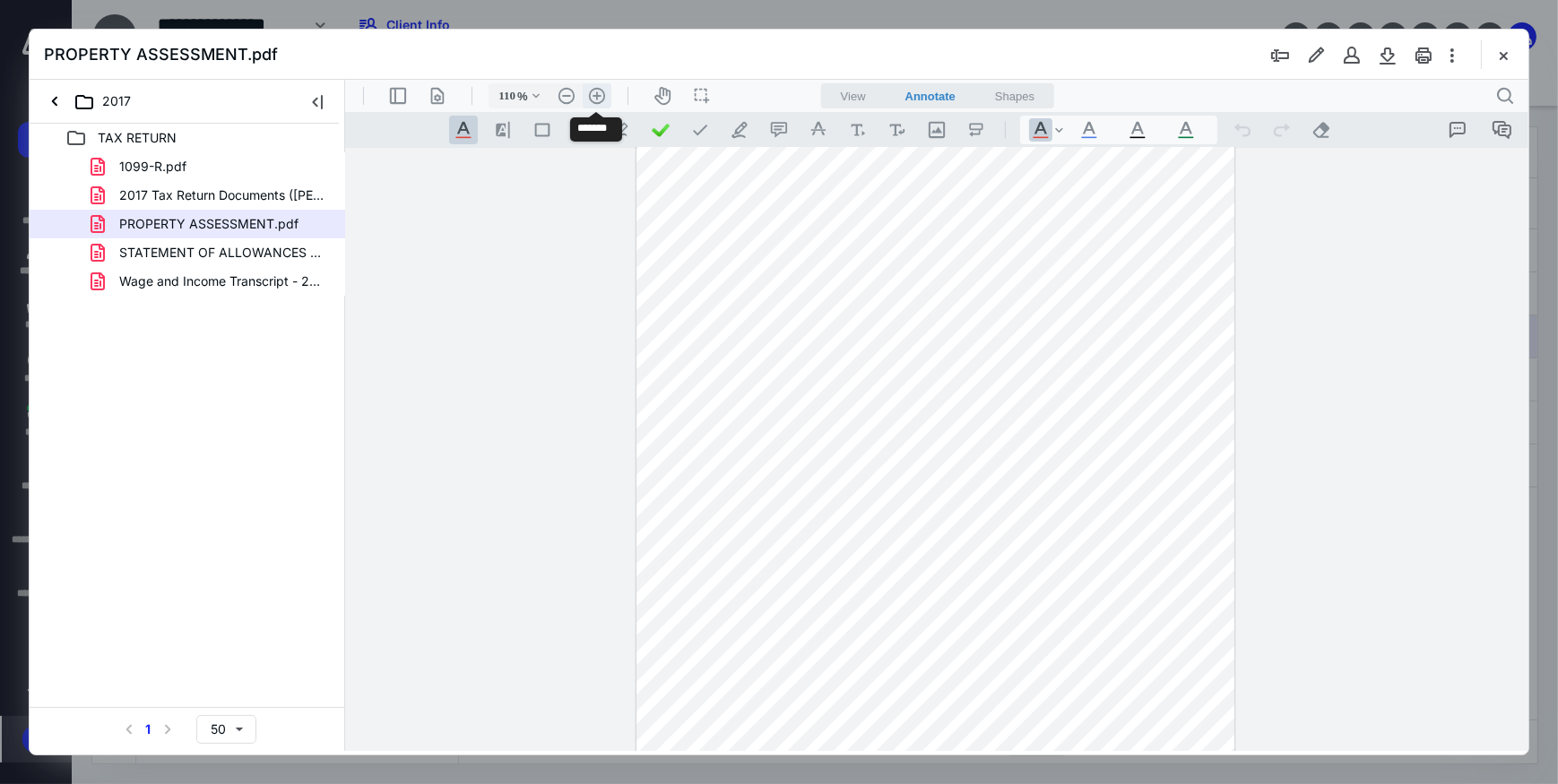 click on ".cls-1{fill:#abb0c4;} icon - header - zoom - in - line" at bounding box center [596, 95] 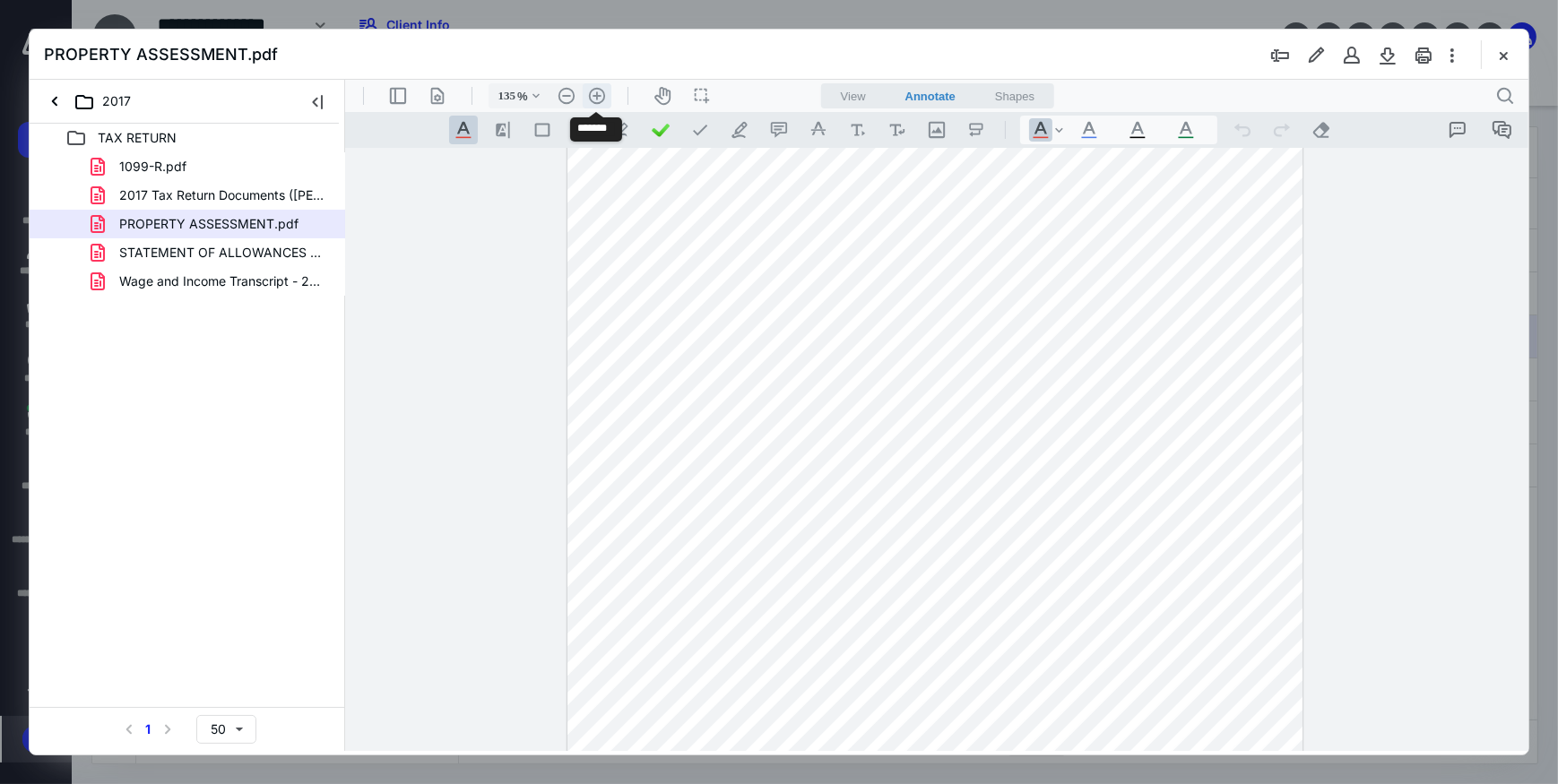 click on ".cls-1{fill:#abb0c4;} icon - header - zoom - in - line" at bounding box center [596, 95] 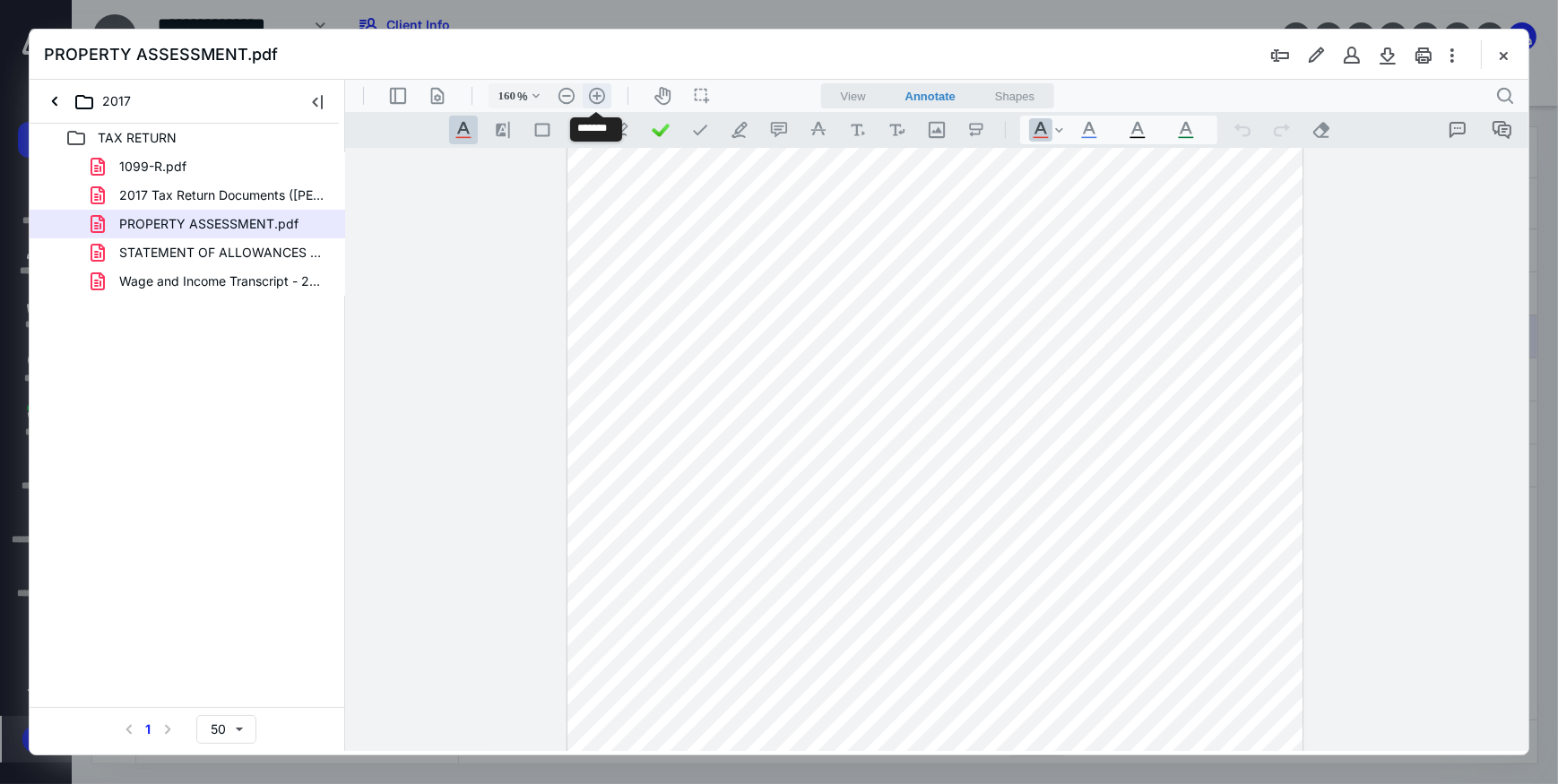 scroll, scrollTop: 394, scrollLeft: 0, axis: vertical 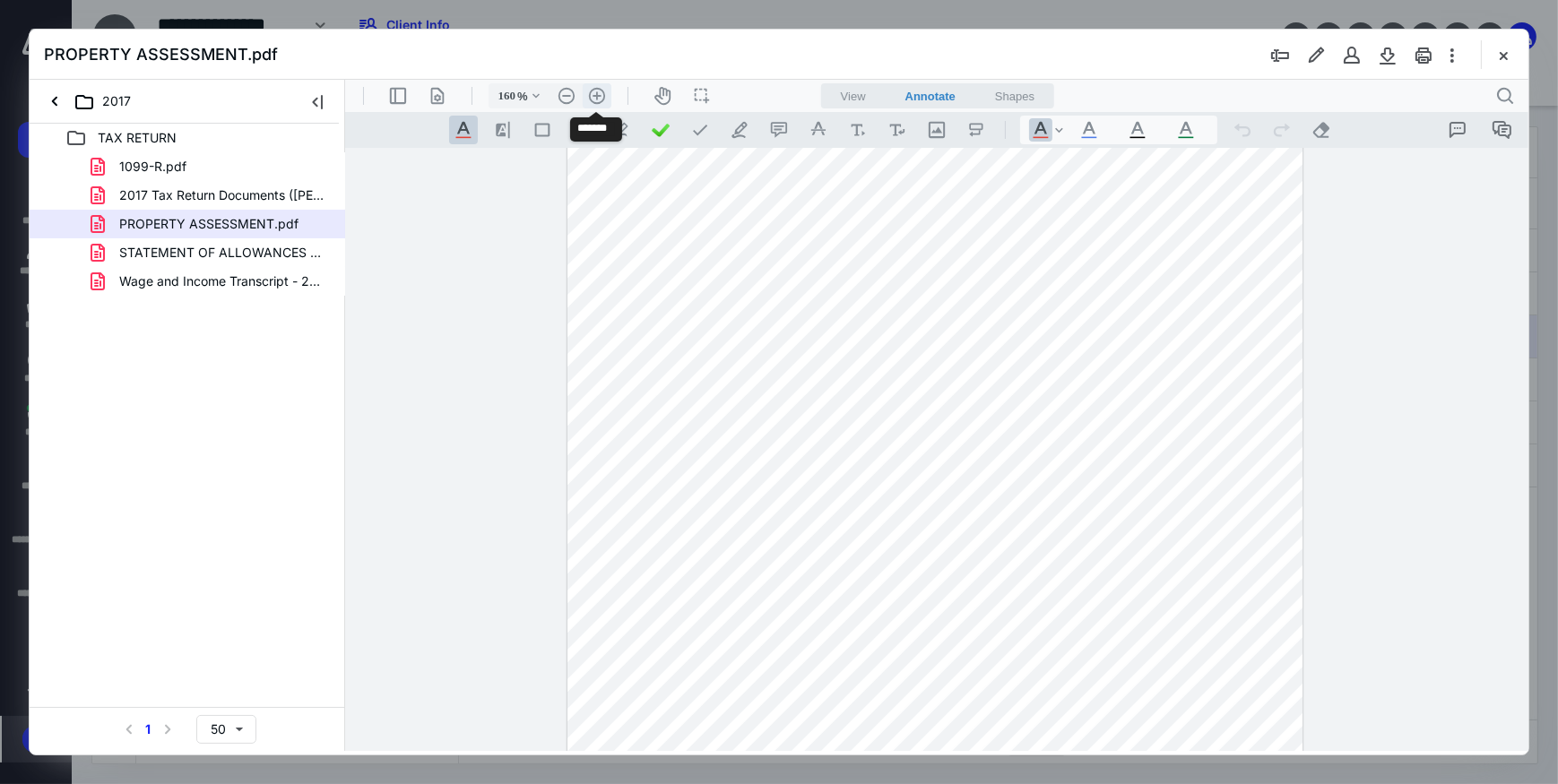click on ".cls-1{fill:#abb0c4;} icon - header - zoom - in - line" at bounding box center (596, 95) 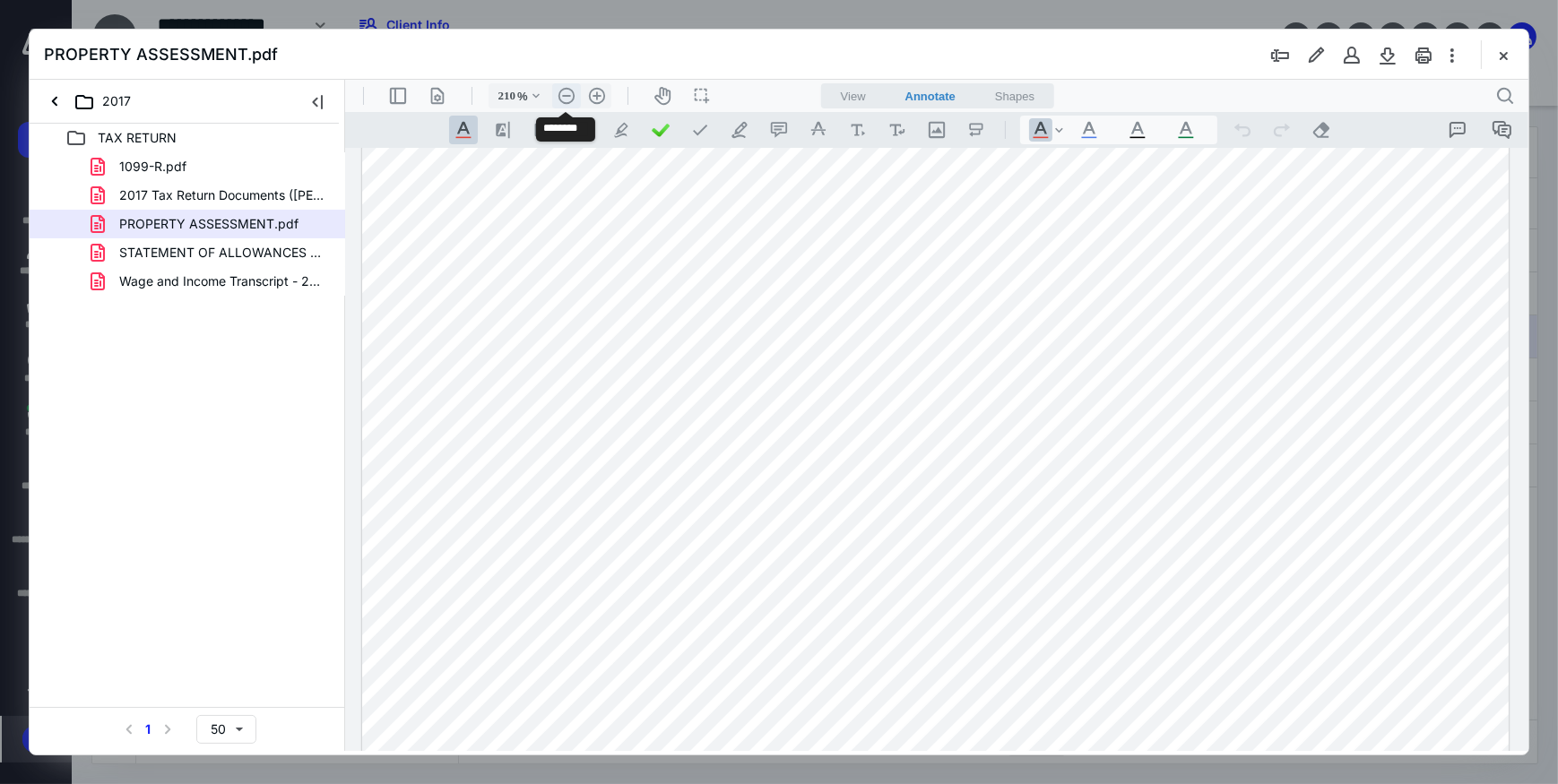 click on ".cls-1{fill:#abb0c4;} icon - header - zoom - out - line" at bounding box center (566, 95) 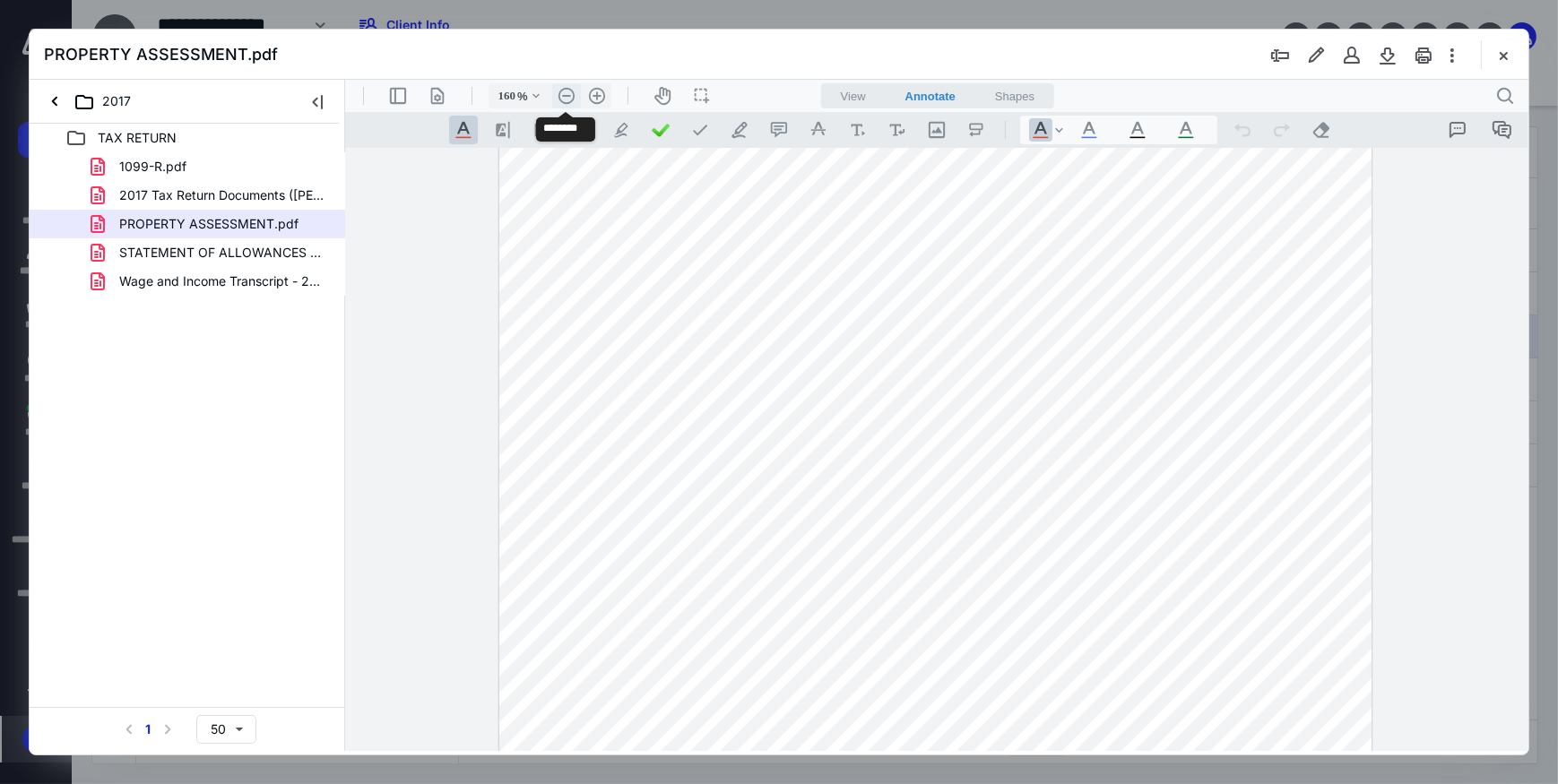 scroll, scrollTop: 236, scrollLeft: 0, axis: vertical 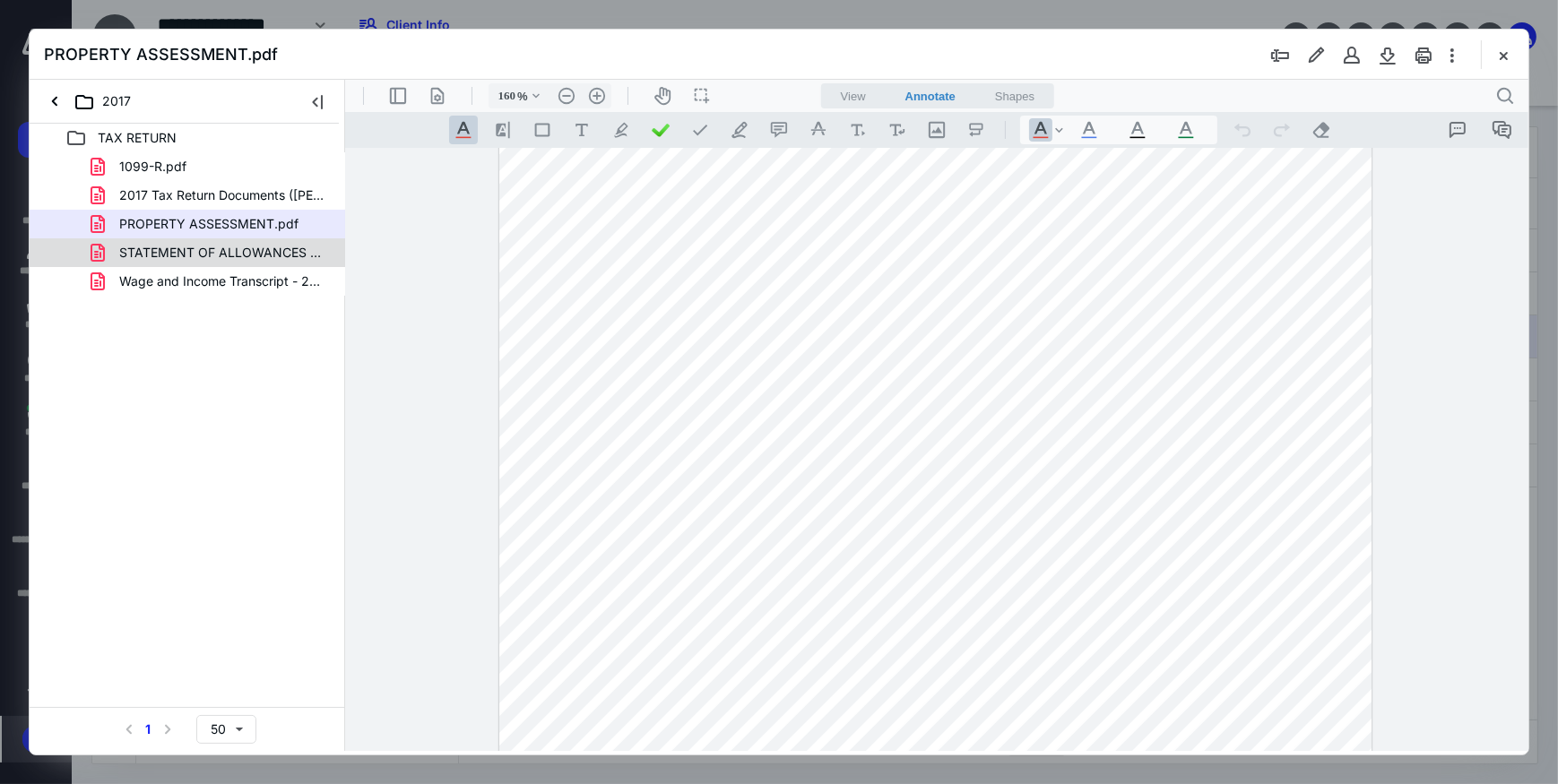 drag, startPoint x: 263, startPoint y: 241, endPoint x: 262, endPoint y: 263, distance: 22.022716 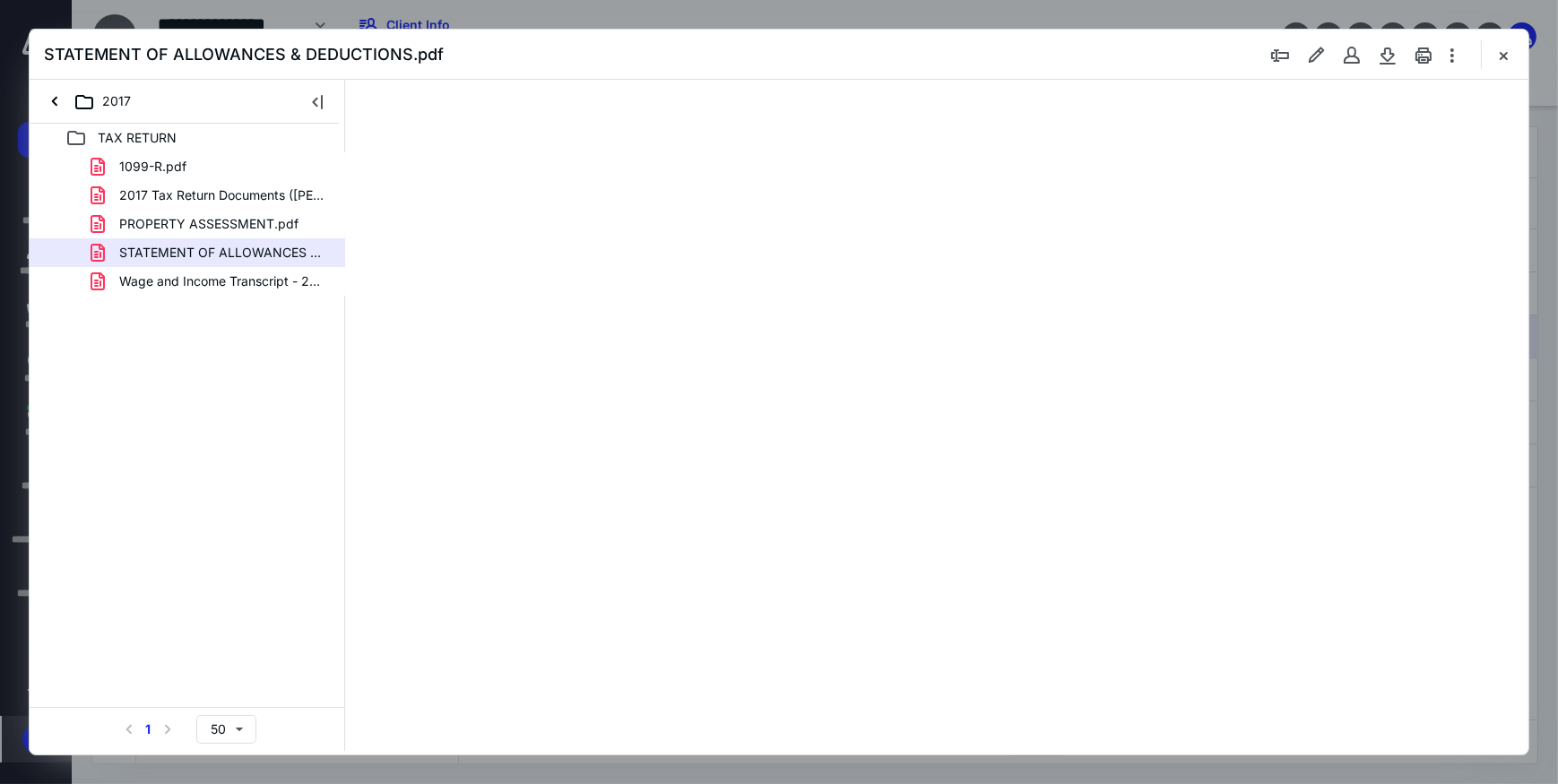 scroll, scrollTop: 0, scrollLeft: 0, axis: both 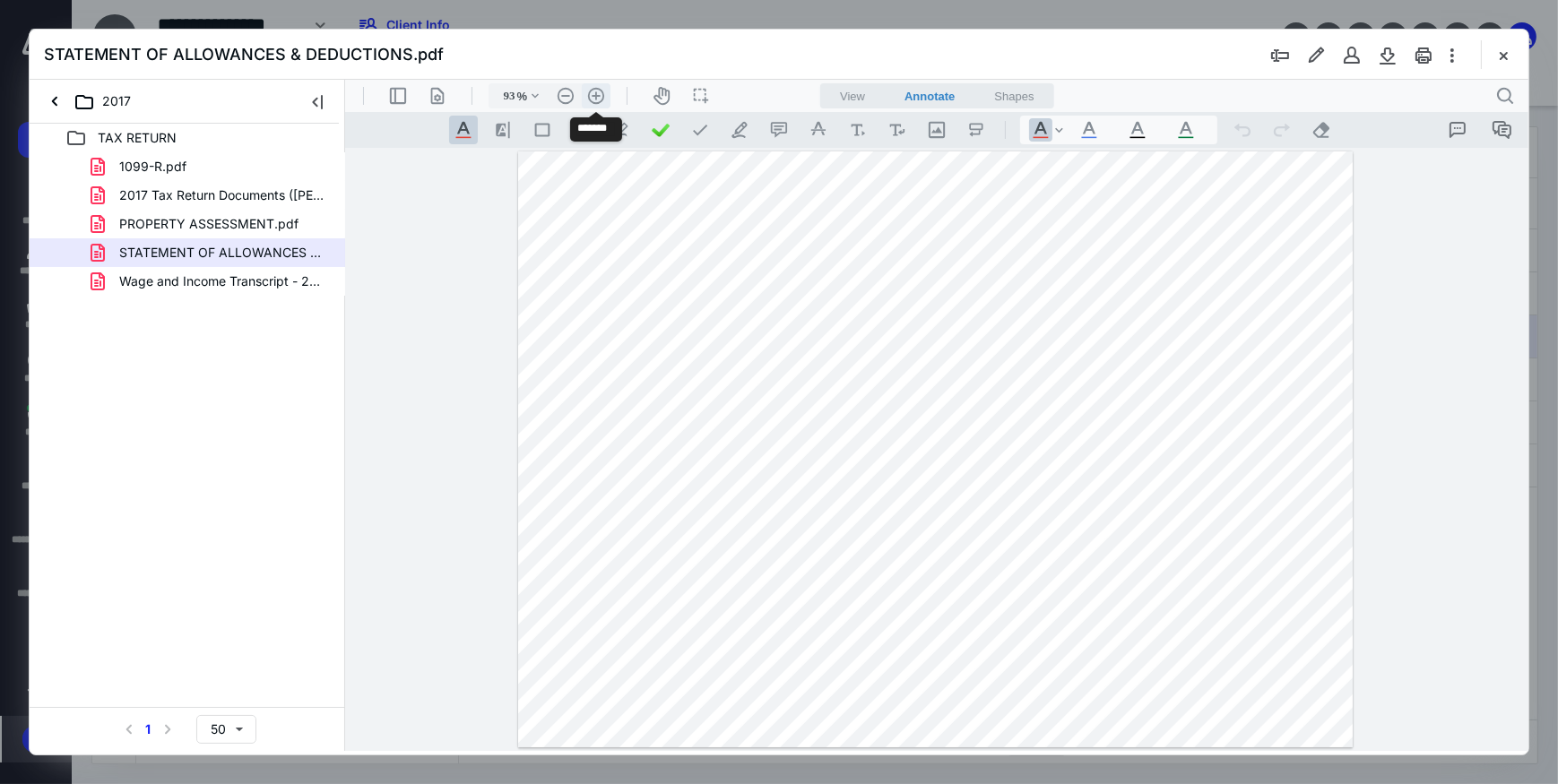 click on ".cls-1{fill:#abb0c4;} icon - header - zoom - in - line" at bounding box center (595, 95) 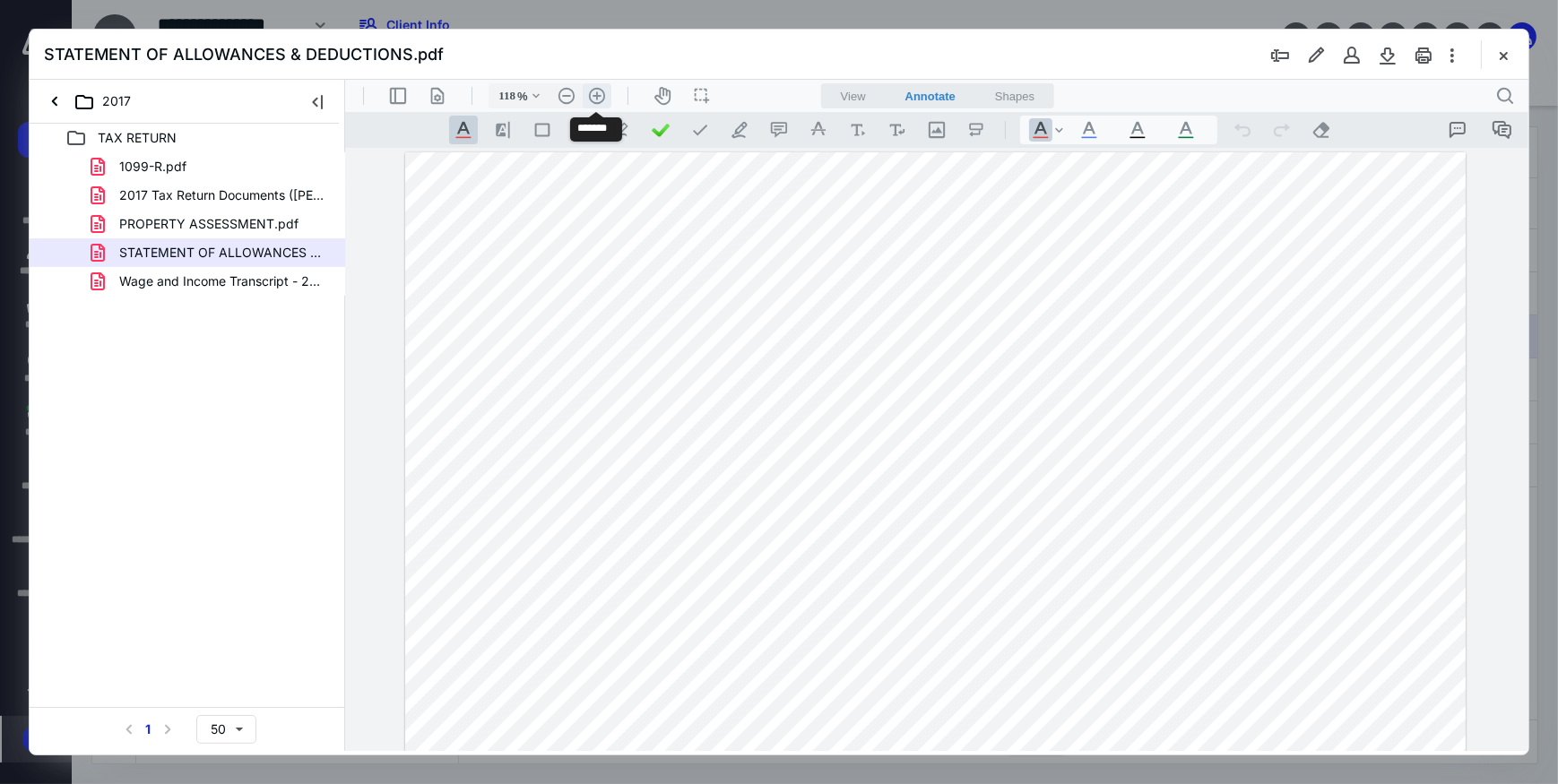 scroll, scrollTop: 72, scrollLeft: 0, axis: vertical 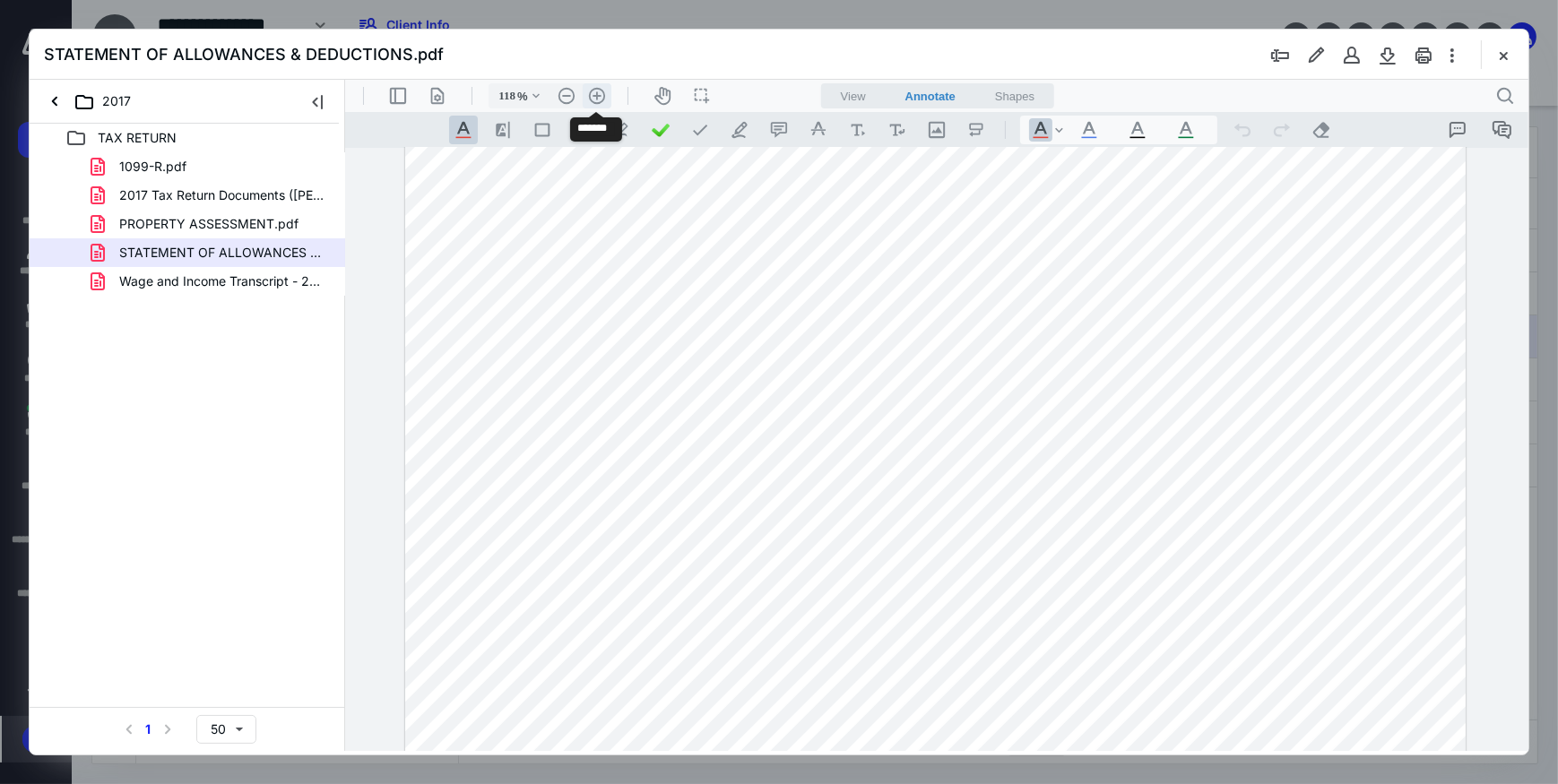 click on ".cls-1{fill:#abb0c4;} icon - header - zoom - in - line" at bounding box center (596, 95) 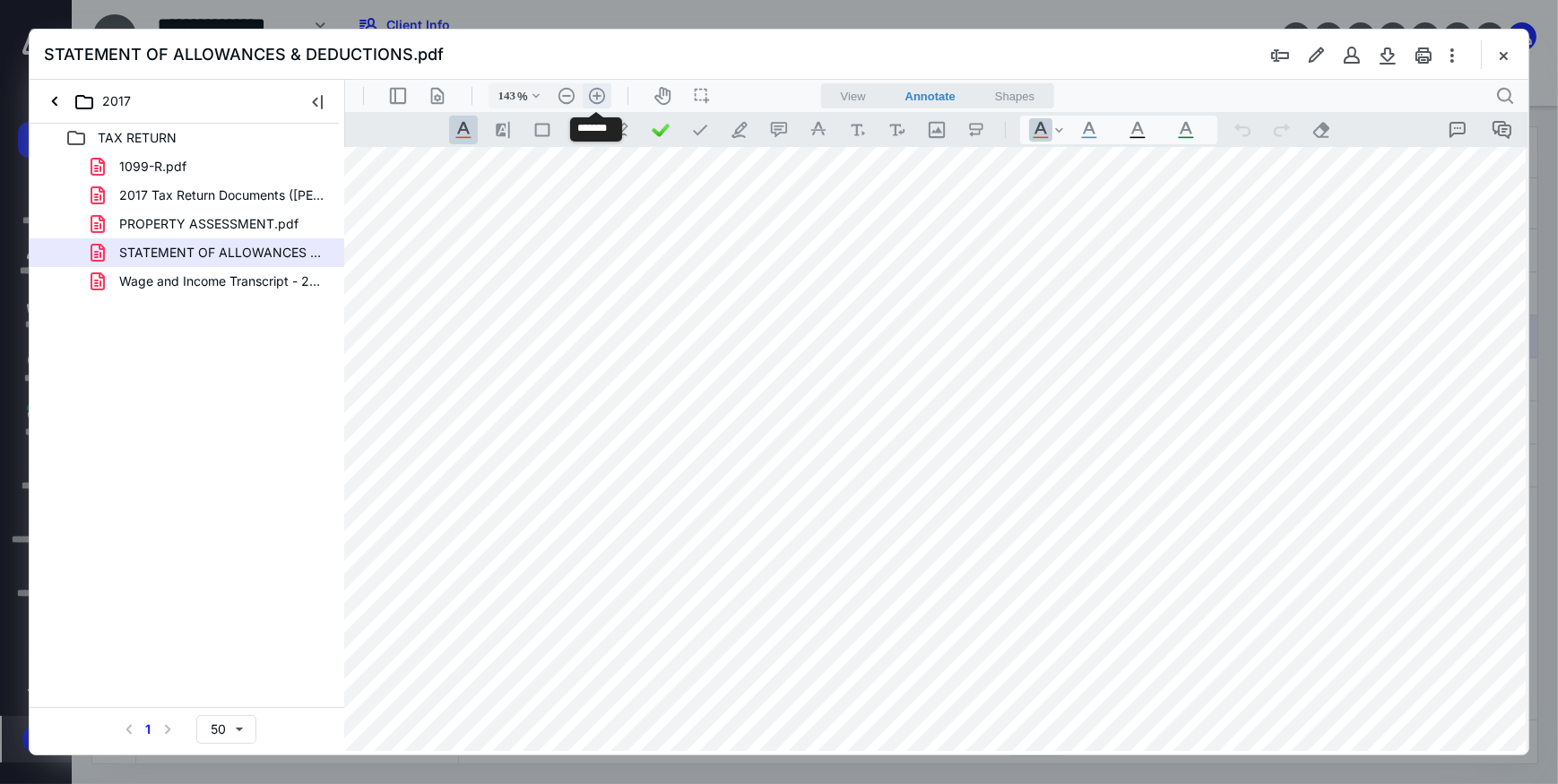 click on ".cls-1{fill:#abb0c4;} icon - header - zoom - in - line" at bounding box center [596, 95] 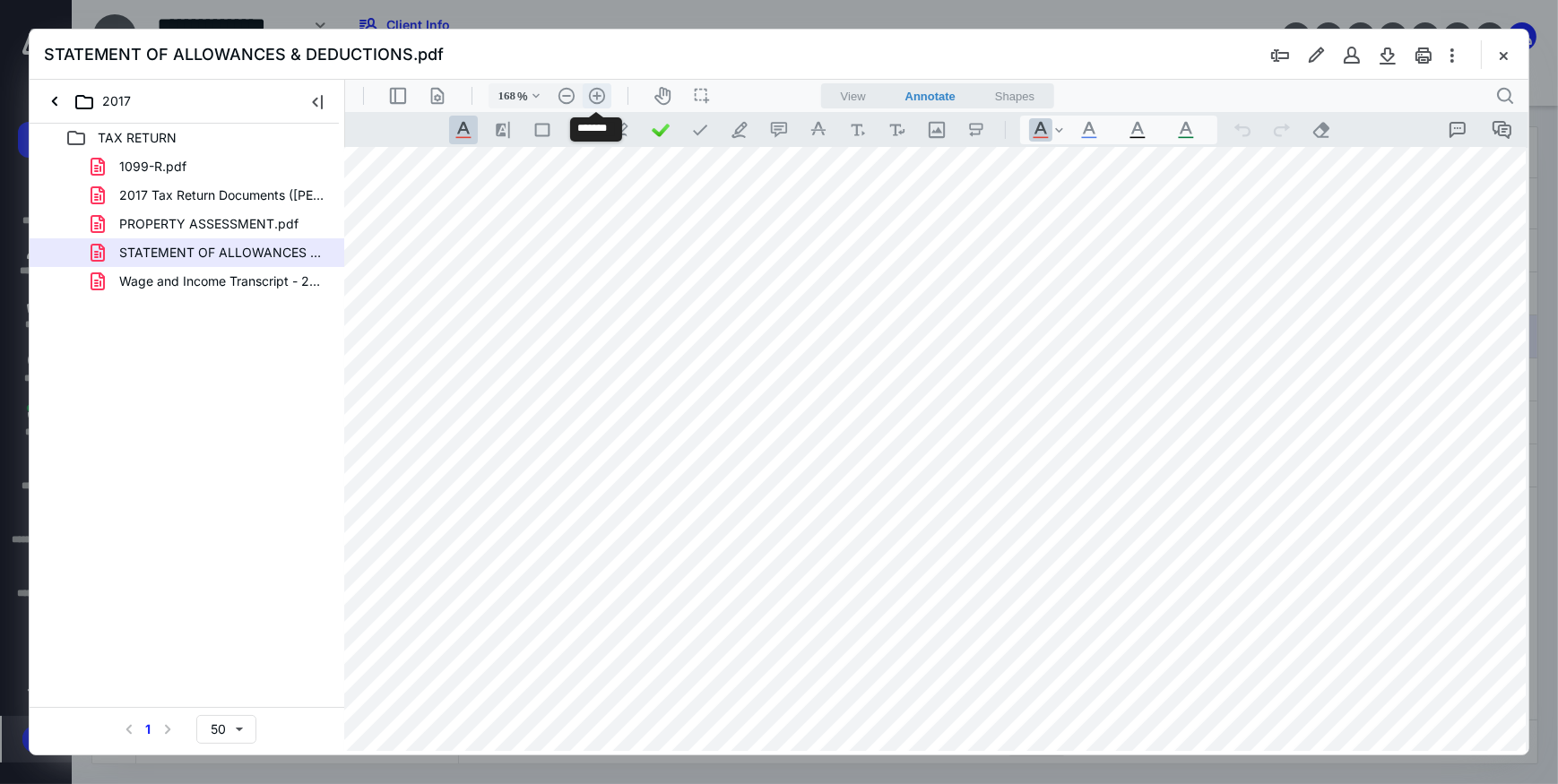 scroll, scrollTop: 217, scrollLeft: 177, axis: both 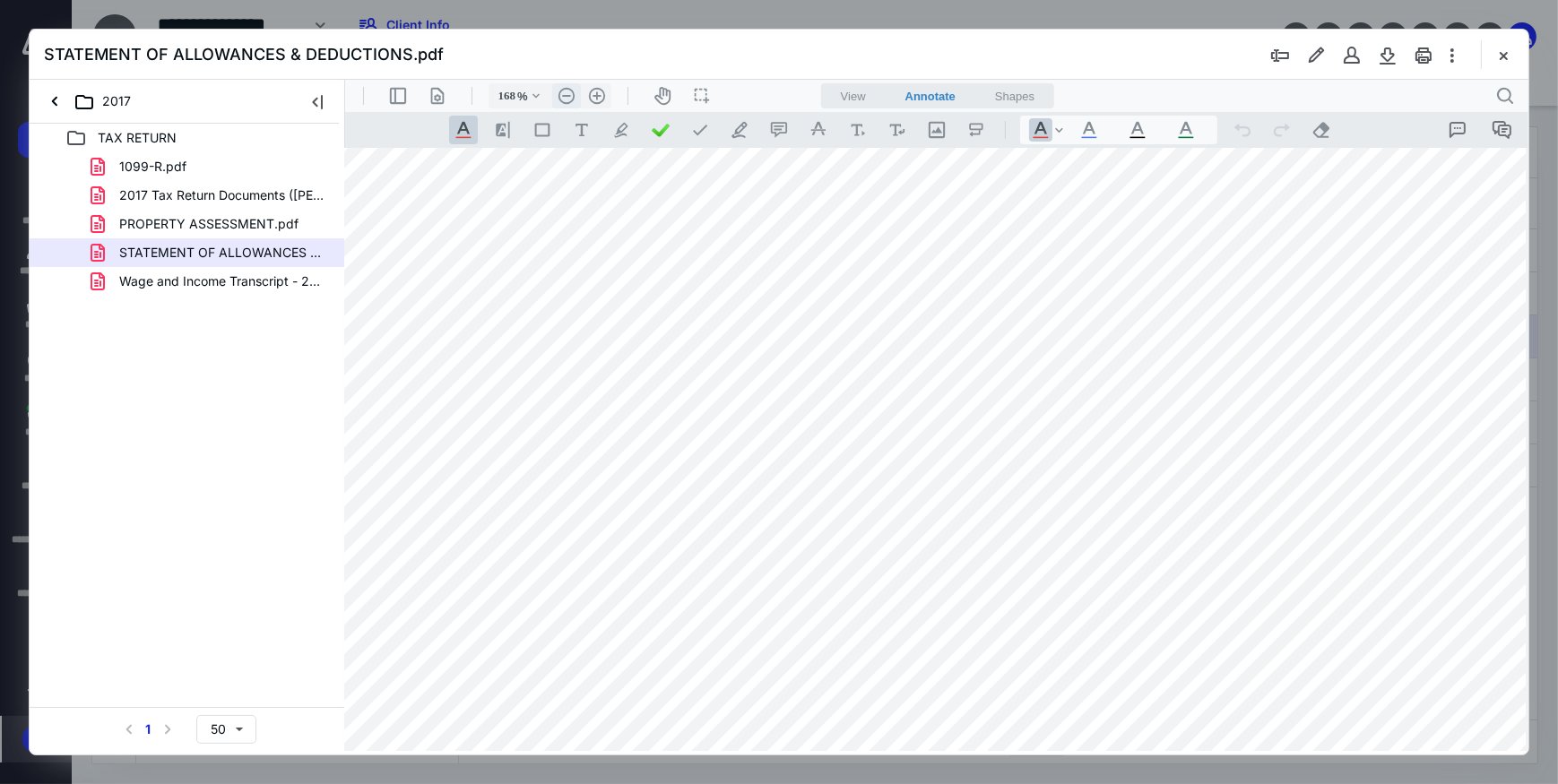 click on ".cls-1{fill:#abb0c4;} icon - header - zoom - out - line" at bounding box center (566, 95) 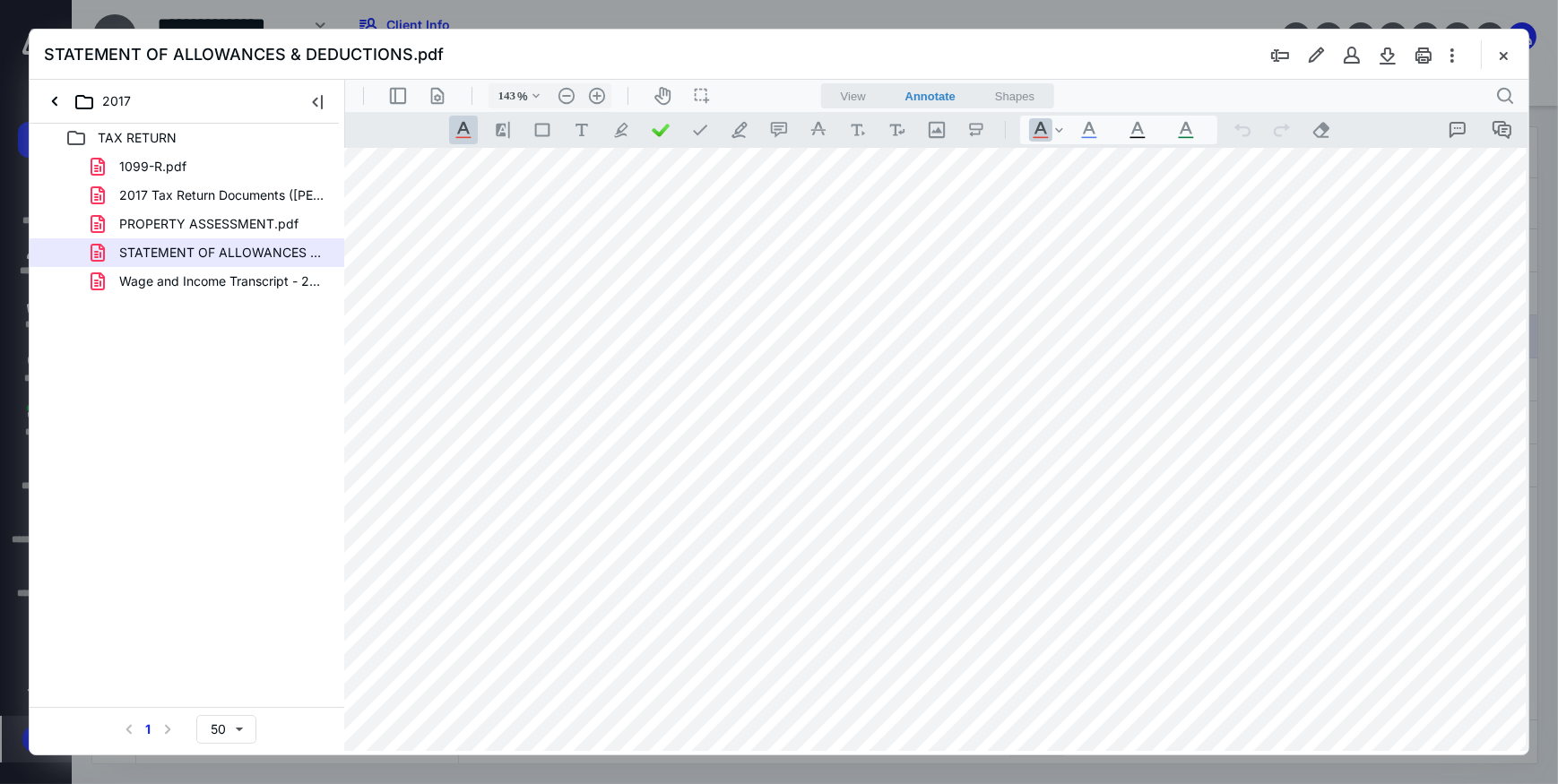 scroll, scrollTop: 144, scrollLeft: 63, axis: both 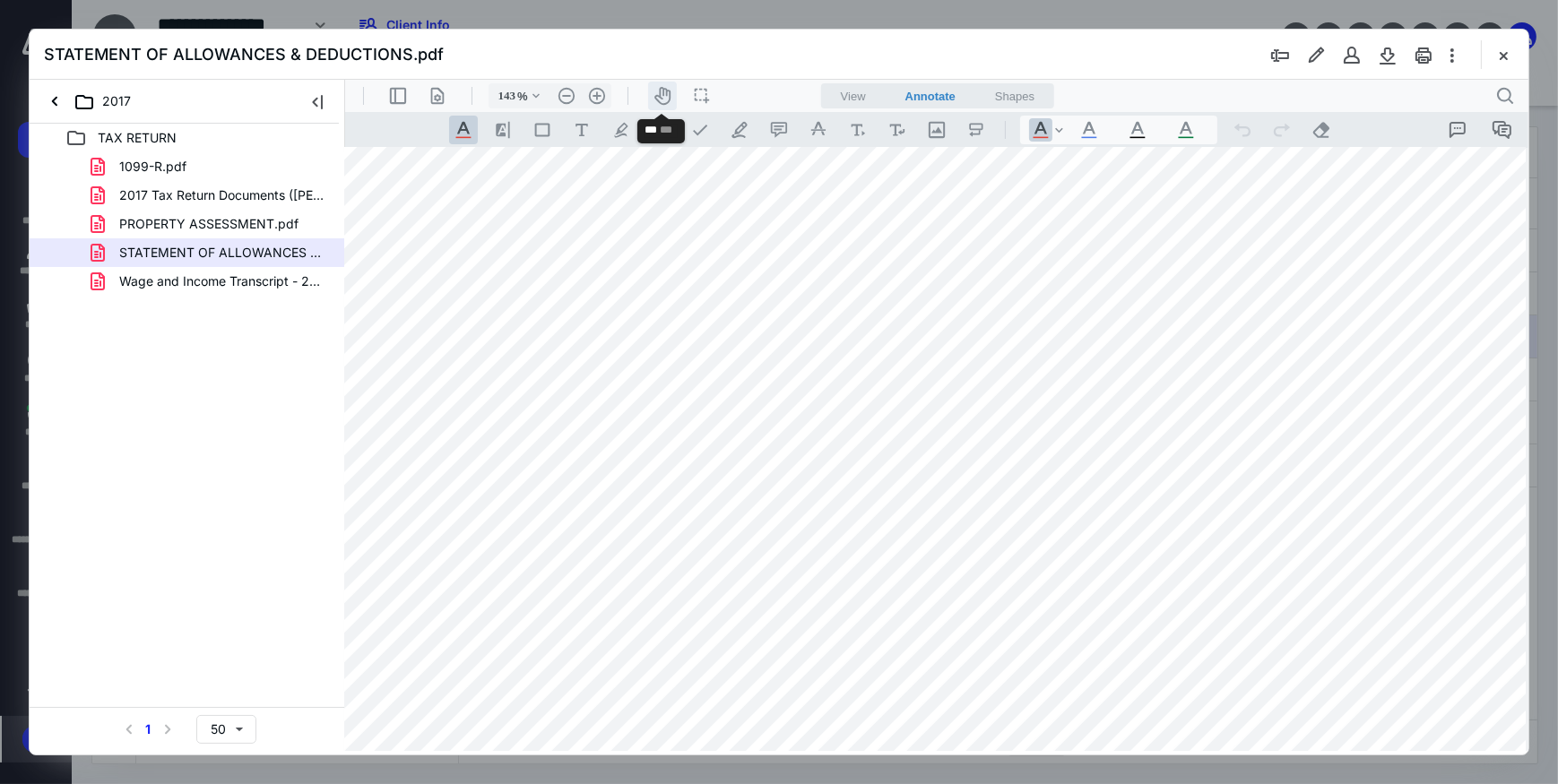 click on "icon-header-pan20" at bounding box center [662, 95] 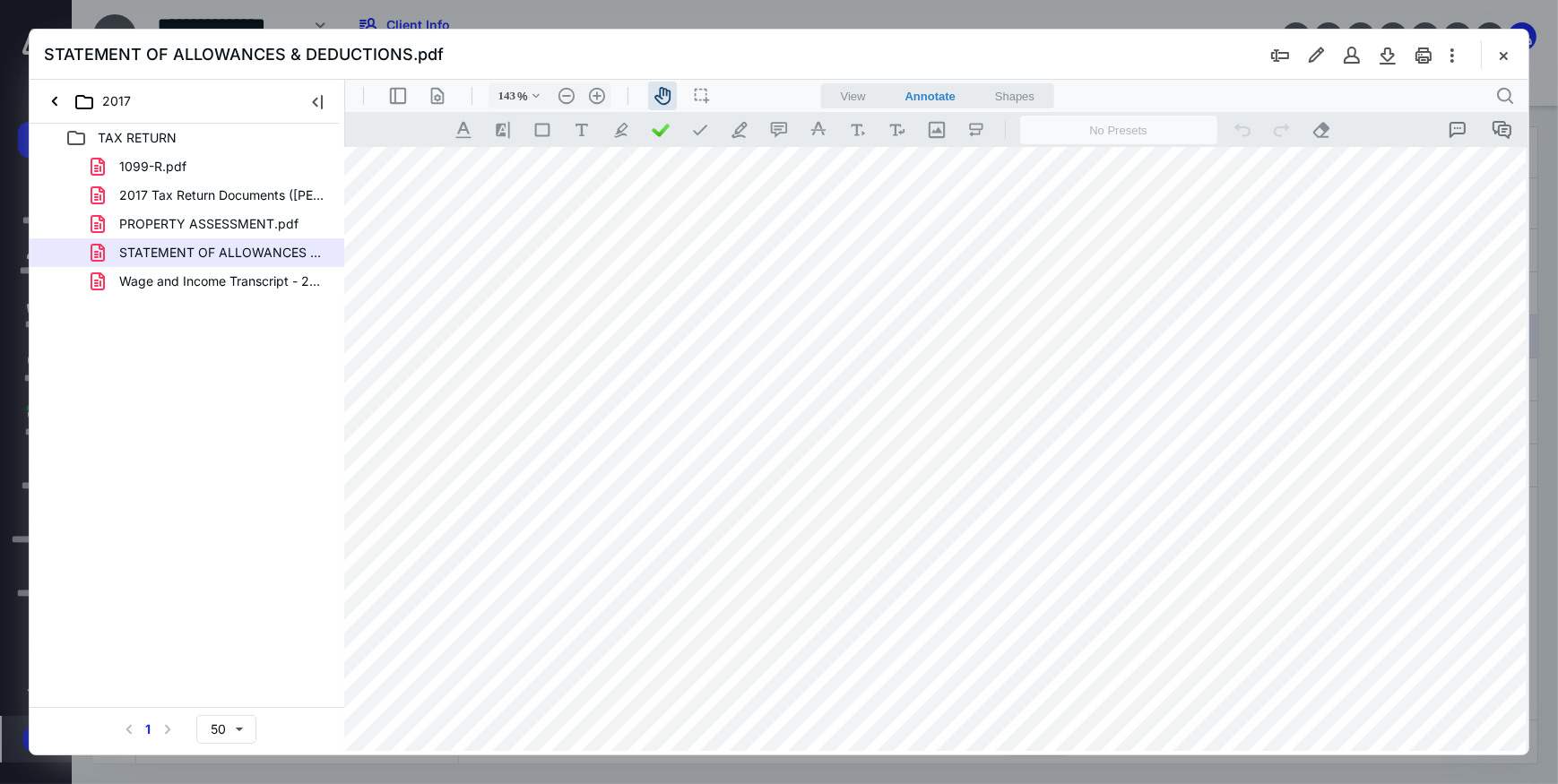 scroll, scrollTop: 0, scrollLeft: 0, axis: both 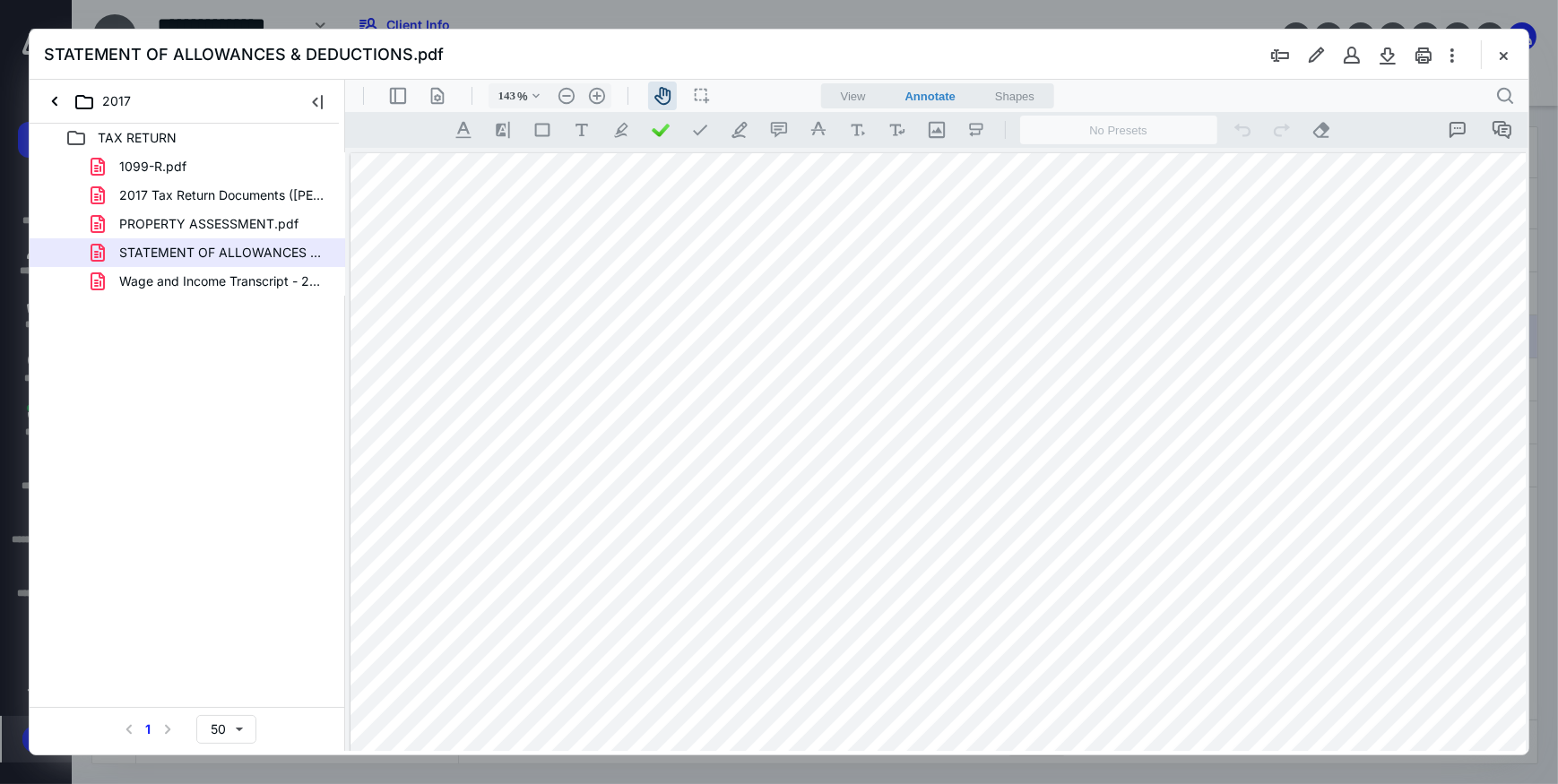 drag, startPoint x: 653, startPoint y: 275, endPoint x: 1028, endPoint y: 563, distance: 472.83084 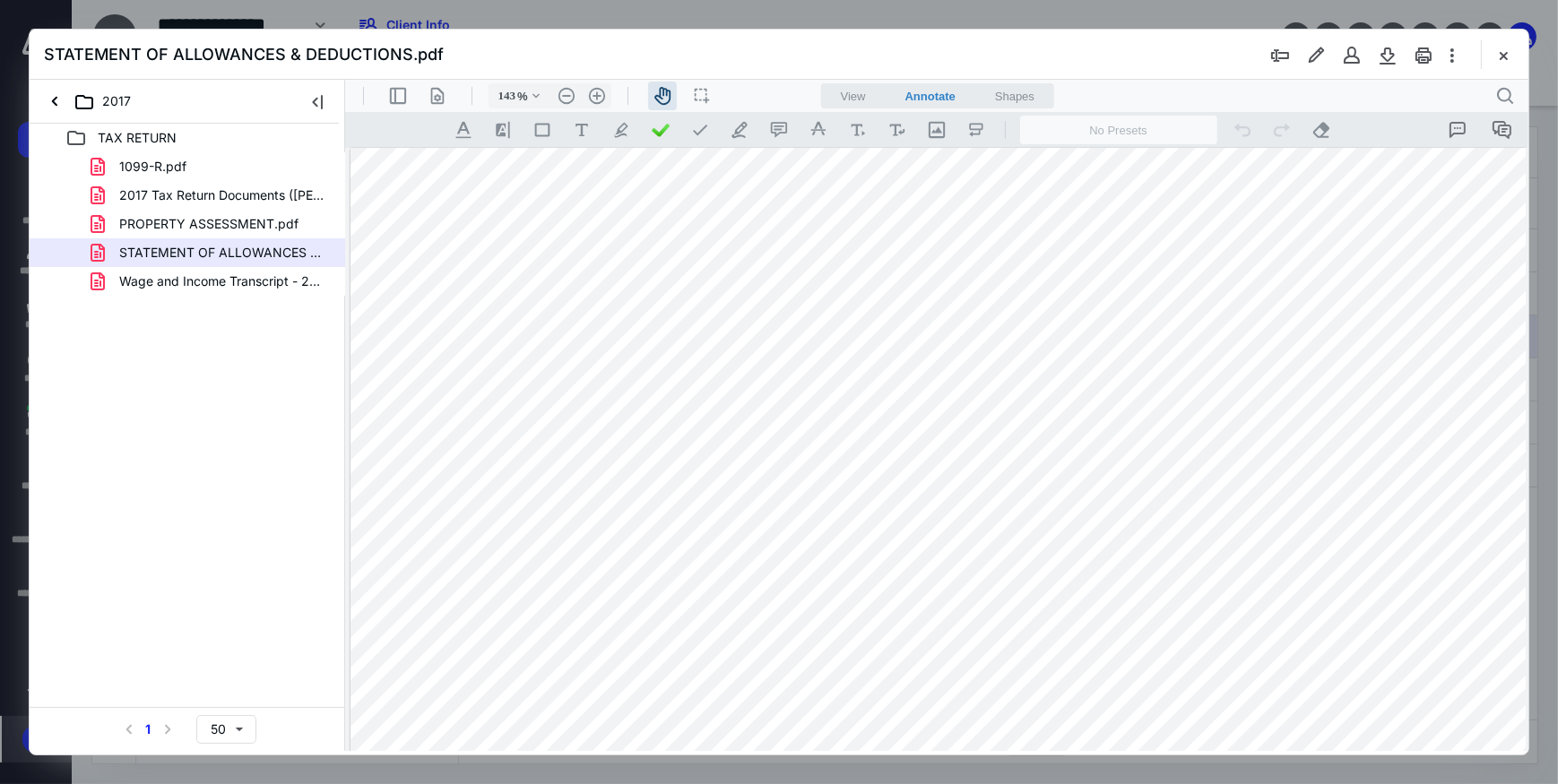 scroll, scrollTop: 0, scrollLeft: 0, axis: both 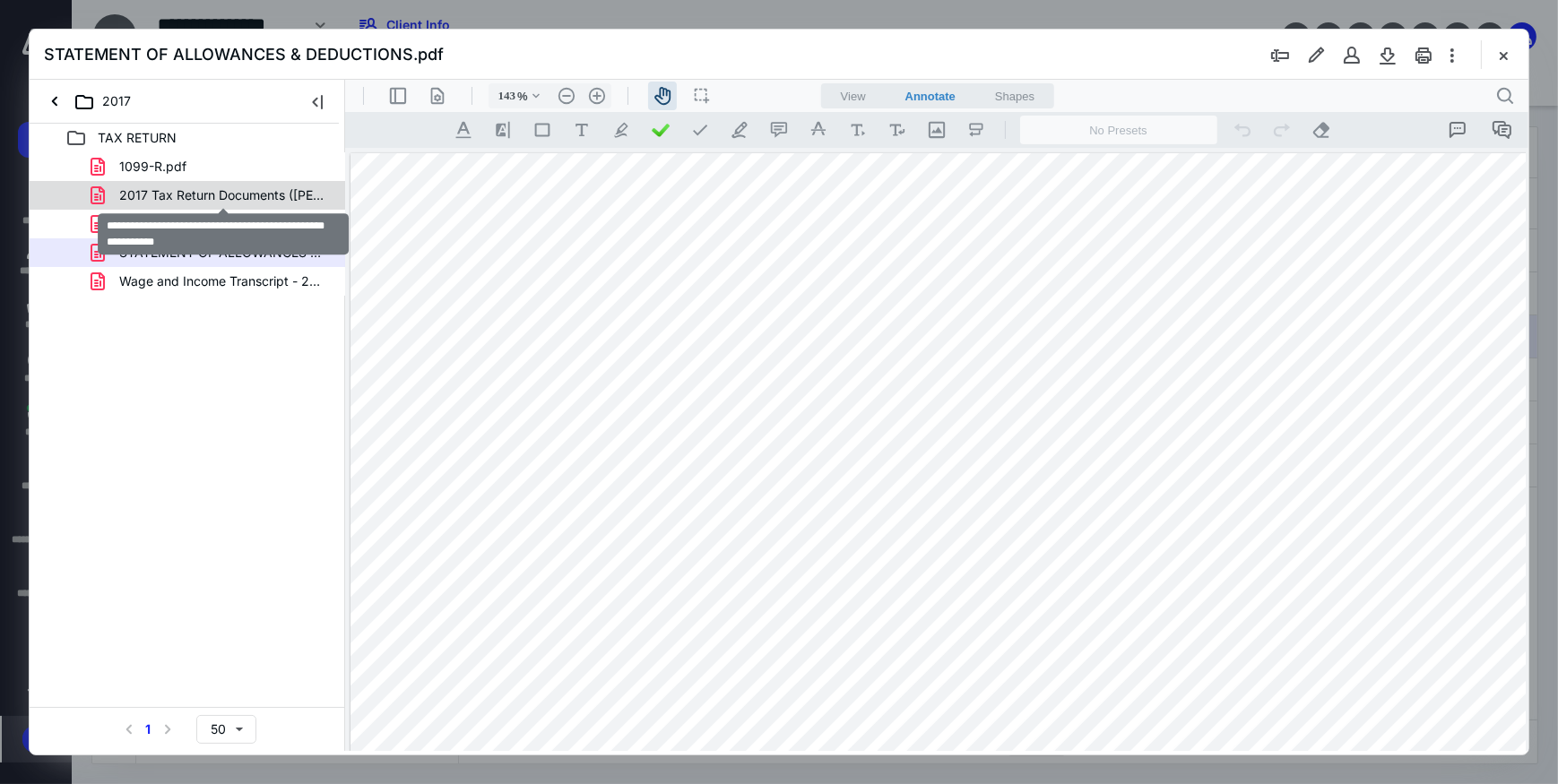 click on "2017 Tax Return Documents ([PERSON_NAME] - Client Copy).pdf" at bounding box center (223, 195) 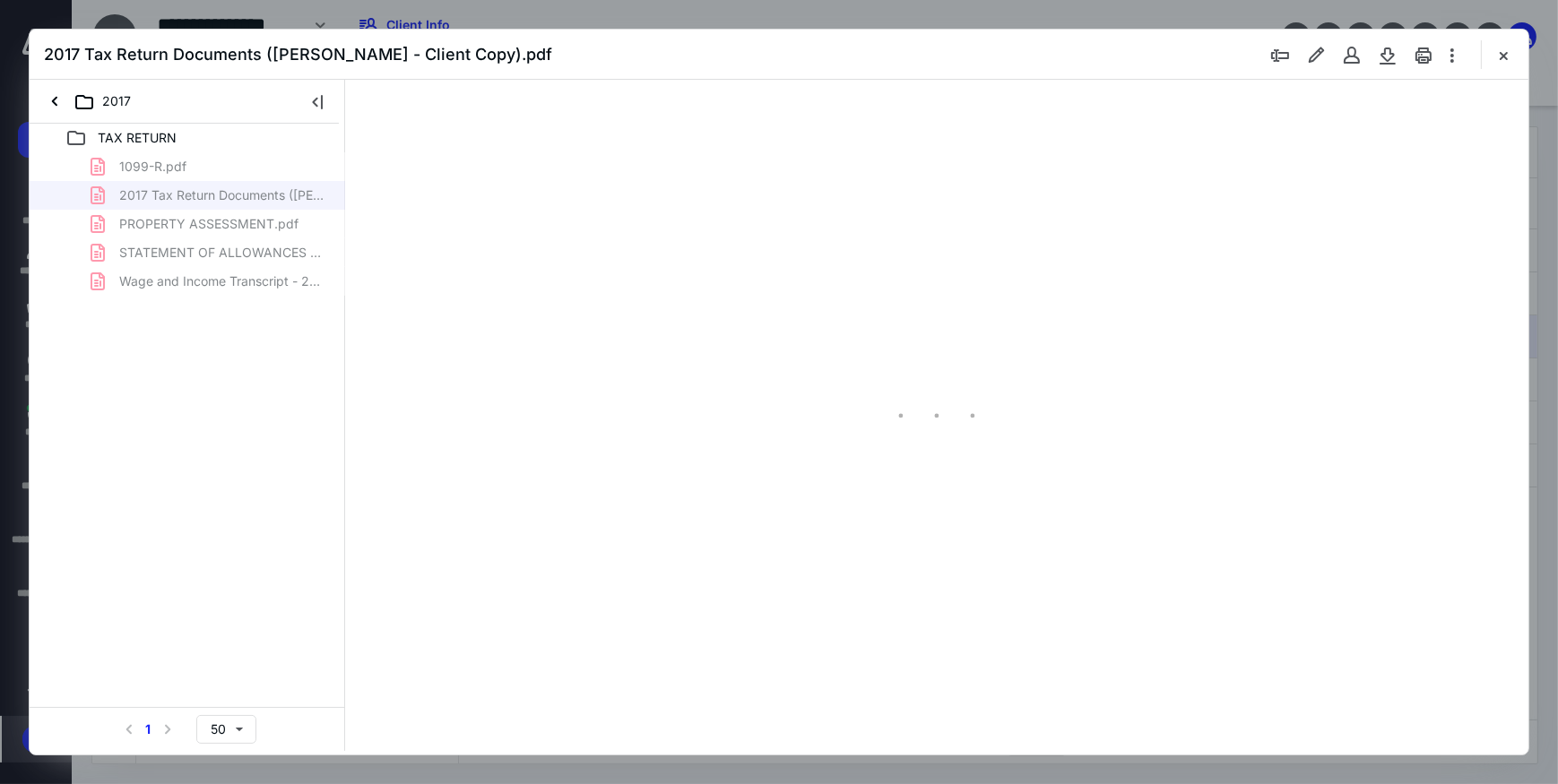 type on "85" 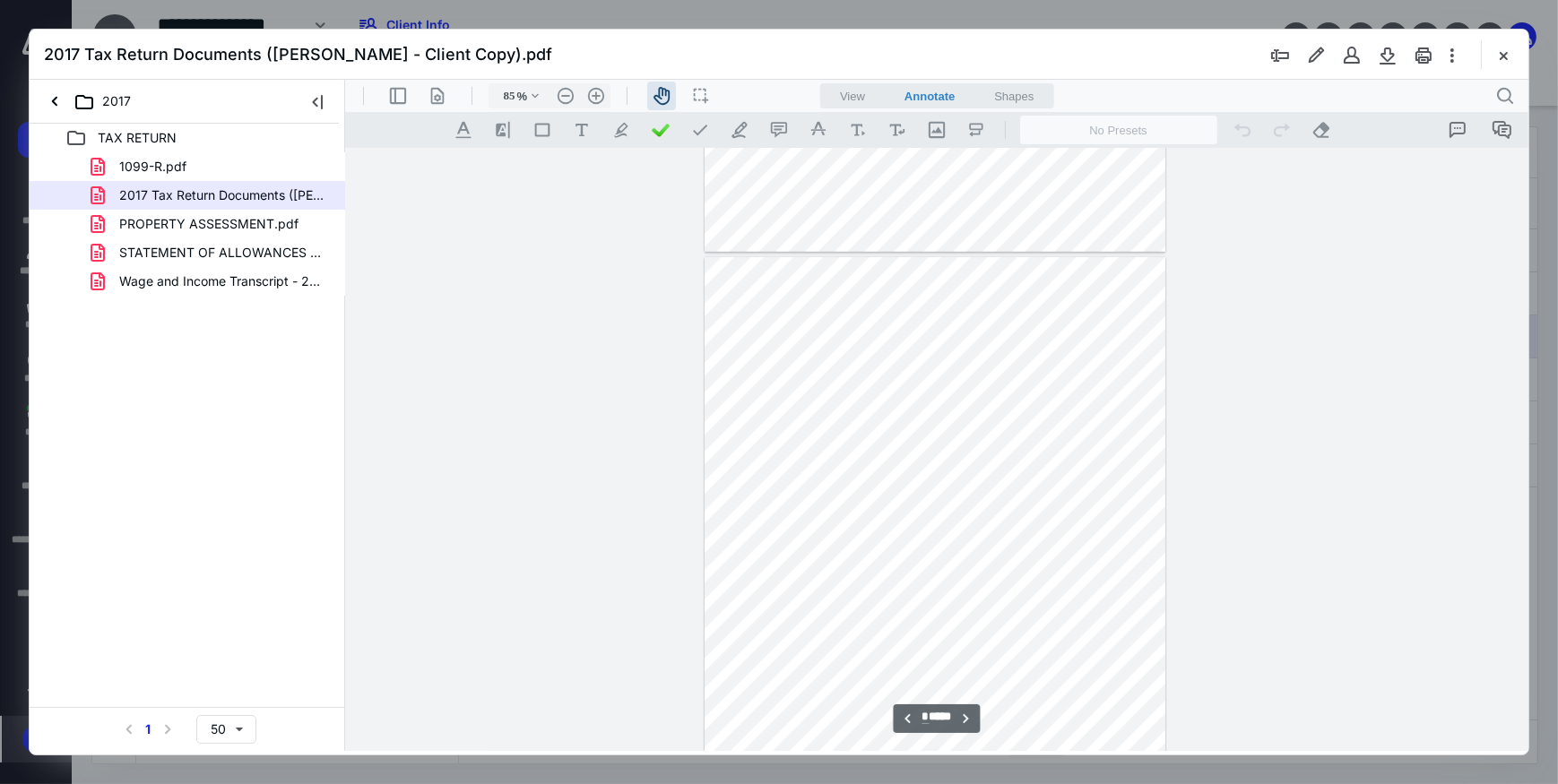 scroll, scrollTop: 1944, scrollLeft: 0, axis: vertical 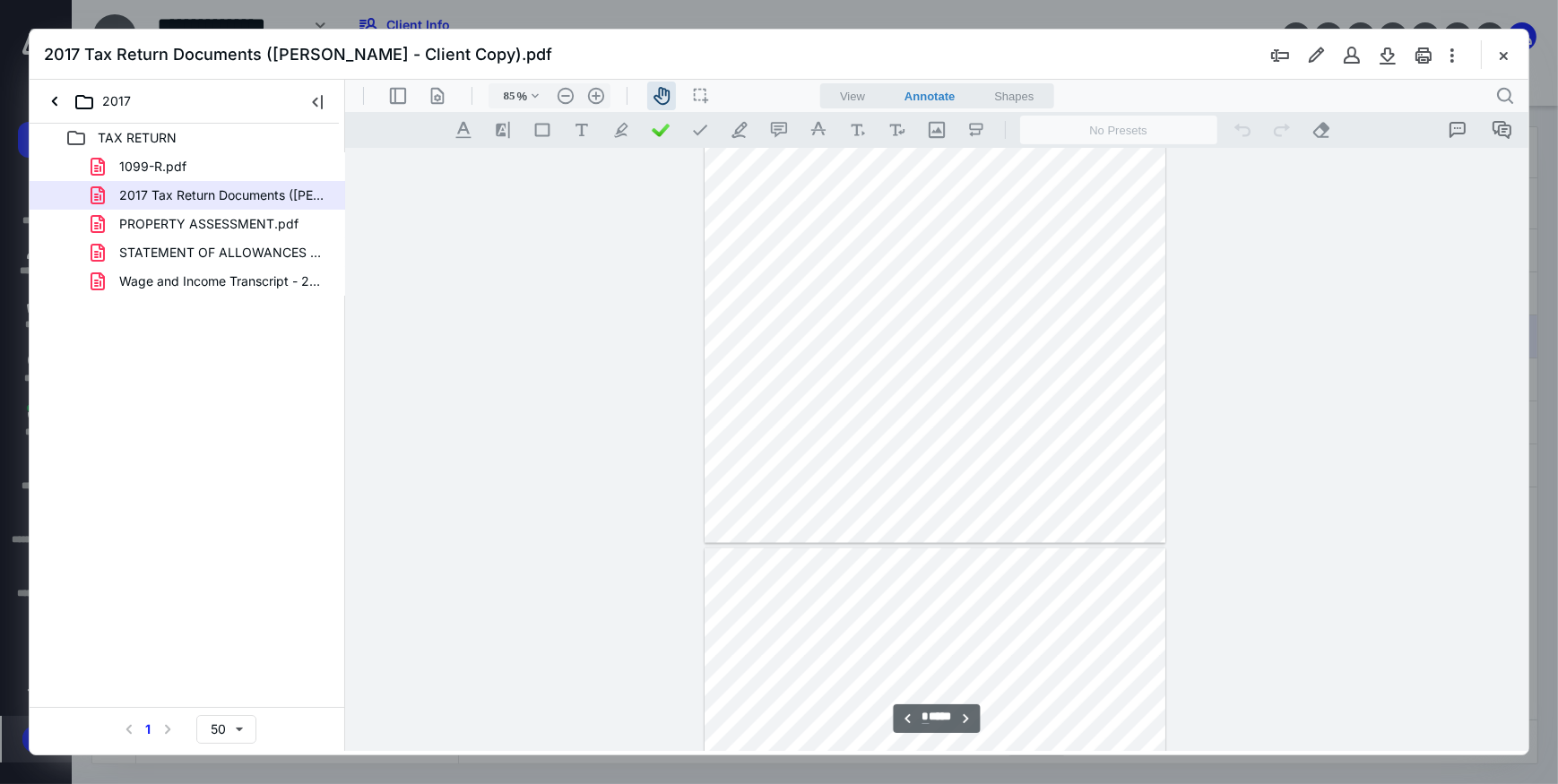 type on "*" 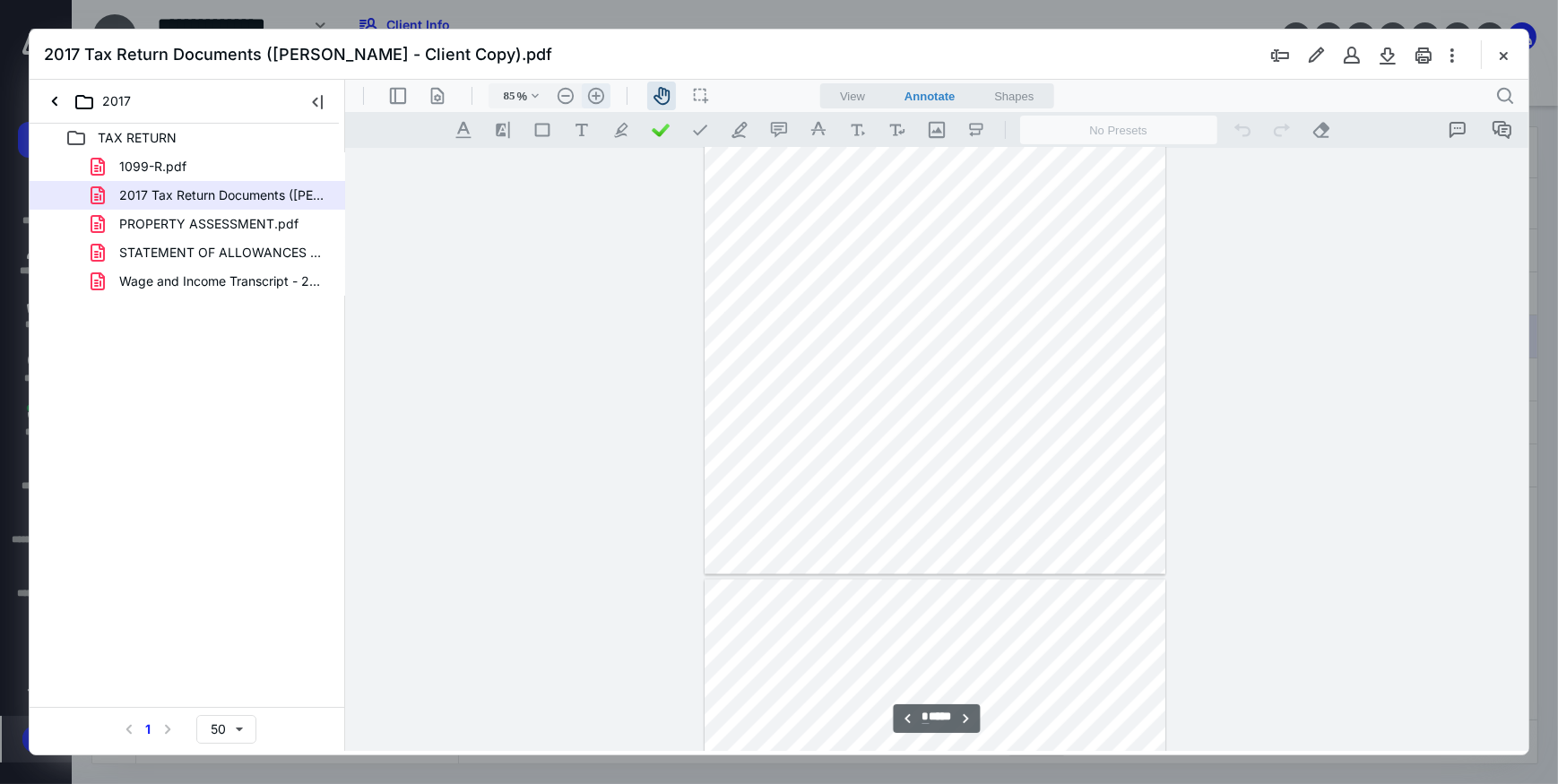 click on ".cls-1{fill:#abb0c4;} icon - header - zoom - in - line" at bounding box center [595, 95] 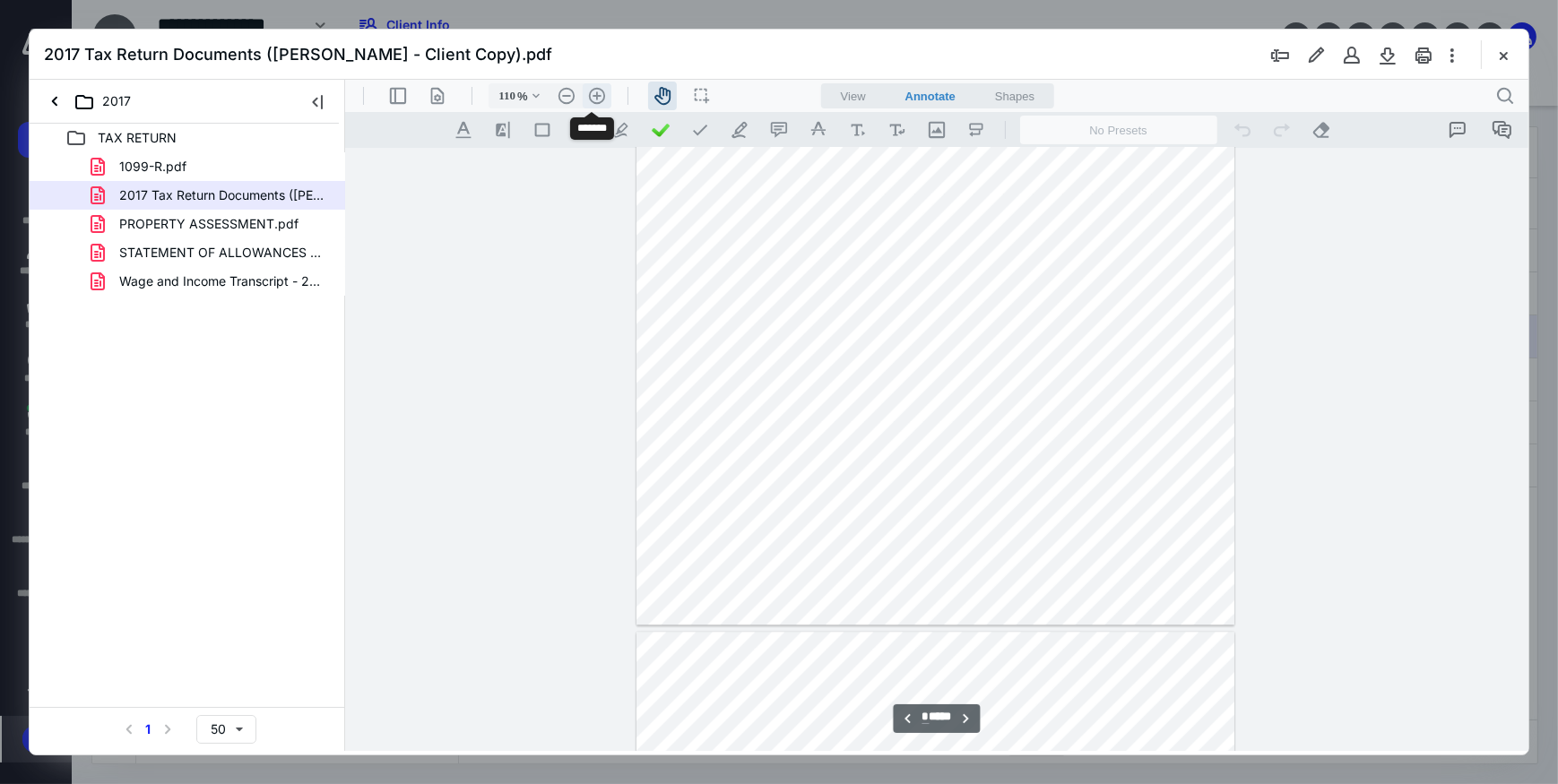 click on ".cls-1{fill:#abb0c4;} icon - header - zoom - in - line" at bounding box center (596, 95) 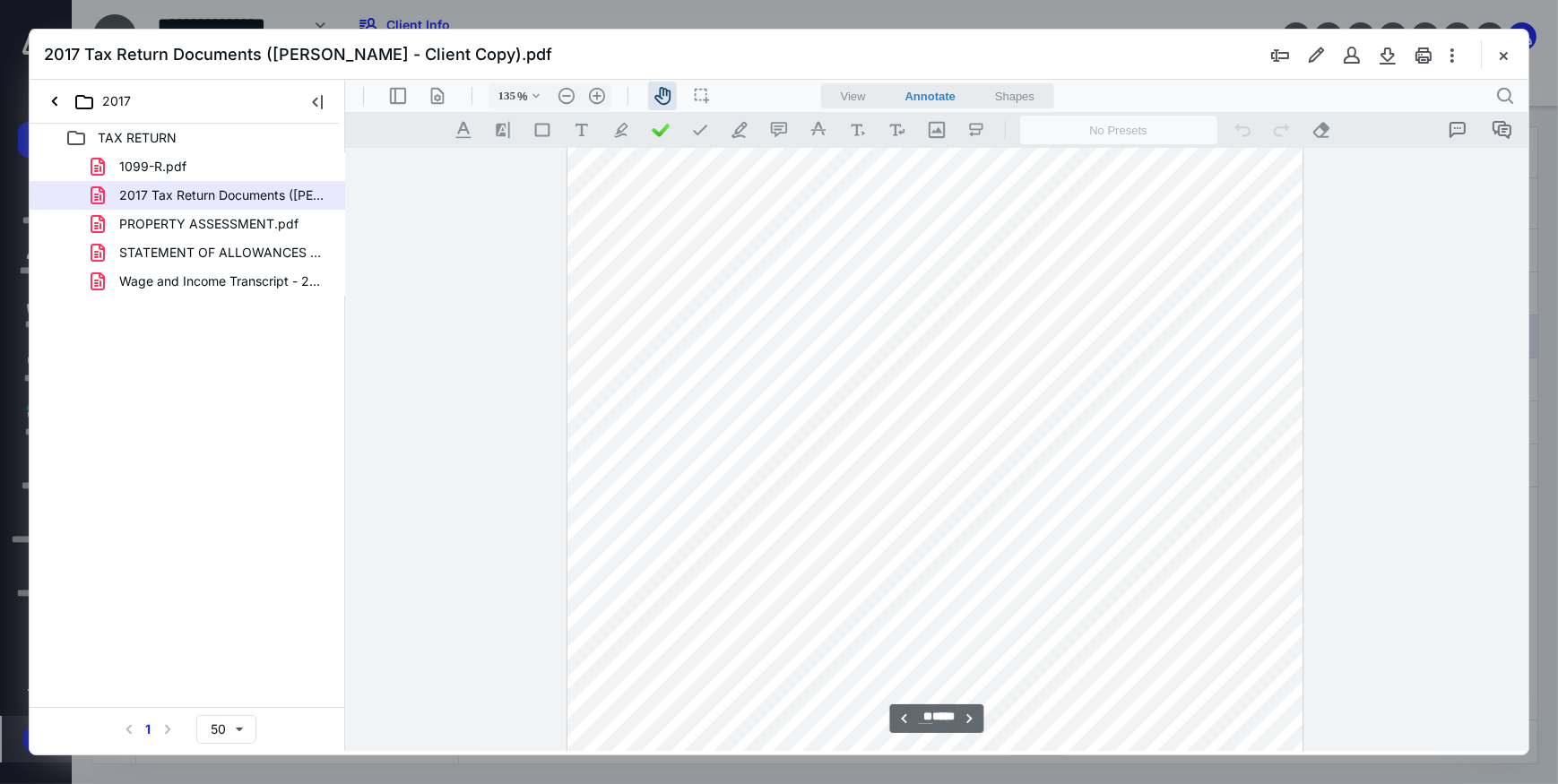 scroll, scrollTop: 10819, scrollLeft: 0, axis: vertical 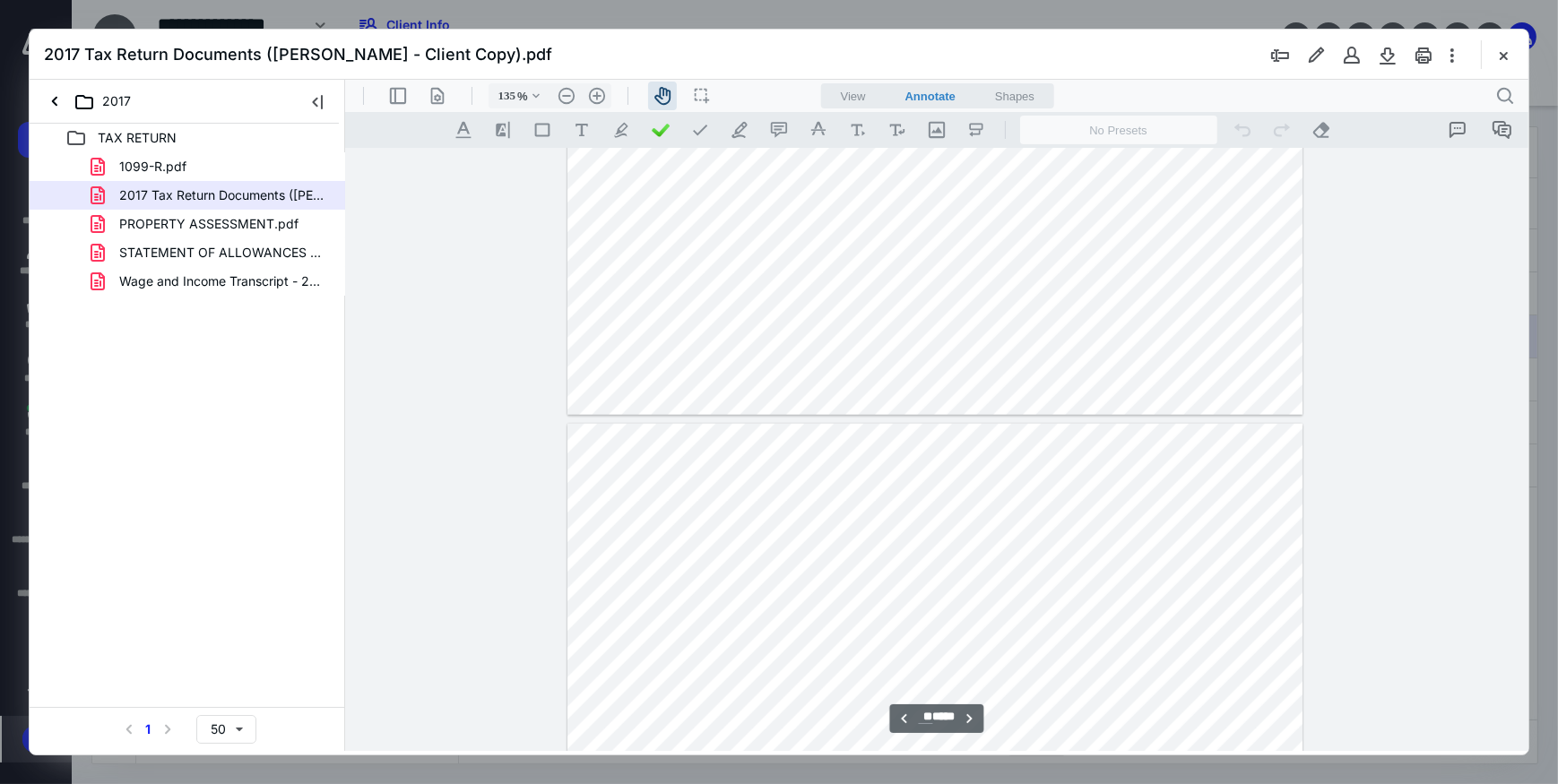 type on "**" 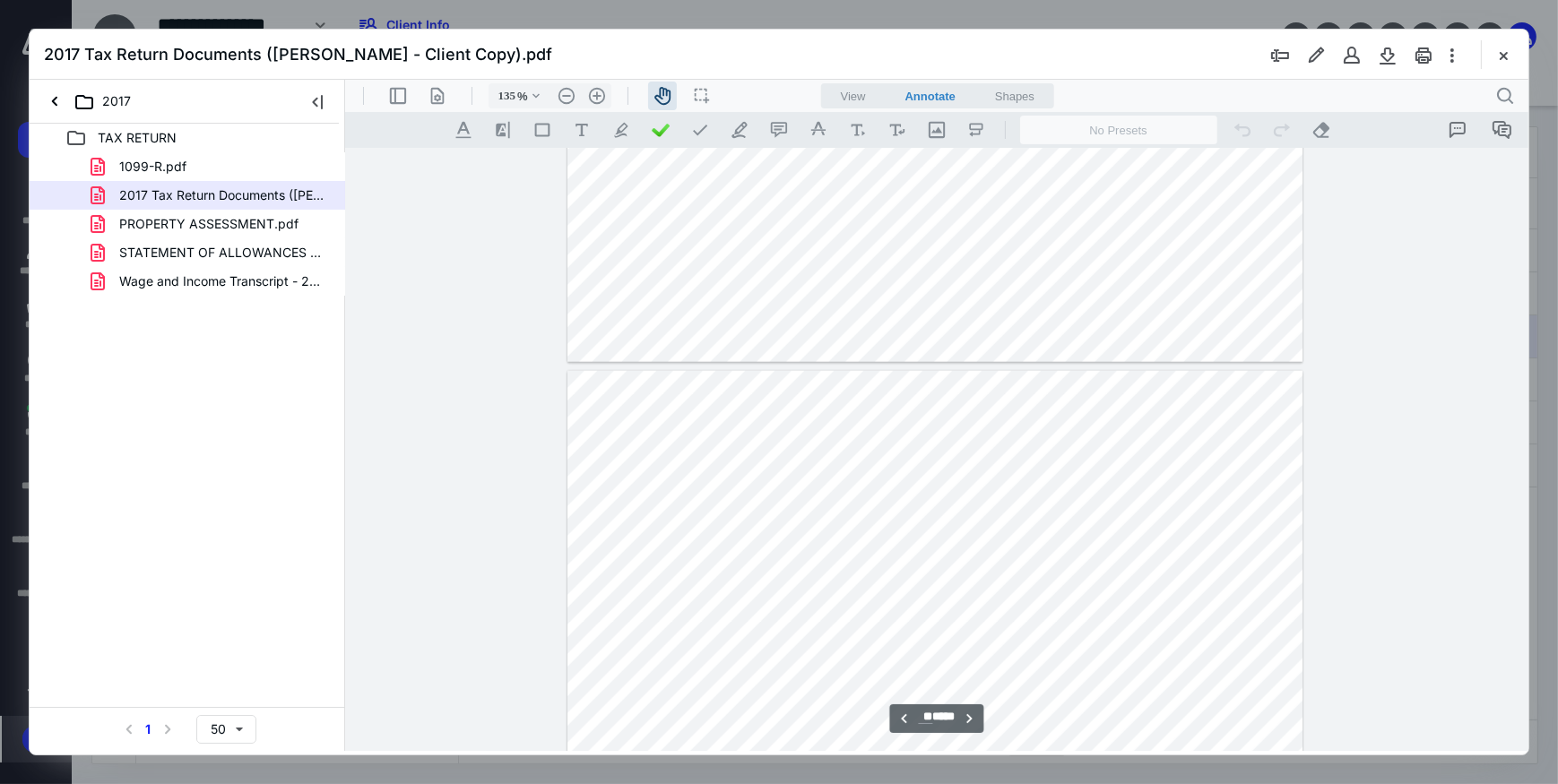 scroll, scrollTop: 11552, scrollLeft: 0, axis: vertical 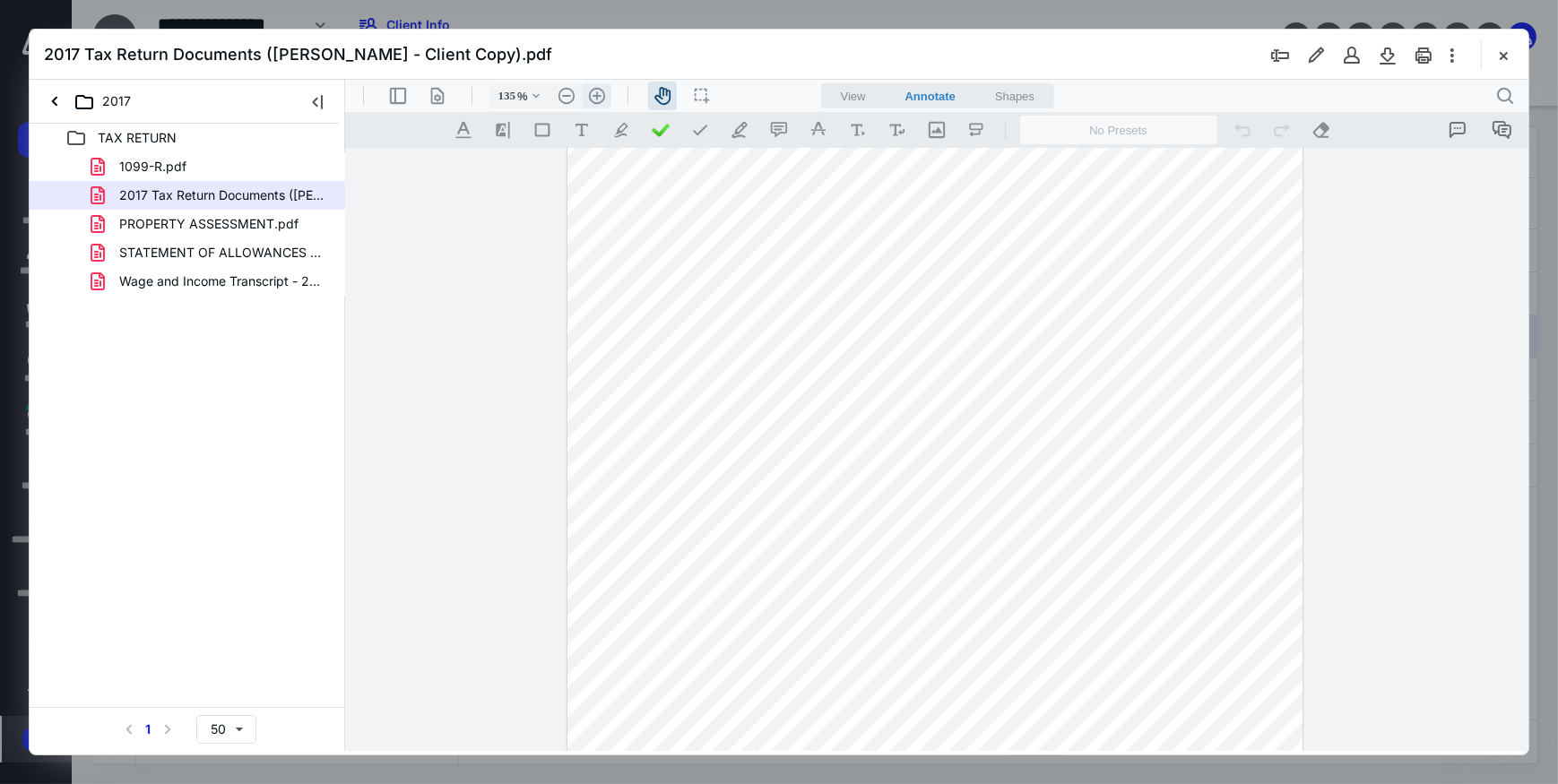click on ".cls-1{fill:#abb0c4;} icon - header - zoom - in - line" at bounding box center [596, 95] 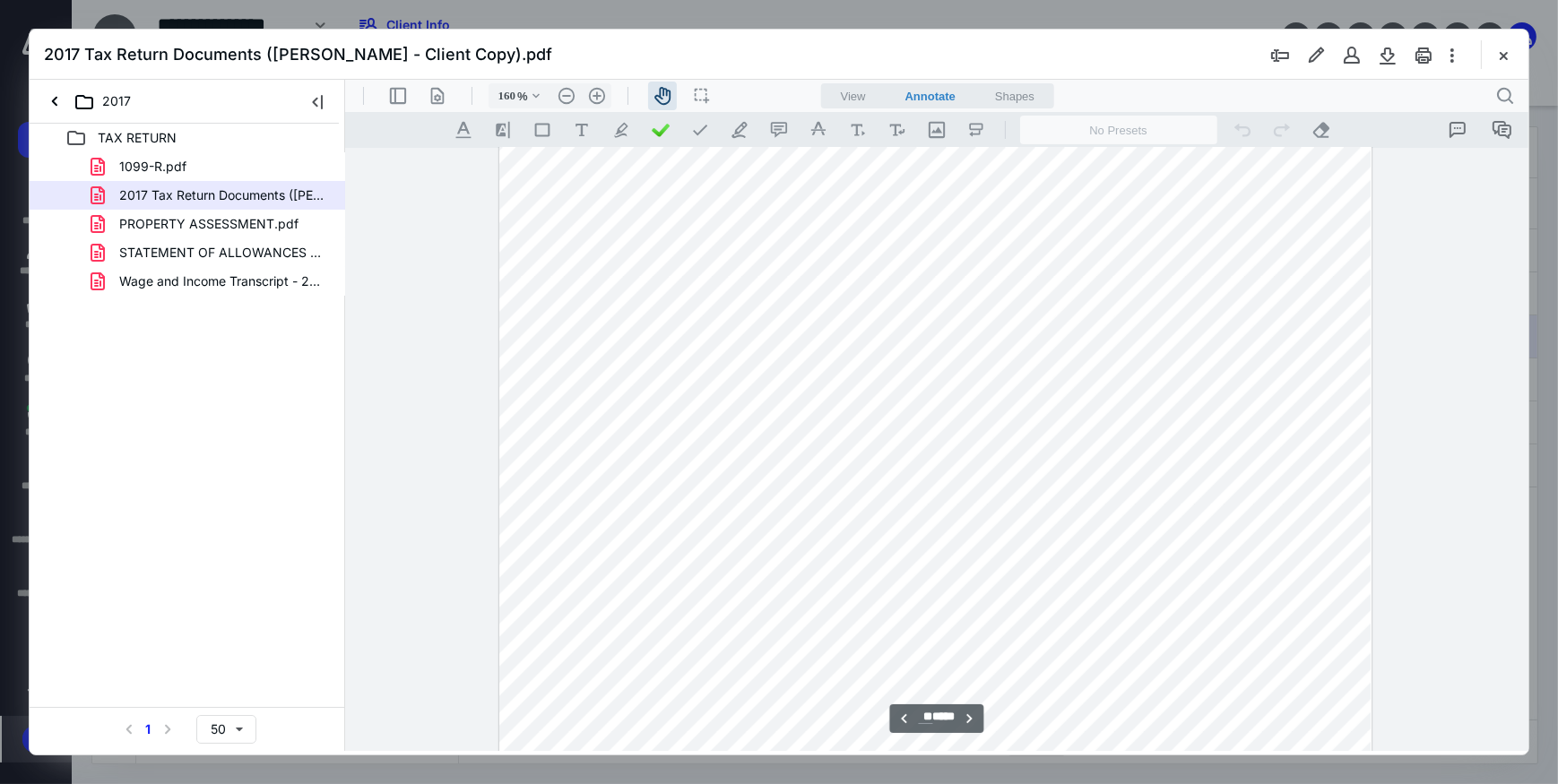 scroll, scrollTop: 13837, scrollLeft: 0, axis: vertical 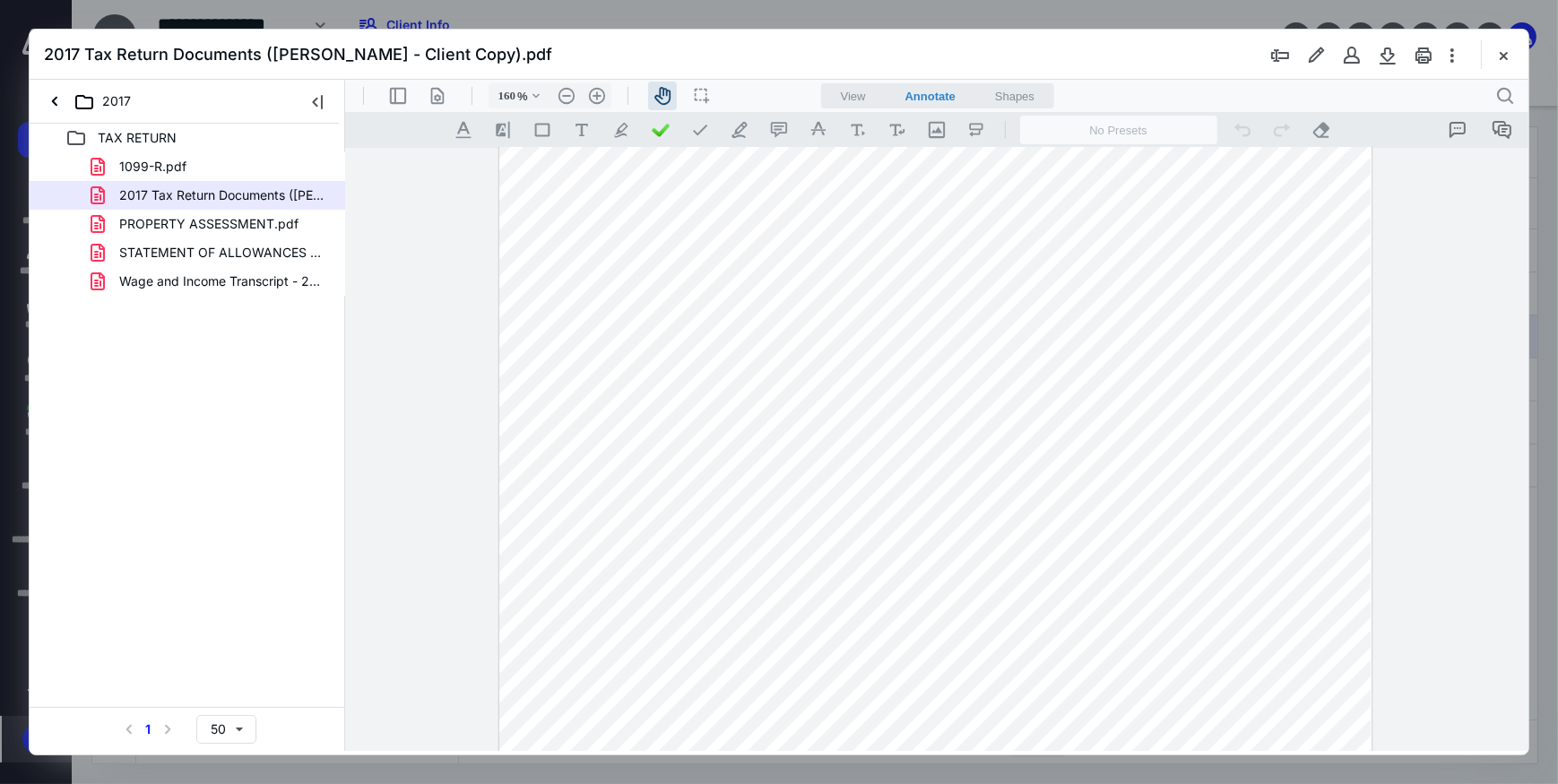 drag, startPoint x: 289, startPoint y: 575, endPoint x: 289, endPoint y: 565, distance: 10 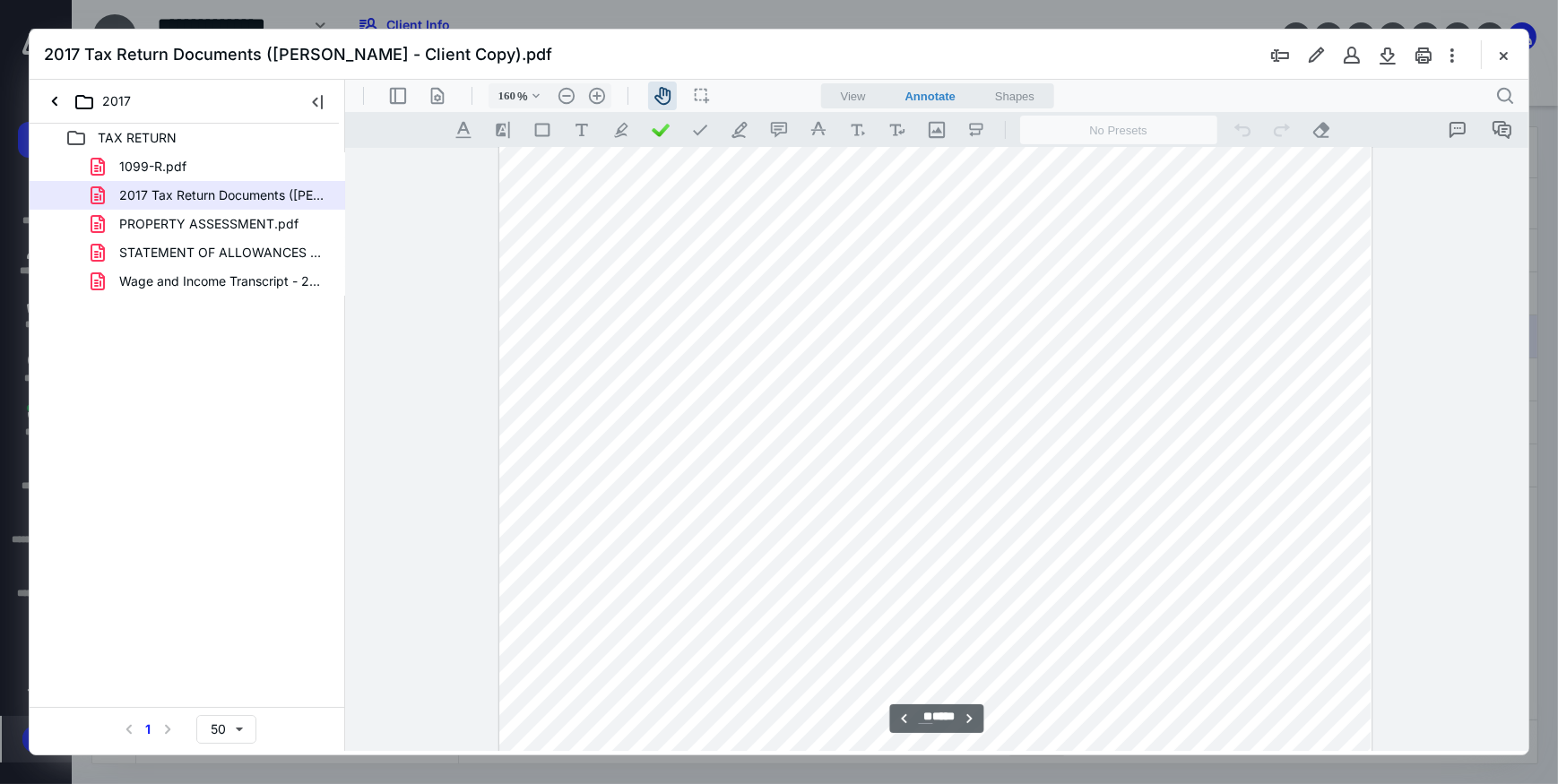 scroll, scrollTop: 33630, scrollLeft: 0, axis: vertical 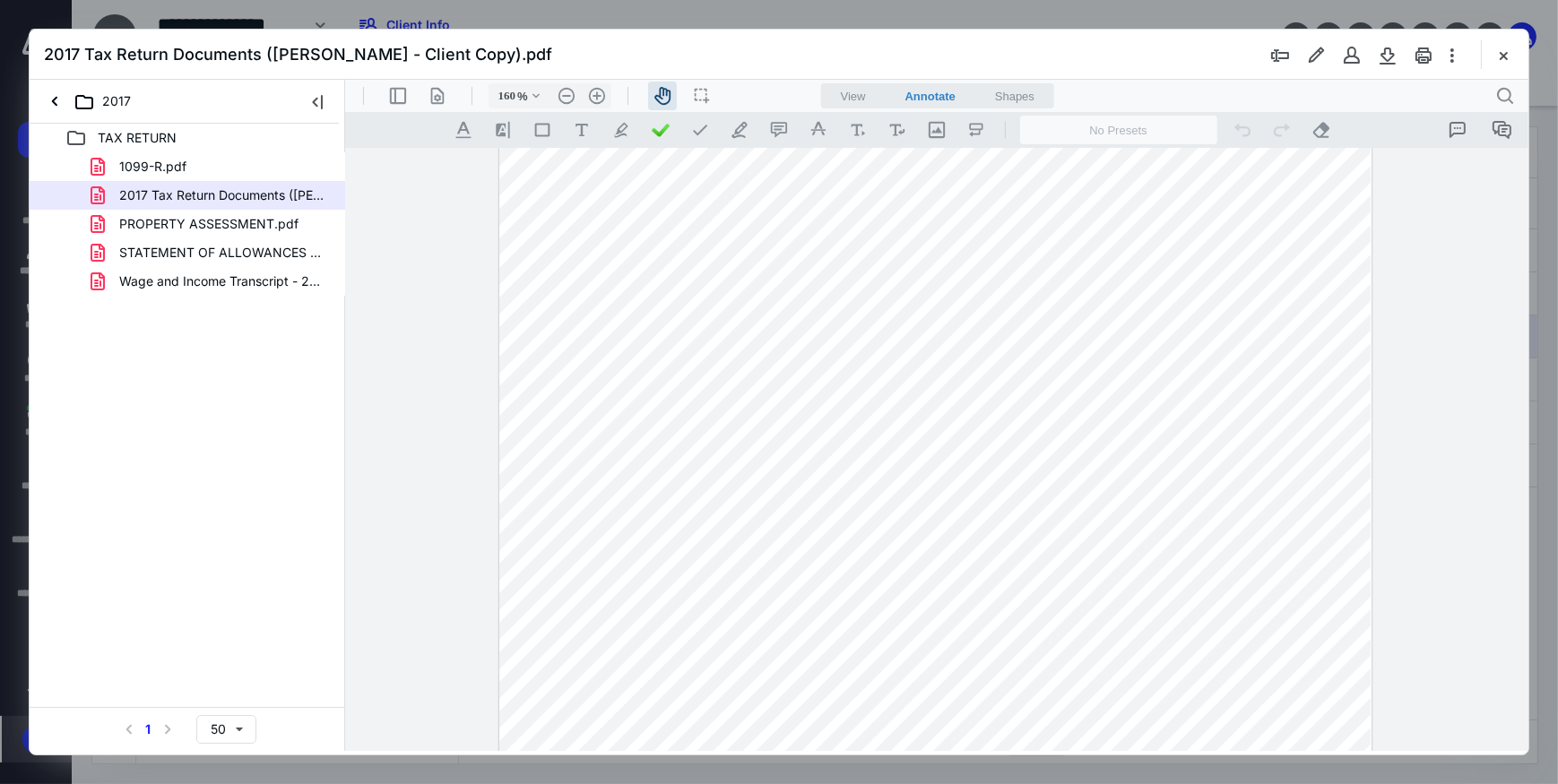 click at bounding box center [935, 240] 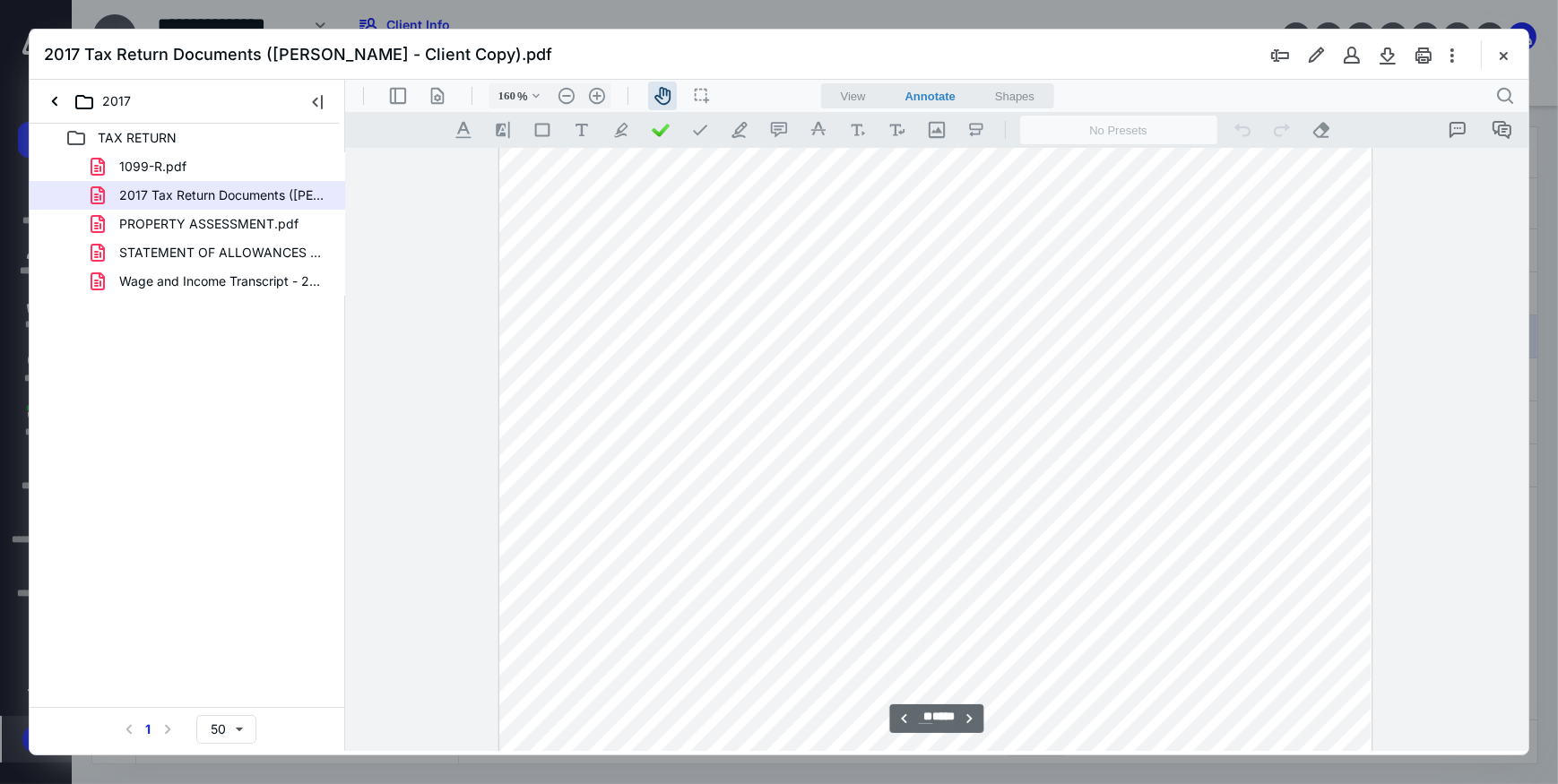 scroll, scrollTop: 26689, scrollLeft: 0, axis: vertical 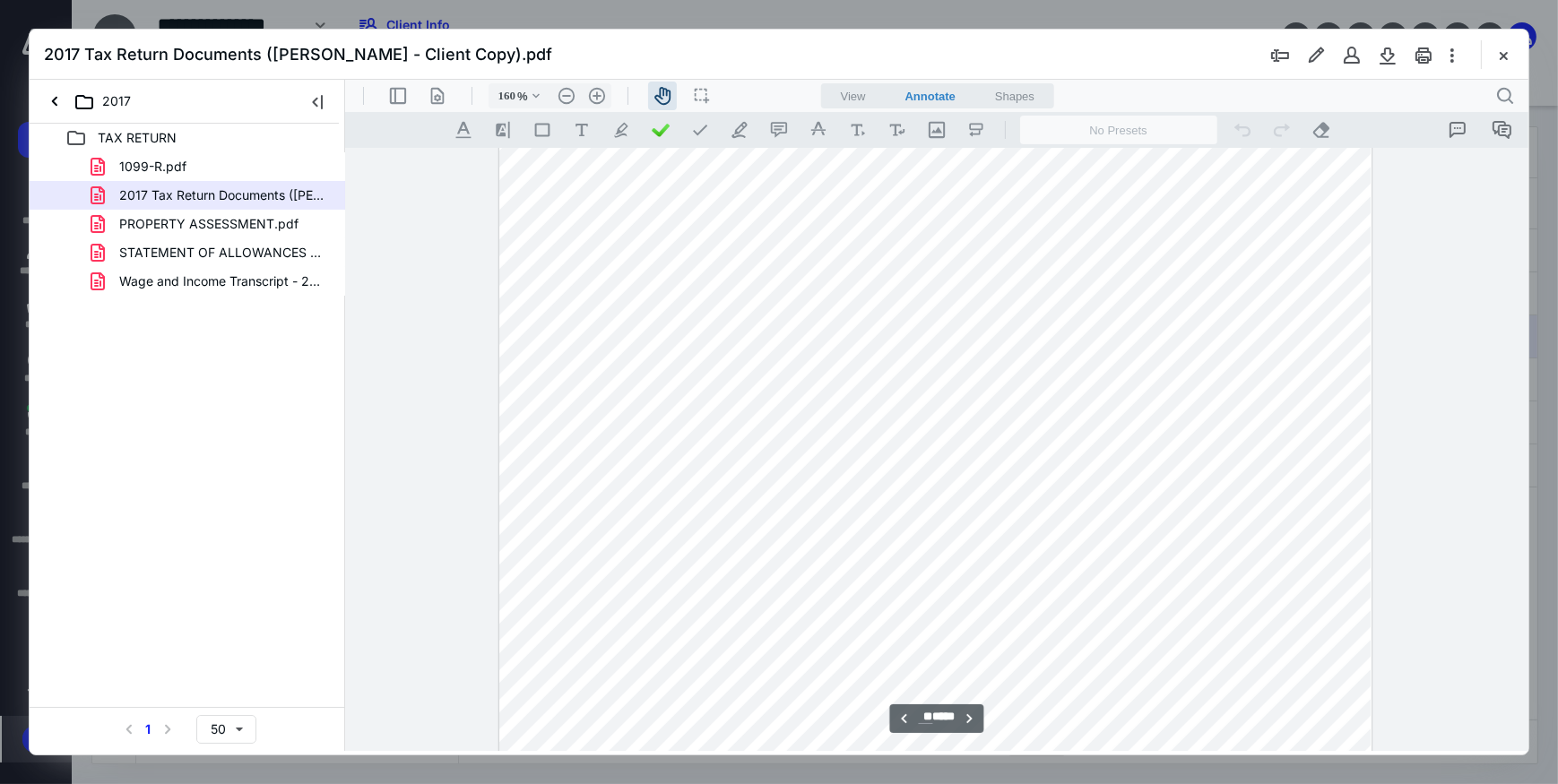 click on "**" at bounding box center [924, 716] 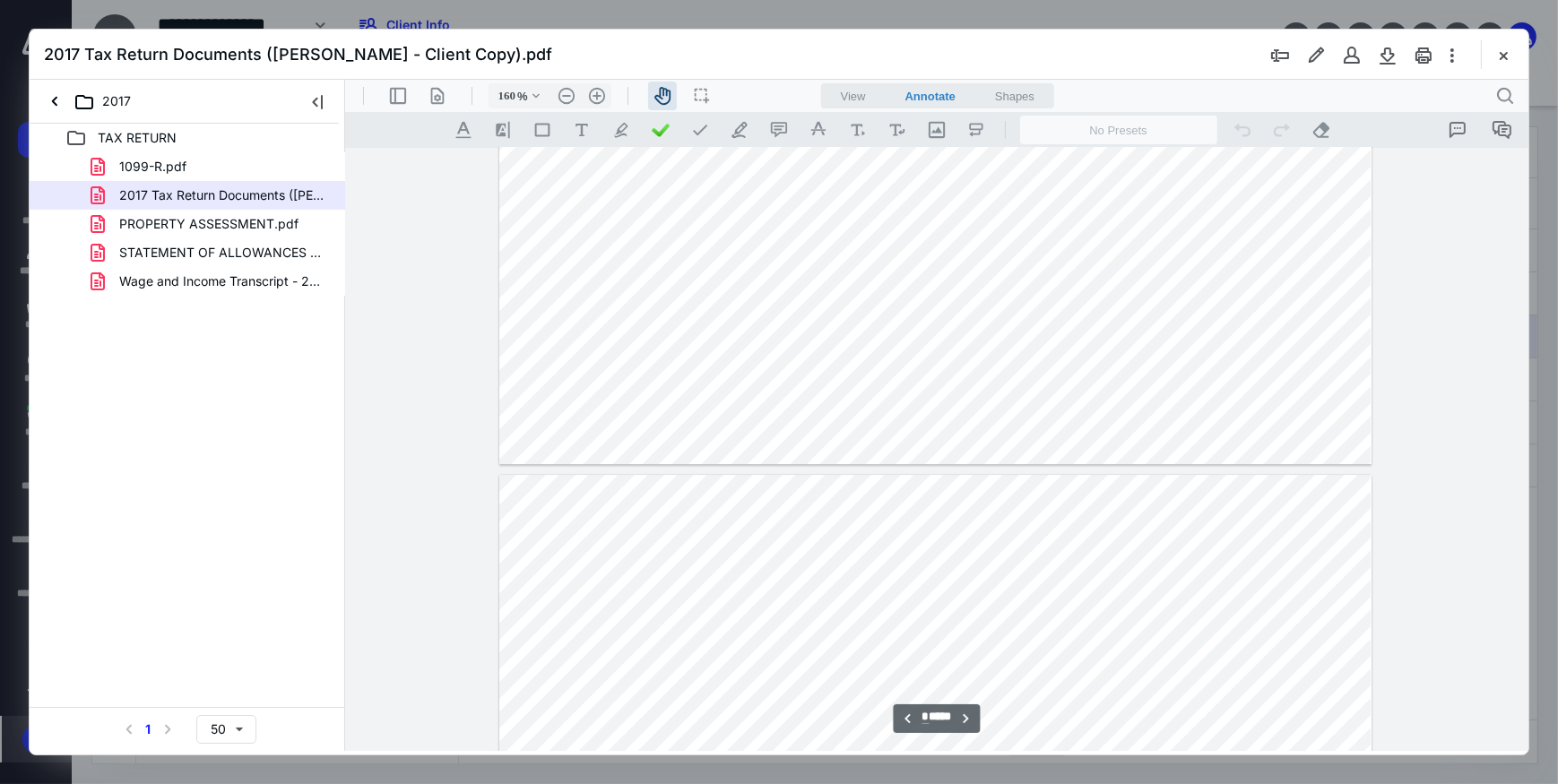 scroll, scrollTop: 8226, scrollLeft: 0, axis: vertical 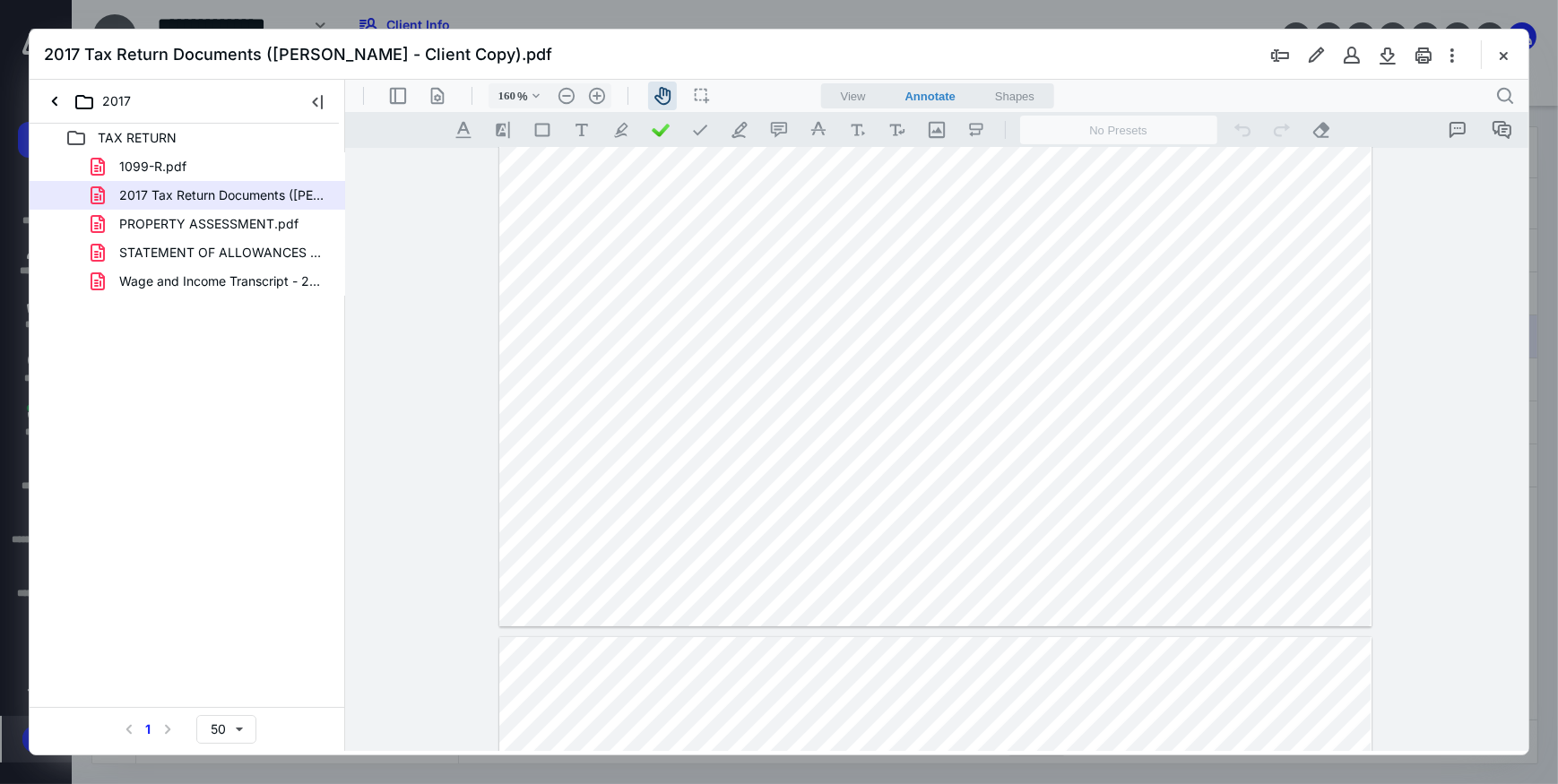 type on "*" 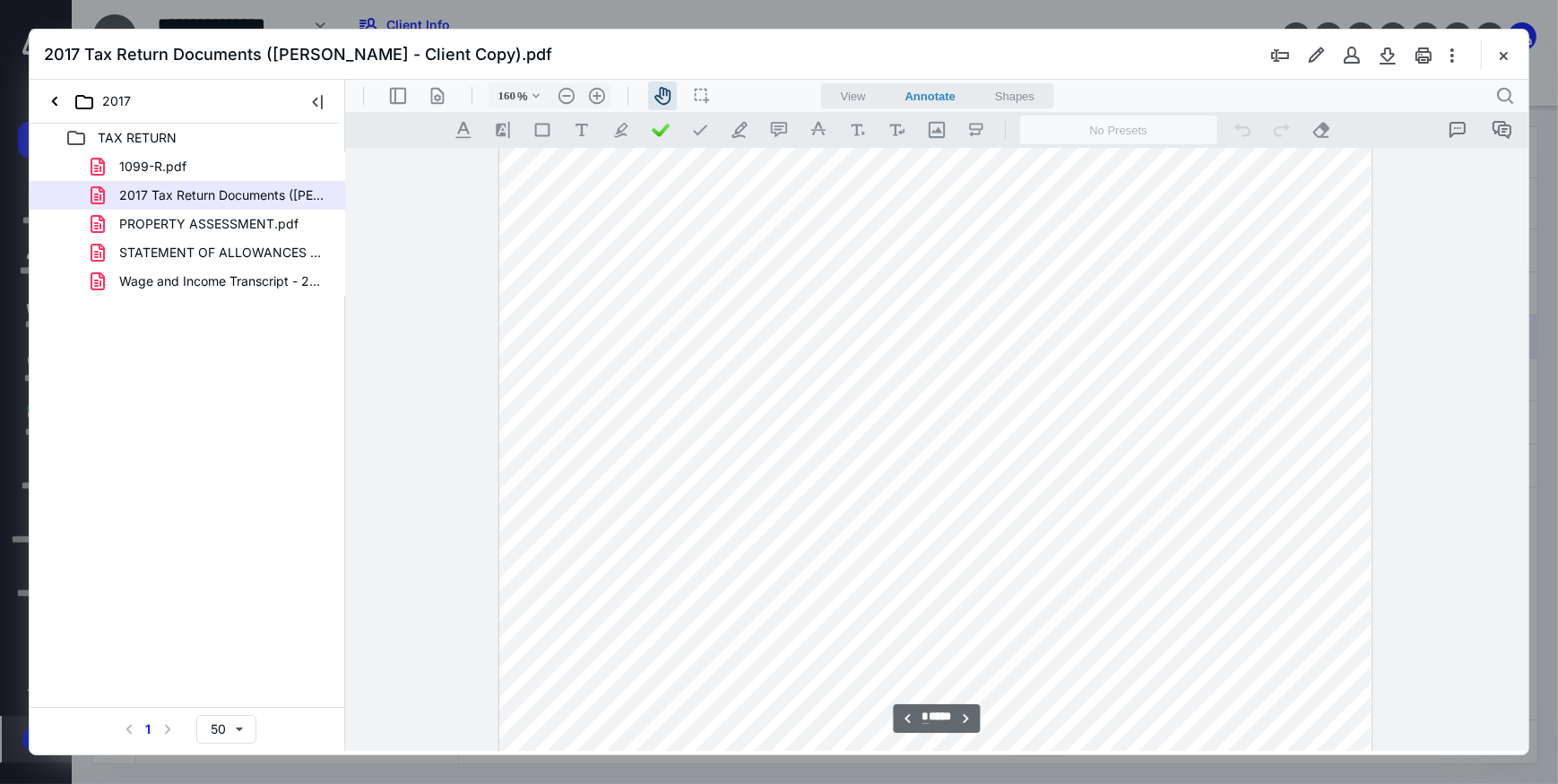 scroll, scrollTop: 9041, scrollLeft: 0, axis: vertical 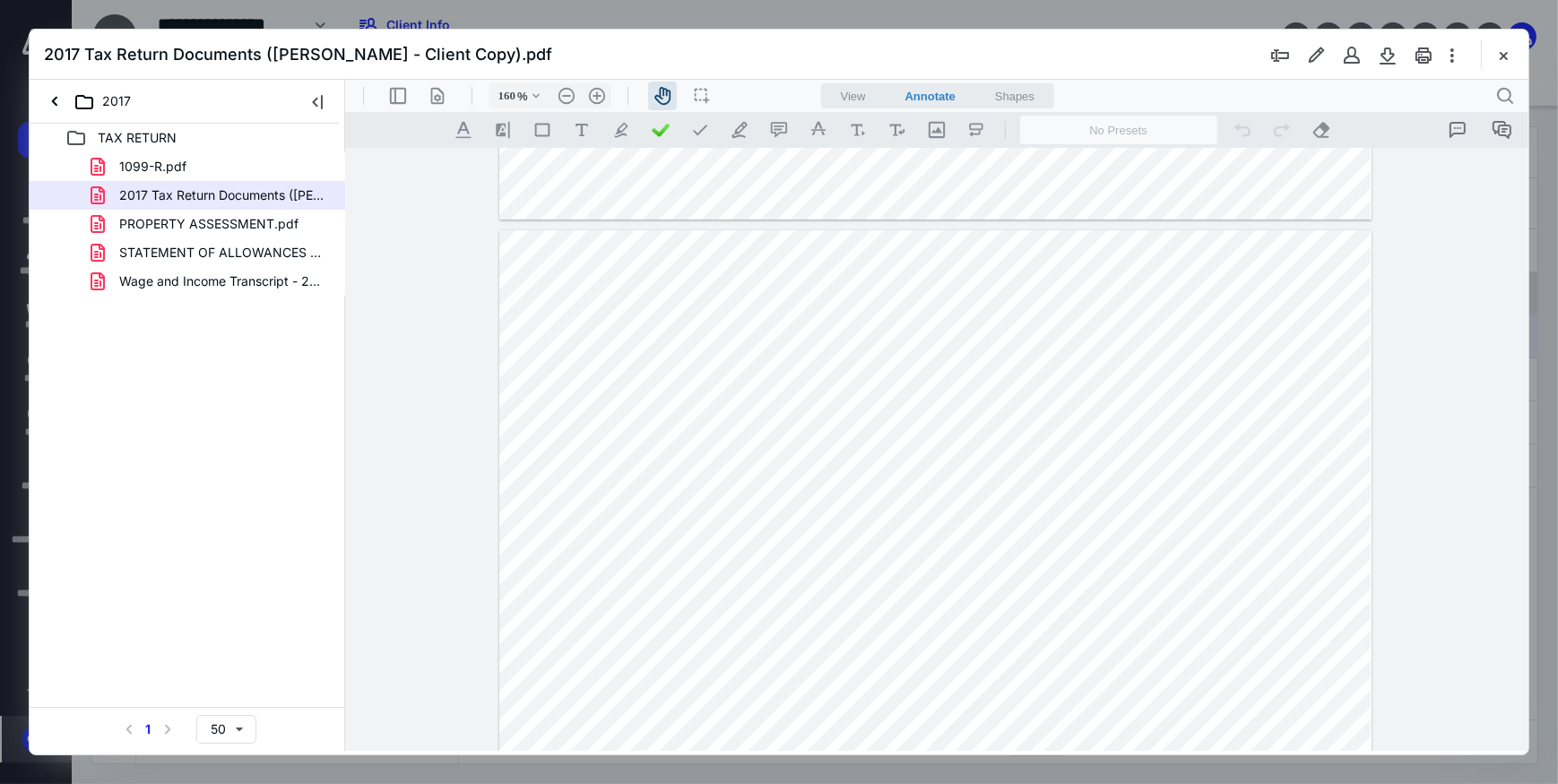 click at bounding box center (1503, 55) 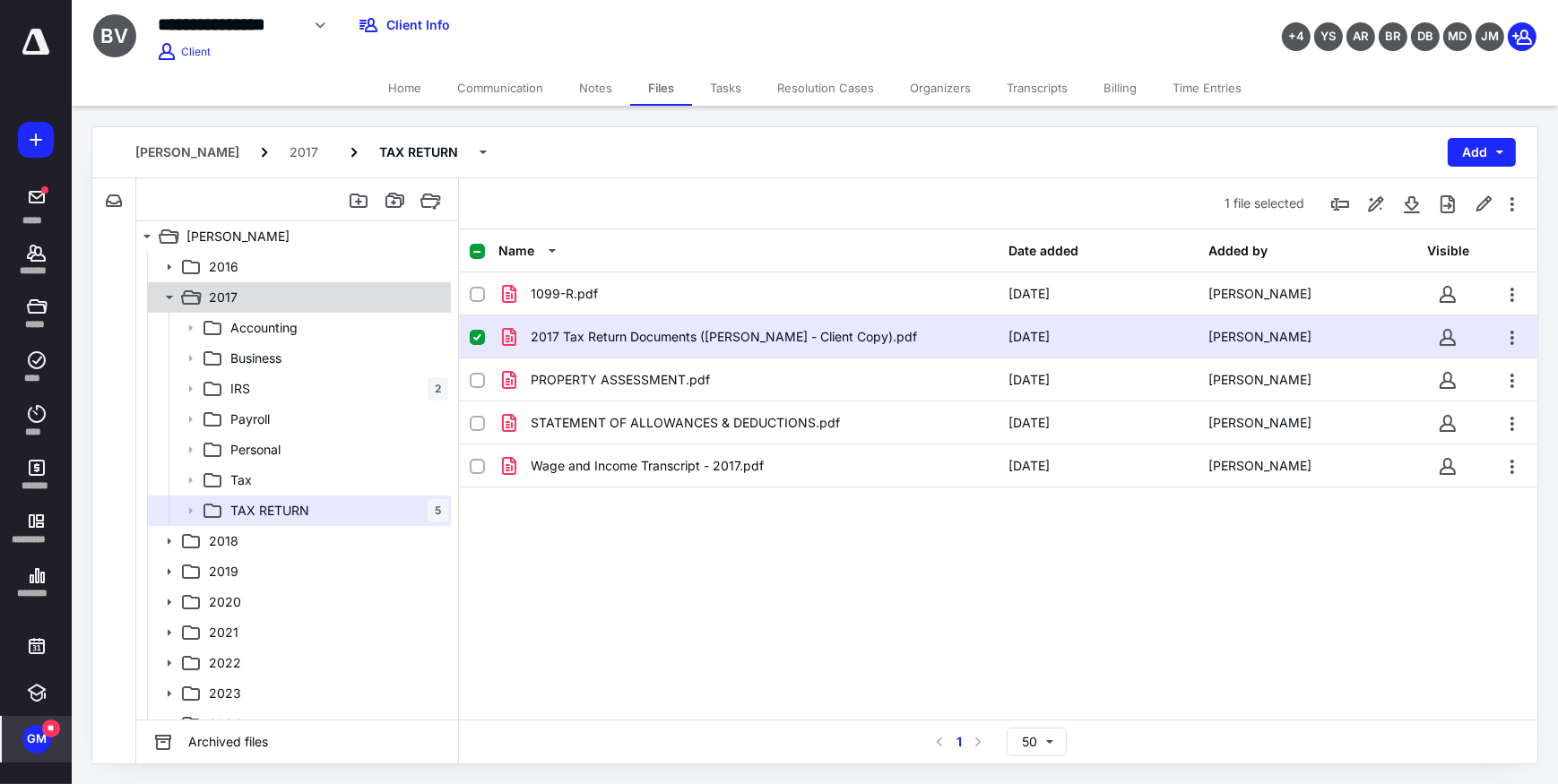 click 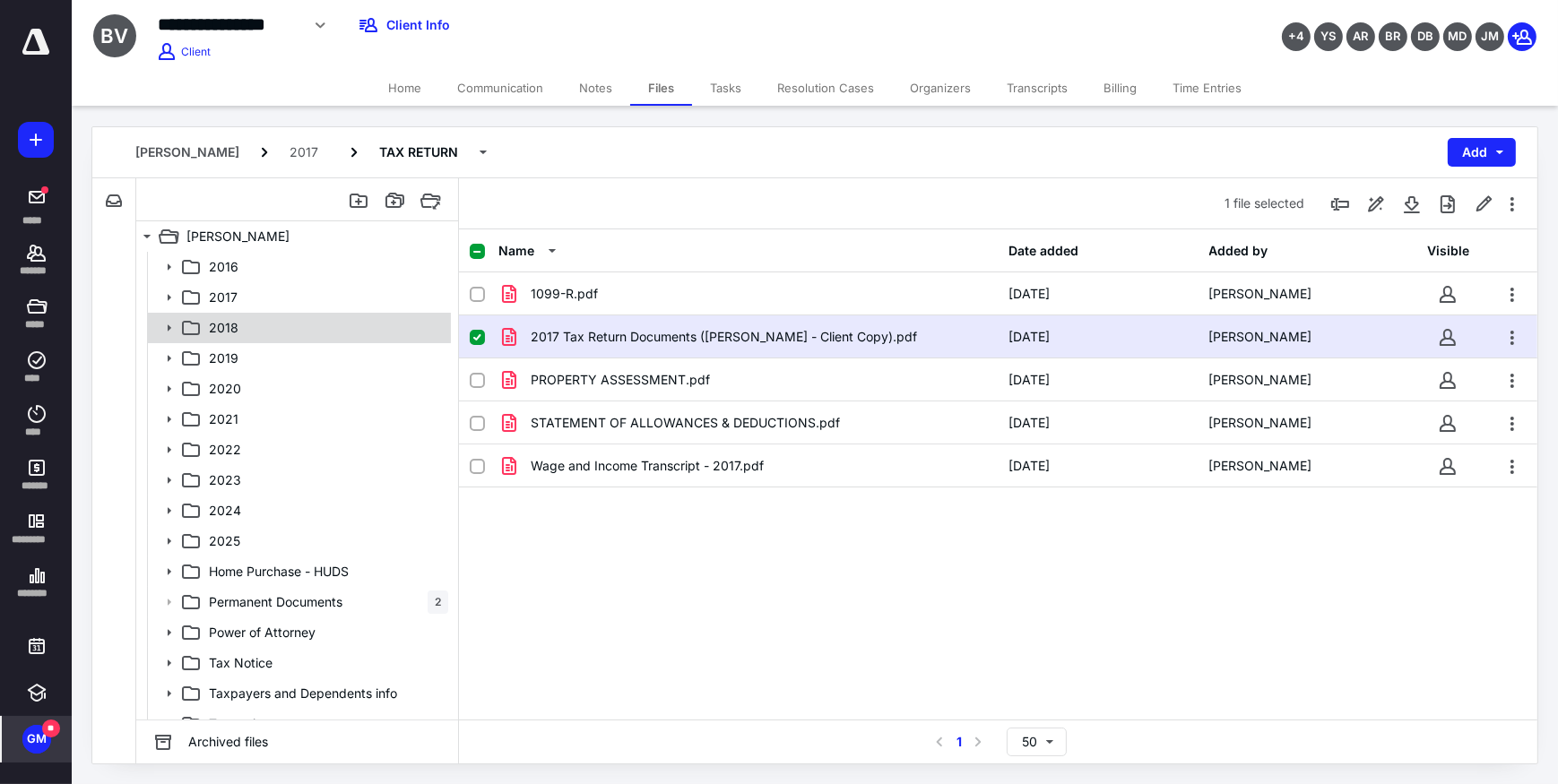 click 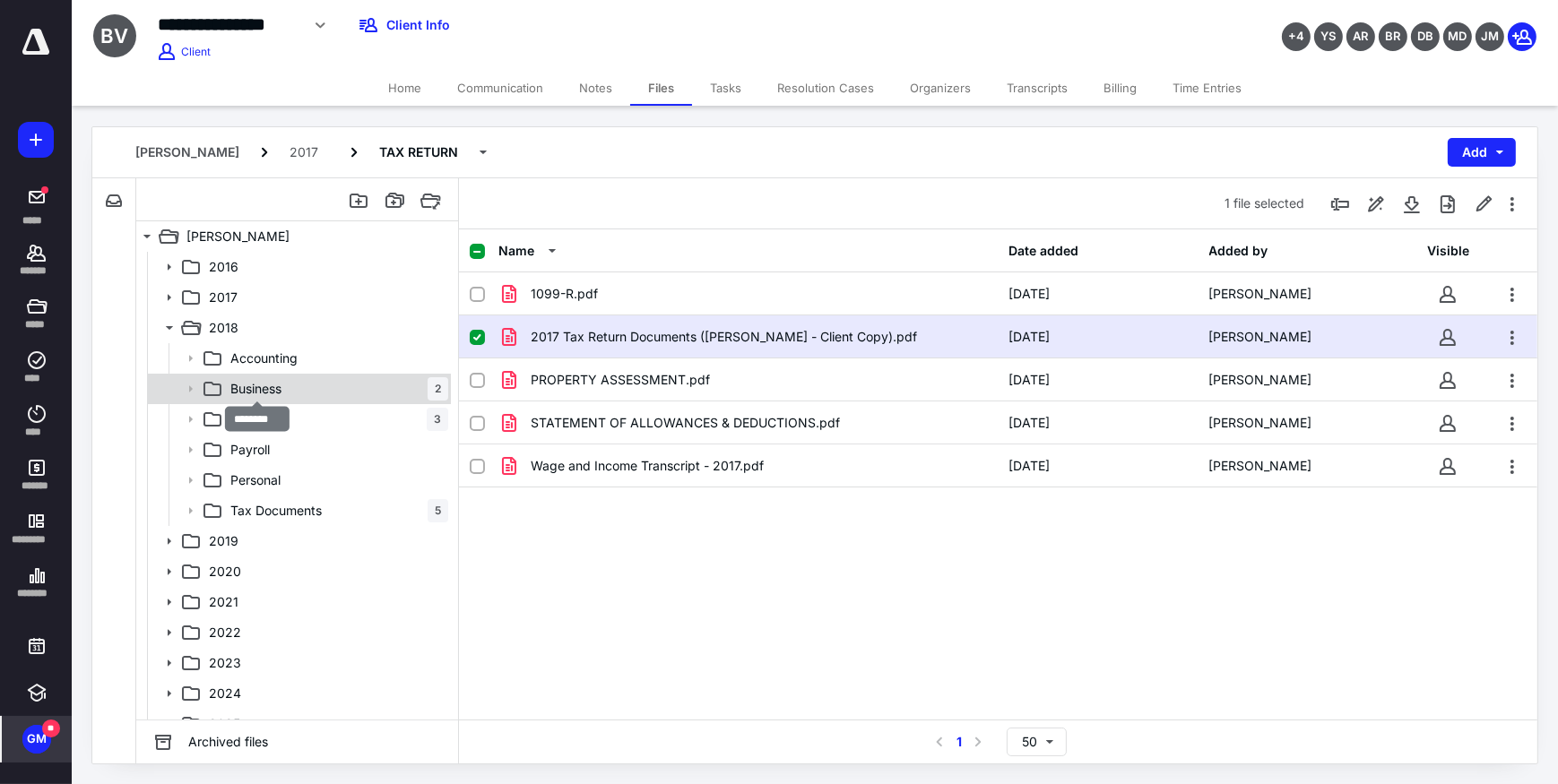 click on "Business" at bounding box center [255, 389] 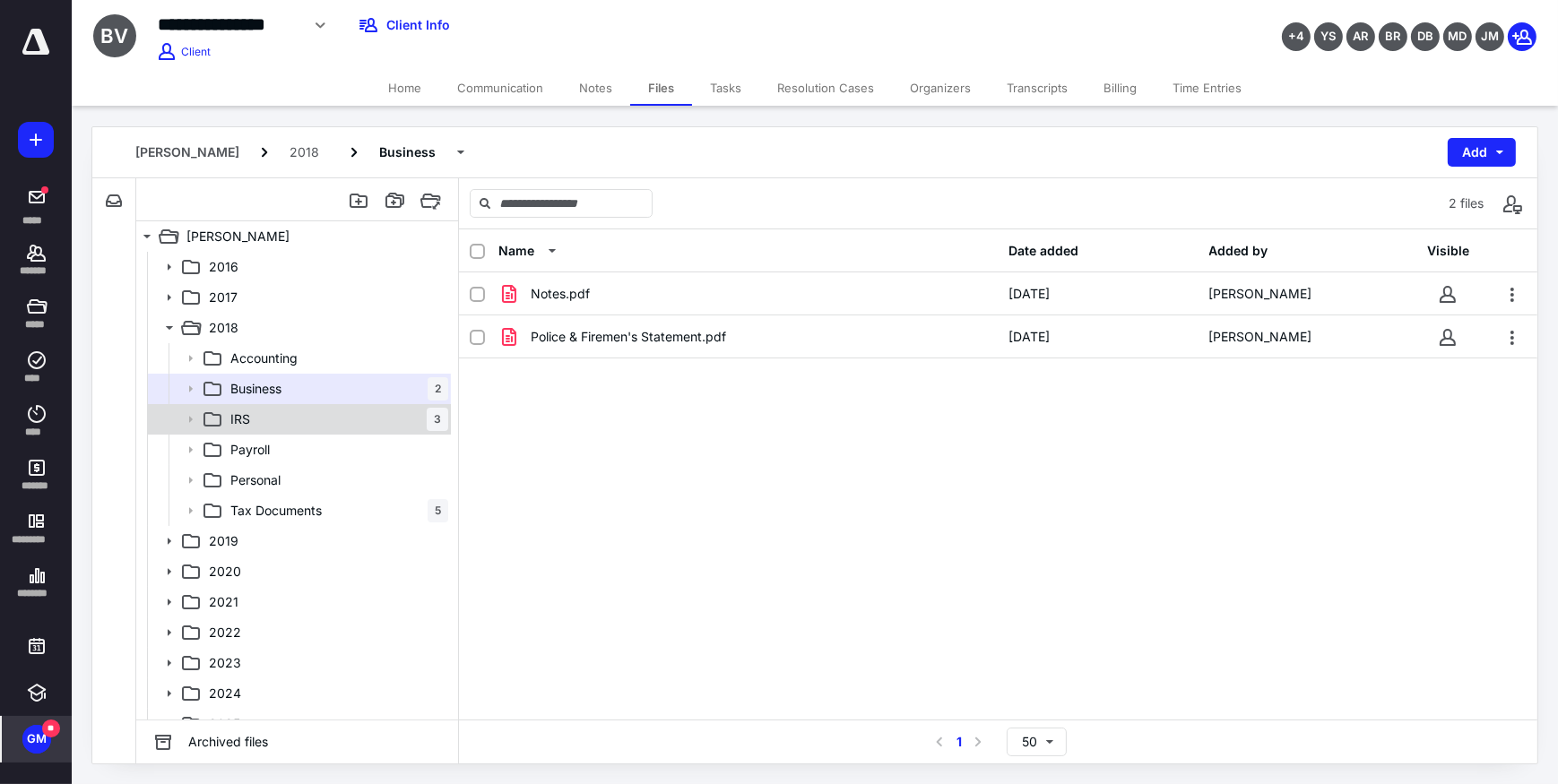 click on "IRS 3" at bounding box center [335, 419] 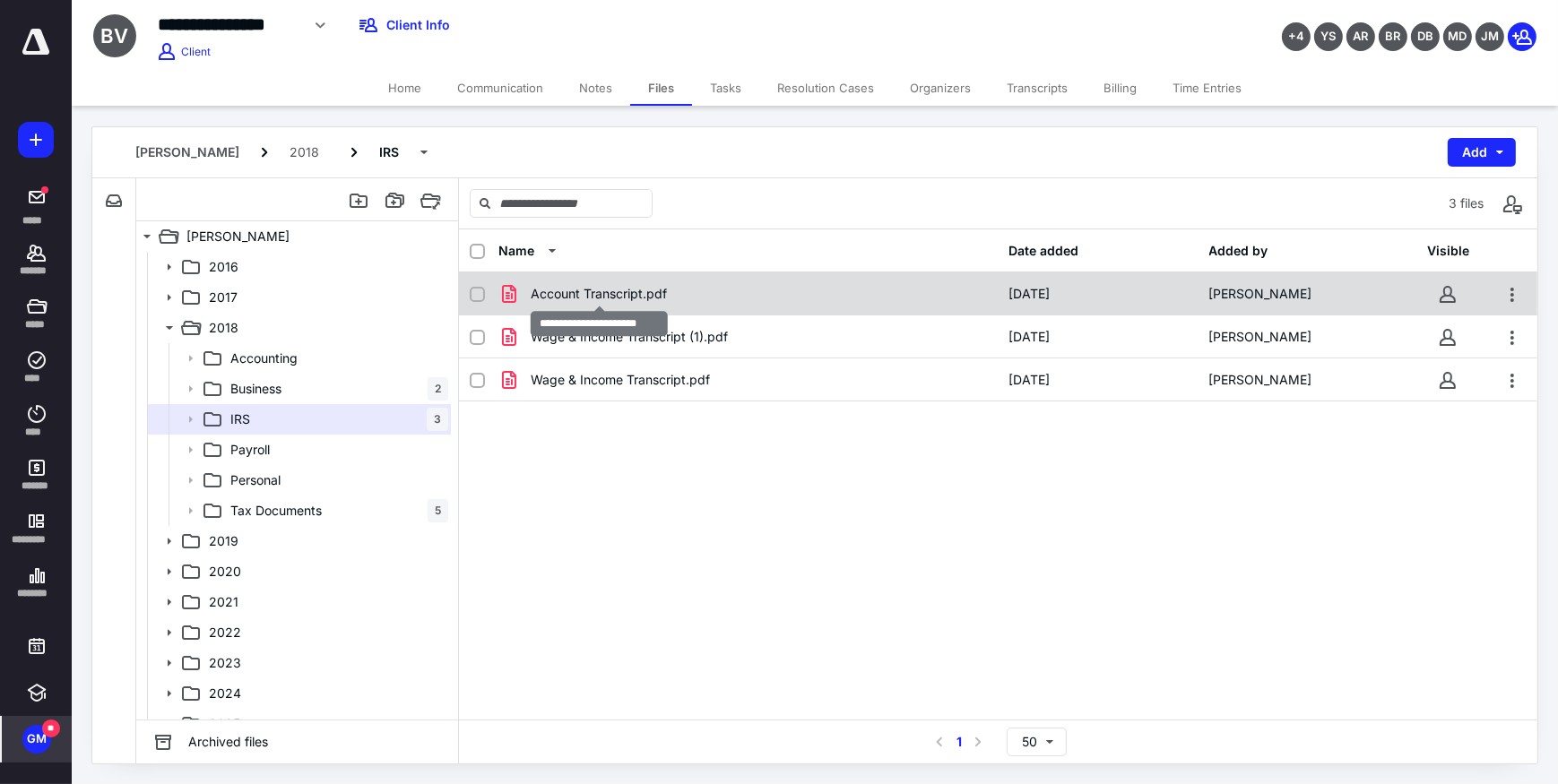 click on "Account Transcript.pdf" at bounding box center (599, 294) 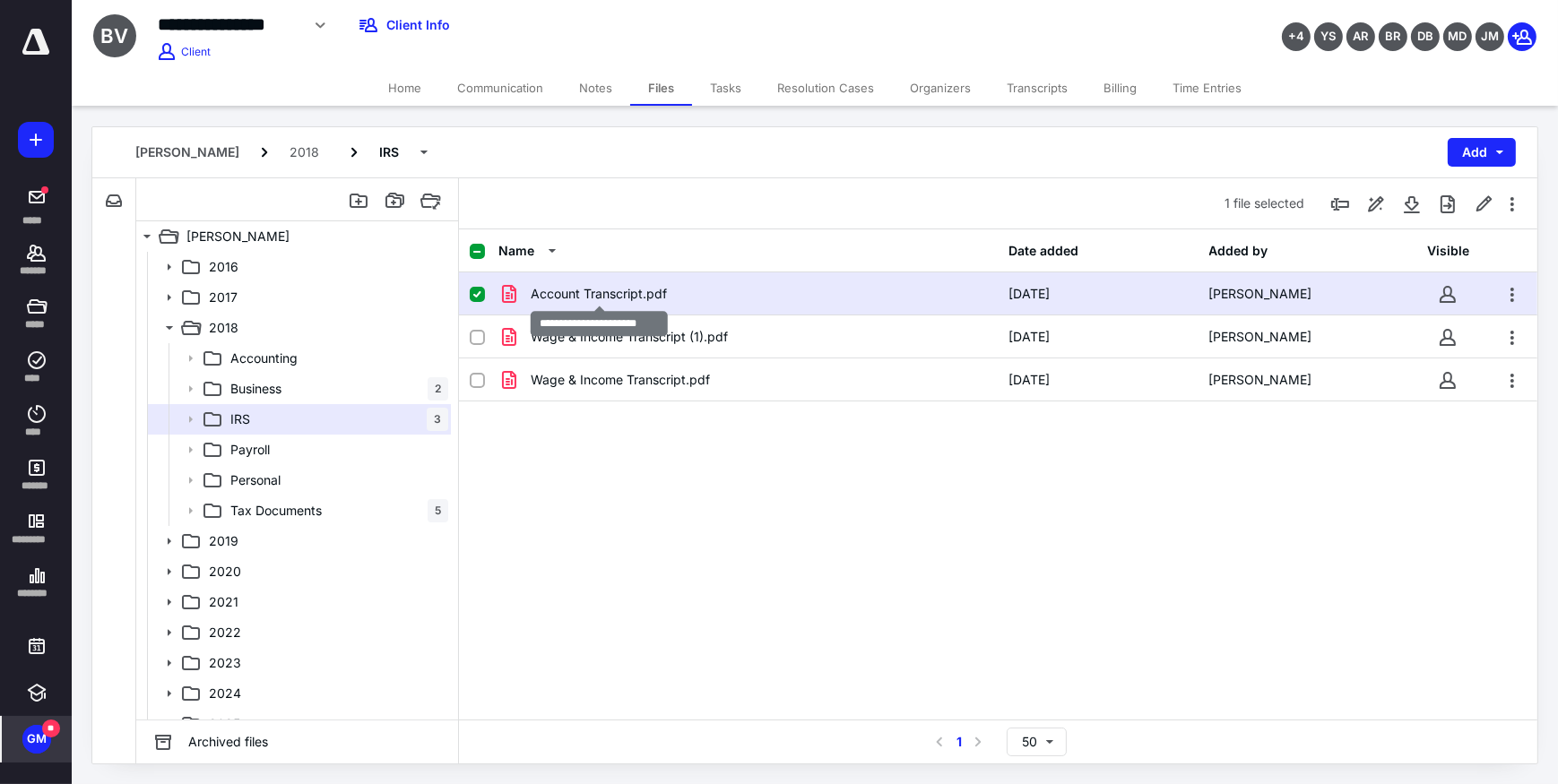 click on "Account Transcript.pdf" at bounding box center (599, 294) 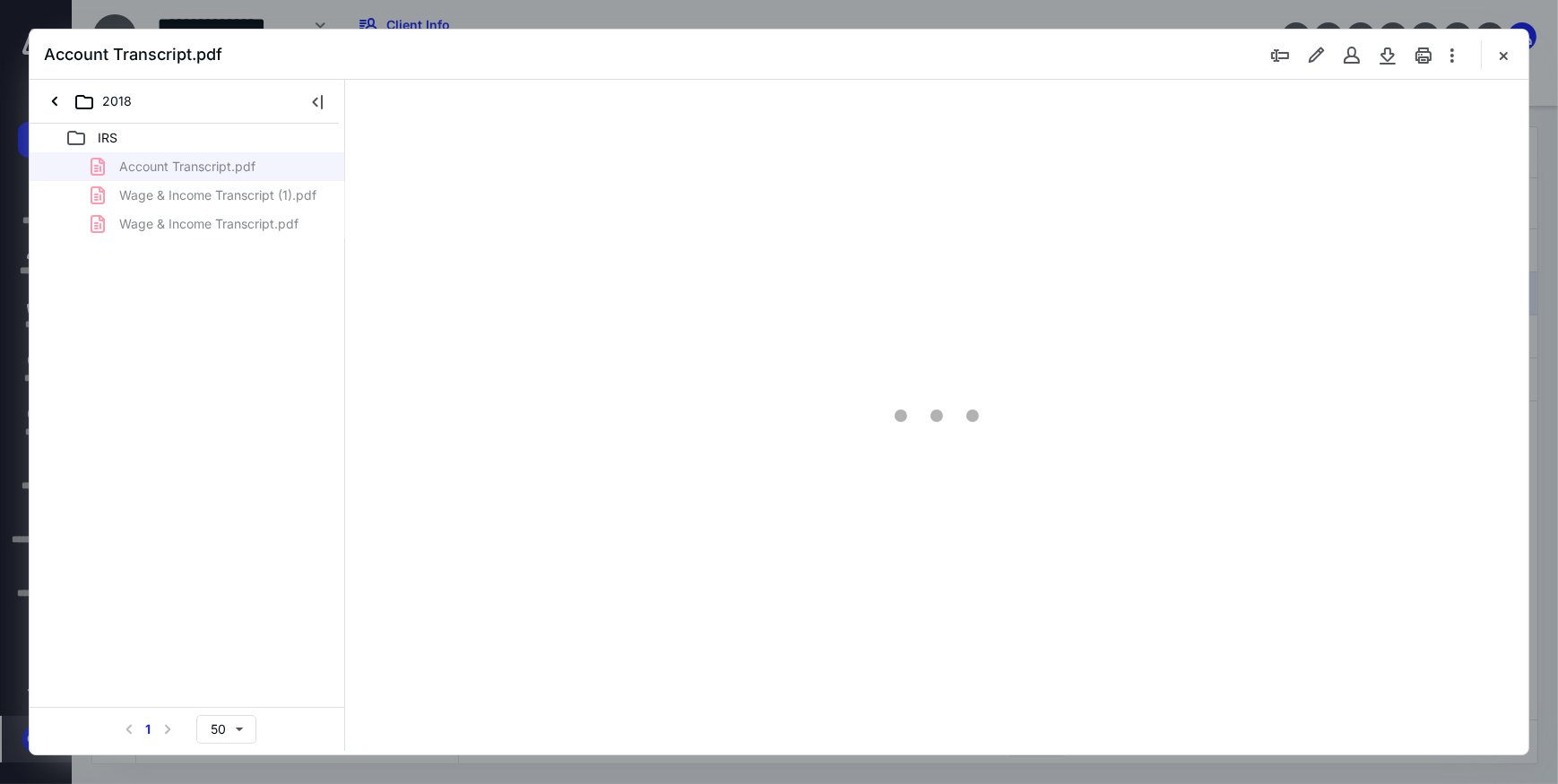 scroll, scrollTop: 0, scrollLeft: 0, axis: both 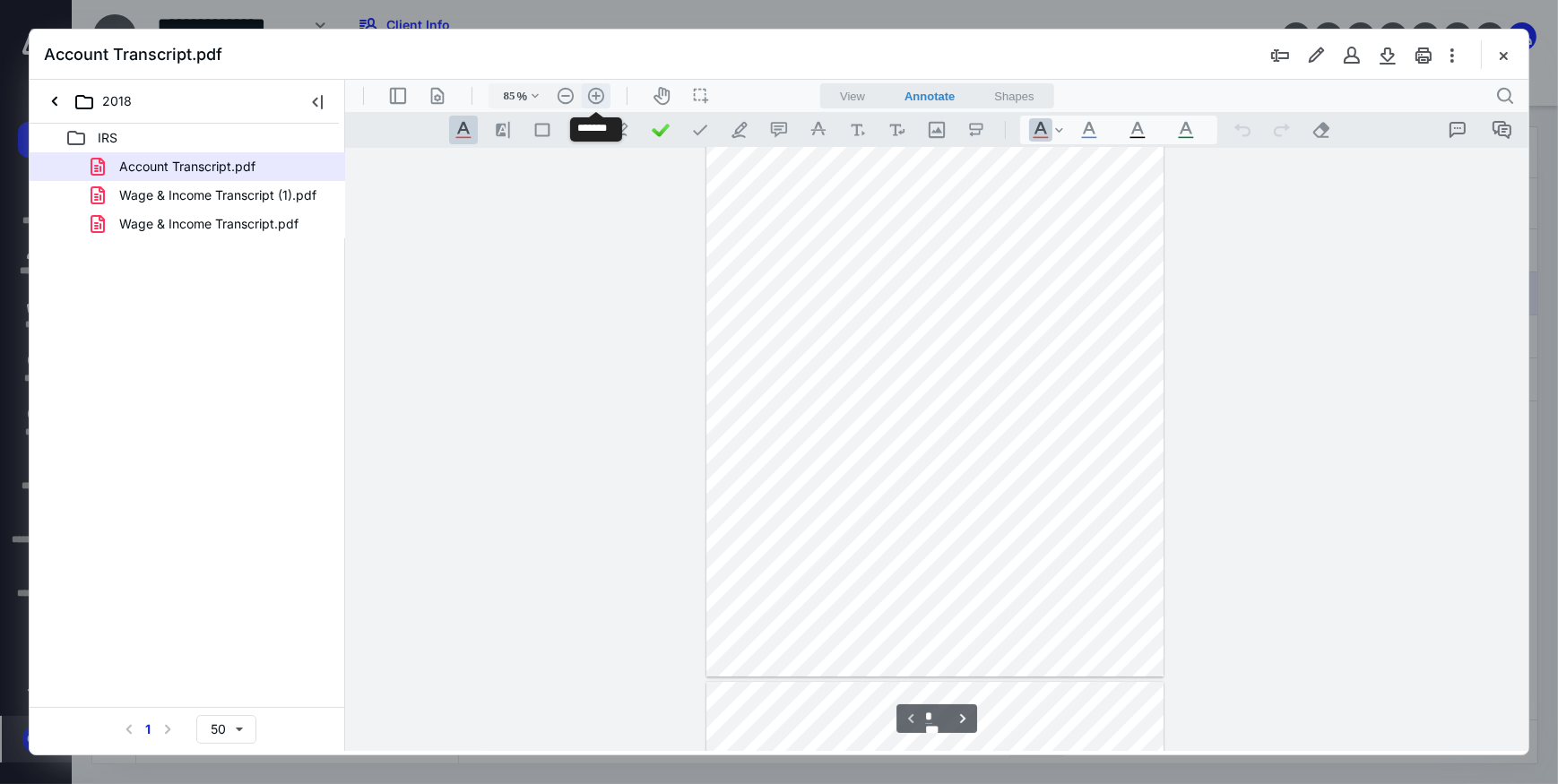 click on ".cls-1{fill:#abb0c4;} icon - header - zoom - in - line" at bounding box center [595, 95] 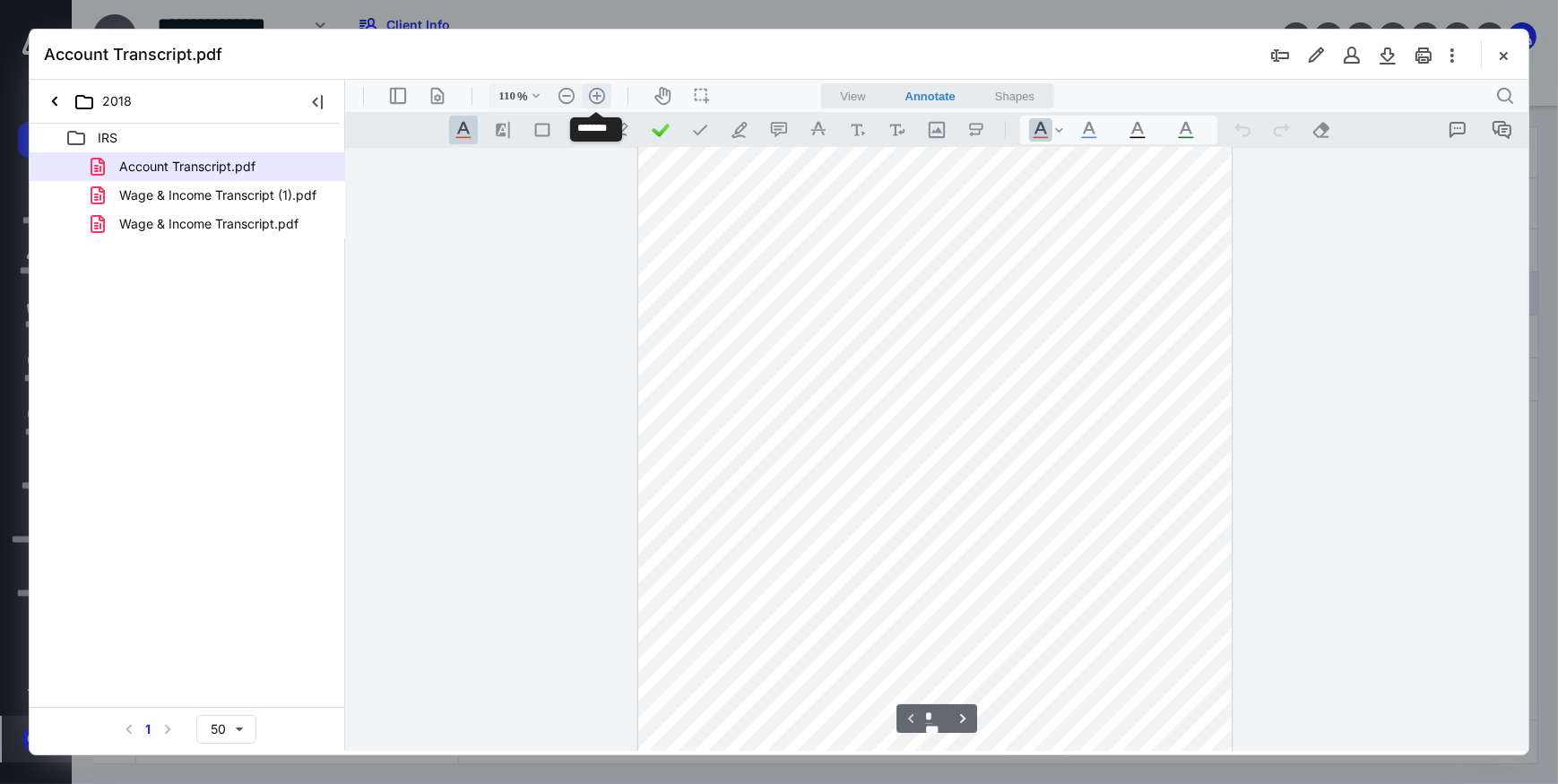 scroll, scrollTop: 271, scrollLeft: 0, axis: vertical 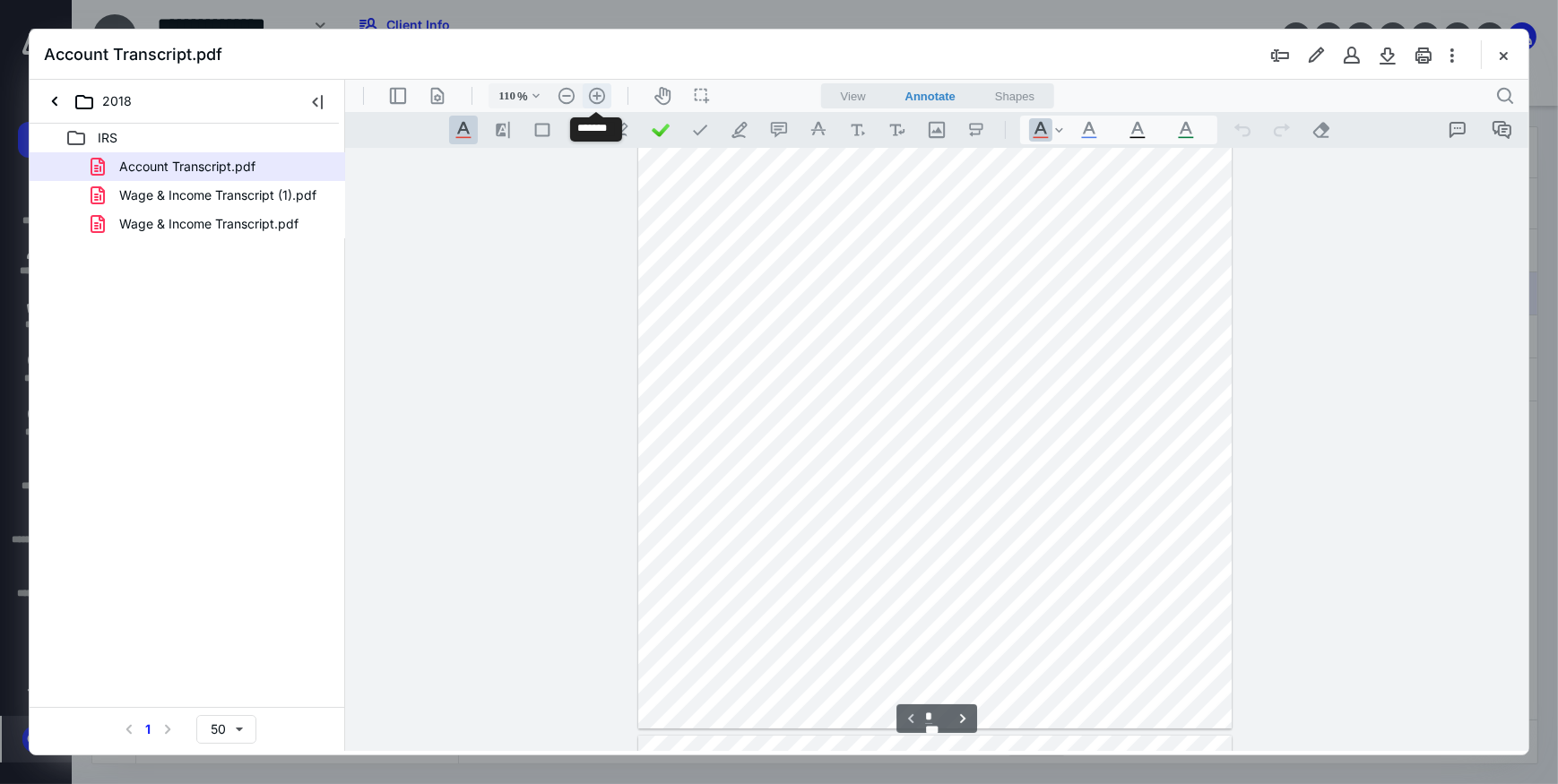 click on ".cls-1{fill:#abb0c4;} icon - header - zoom - in - line" at bounding box center [596, 95] 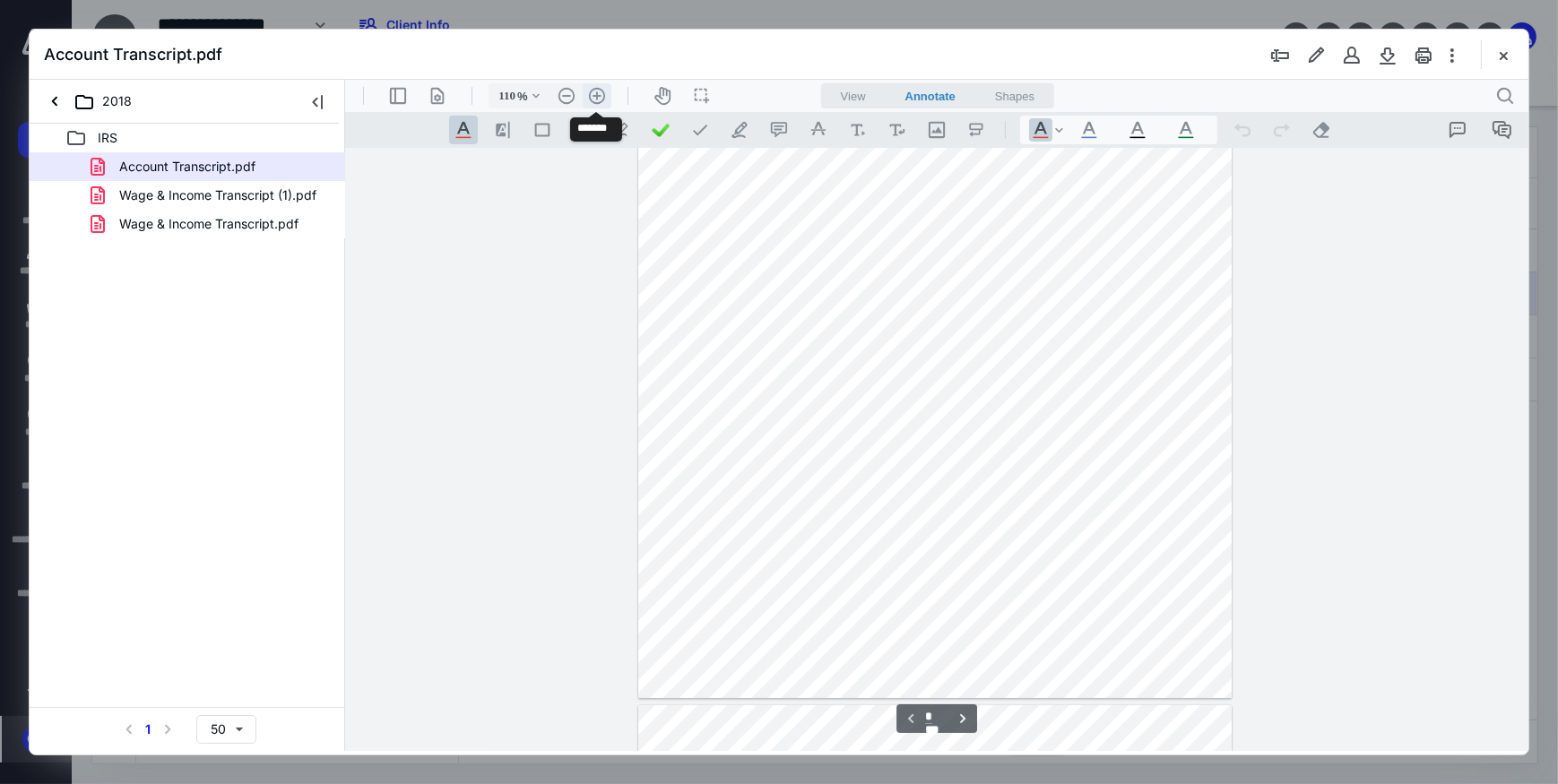 type on "135" 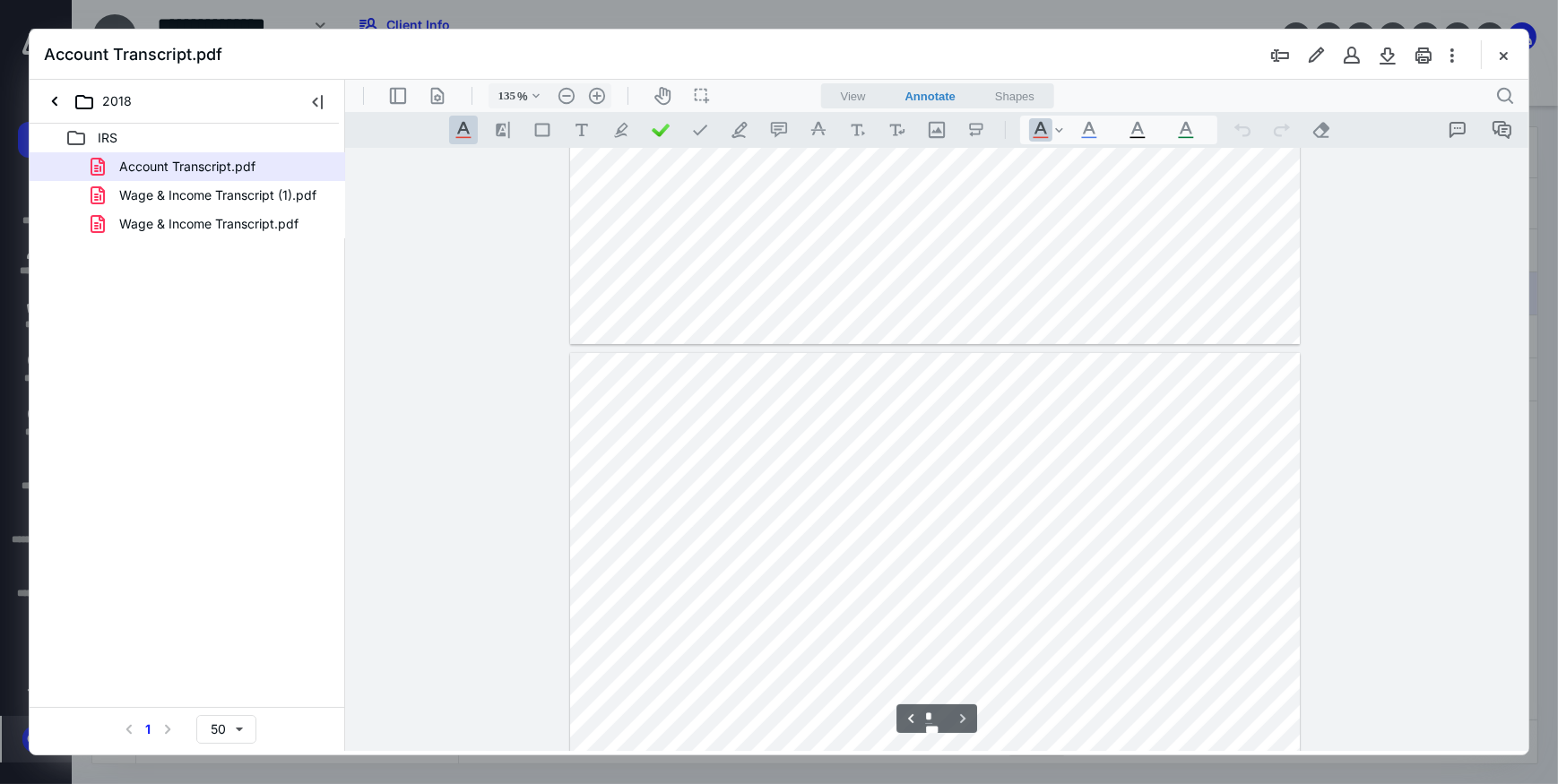 scroll, scrollTop: 597, scrollLeft: 0, axis: vertical 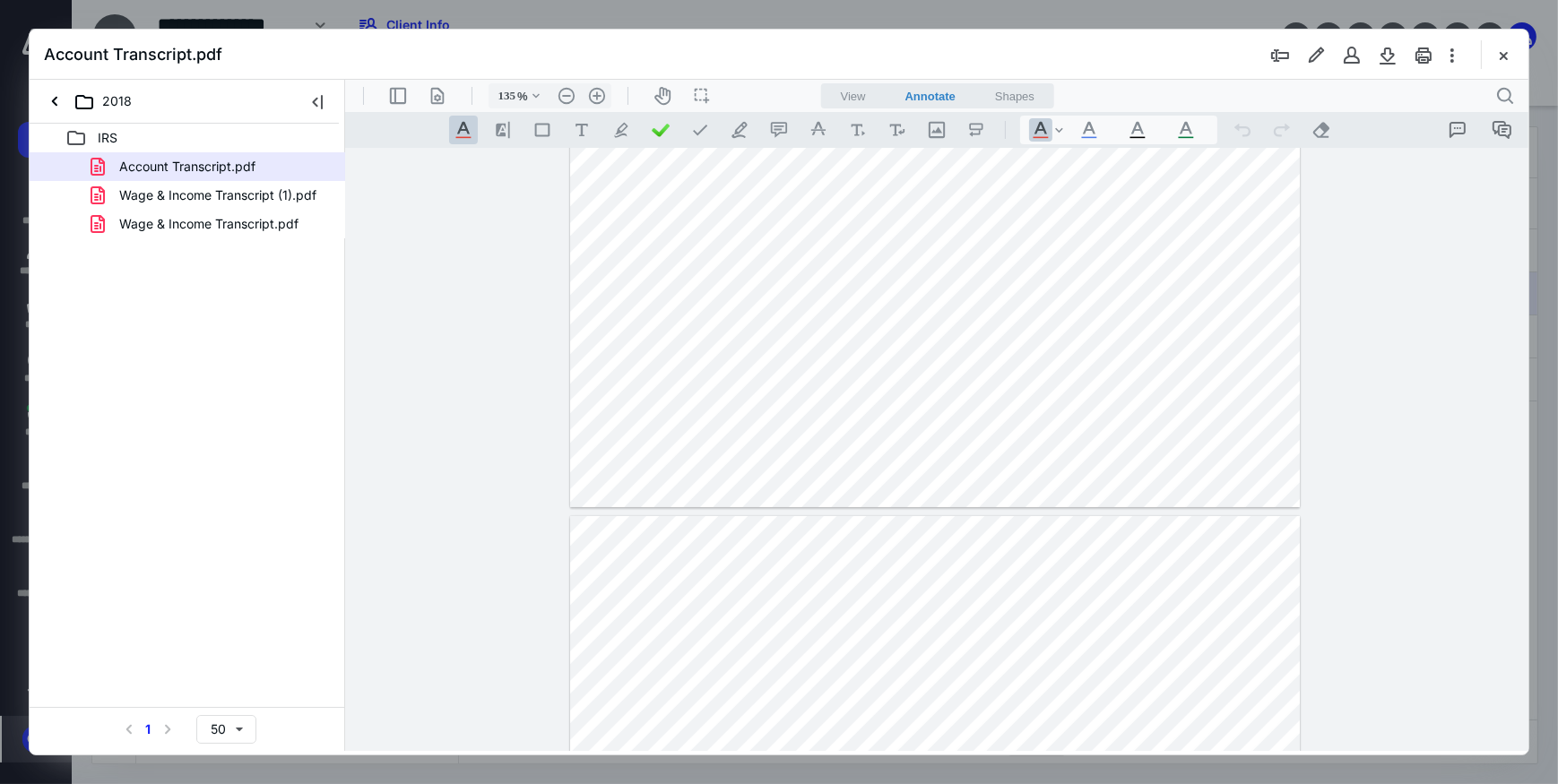 type on "*" 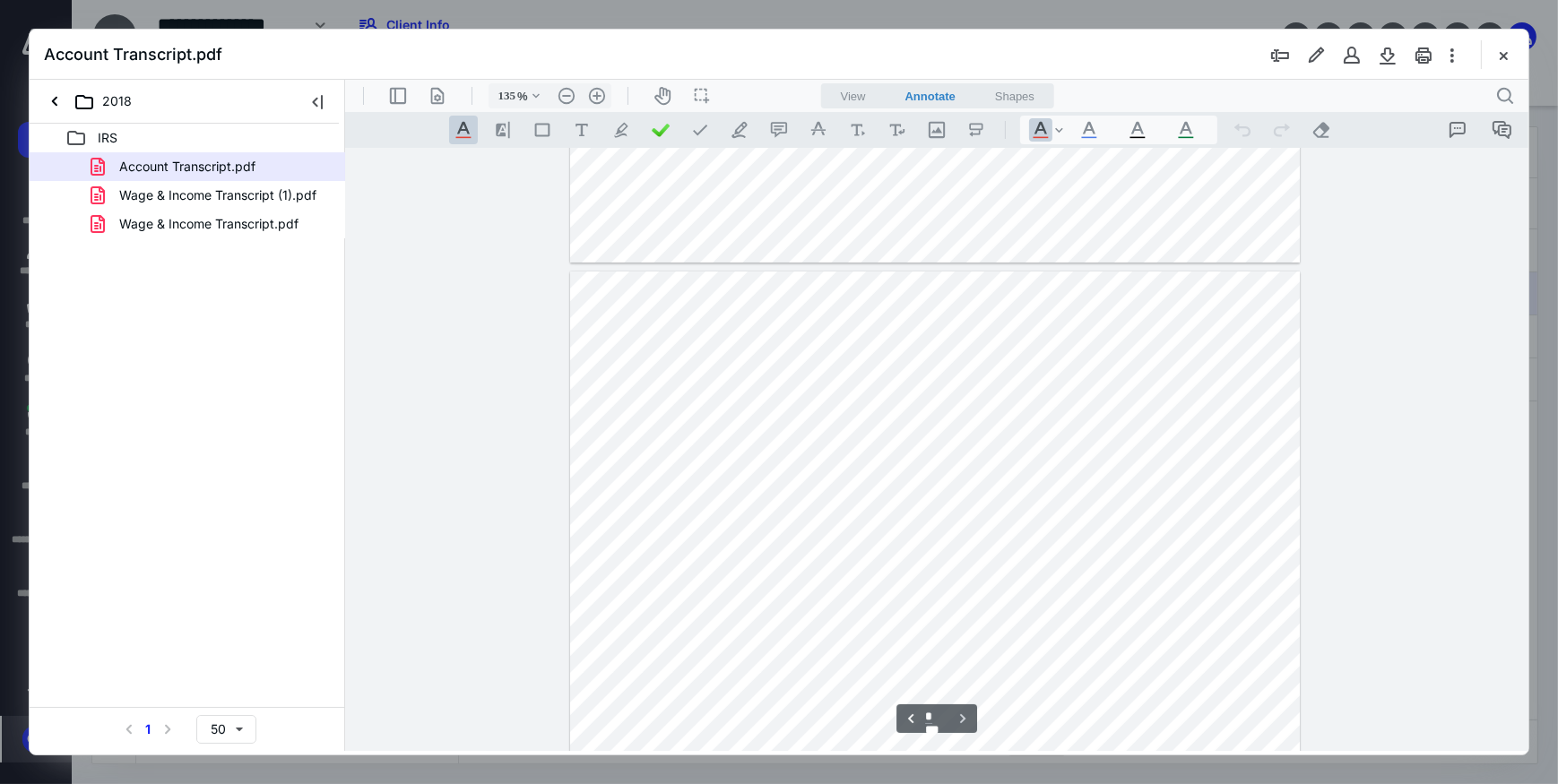 scroll, scrollTop: 923, scrollLeft: 0, axis: vertical 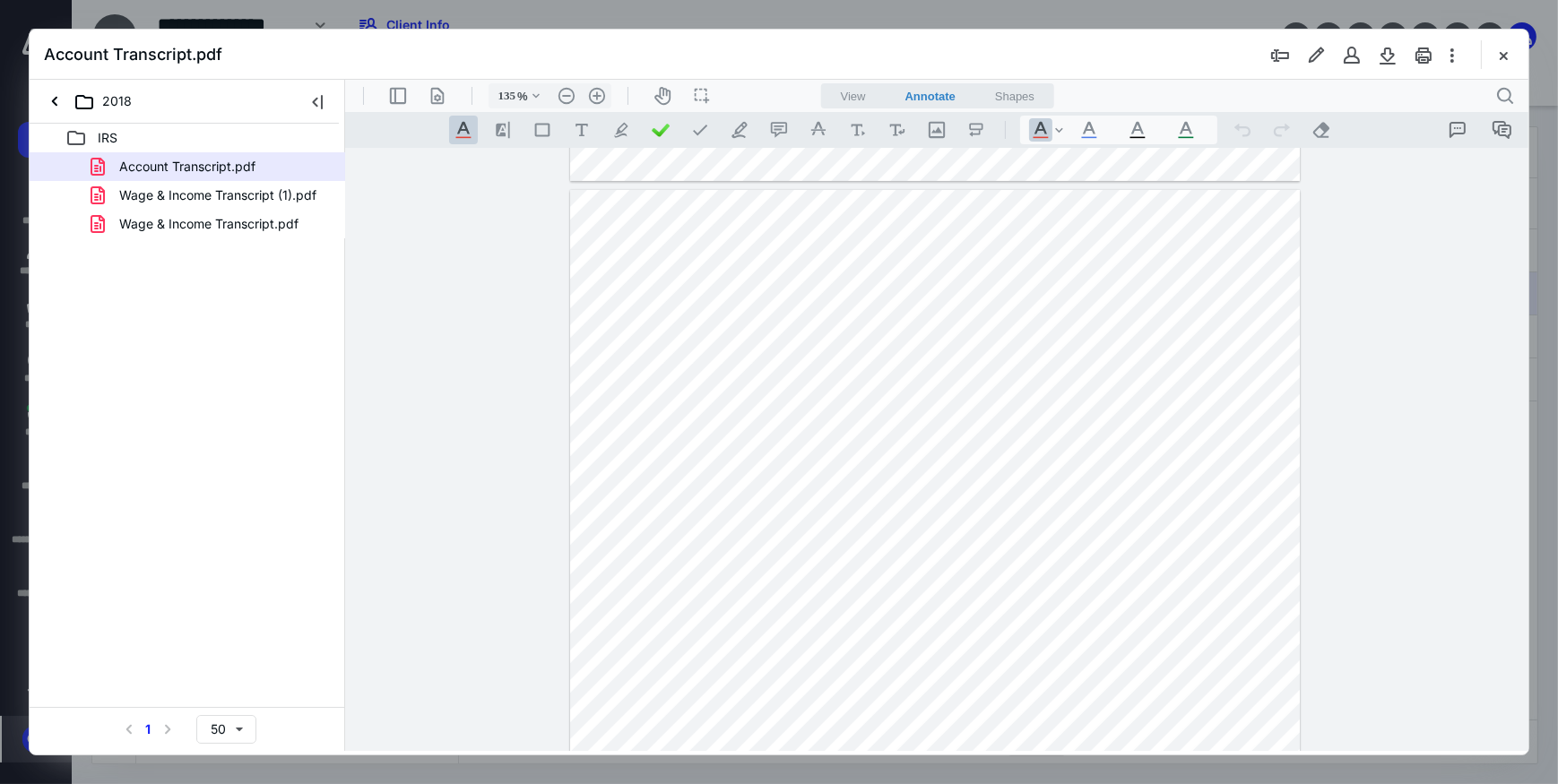 drag, startPoint x: 1506, startPoint y: 56, endPoint x: 1417, endPoint y: 63, distance: 89.27486 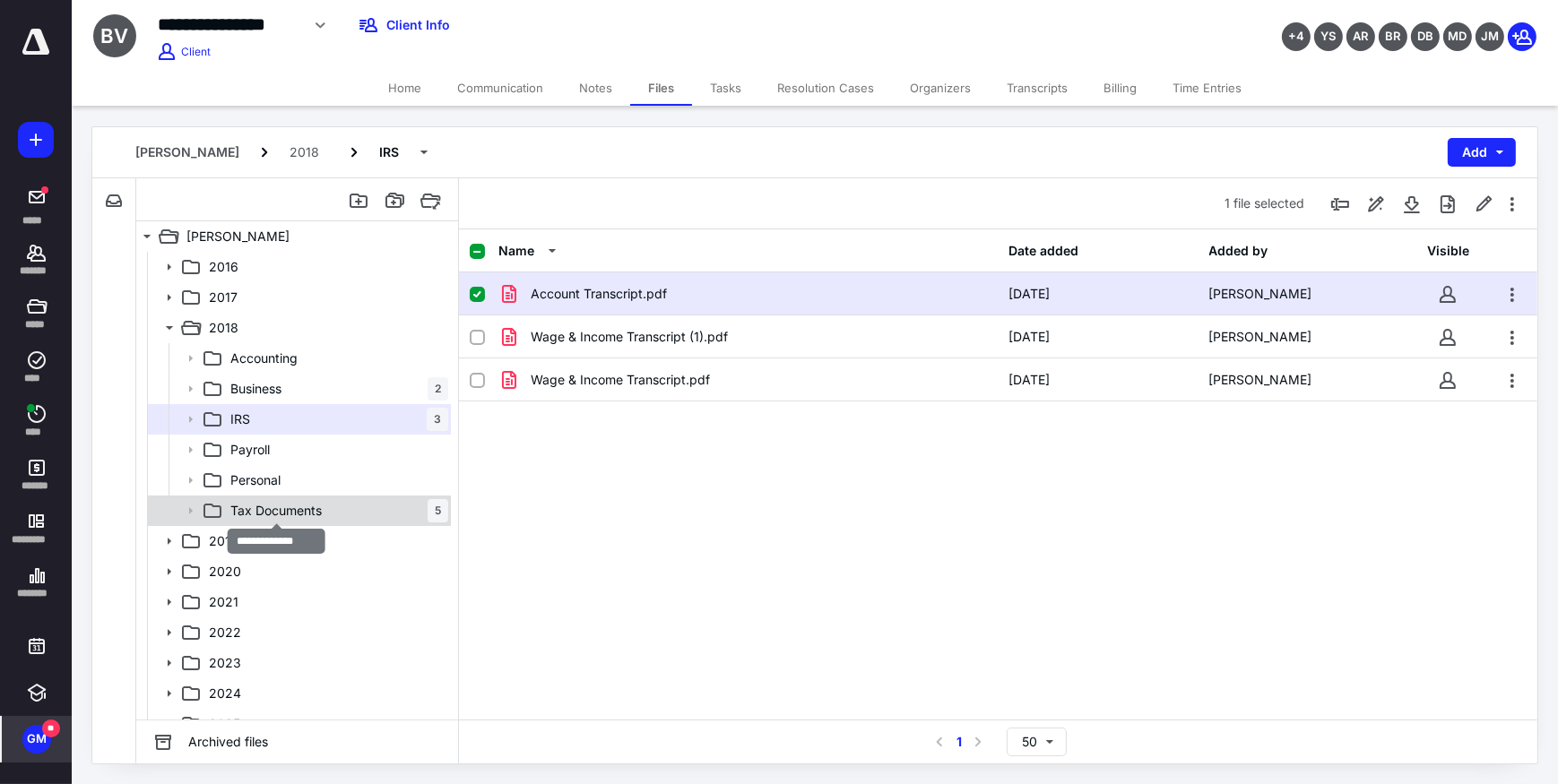 click on "Tax Documents" at bounding box center [276, 511] 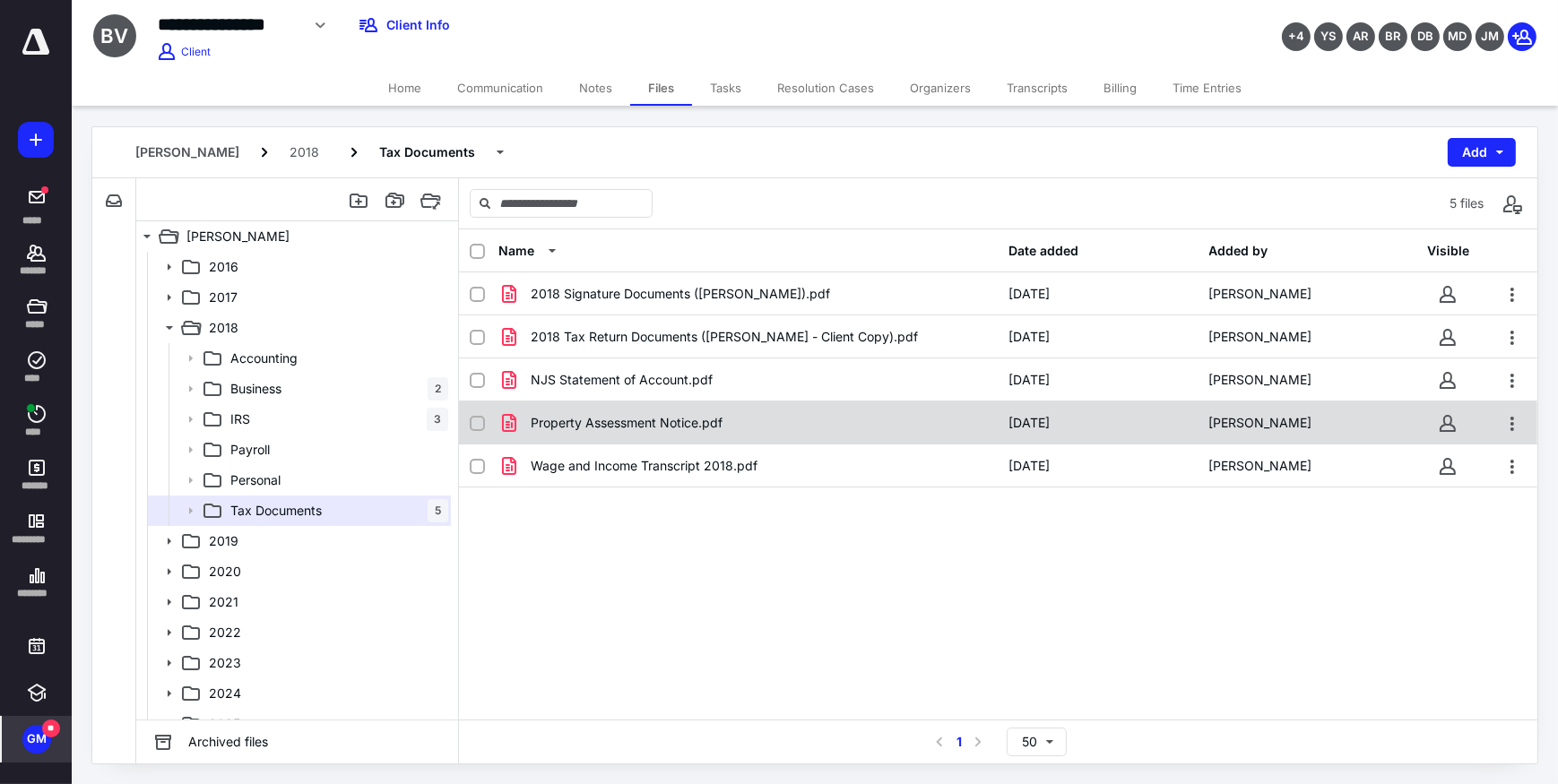 click on "Property Assessment Notice.pdf [DATE] [PERSON_NAME]" at bounding box center (998, 423) 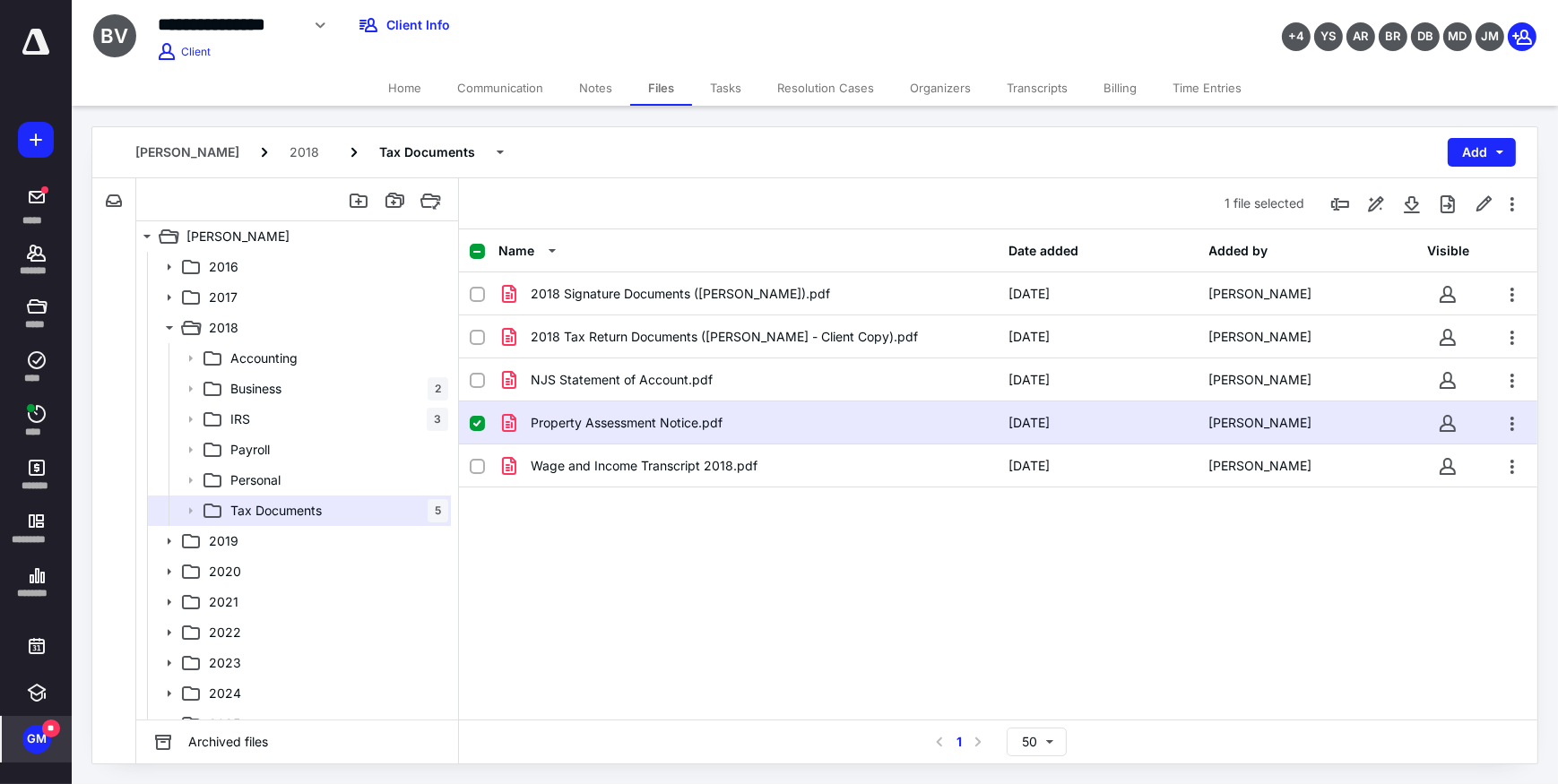 click on "Property Assessment Notice.pdf [DATE] [PERSON_NAME]" at bounding box center (998, 423) 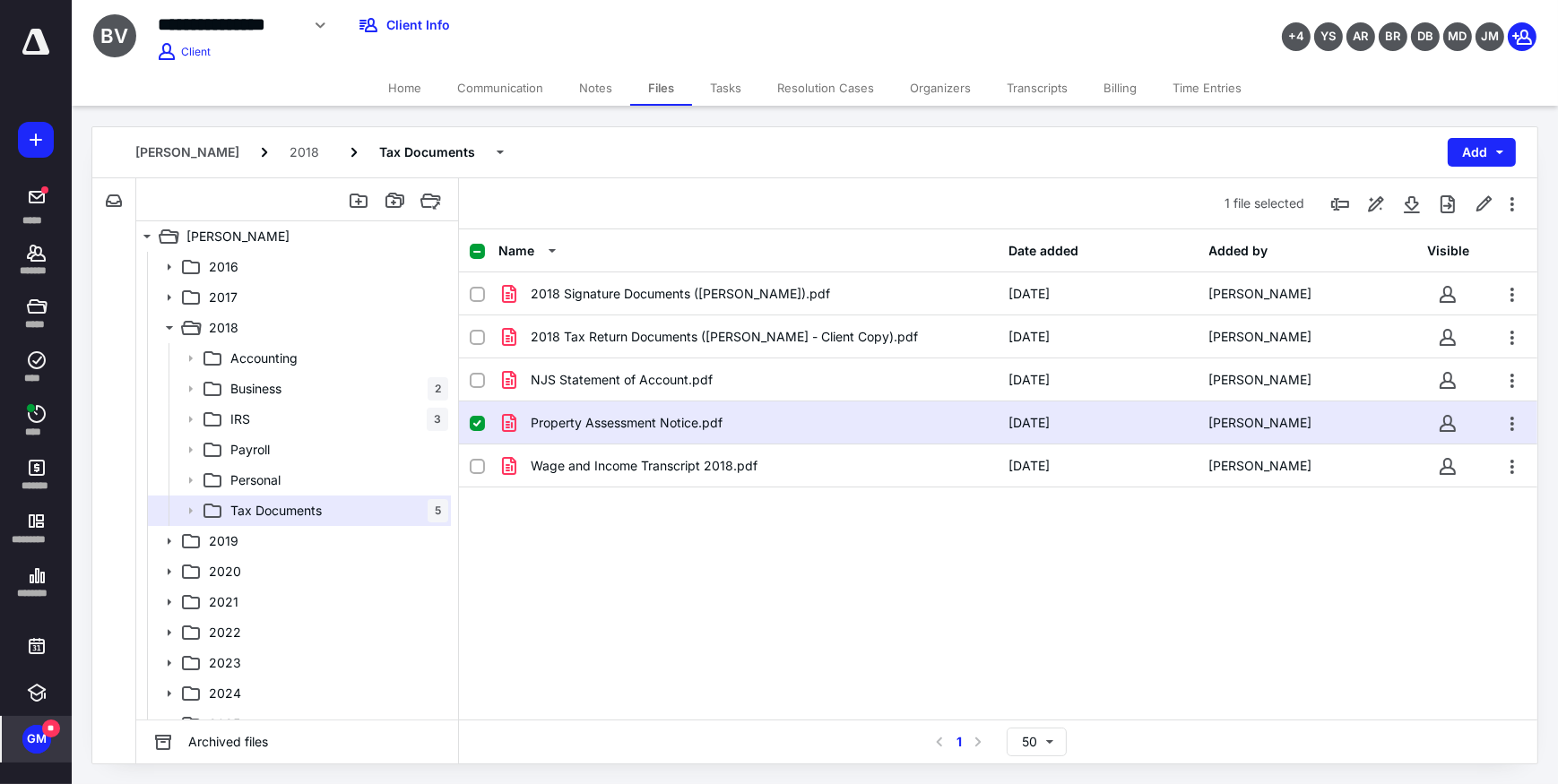 click on "Property Assessment Notice.pdf" at bounding box center (749, 423) 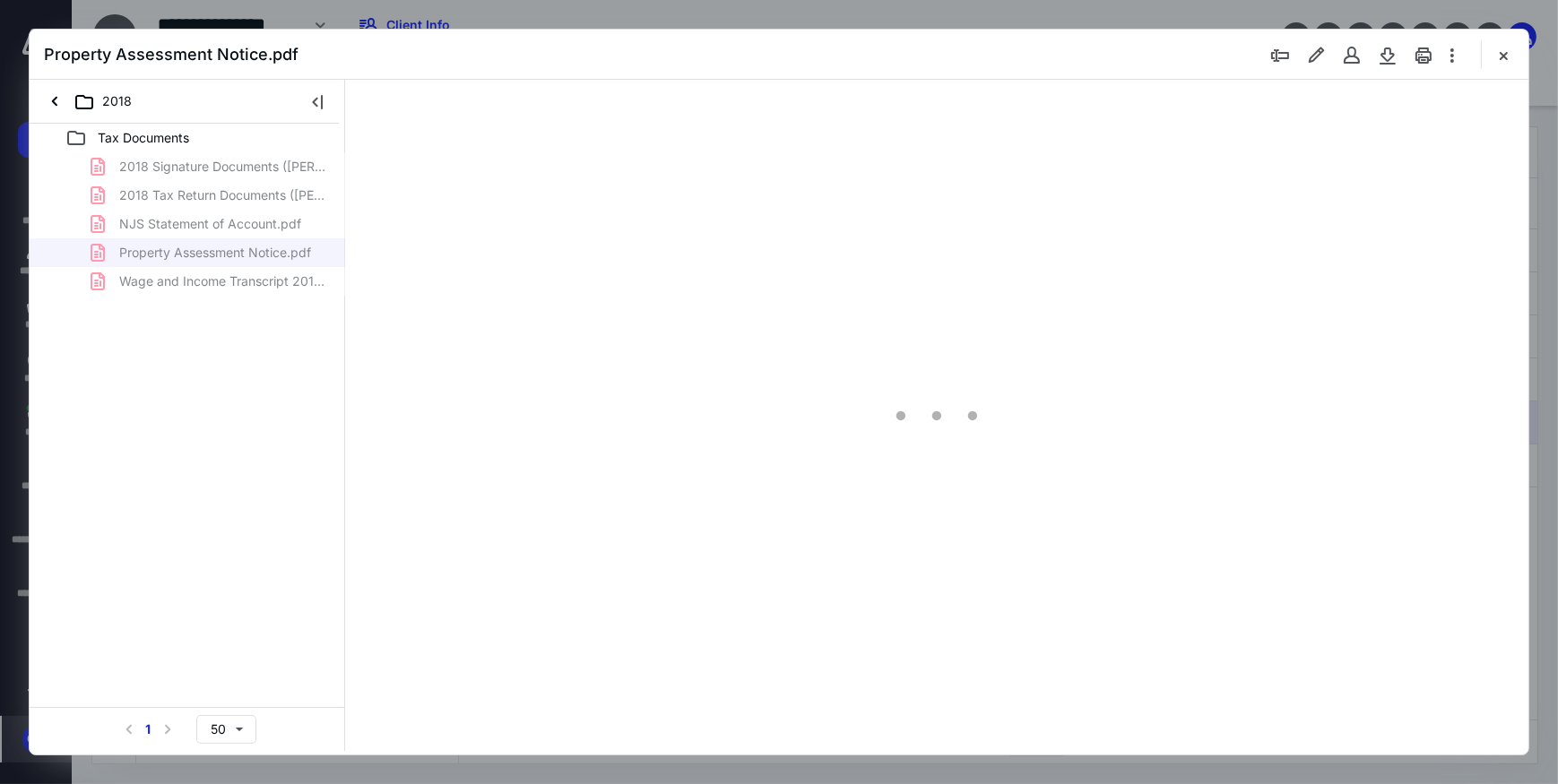 scroll, scrollTop: 0, scrollLeft: 0, axis: both 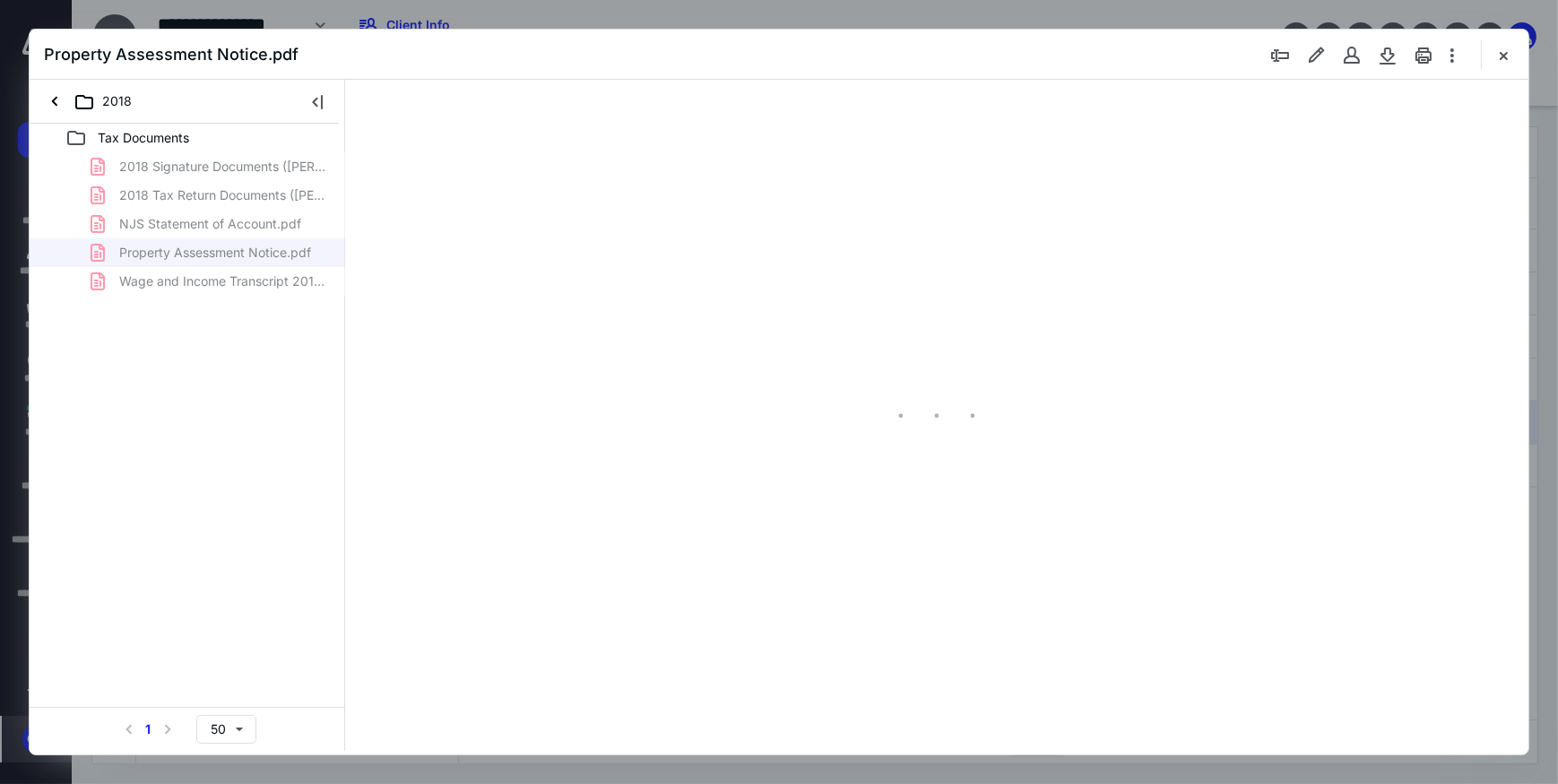 type on "214" 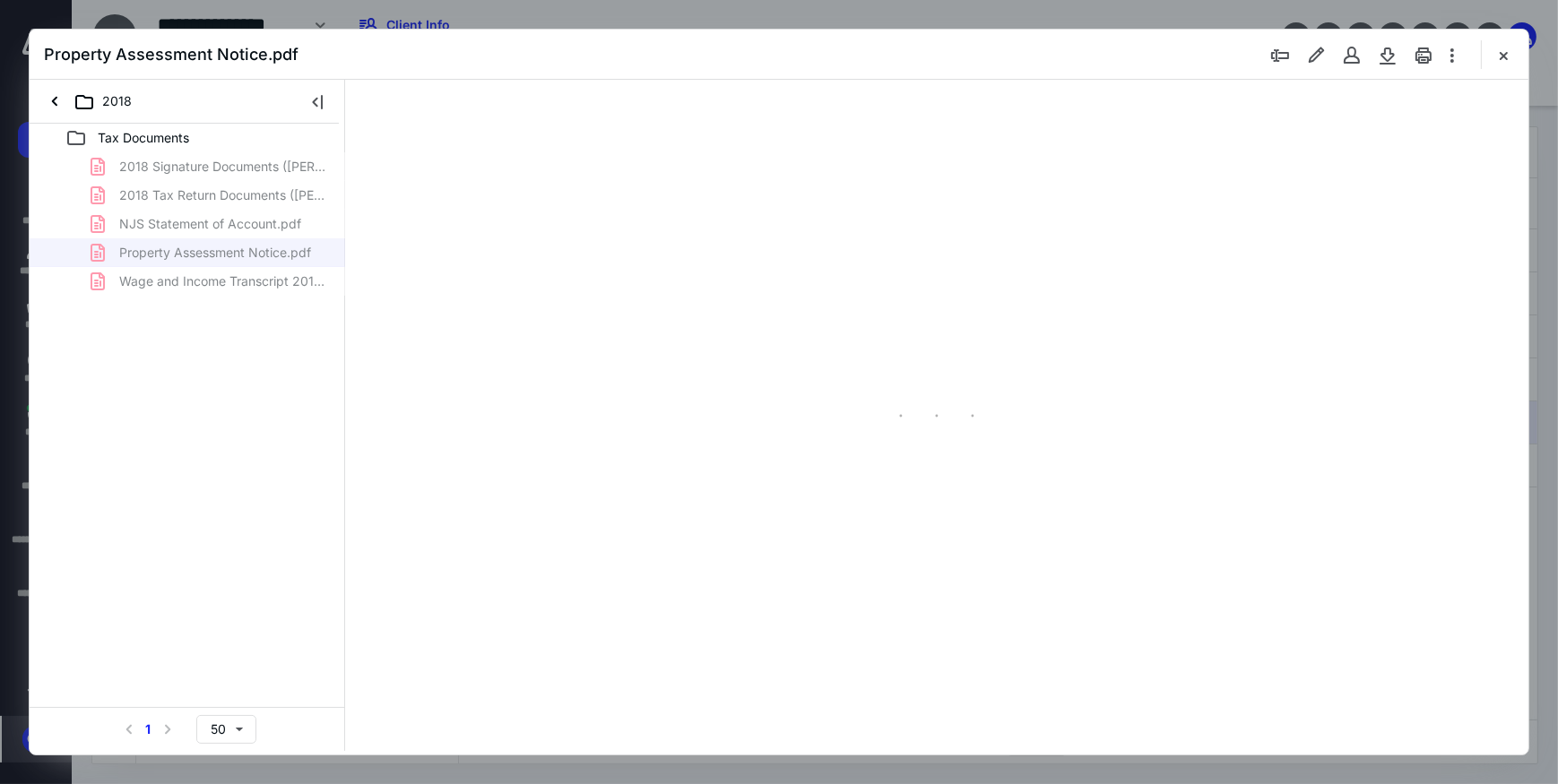 scroll, scrollTop: 76, scrollLeft: 0, axis: vertical 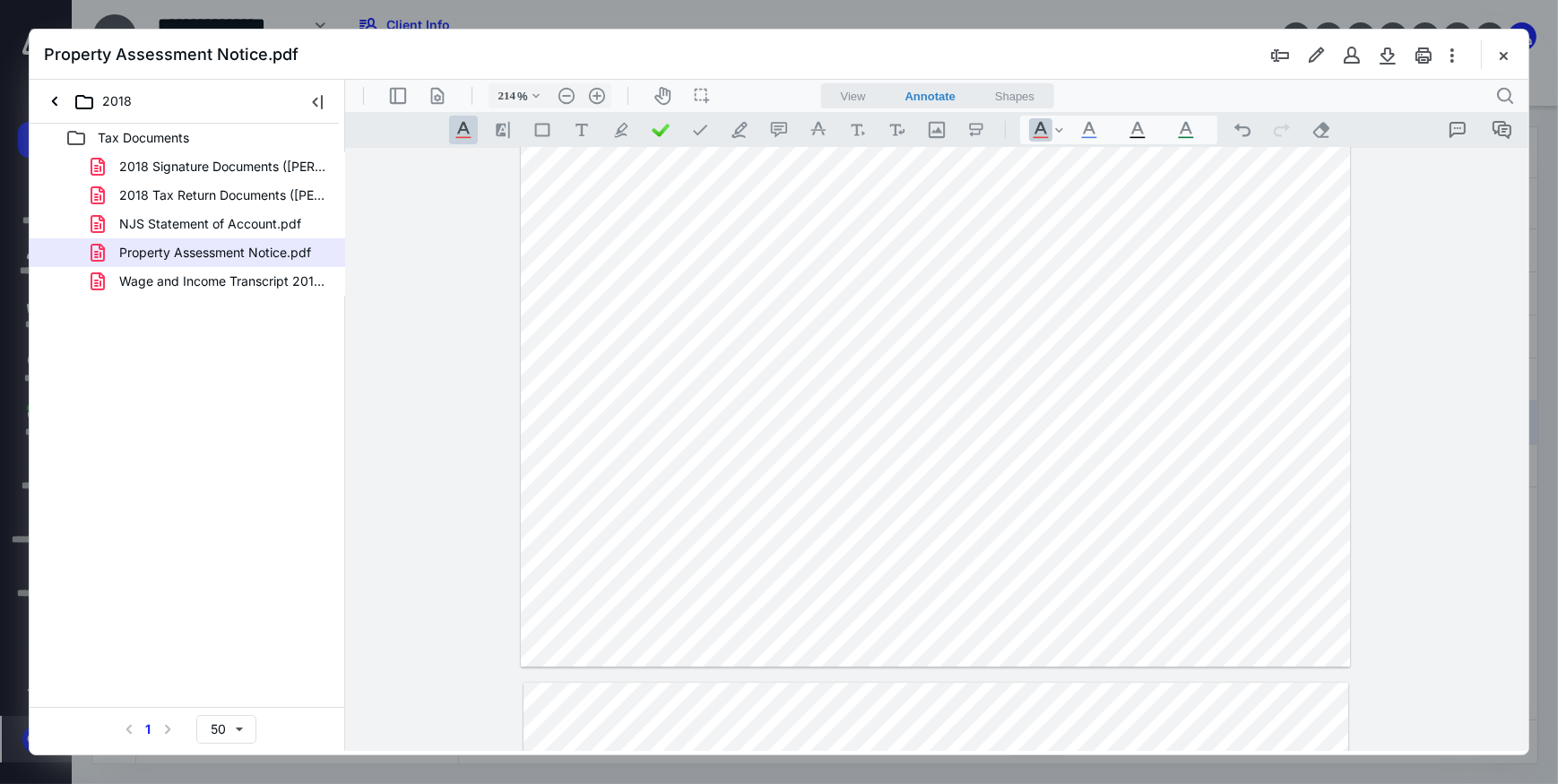 type on "*" 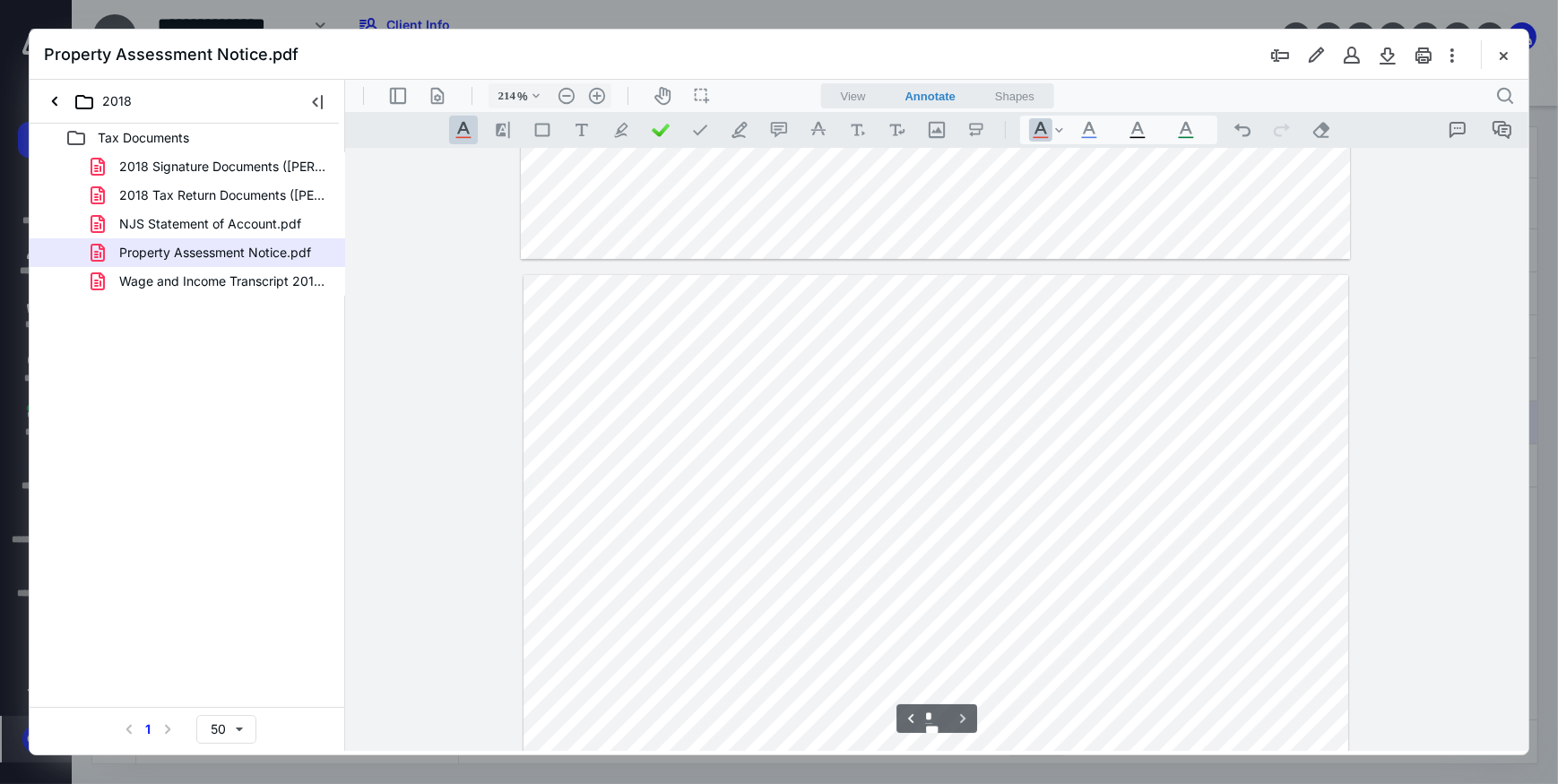 scroll, scrollTop: 602, scrollLeft: 0, axis: vertical 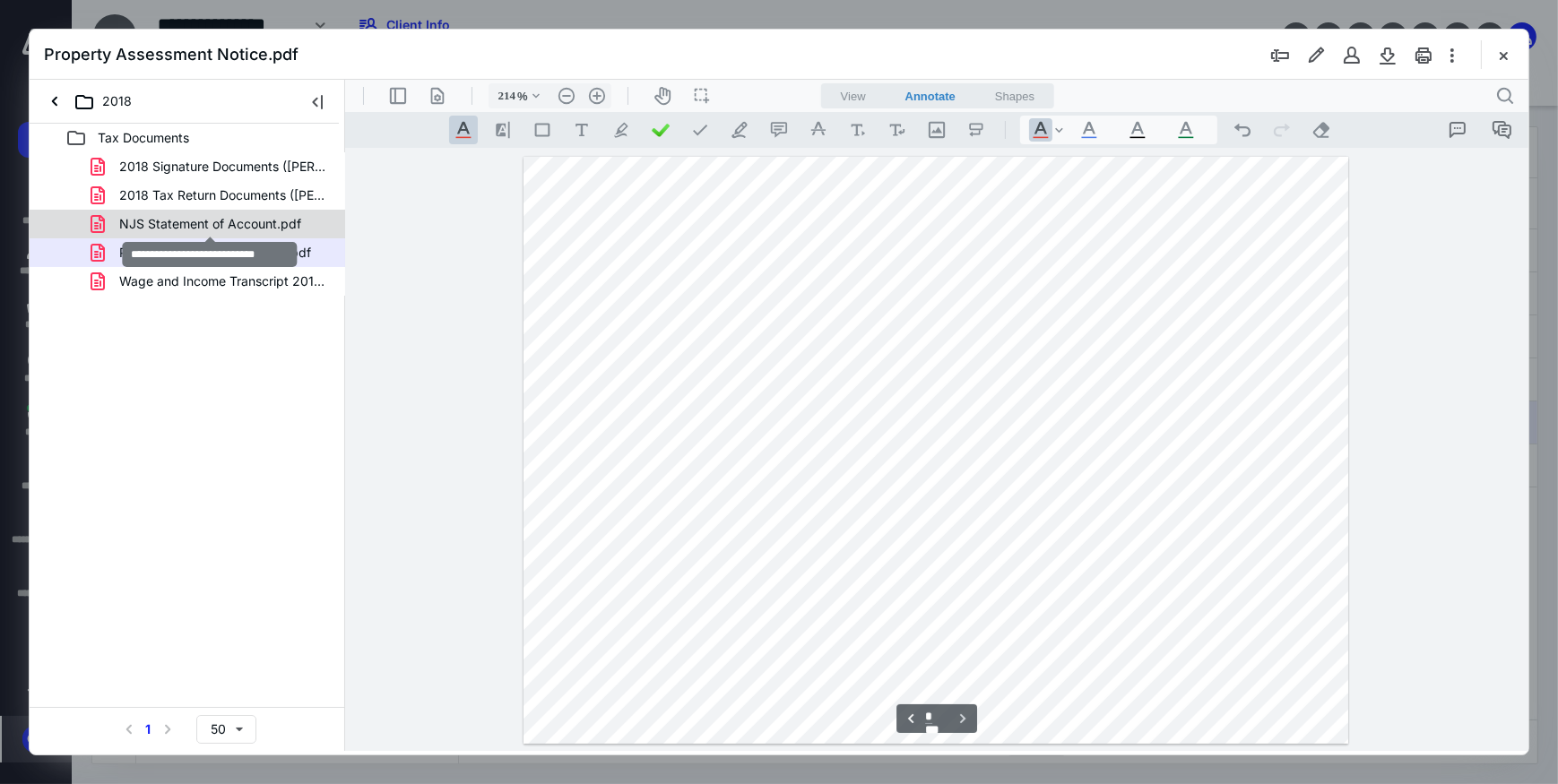 click on "NJS Statement of Account.pdf" at bounding box center (210, 224) 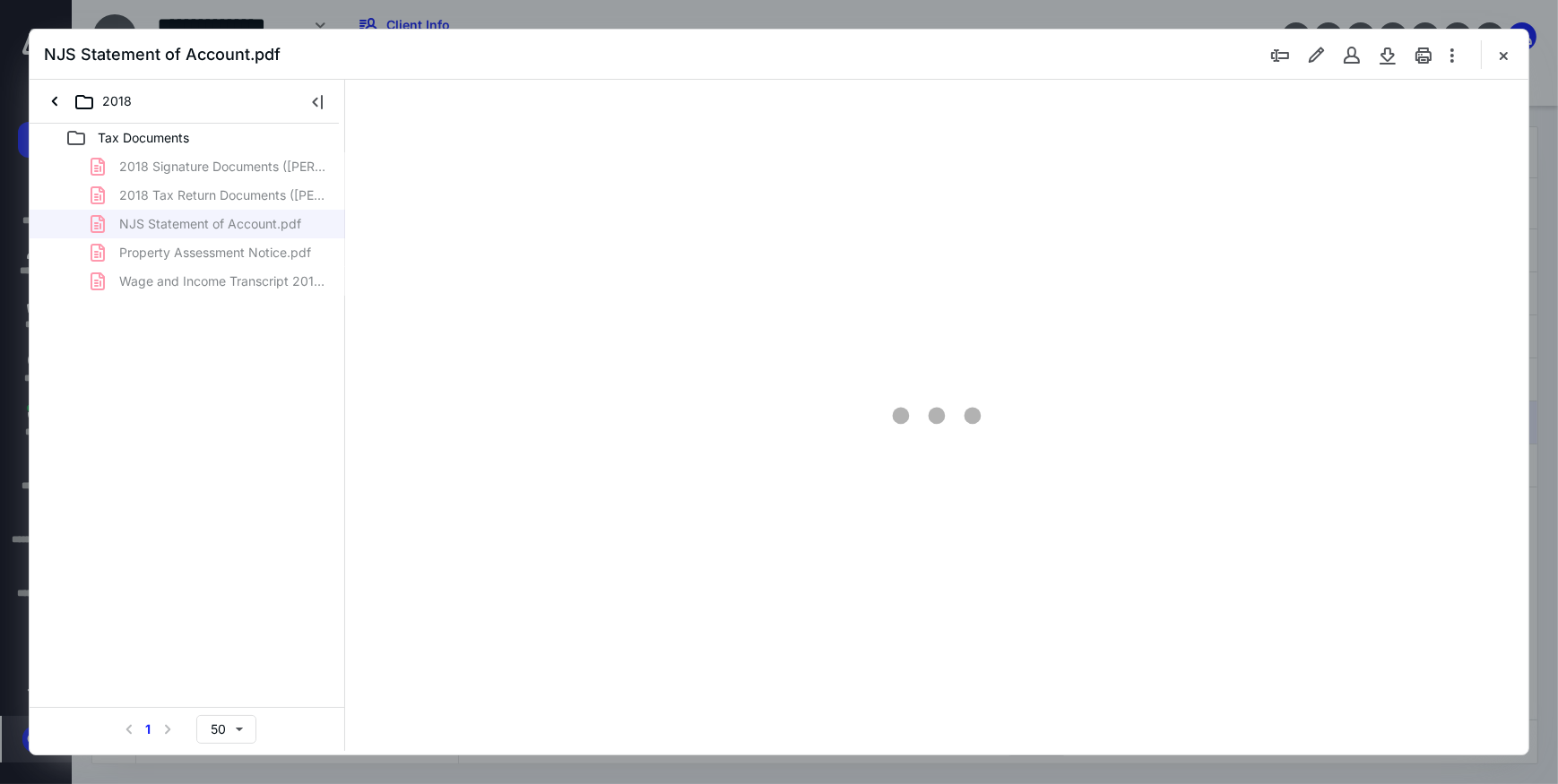 type on "184" 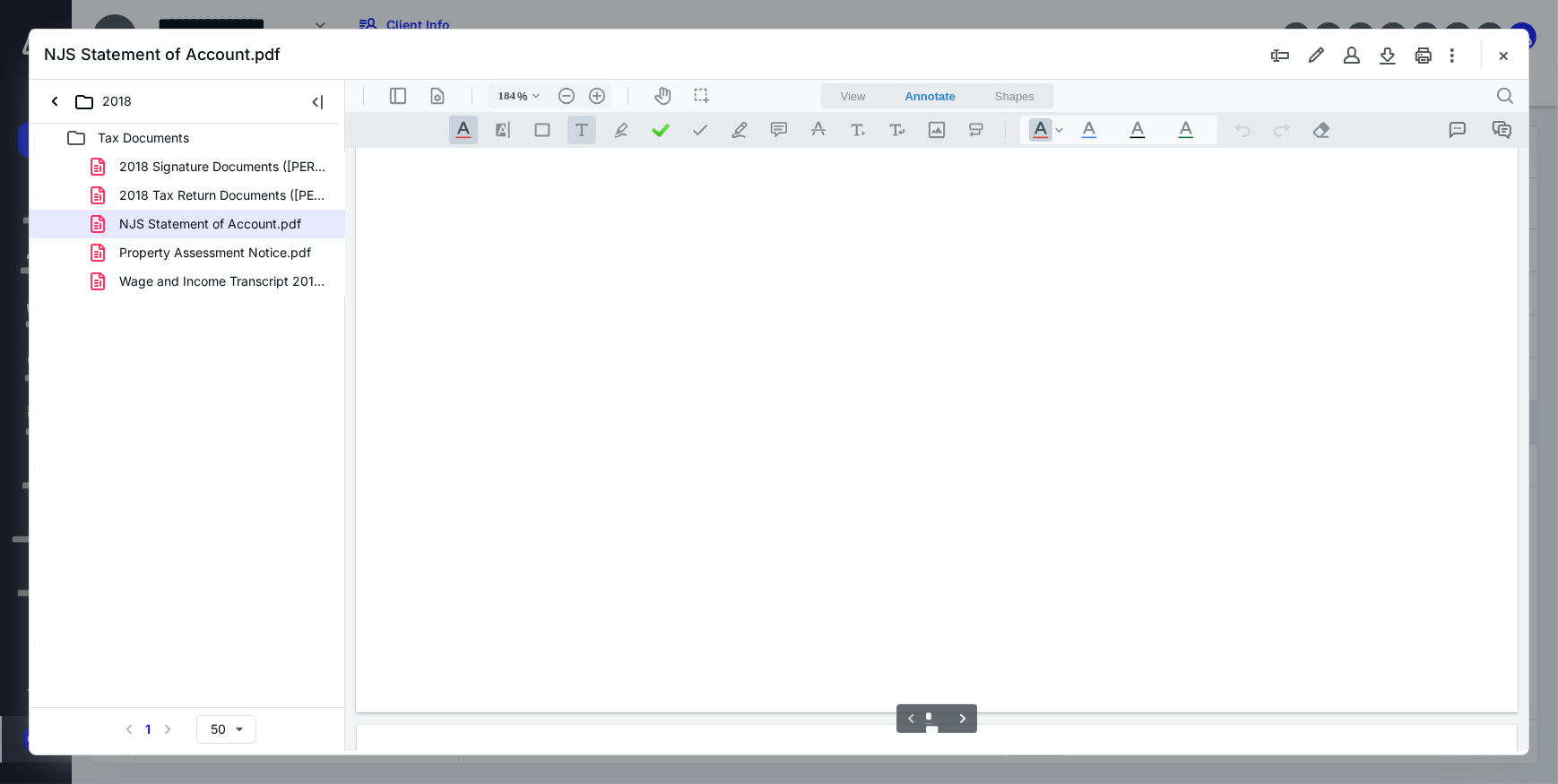 scroll, scrollTop: 73, scrollLeft: 2, axis: both 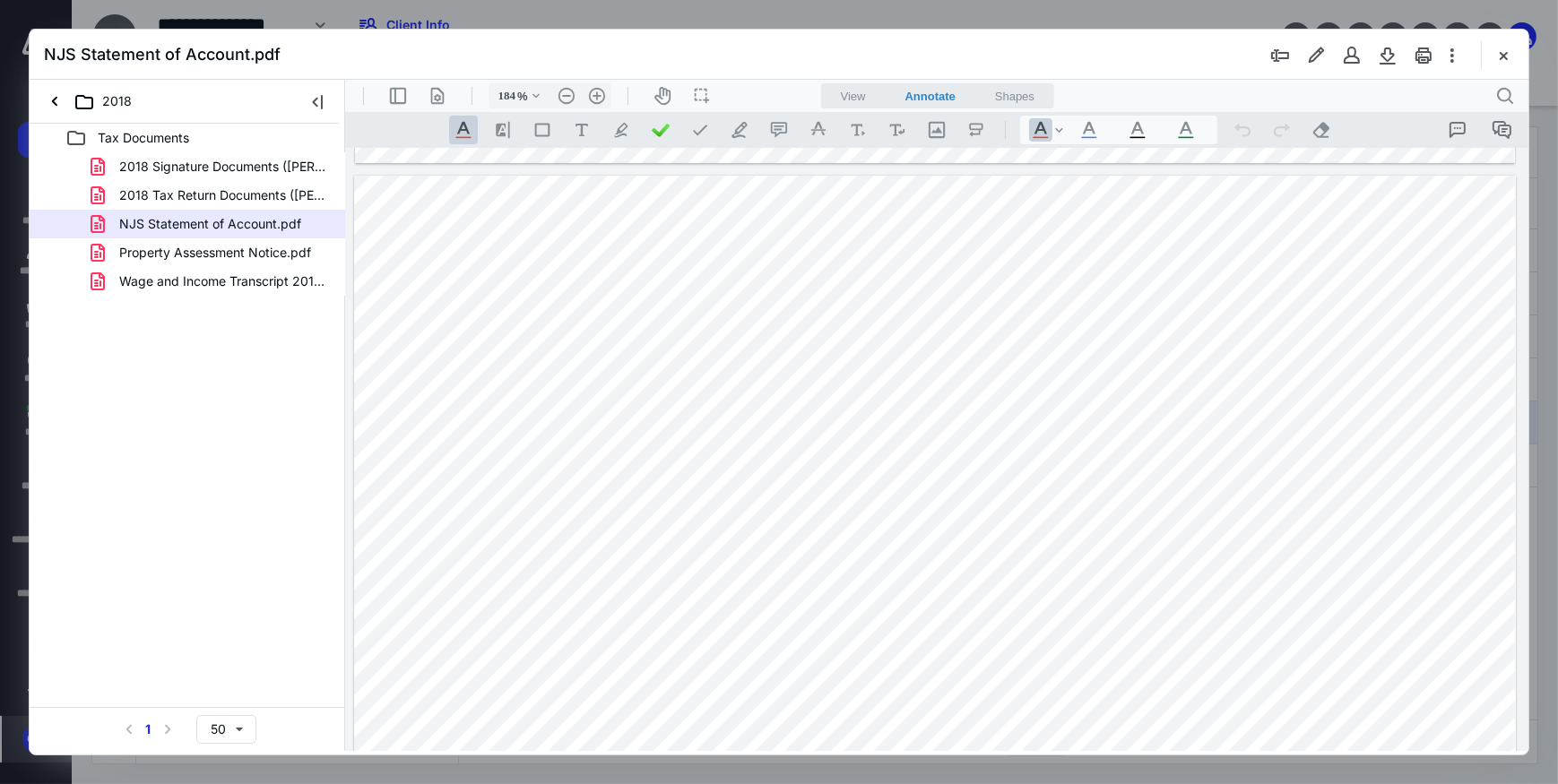 type on "*" 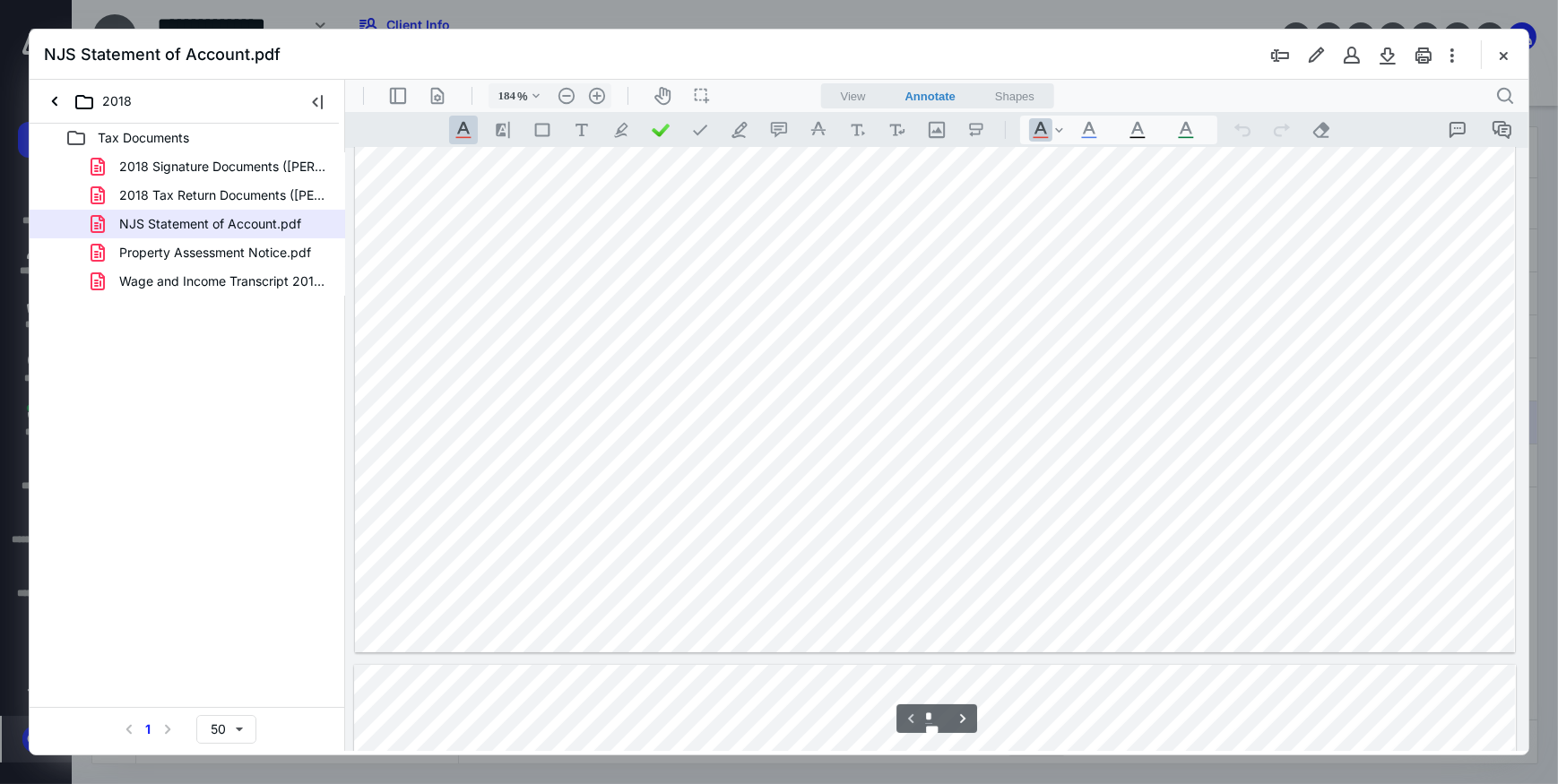 scroll, scrollTop: 0, scrollLeft: 2, axis: horizontal 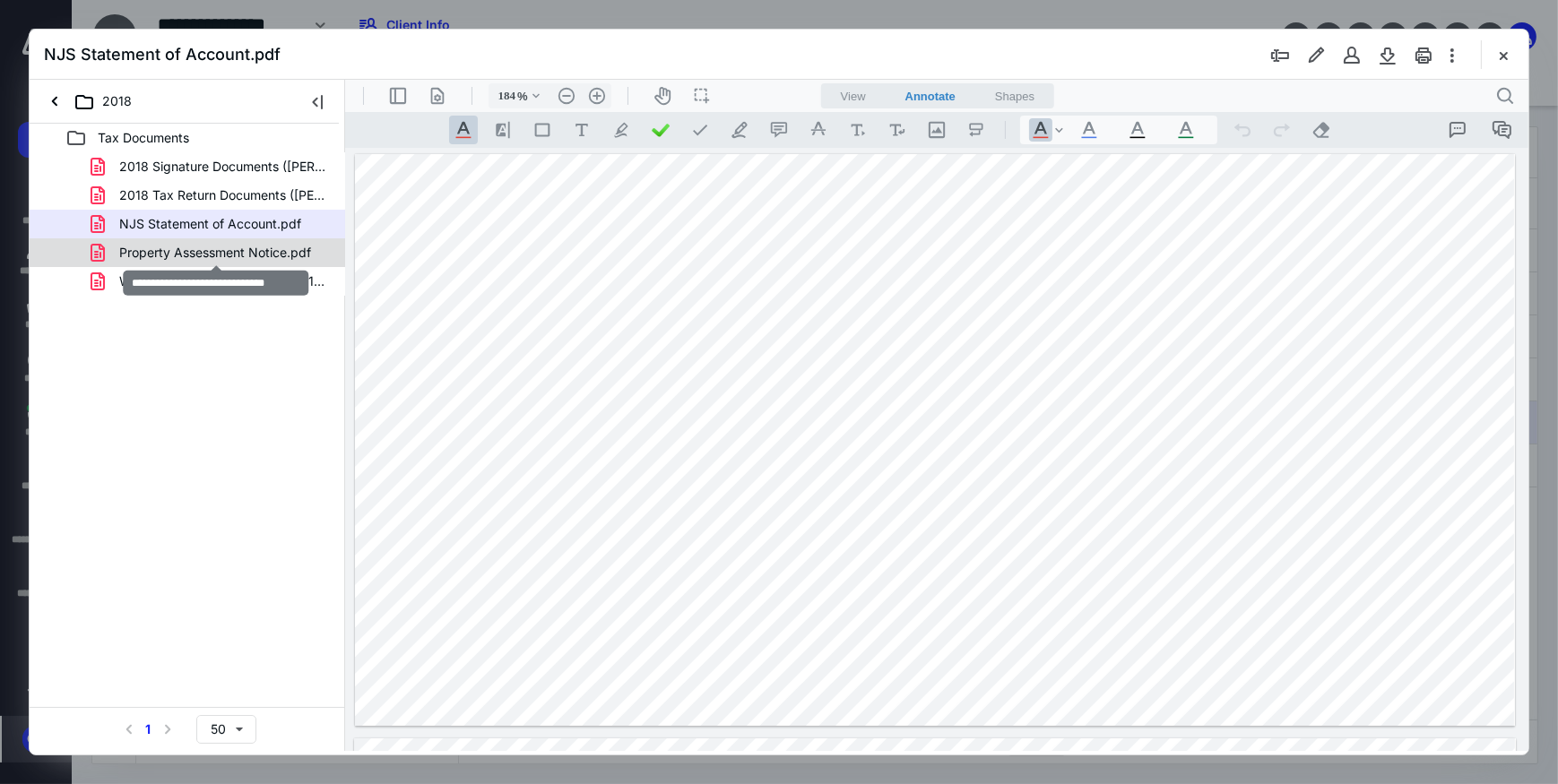 click on "Property Assessment Notice.pdf" at bounding box center (215, 253) 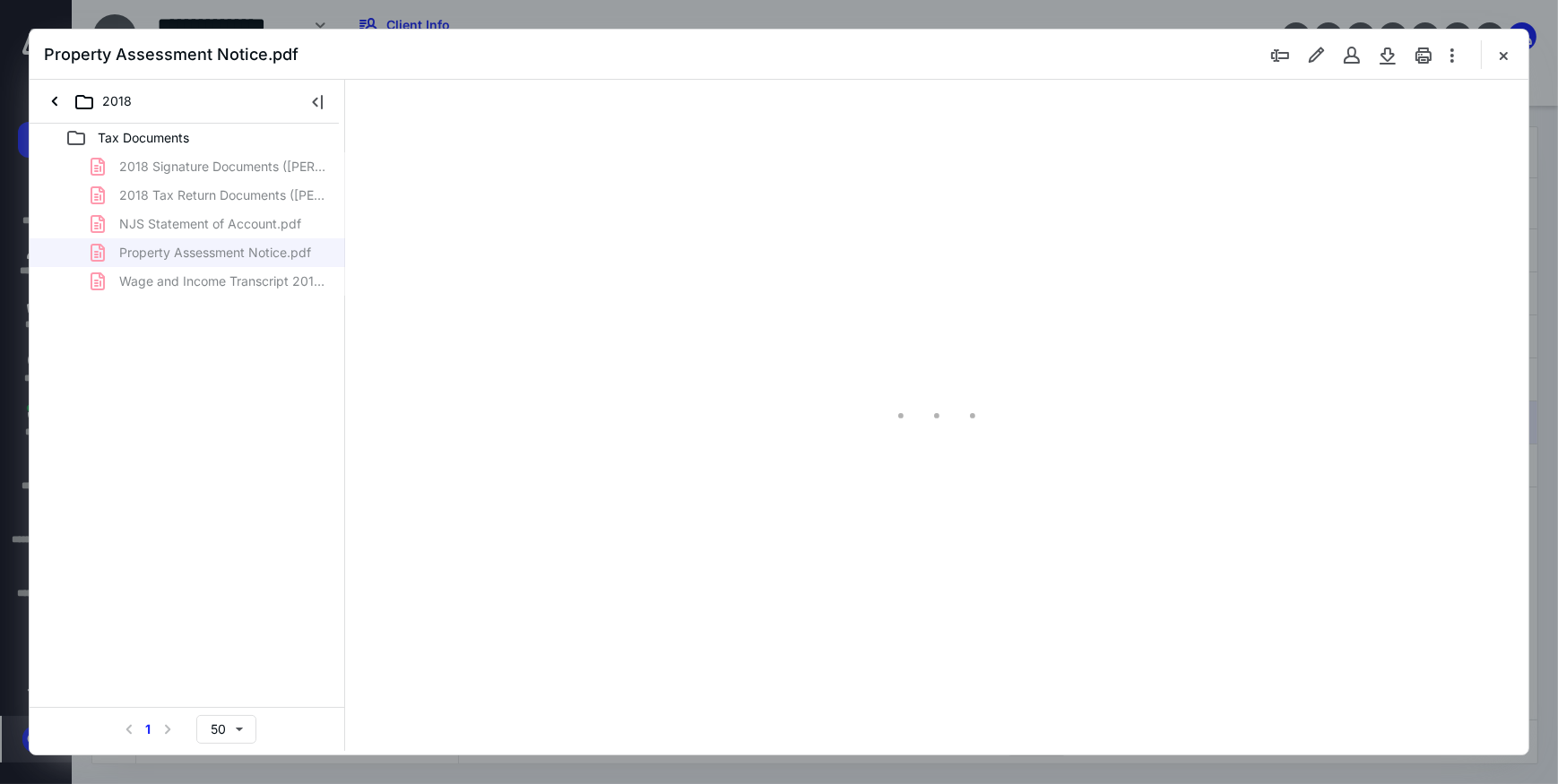 scroll, scrollTop: 76, scrollLeft: 0, axis: vertical 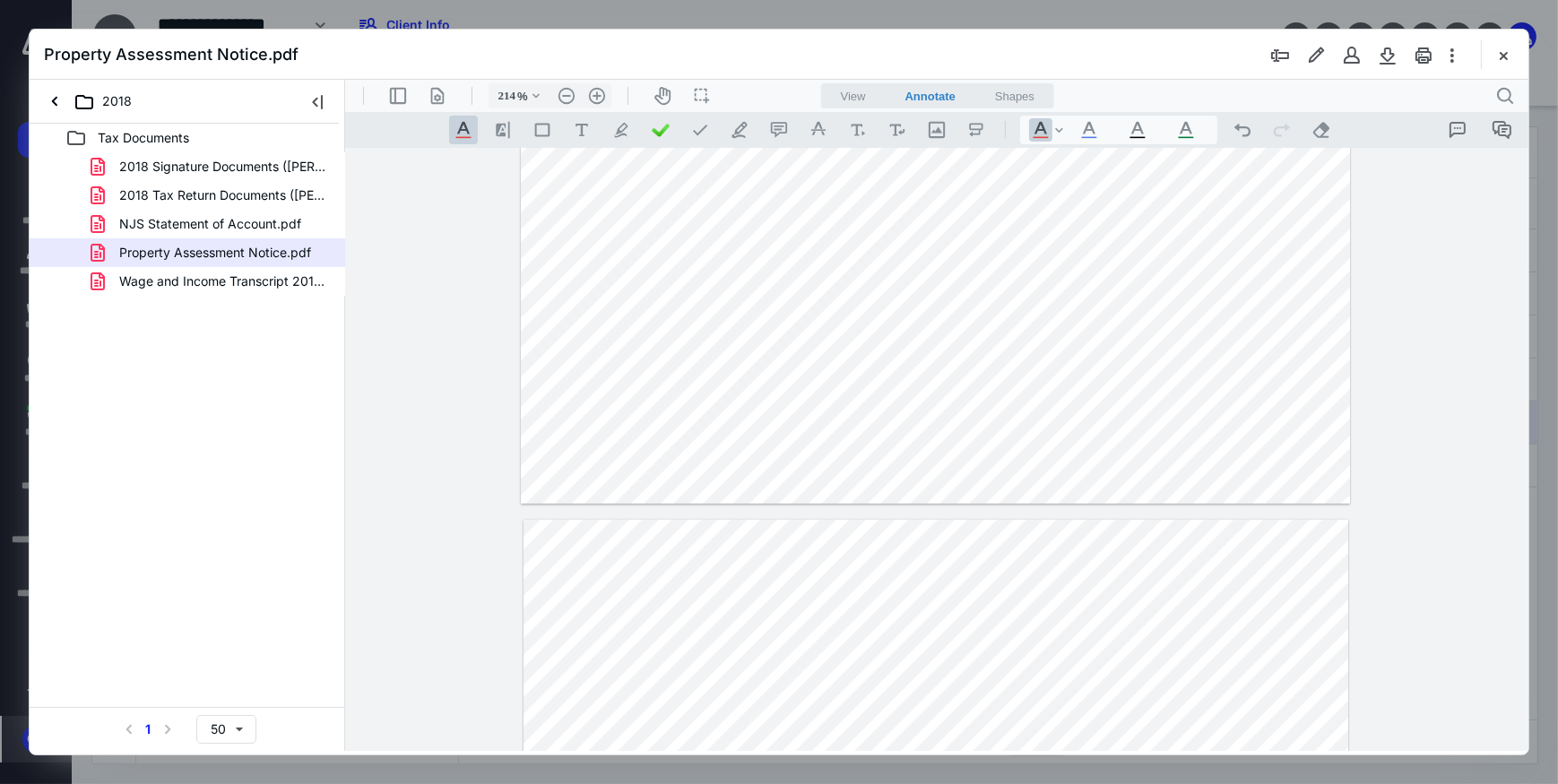 click at bounding box center [779, 392] 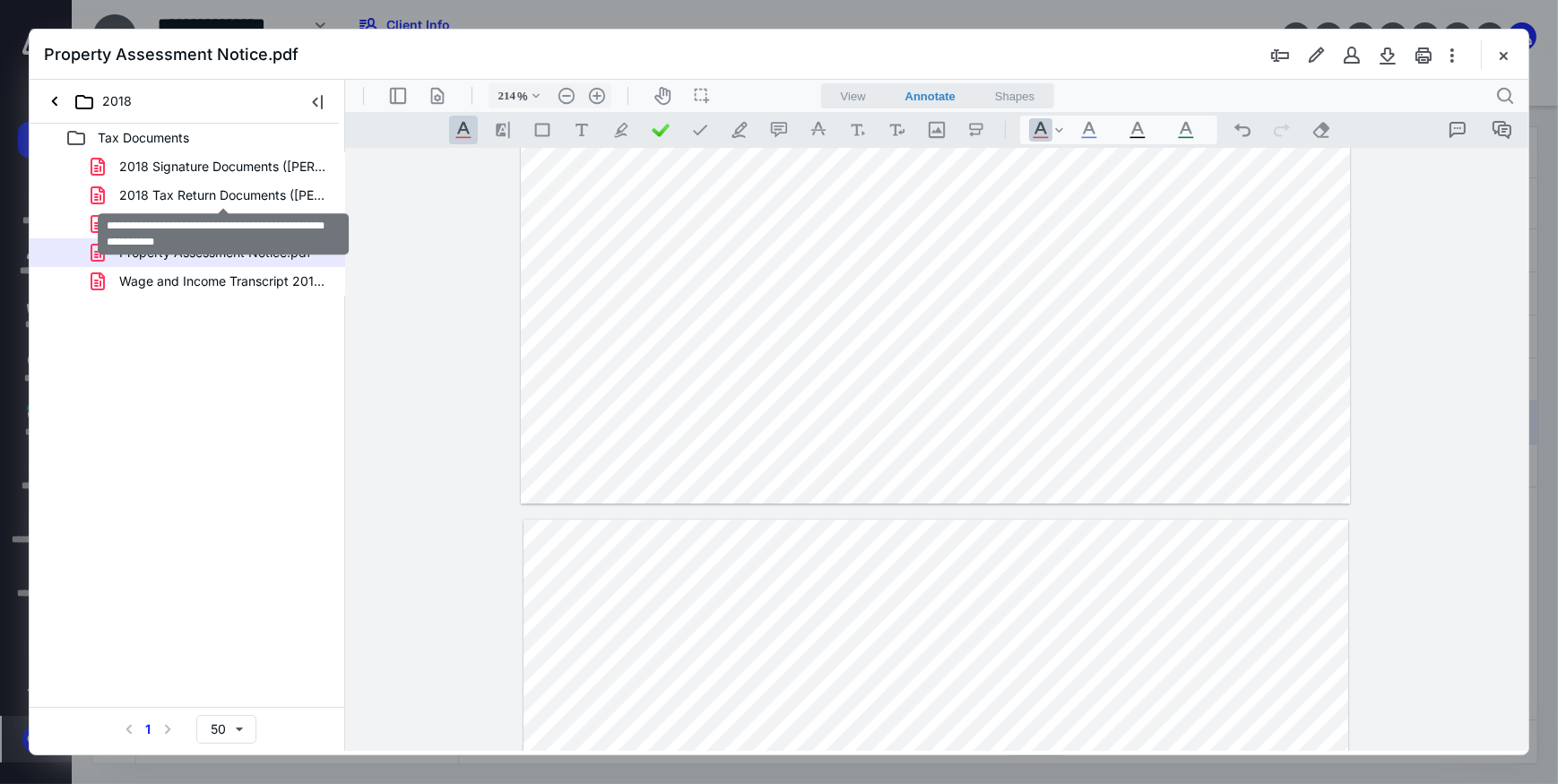 click on "2018 Tax Return Documents ([PERSON_NAME] - Client Copy).pdf" at bounding box center [223, 195] 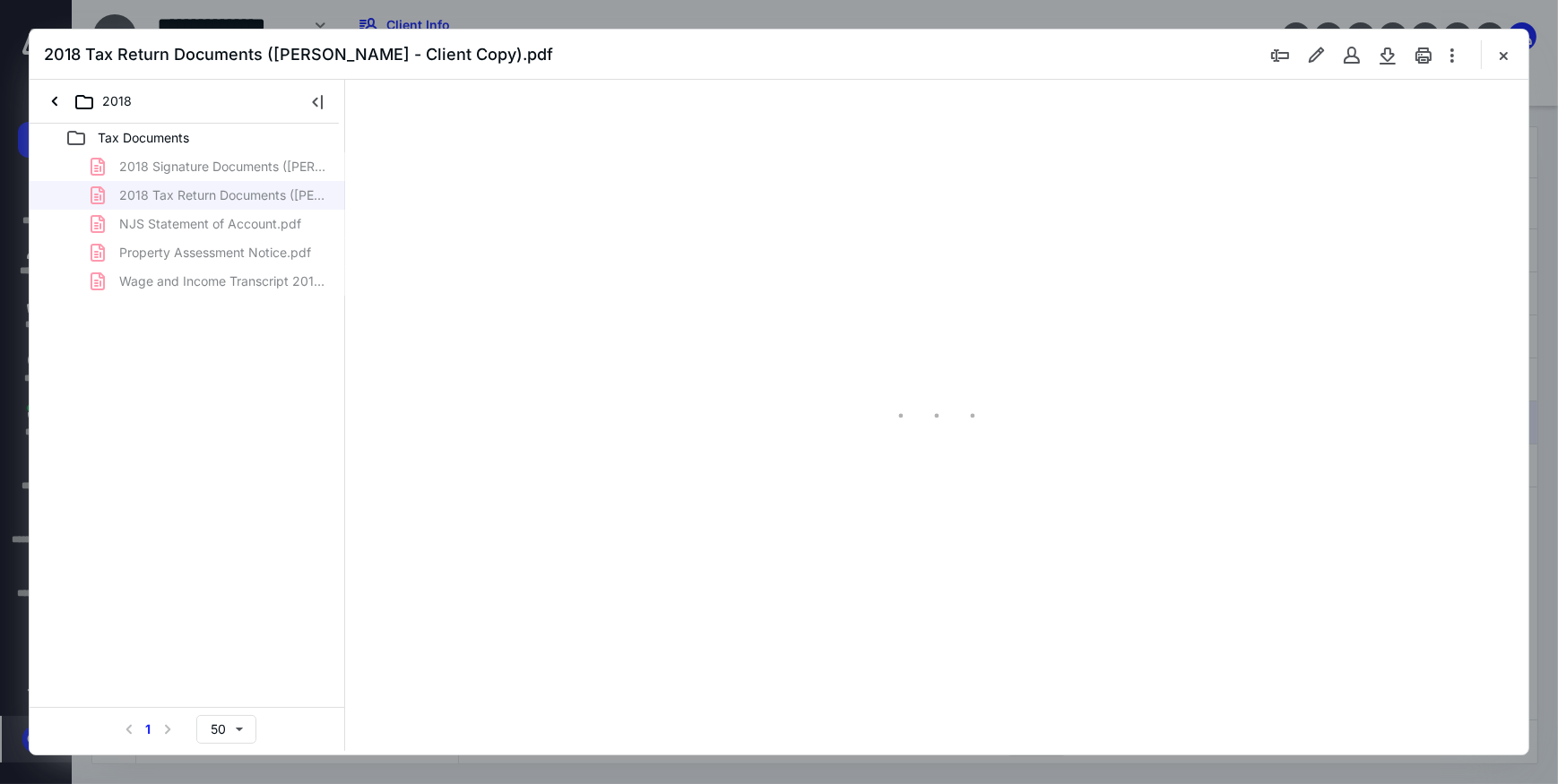 type on "85" 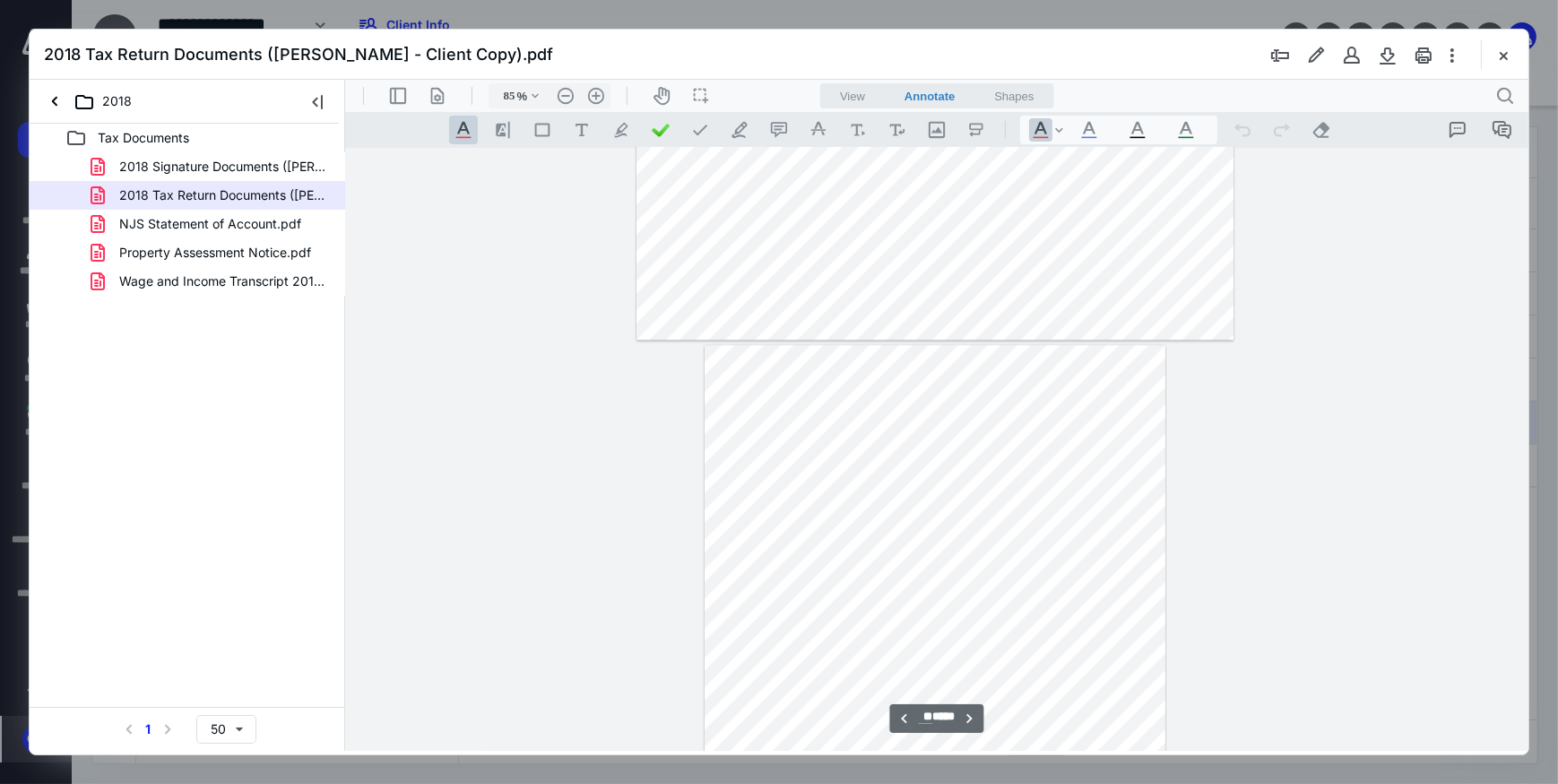 type on "**" 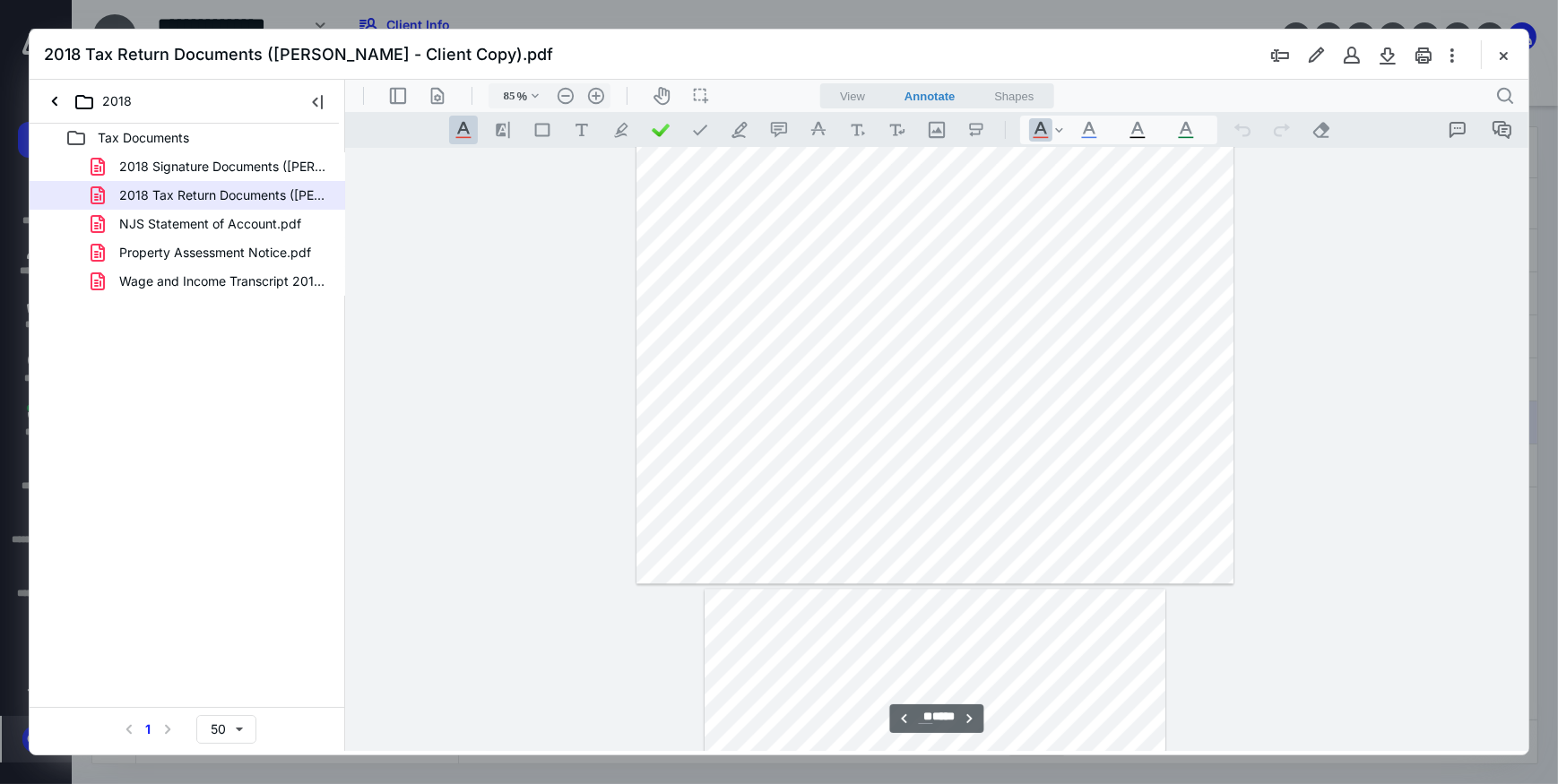 scroll, scrollTop: 5365, scrollLeft: 0, axis: vertical 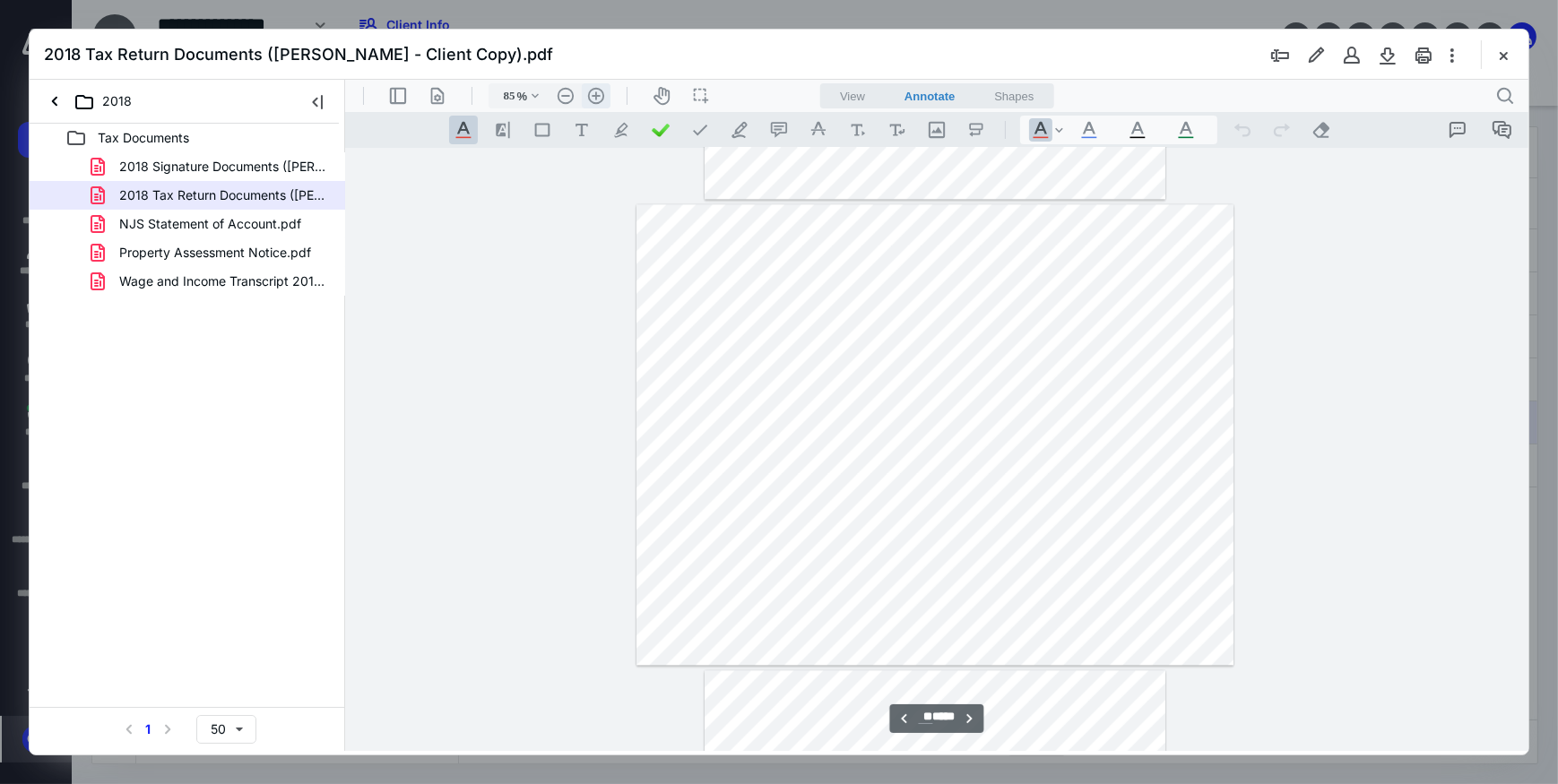 click on ".cls-1{fill:#abb0c4;} icon - header - zoom - in - line" at bounding box center [595, 95] 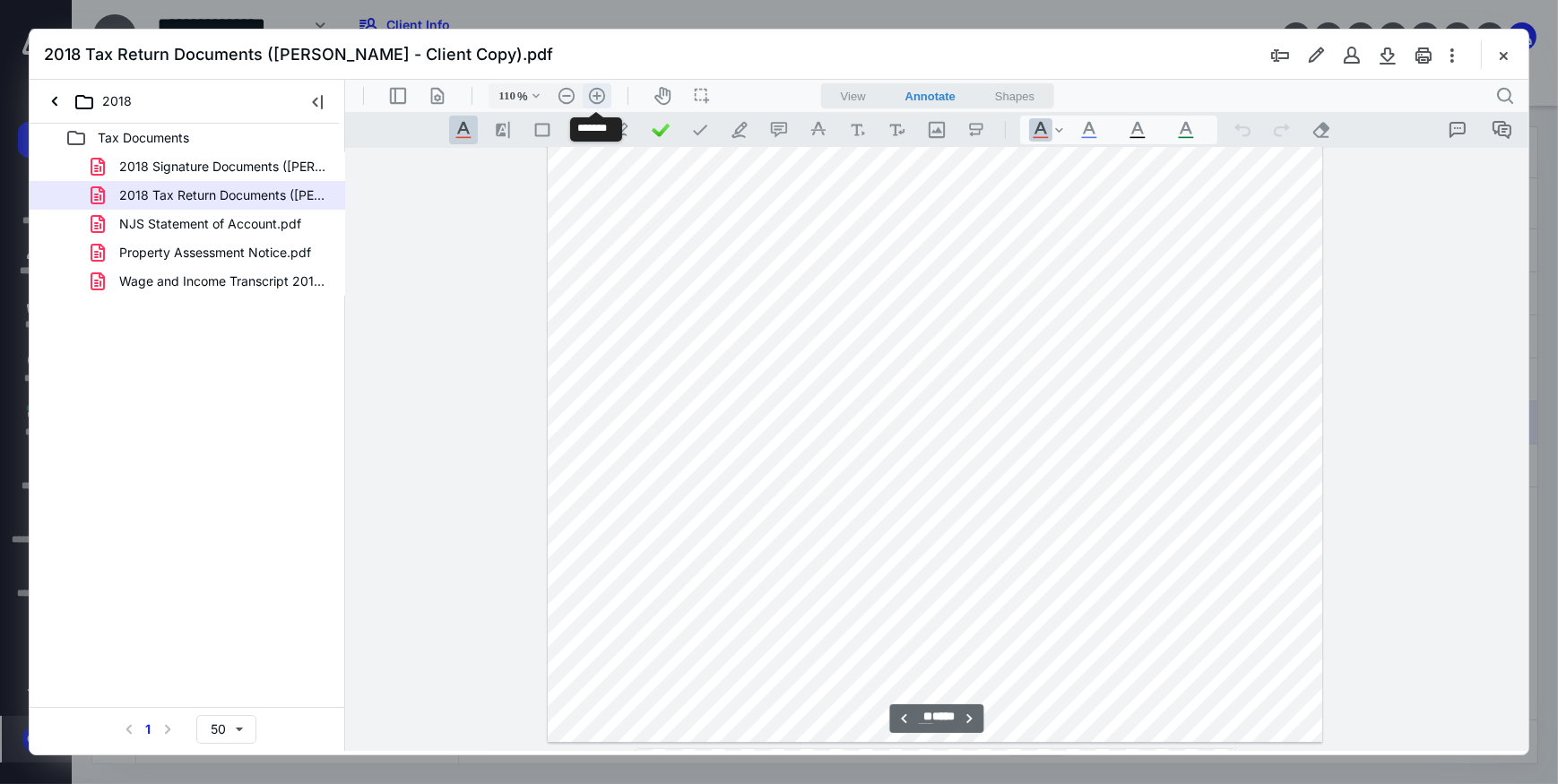 click on ".cls-1{fill:#abb0c4;} icon - header - zoom - in - line" at bounding box center (596, 95) 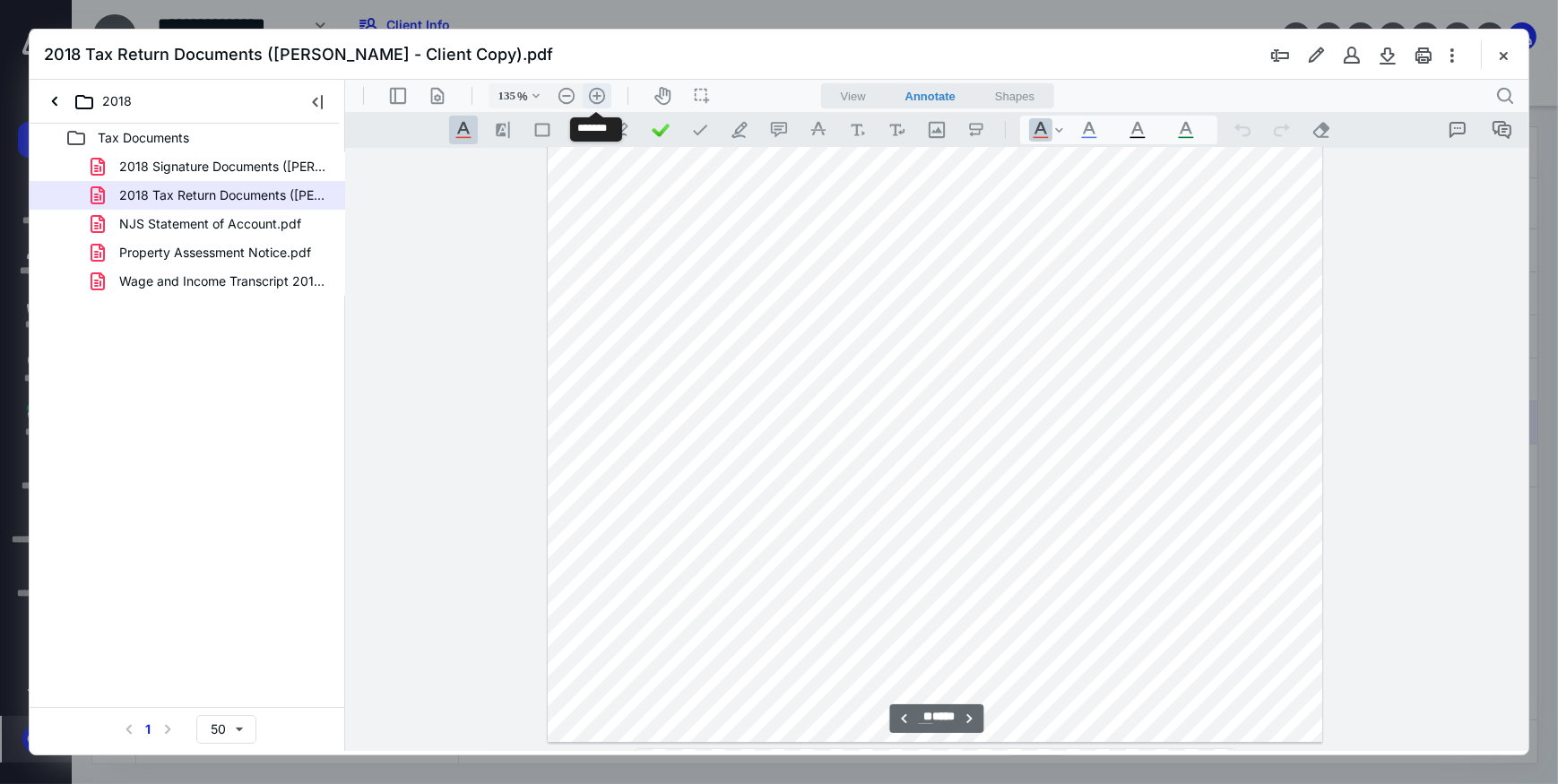 click on ".cls-1{fill:#abb0c4;} icon - header - zoom - in - line" at bounding box center [596, 95] 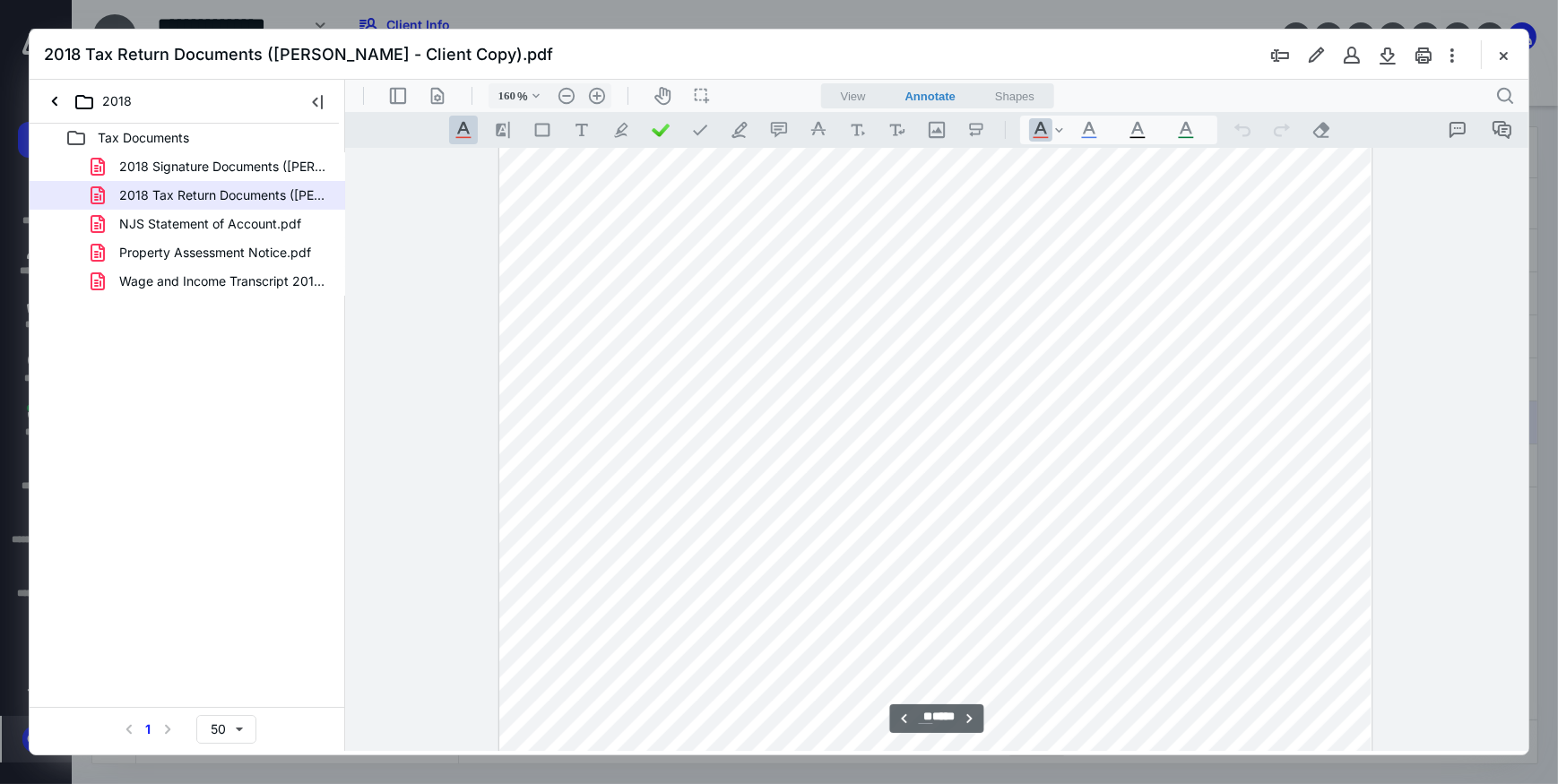 scroll, scrollTop: 11446, scrollLeft: 0, axis: vertical 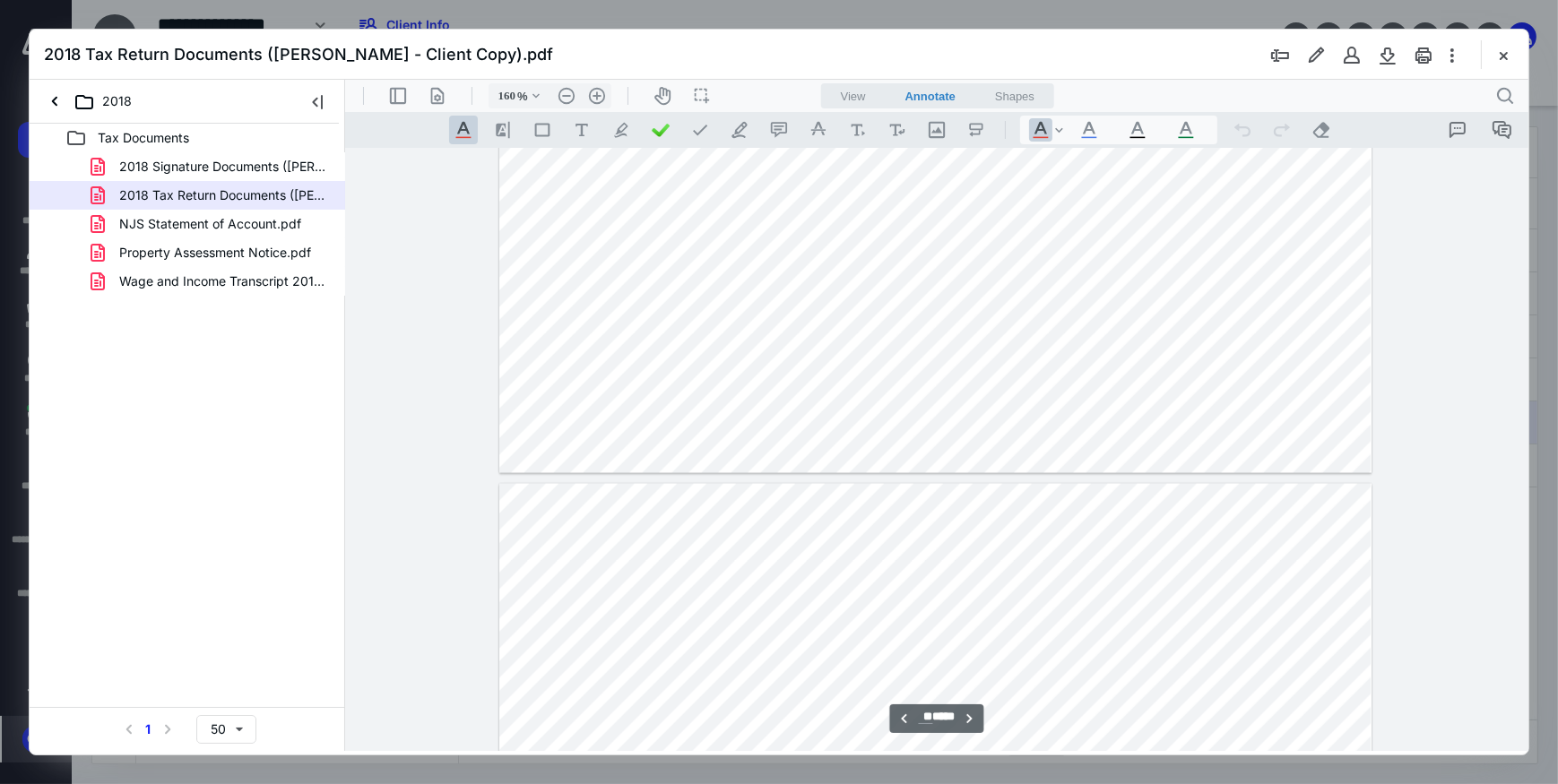 type on "**" 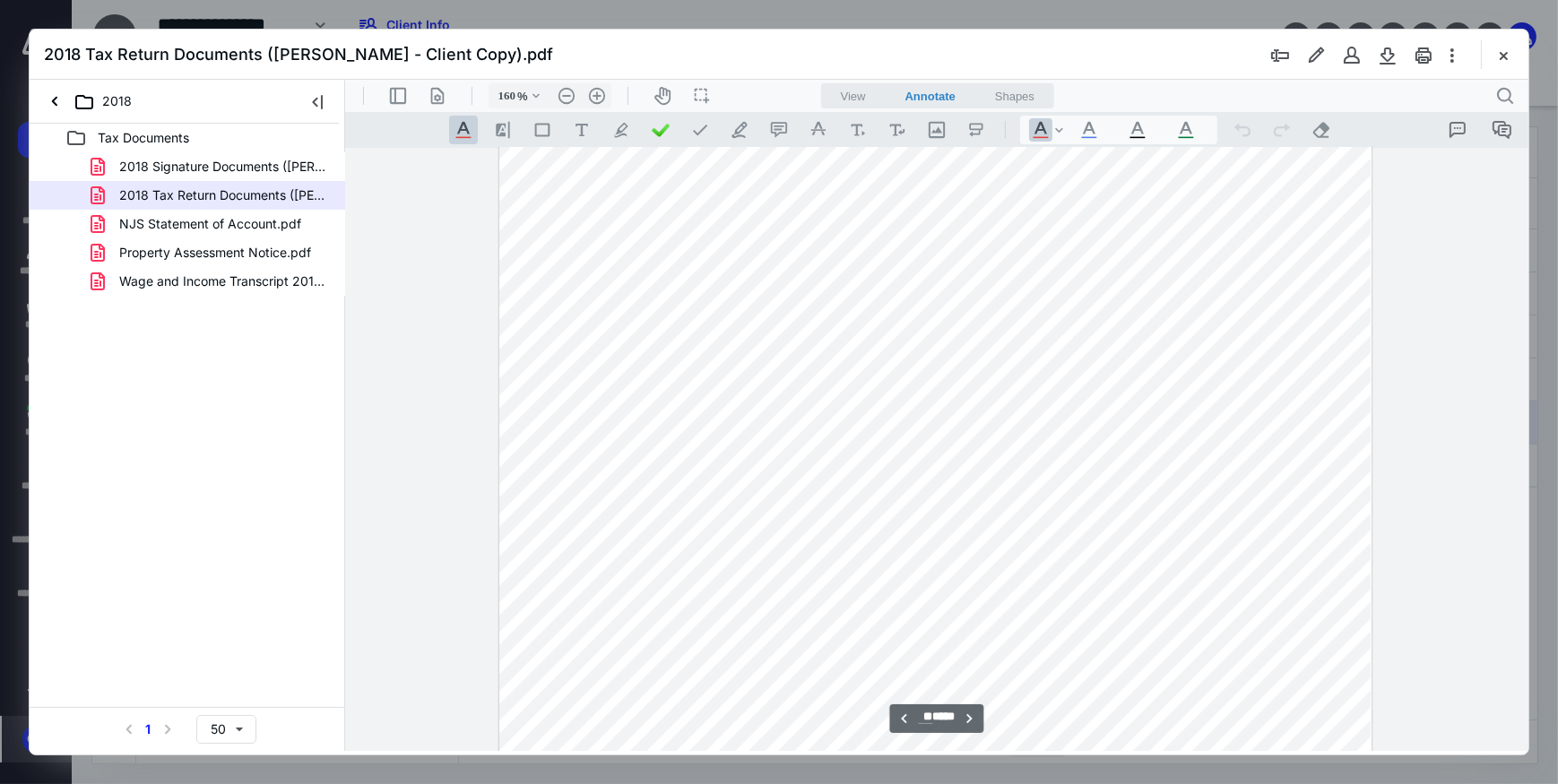 scroll, scrollTop: 38977, scrollLeft: 0, axis: vertical 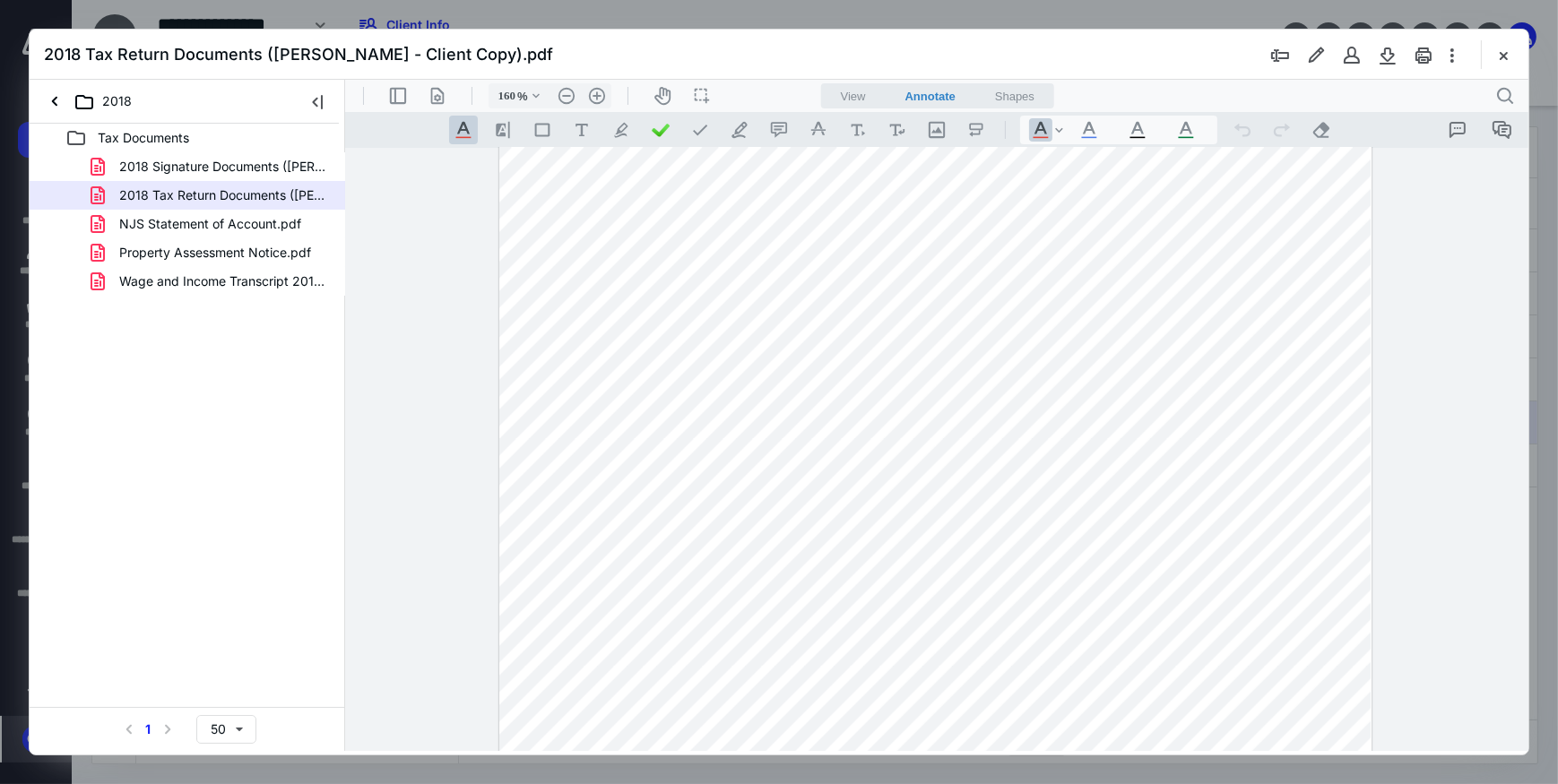 click at bounding box center (1503, 55) 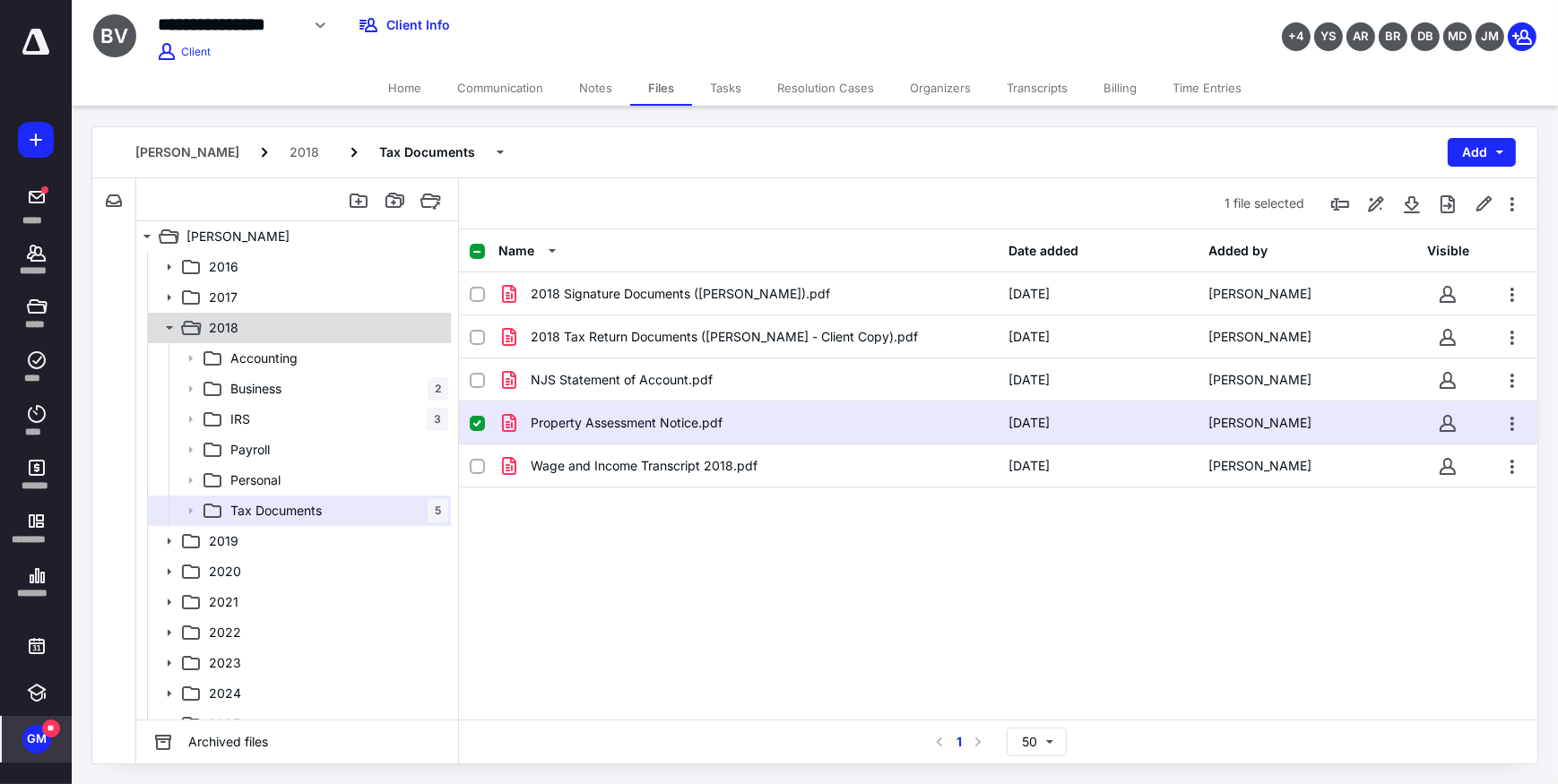 click 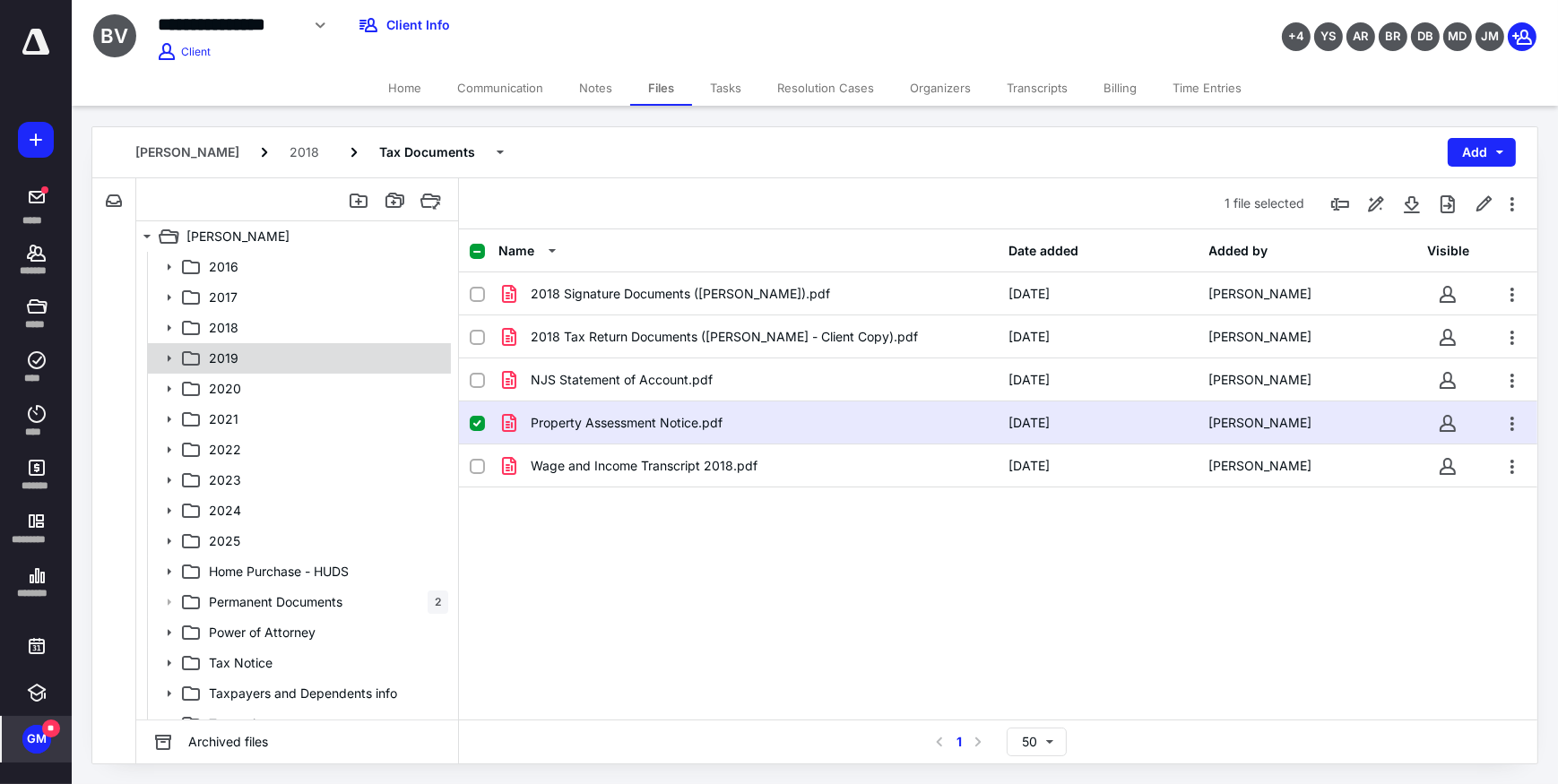 click 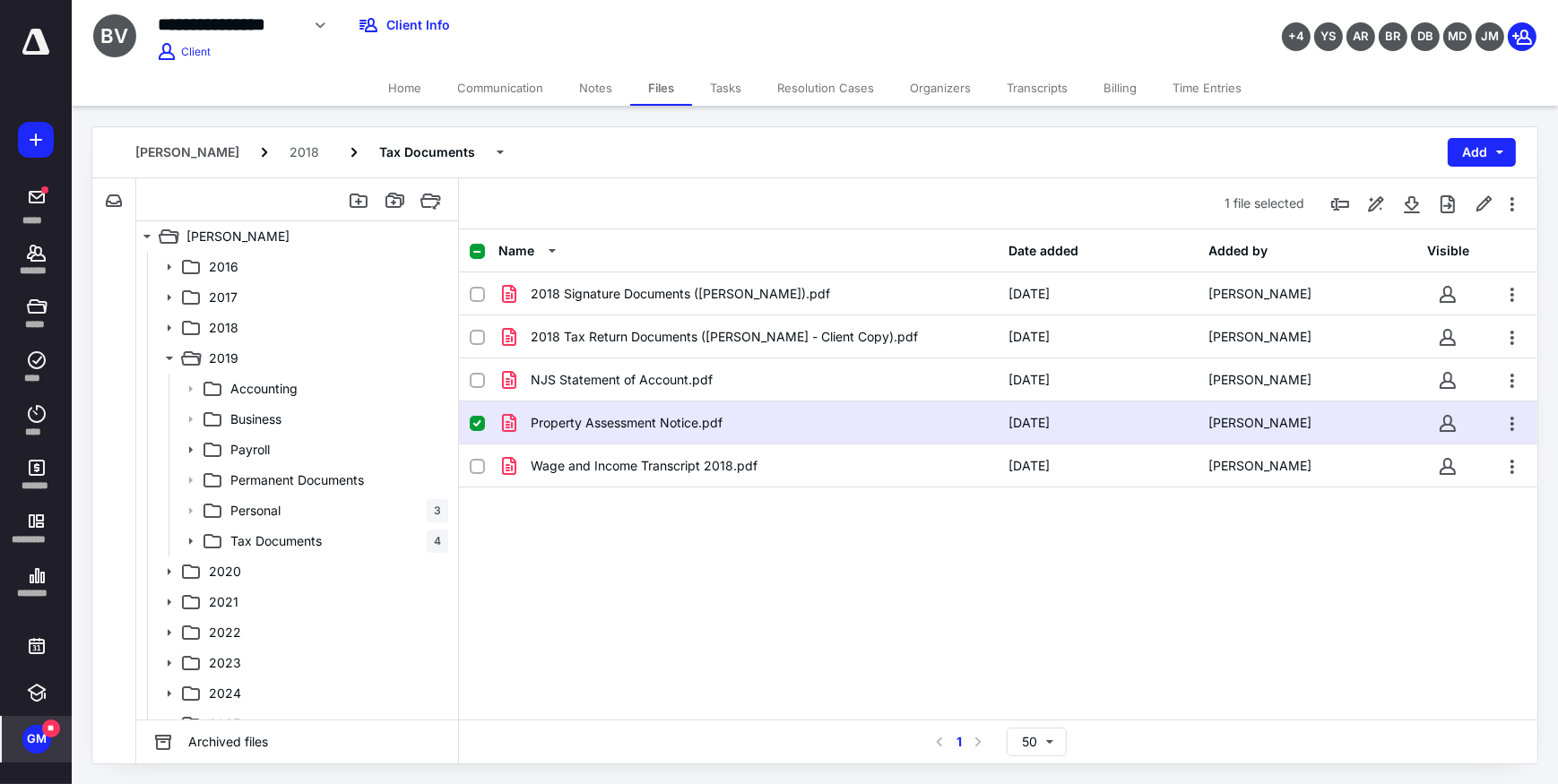 click on "Personal 3" at bounding box center [335, 511] 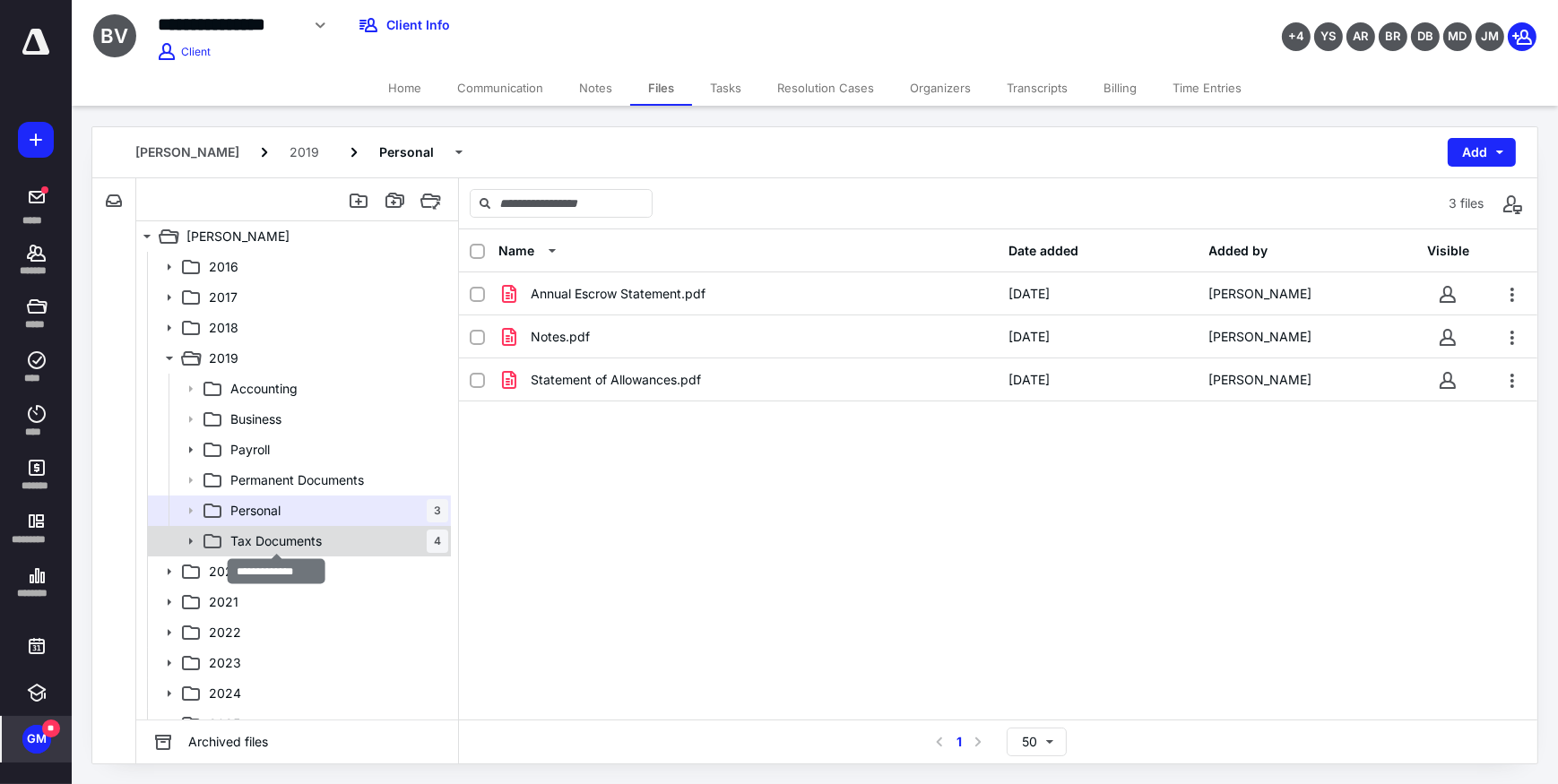 click on "Tax Documents" at bounding box center [276, 541] 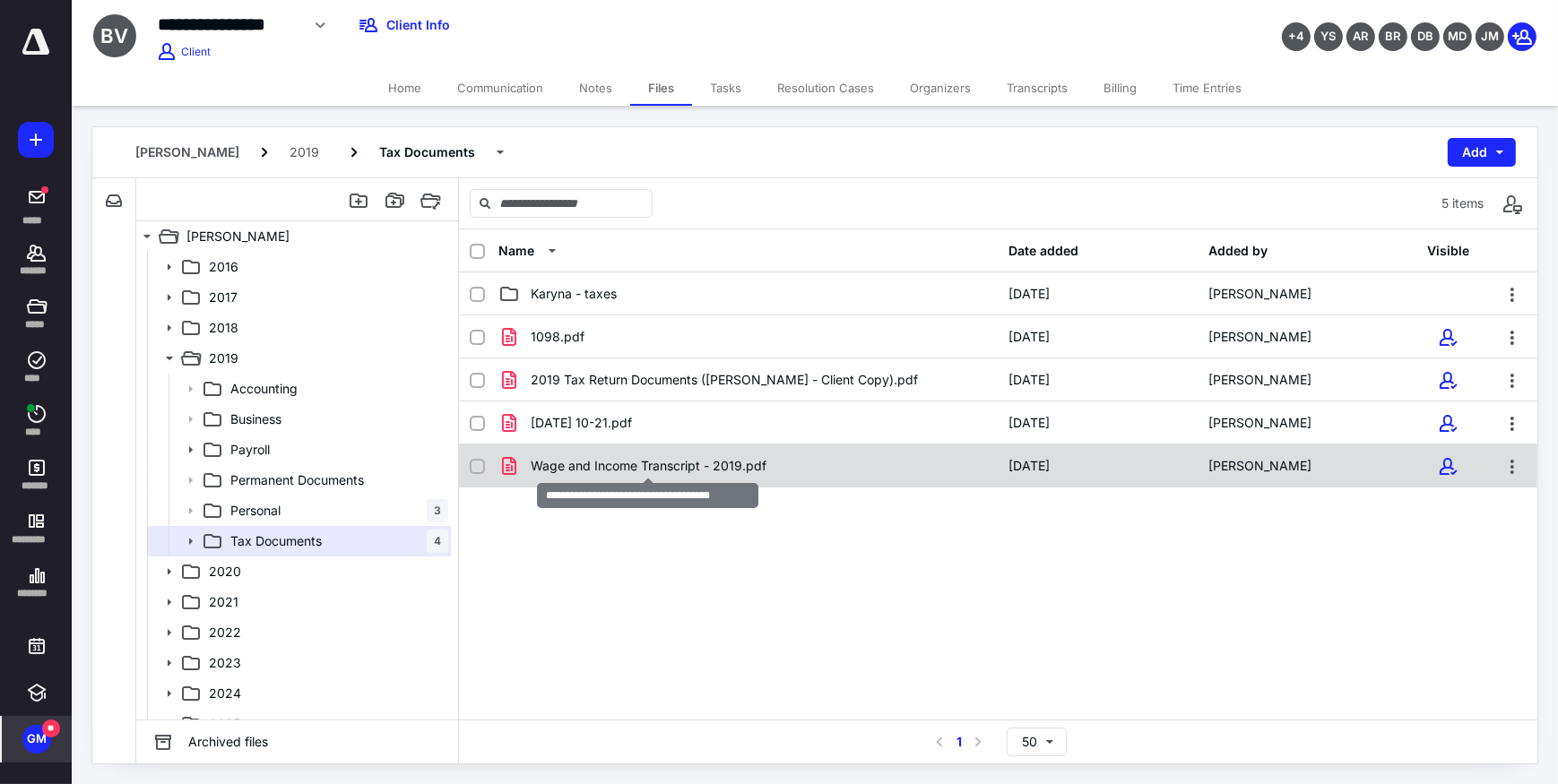 click on "Wage and Income Transcript - 2019.pdf" at bounding box center (648, 466) 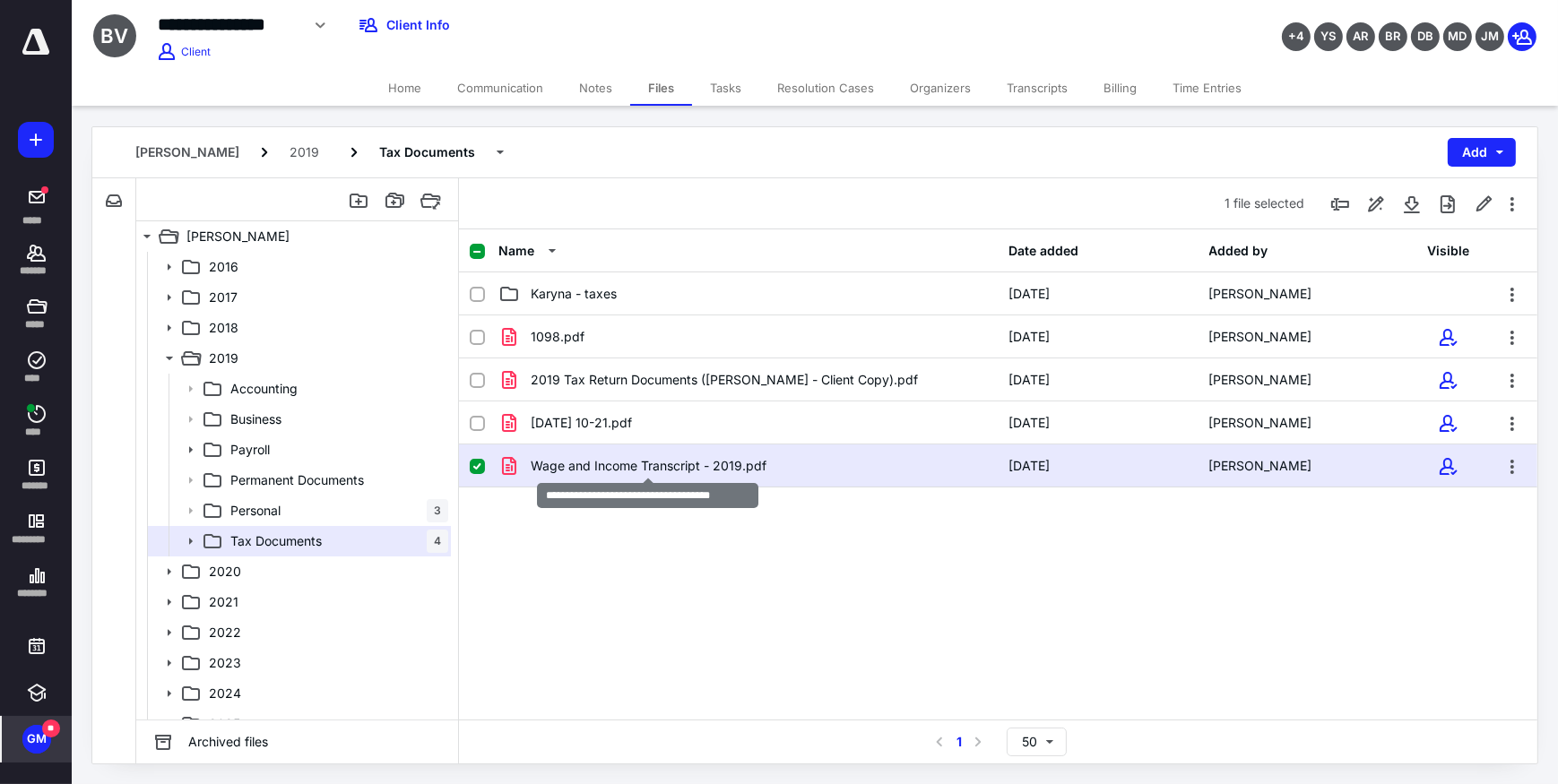 click on "Wage and Income Transcript - 2019.pdf" at bounding box center [648, 466] 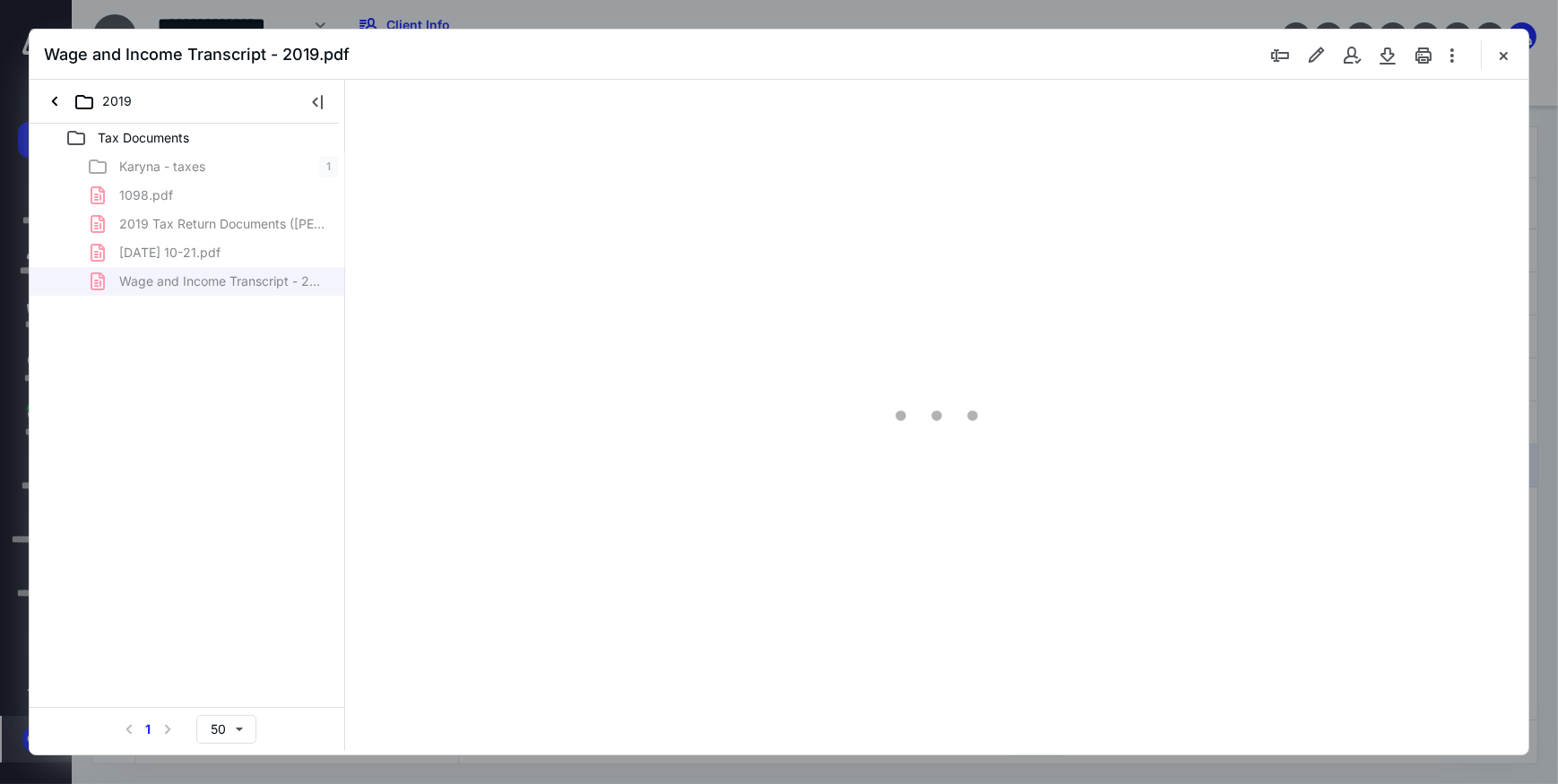 scroll, scrollTop: 0, scrollLeft: 0, axis: both 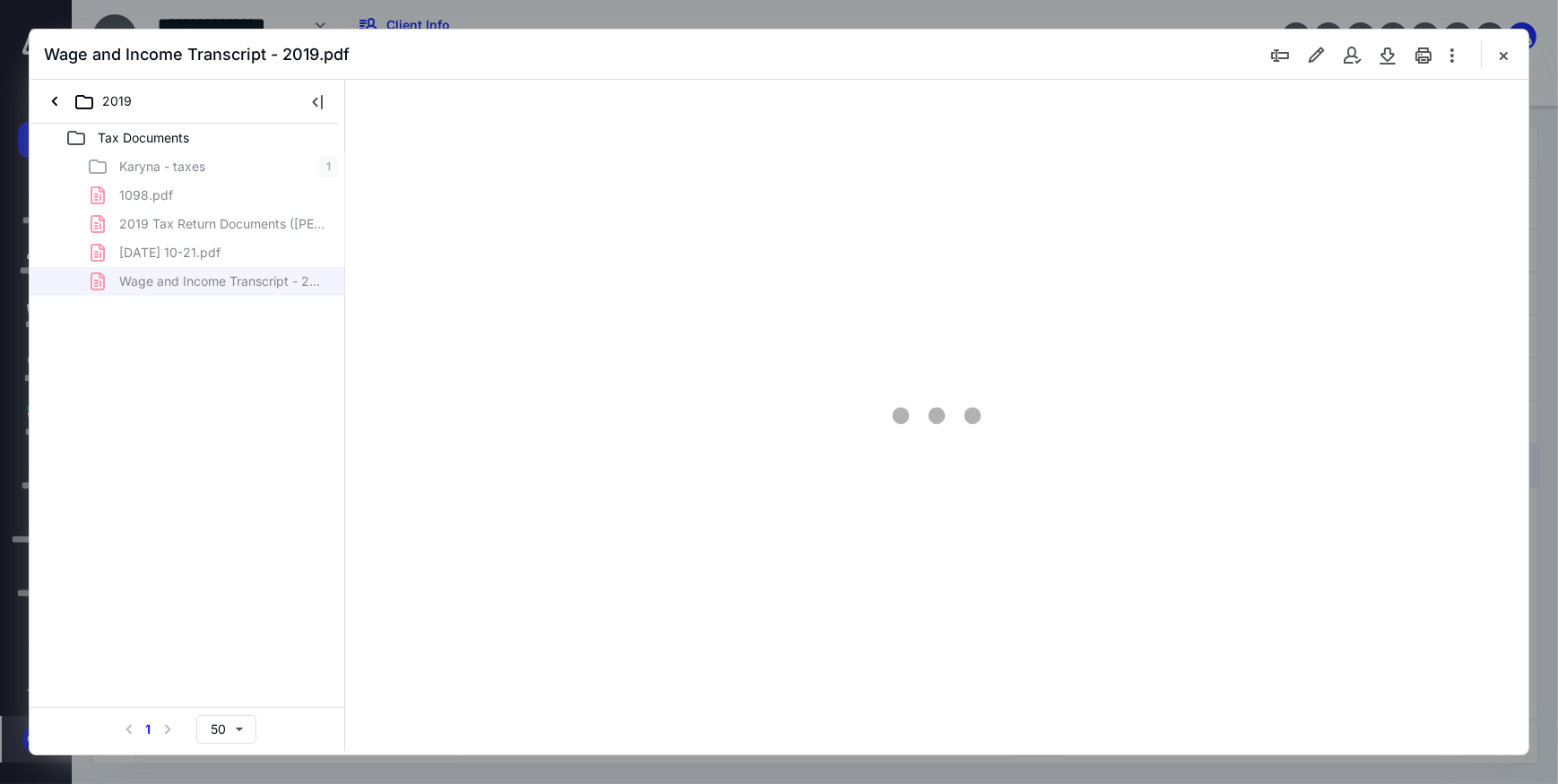 type on "85" 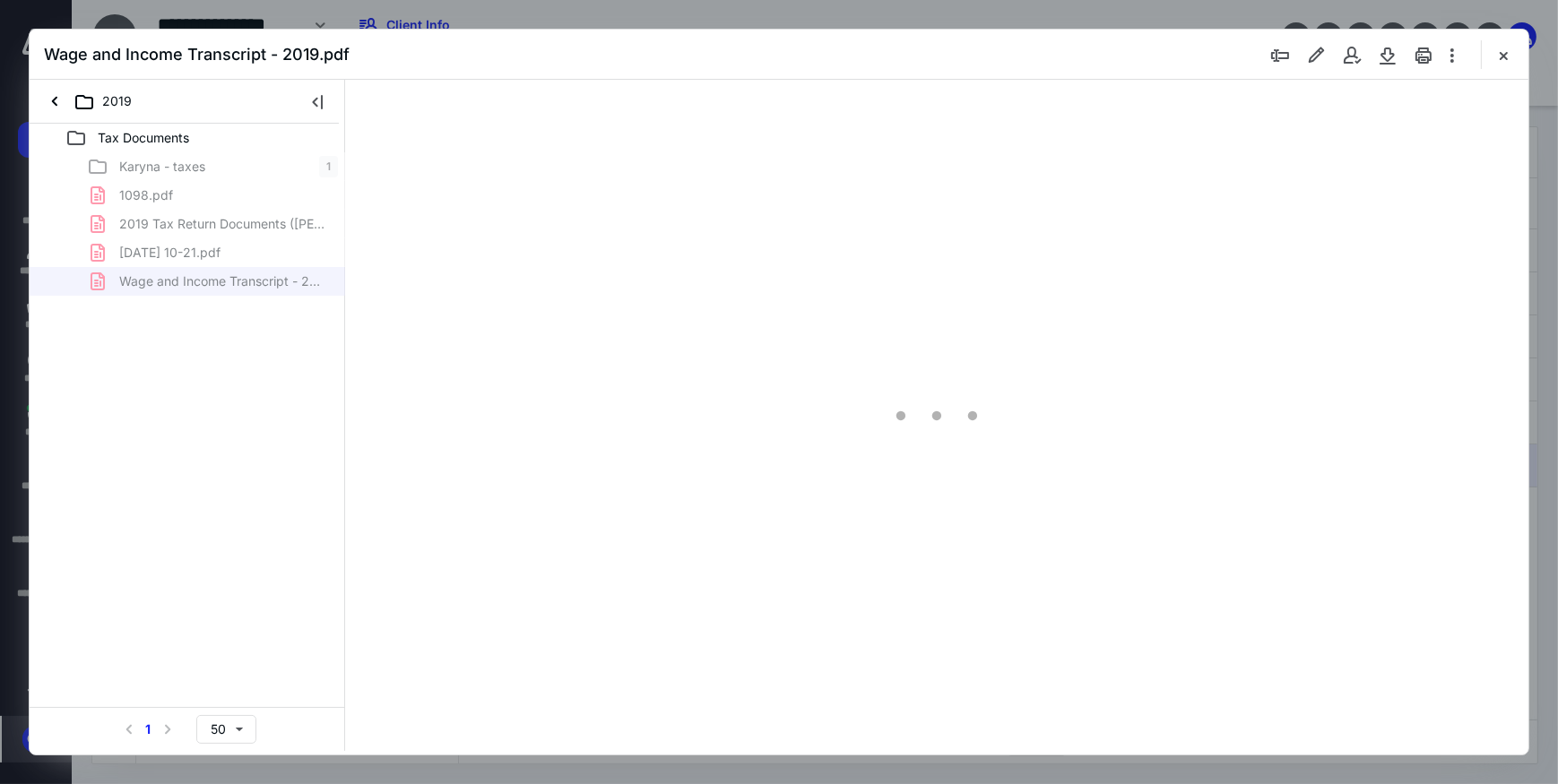 scroll, scrollTop: 71, scrollLeft: 0, axis: vertical 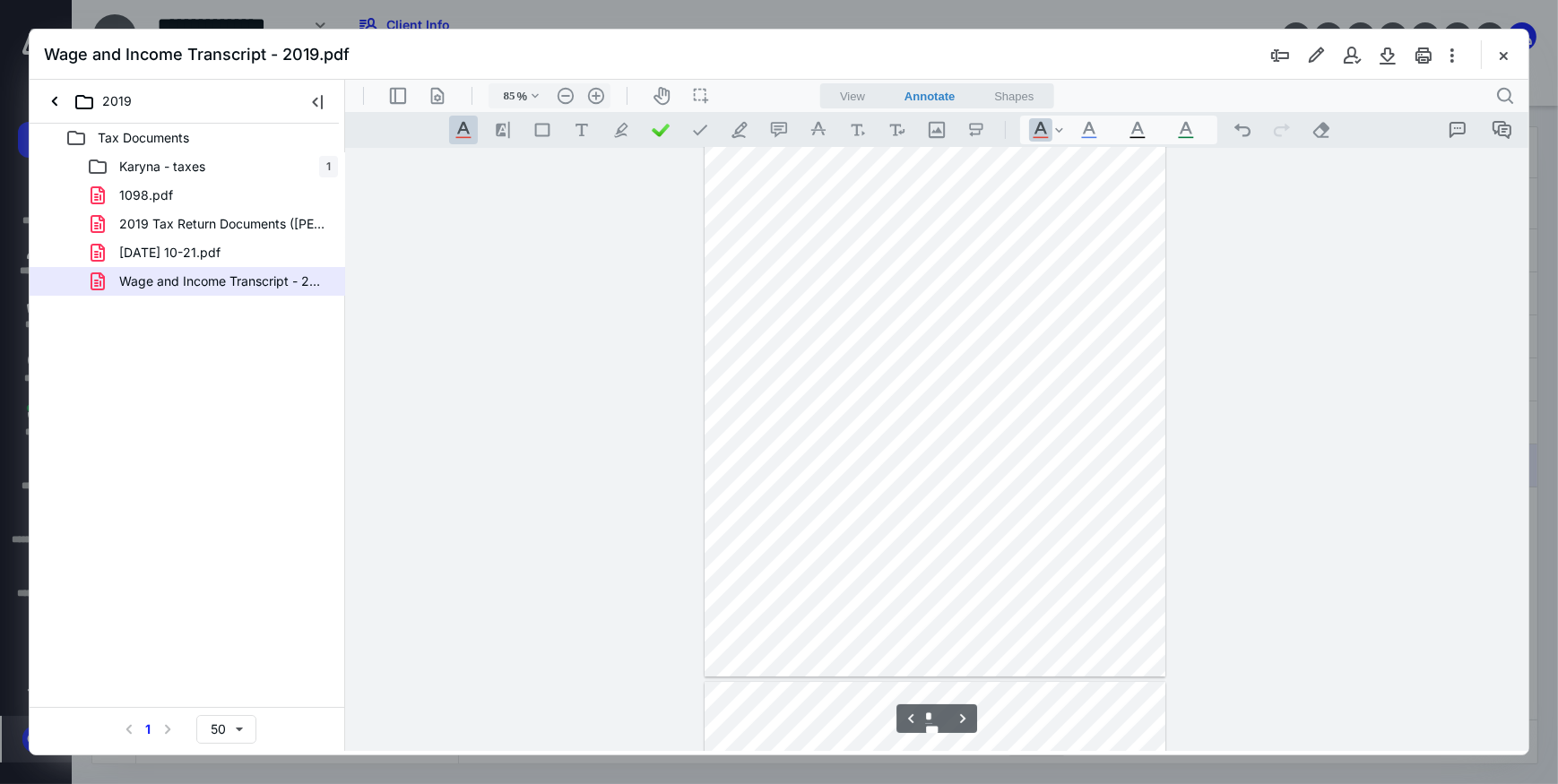 type on "*" 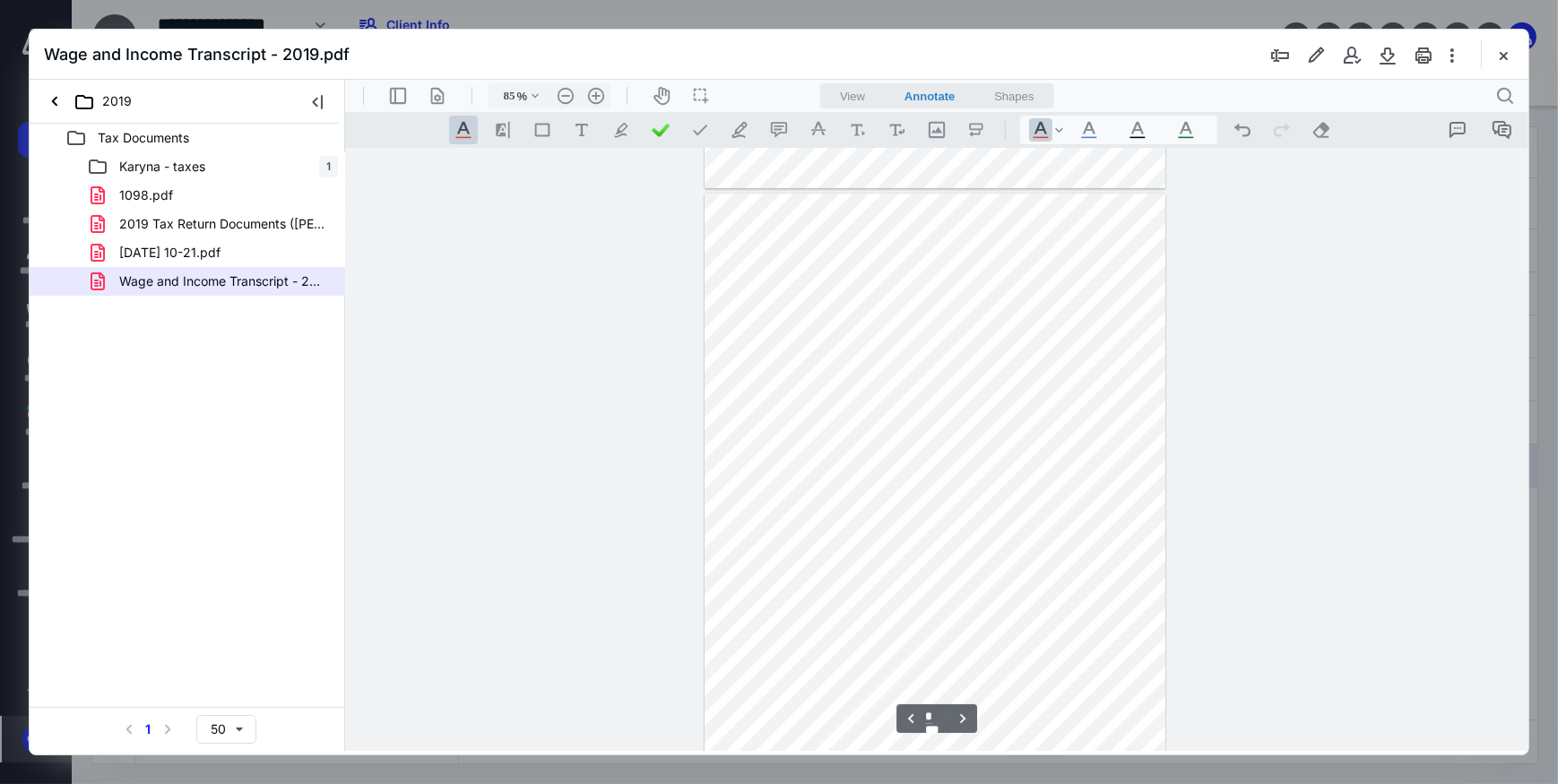 scroll, scrollTop: 722, scrollLeft: 0, axis: vertical 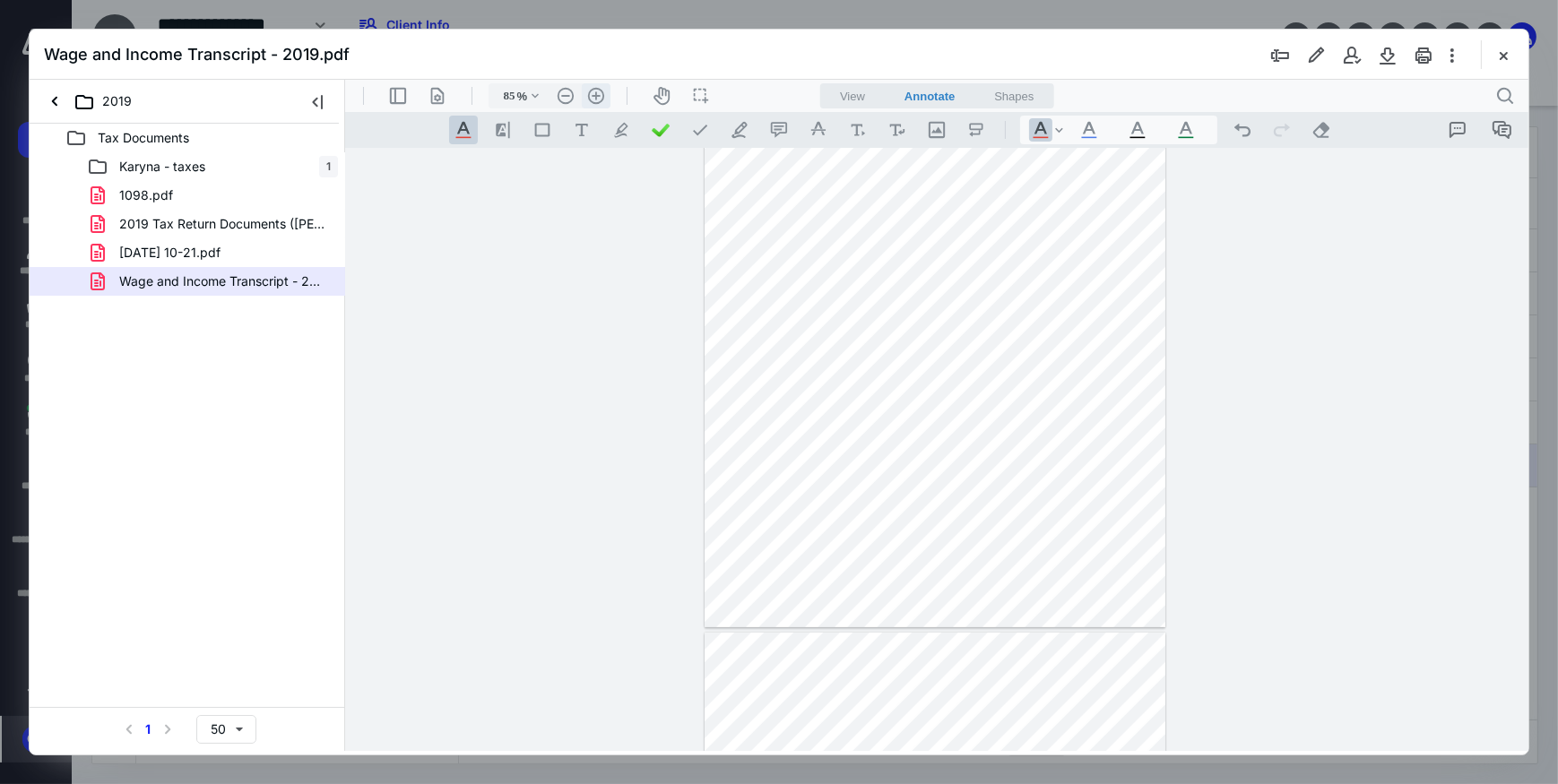 click on ".cls-1{fill:#abb0c4;} icon - header - zoom - in - line" at bounding box center (595, 95) 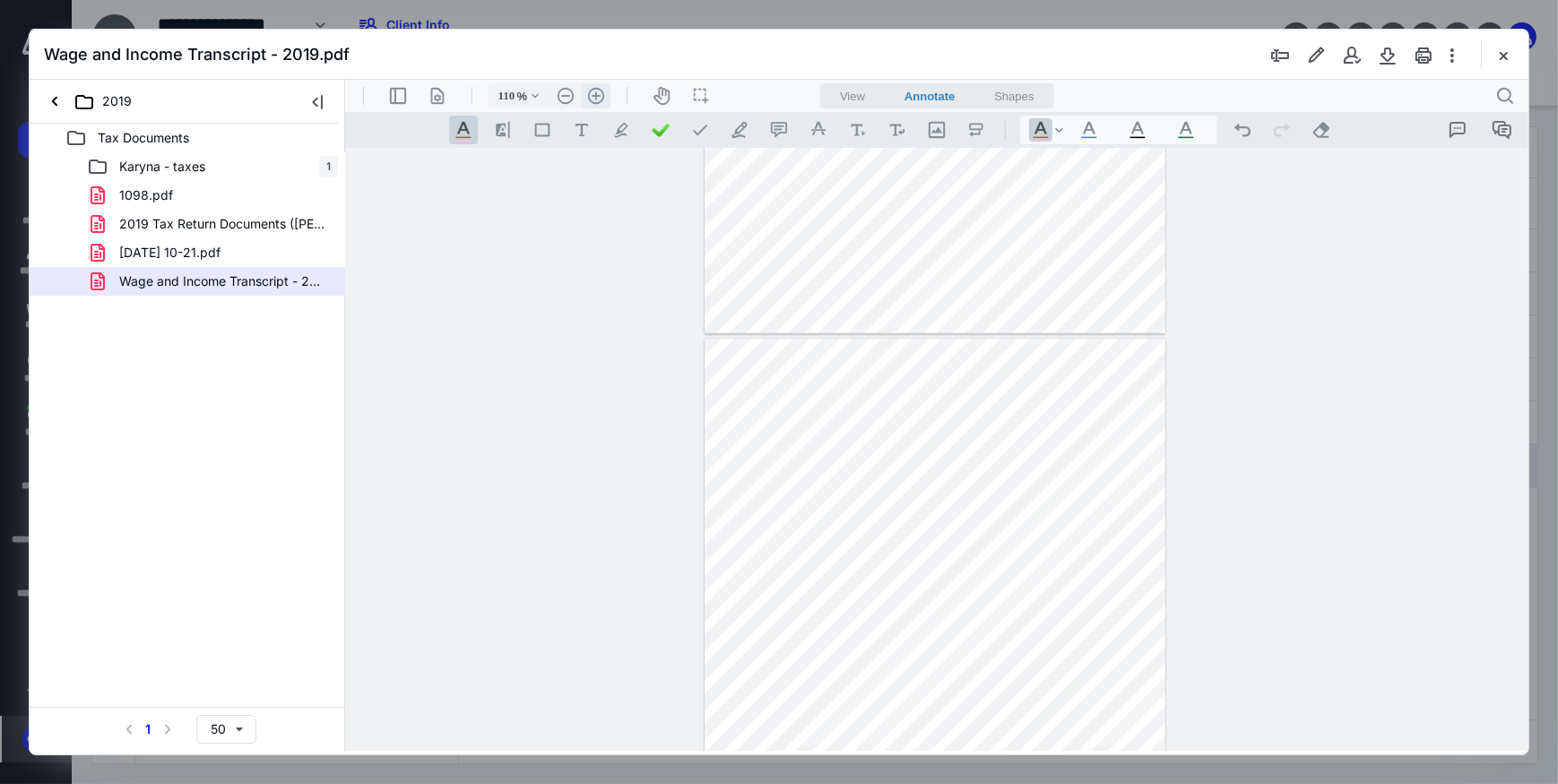 click on ".cls-1{fill:#abb0c4;} icon - header - zoom - in - line" at bounding box center (595, 95) 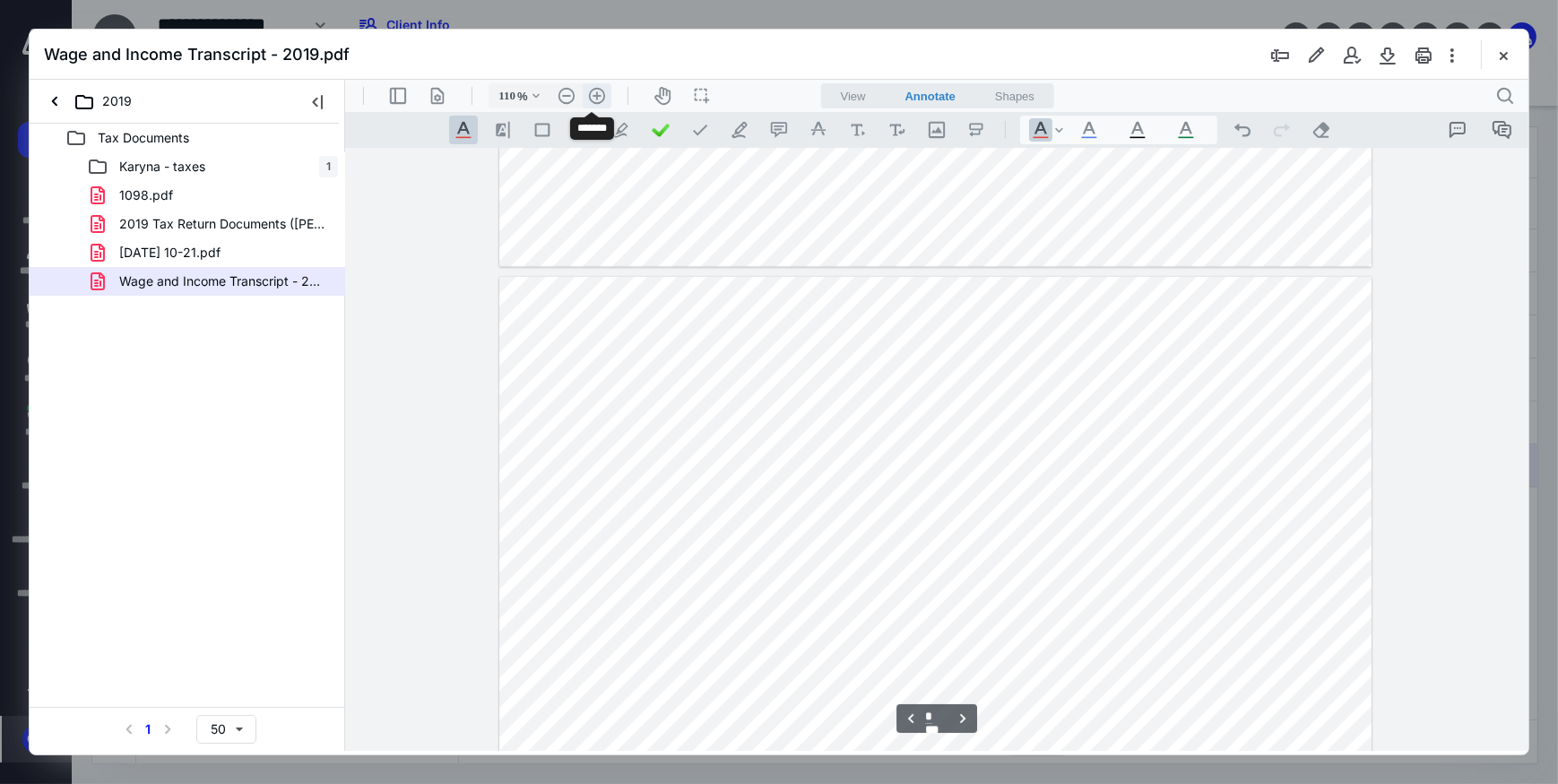 type on "160" 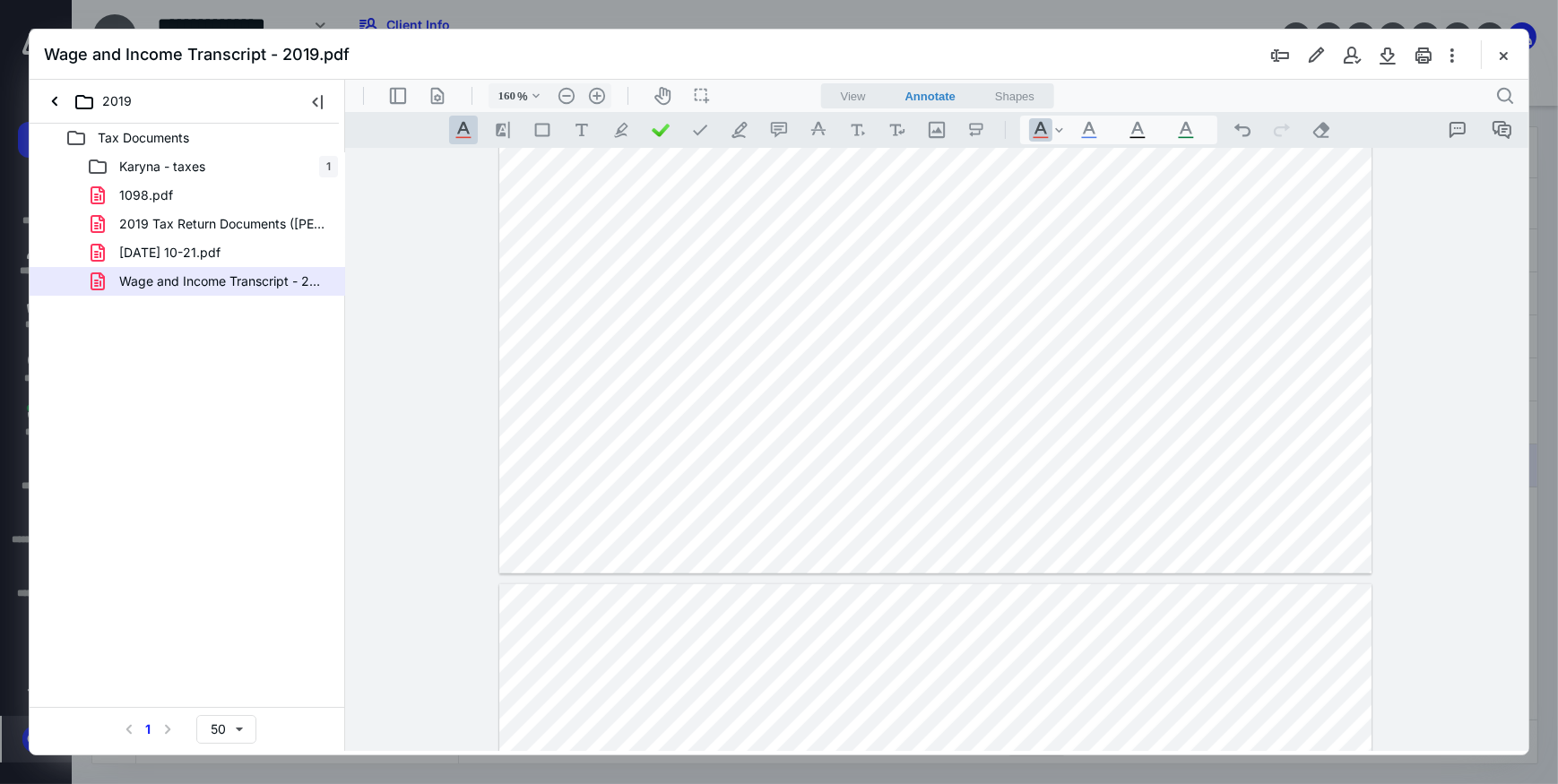 scroll, scrollTop: 1685, scrollLeft: 0, axis: vertical 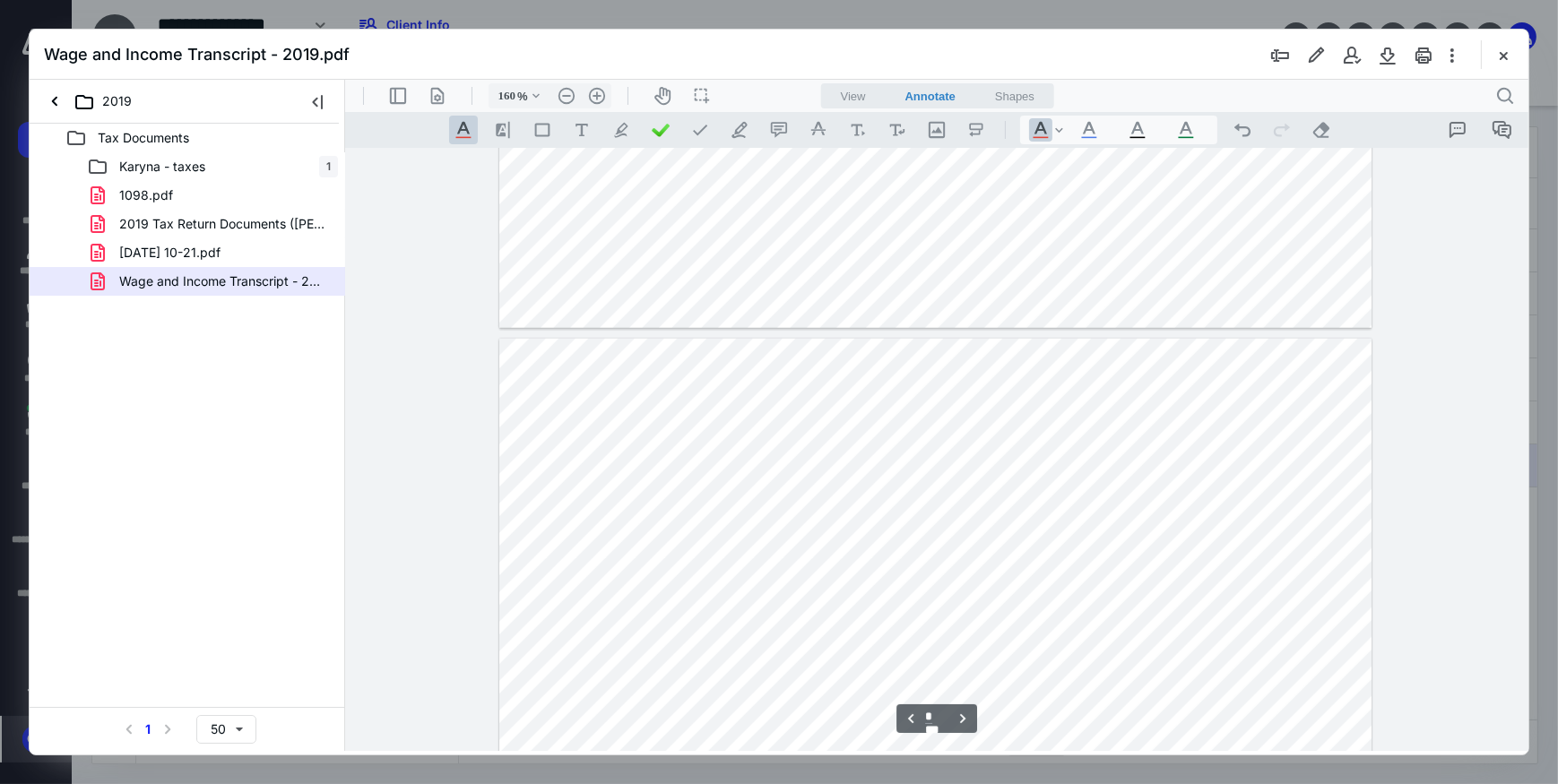 type on "*" 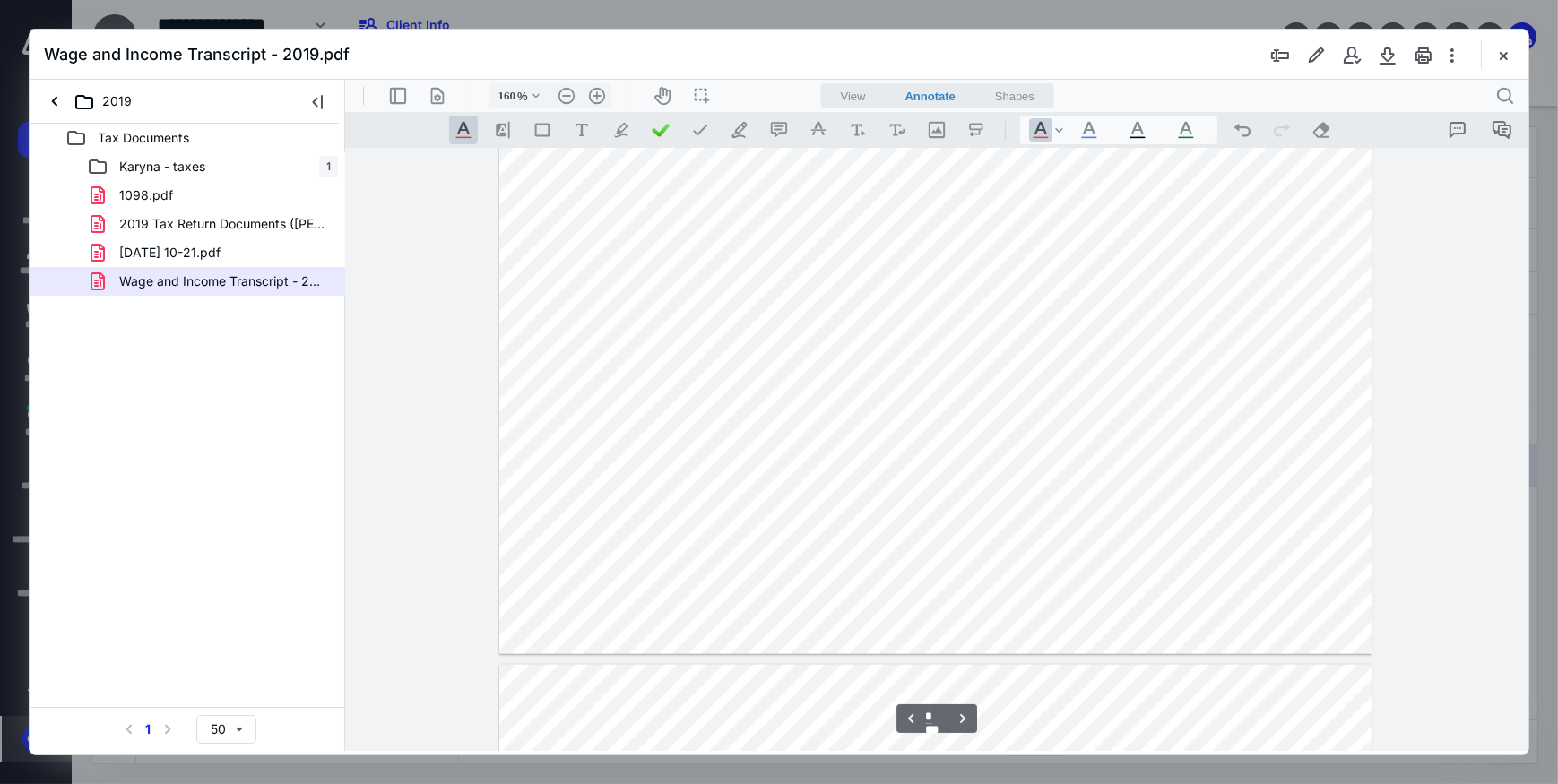 scroll, scrollTop: 2744, scrollLeft: 0, axis: vertical 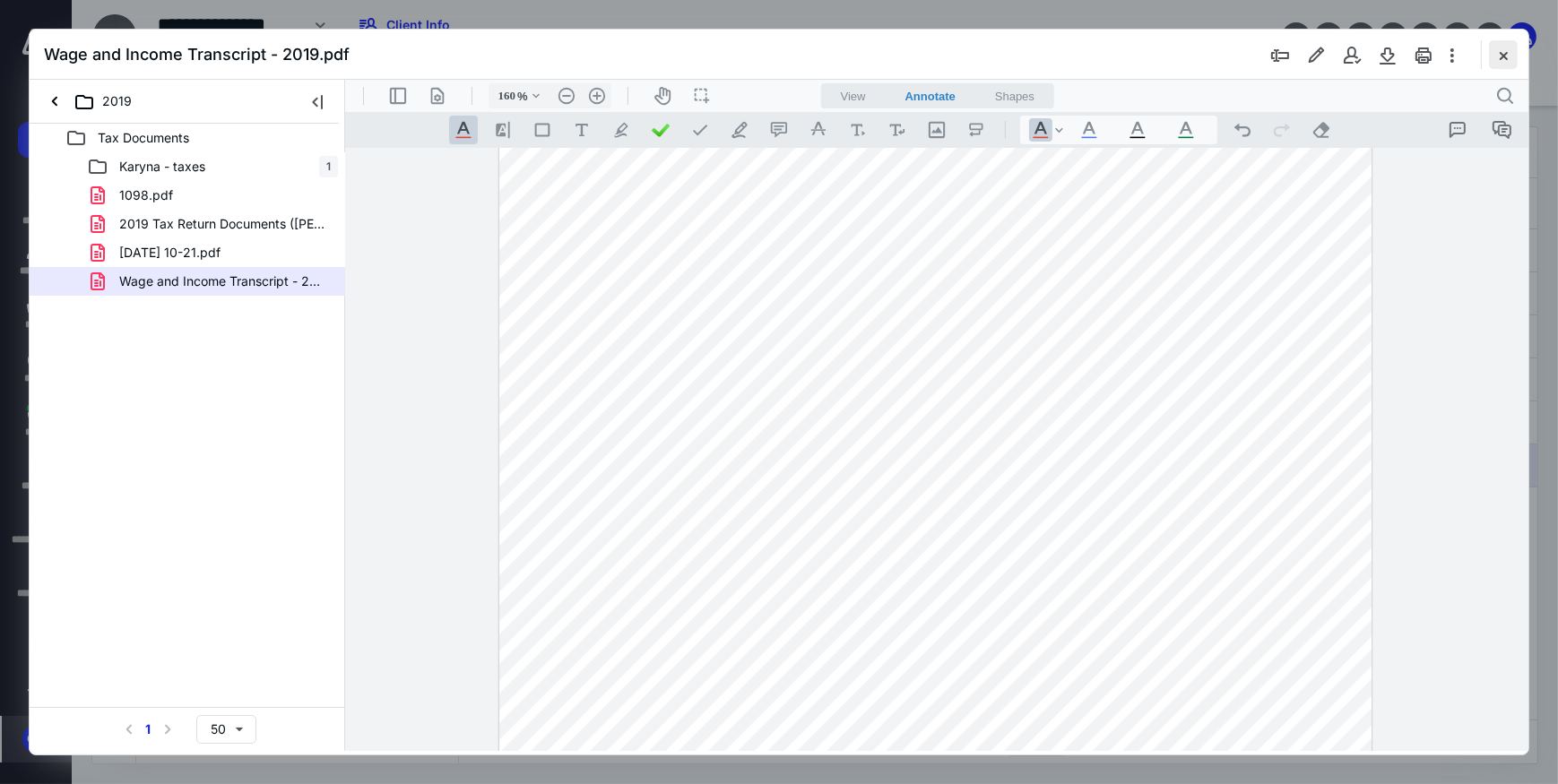 click at bounding box center [1503, 55] 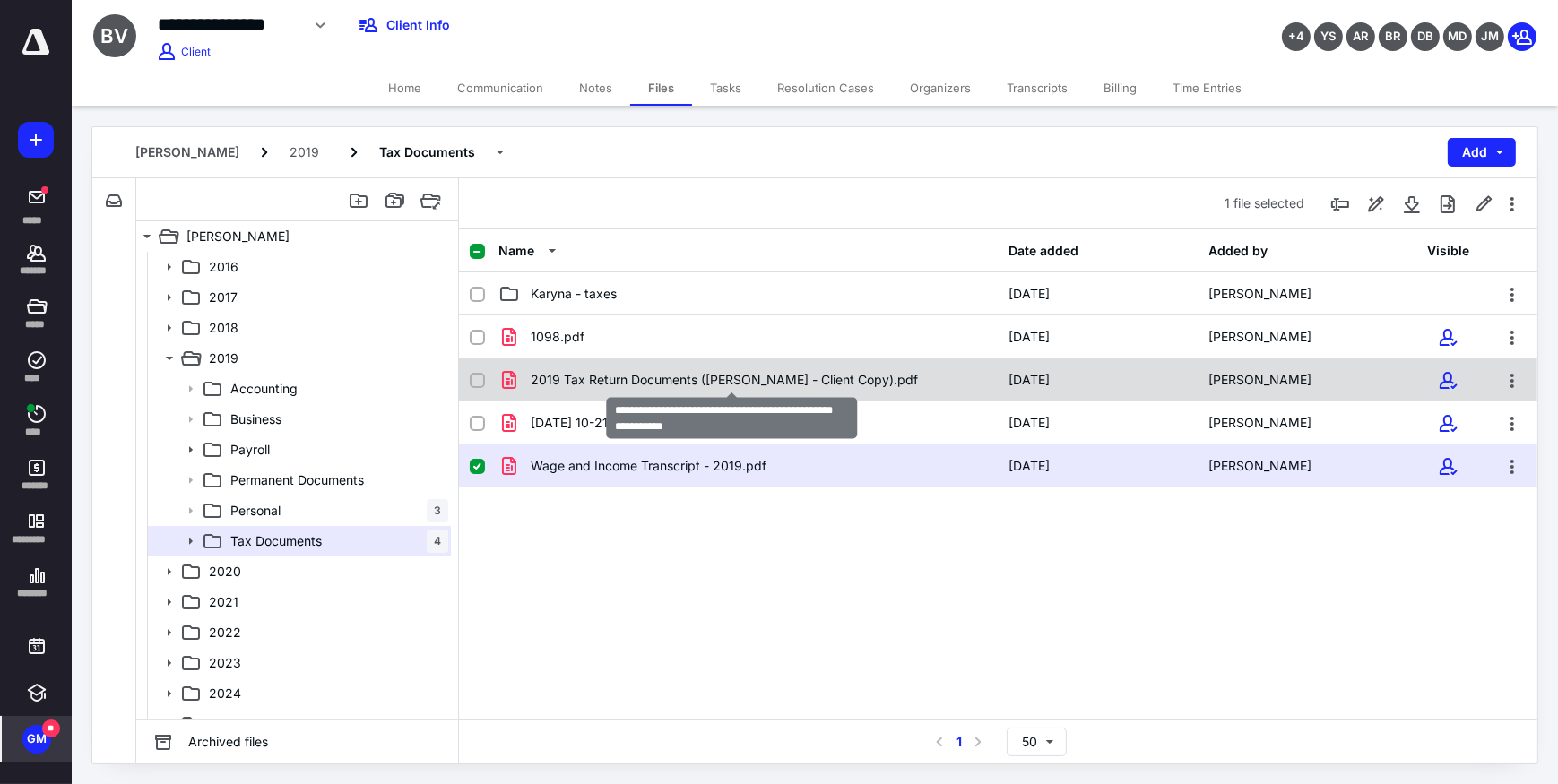 click on "2019 Tax Return Documents ([PERSON_NAME] - Client Copy).pdf" at bounding box center (724, 380) 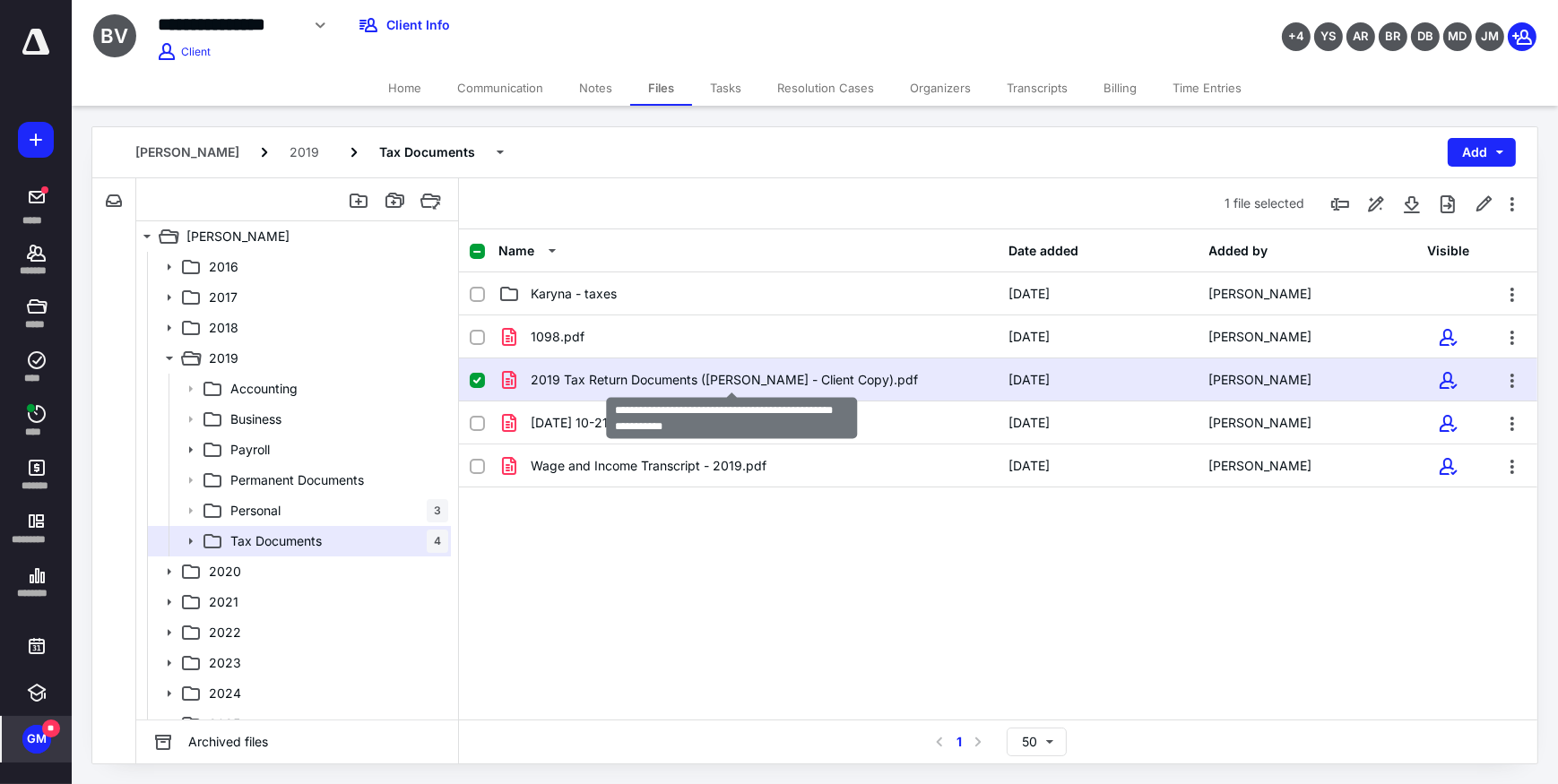 click on "2019 Tax Return Documents ([PERSON_NAME] - Client Copy).pdf" at bounding box center (724, 380) 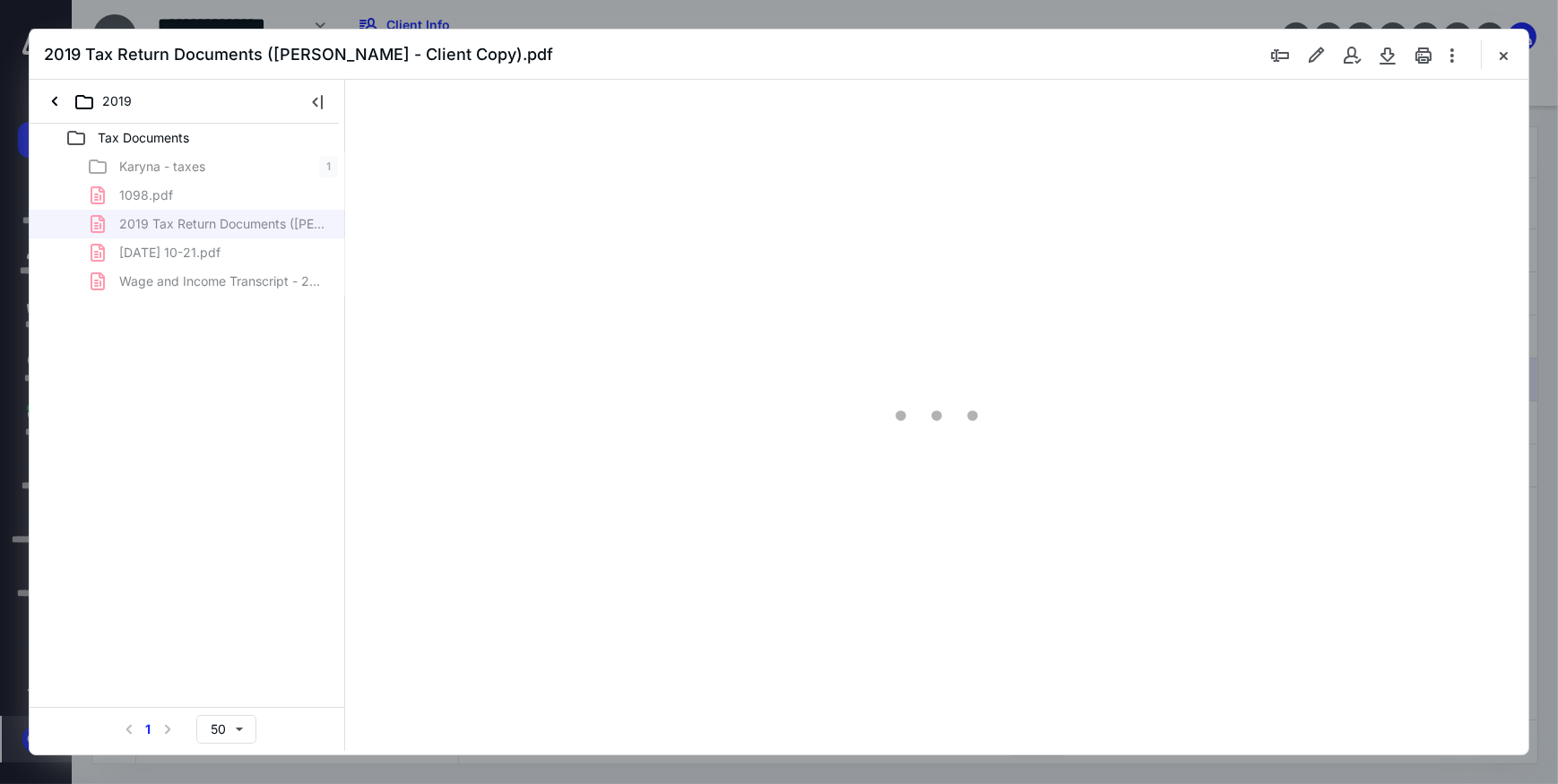 scroll, scrollTop: 0, scrollLeft: 0, axis: both 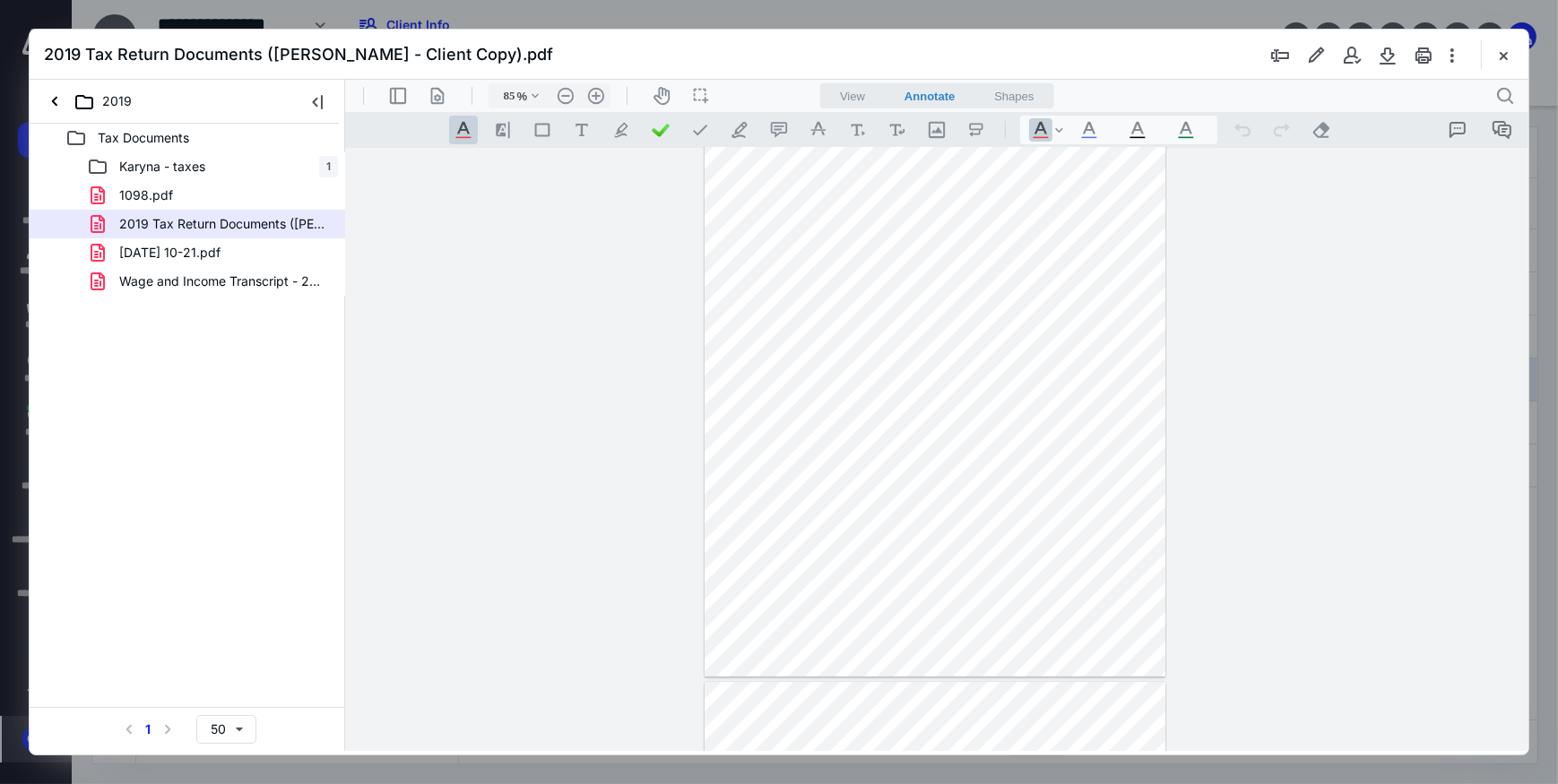 click on "85 % .cls-1{fill:#abb0c4;} icon - chevron - down .cls-1{fill:#abb0c4;} icon - header - zoom - out - line Current zoom is   85 % .cls-1{fill:#abb0c4;} icon - header - zoom - in - line" at bounding box center (549, 95) 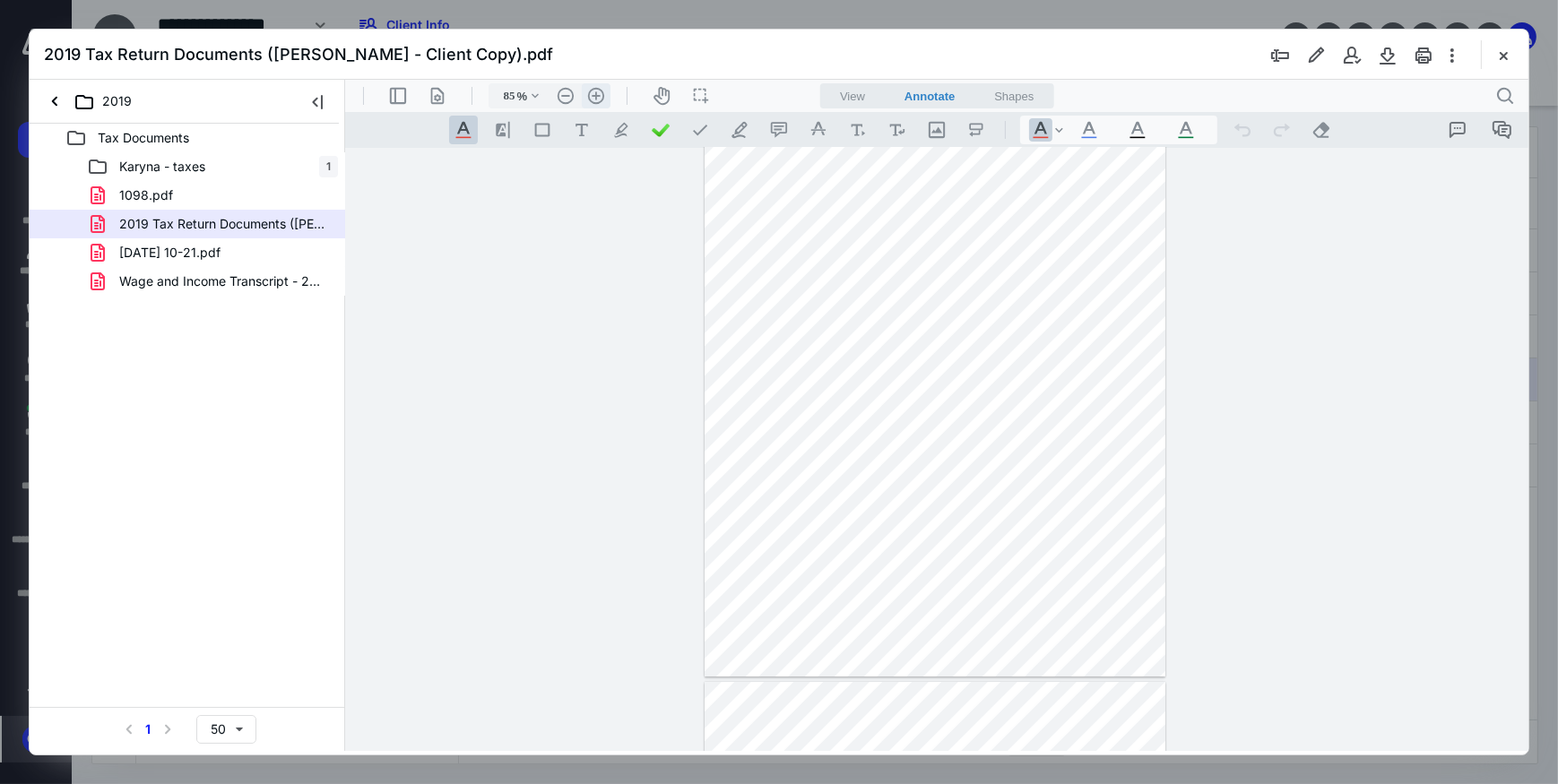 click on ".cls-1{fill:#abb0c4;} icon - header - zoom - in - line" at bounding box center (595, 95) 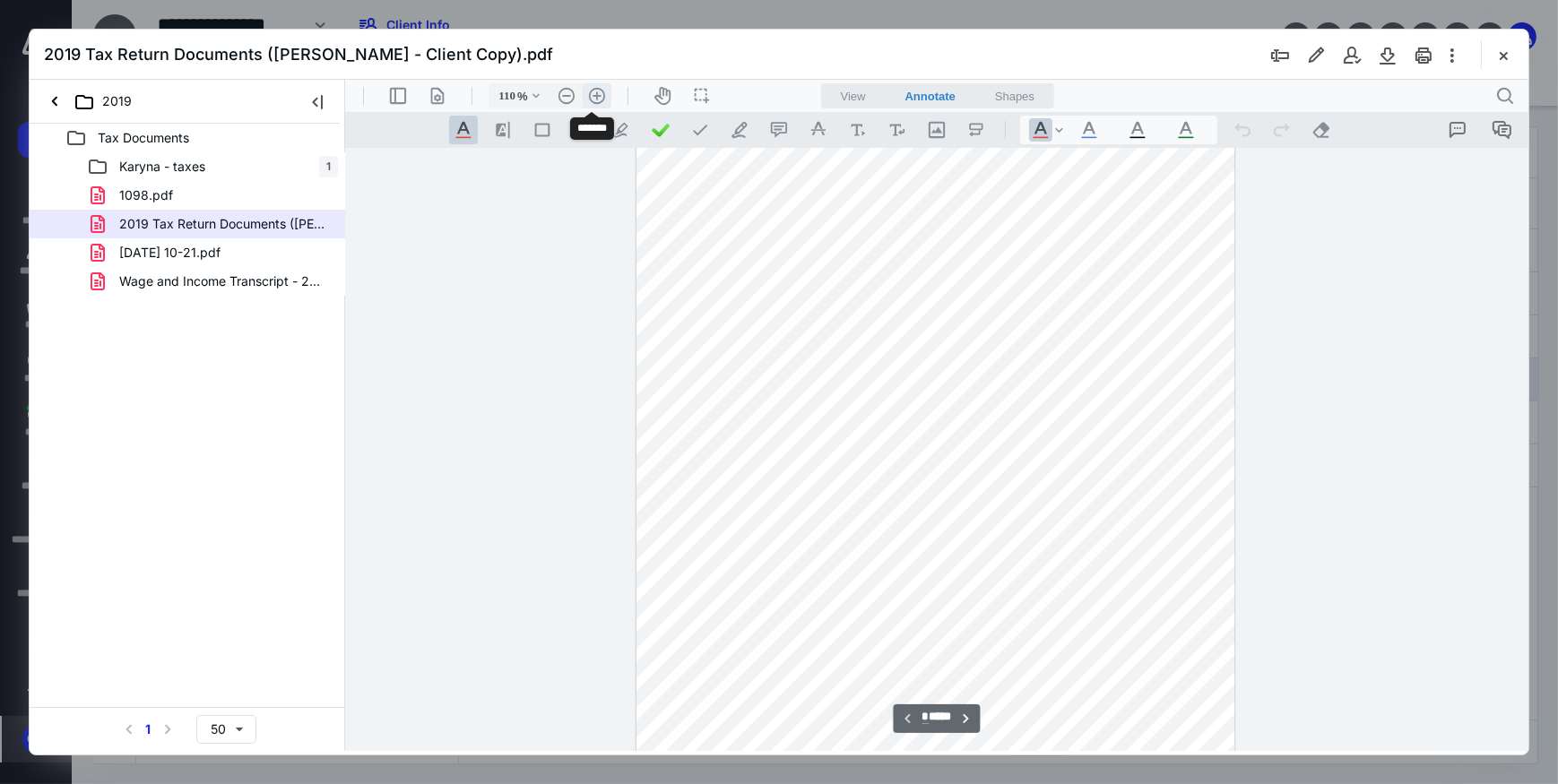 click on ".cls-1{fill:#abb0c4;} icon - header - zoom - in - line" at bounding box center [596, 95] 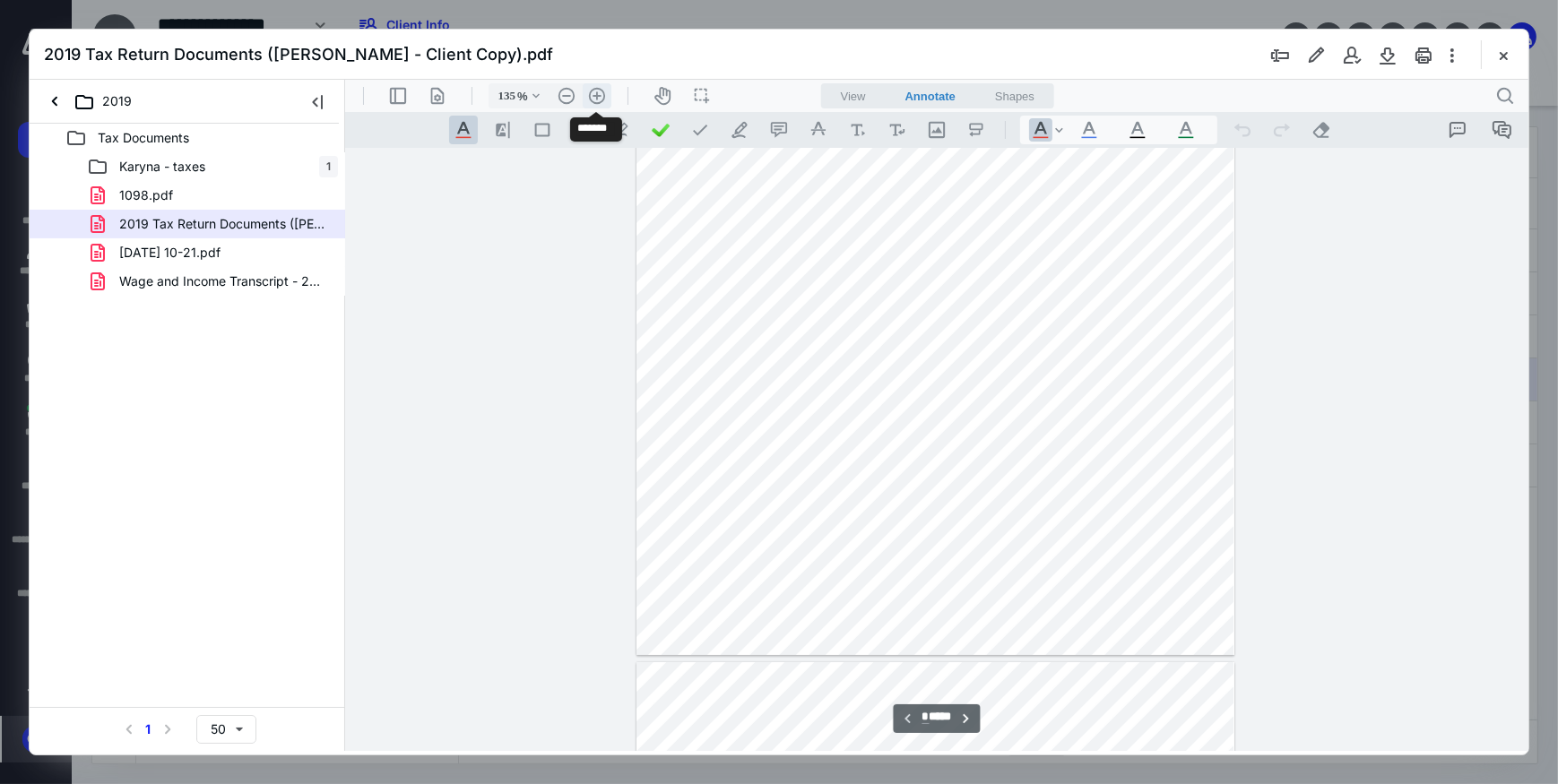click on ".cls-1{fill:#abb0c4;} icon - header - zoom - in - line" at bounding box center (596, 95) 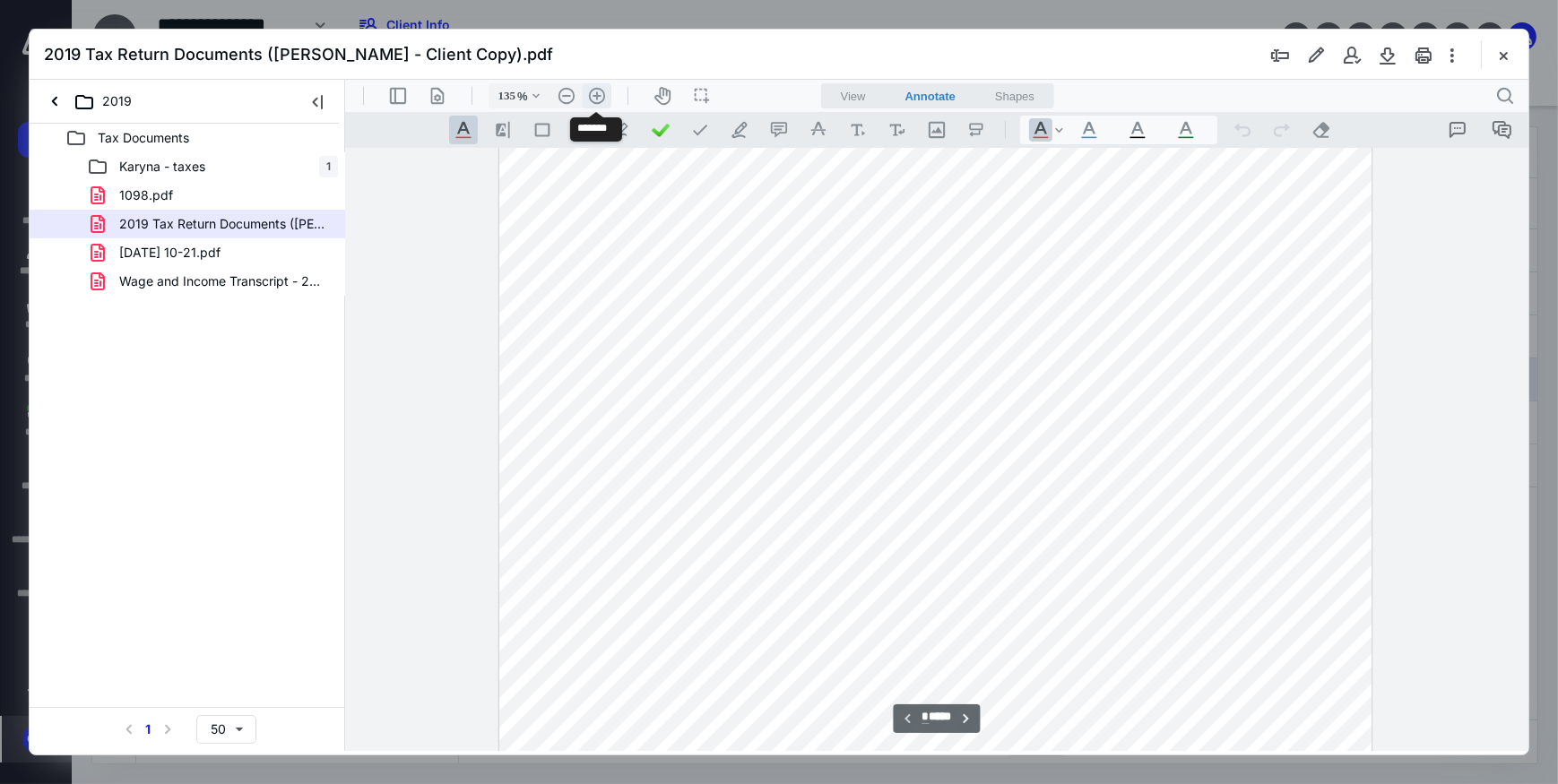 type on "160" 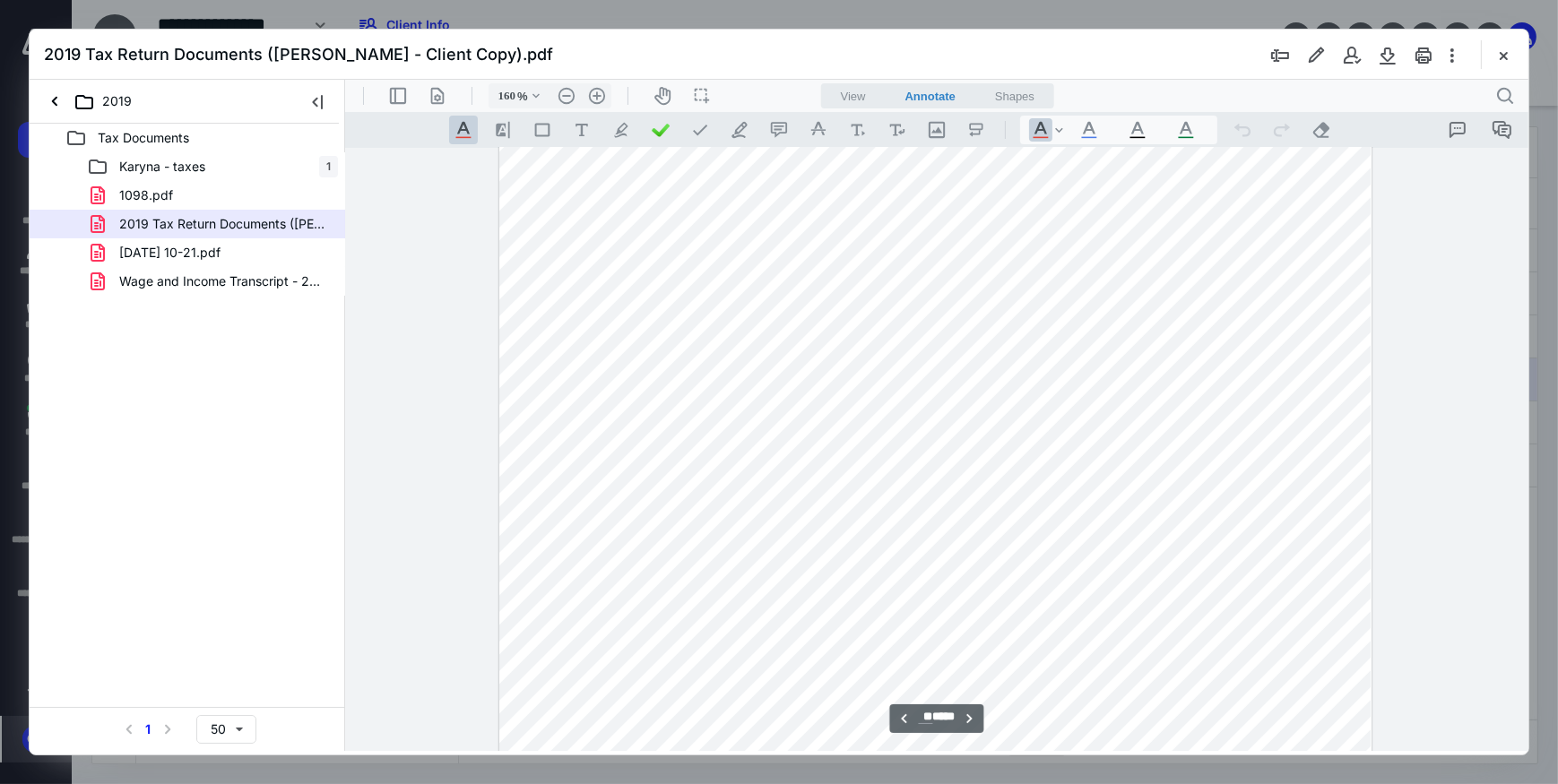 scroll, scrollTop: 17150, scrollLeft: 0, axis: vertical 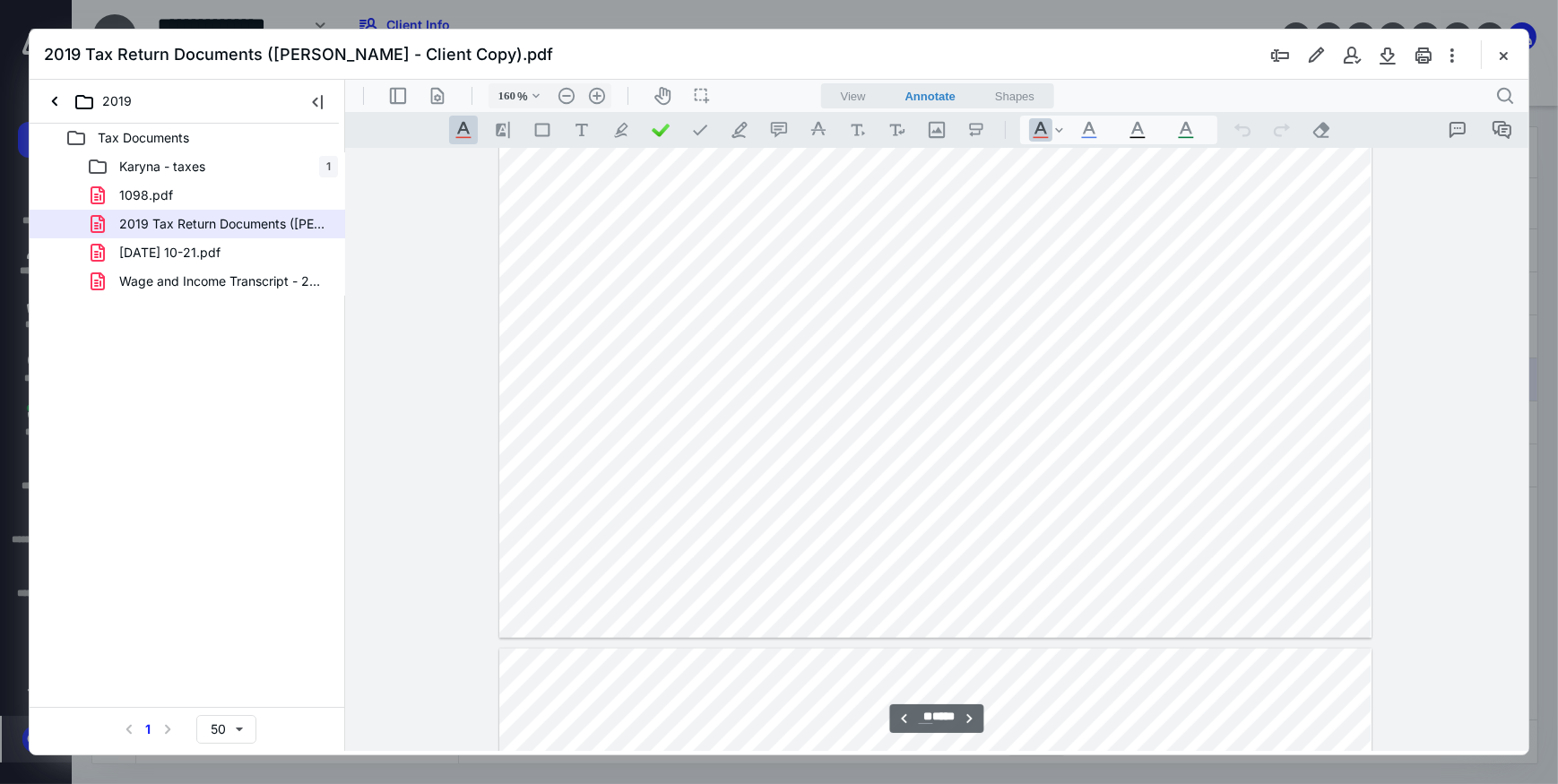 type on "**" 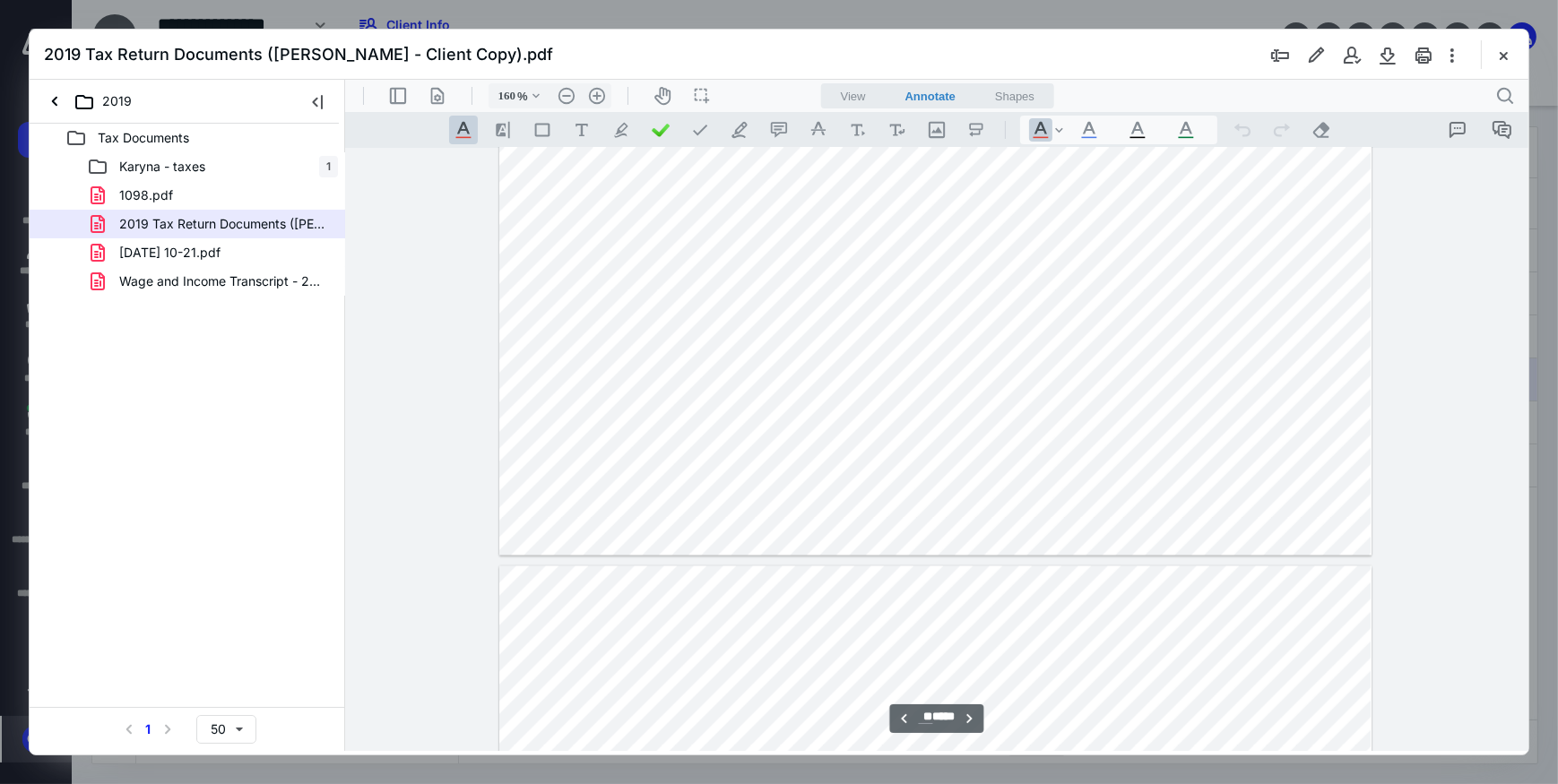 scroll, scrollTop: 30184, scrollLeft: 0, axis: vertical 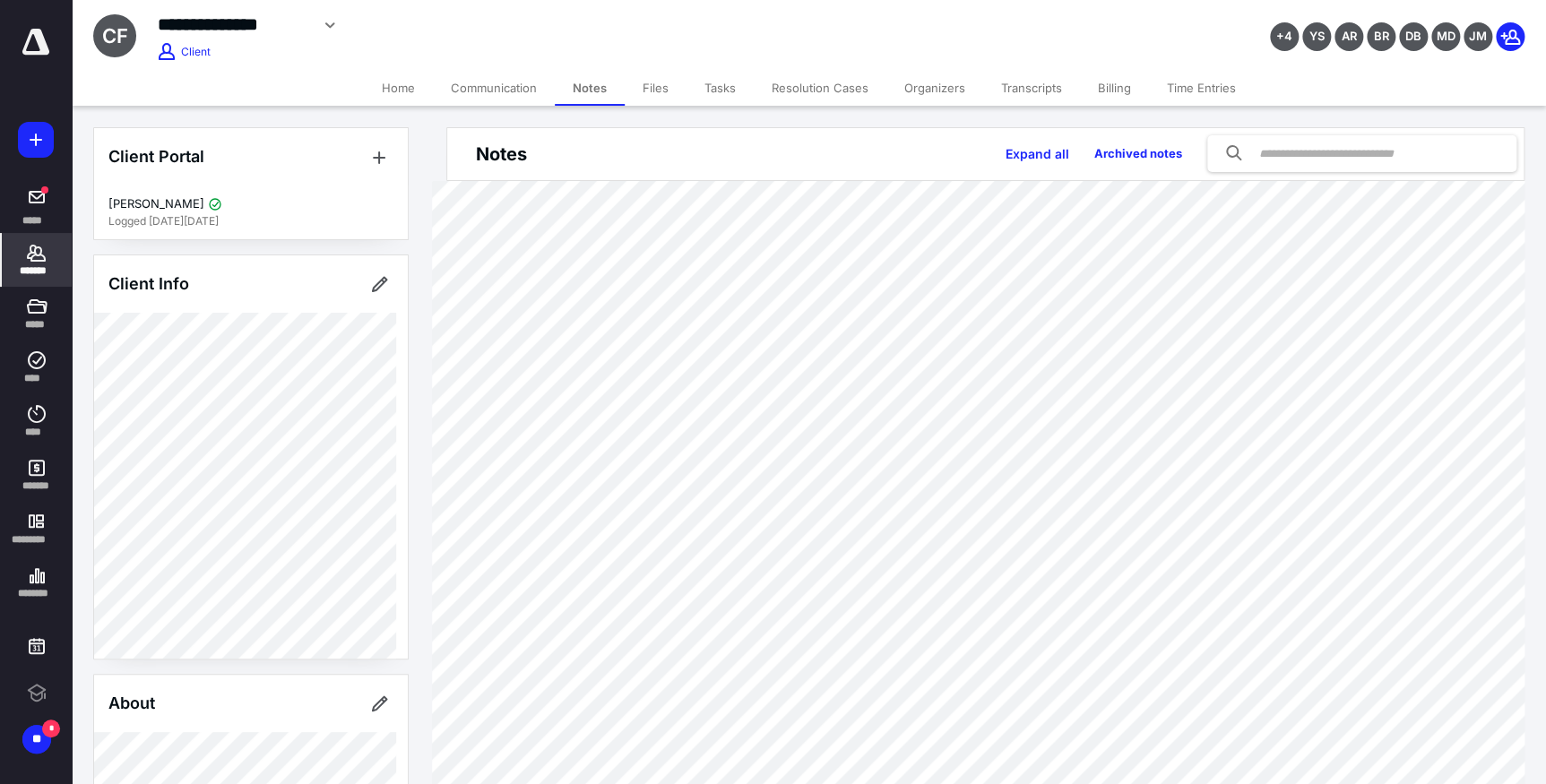 click on "*******" at bounding box center (37, 260) 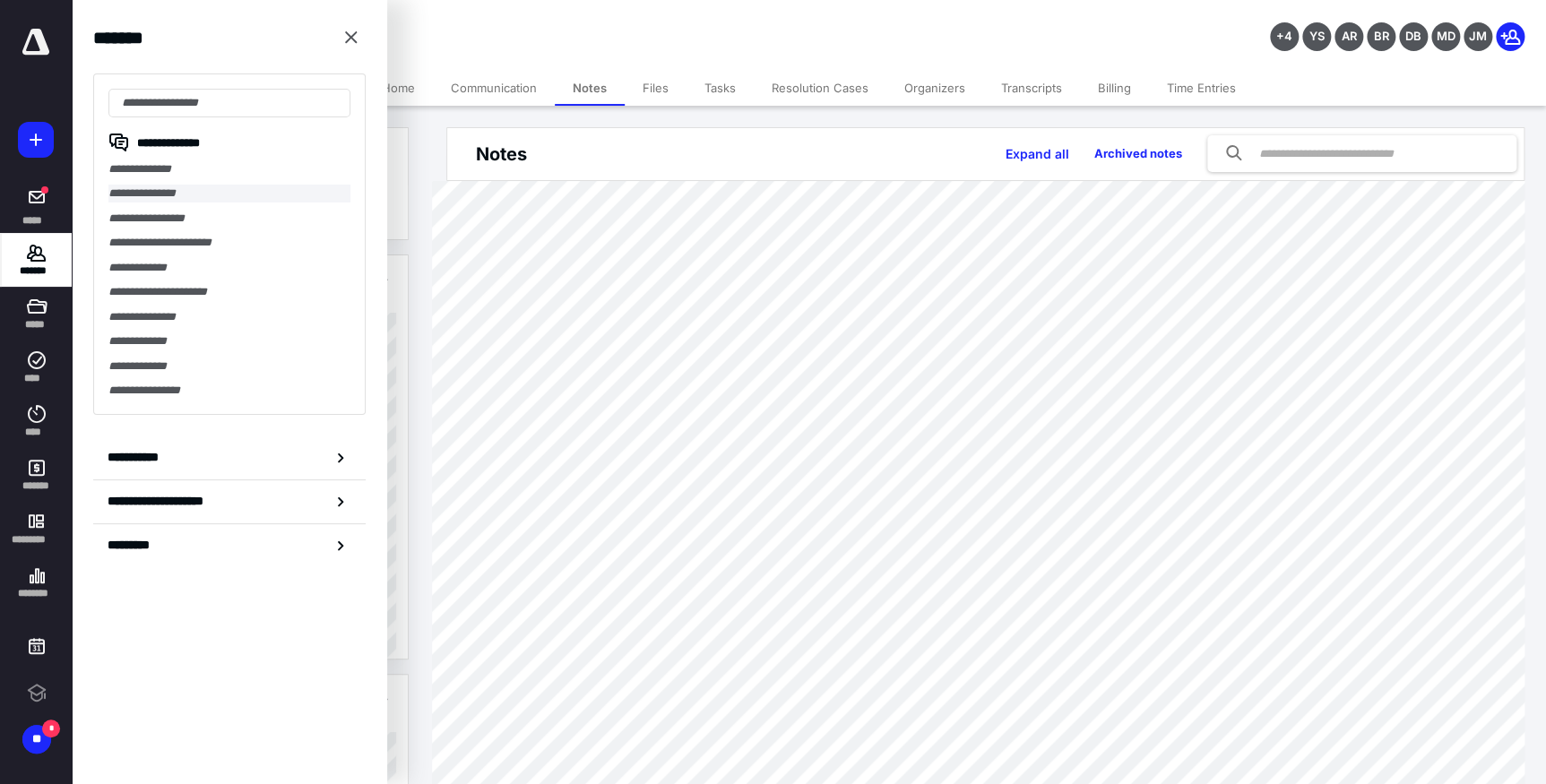 click on "**********" at bounding box center [229, 193] 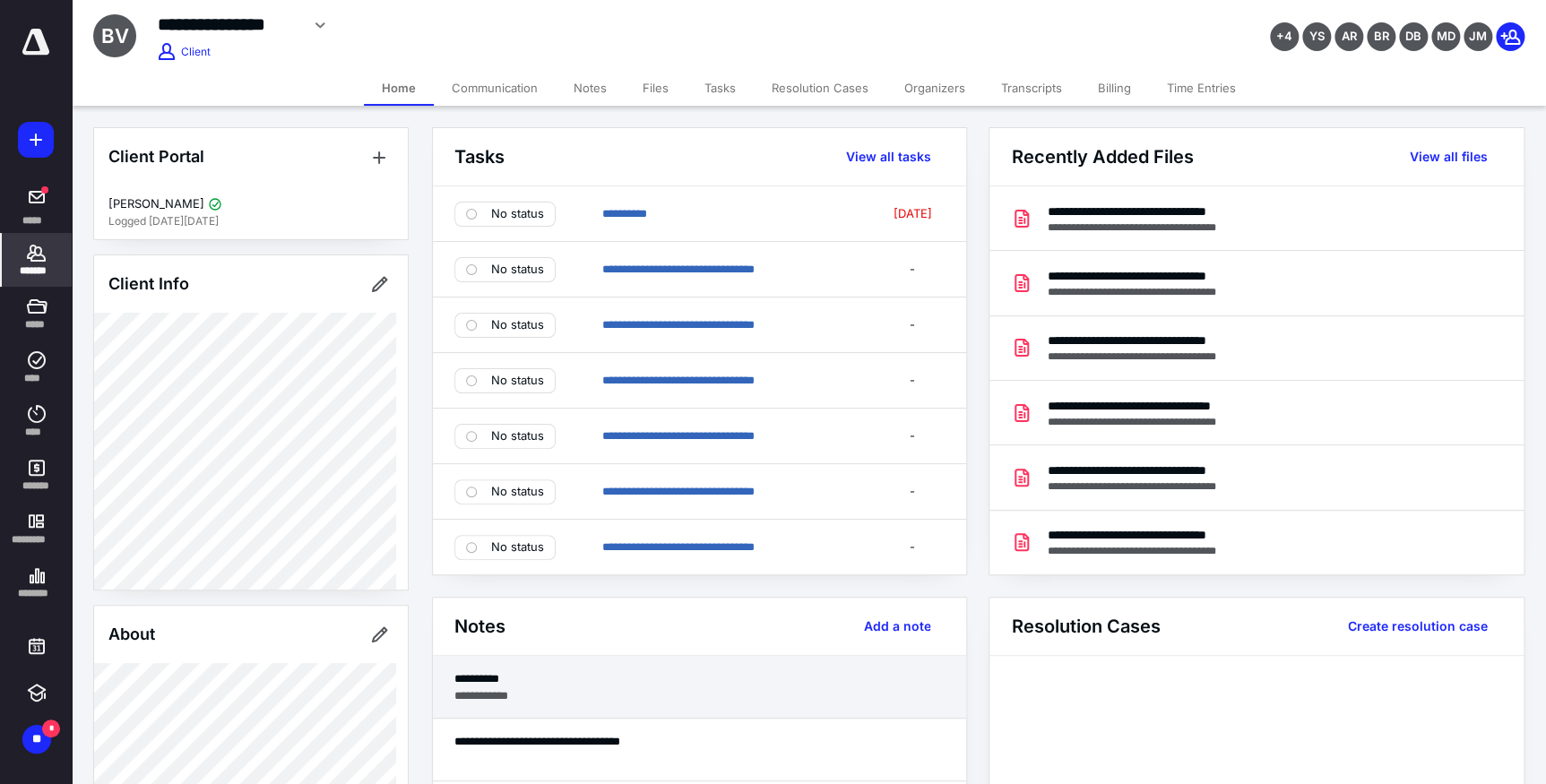 click on "**********" at bounding box center (699, 678) 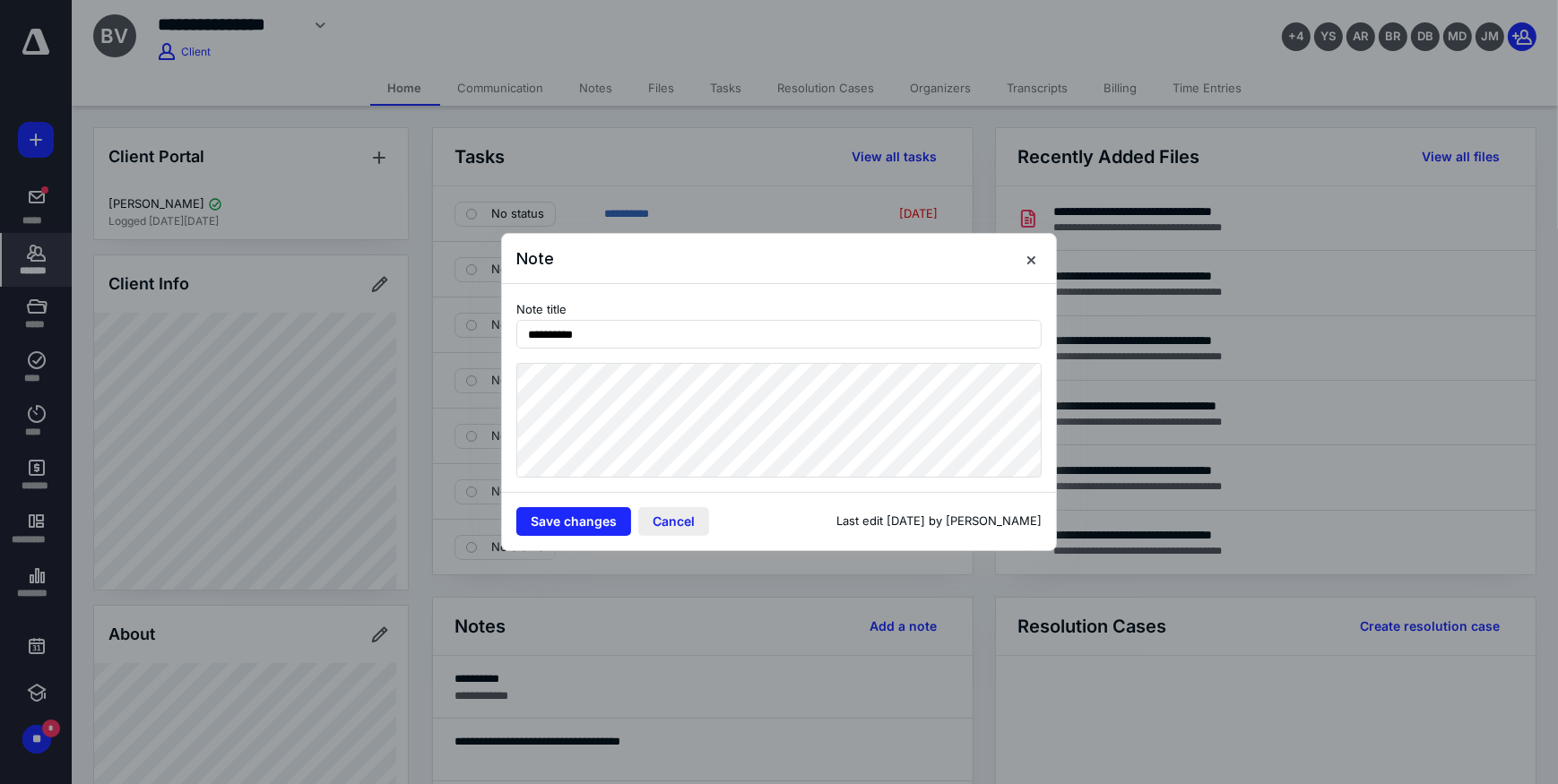 click on "Cancel" at bounding box center [673, 521] 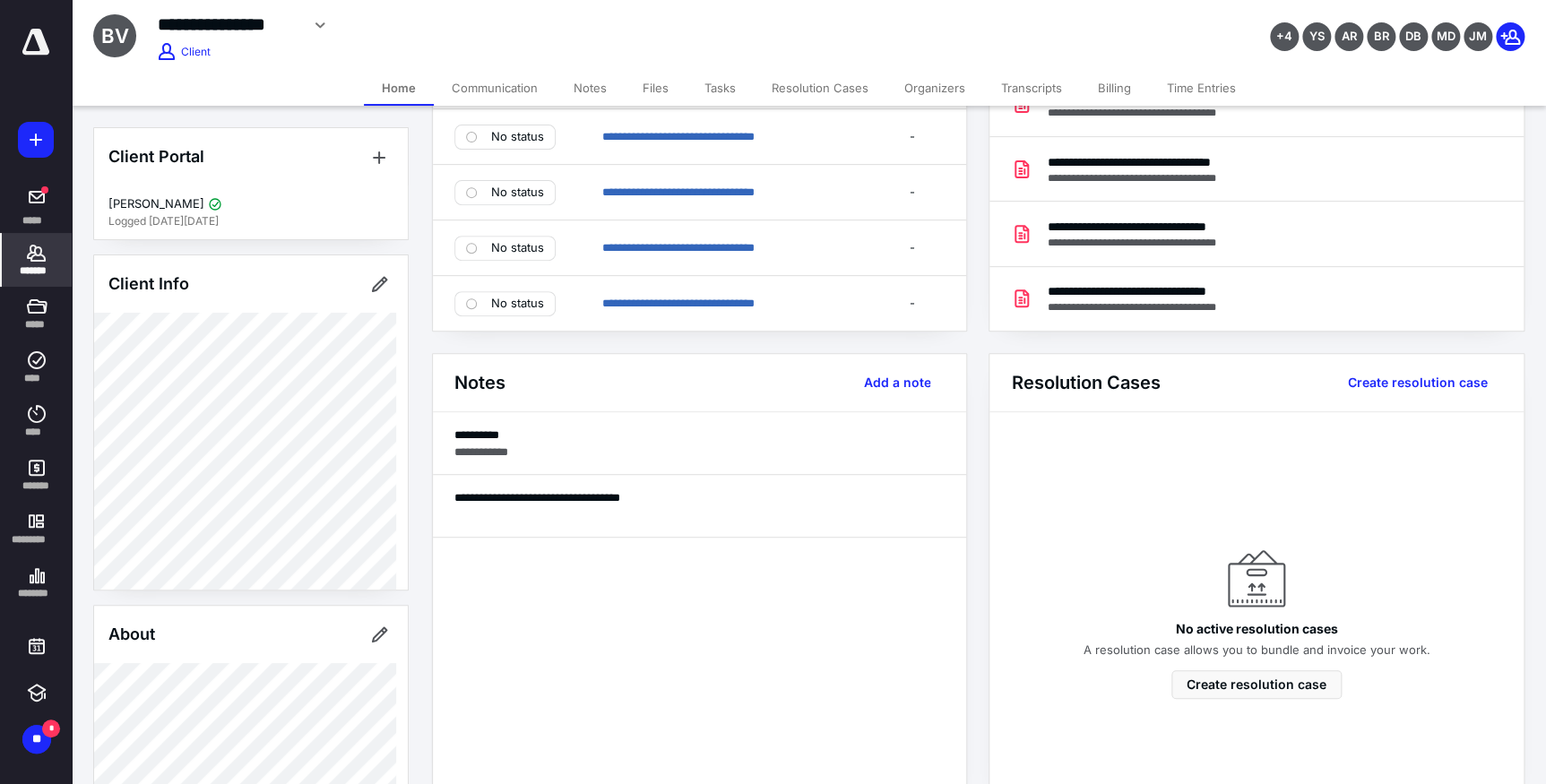 scroll, scrollTop: 0, scrollLeft: 0, axis: both 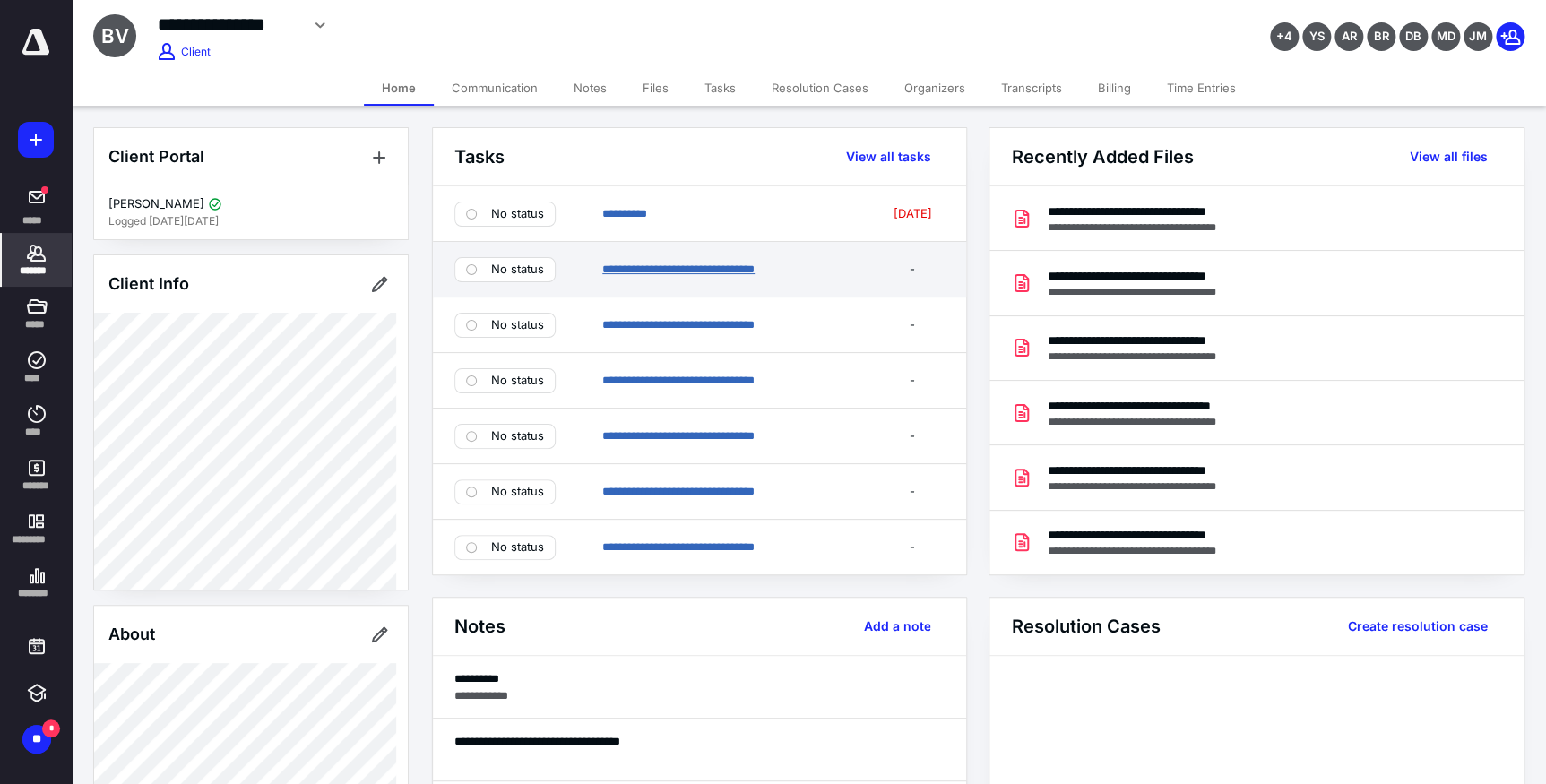 click on "**********" at bounding box center [678, 269] 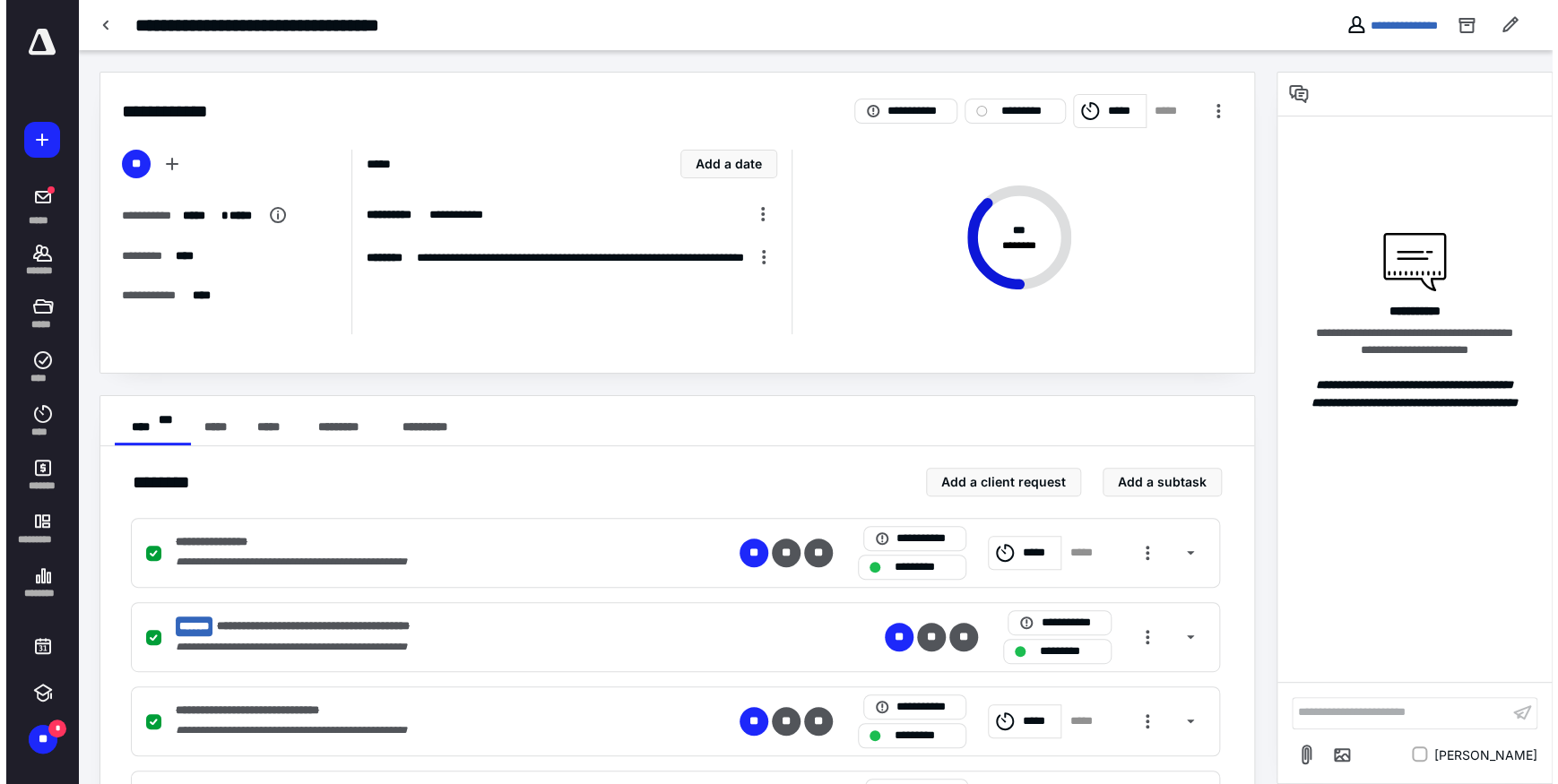 scroll, scrollTop: 162, scrollLeft: 0, axis: vertical 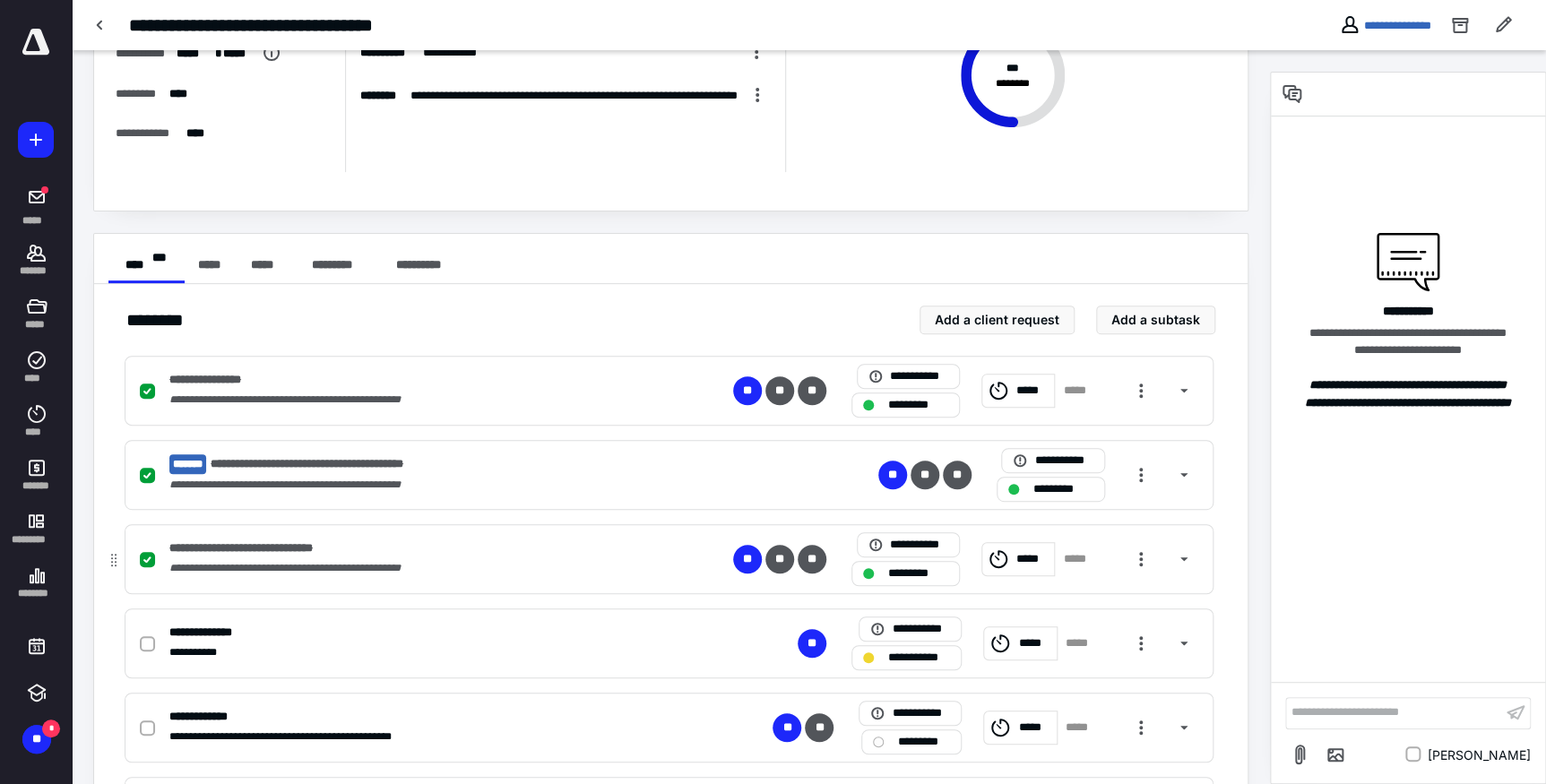click on "*****" at bounding box center [1018, 559] 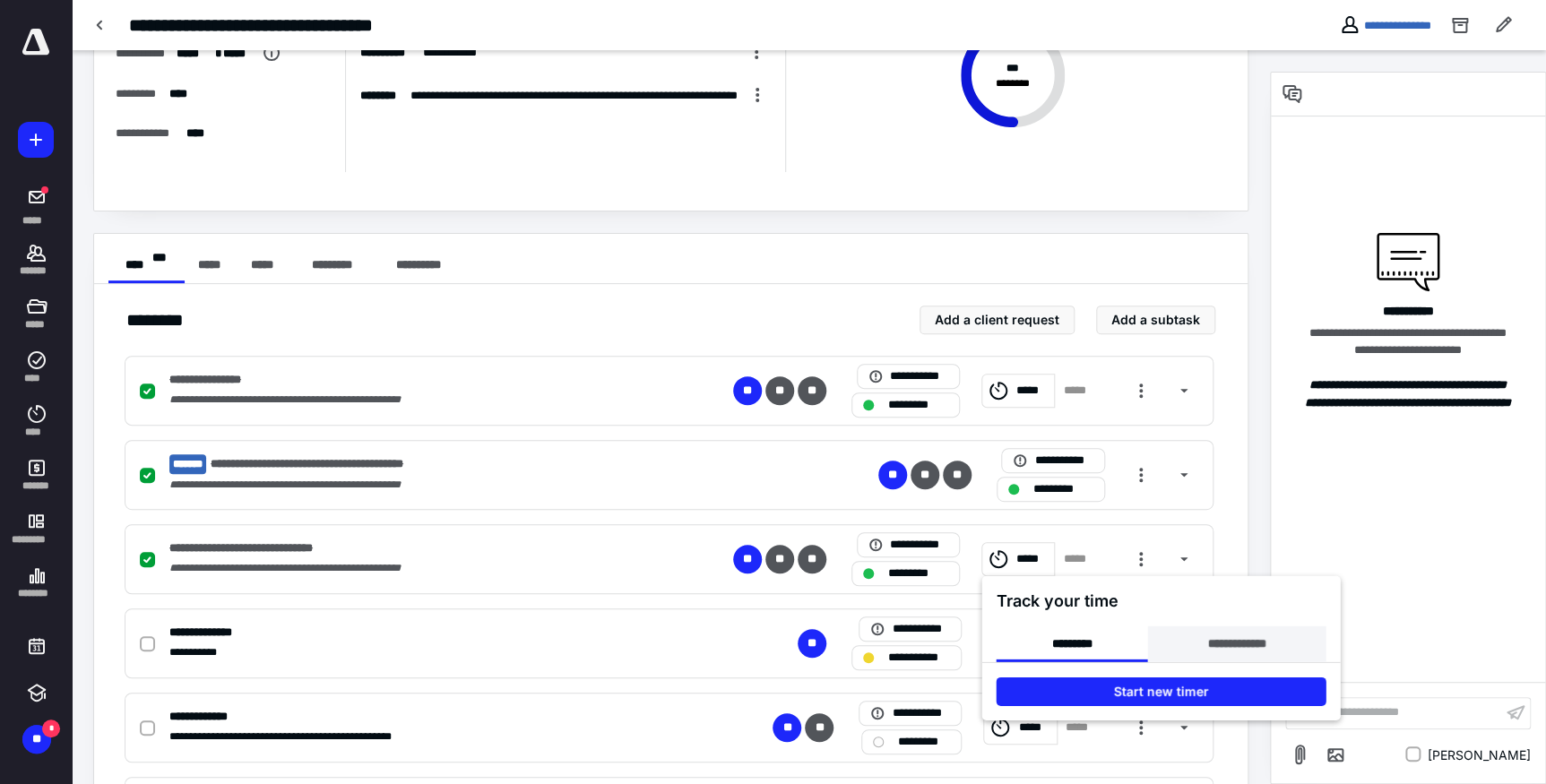 click on "**********" at bounding box center [1236, 644] 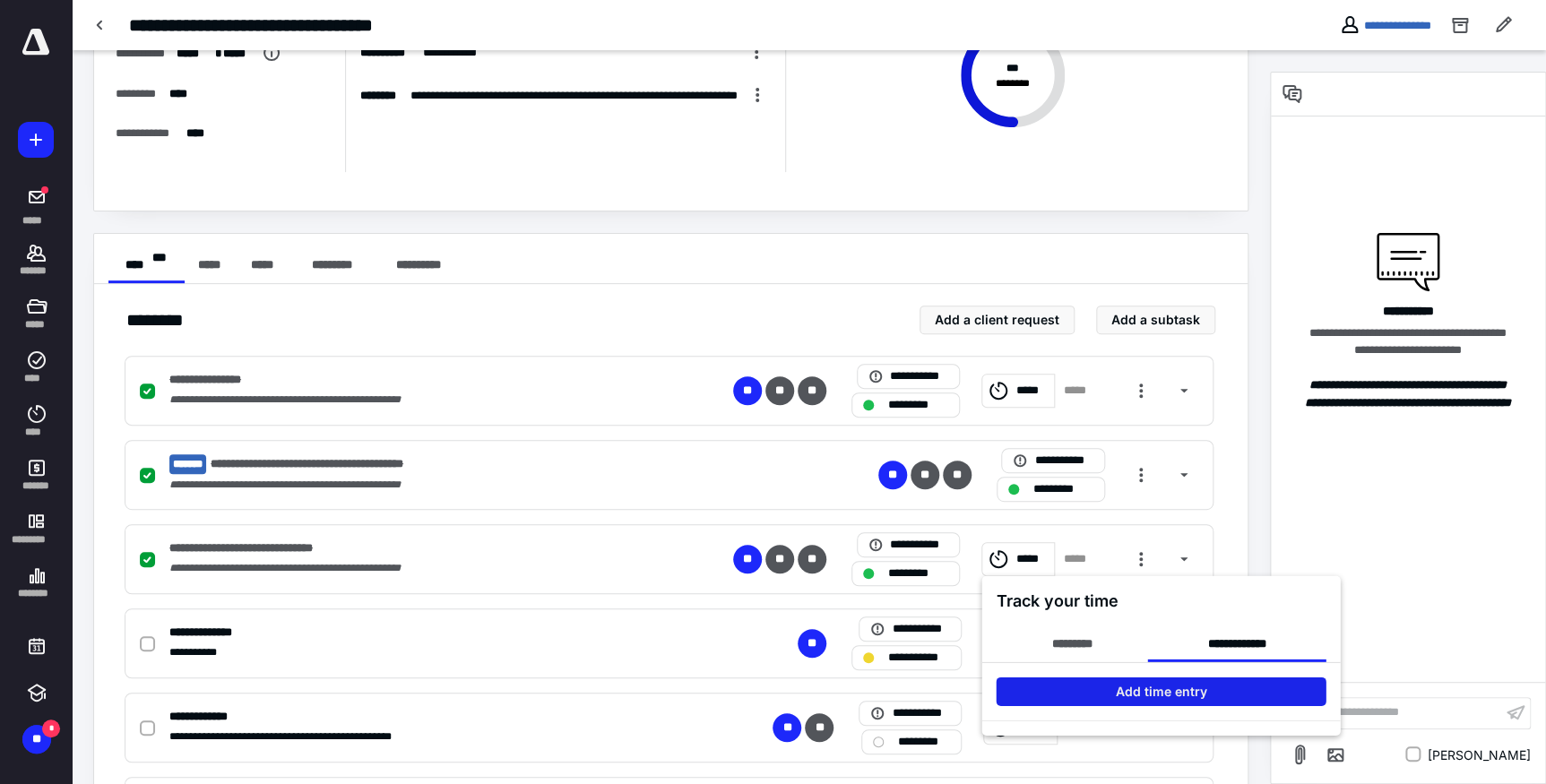 click on "Add time entry" at bounding box center (1161, 692) 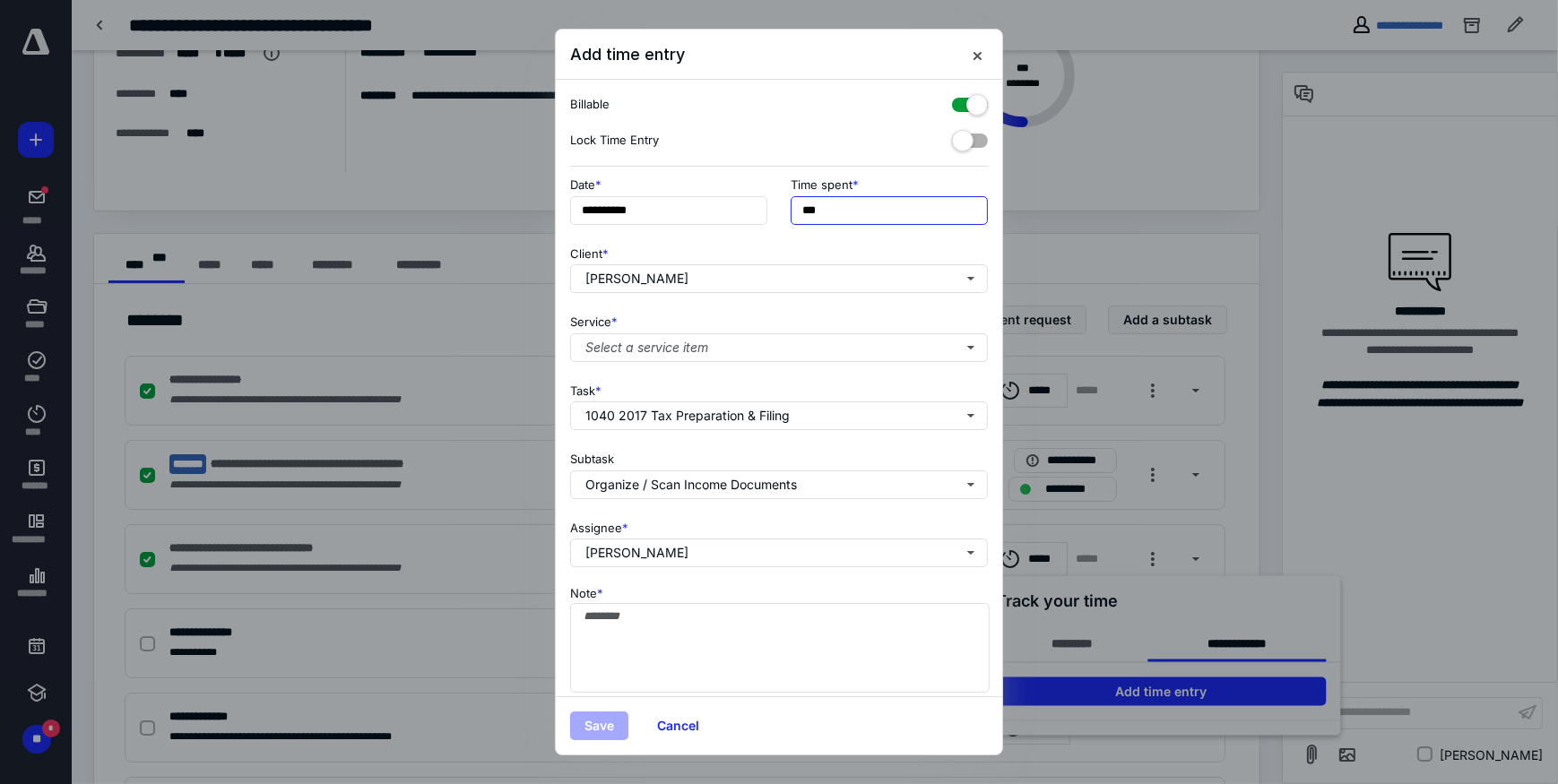 drag, startPoint x: 858, startPoint y: 213, endPoint x: 732, endPoint y: 188, distance: 128.45622 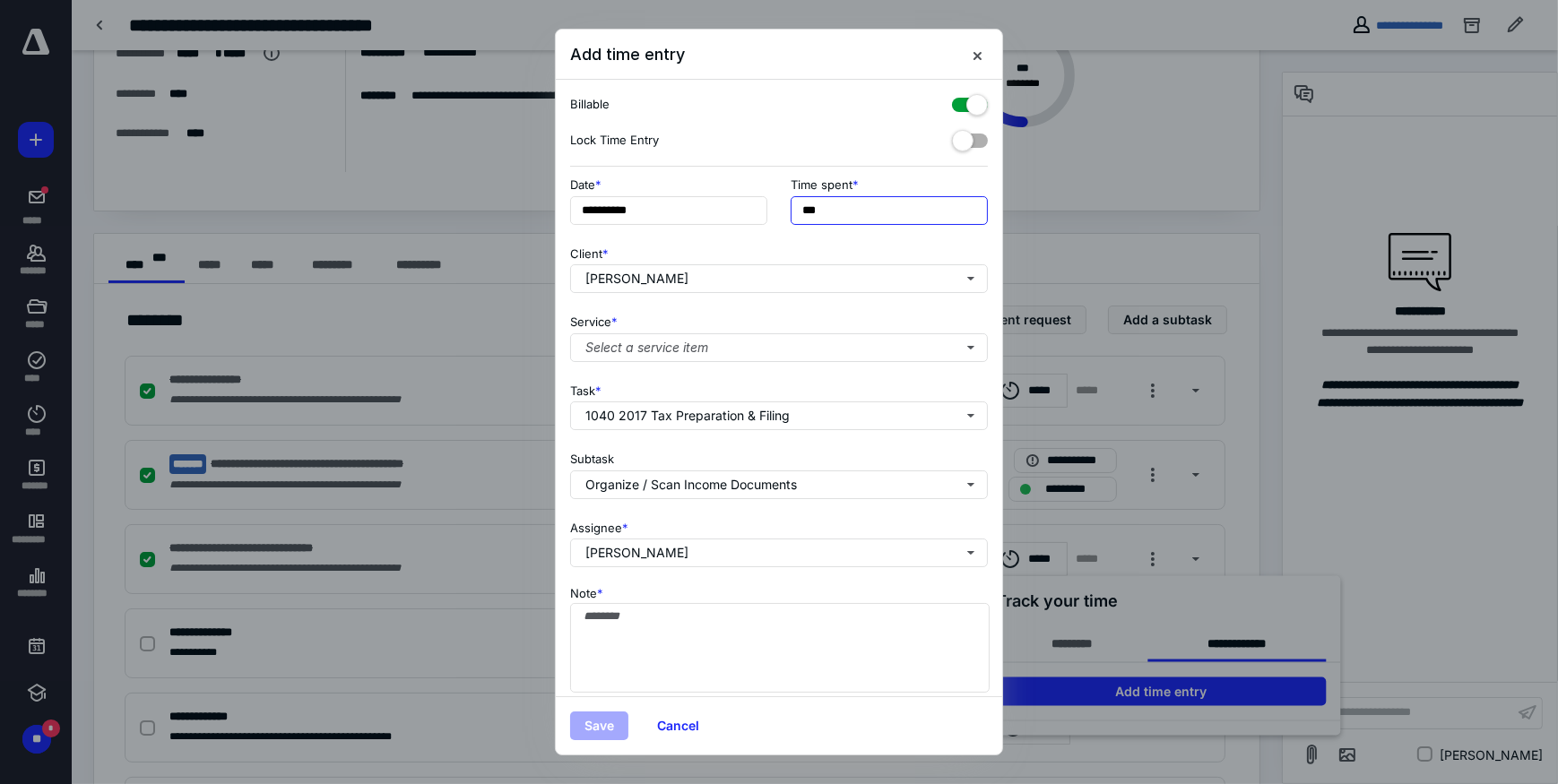 click on "**********" at bounding box center (779, 206) 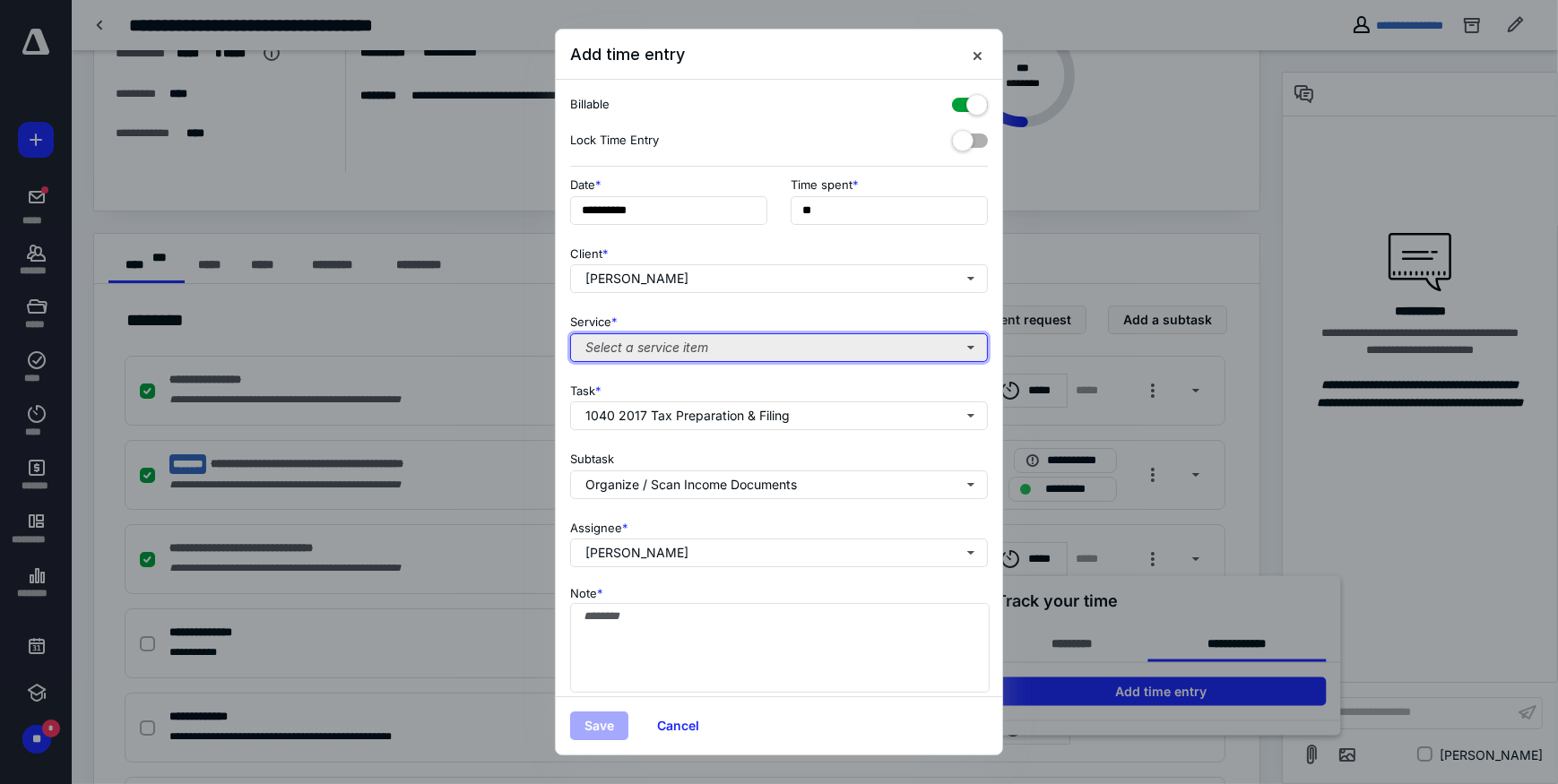 type on "***" 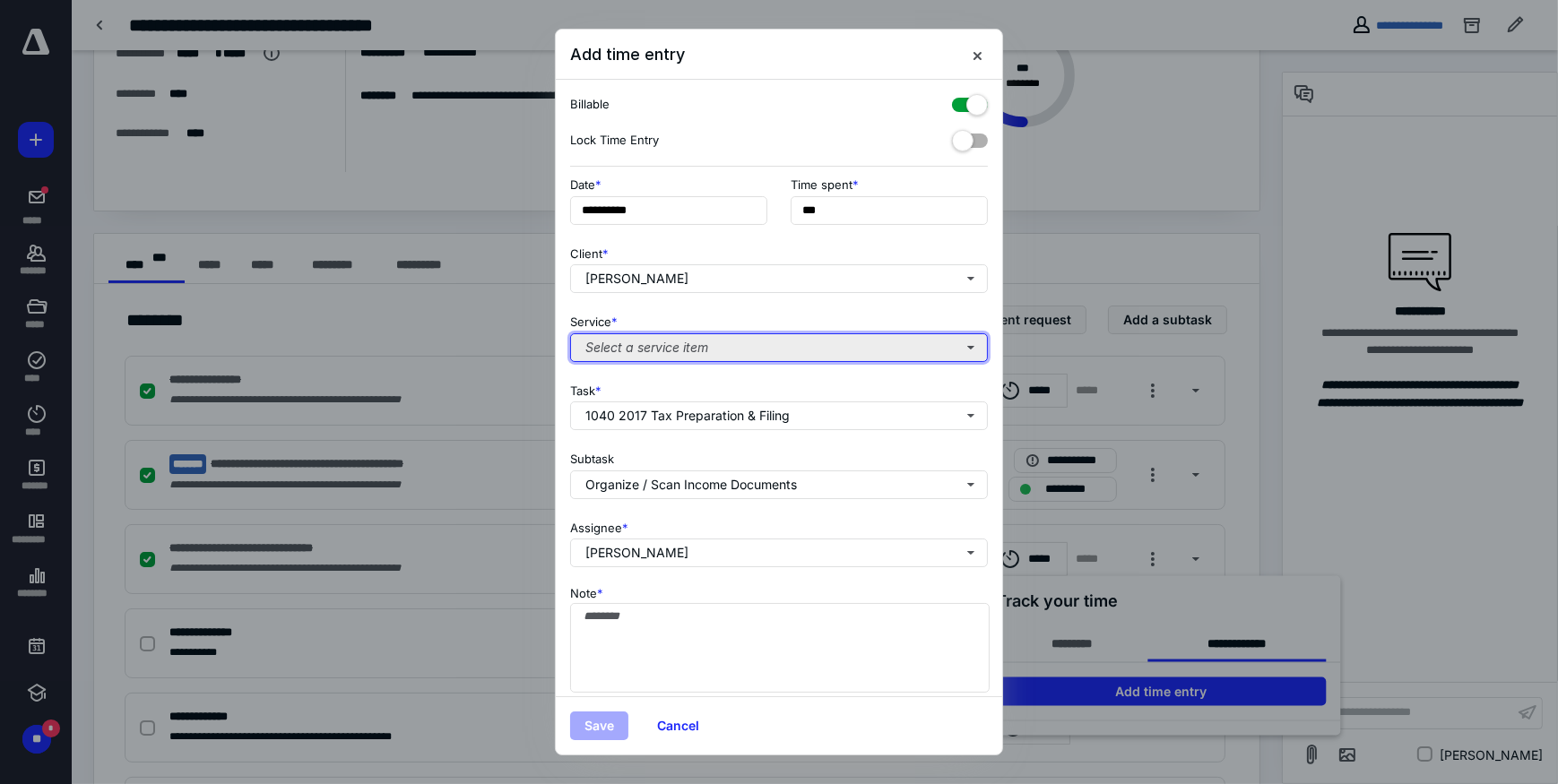 click on "Select a service item" at bounding box center [779, 348] 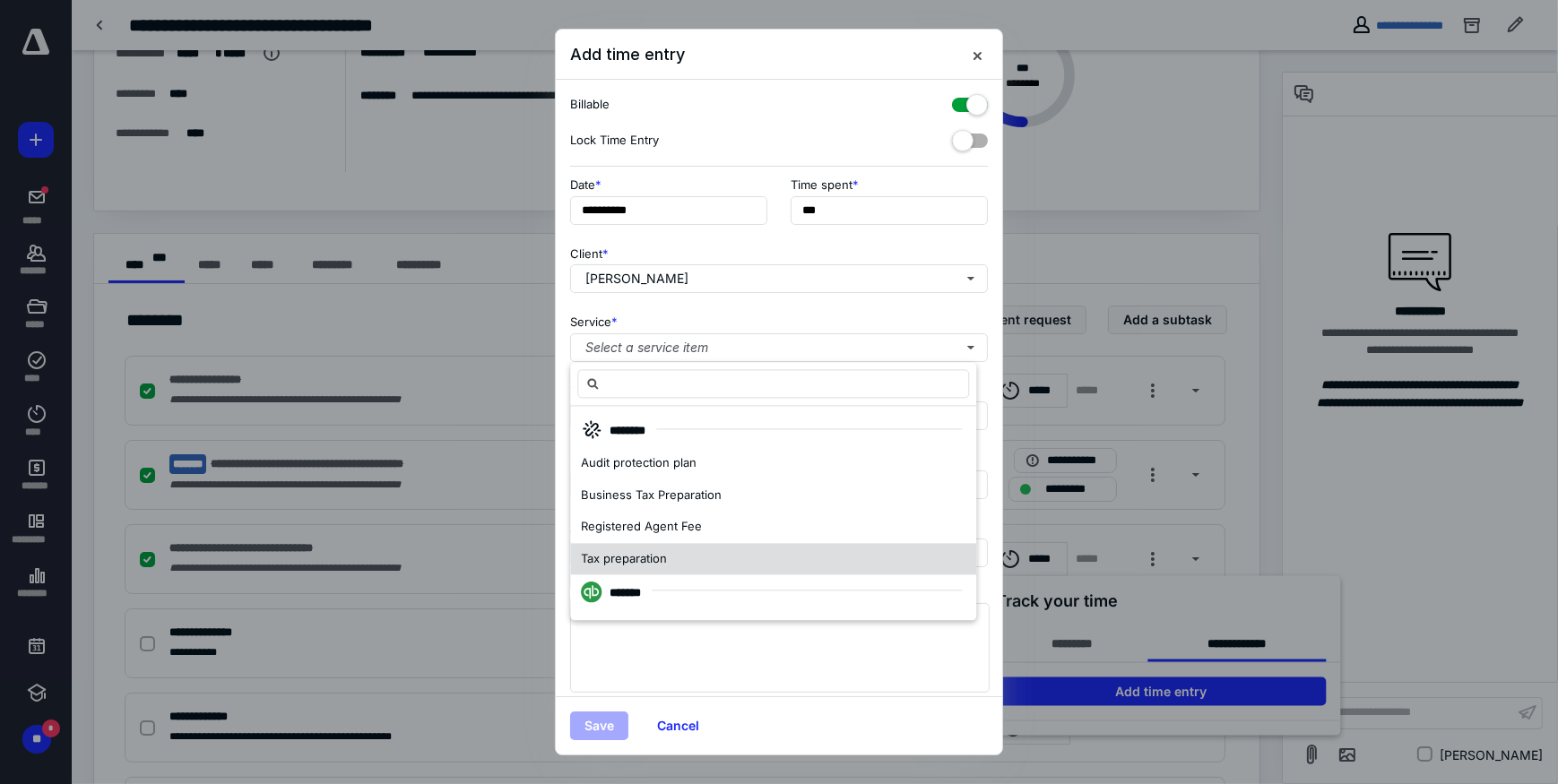 scroll, scrollTop: 81, scrollLeft: 0, axis: vertical 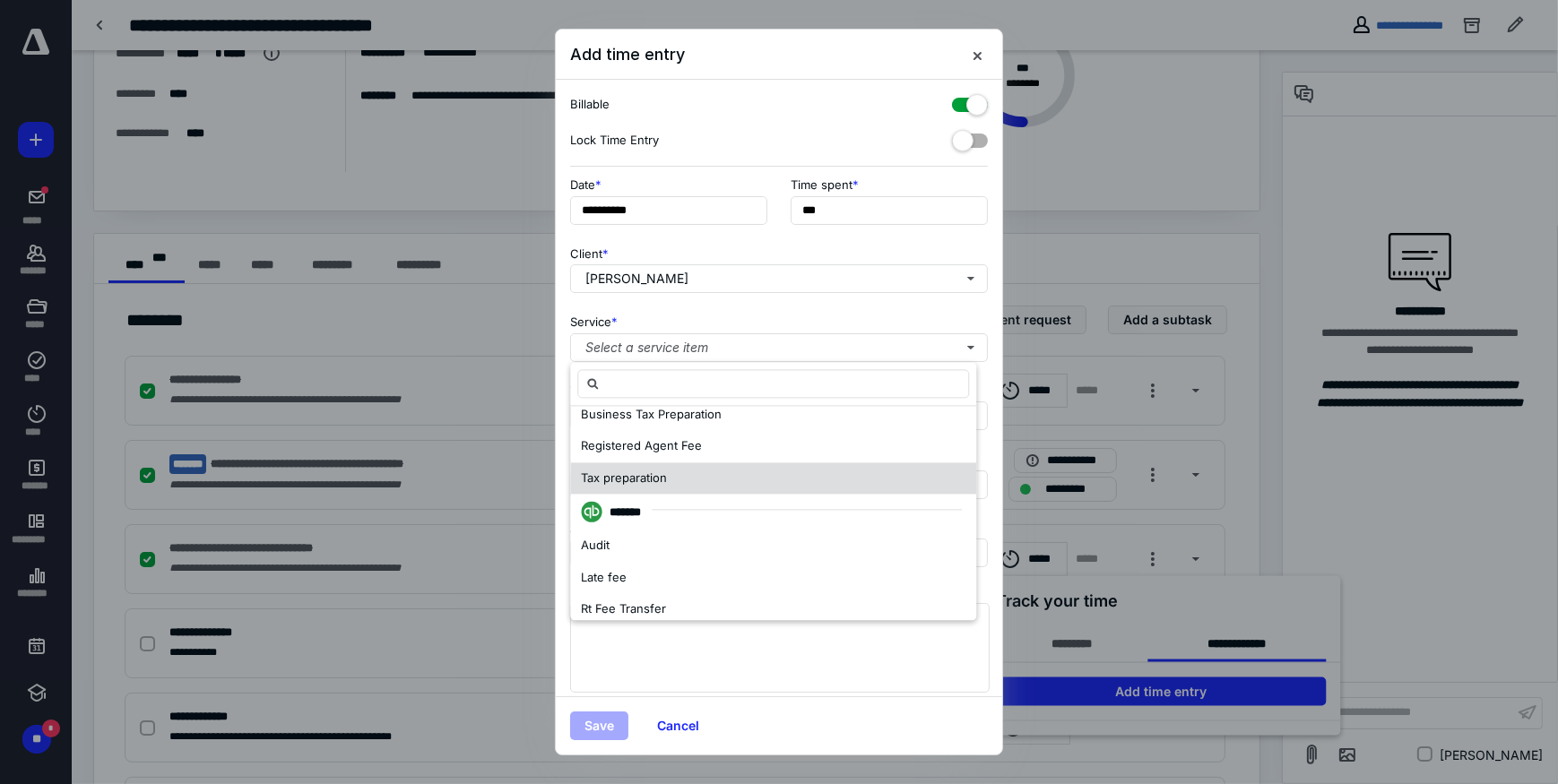 click on "Tax preparation" at bounding box center [773, 478] 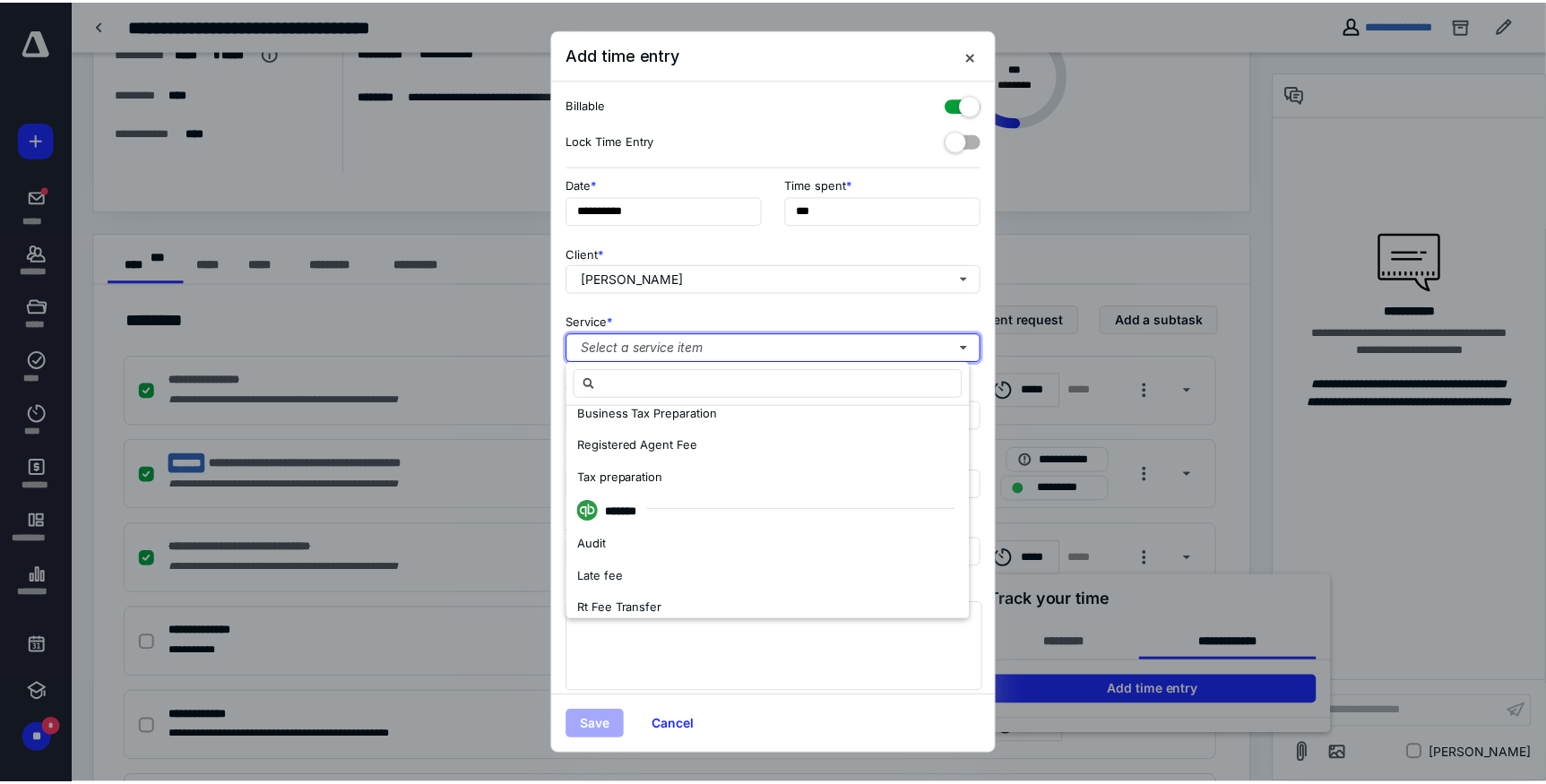 scroll, scrollTop: 0, scrollLeft: 0, axis: both 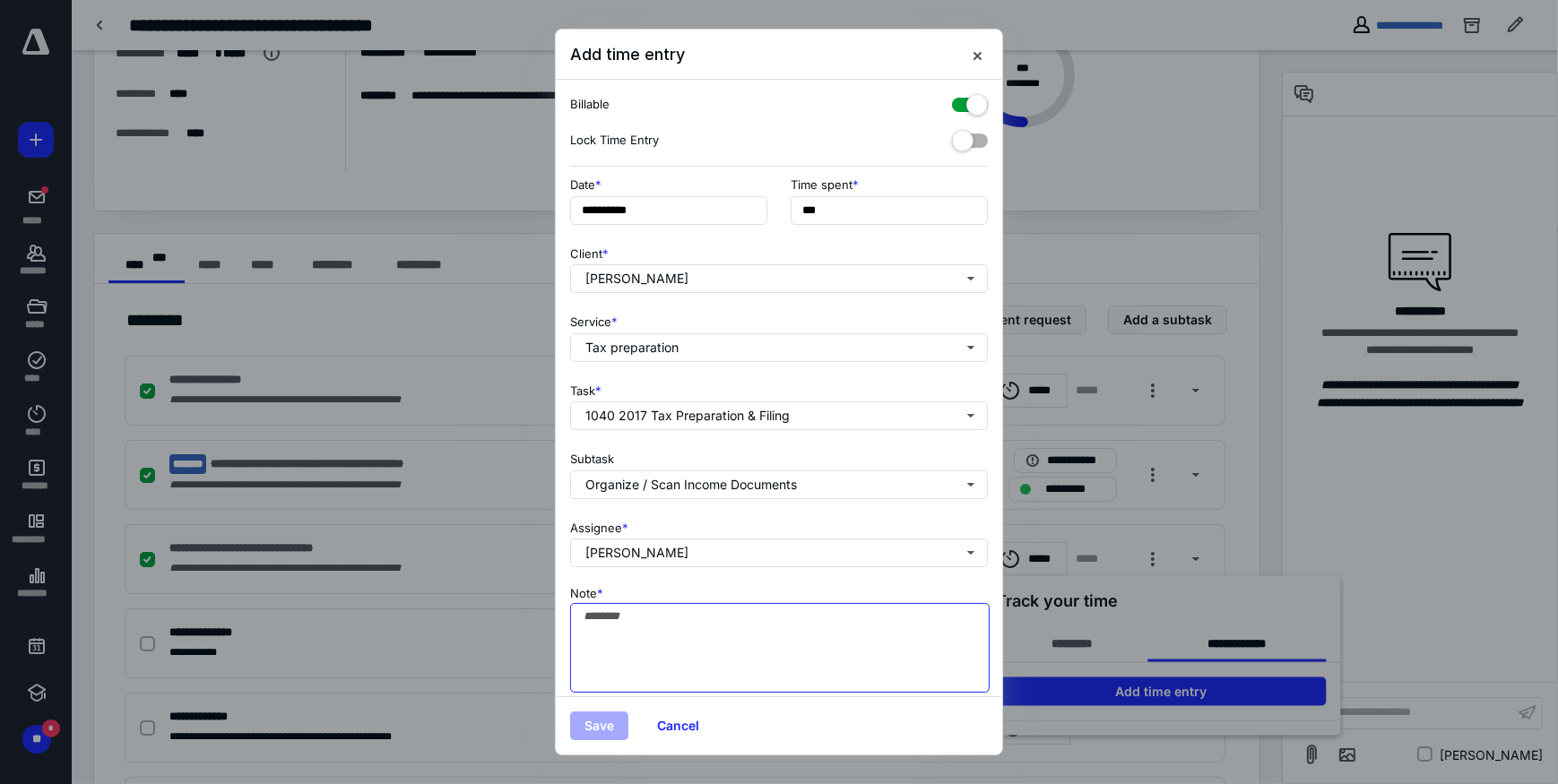 click on "Note *" at bounding box center (780, 648) 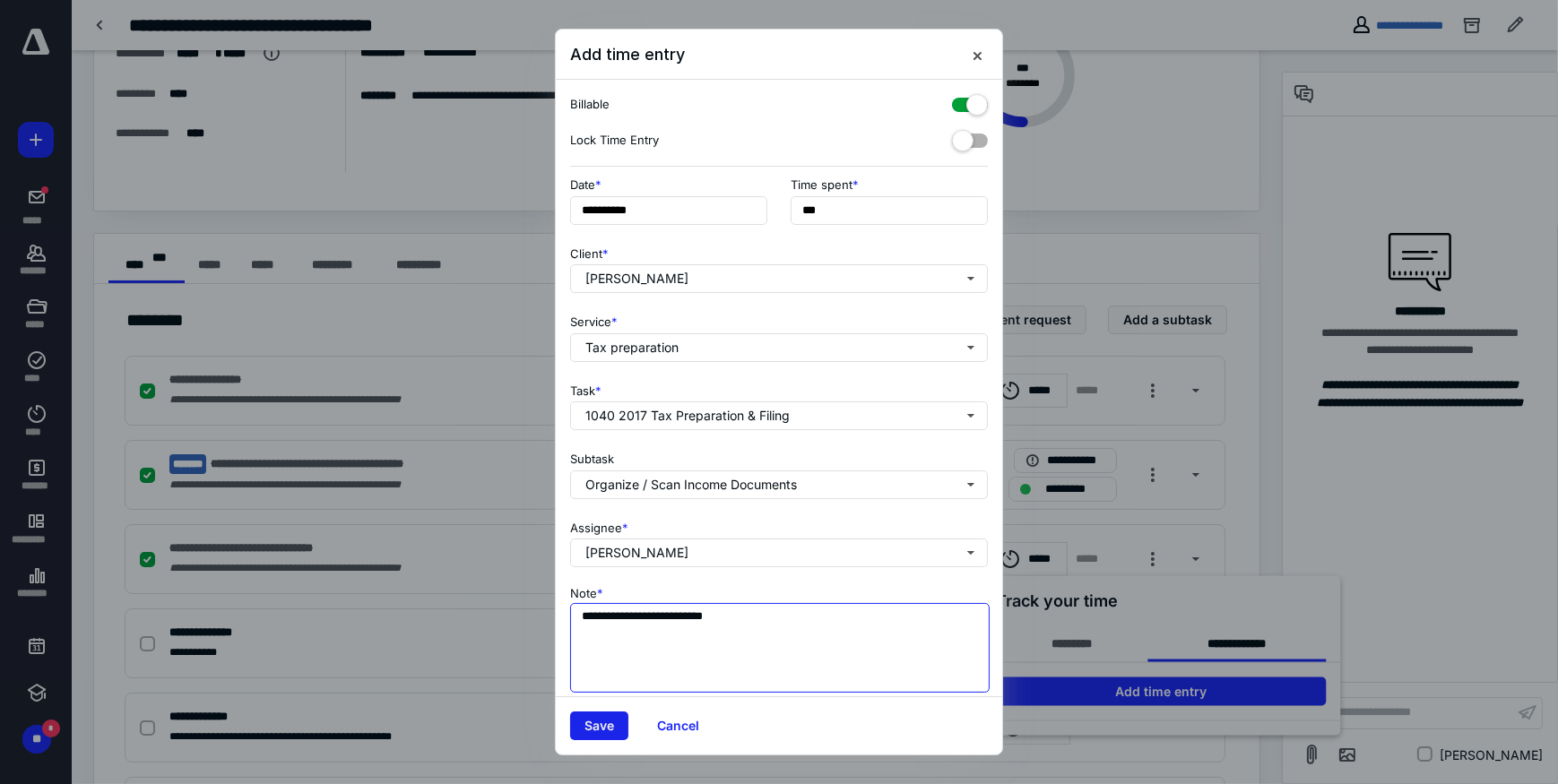 type on "**********" 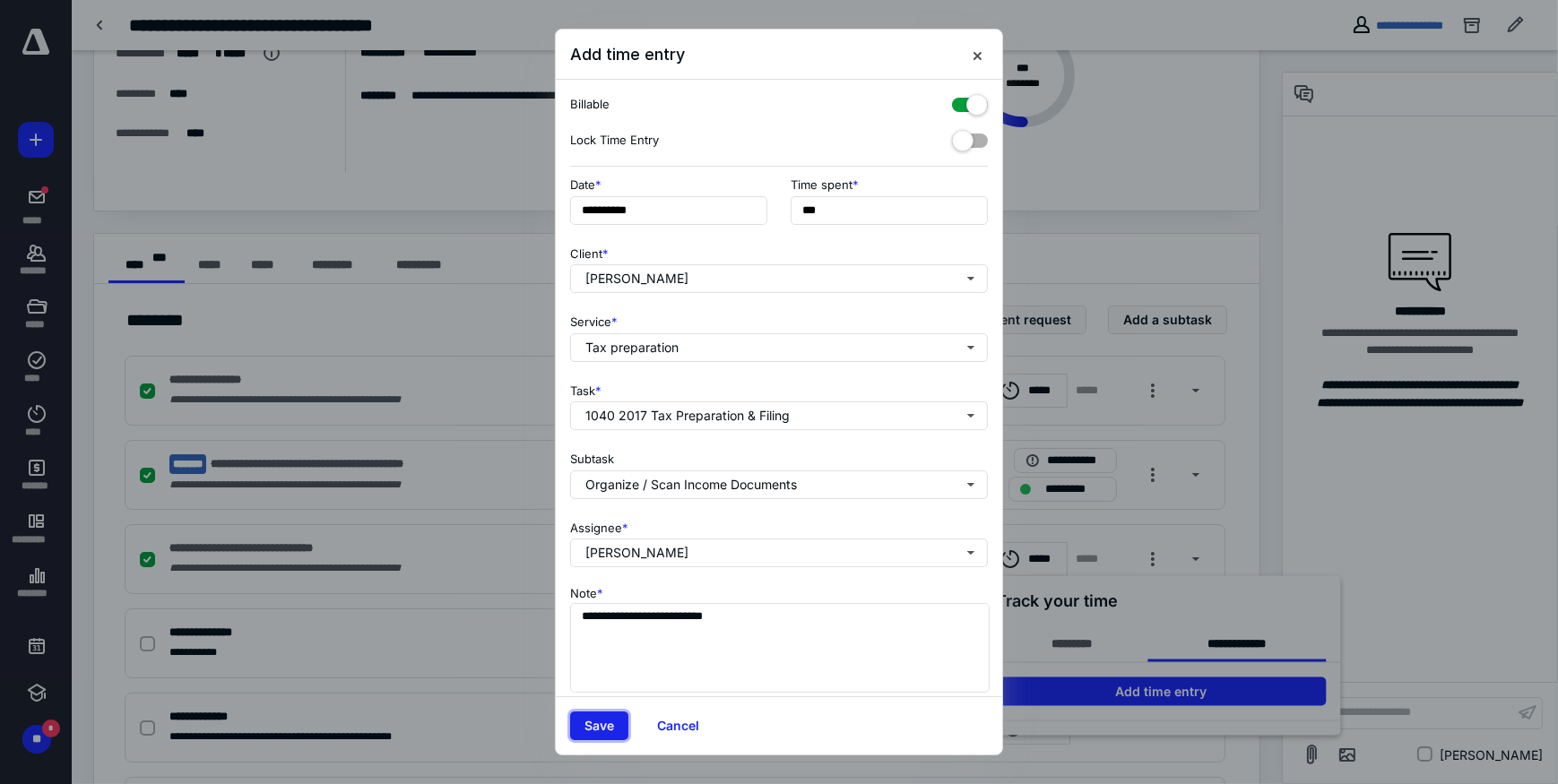 click on "Save" at bounding box center (599, 726) 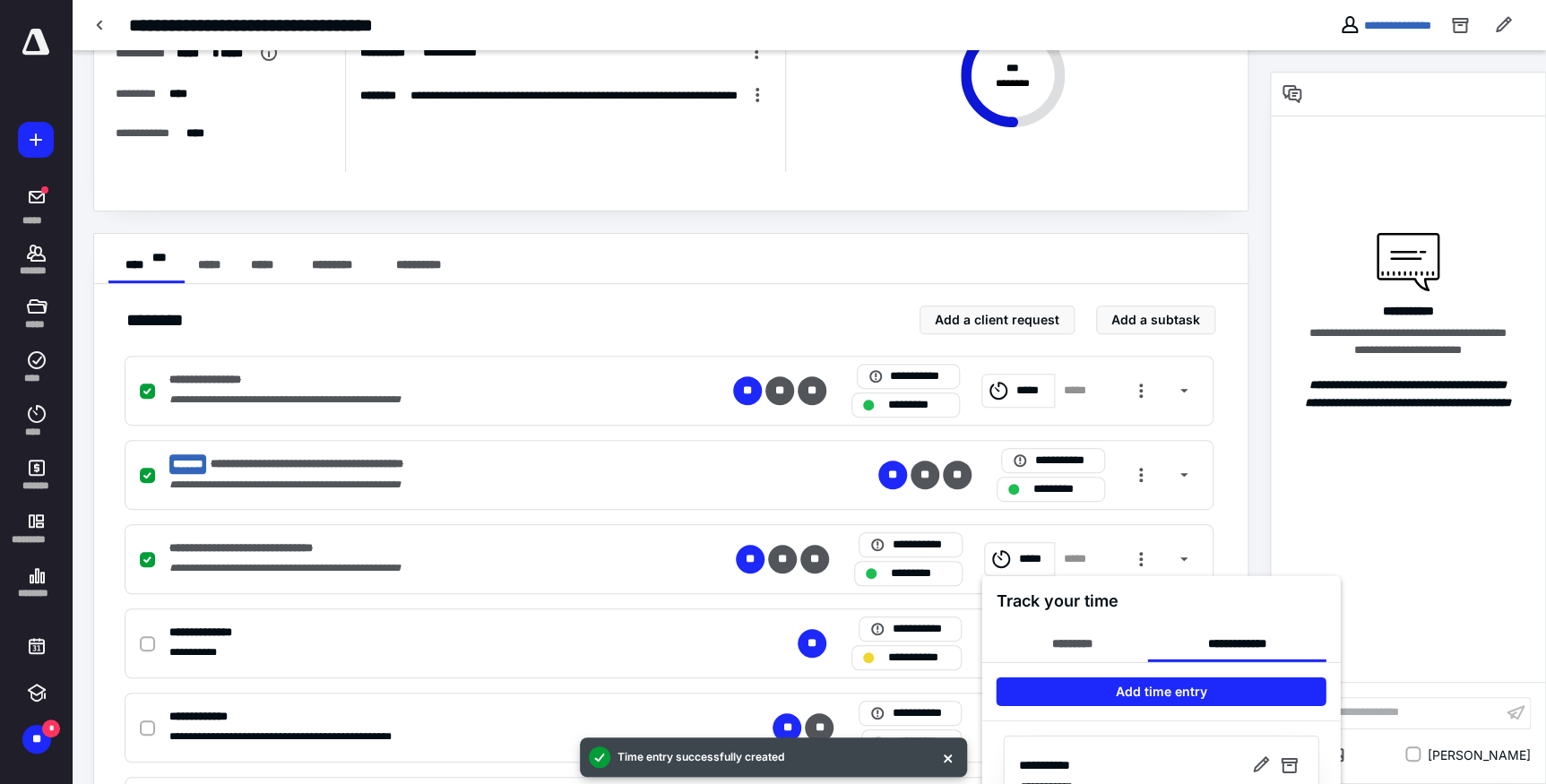 click at bounding box center (773, 392) 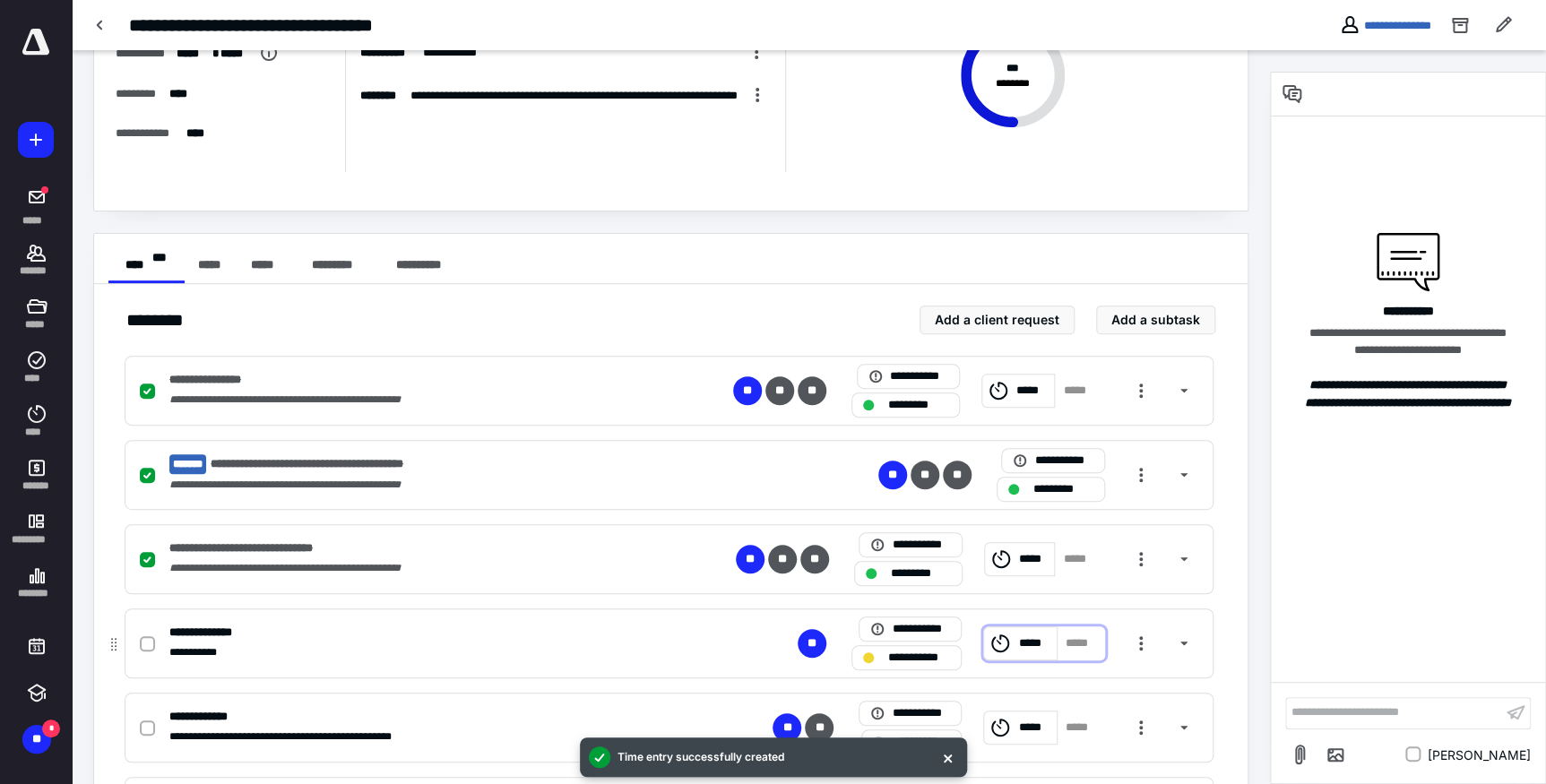 click 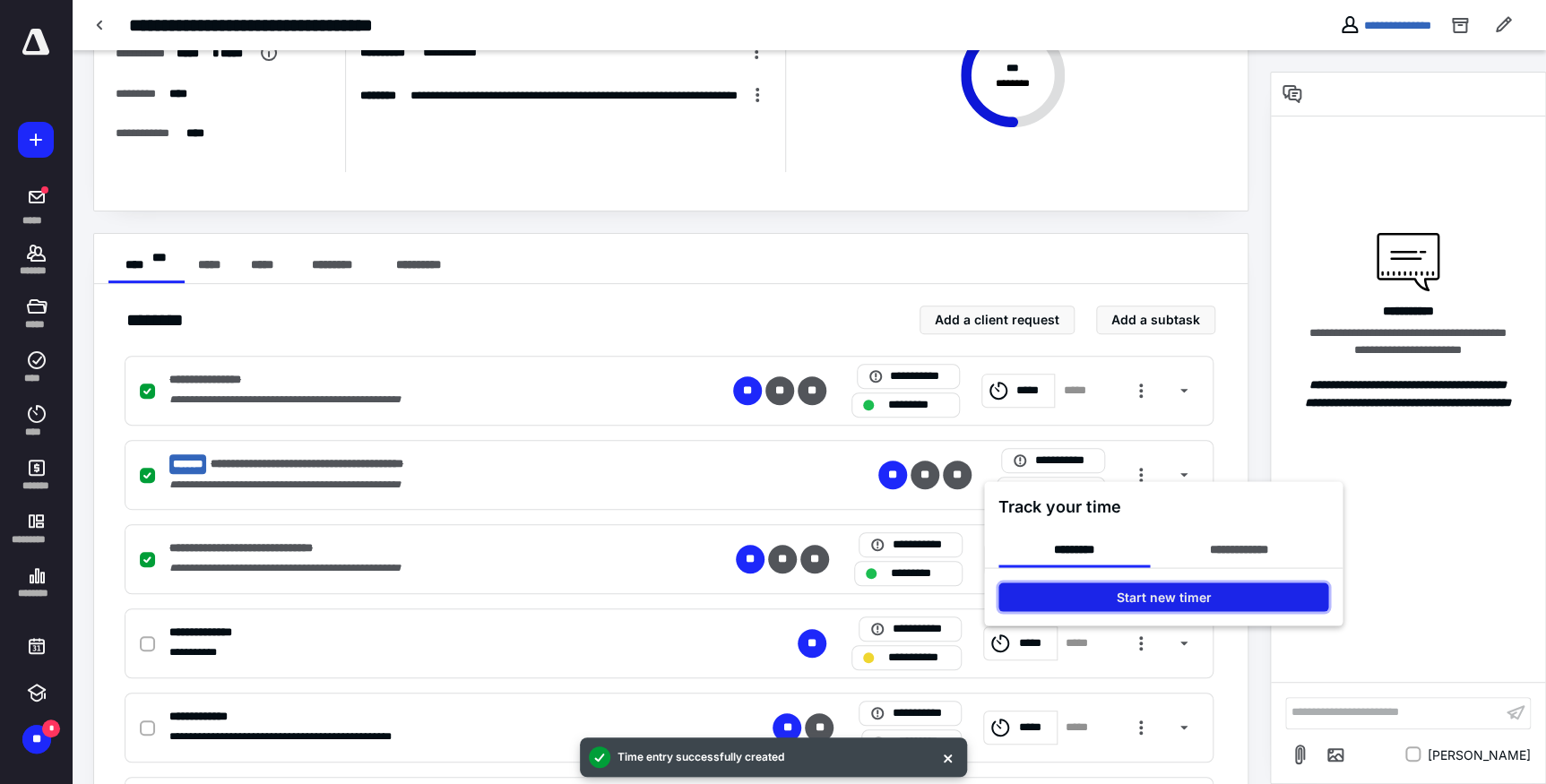 click on "Start new timer" at bounding box center (1163, 597) 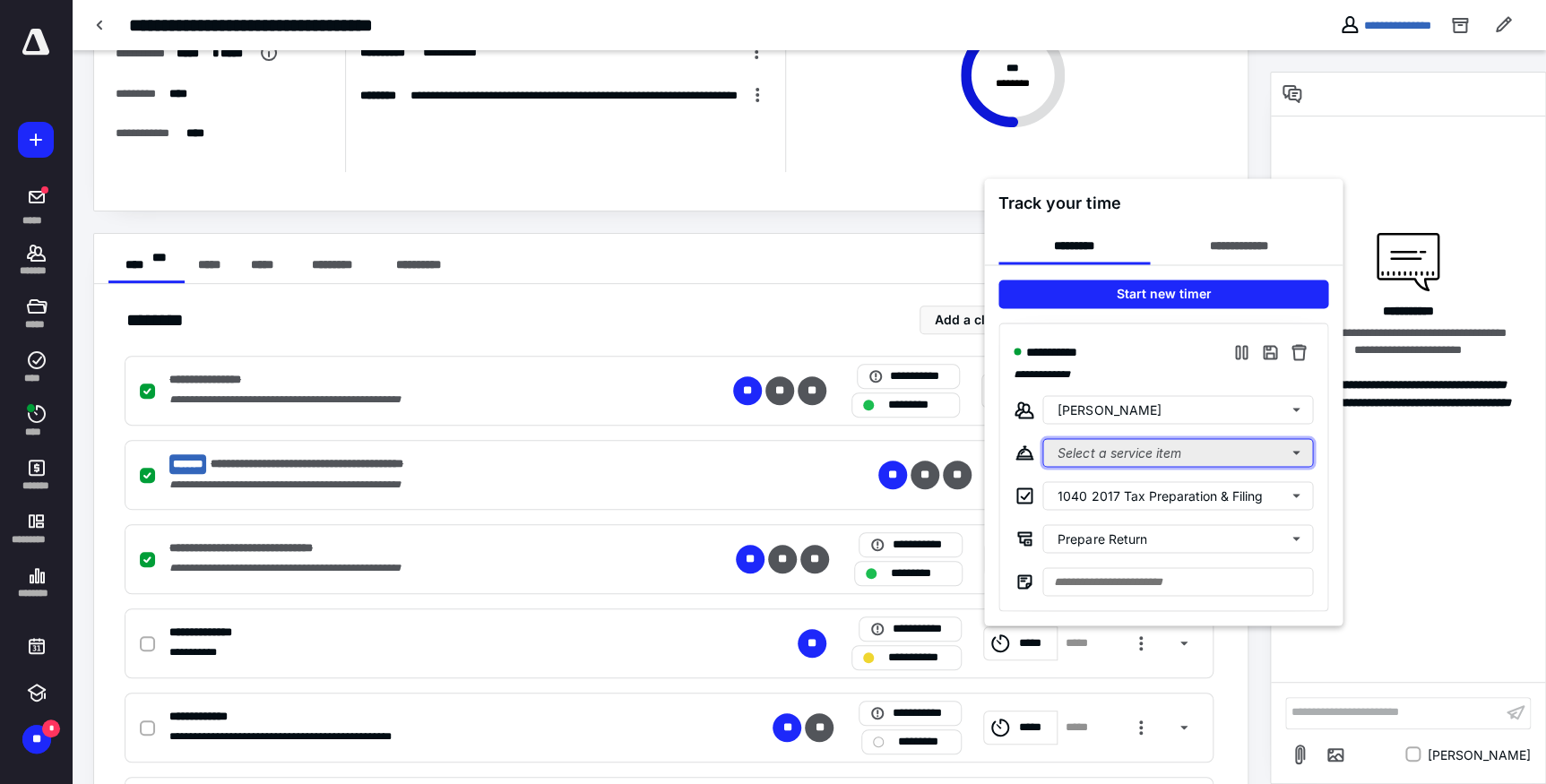 click on "Select a service item" at bounding box center [1178, 452] 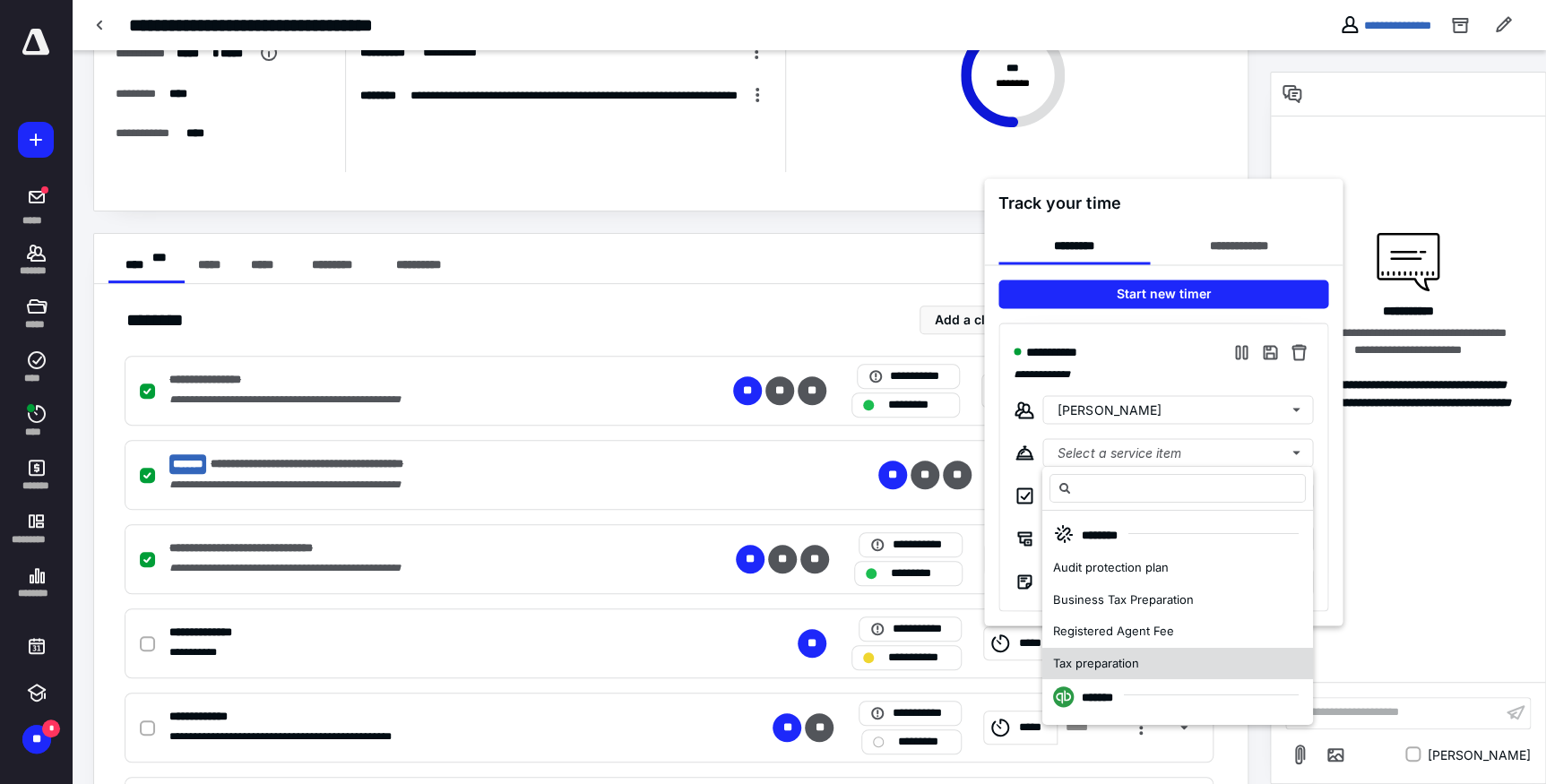 click on "Tax preparation" at bounding box center [1096, 662] 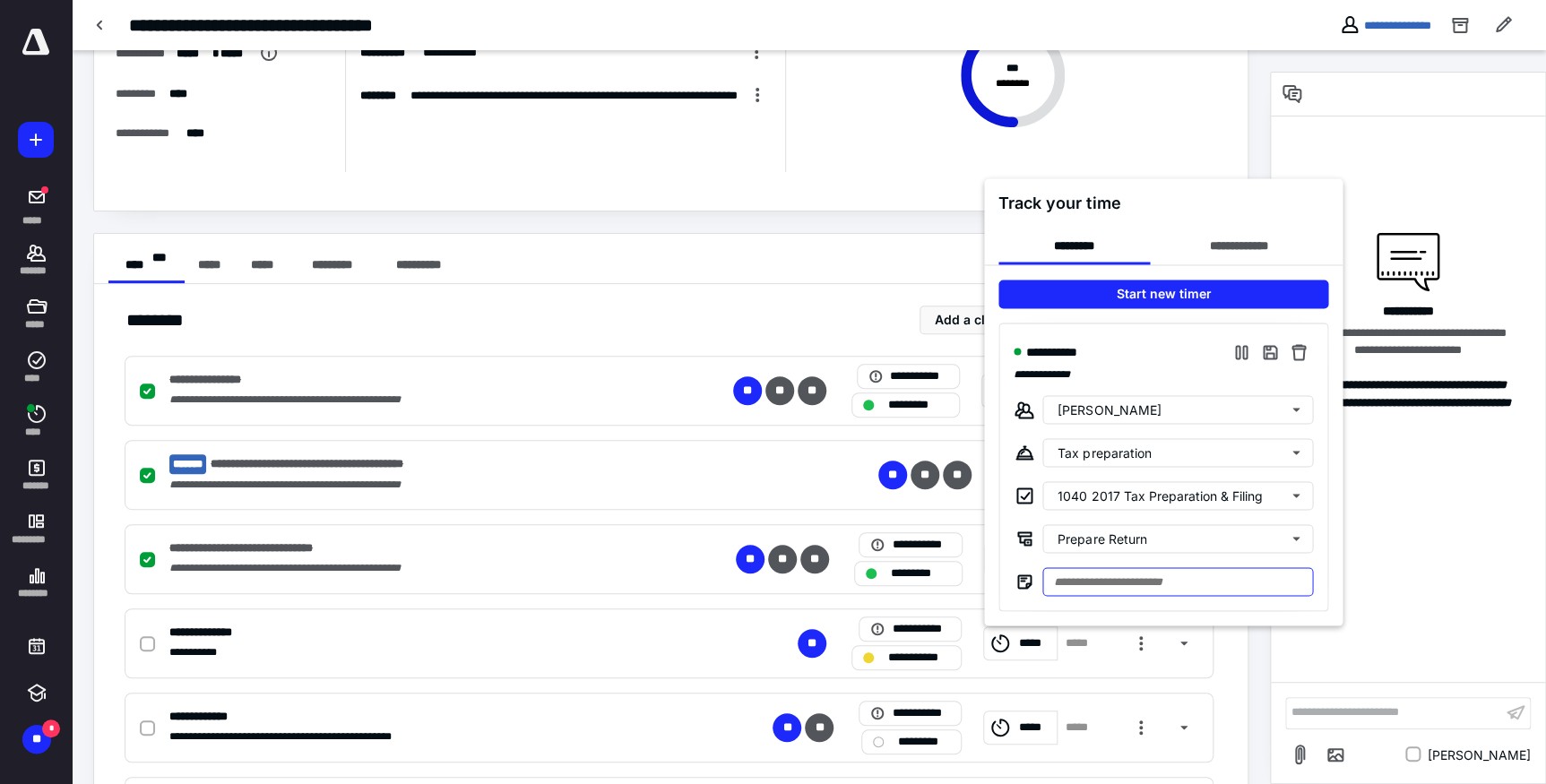 click at bounding box center (1178, 582) 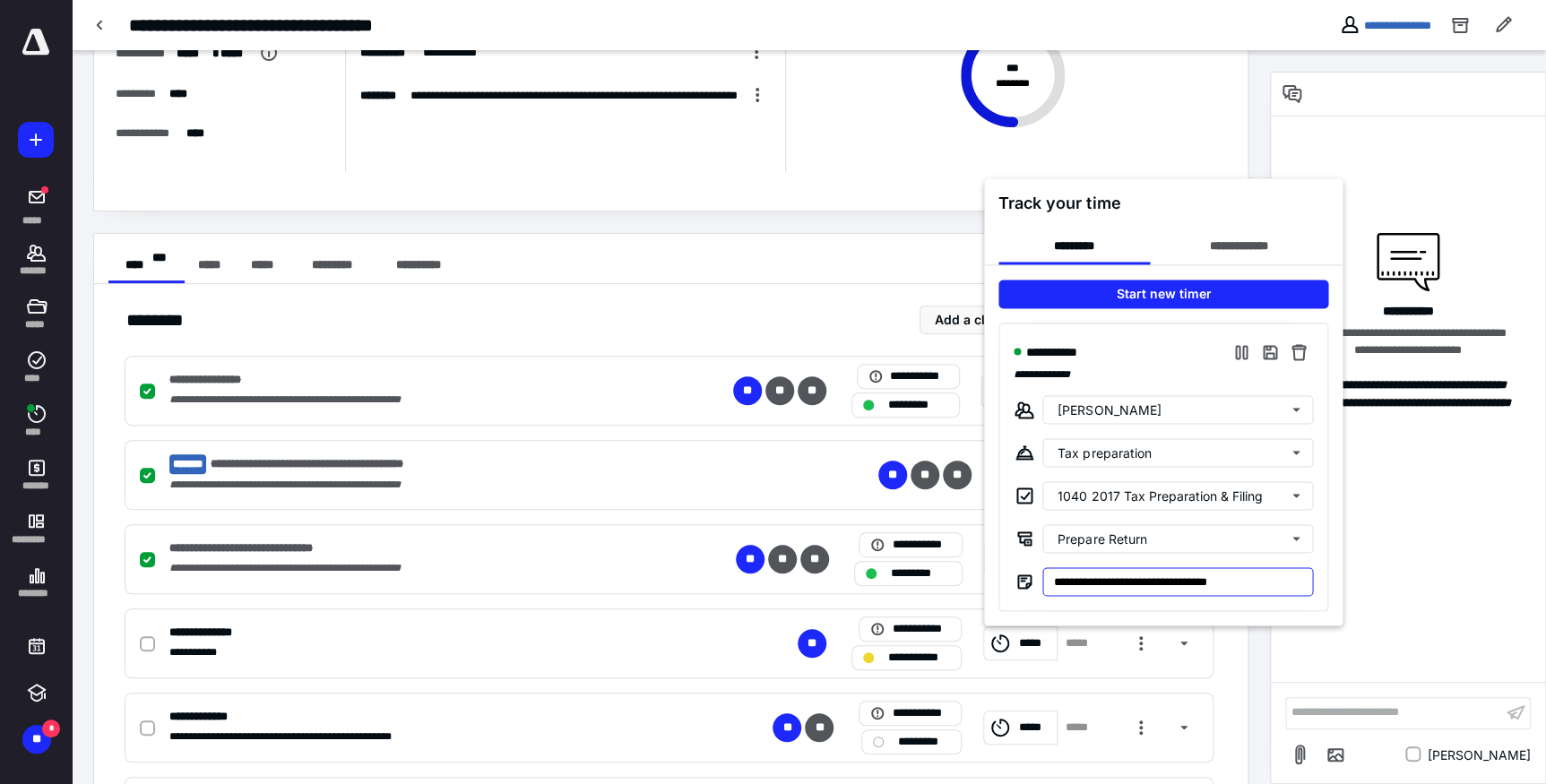type on "**********" 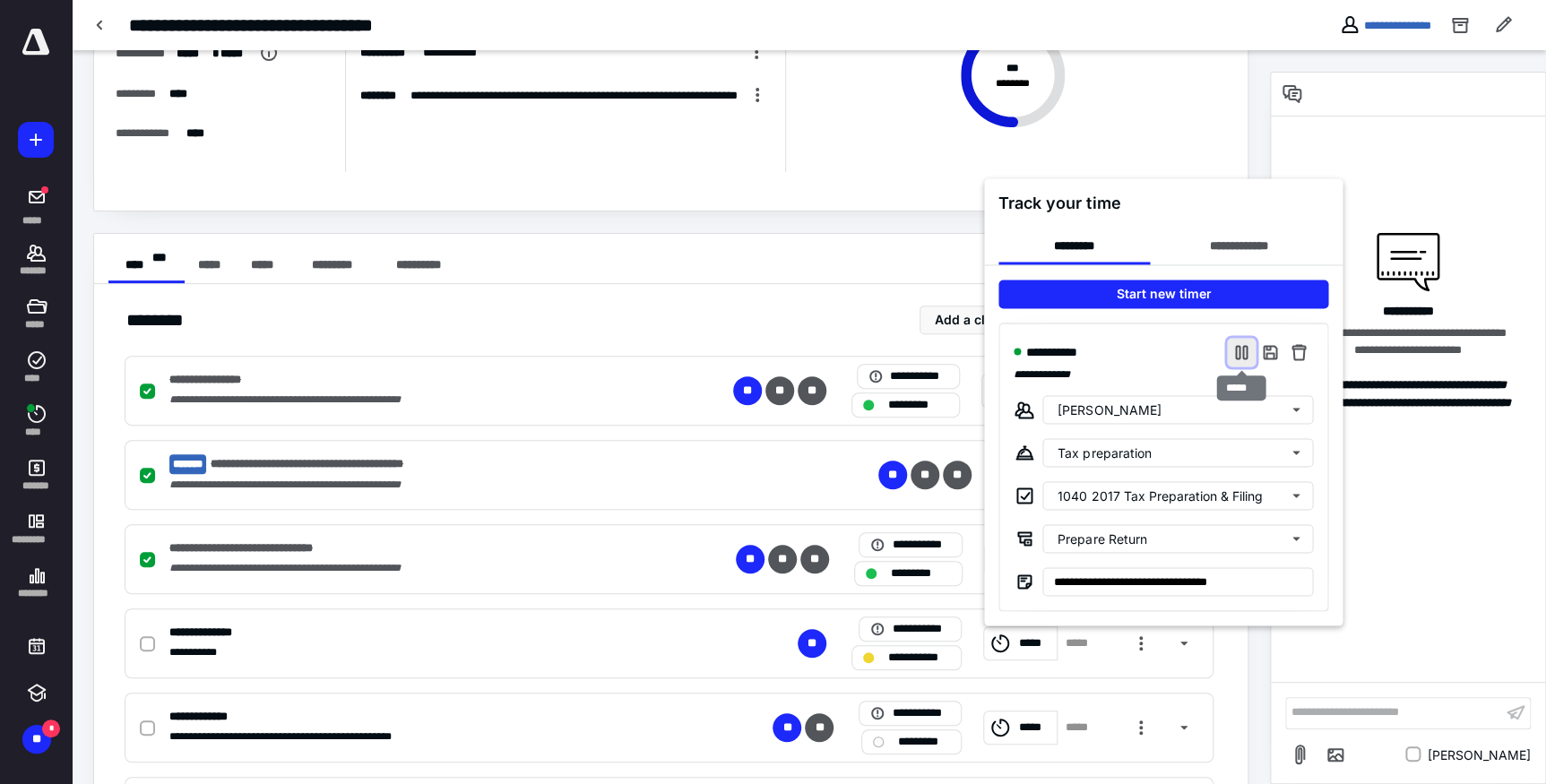 click at bounding box center (1241, 352) 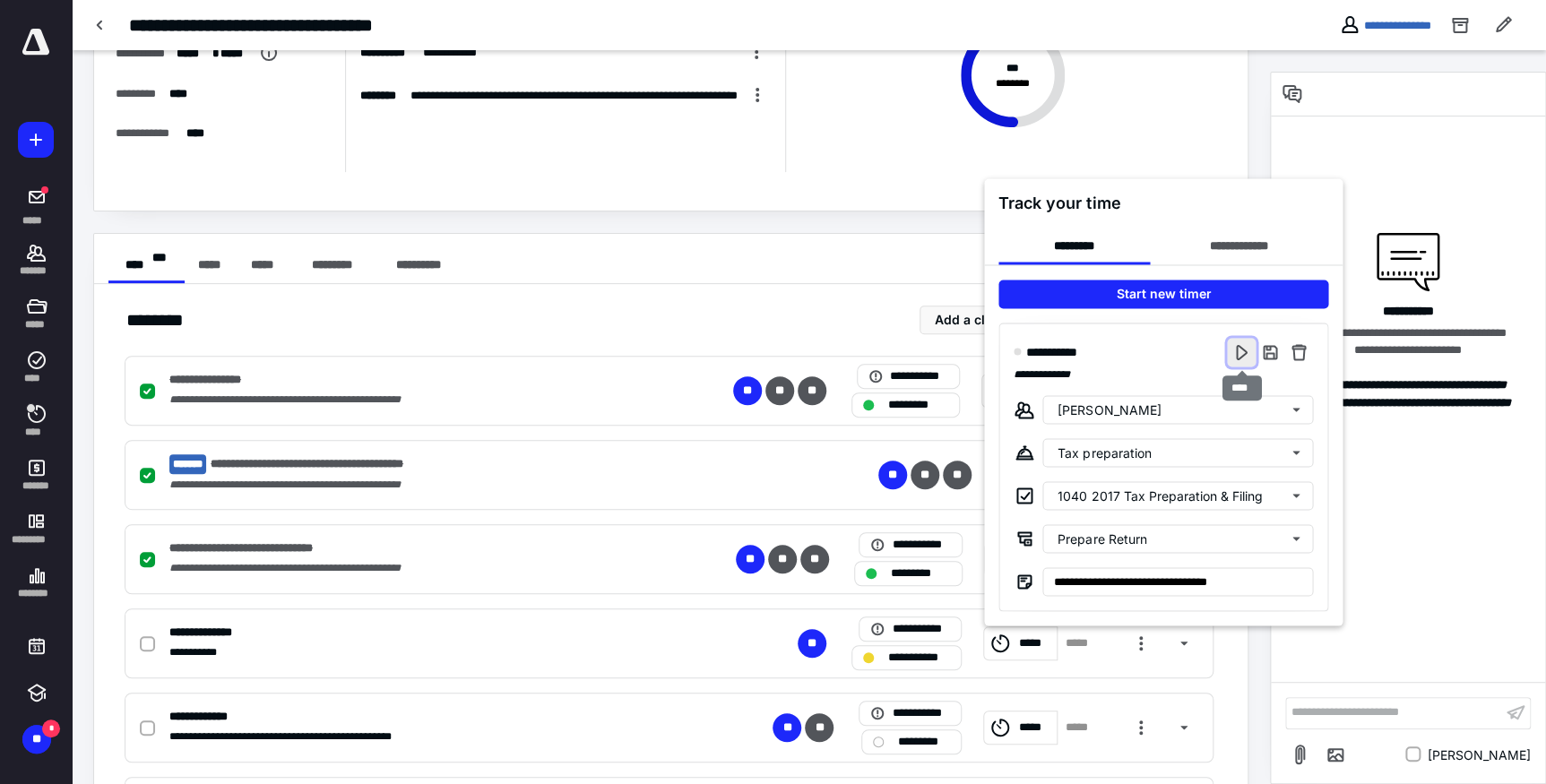 click at bounding box center (1241, 352) 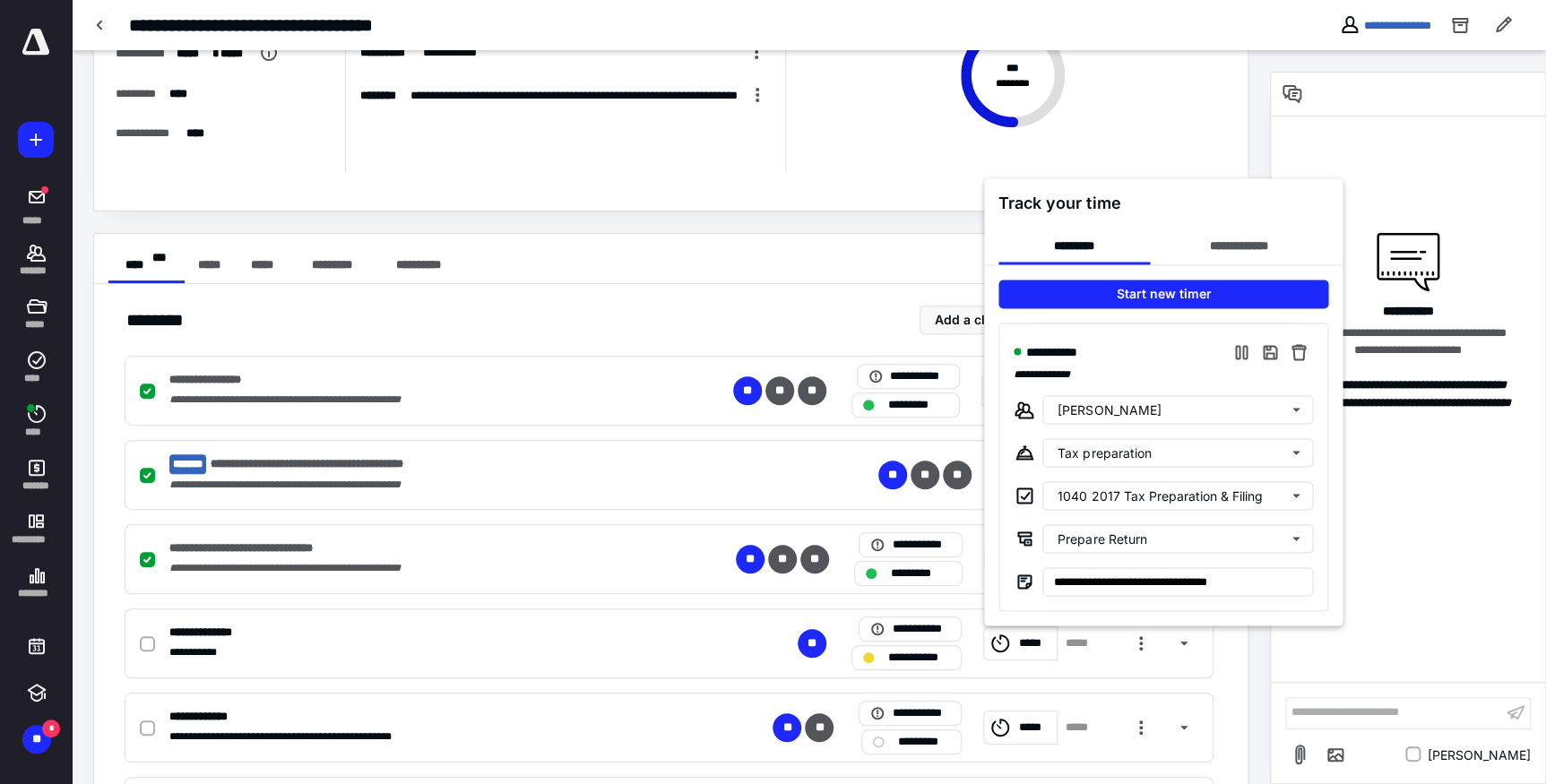 click at bounding box center [773, 392] 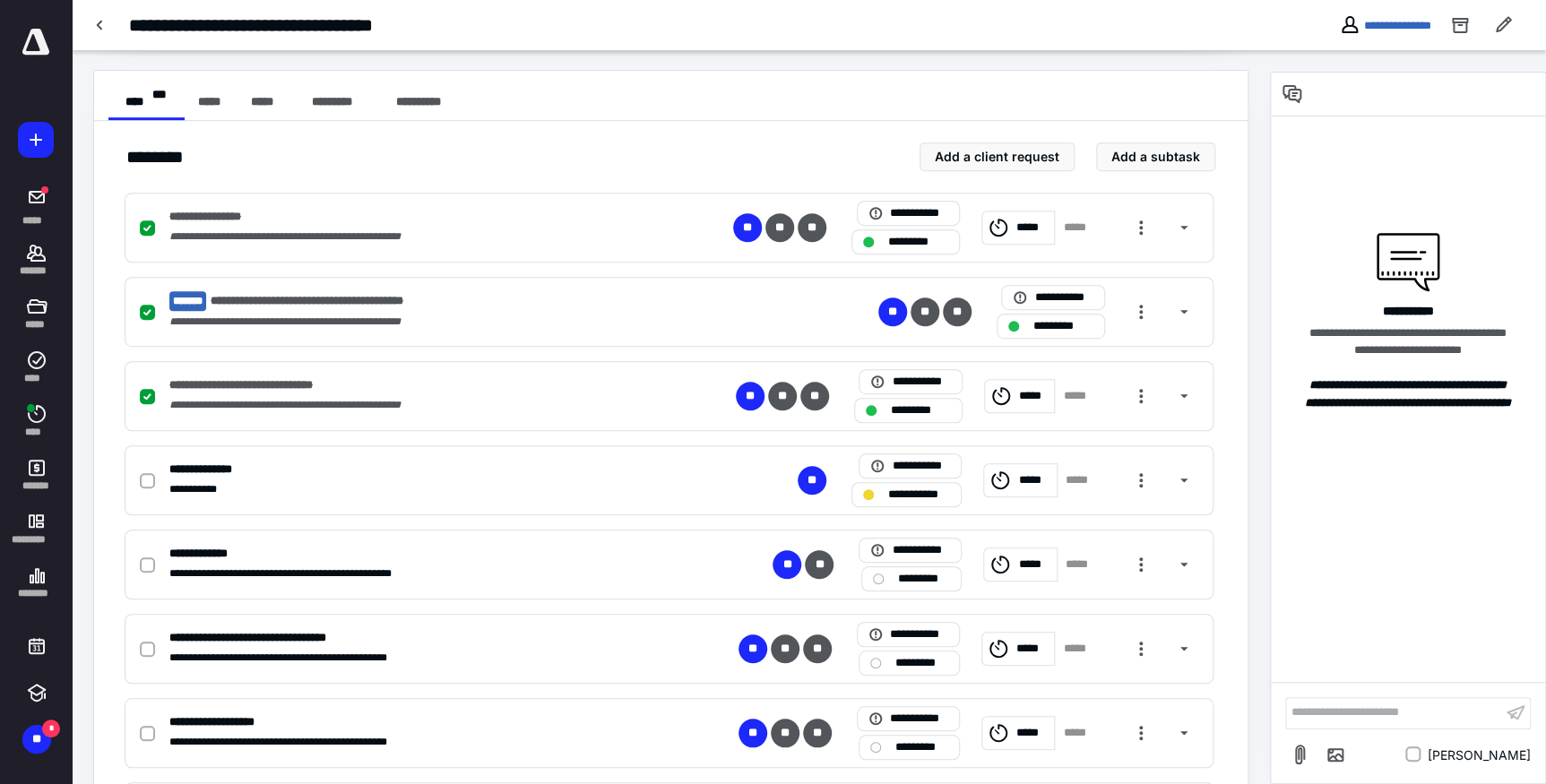 scroll, scrollTop: 0, scrollLeft: 0, axis: both 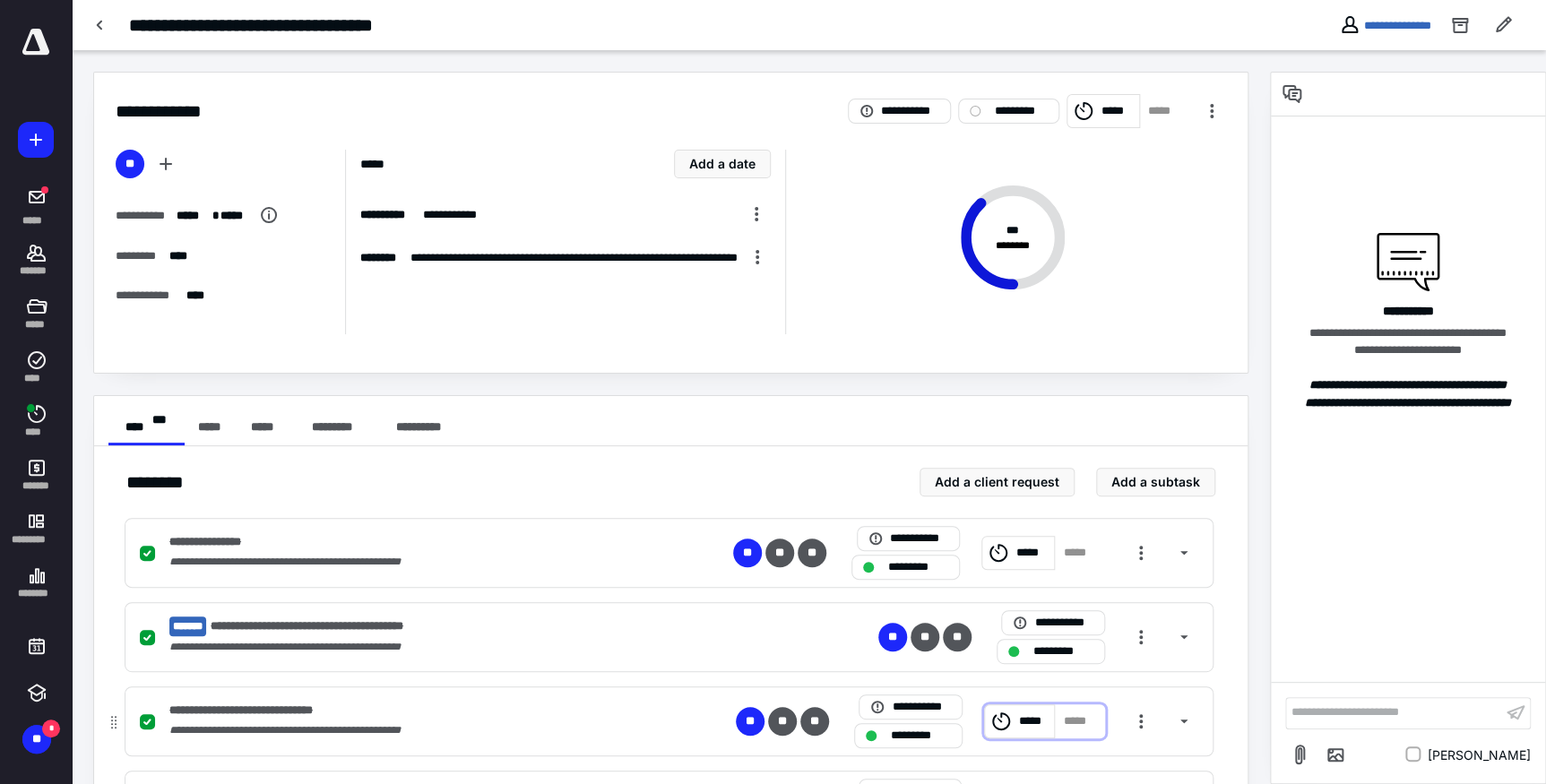 click on "*****" at bounding box center (1034, 720) 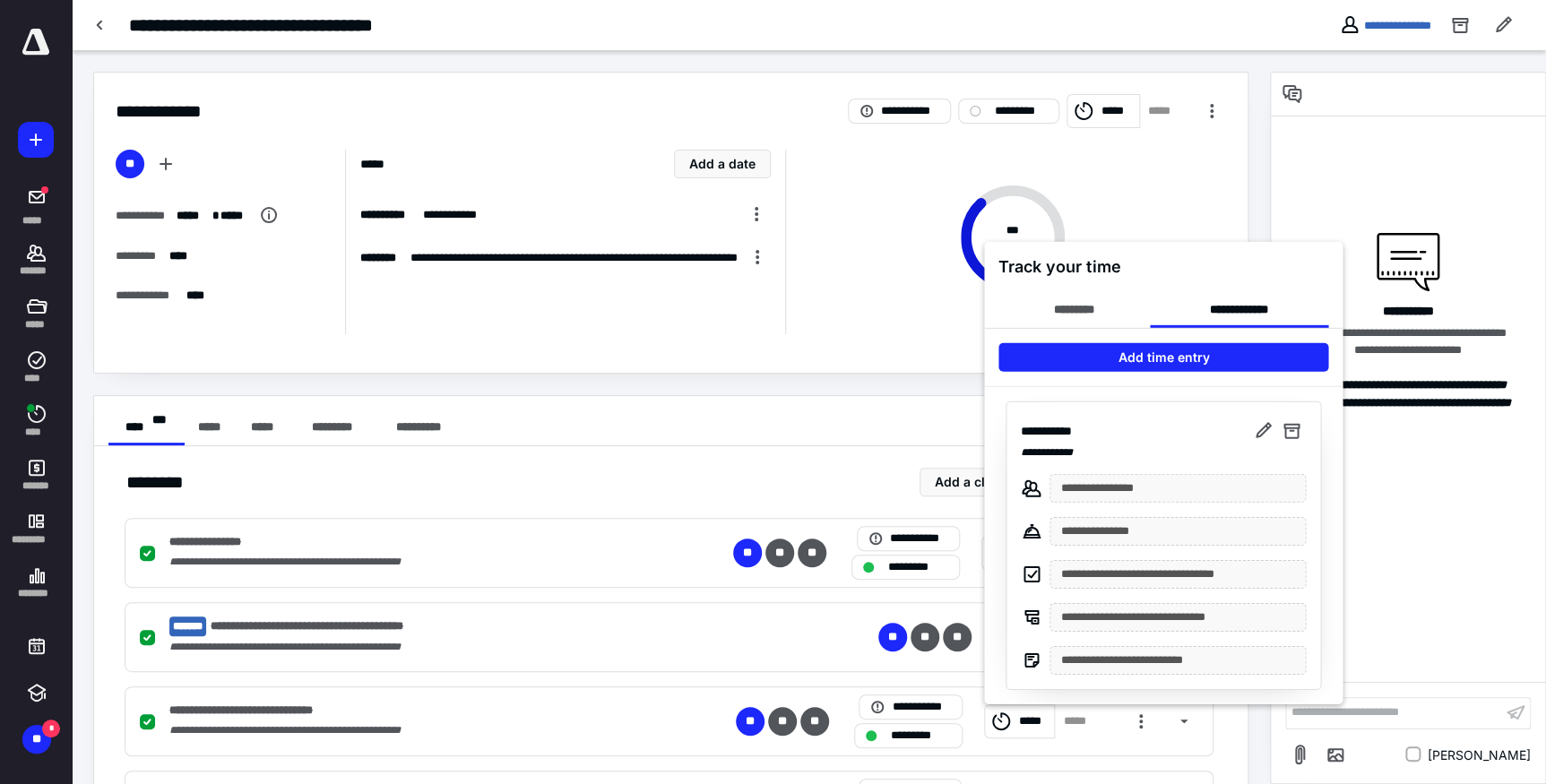 click at bounding box center [773, 392] 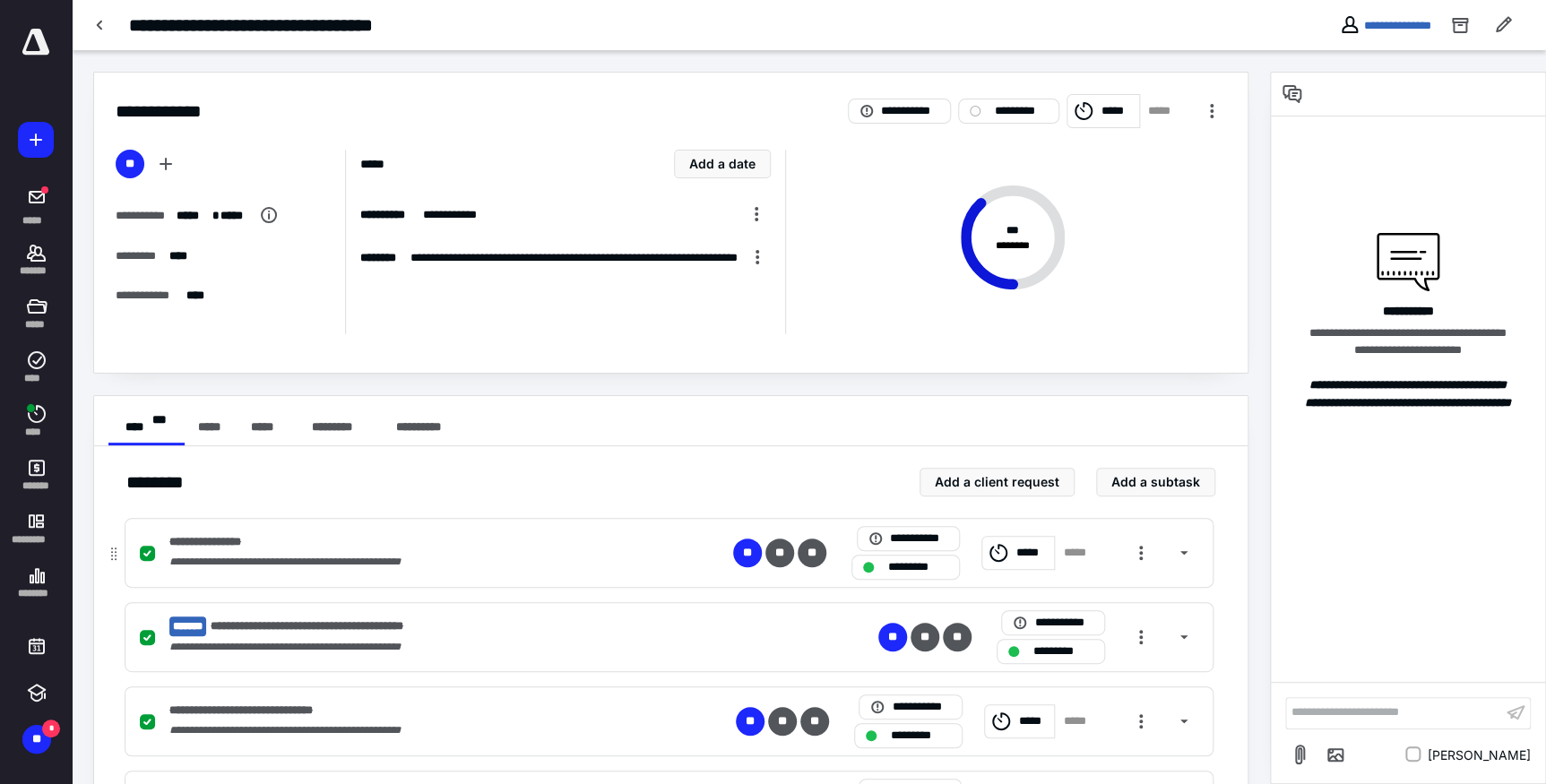 scroll, scrollTop: 244, scrollLeft: 0, axis: vertical 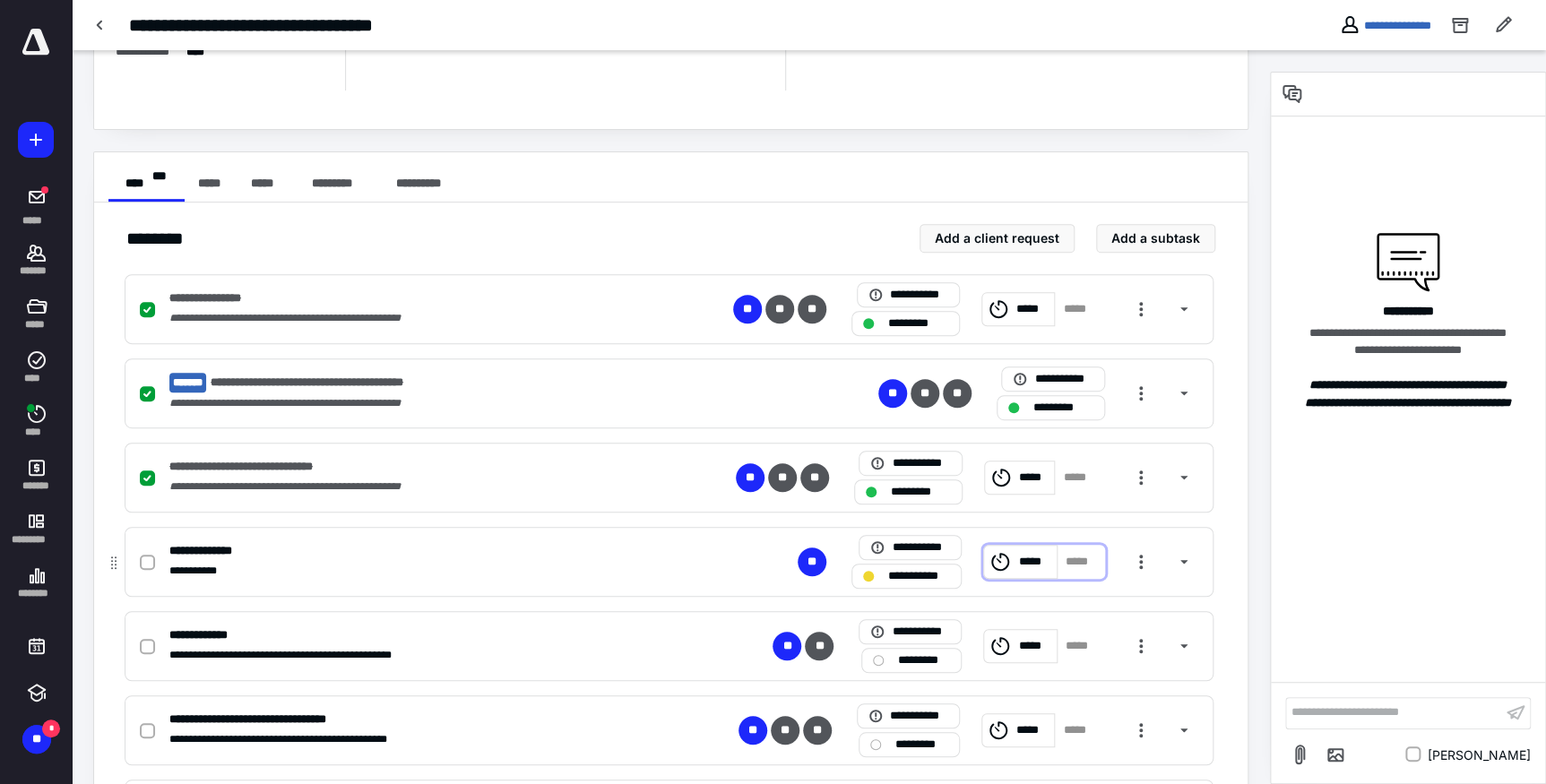 click on "*****" at bounding box center [1020, 562] 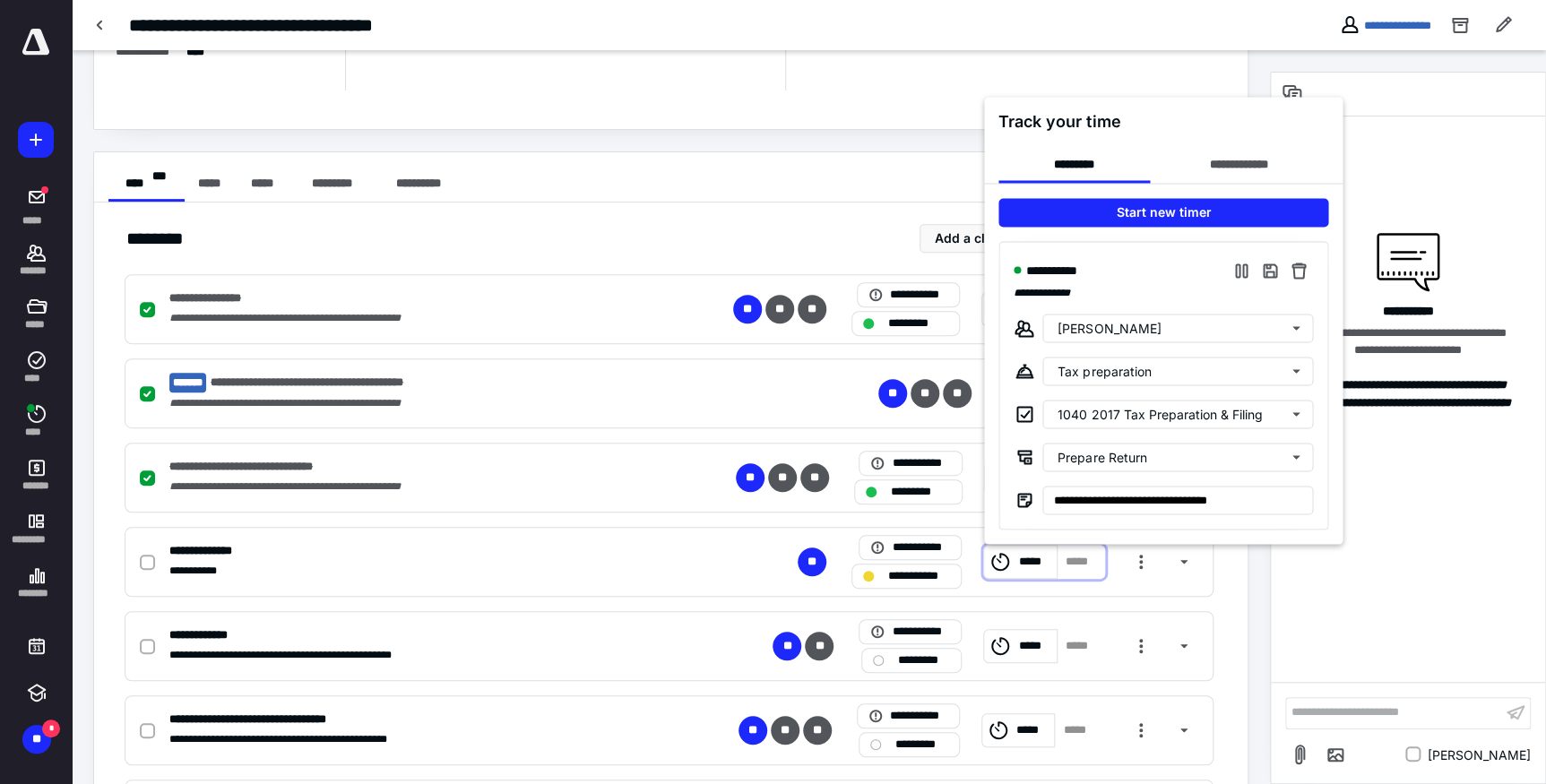 scroll, scrollTop: 325, scrollLeft: 0, axis: vertical 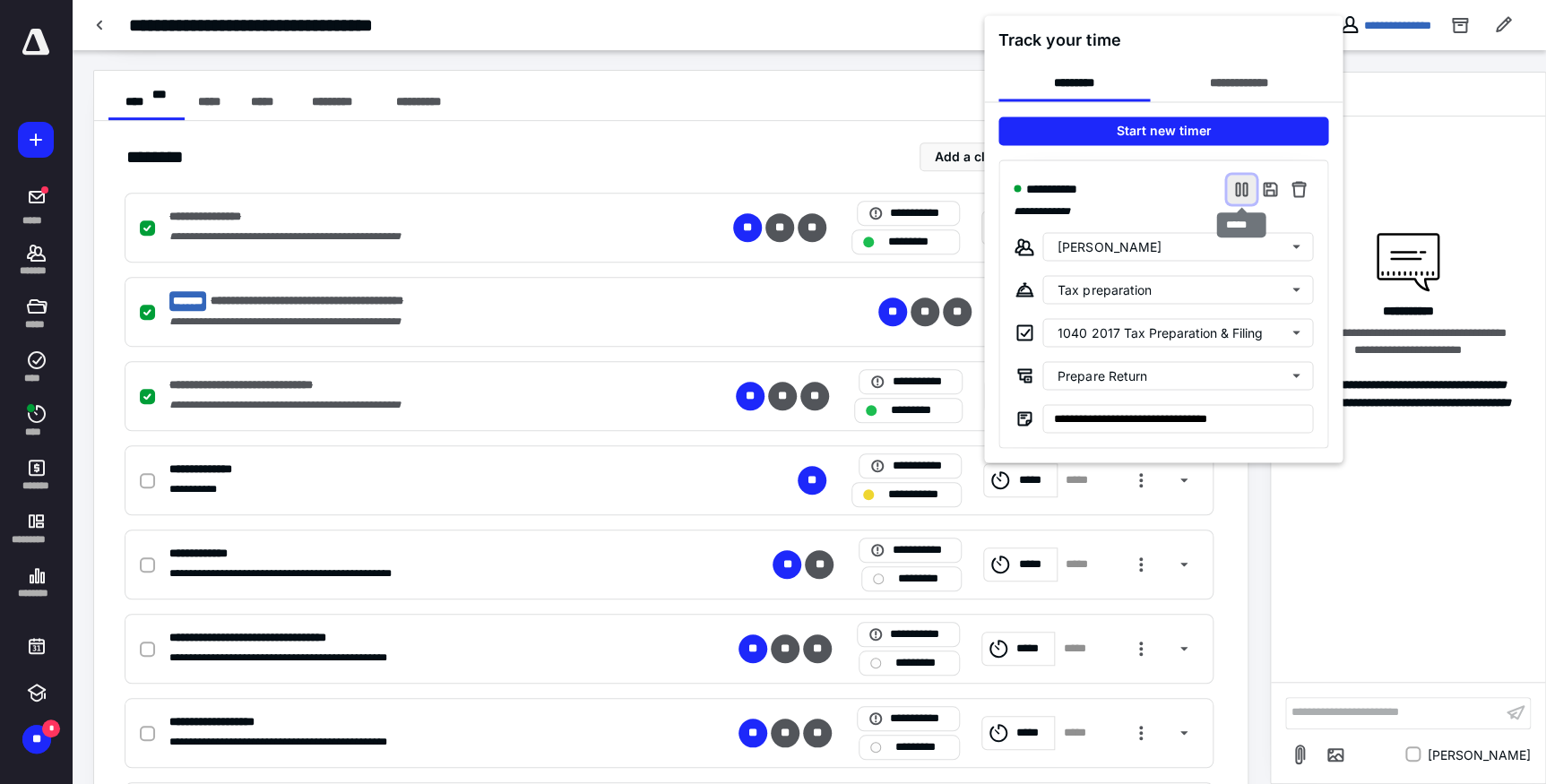 click at bounding box center (1241, 189) 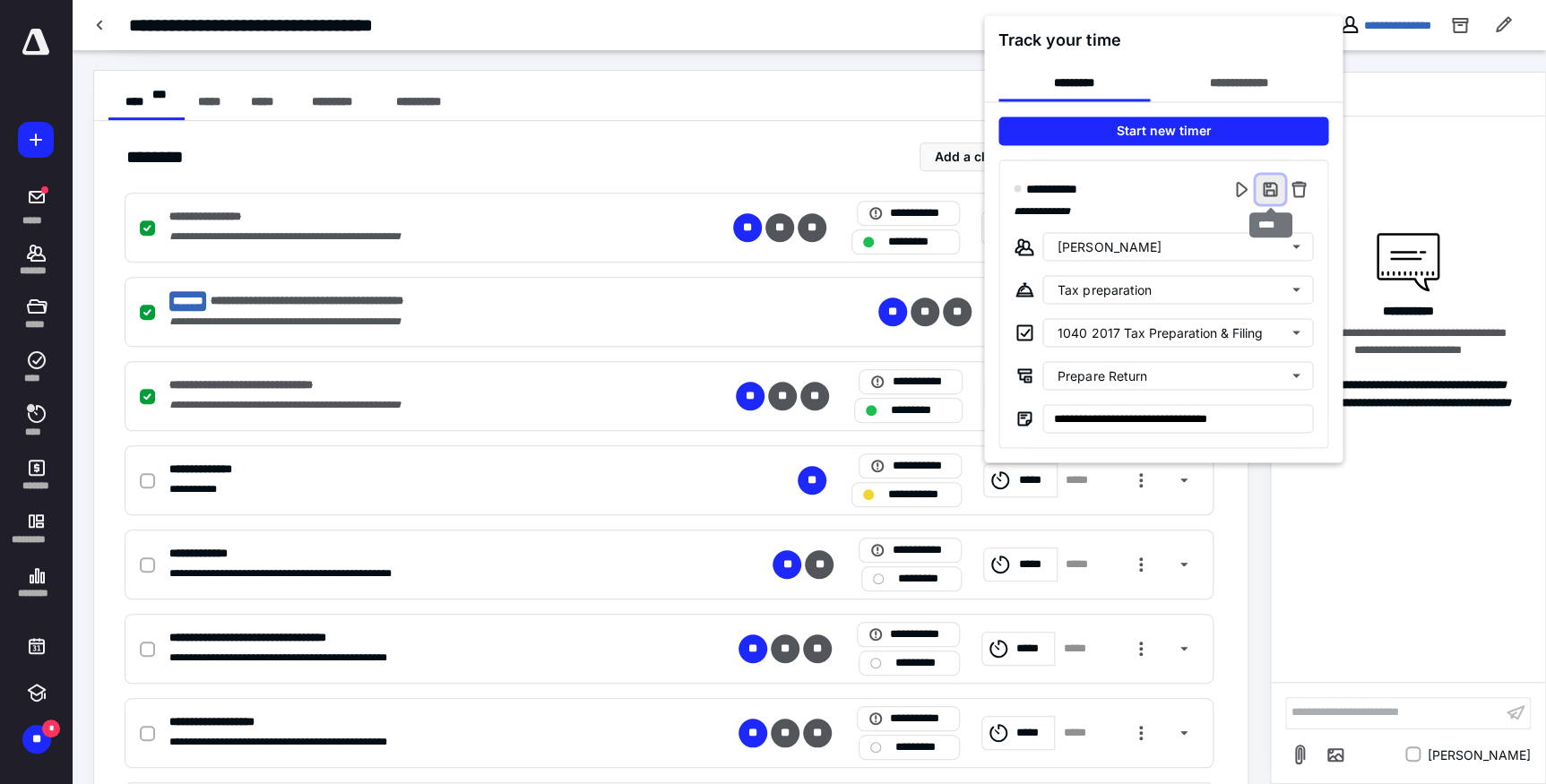 click at bounding box center (1270, 189) 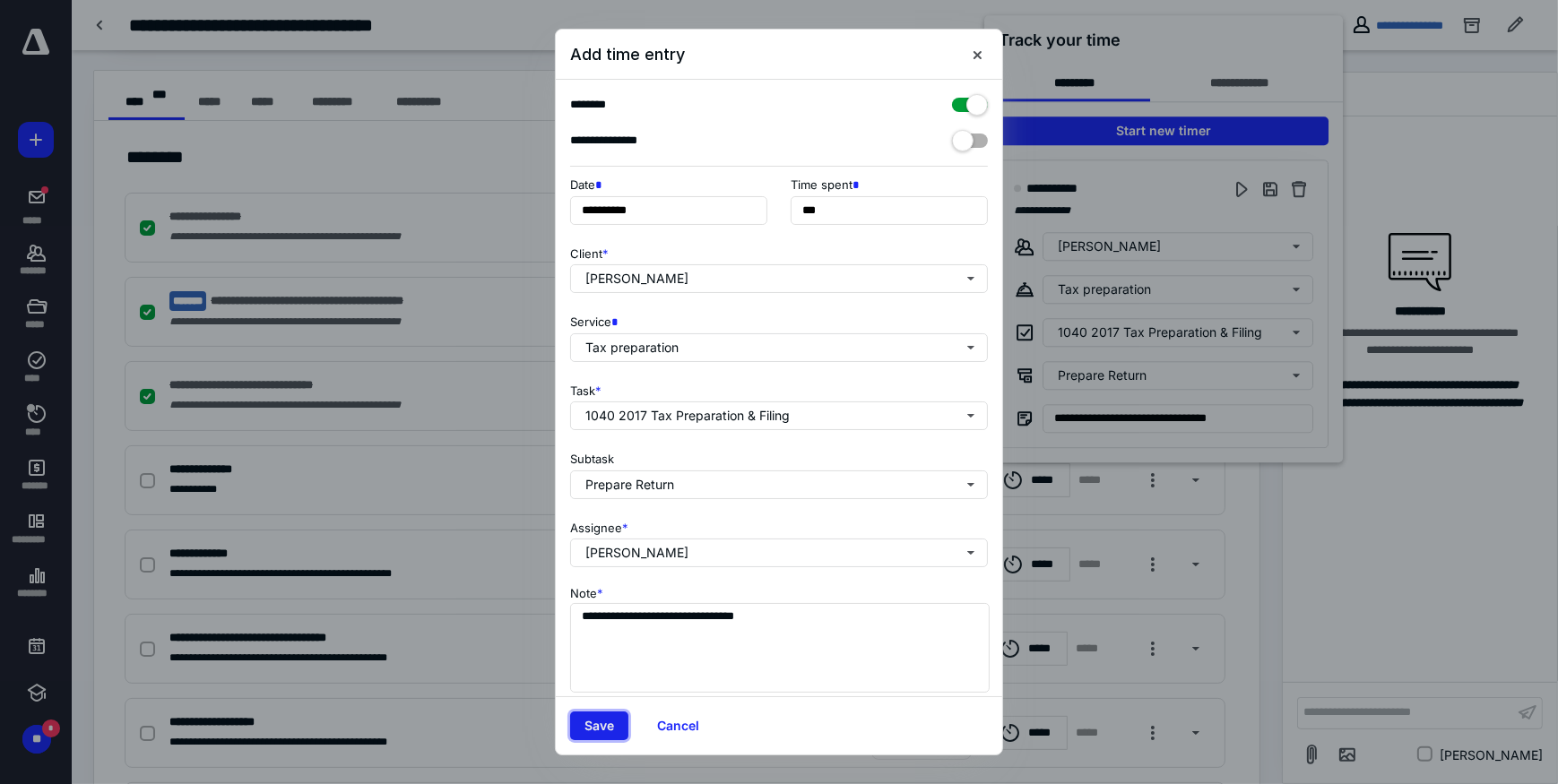 click on "Save" at bounding box center (599, 726) 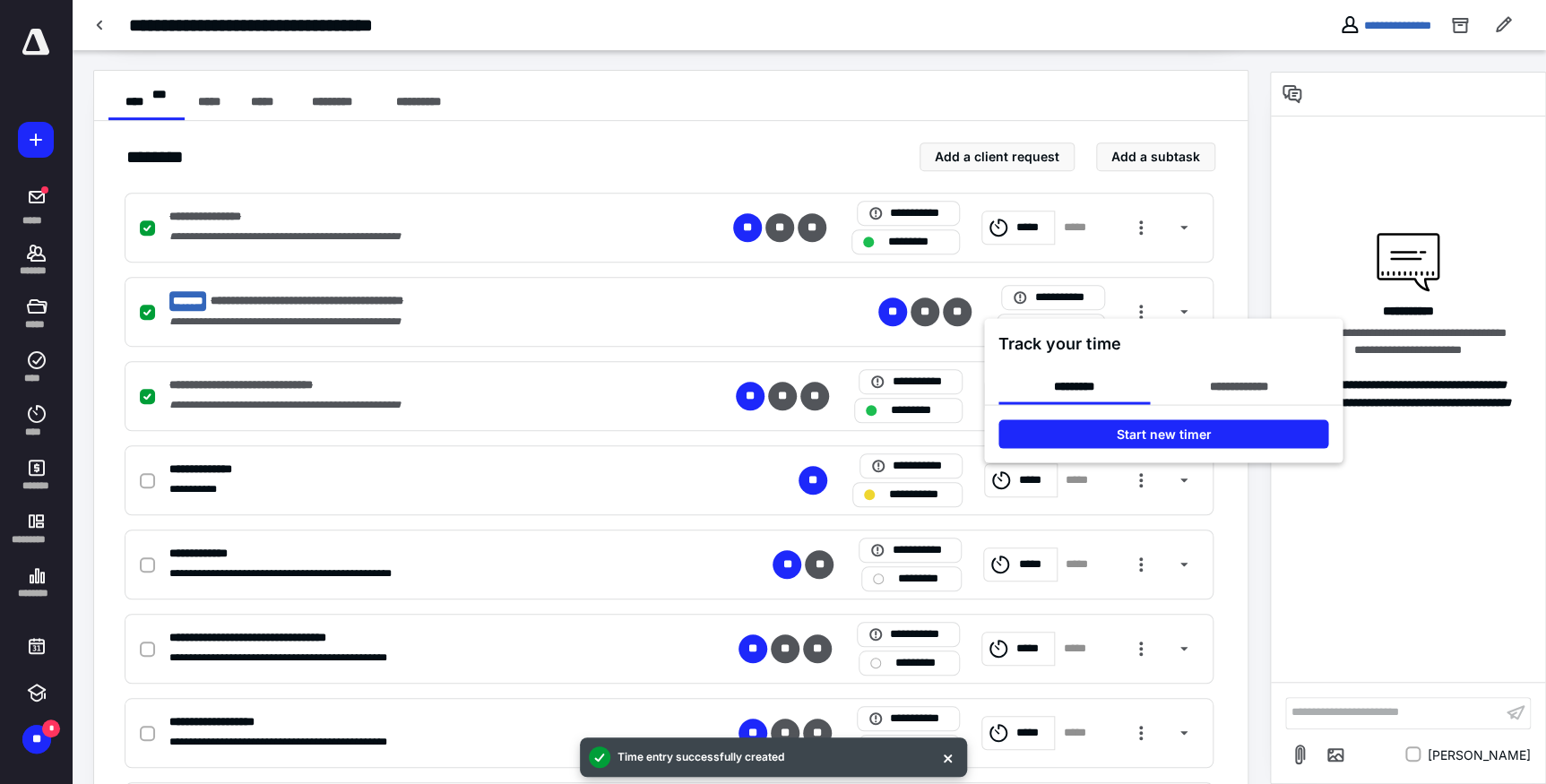 click at bounding box center [773, 392] 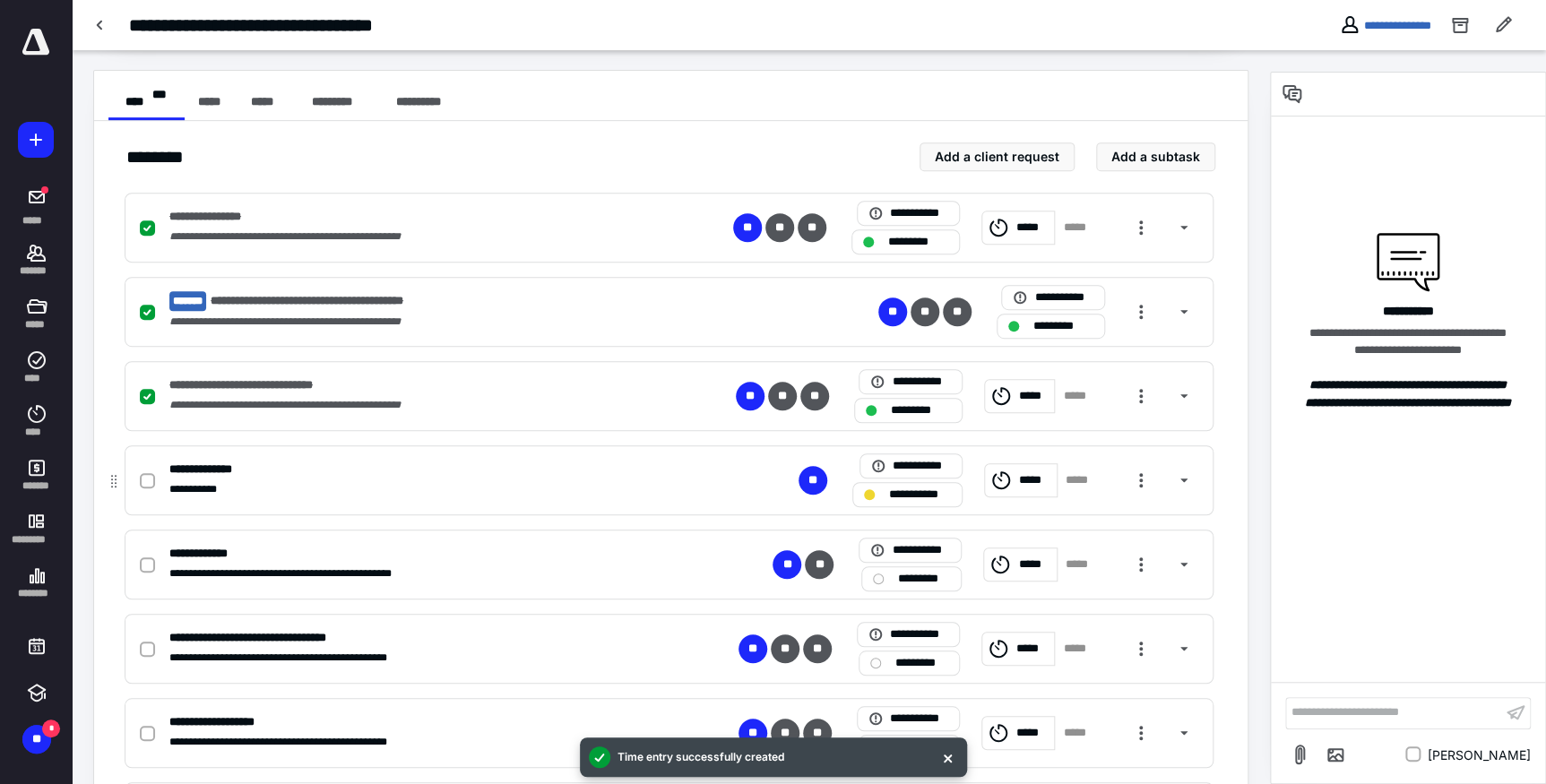 click 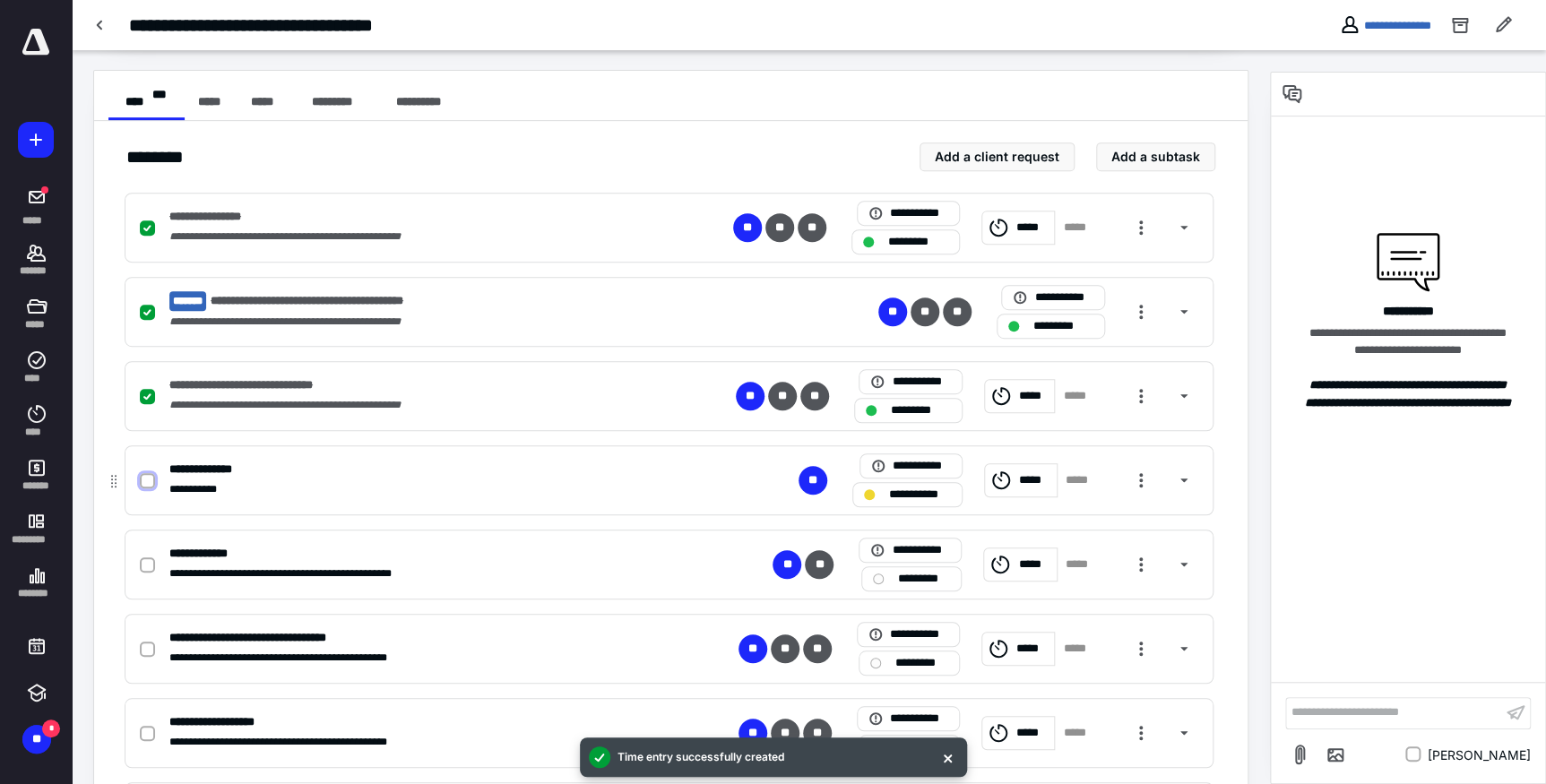 click at bounding box center [147, 481] 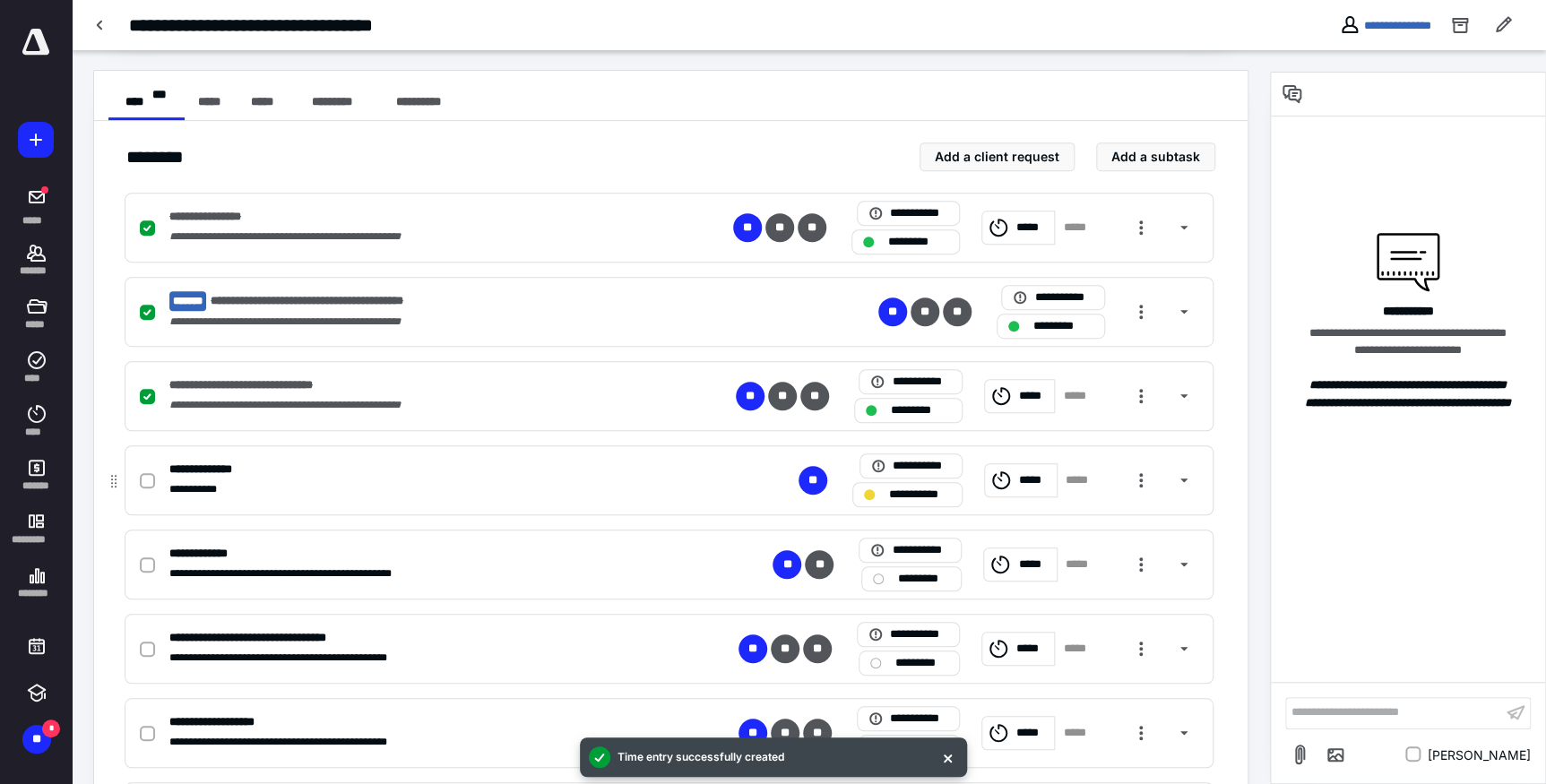 checkbox on "true" 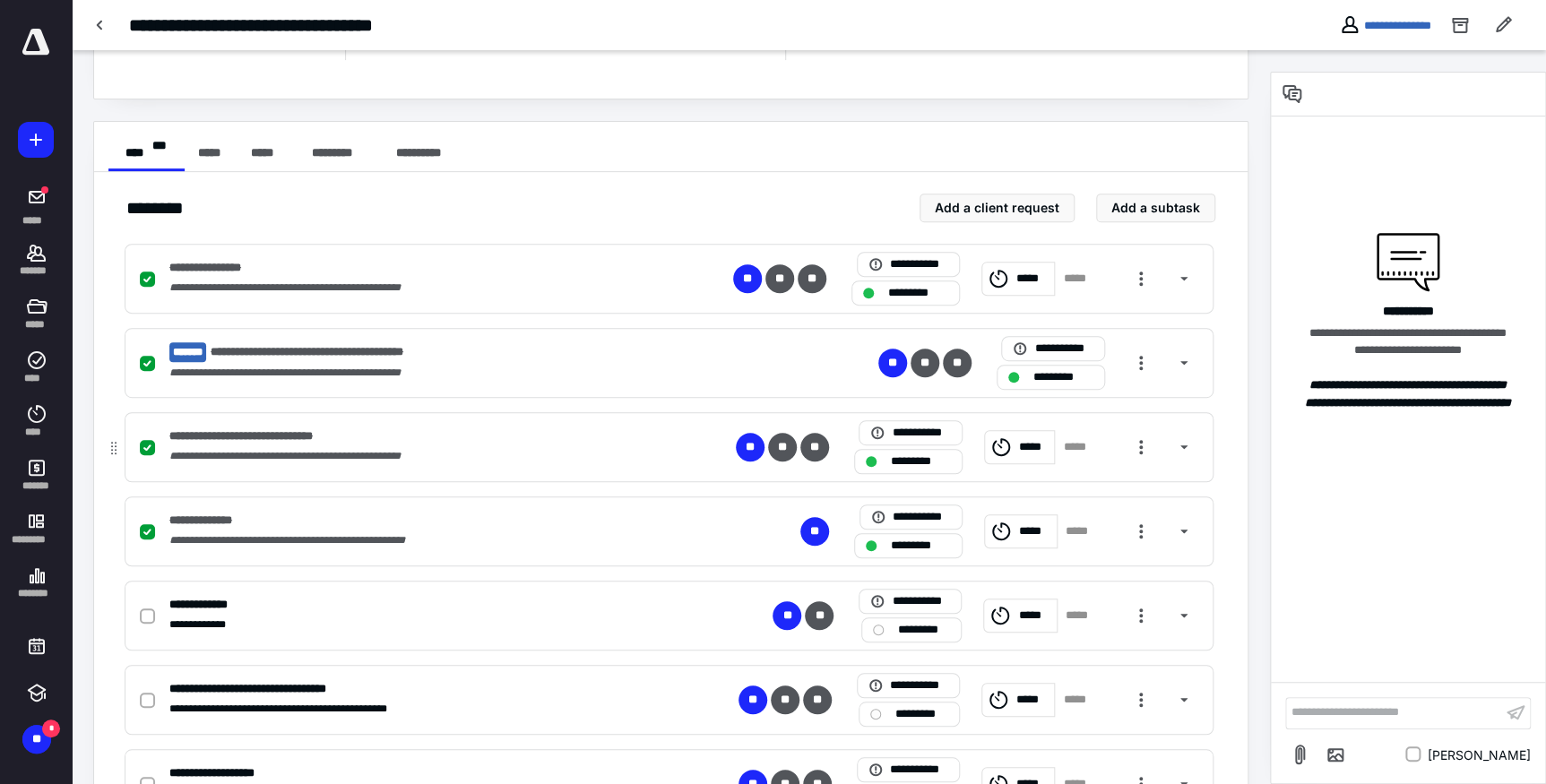 scroll, scrollTop: 437, scrollLeft: 0, axis: vertical 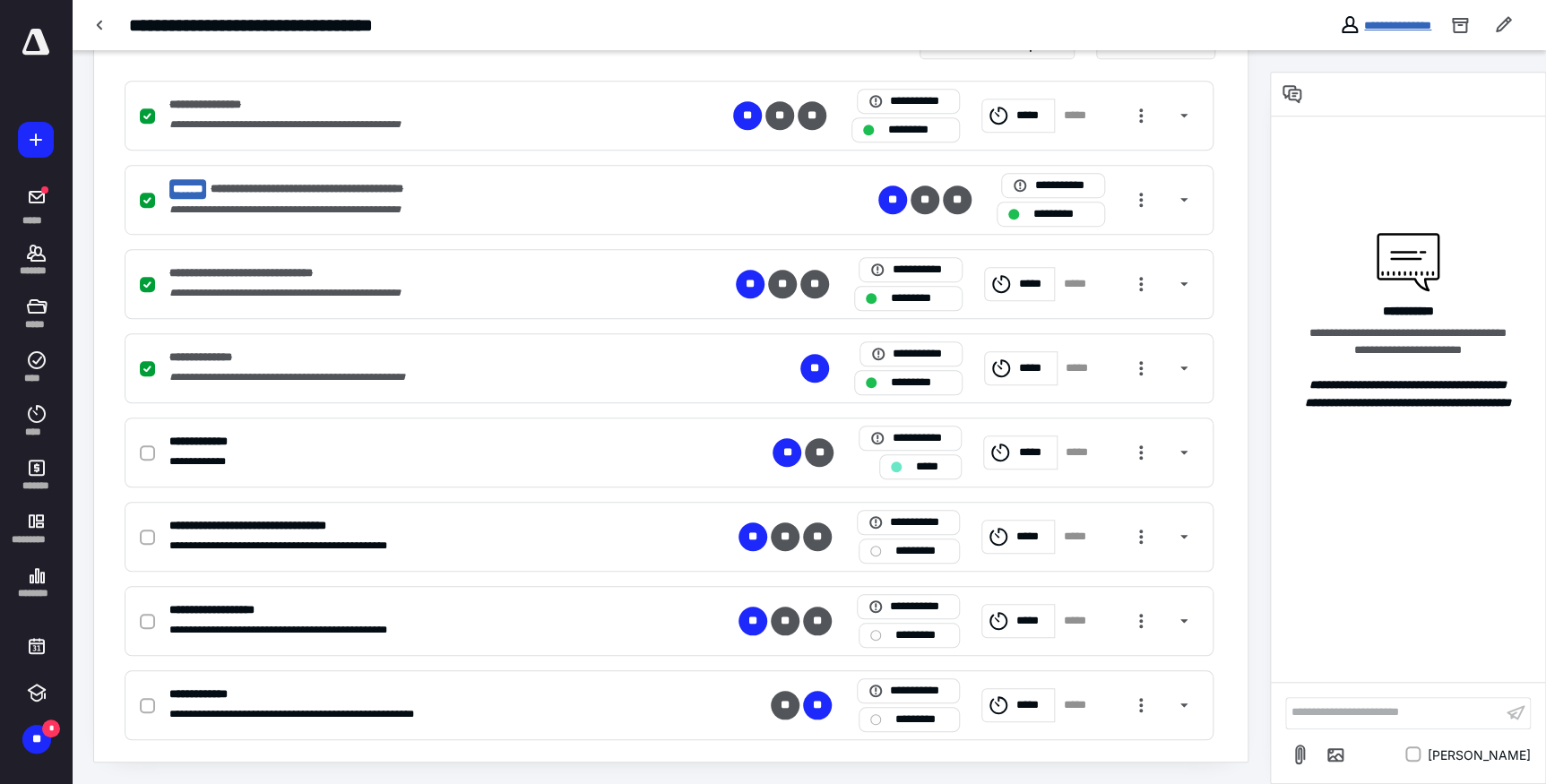 click on "**********" at bounding box center [1397, 25] 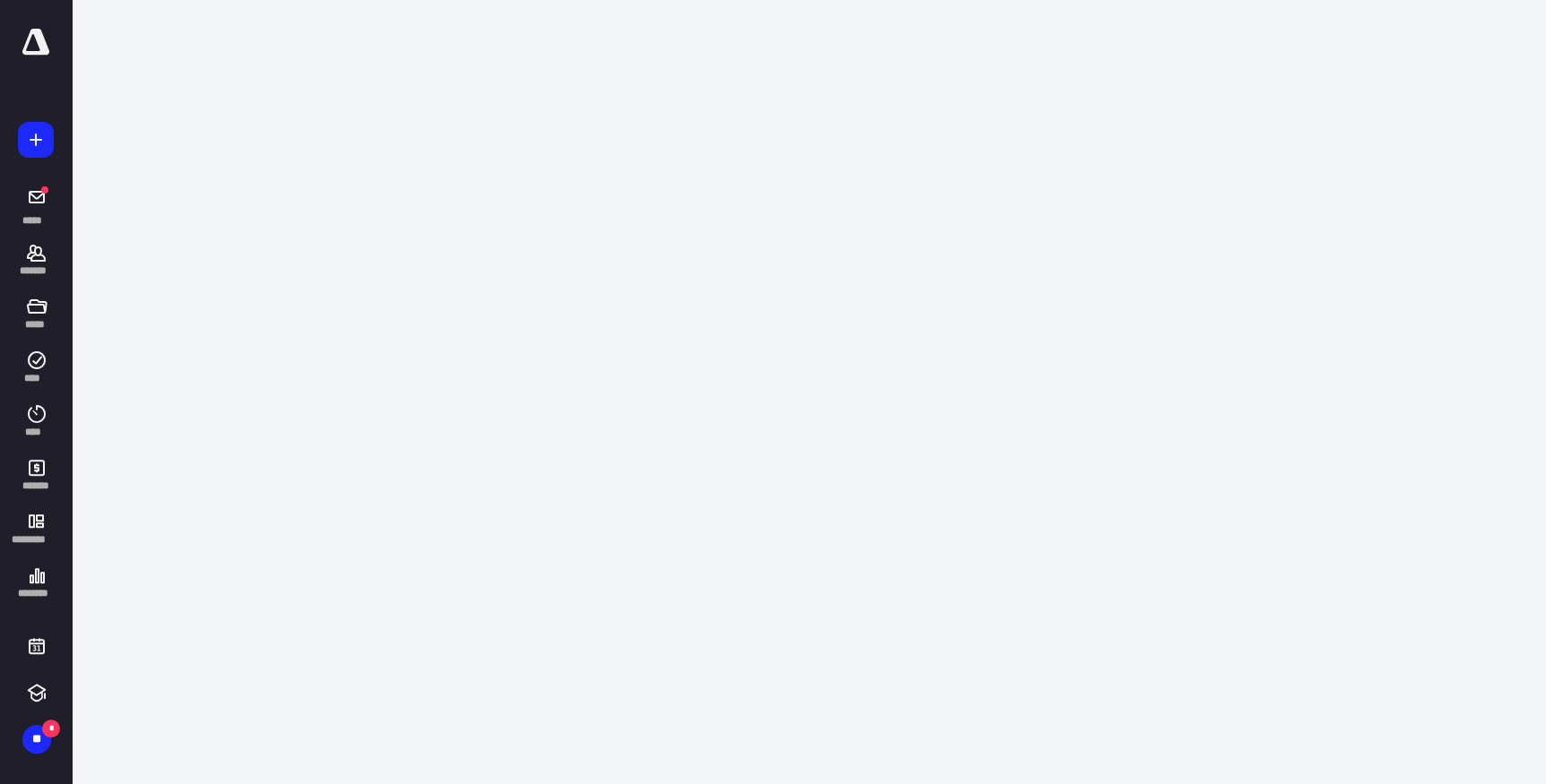 scroll, scrollTop: 0, scrollLeft: 0, axis: both 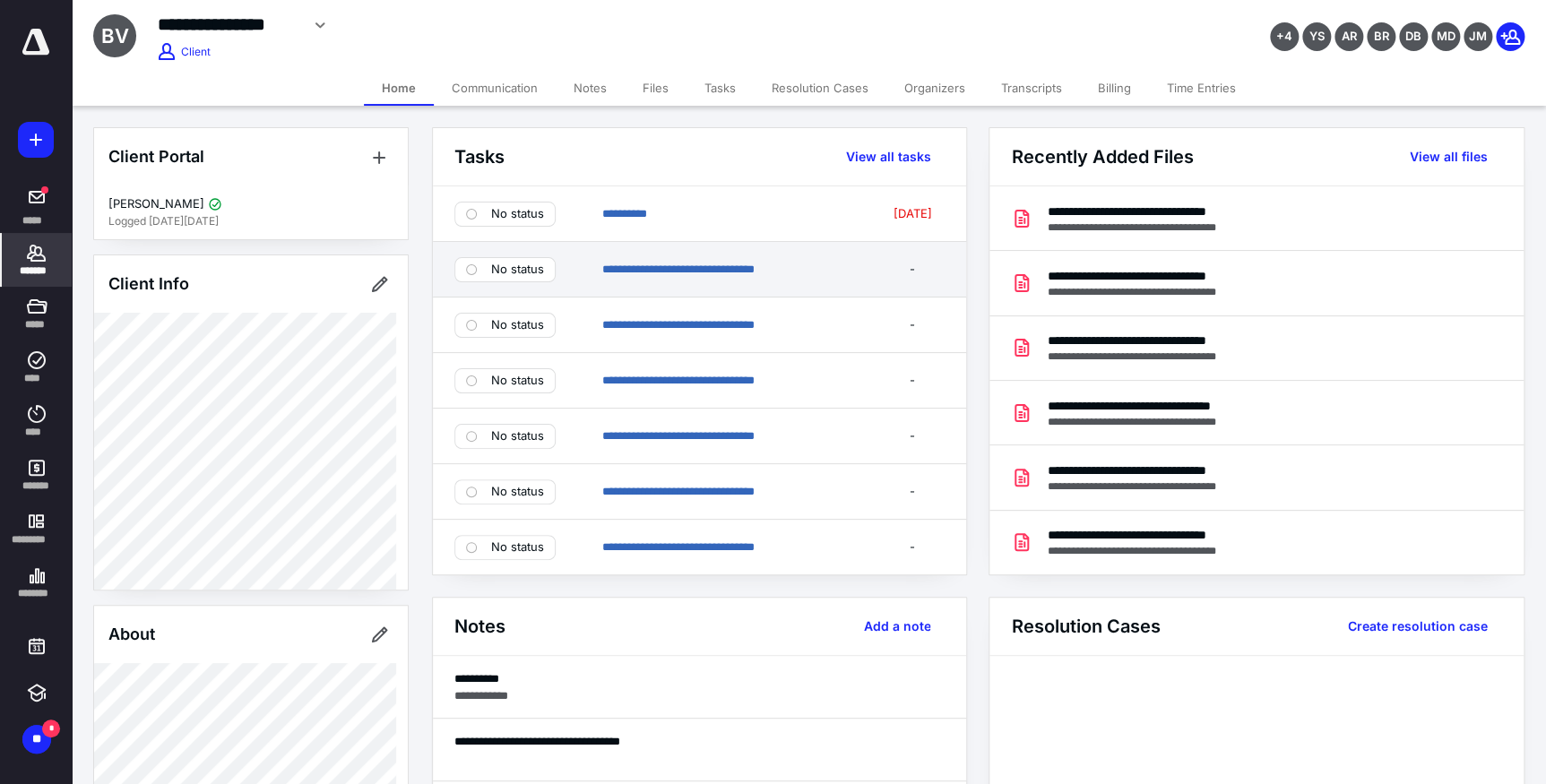 click on "No status" at bounding box center [517, 270] 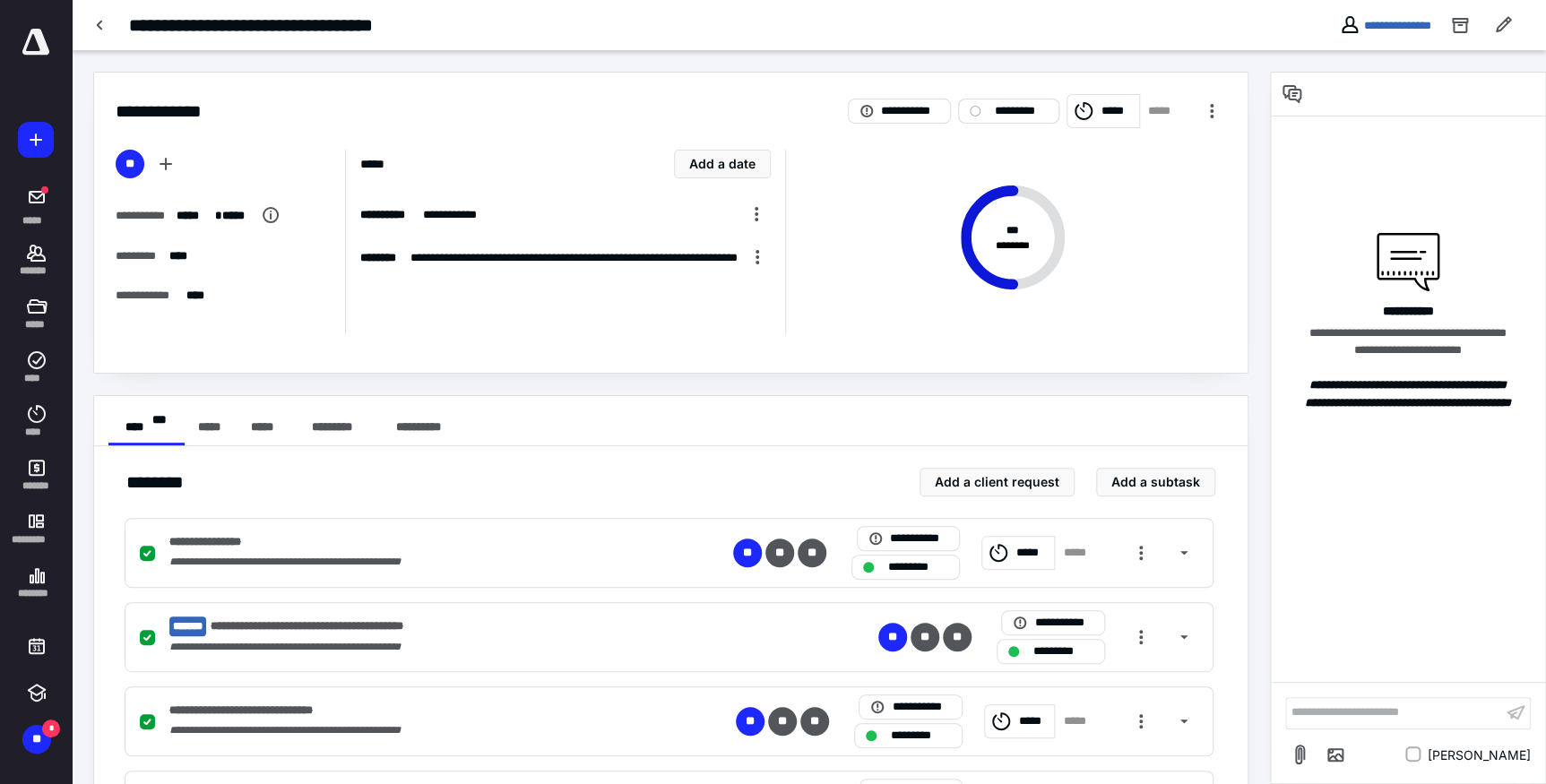 click on "*********" at bounding box center [1008, 111] 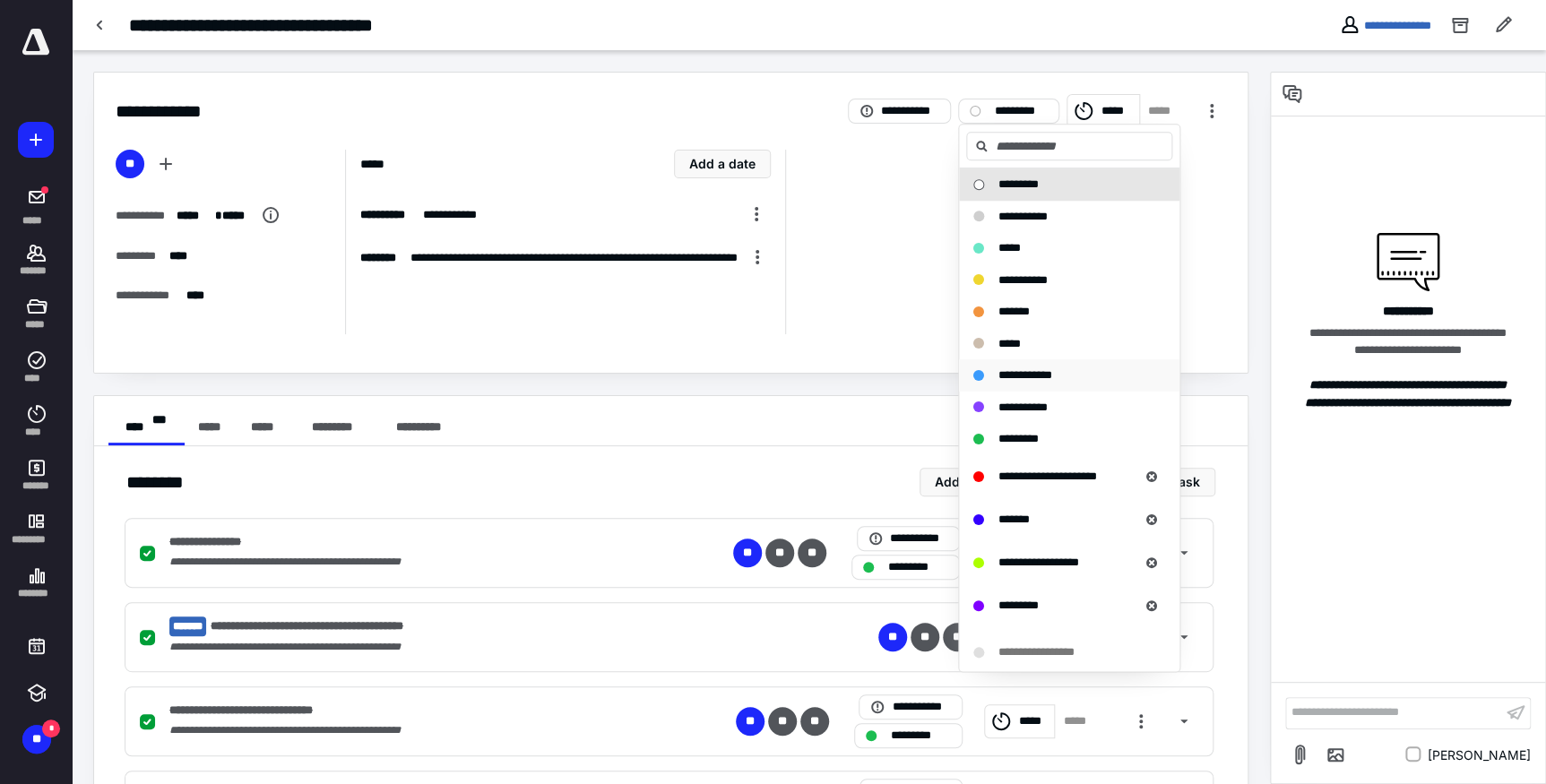 click on "**********" at bounding box center (1025, 375) 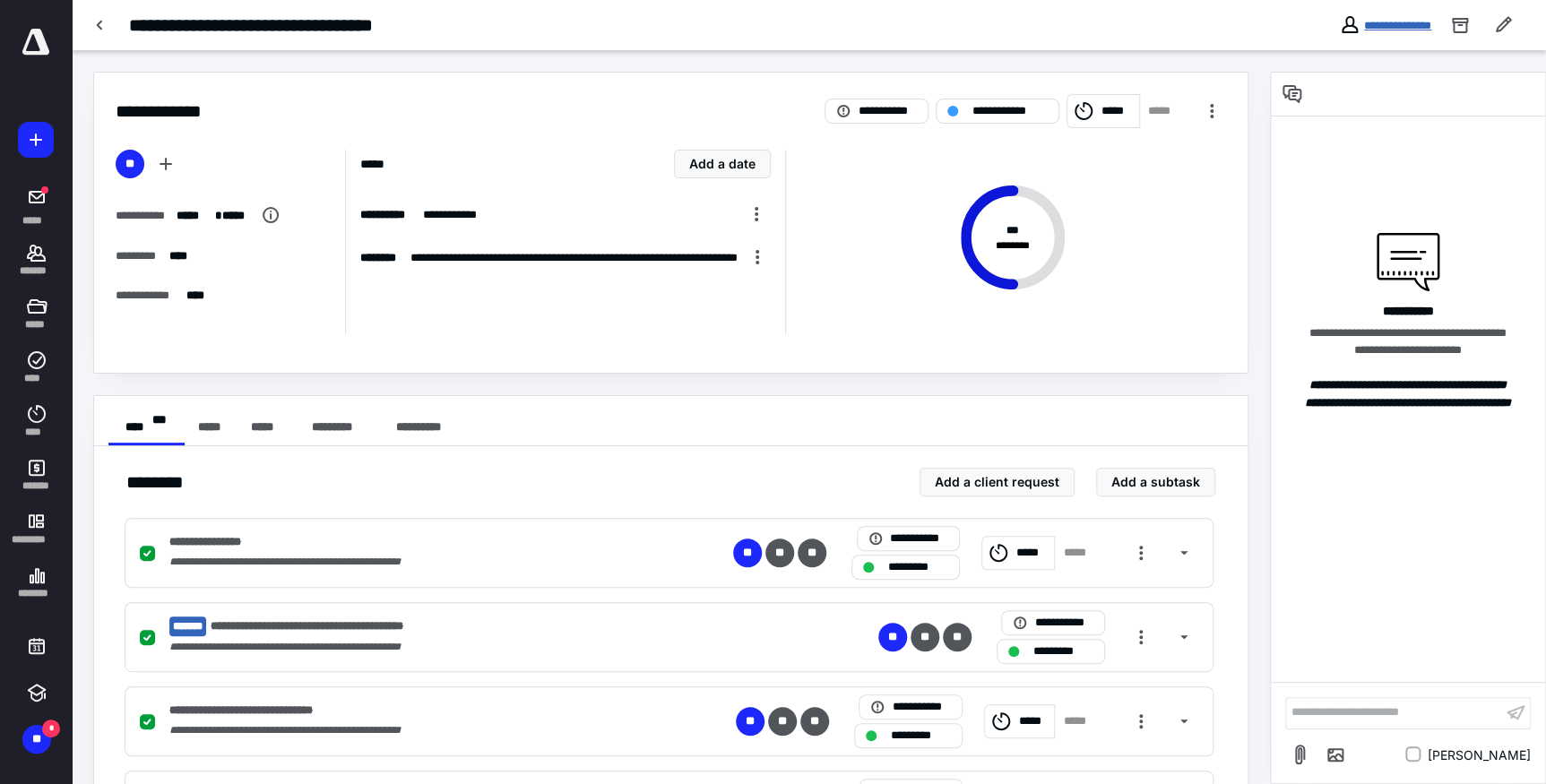 click on "**********" at bounding box center (1397, 25) 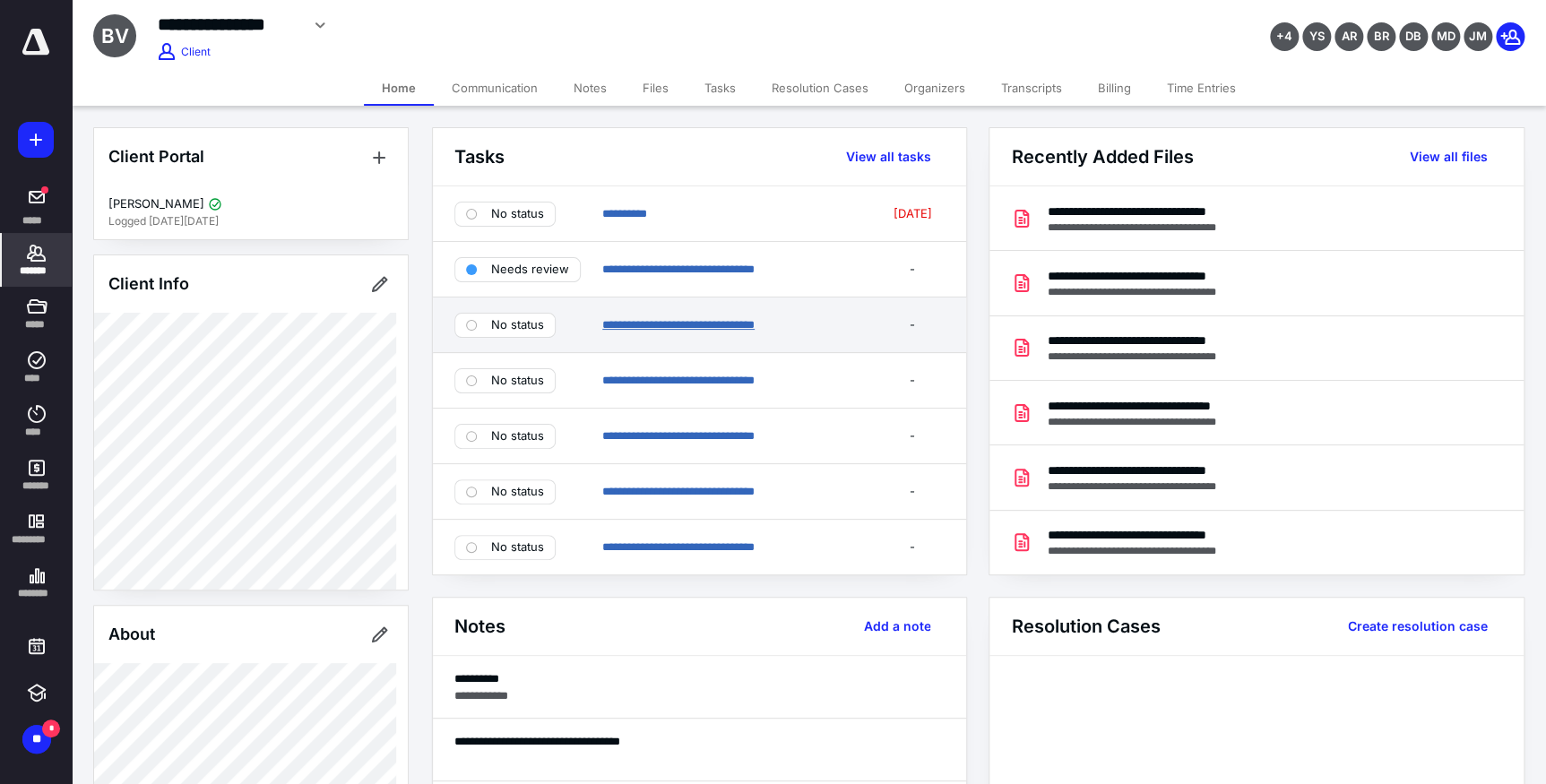 click on "**********" at bounding box center (678, 324) 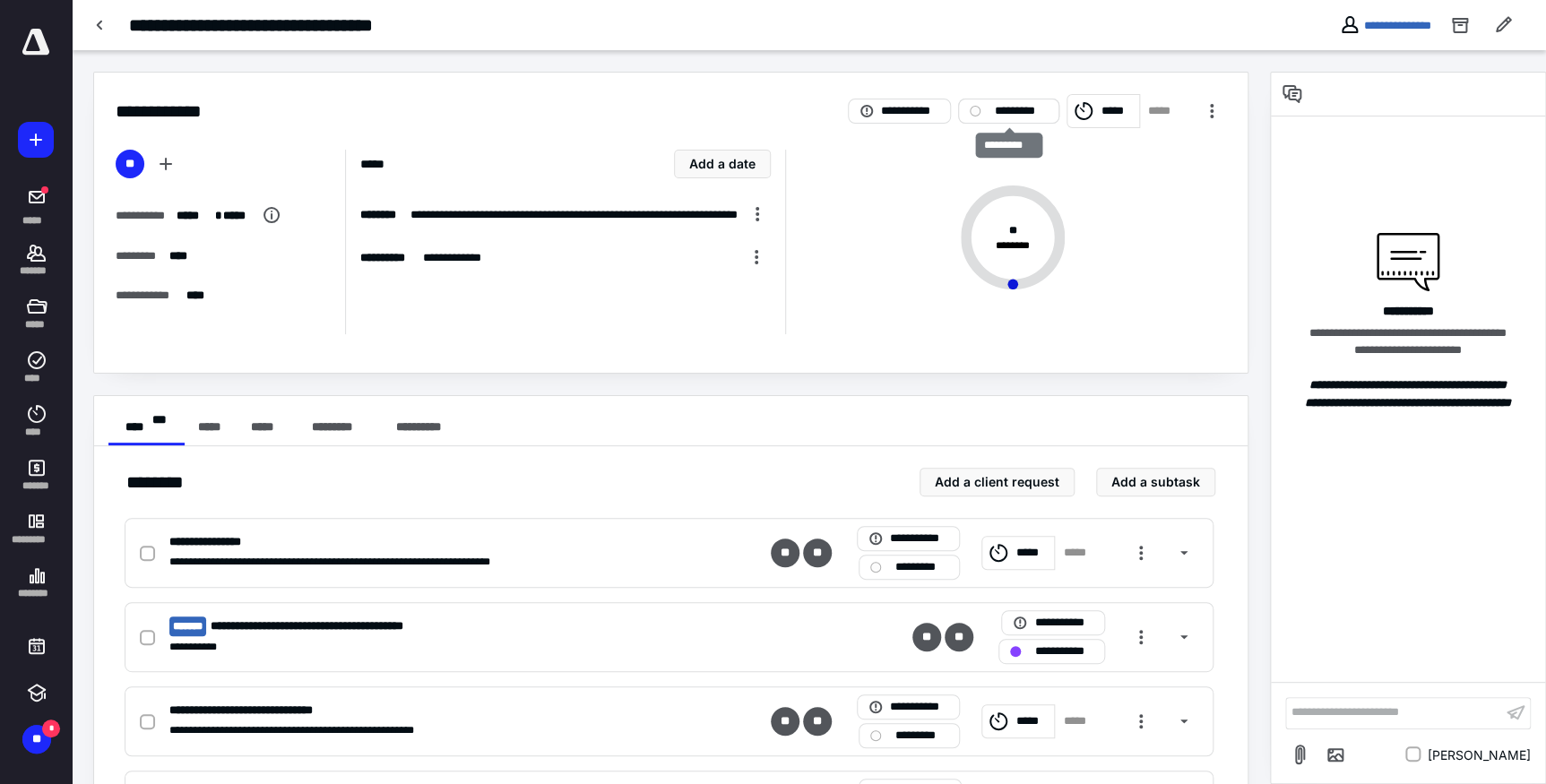 click on "*********" at bounding box center (1021, 111) 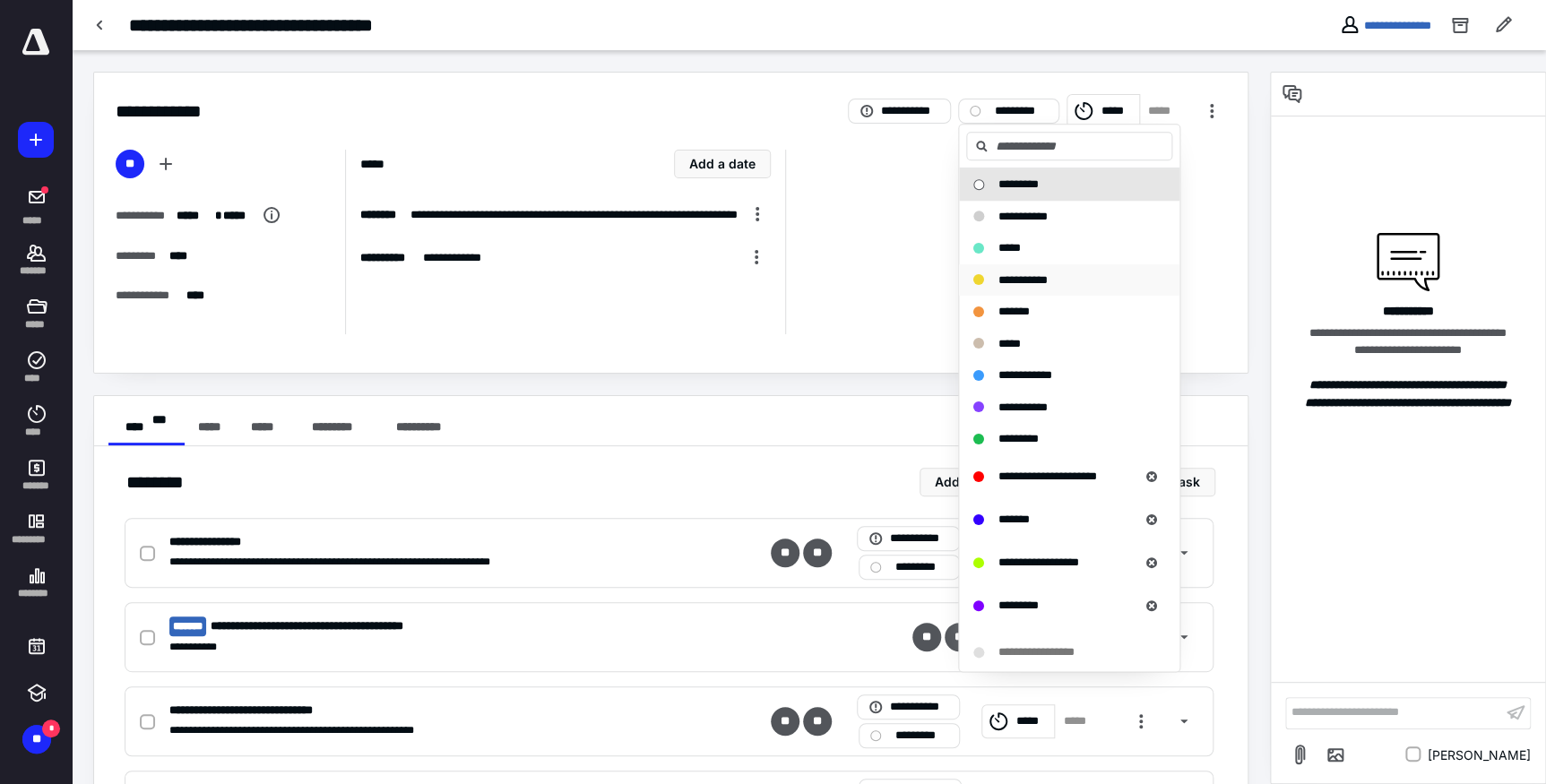 click on "**********" at bounding box center (1023, 280) 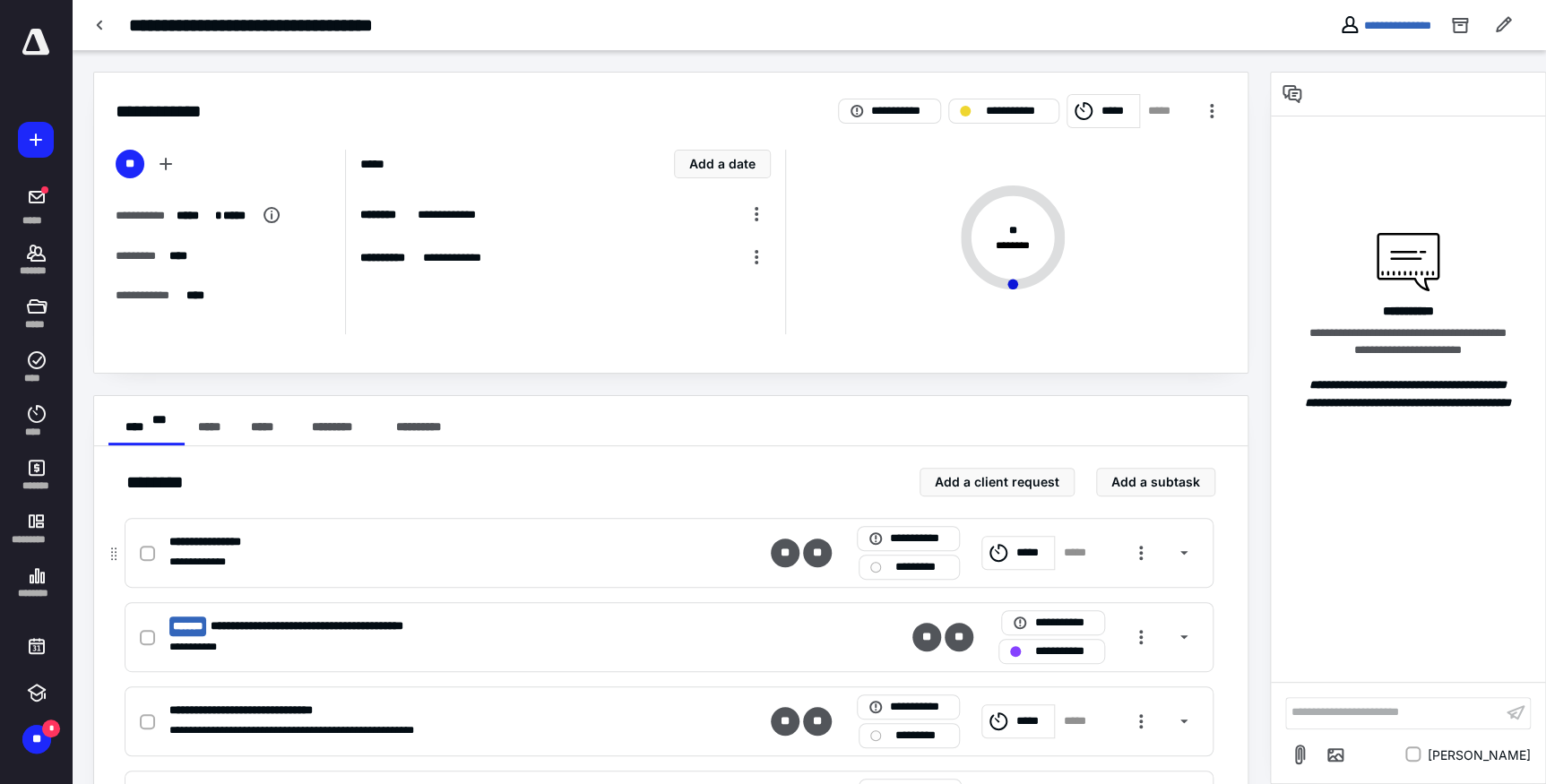 click at bounding box center (147, 554) 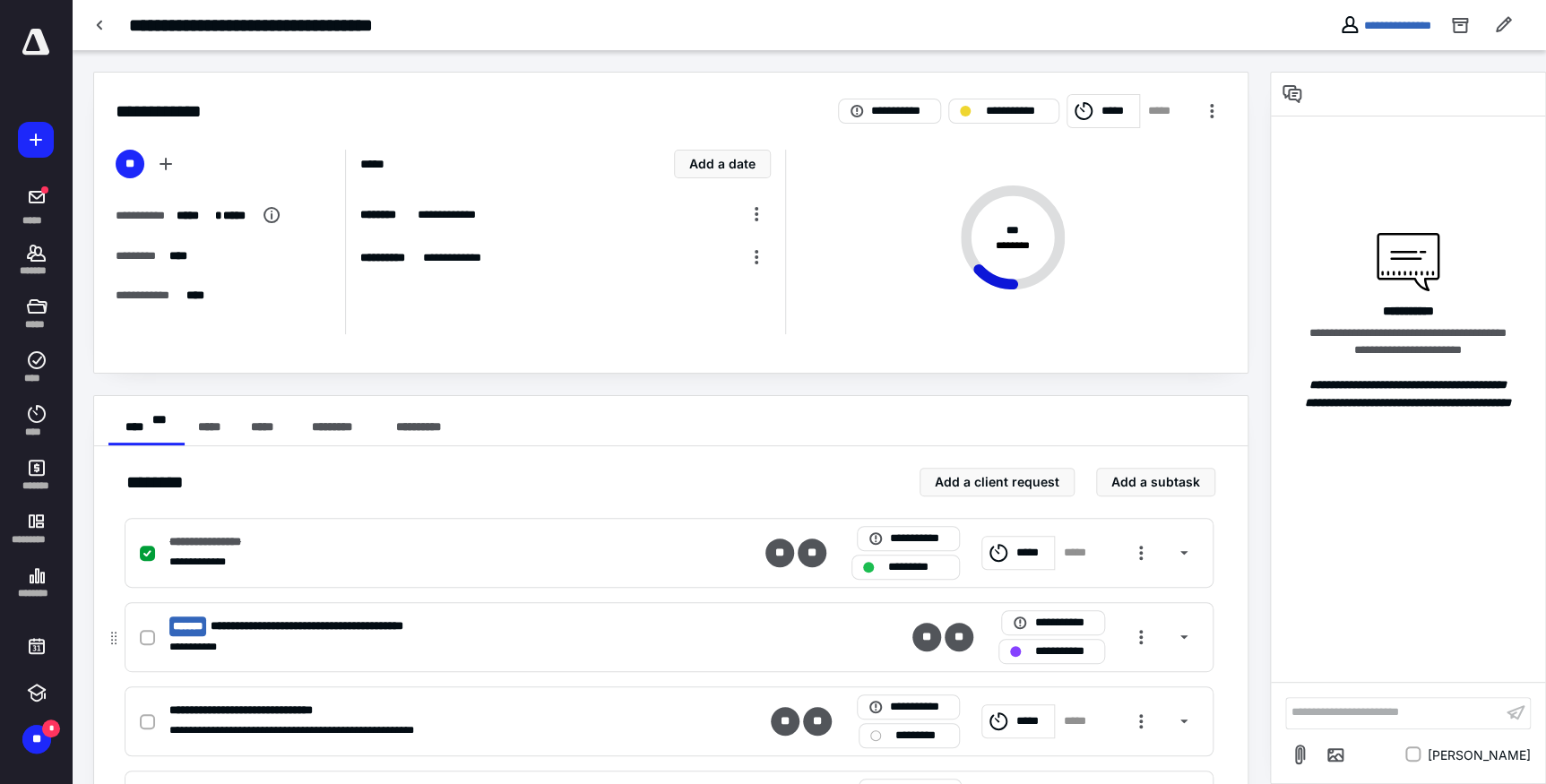 click at bounding box center (147, 638) 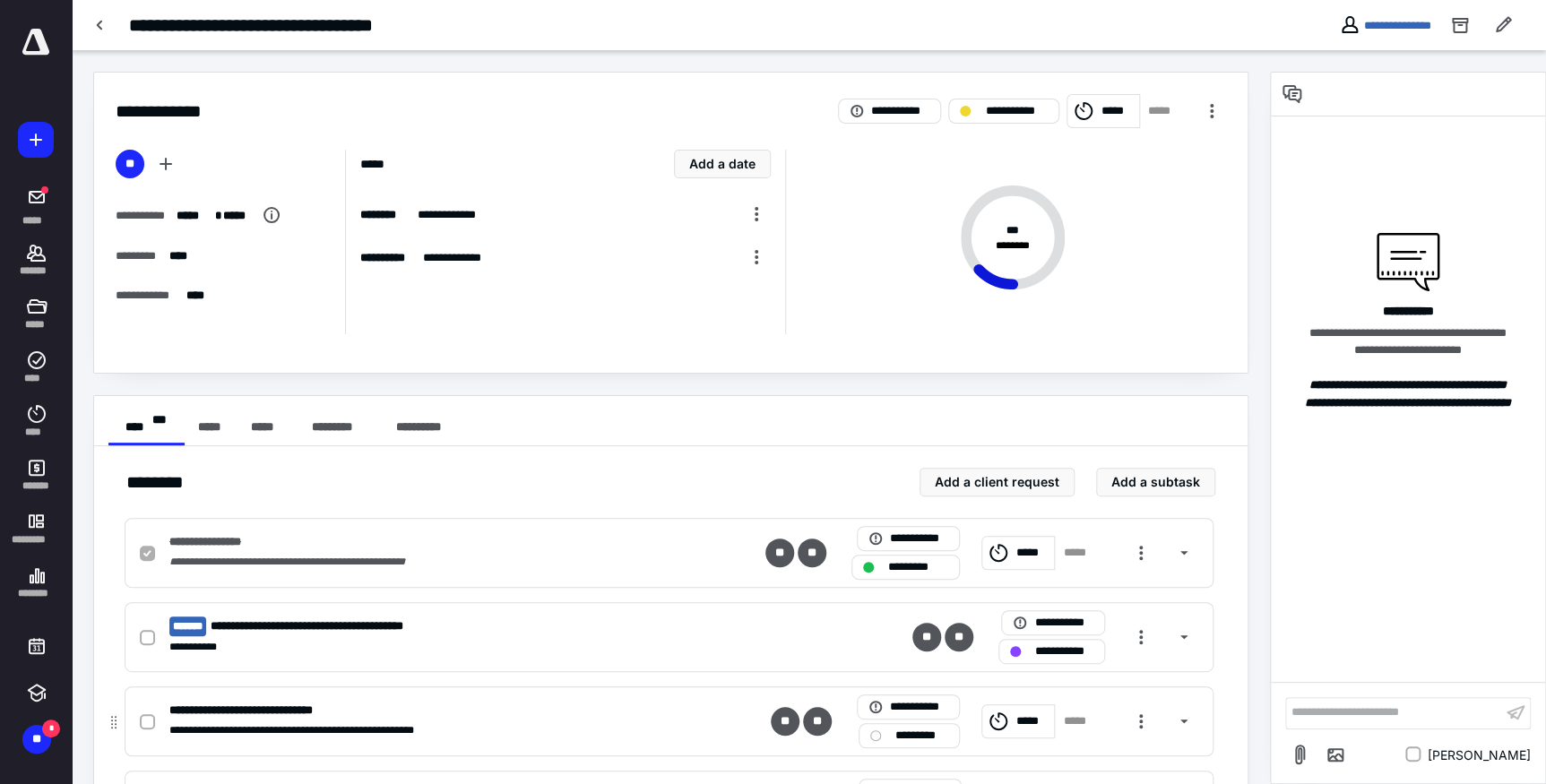 checkbox on "true" 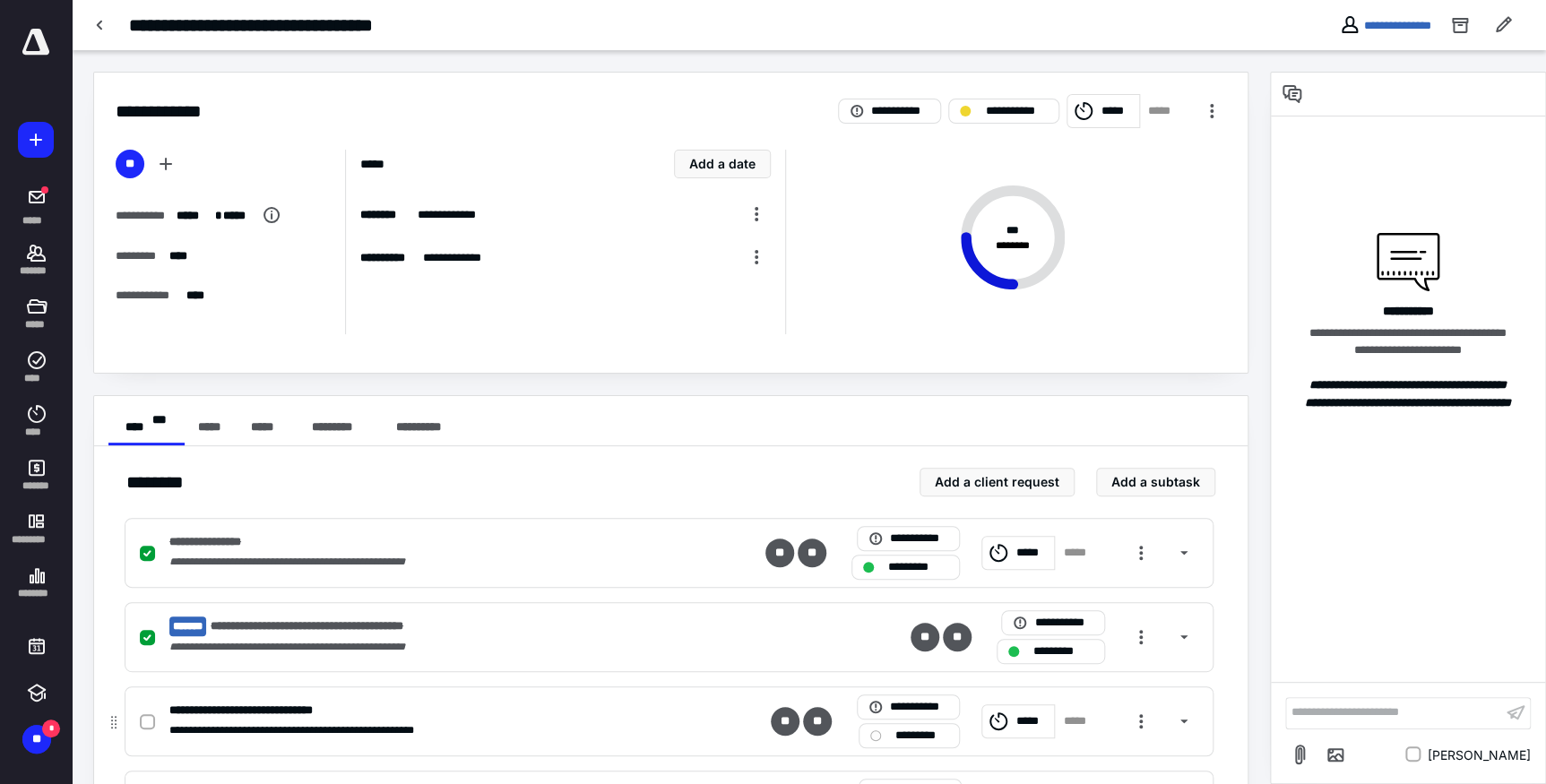 click on "**********" at bounding box center (669, 721) 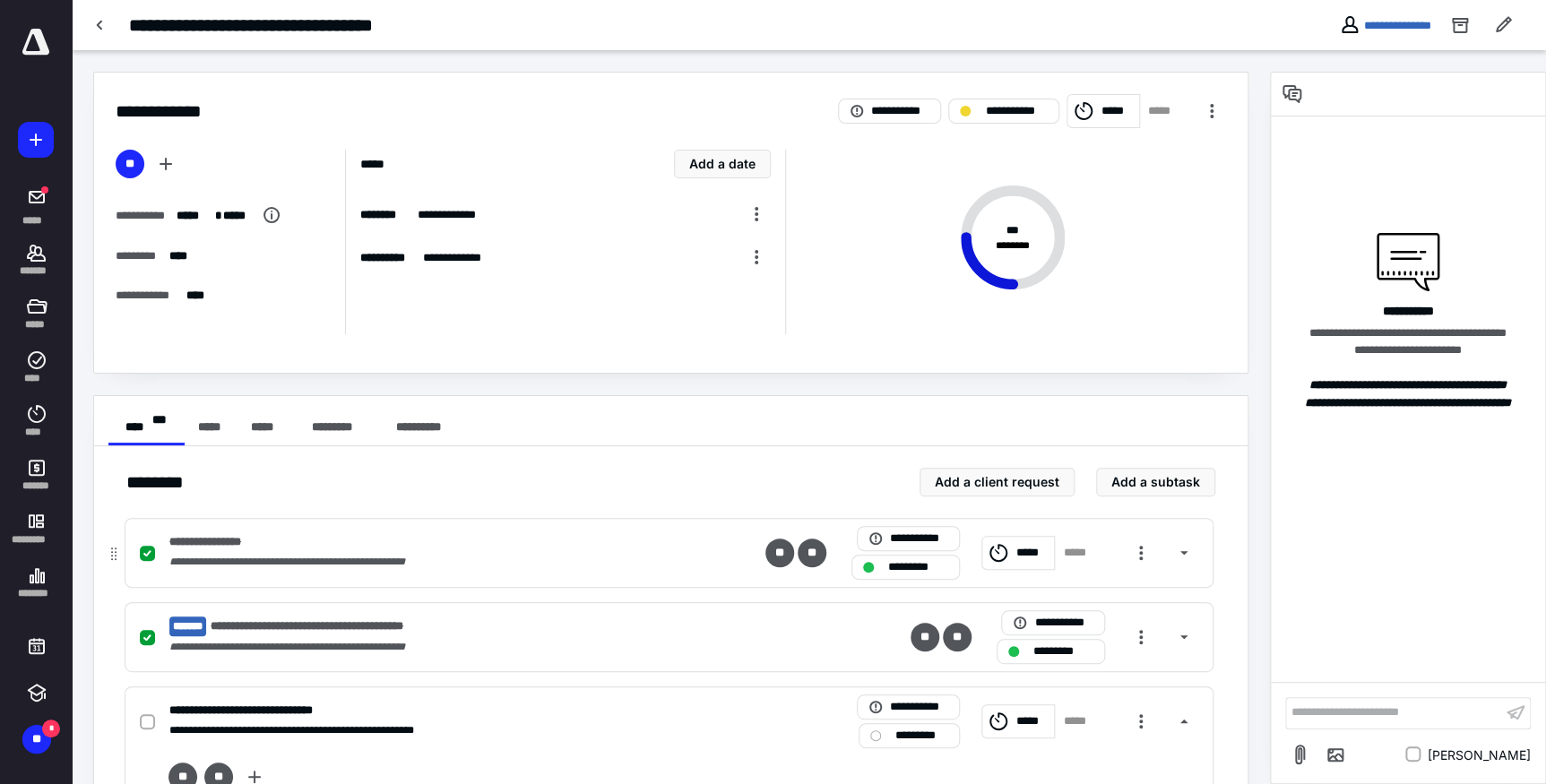 scroll, scrollTop: 162, scrollLeft: 0, axis: vertical 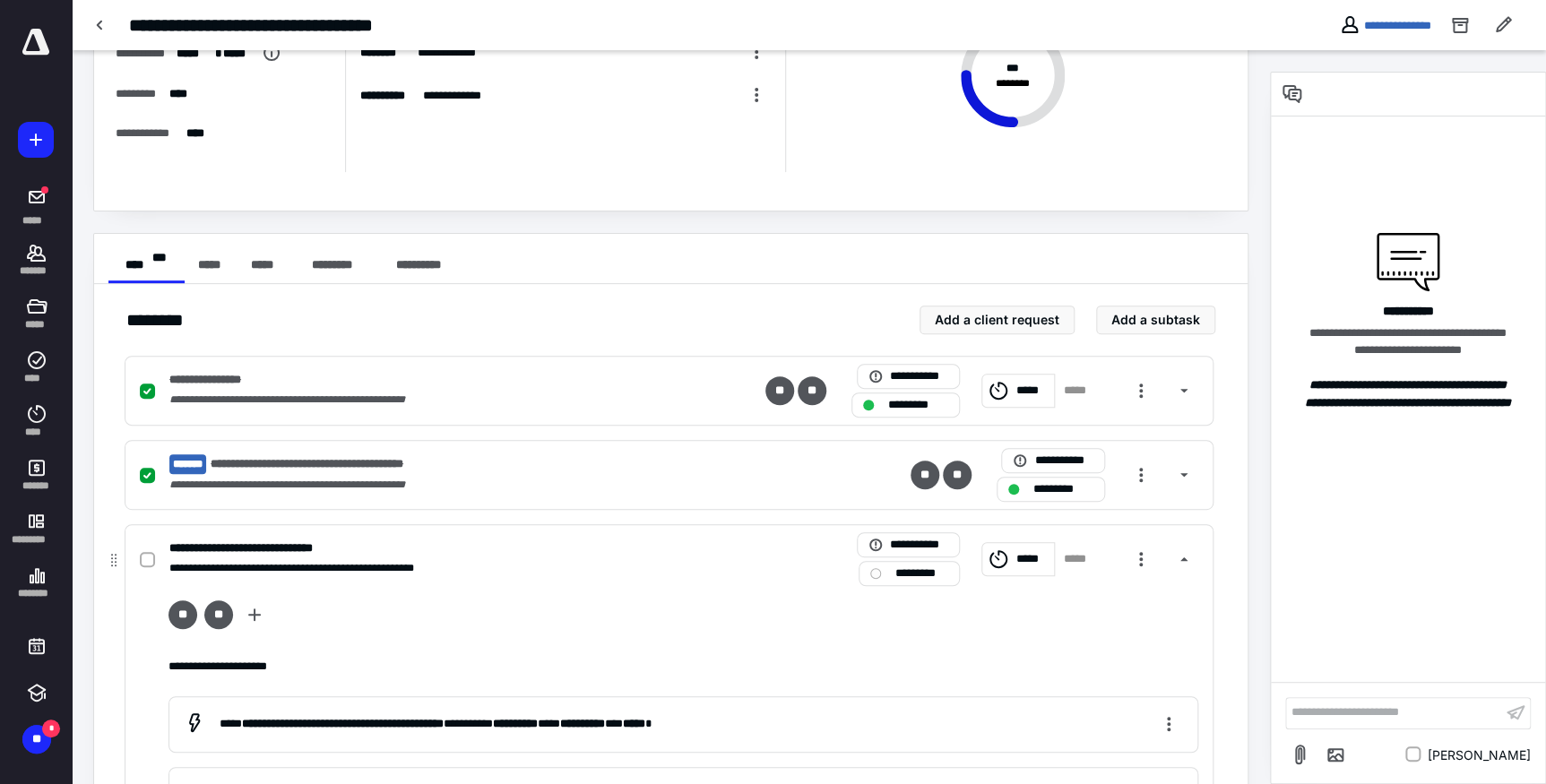 click 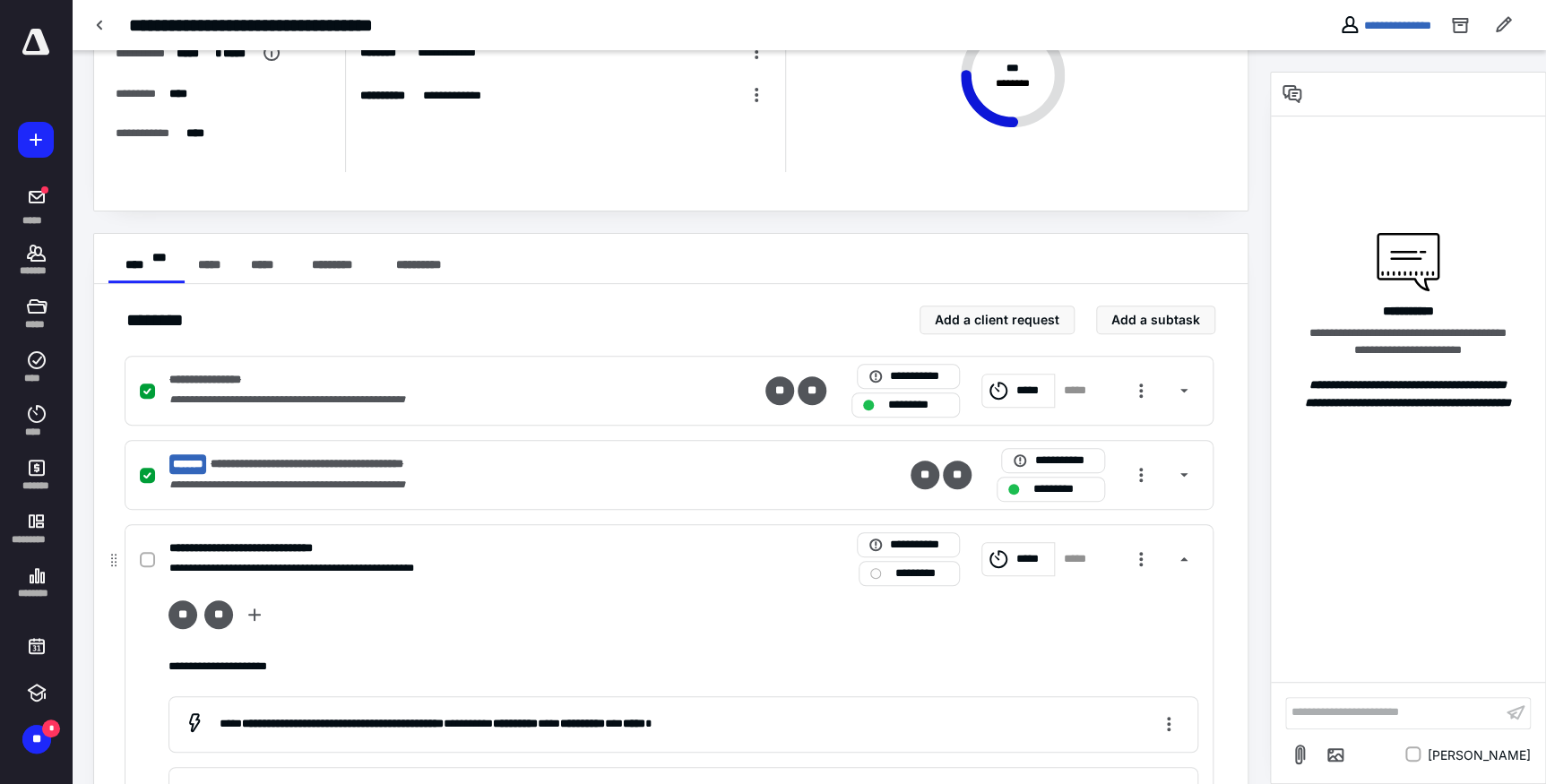 click at bounding box center (147, 560) 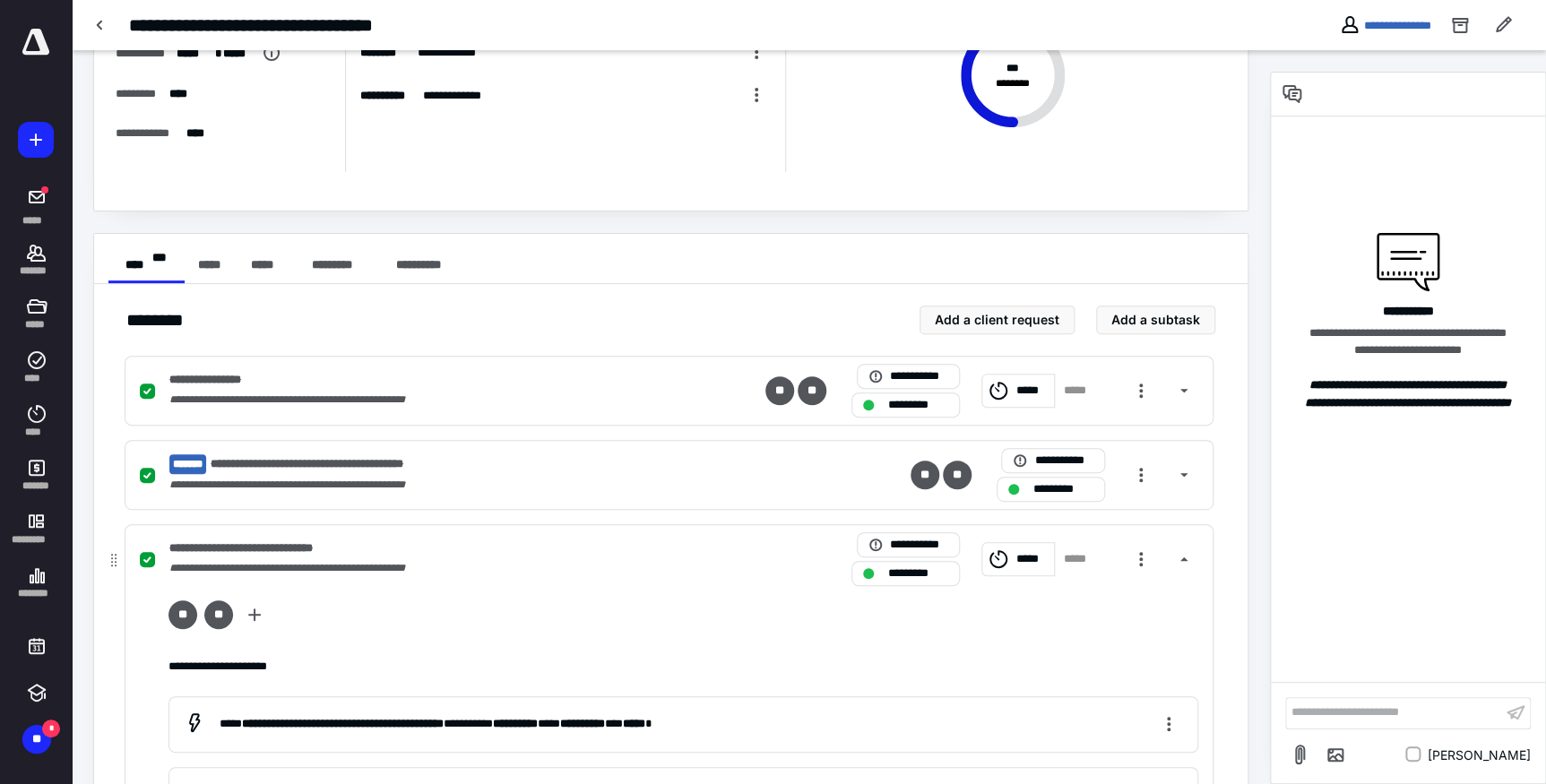 checkbox on "false" 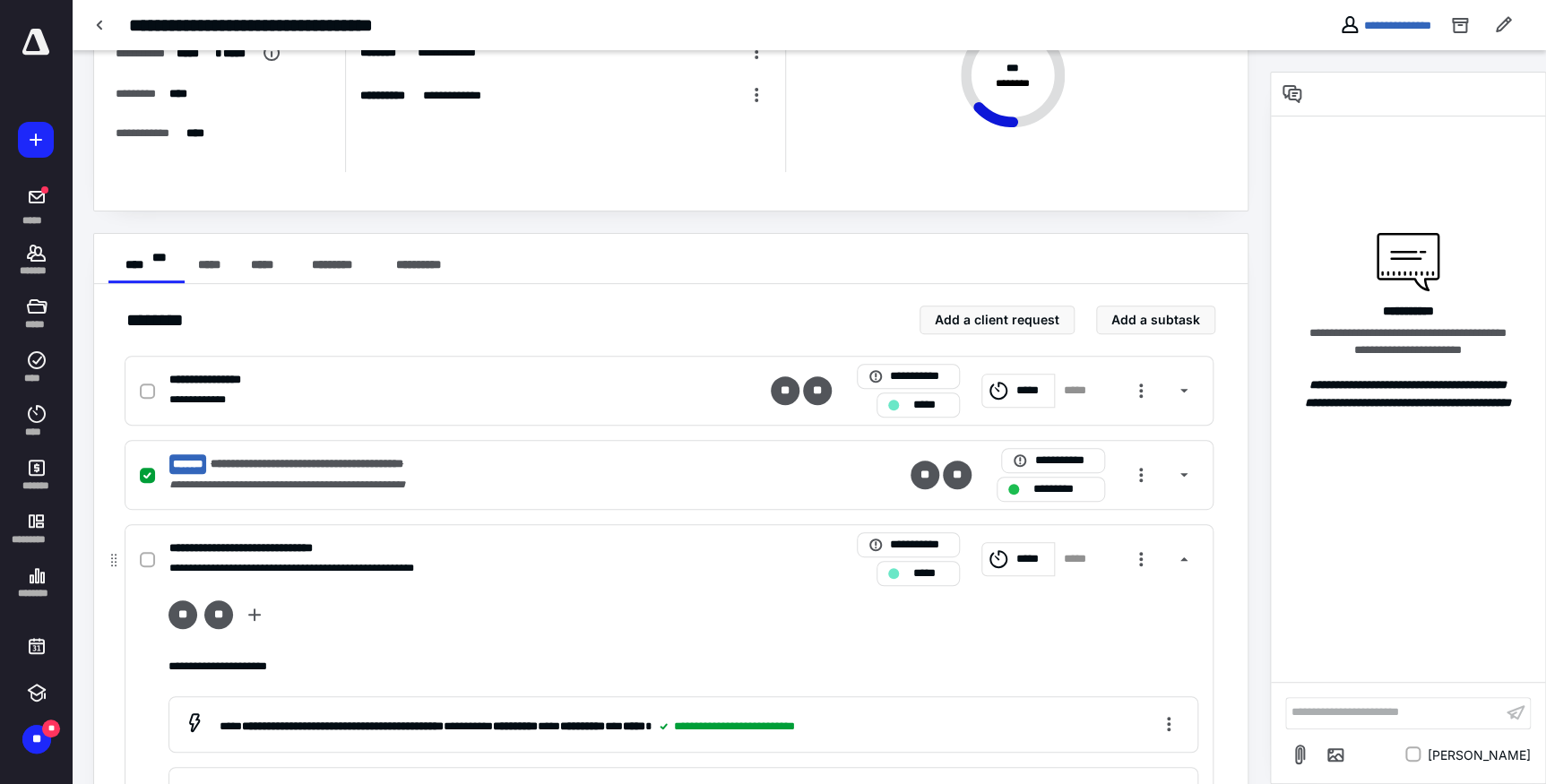 click 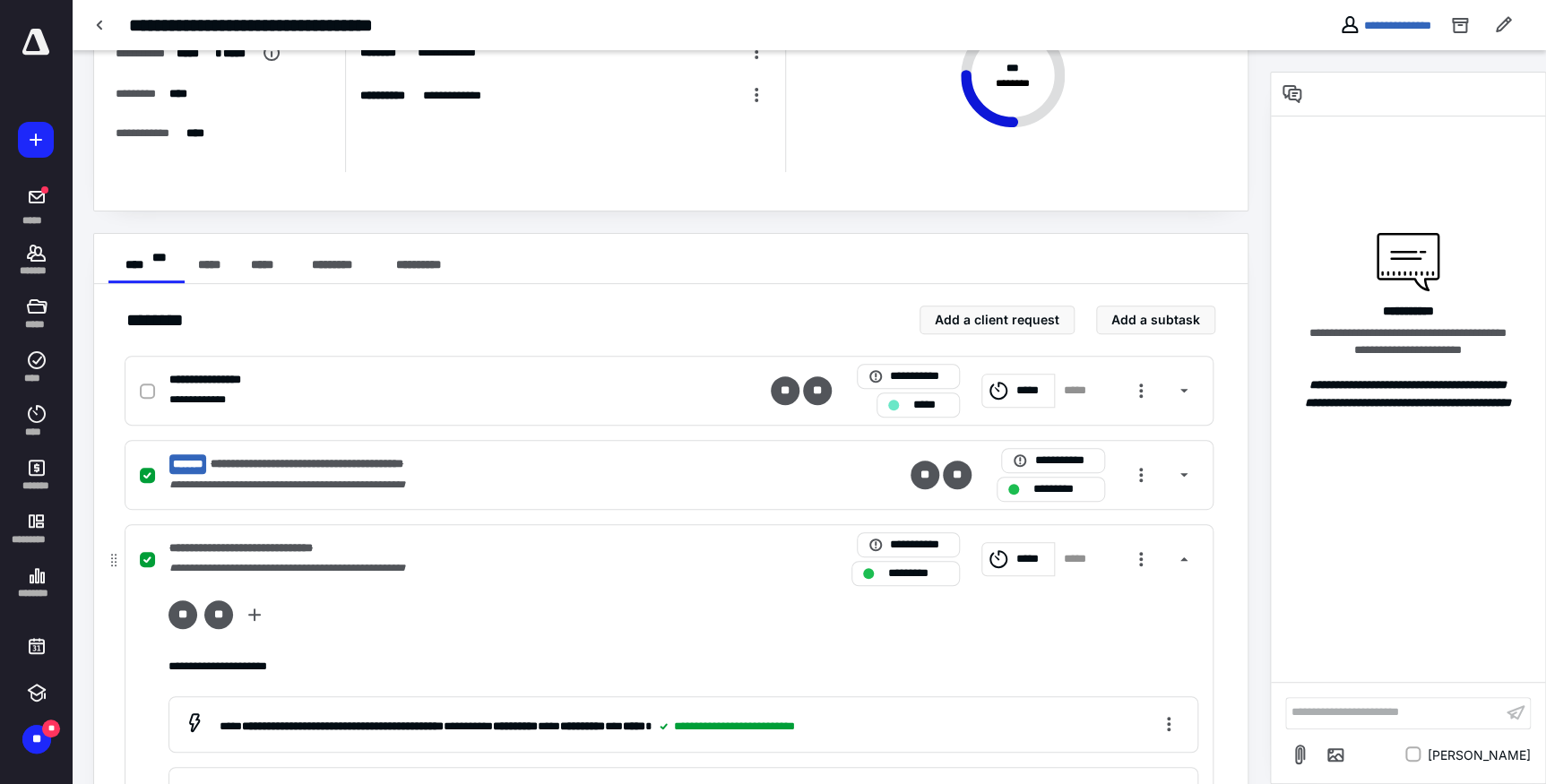 click on "*****" at bounding box center [1032, 558] 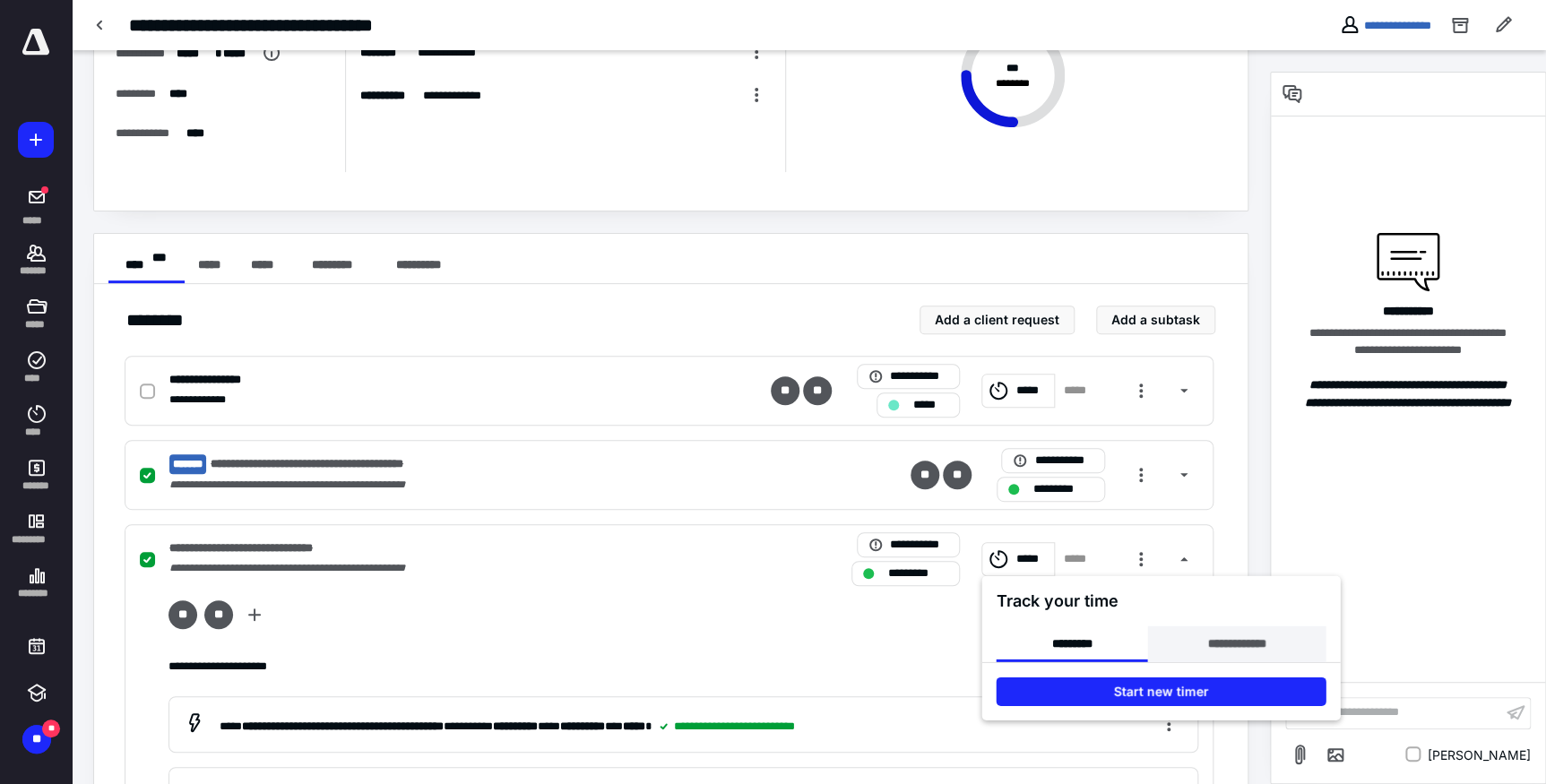 click on "**********" at bounding box center [1236, 644] 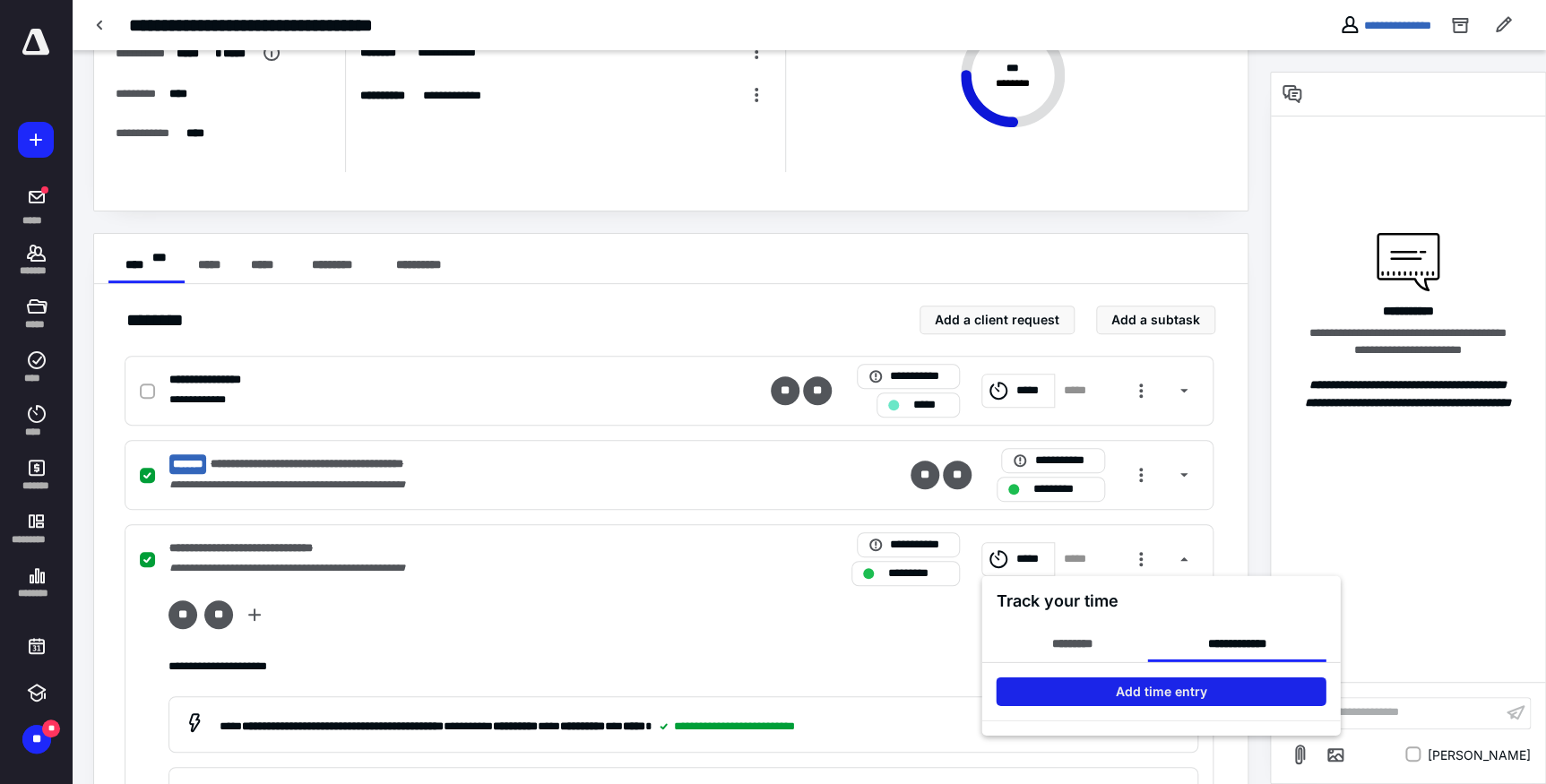 click on "Add time entry" at bounding box center [1161, 692] 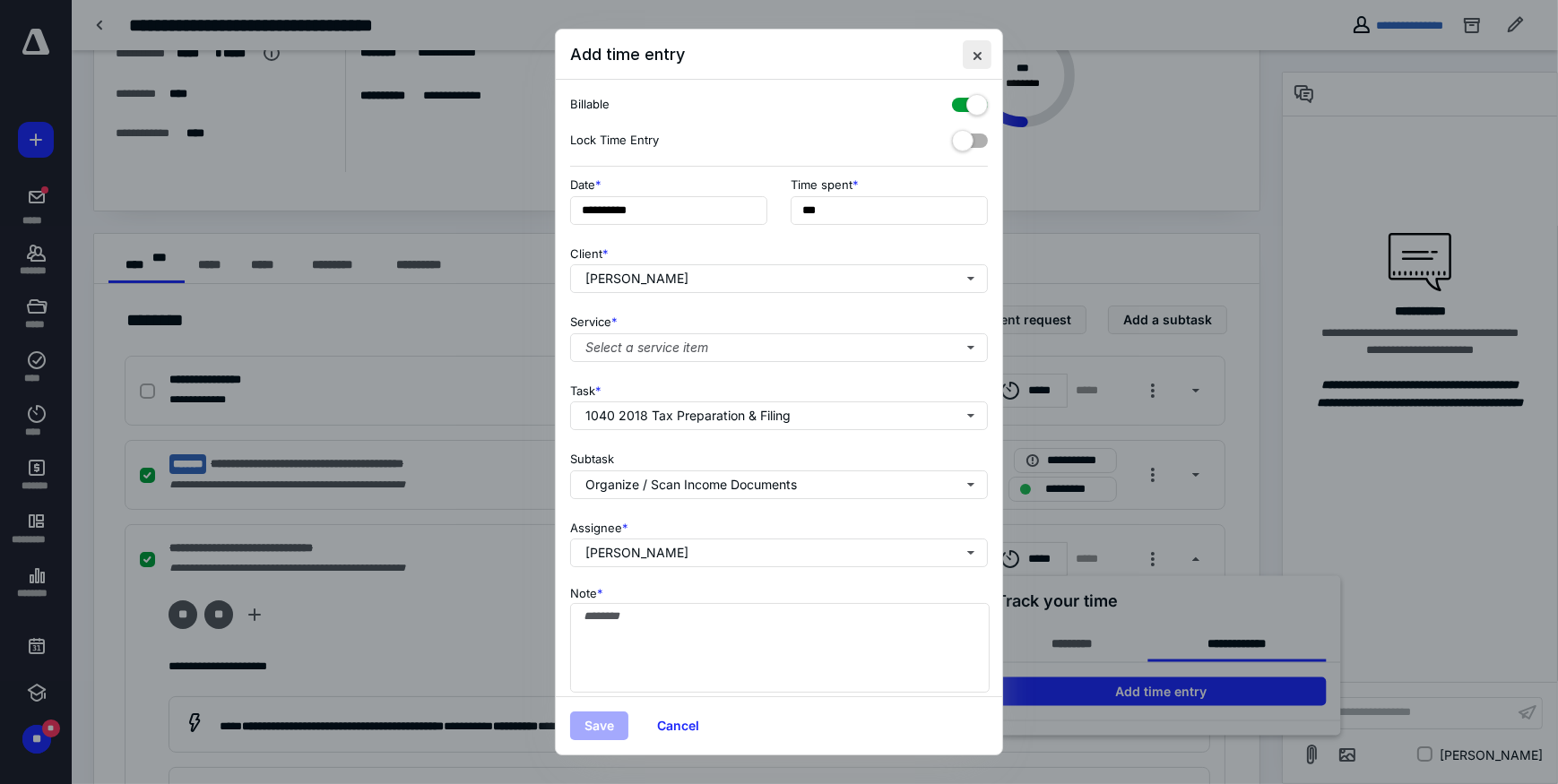 click at bounding box center (977, 55) 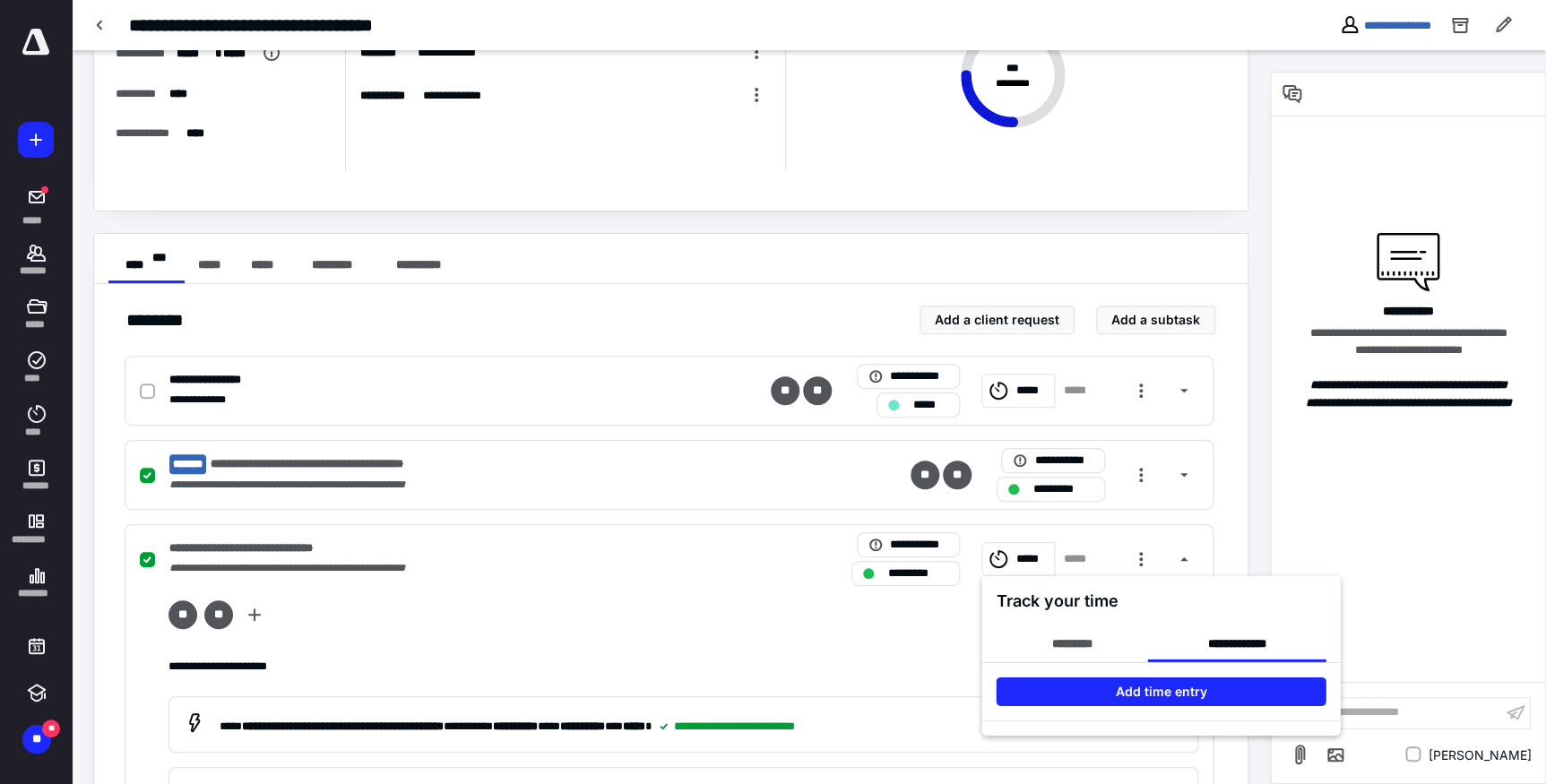scroll, scrollTop: 325, scrollLeft: 0, axis: vertical 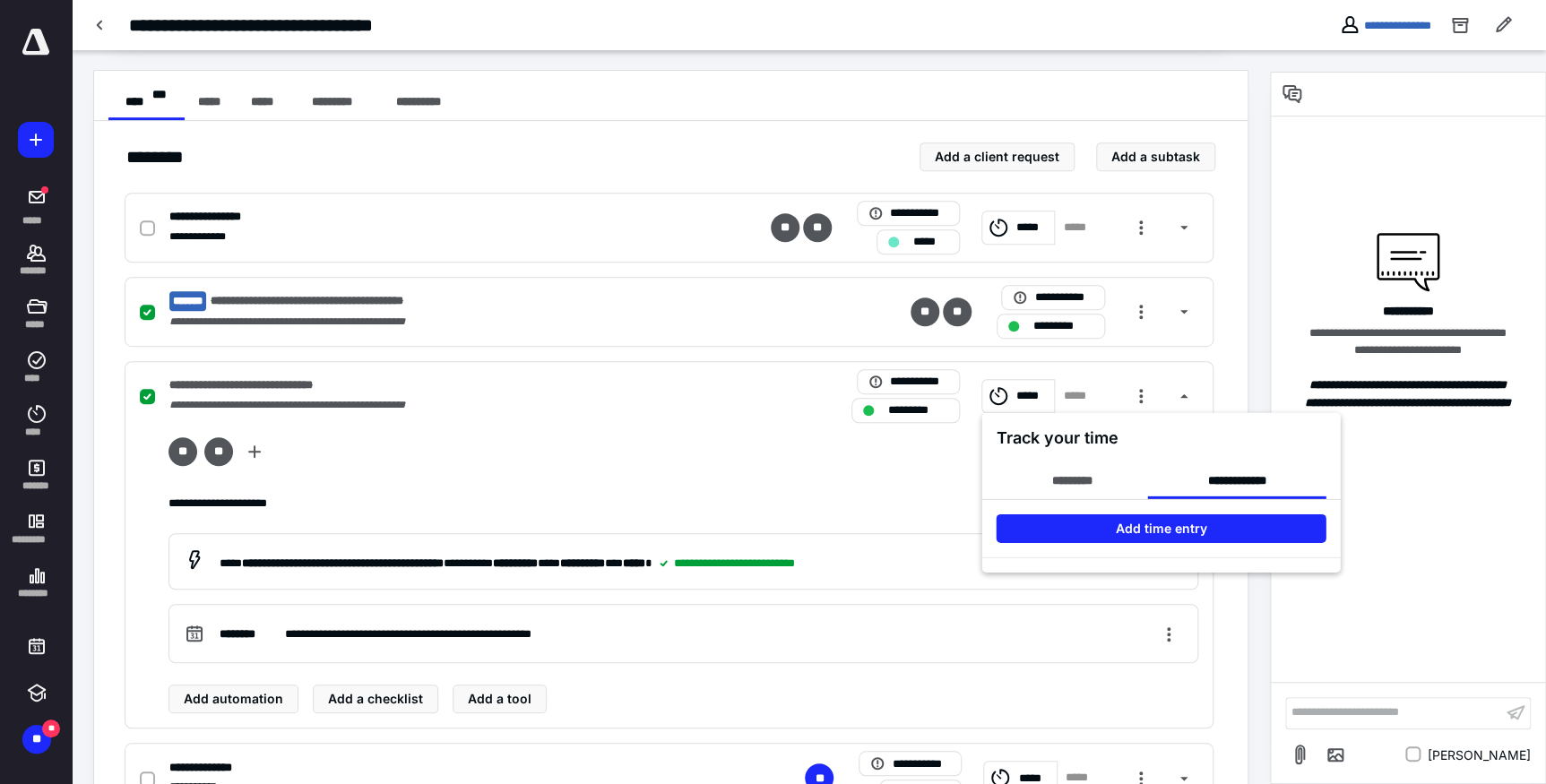 click at bounding box center [773, 392] 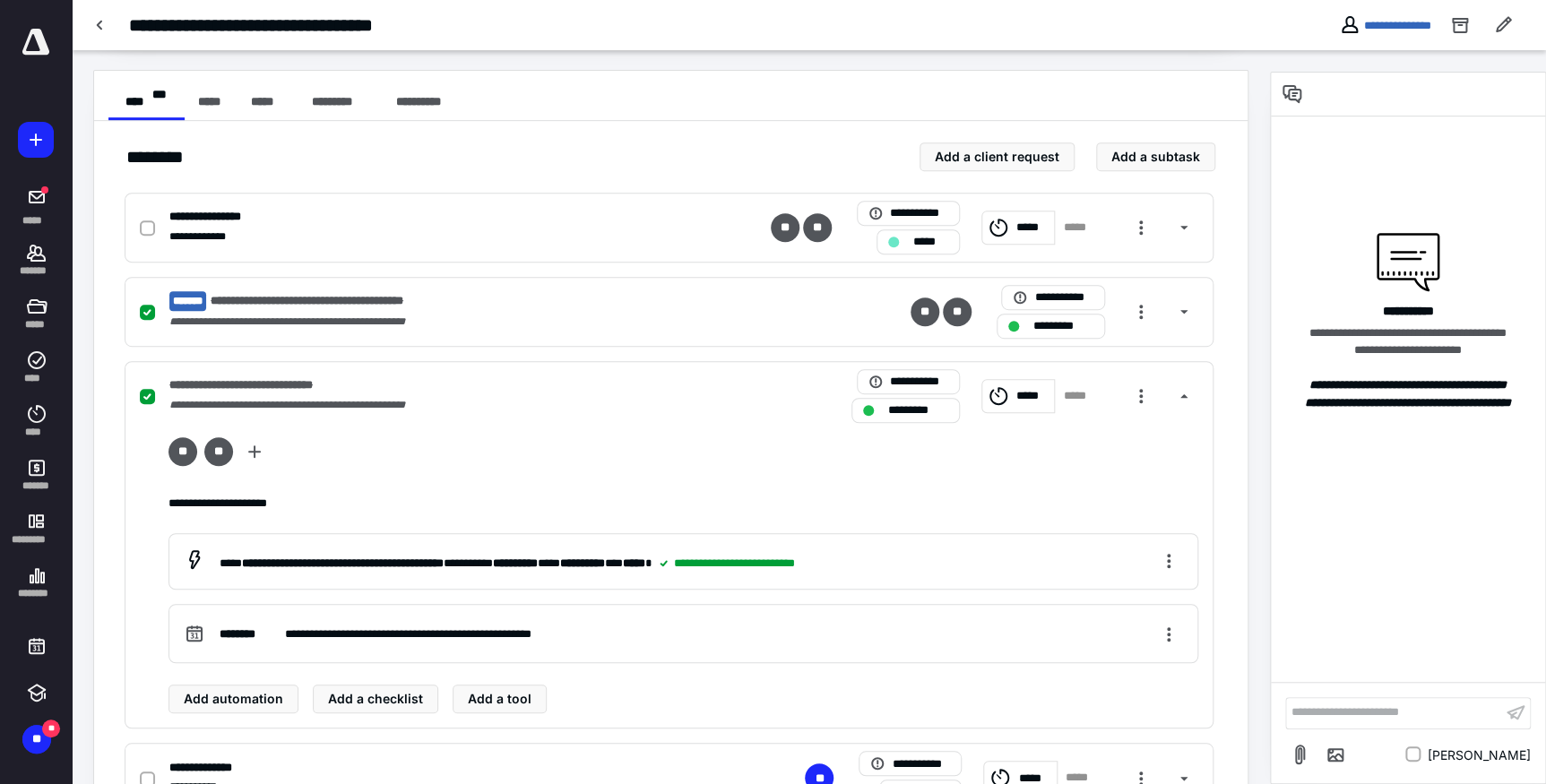 scroll, scrollTop: 488, scrollLeft: 0, axis: vertical 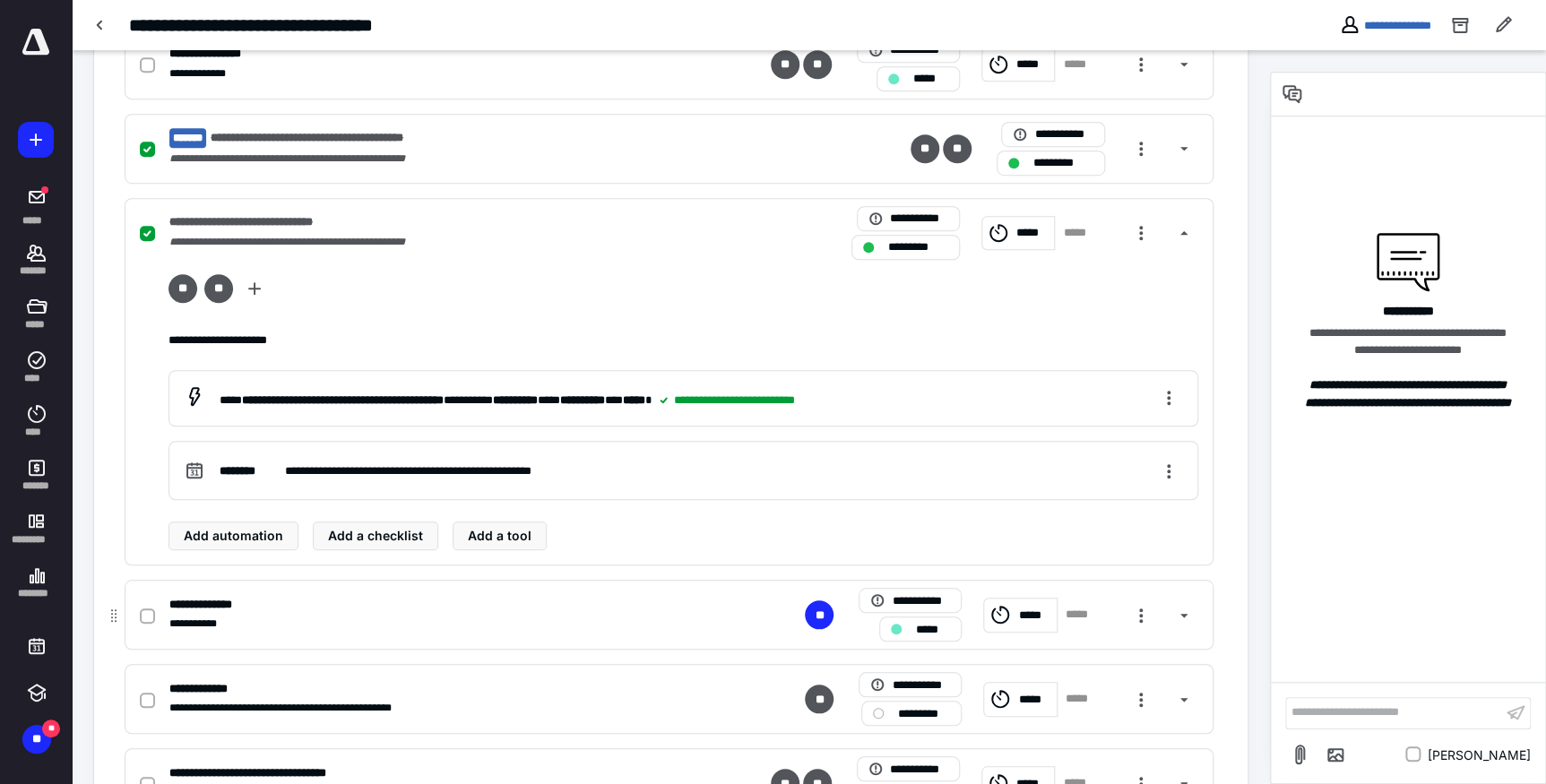 click on "*****" at bounding box center [933, 629] 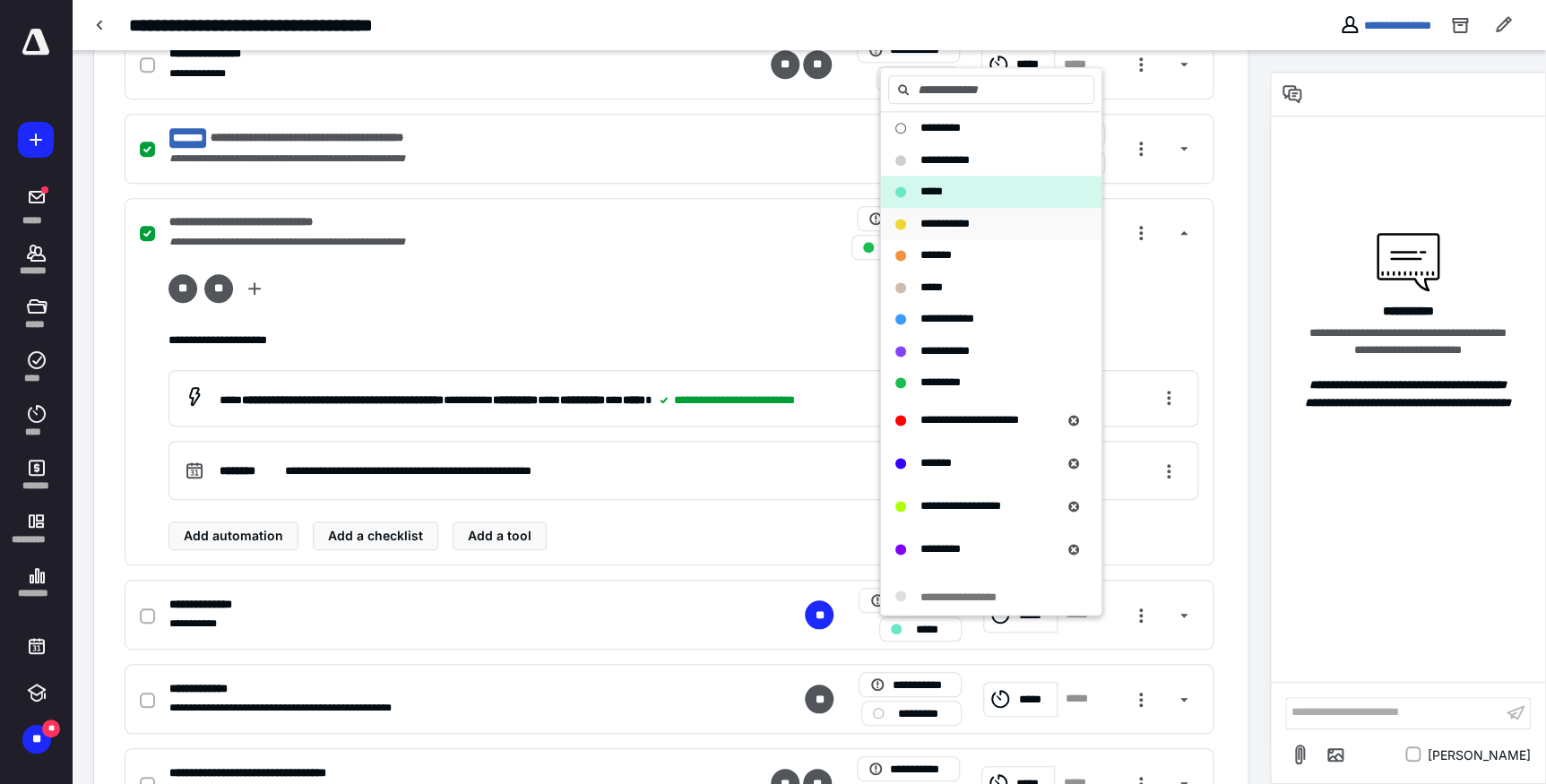 click on "**********" at bounding box center [945, 223] 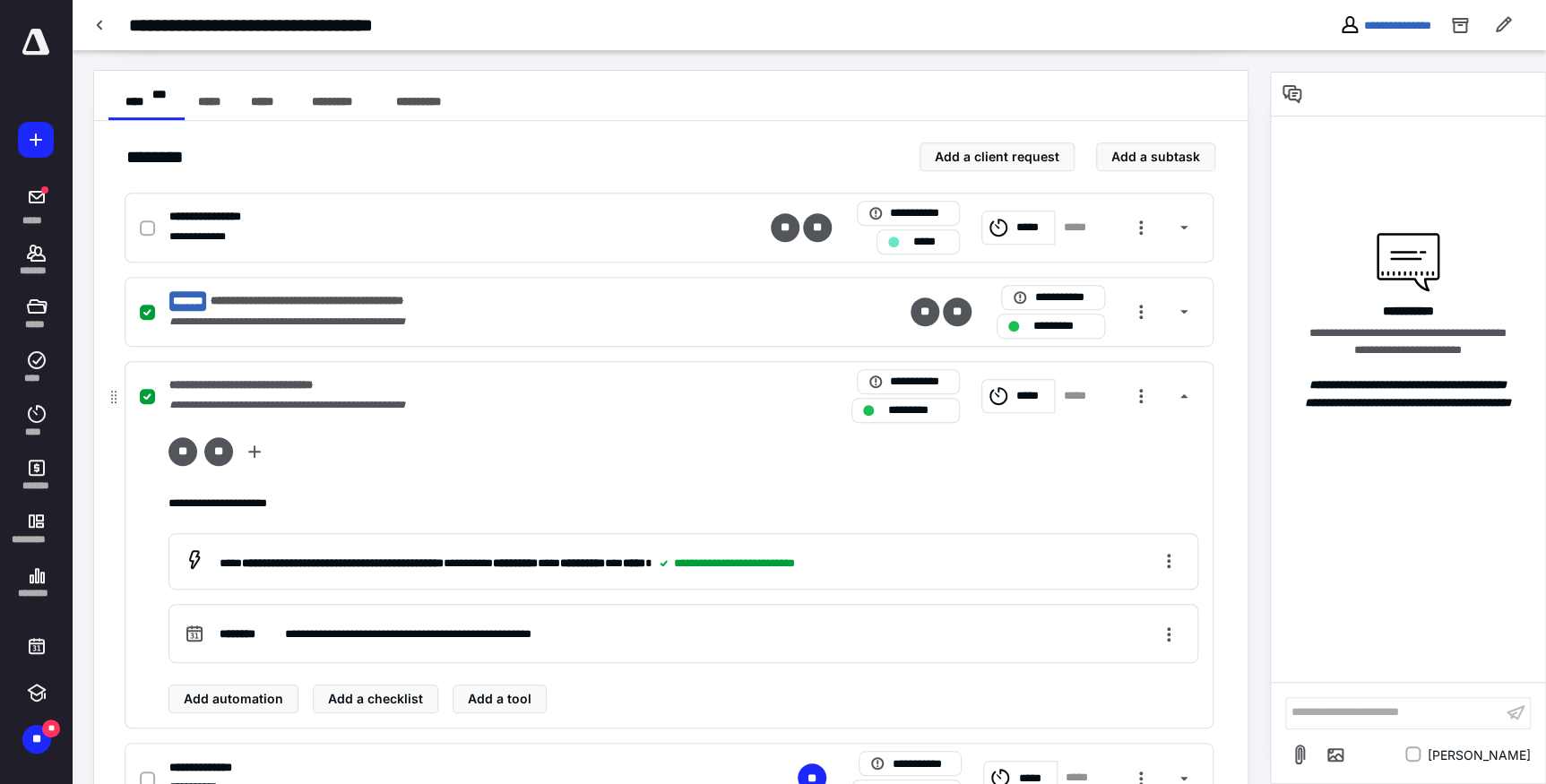 scroll, scrollTop: 570, scrollLeft: 0, axis: vertical 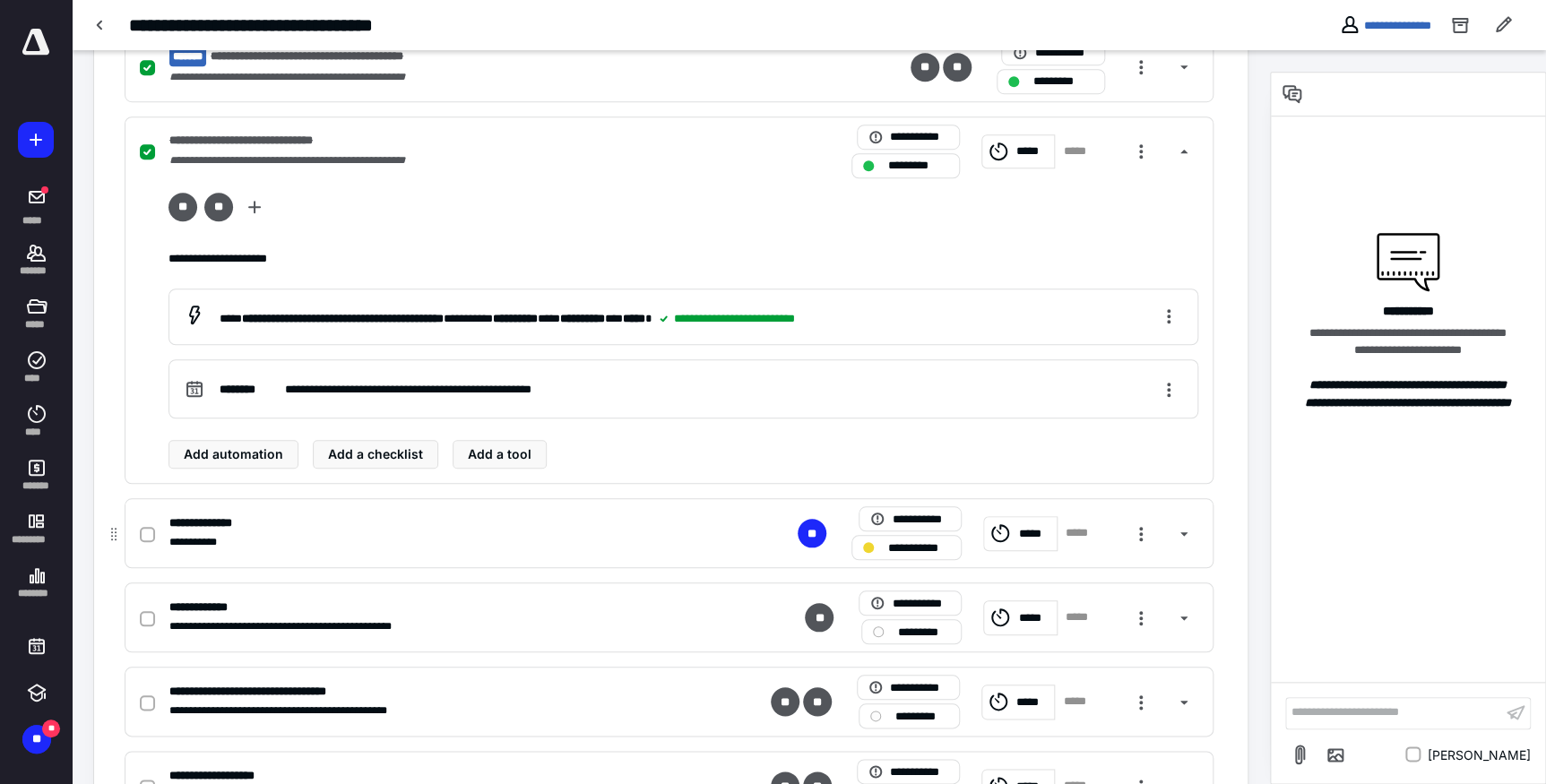 click on "*****" at bounding box center (1020, 533) 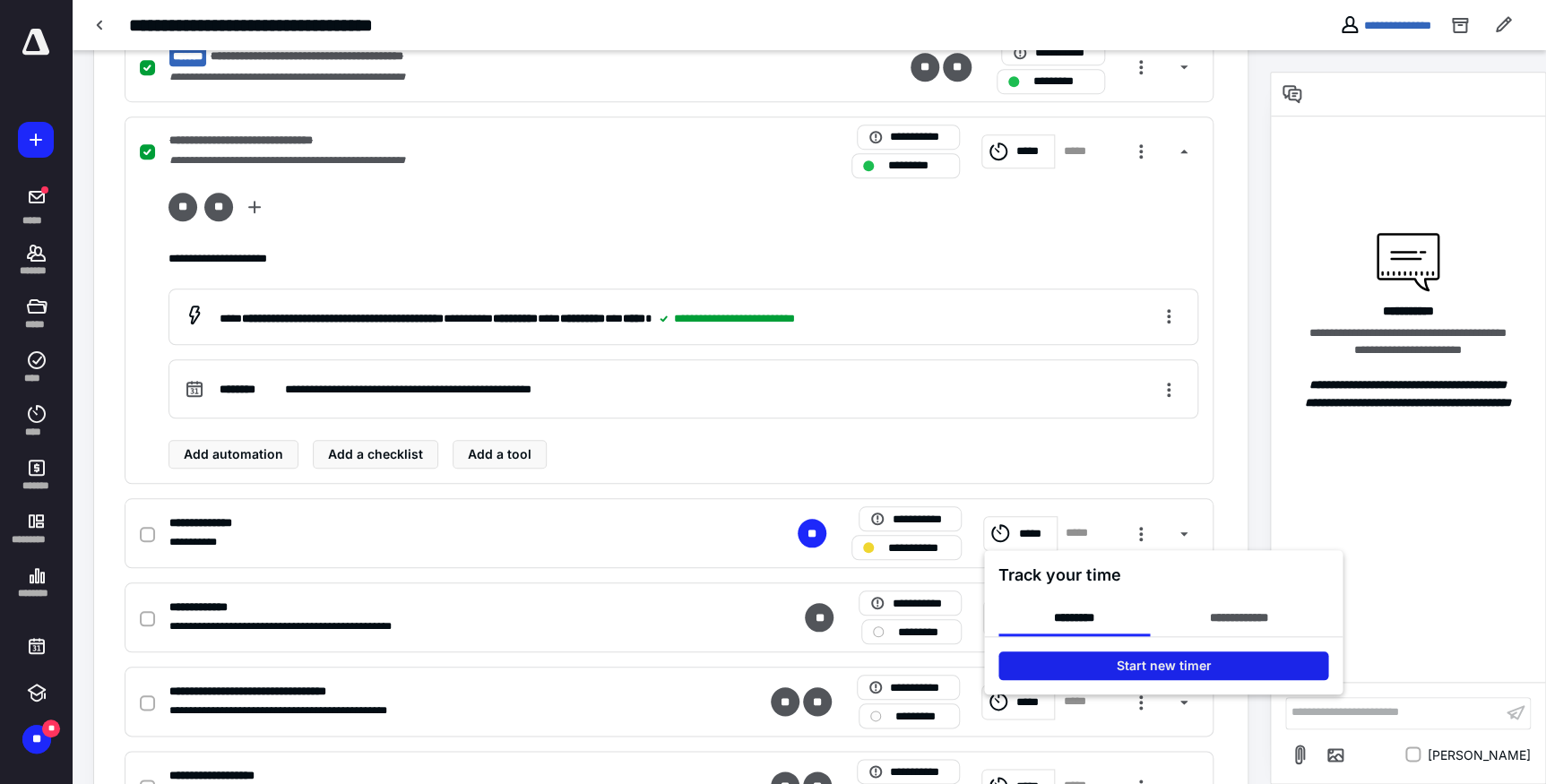 click on "Start new timer" at bounding box center [1163, 666] 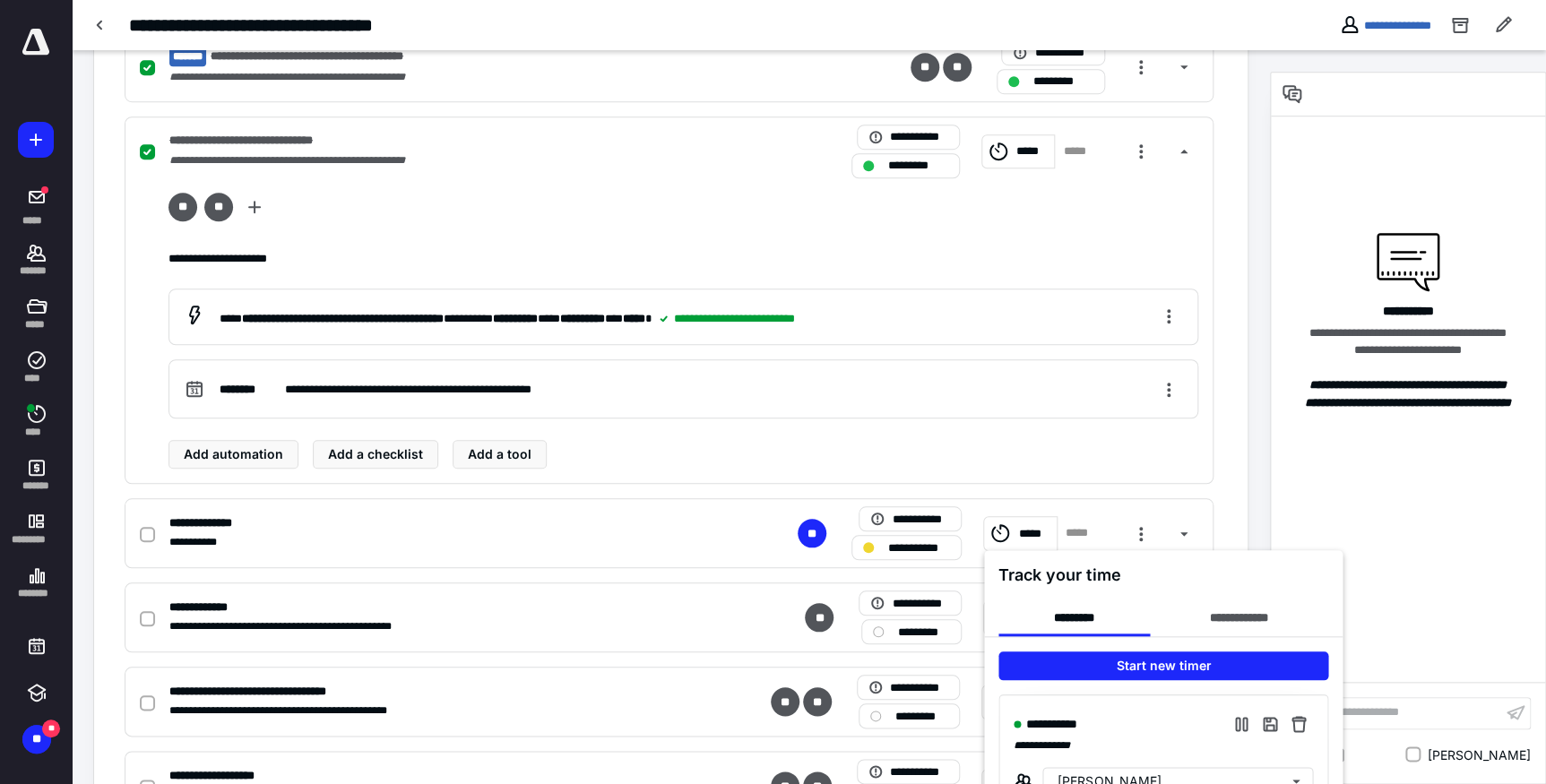 scroll, scrollTop: 733, scrollLeft: 0, axis: vertical 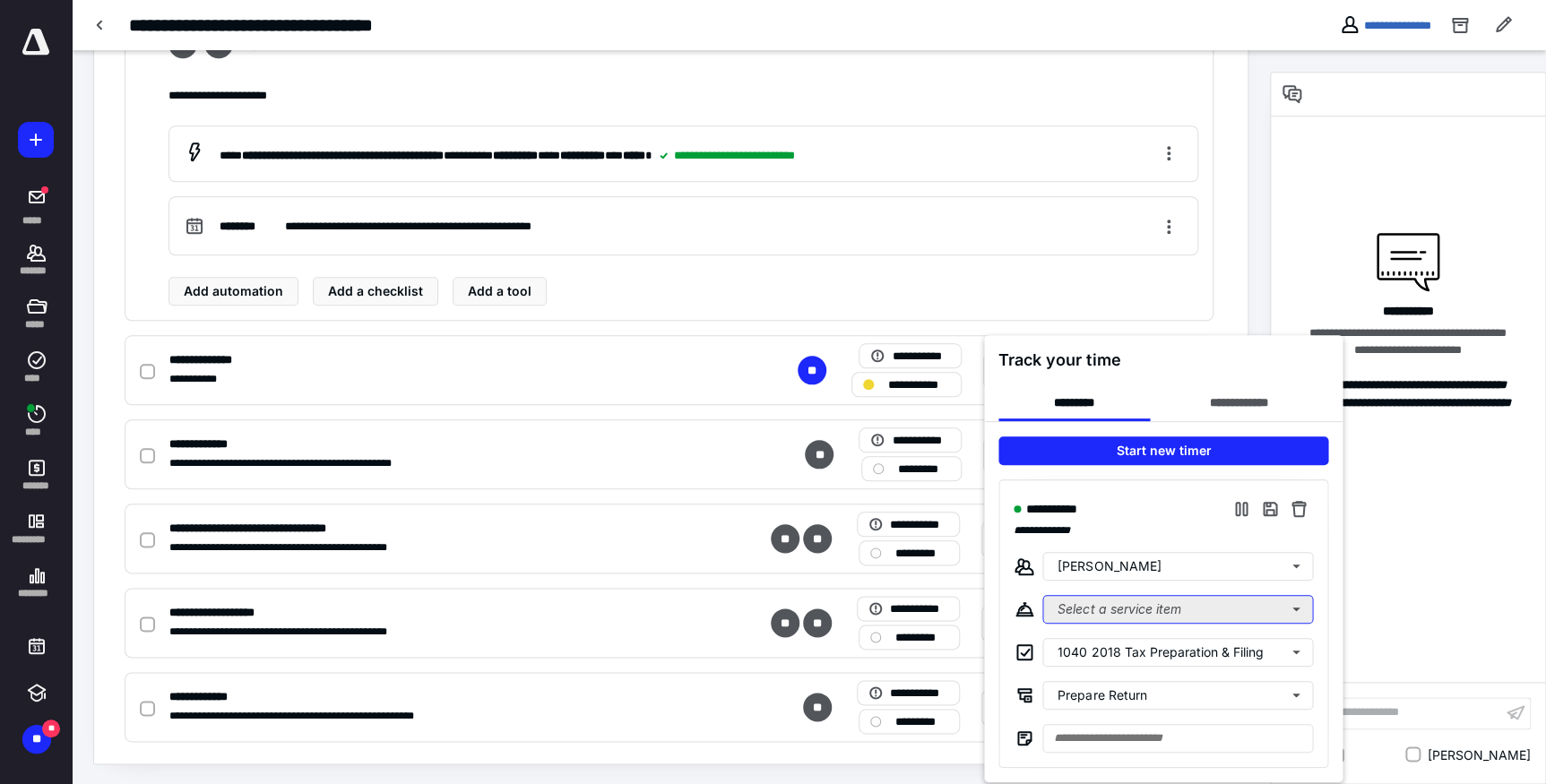 click on "Select a service item" at bounding box center [1178, 609] 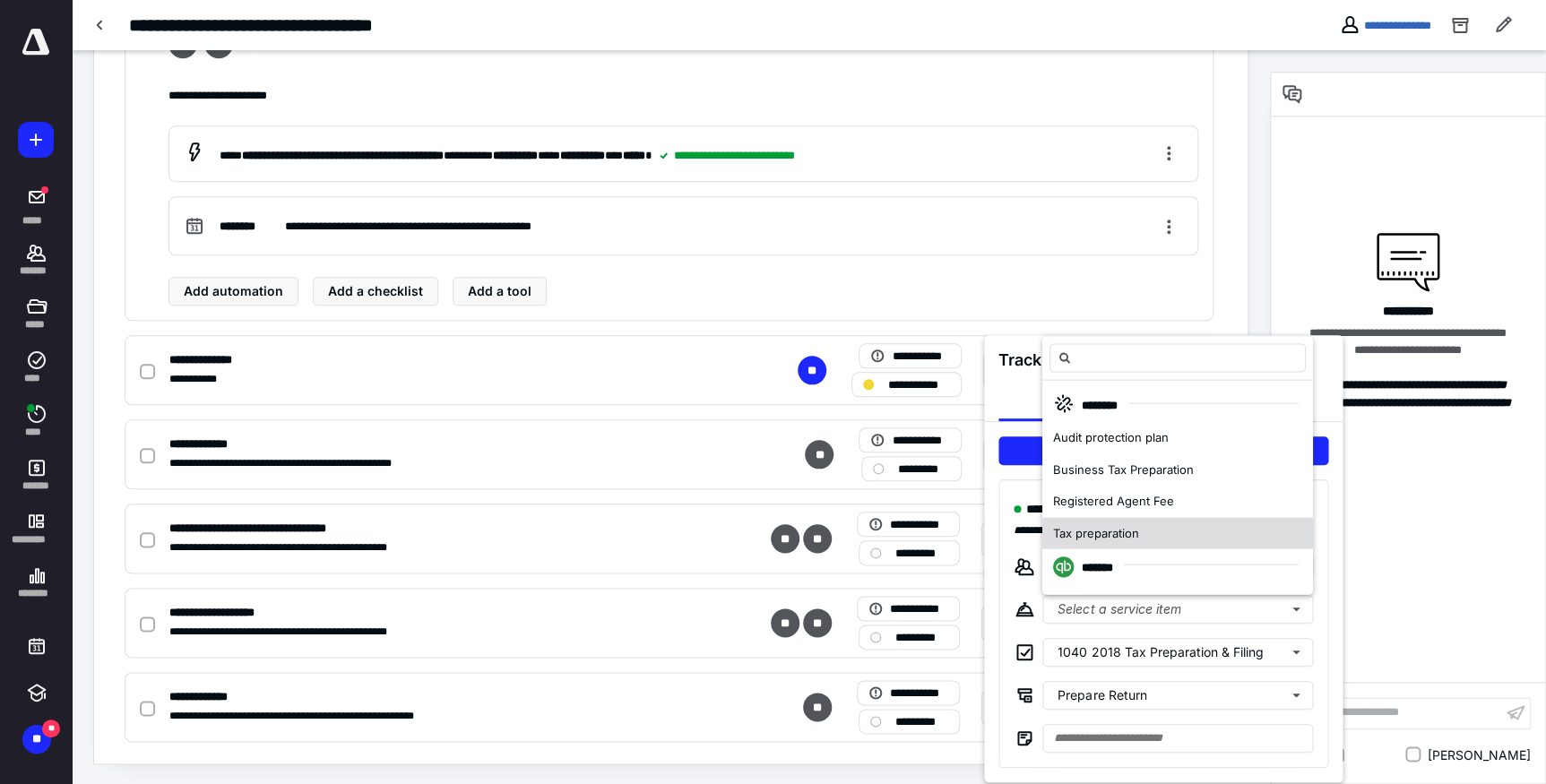 click on "Tax preparation" at bounding box center (1096, 532) 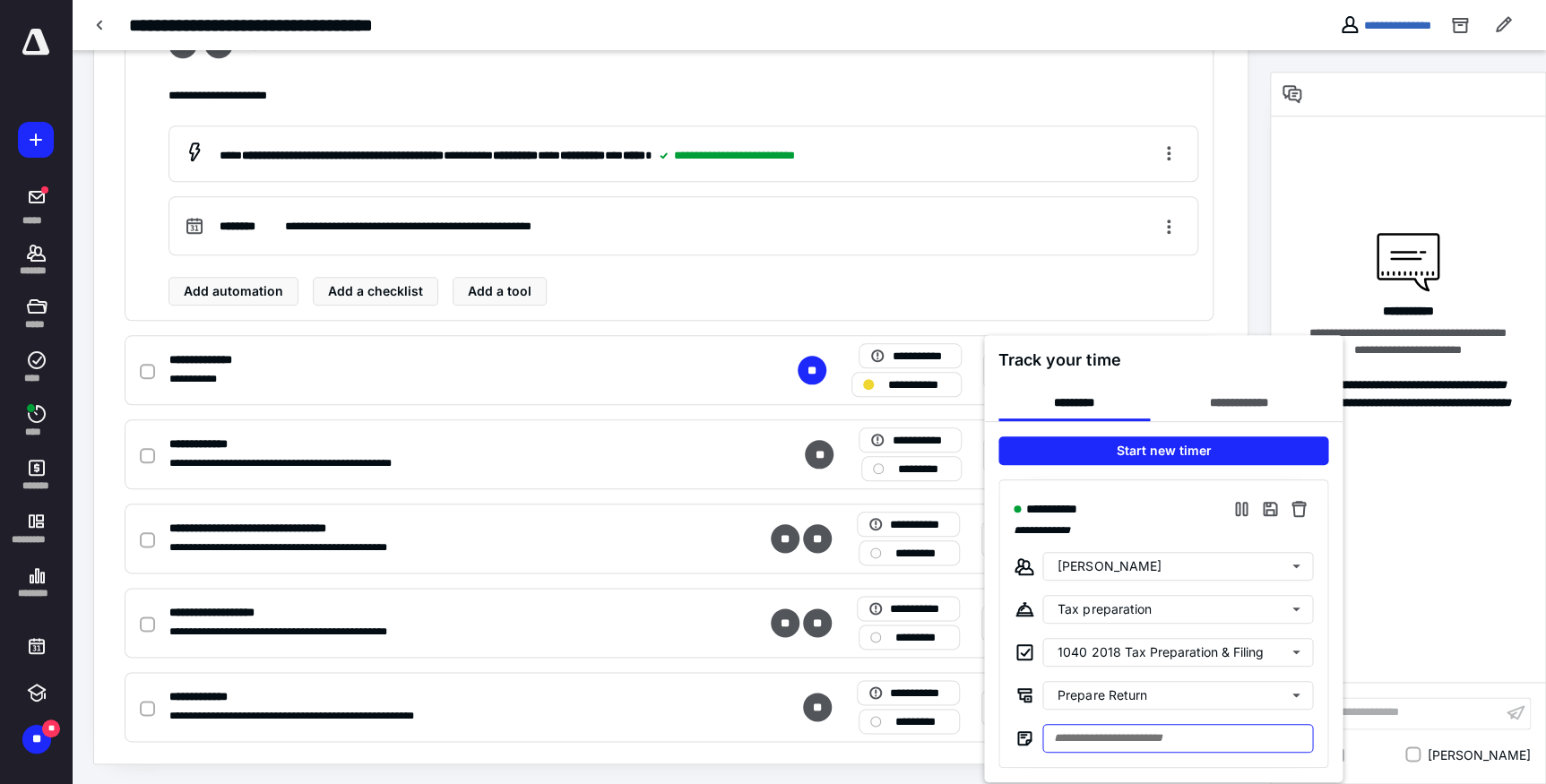 click at bounding box center (1178, 738) 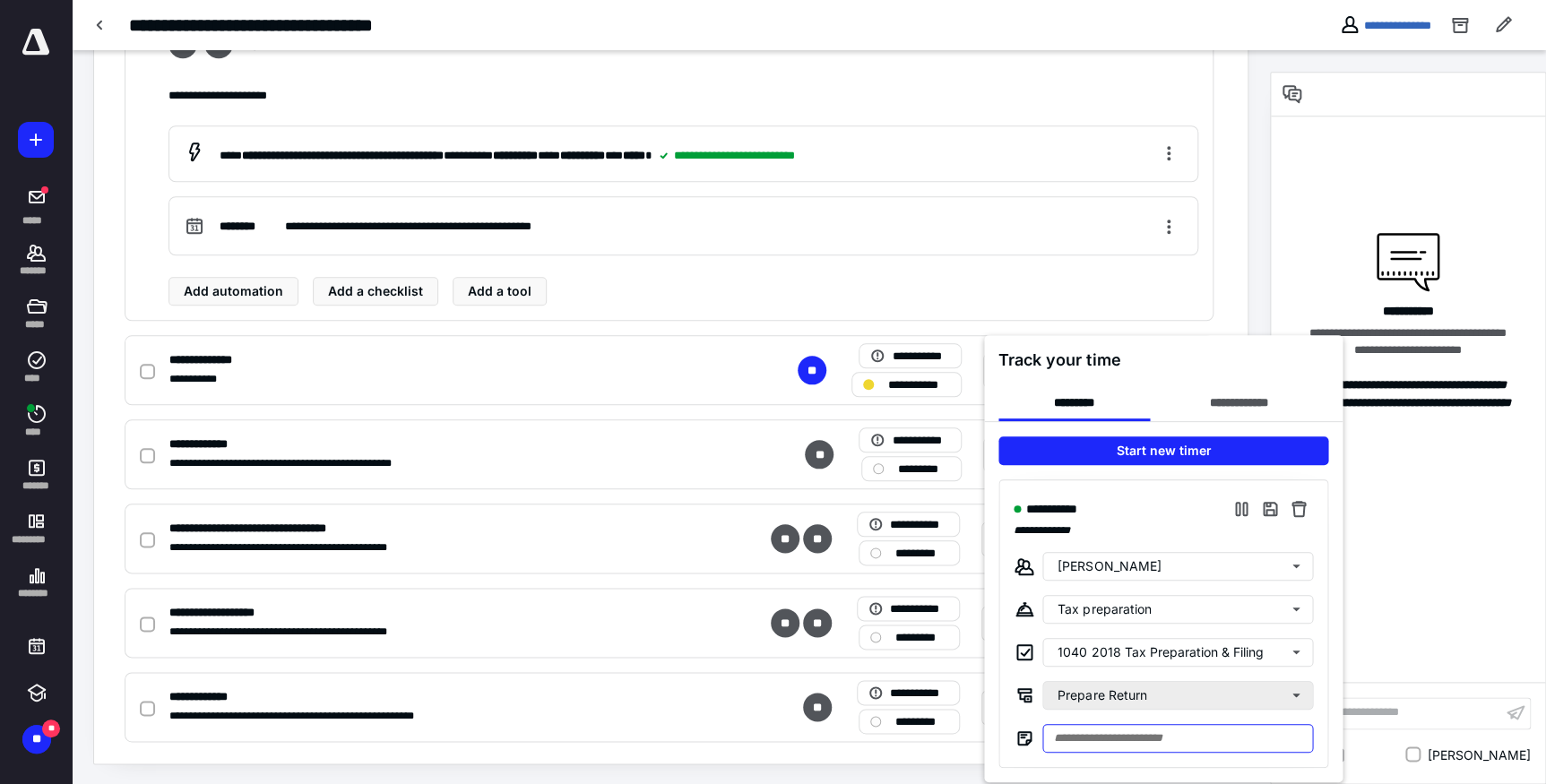 type on "*" 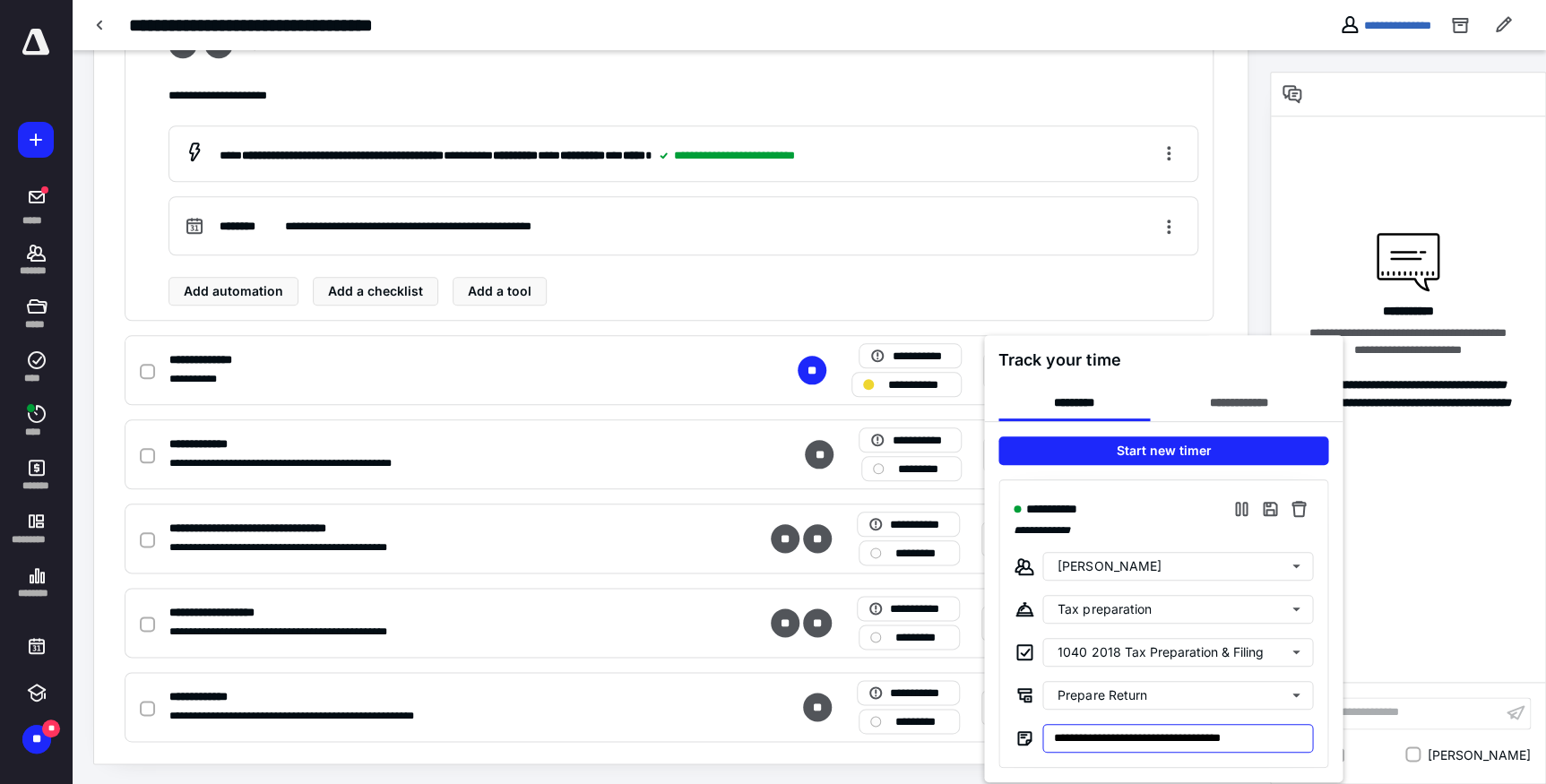 type on "**********" 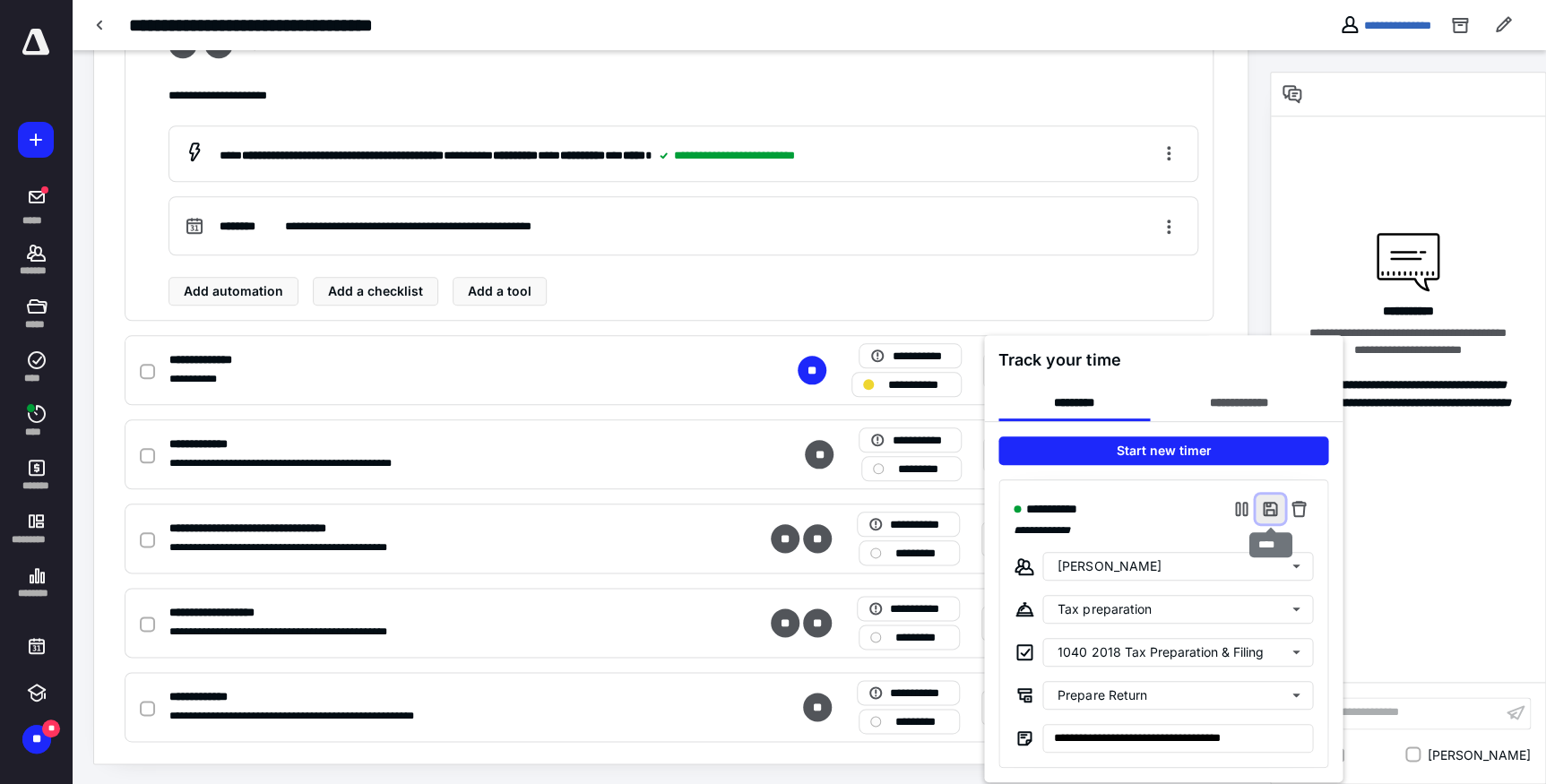 click at bounding box center (1270, 509) 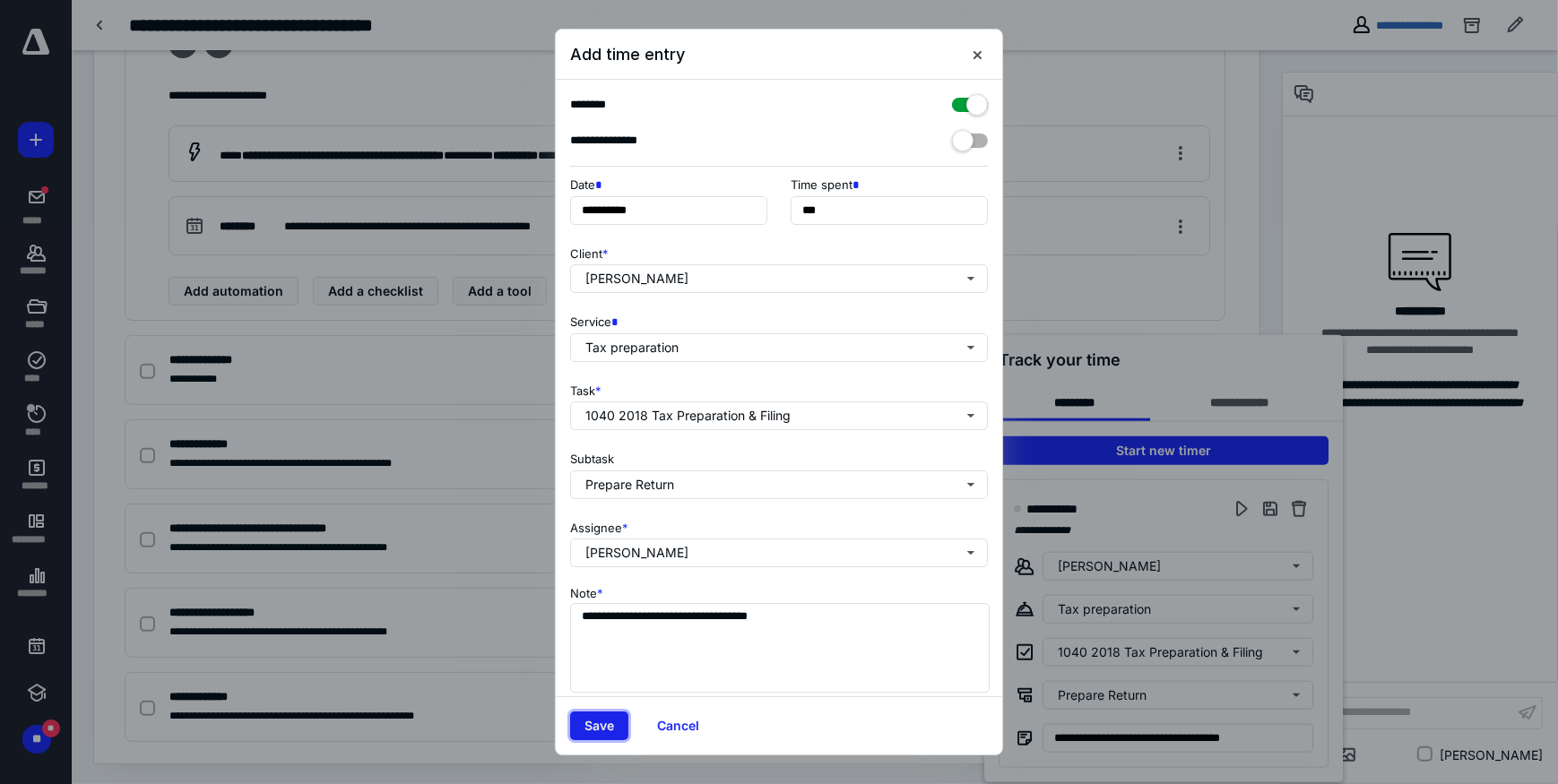 click on "Save" at bounding box center [599, 726] 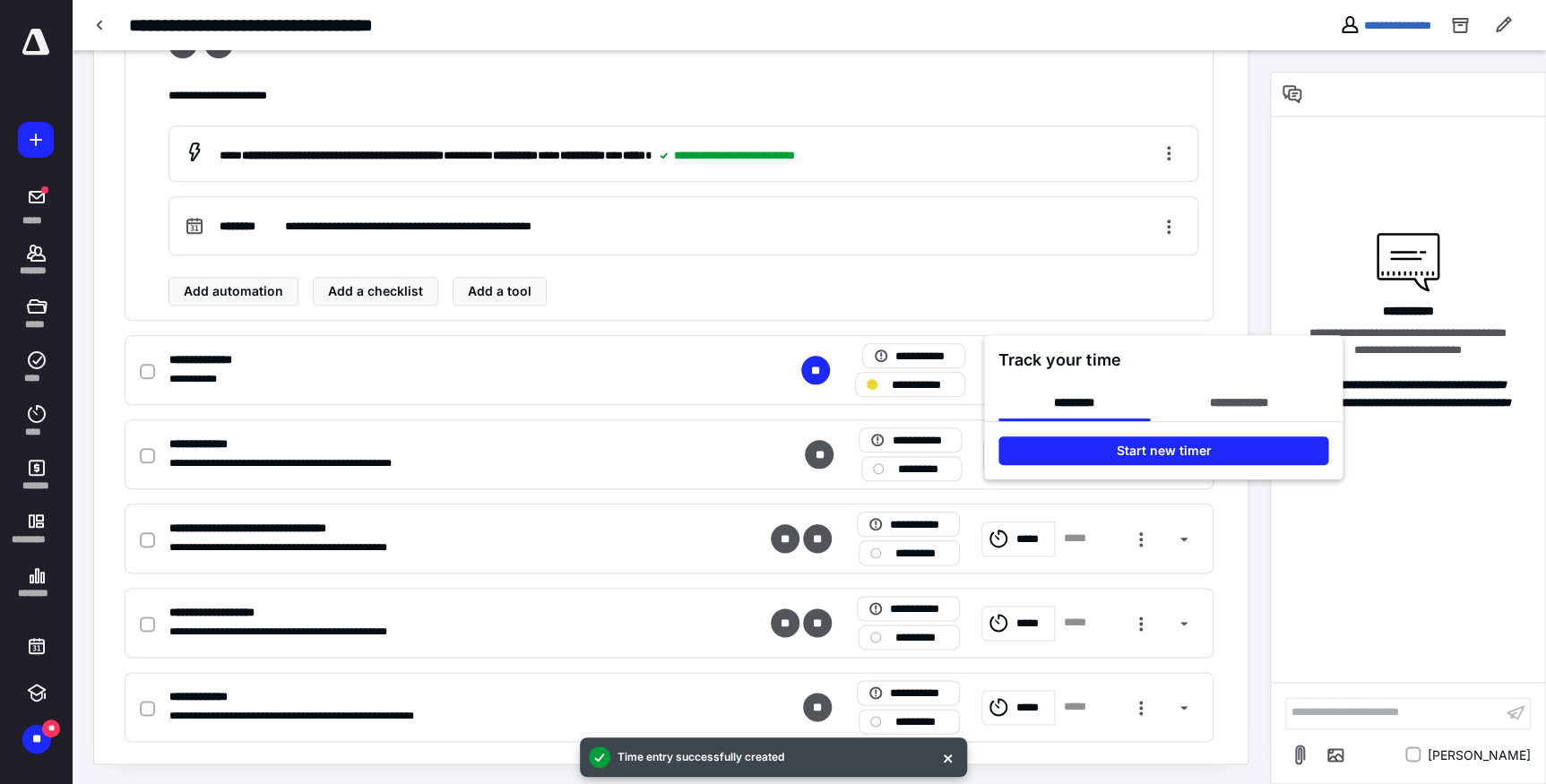 click at bounding box center [773, 392] 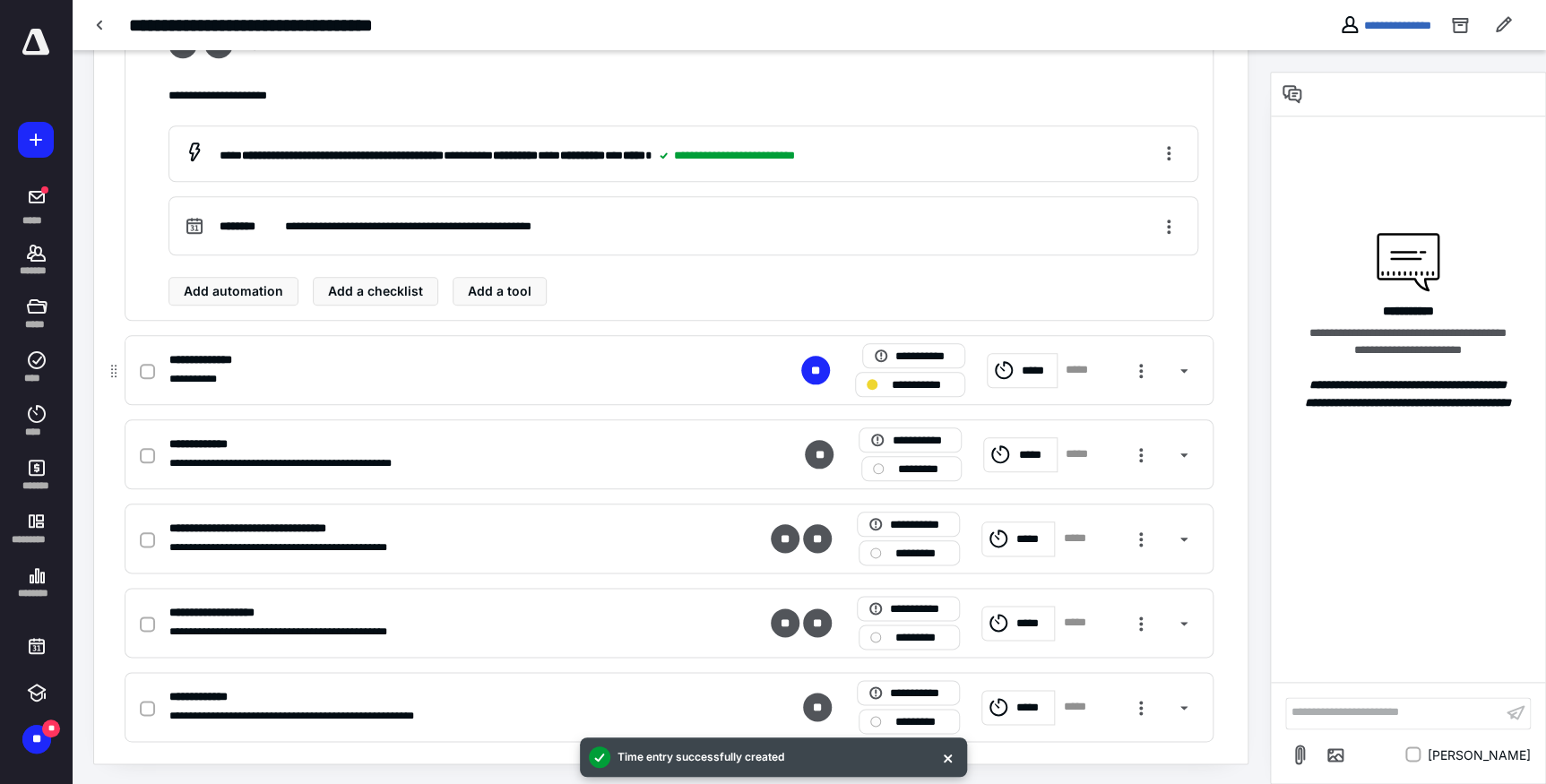 click 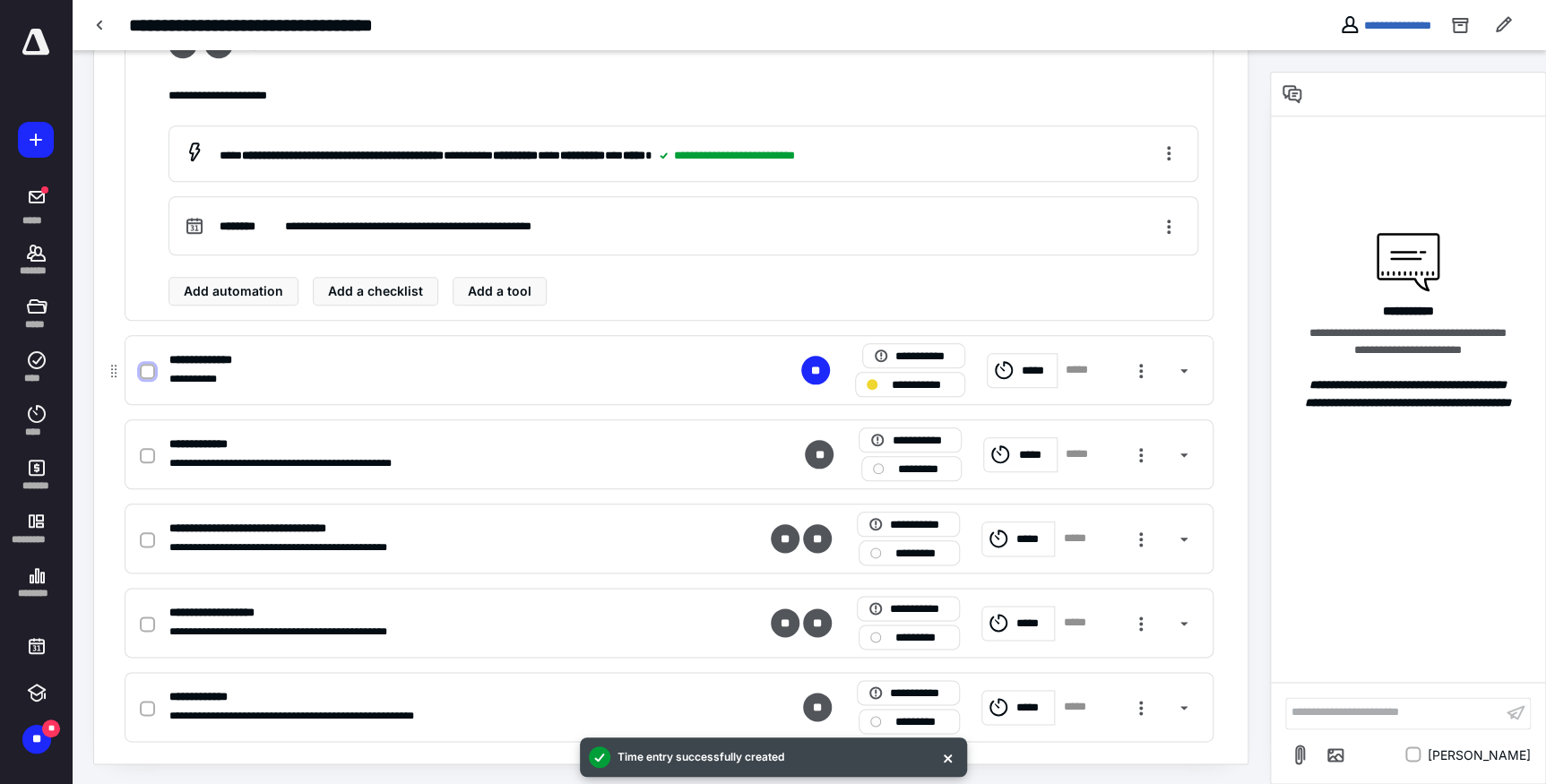 click at bounding box center (147, 371) 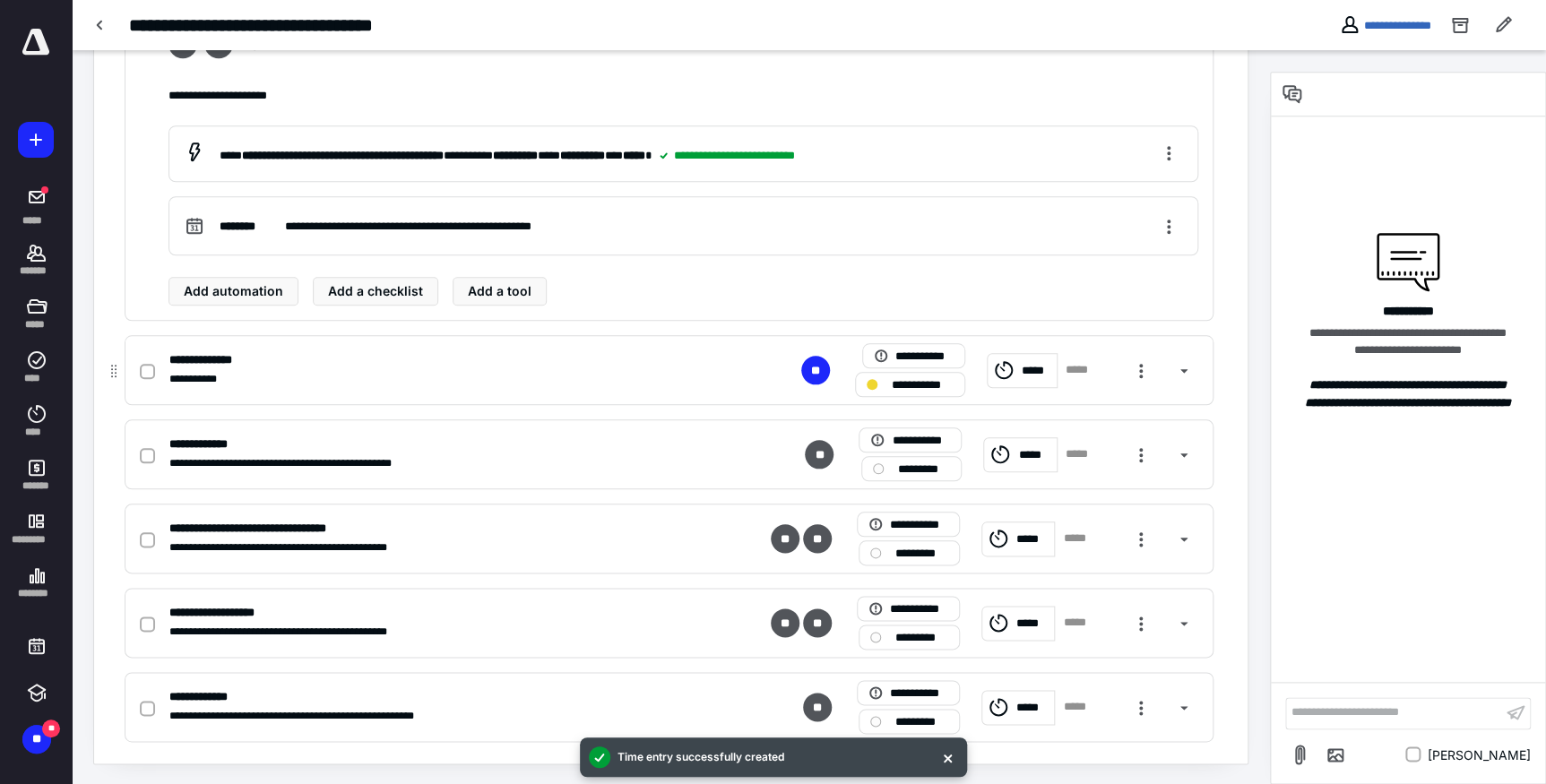 checkbox on "true" 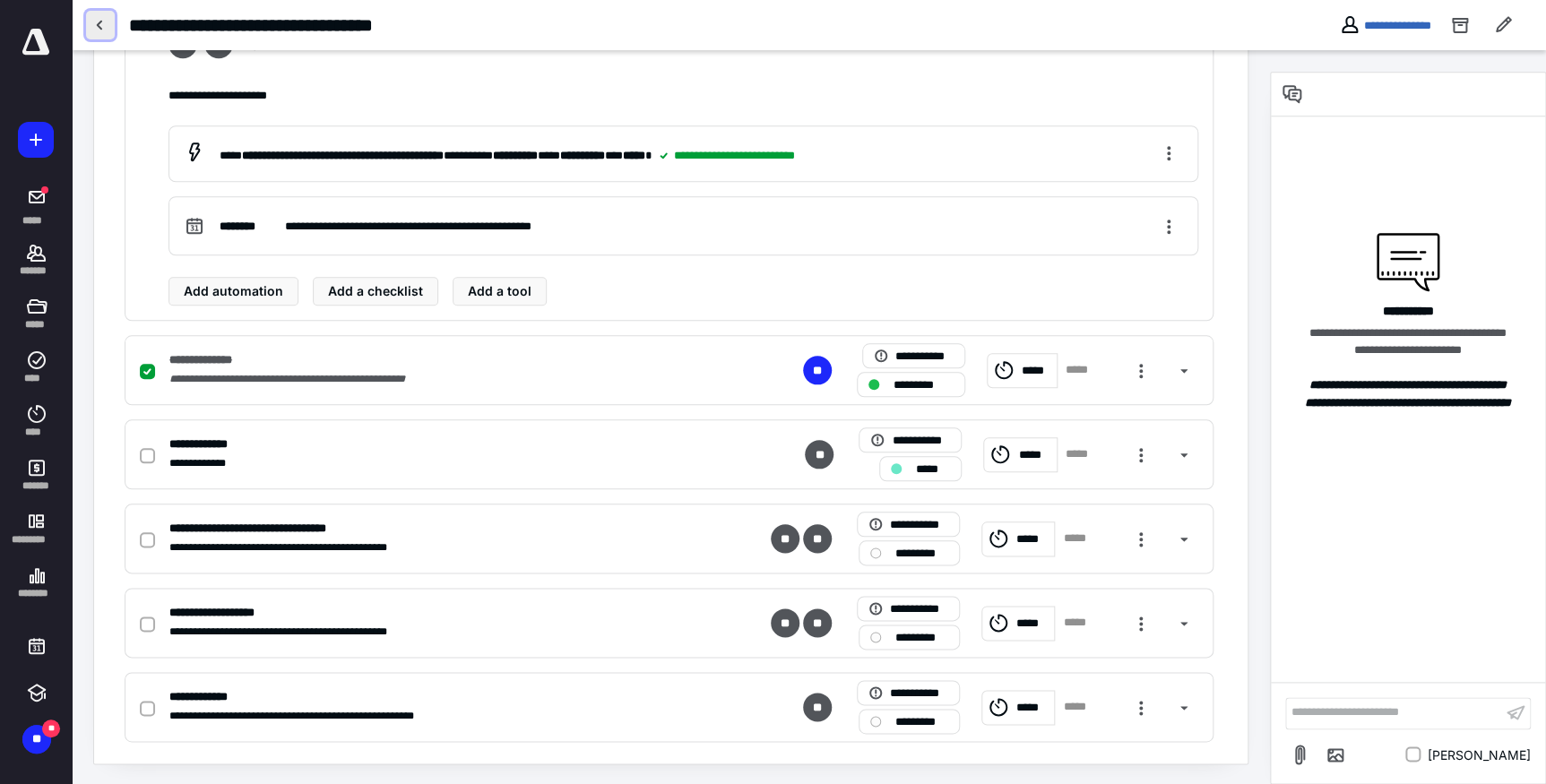 click at bounding box center [100, 25] 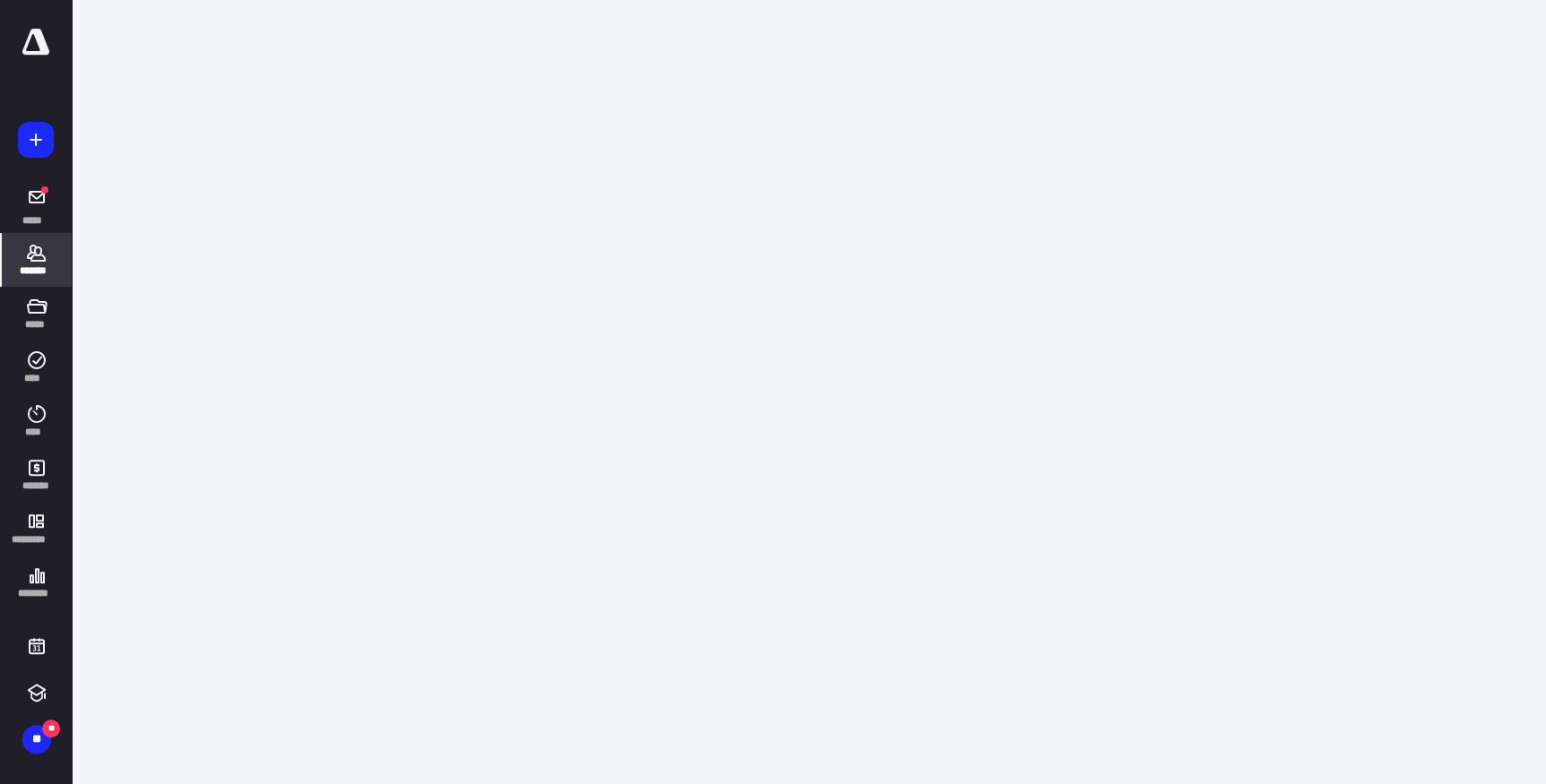 scroll, scrollTop: 0, scrollLeft: 0, axis: both 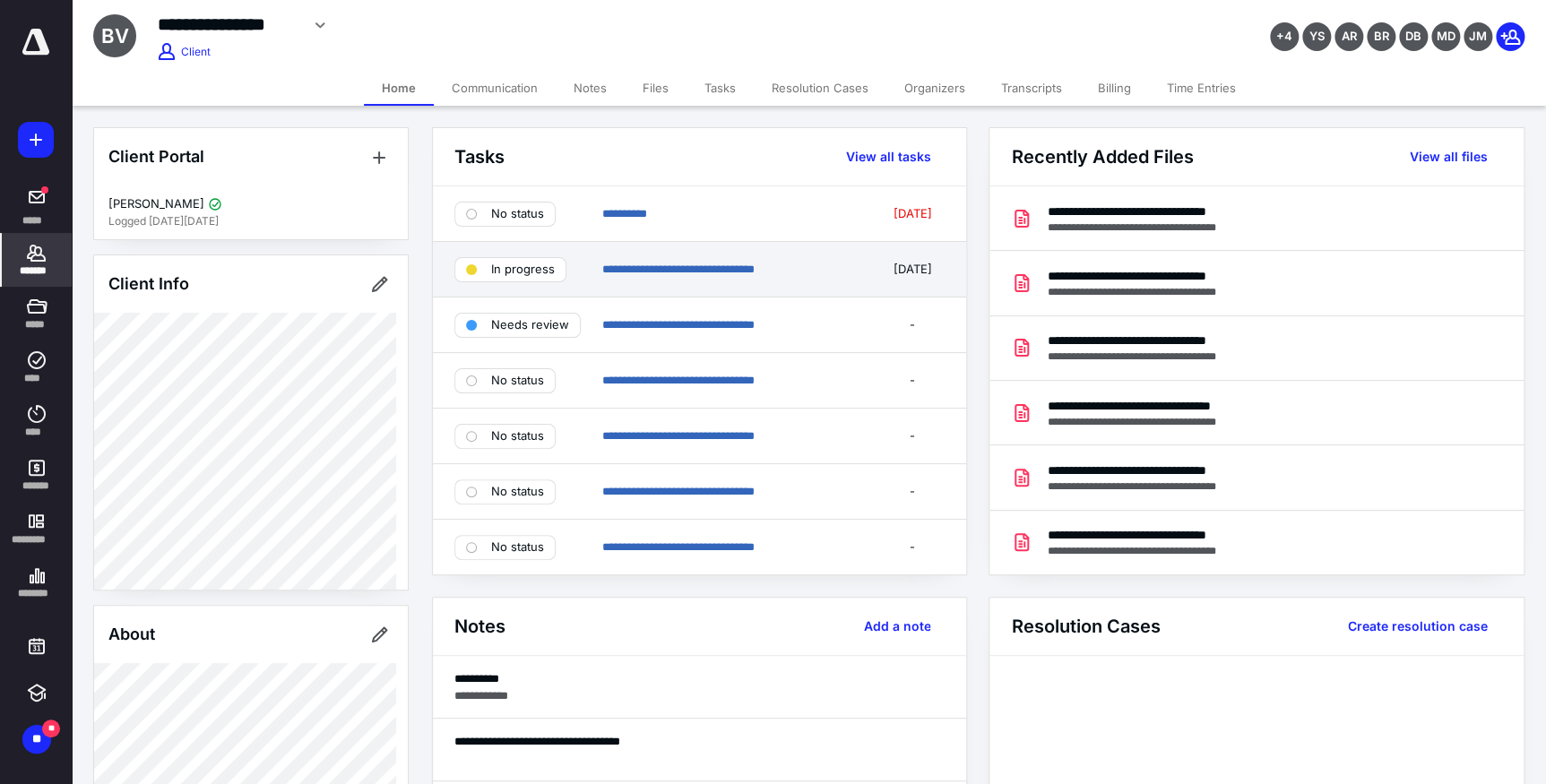 click on "In progress" at bounding box center [523, 270] 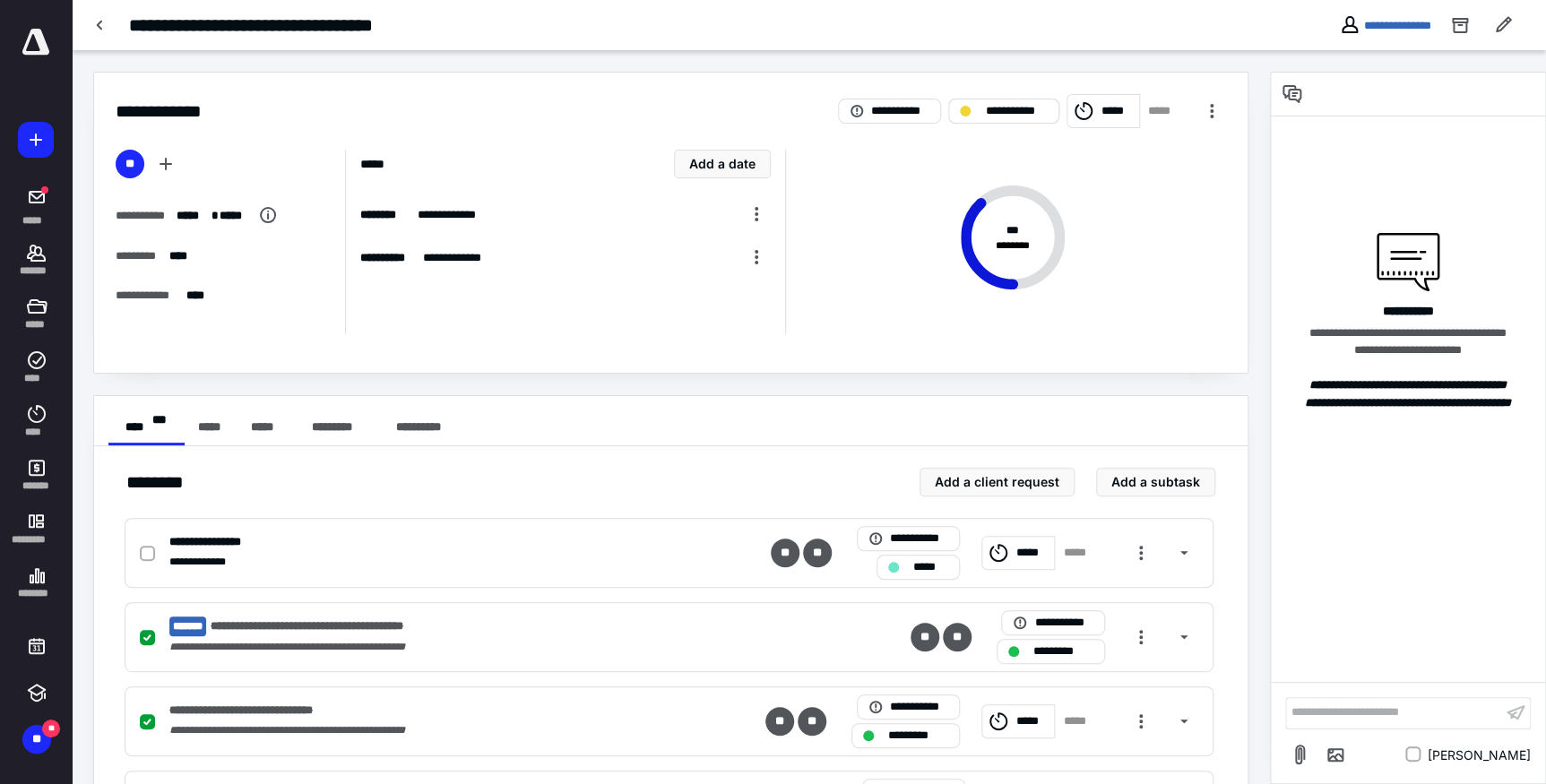 click on "**********" at bounding box center (1015, 111) 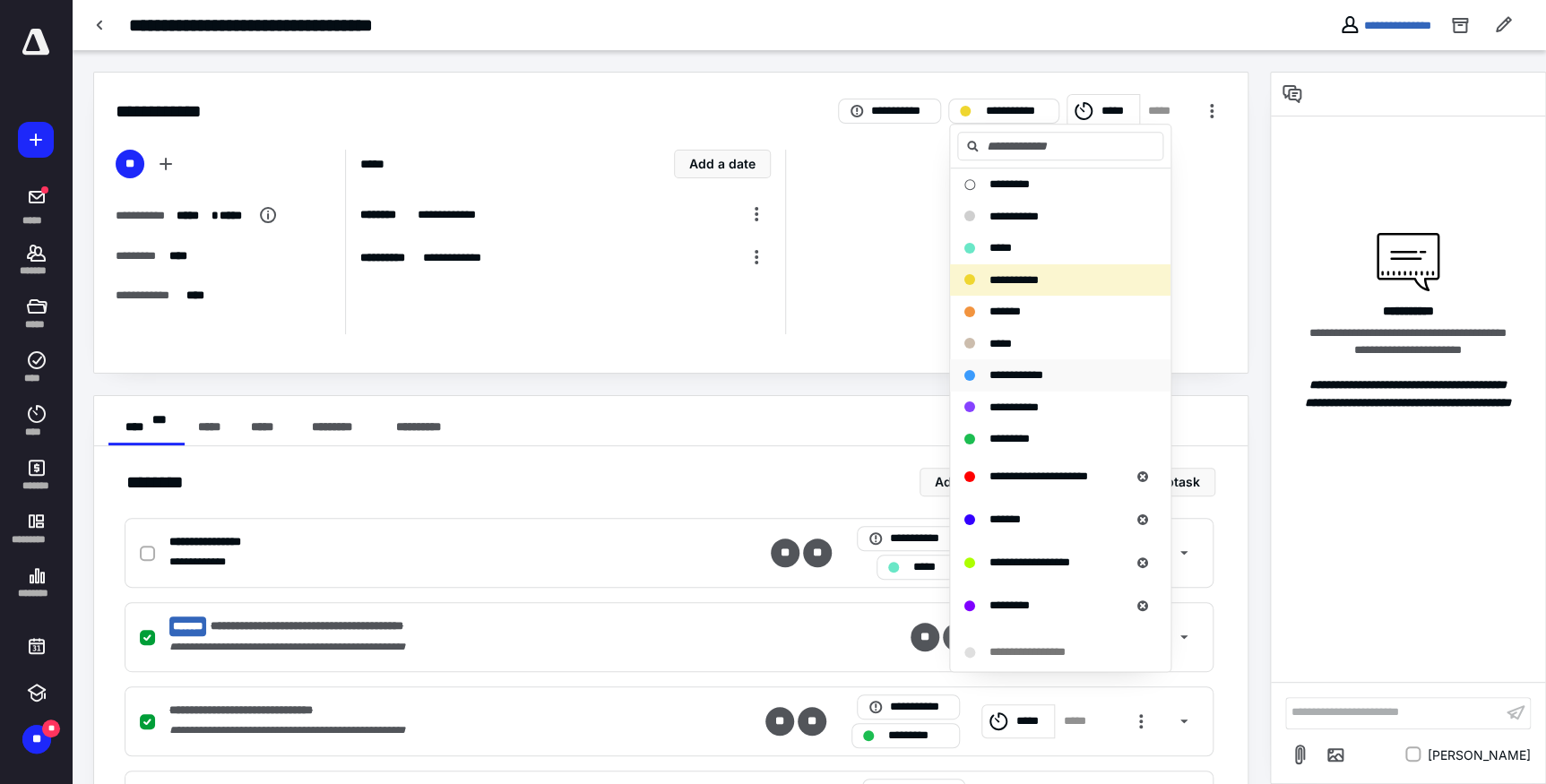 click on "**********" at bounding box center [1016, 375] 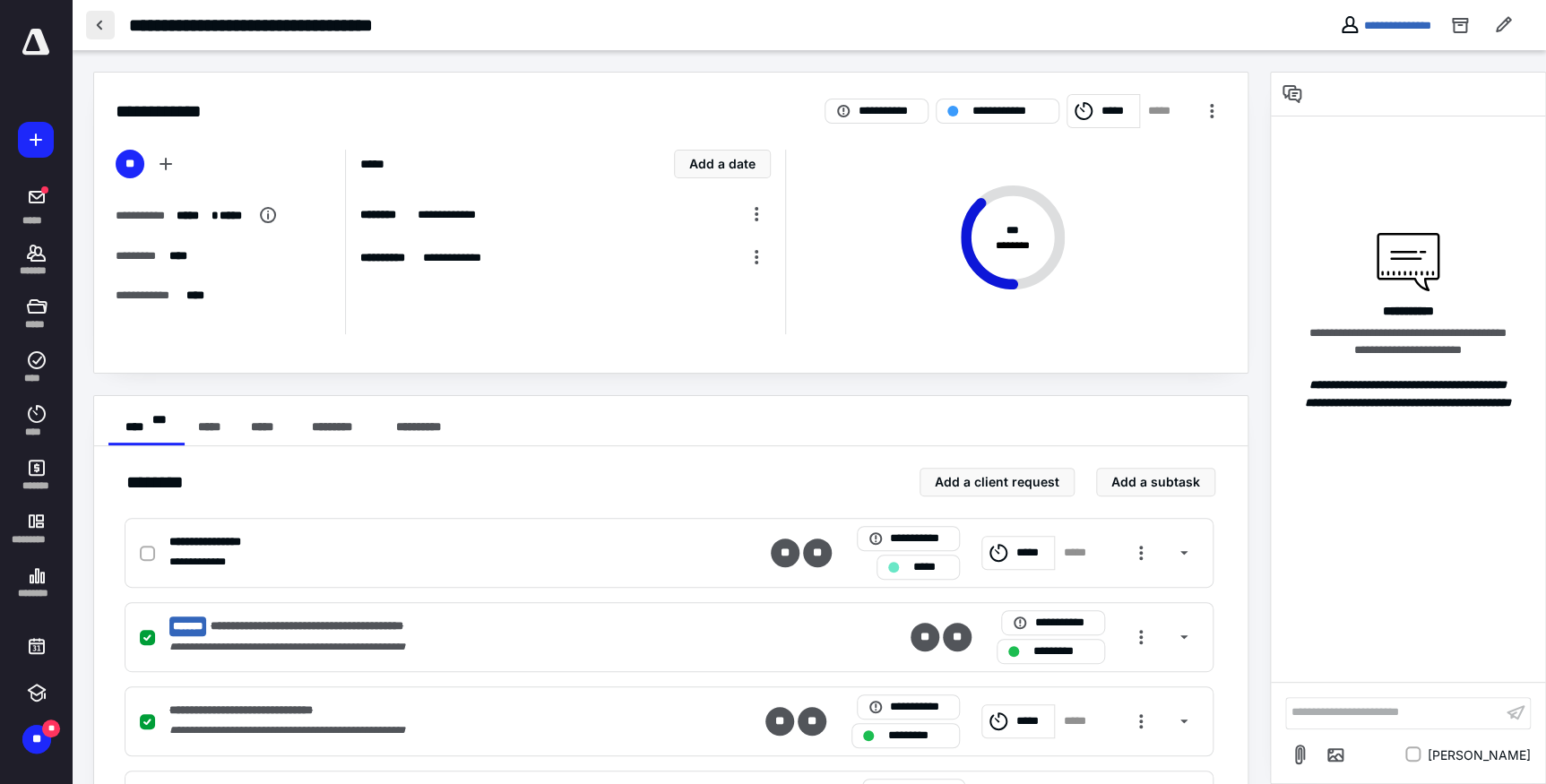 click at bounding box center (100, 25) 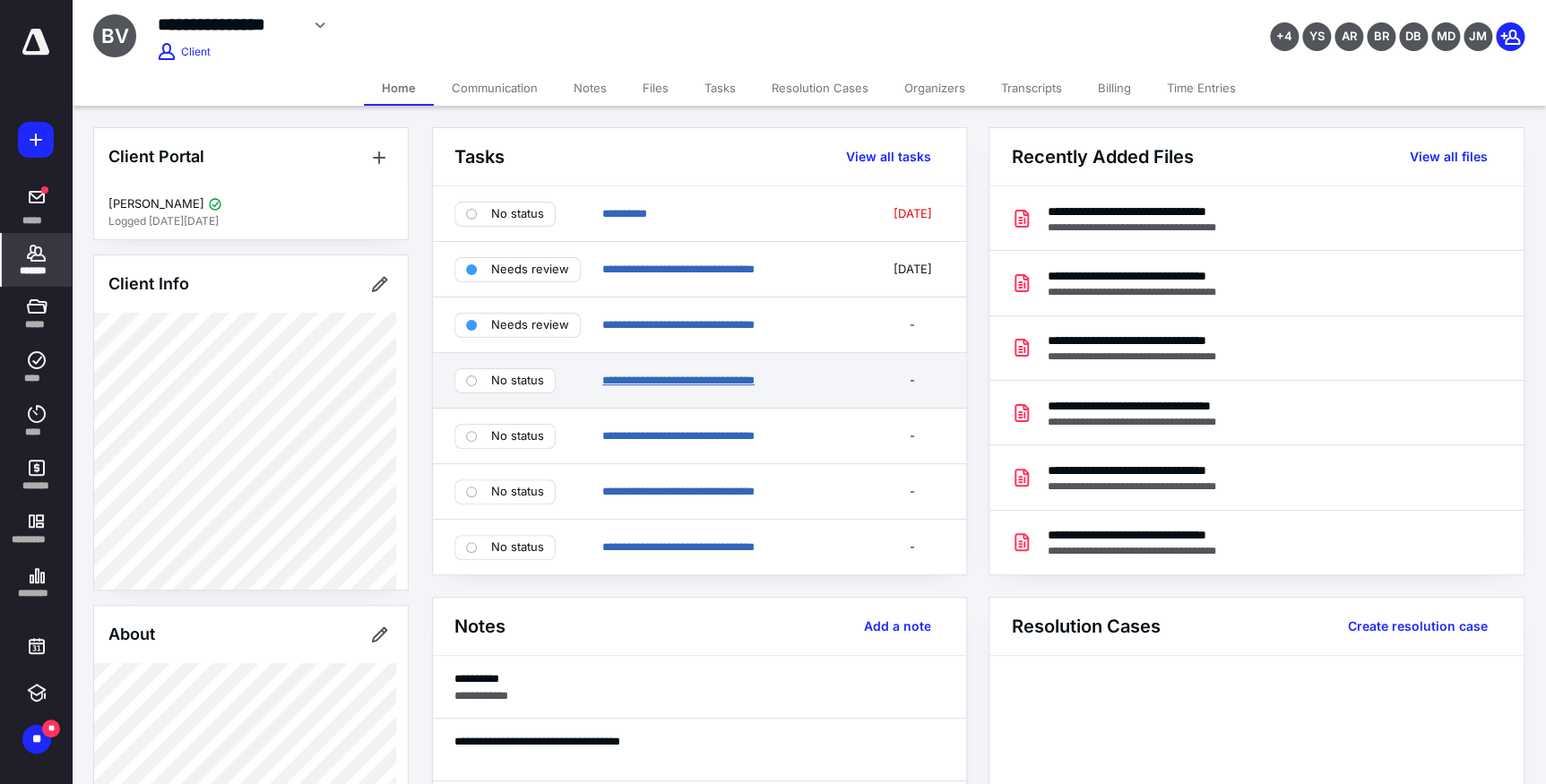 click on "**********" at bounding box center [678, 380] 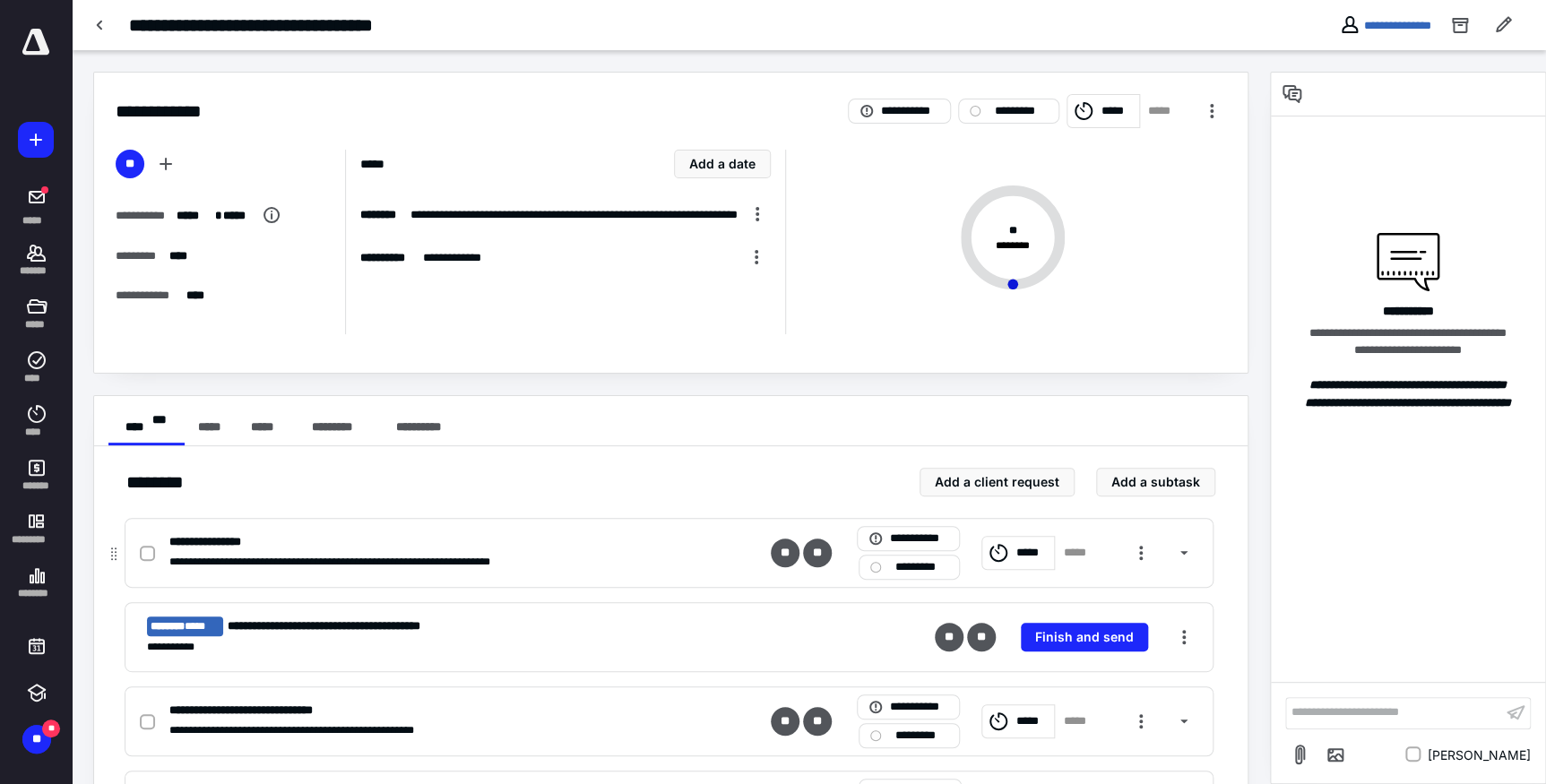 click at bounding box center (147, 554) 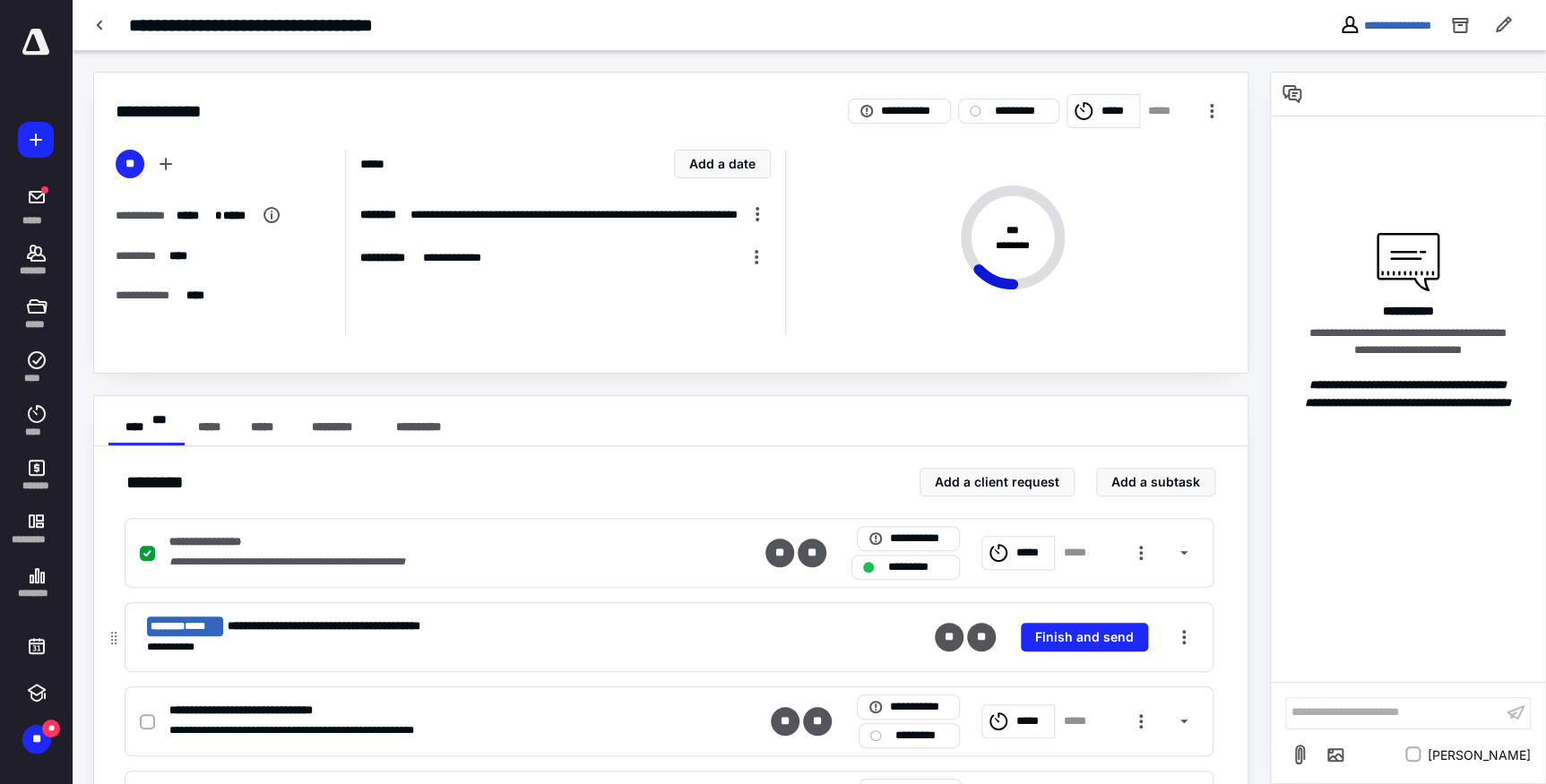 click on "**********" at bounding box center (177, 647) 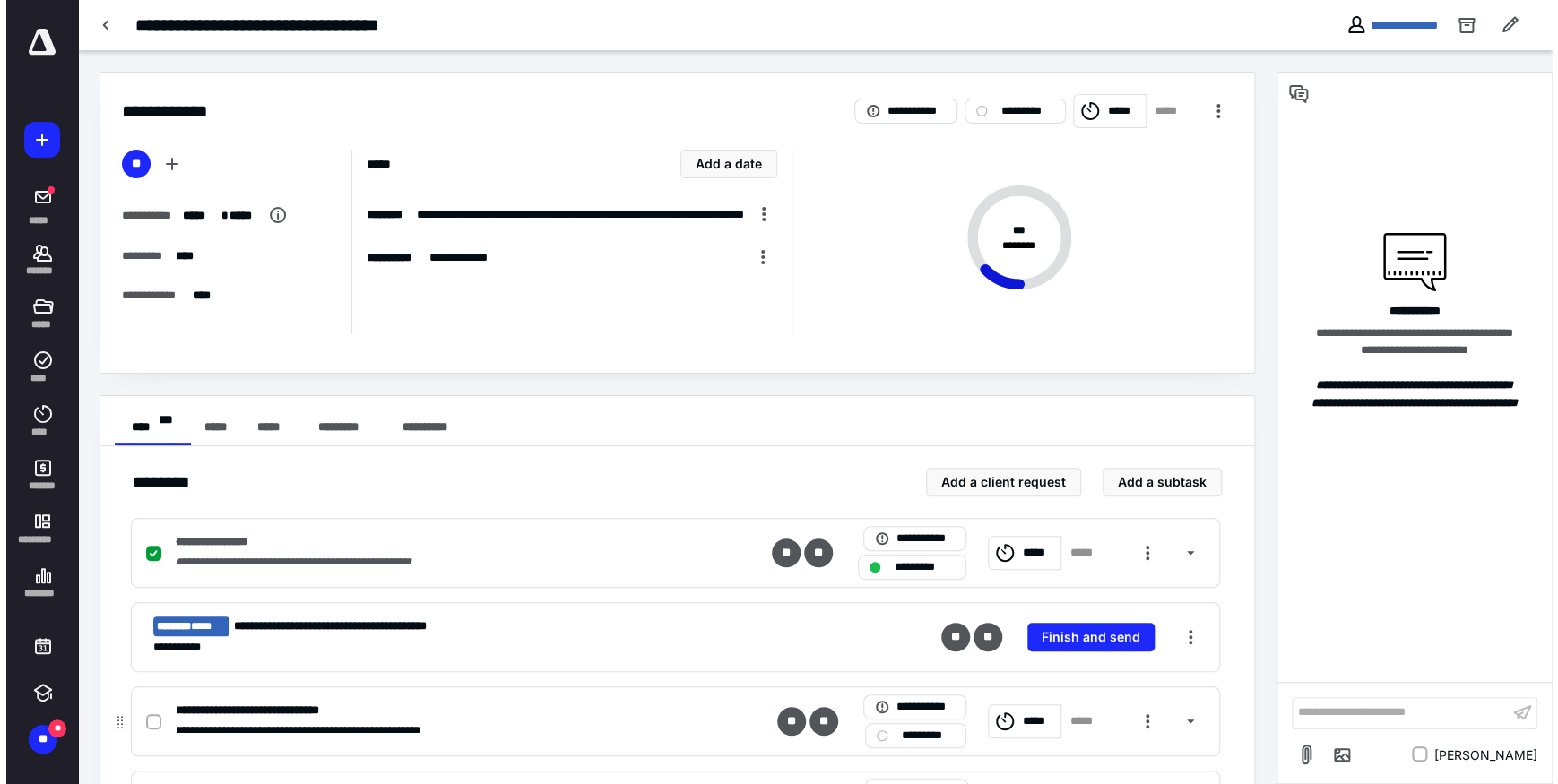 scroll, scrollTop: 162, scrollLeft: 0, axis: vertical 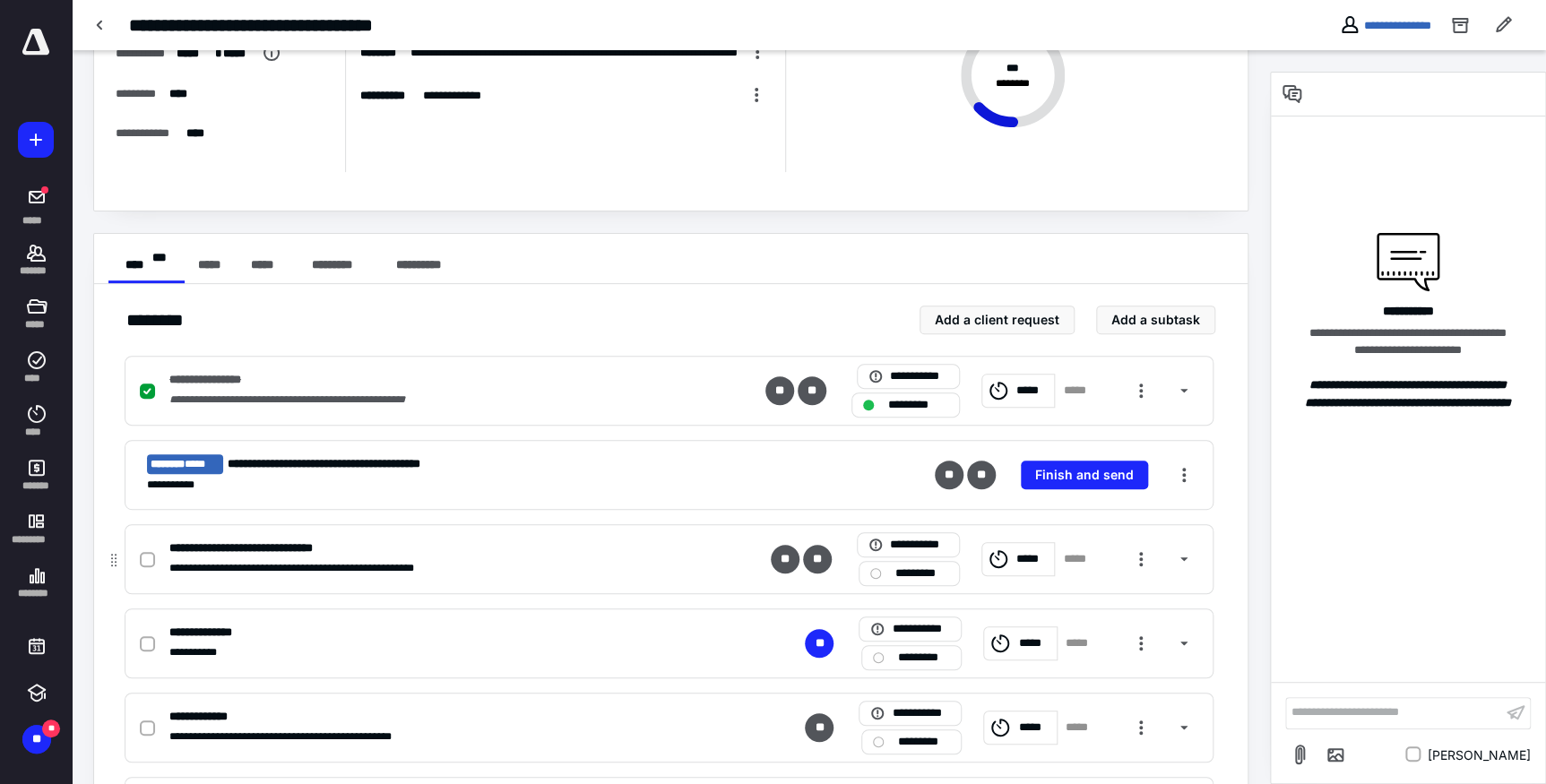 click at bounding box center [147, 560] 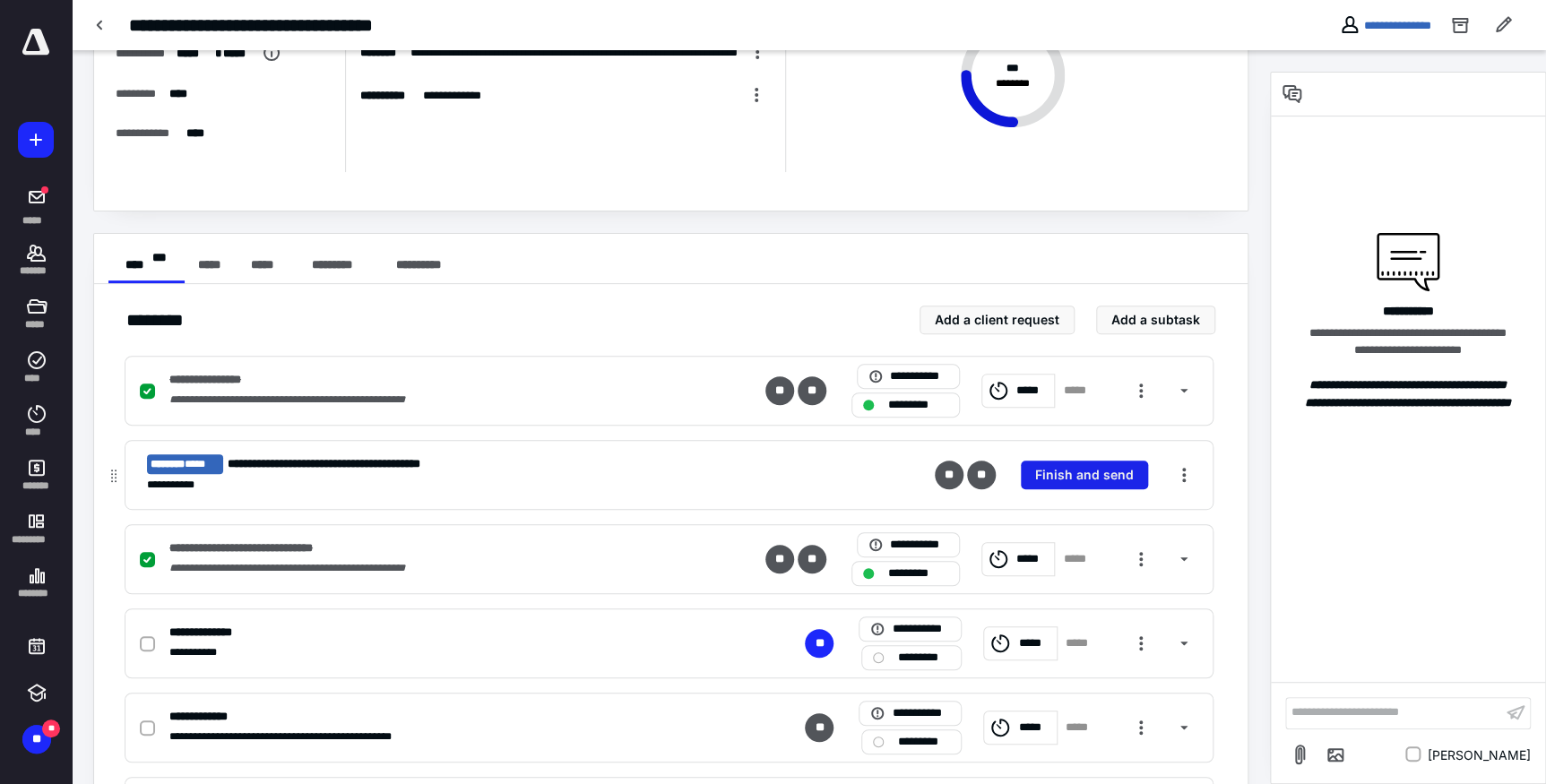 click on "Finish and send" at bounding box center [1084, 475] 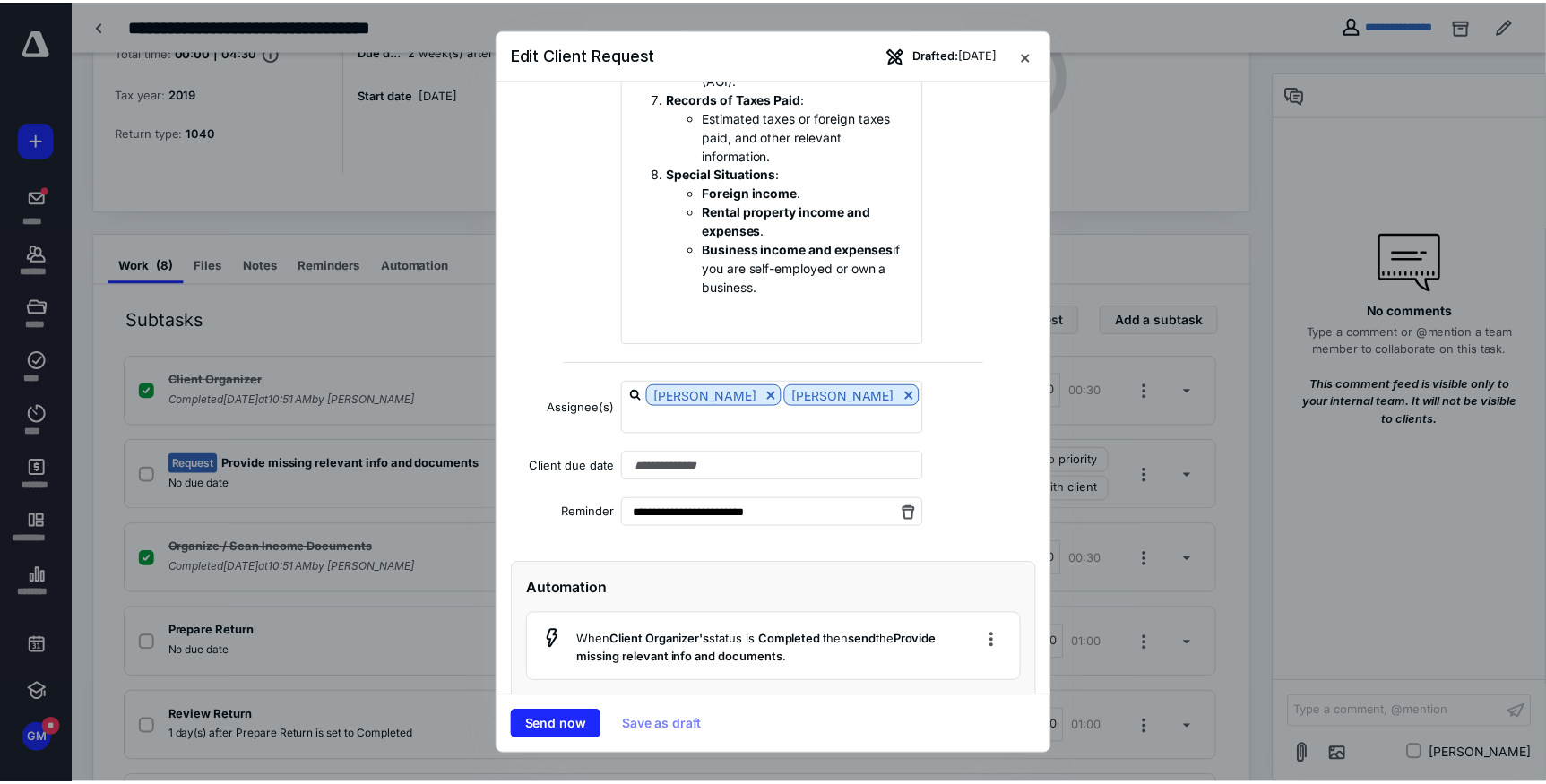 scroll, scrollTop: 1384, scrollLeft: 0, axis: vertical 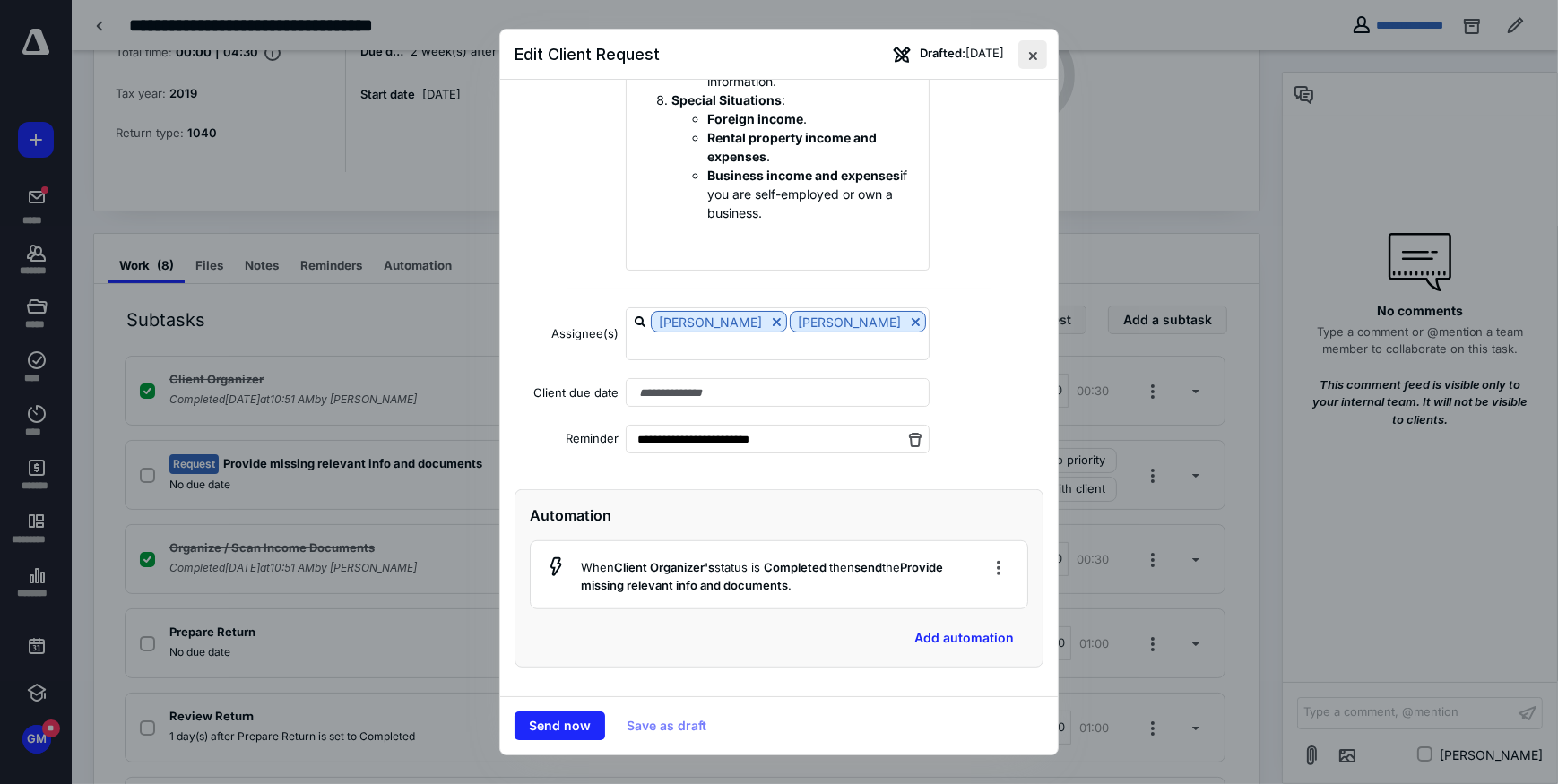 click at bounding box center (1033, 55) 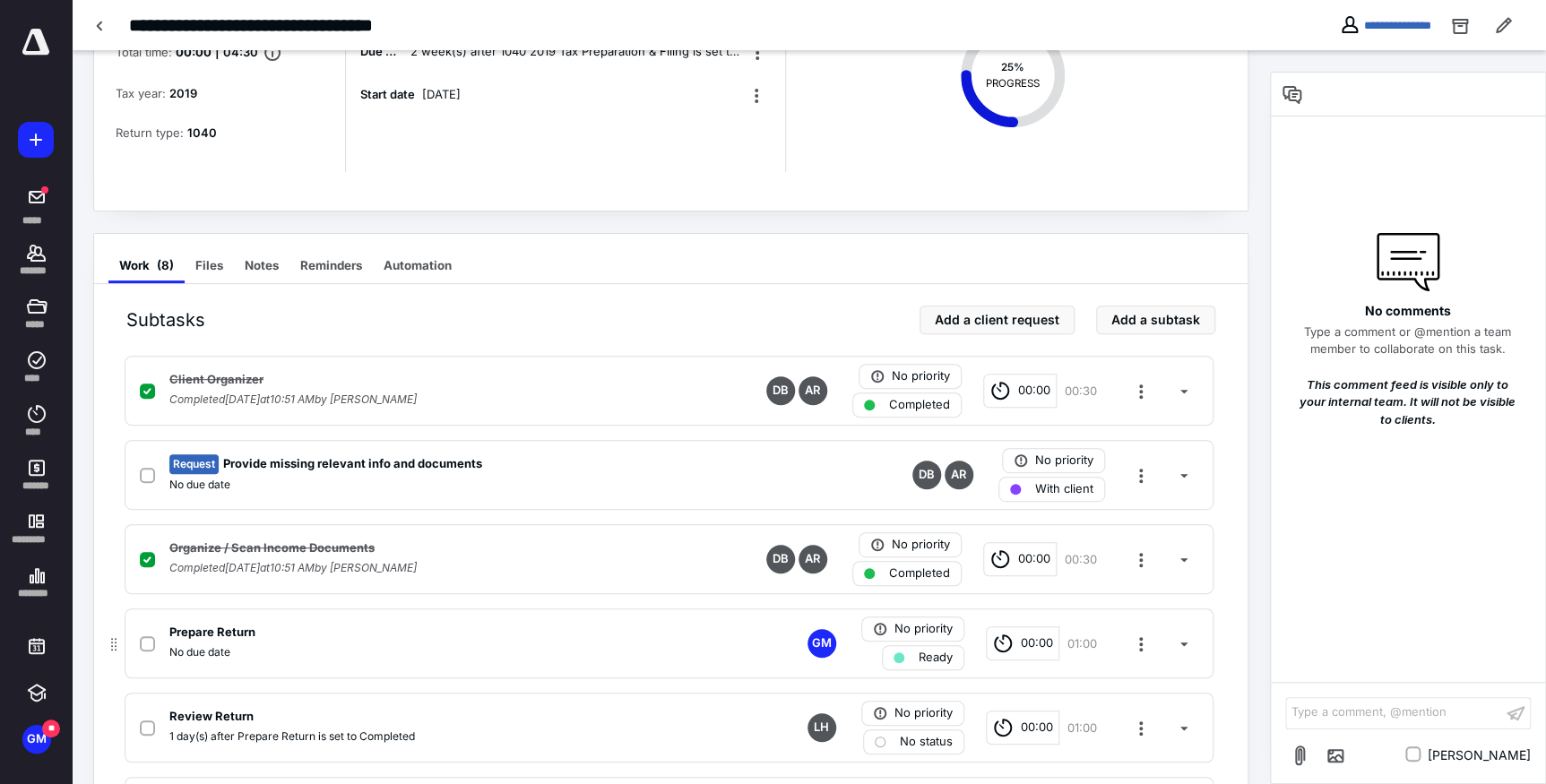 scroll, scrollTop: 325, scrollLeft: 0, axis: vertical 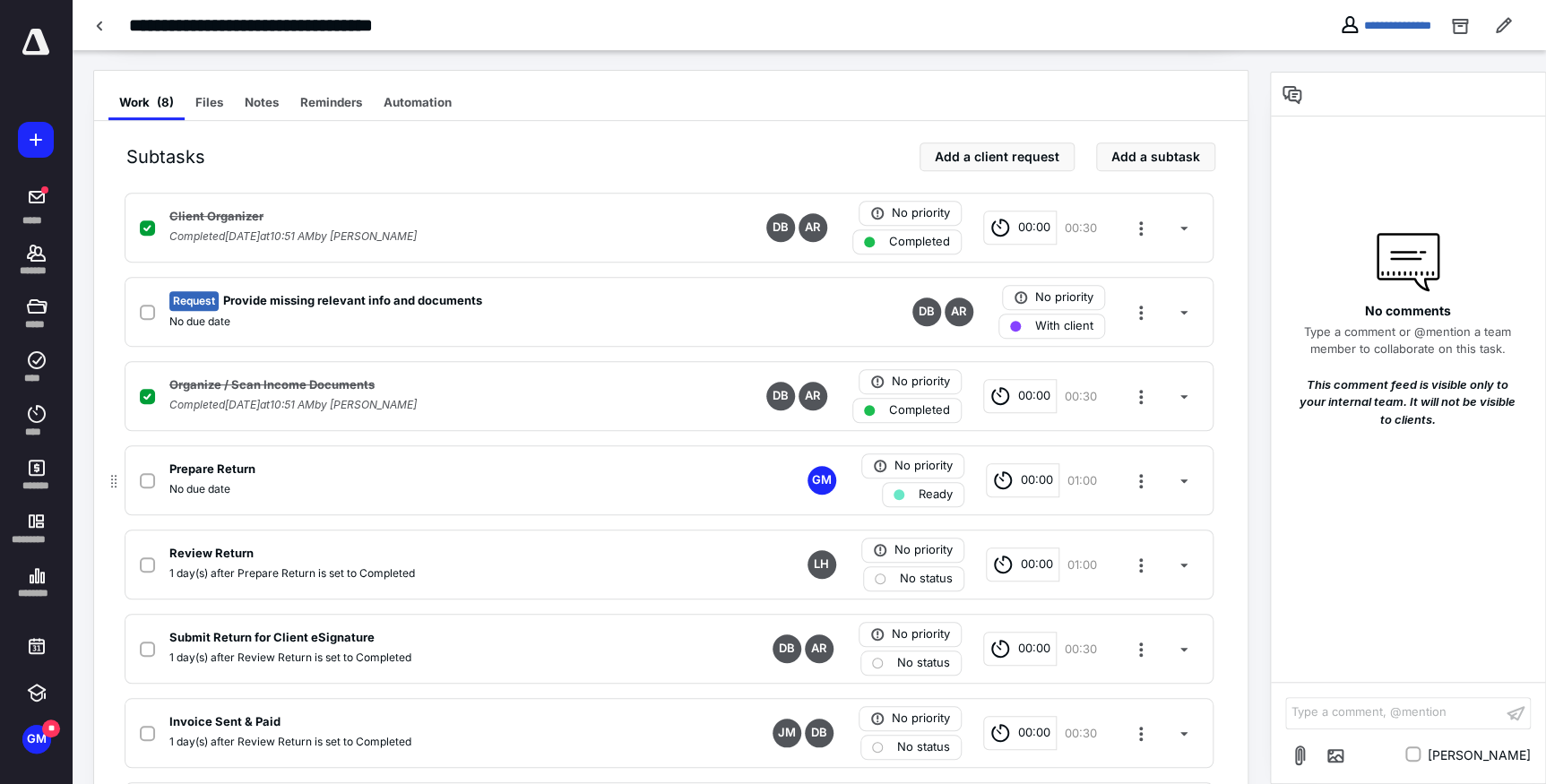click on "Ready" at bounding box center (923, 495) 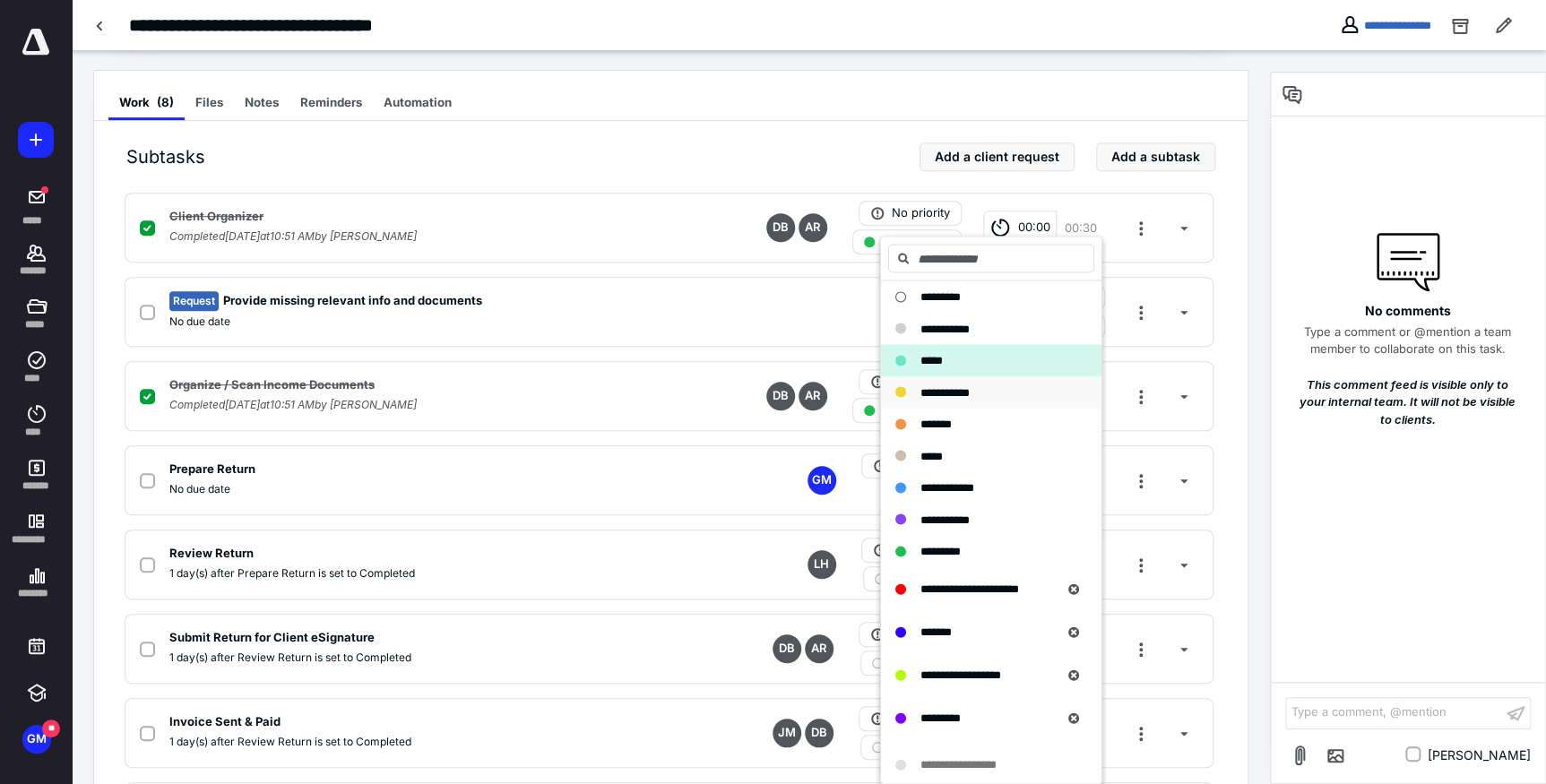 click on "**********" at bounding box center (945, 392) 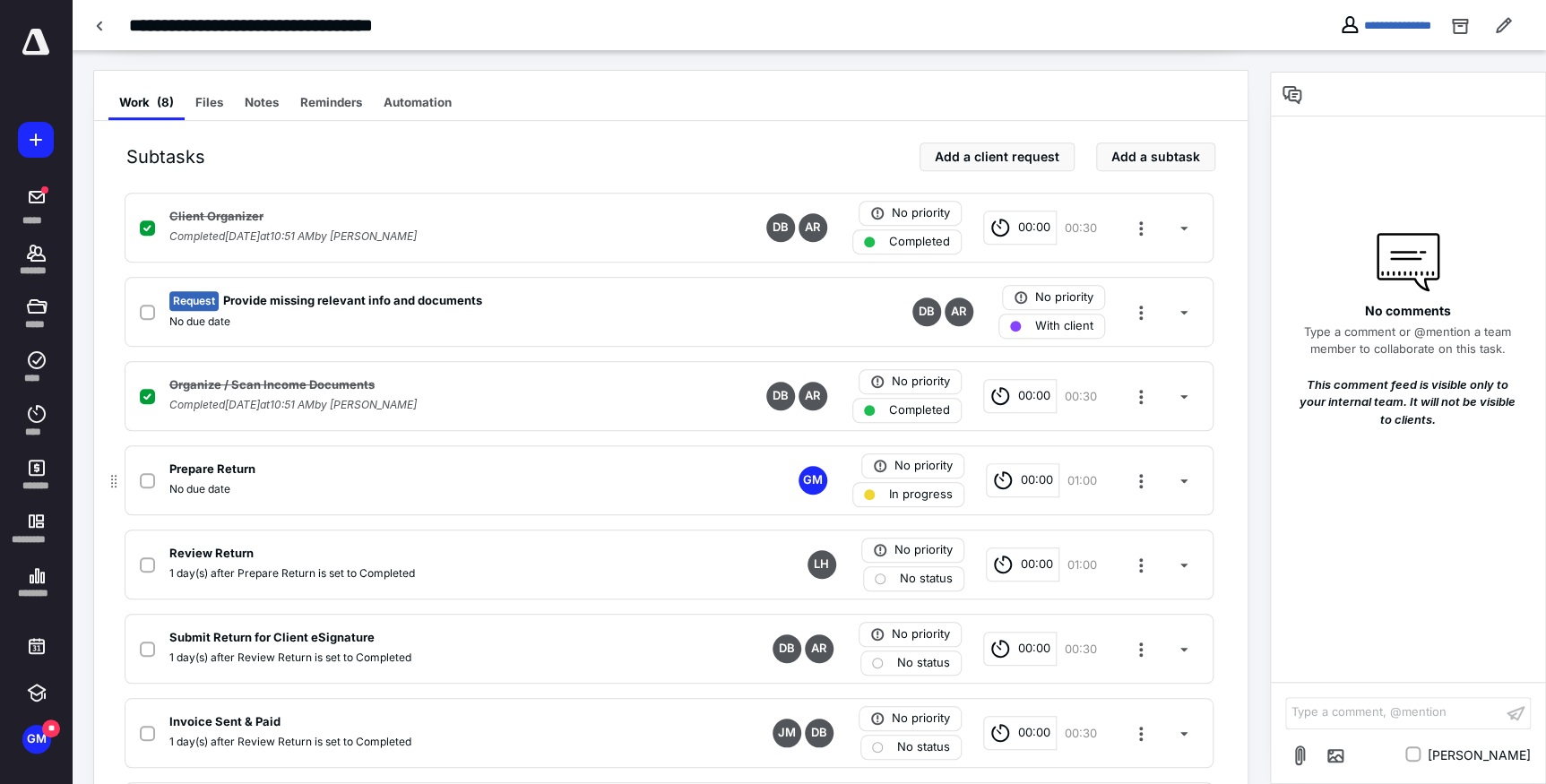 click on "00:00" at bounding box center [1037, 480] 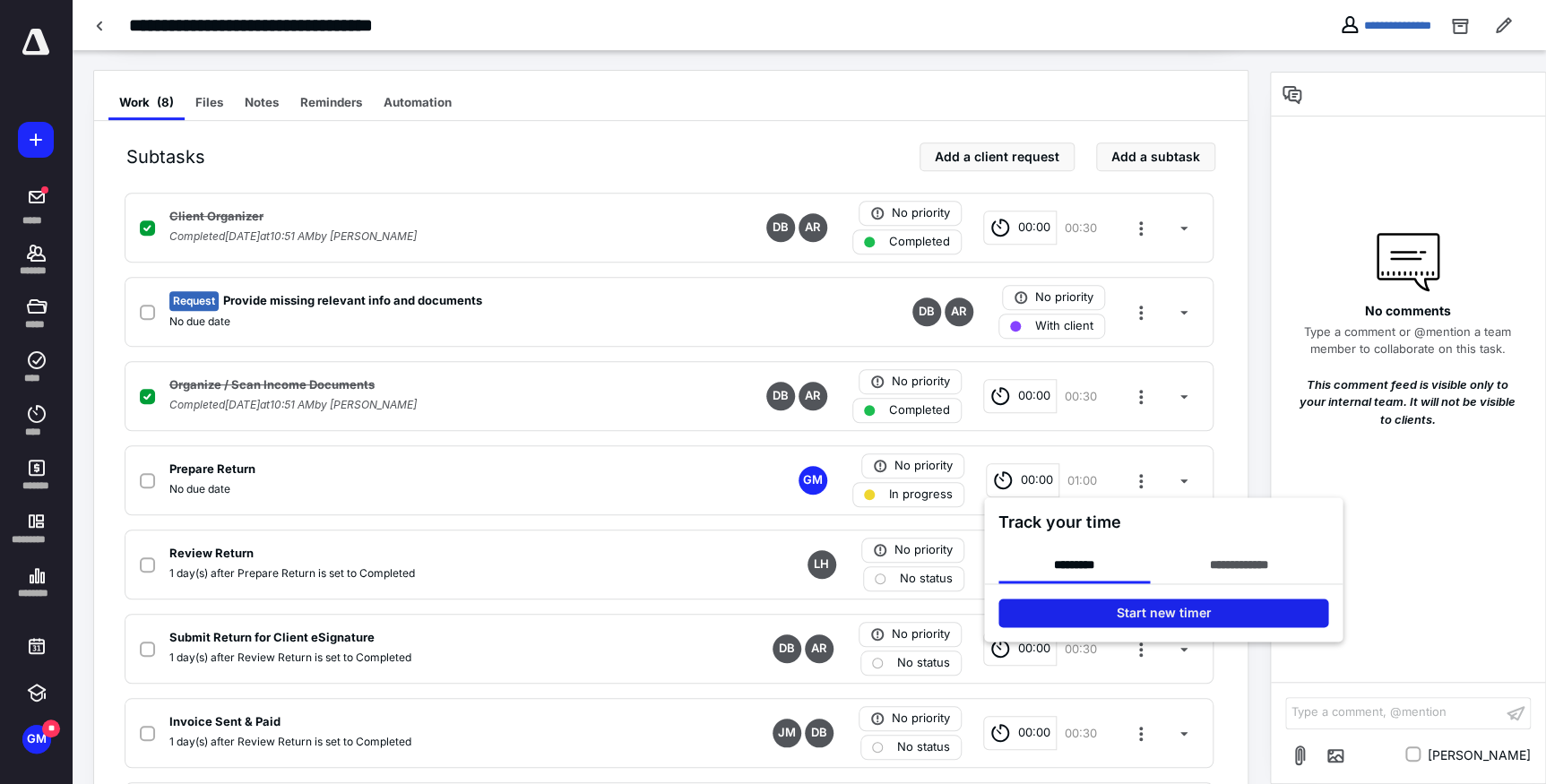click on "Start new timer" at bounding box center (1163, 613) 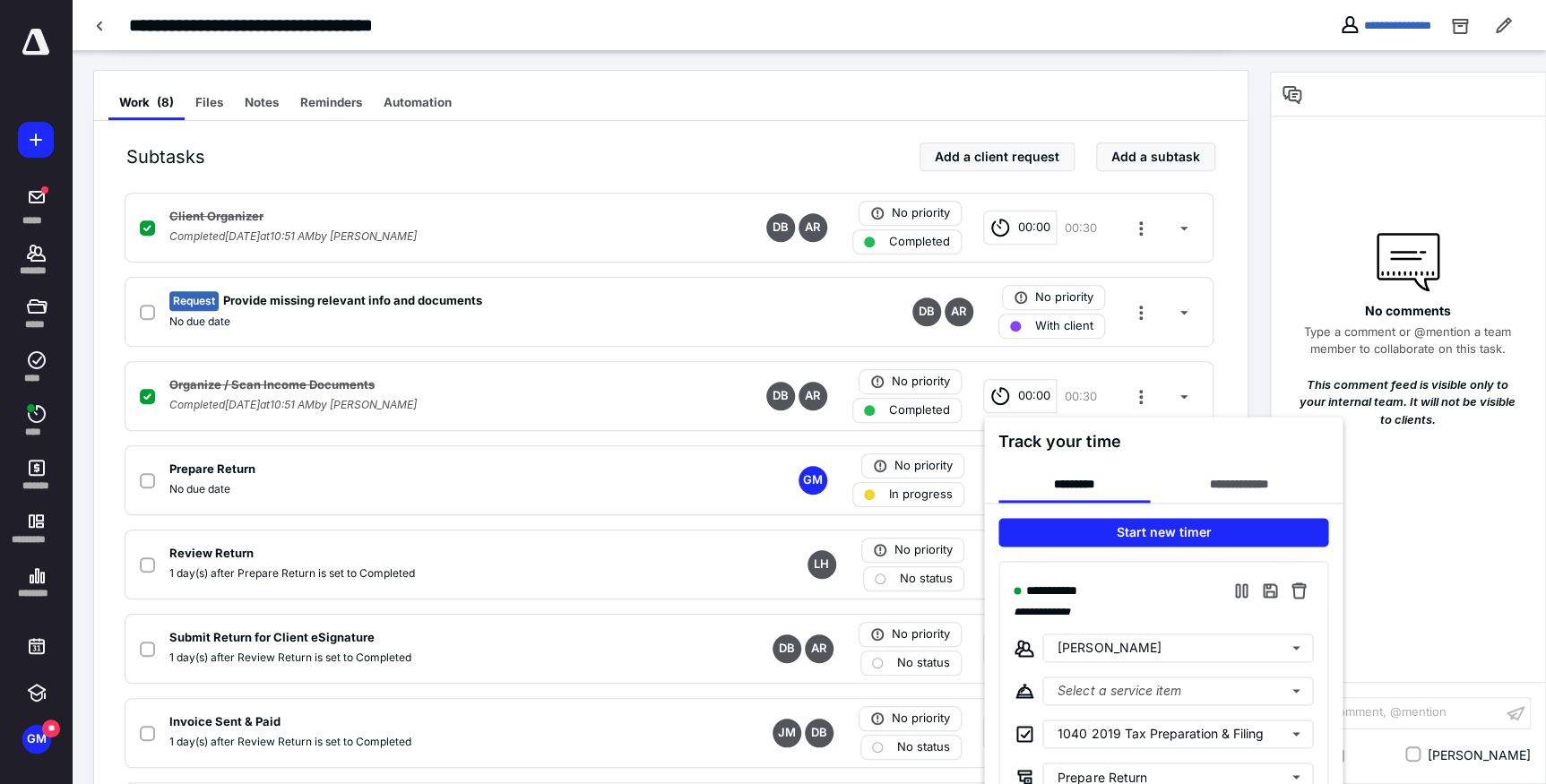 scroll, scrollTop: 437, scrollLeft: 0, axis: vertical 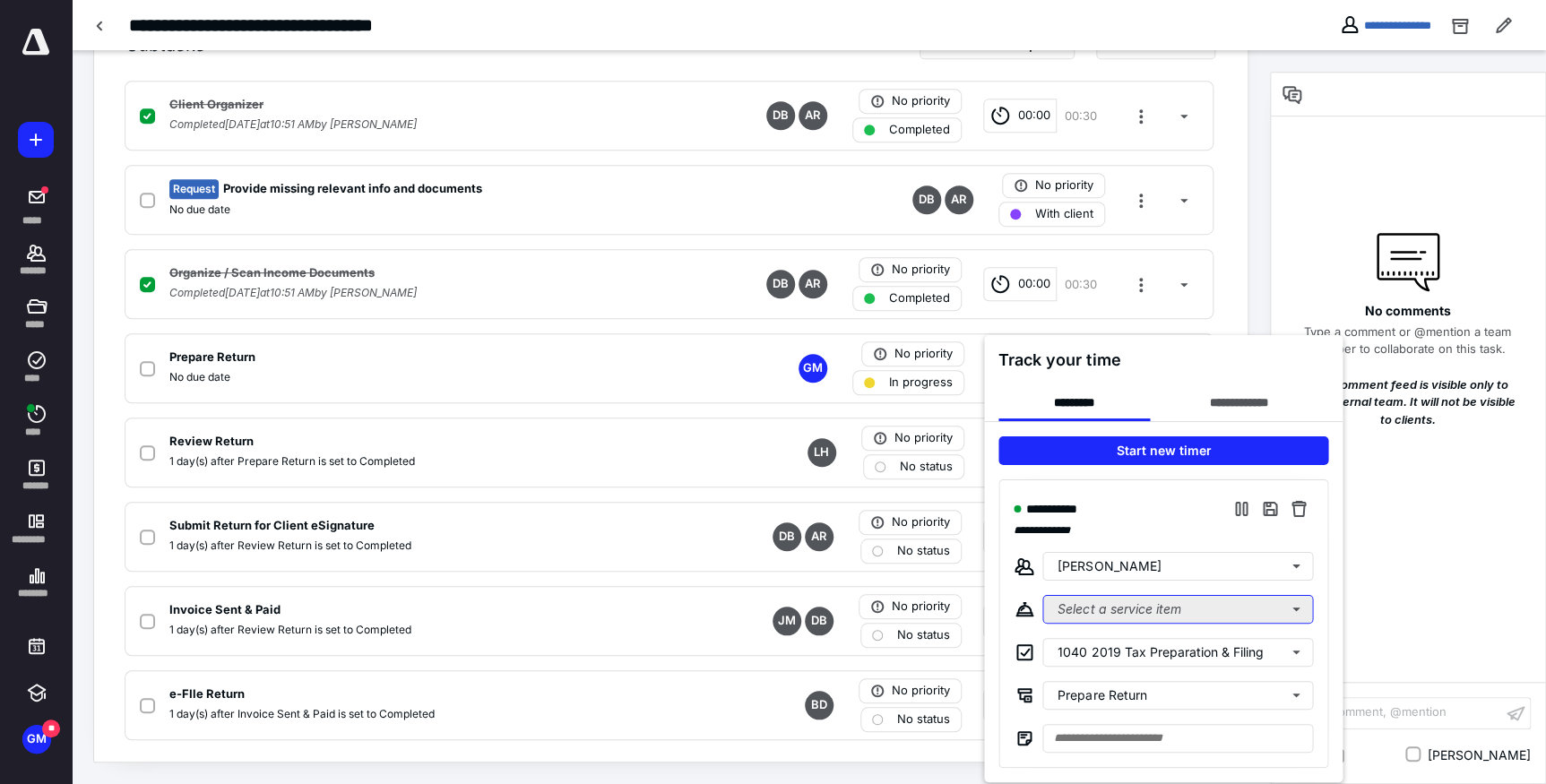 click on "Select a service item" at bounding box center [1178, 609] 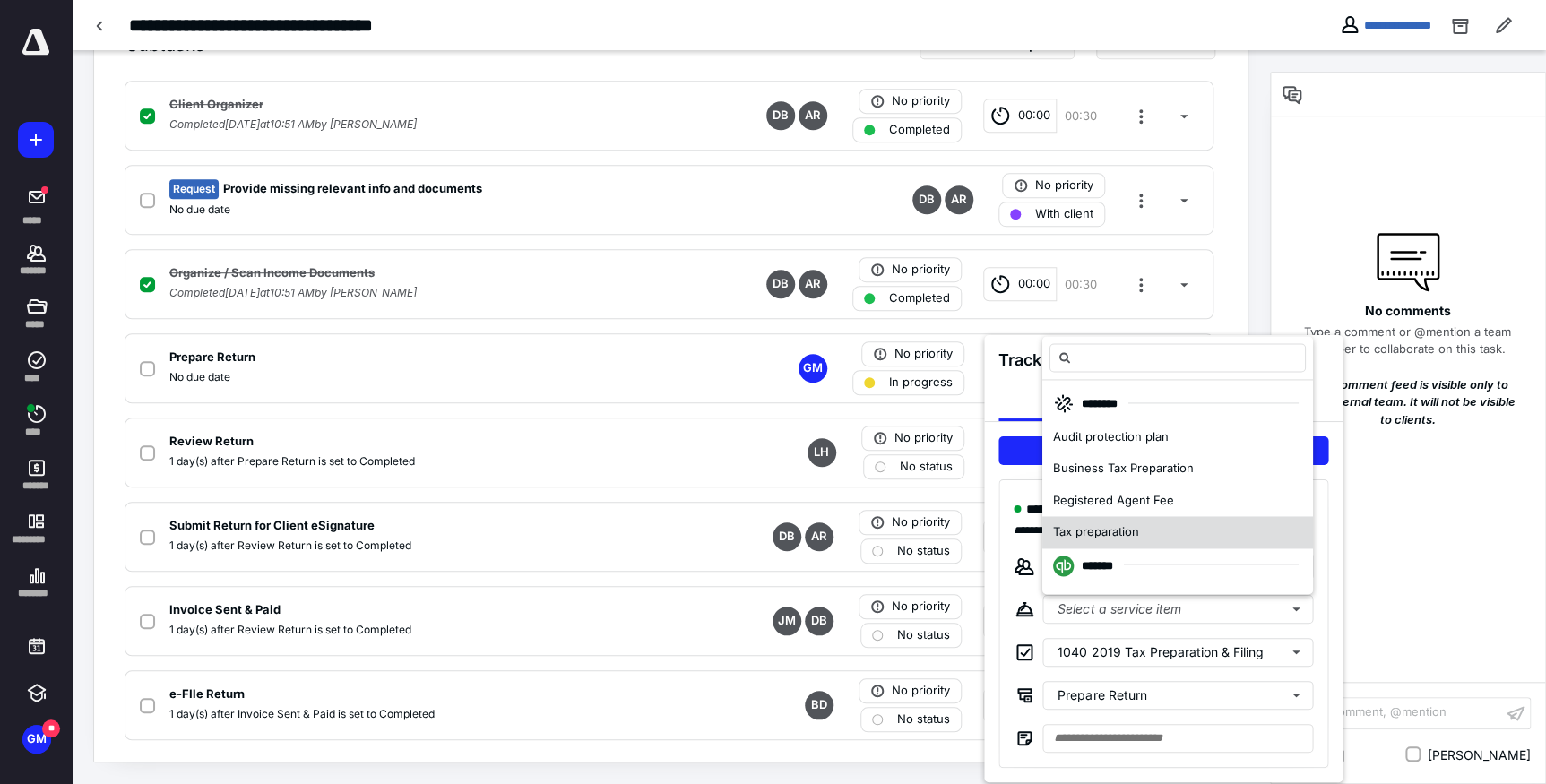 click on "Tax preparation" at bounding box center (1178, 532) 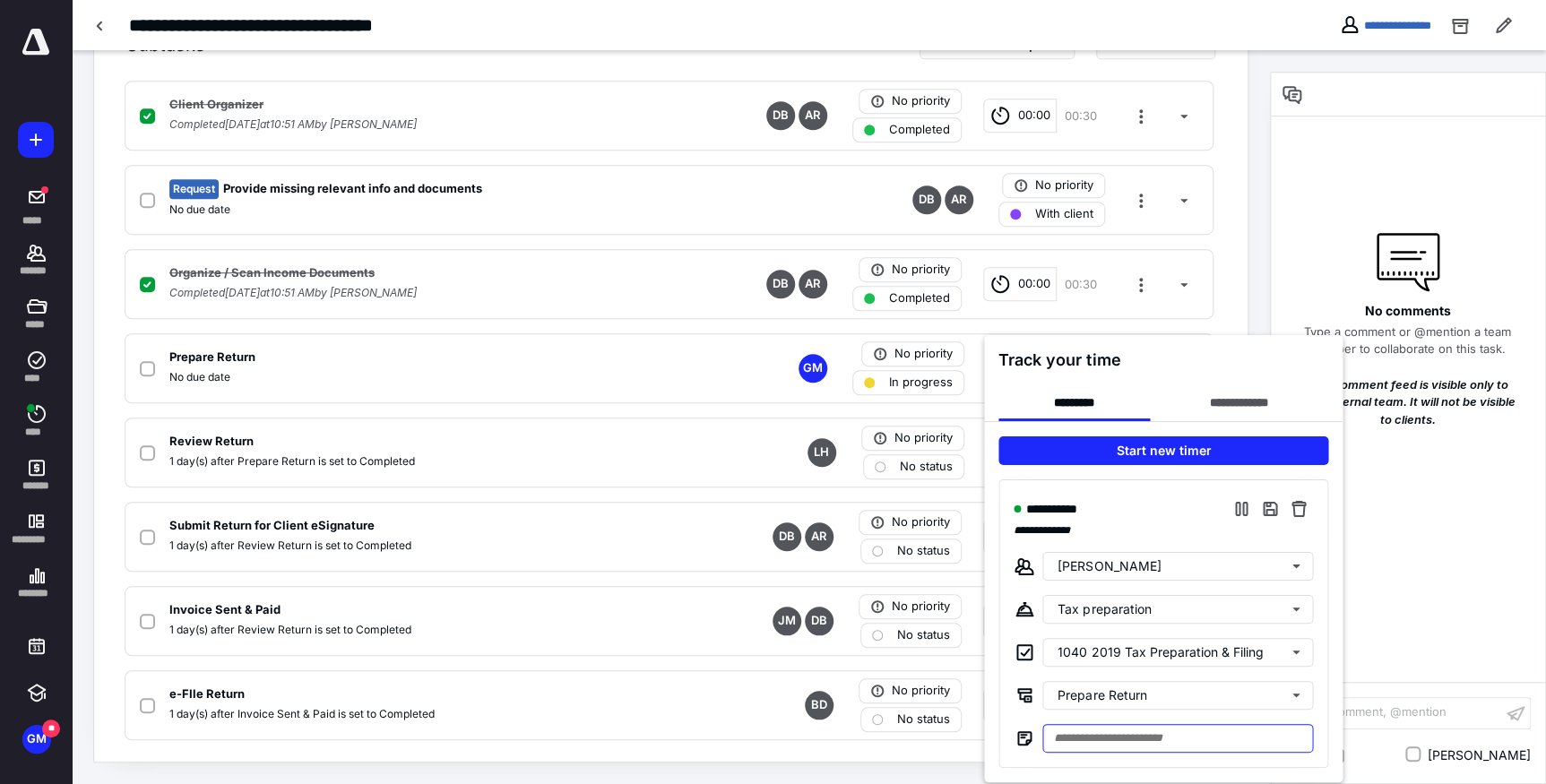 click at bounding box center [1178, 738] 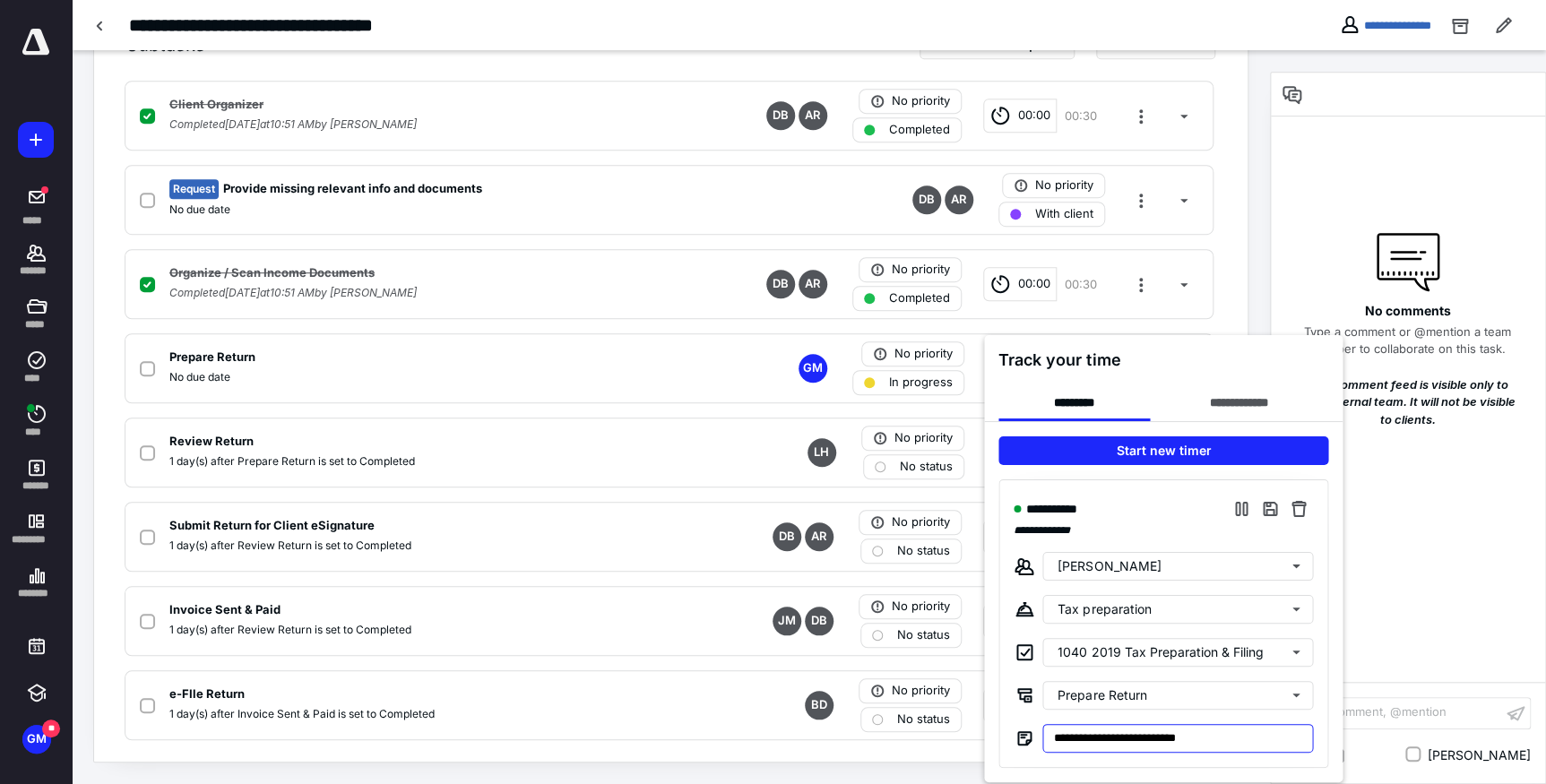 type on "**********" 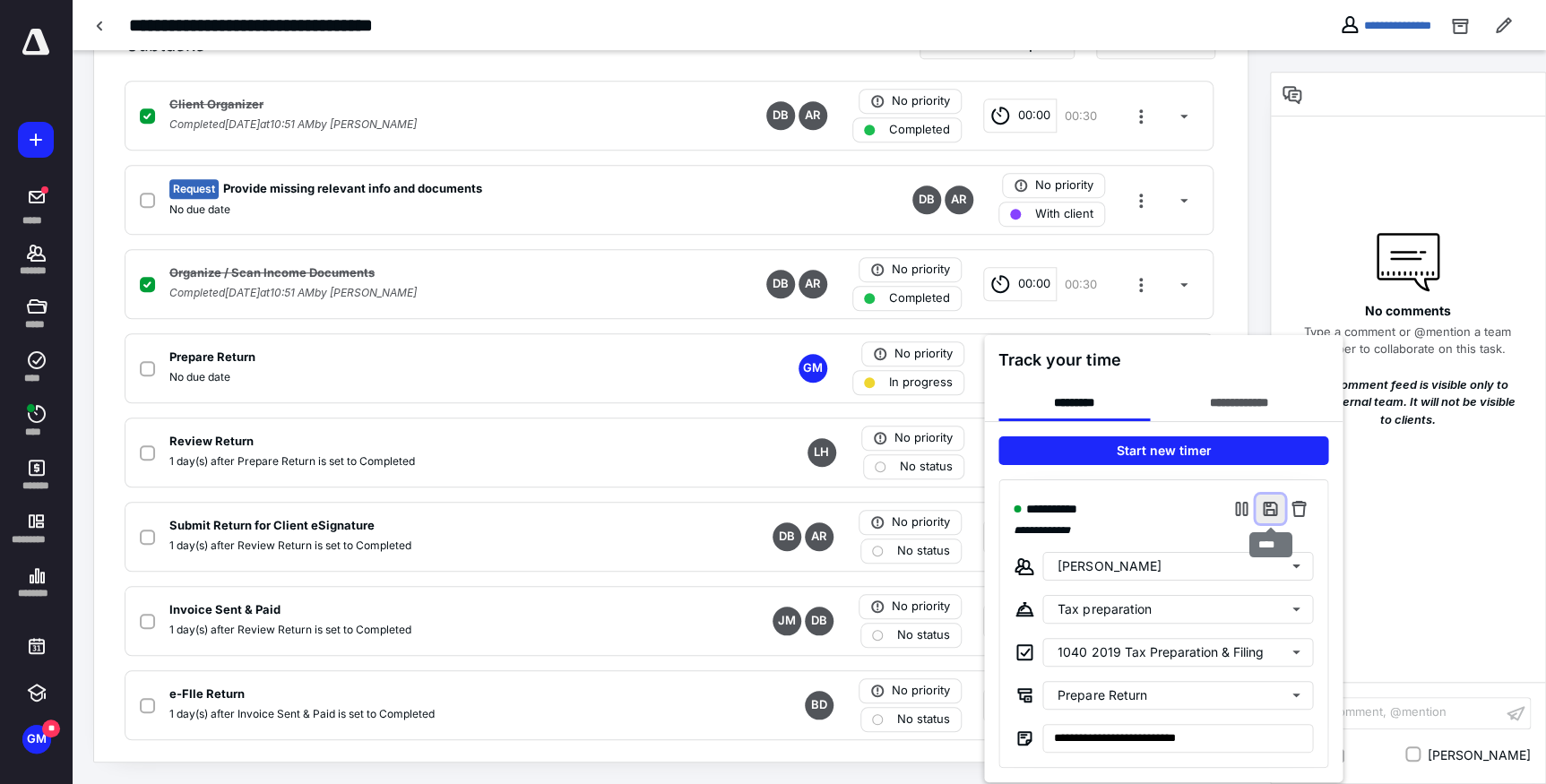 click at bounding box center (1270, 509) 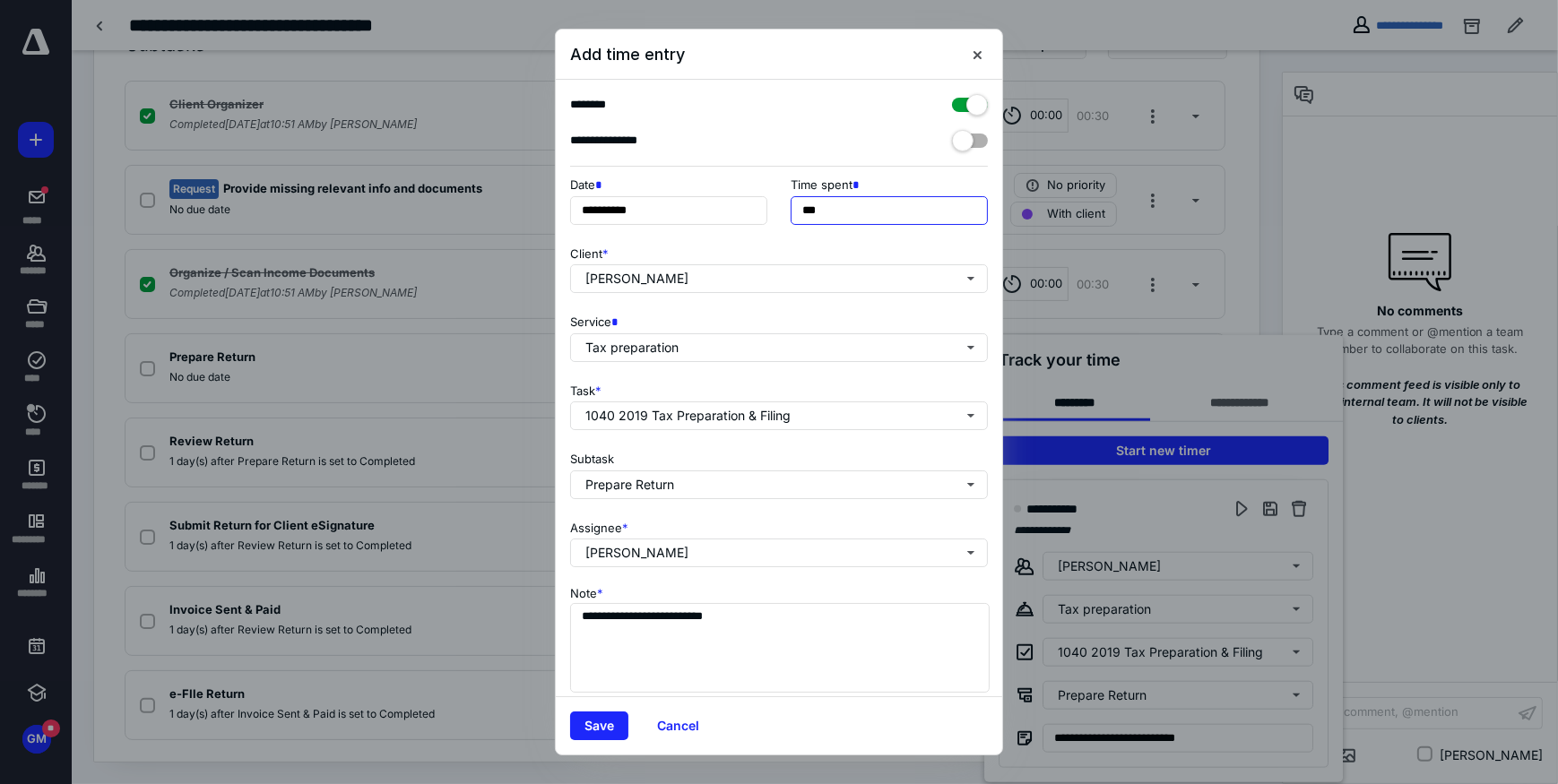 drag, startPoint x: 841, startPoint y: 212, endPoint x: 788, endPoint y: 201, distance: 54.12947 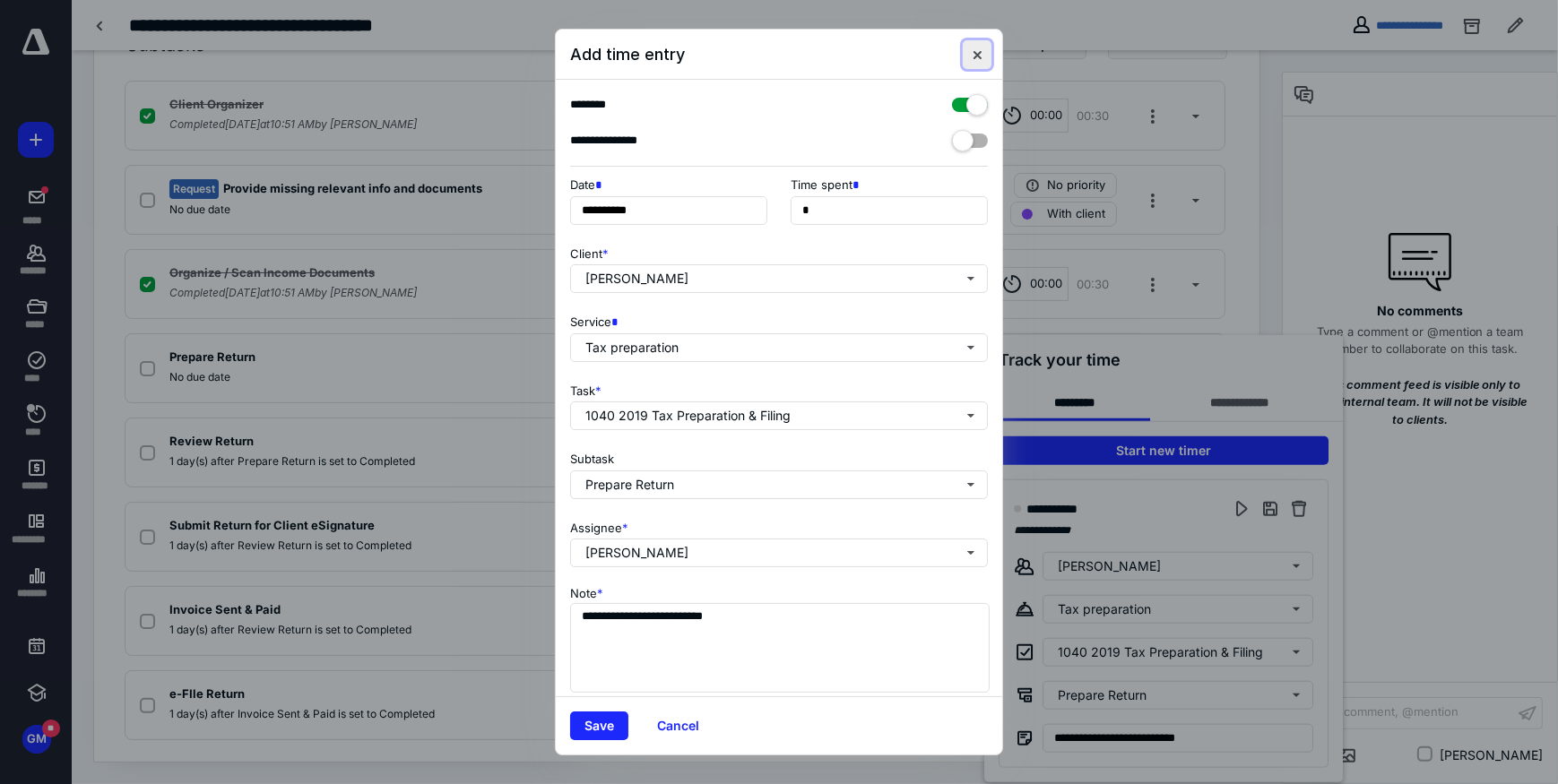type on "**" 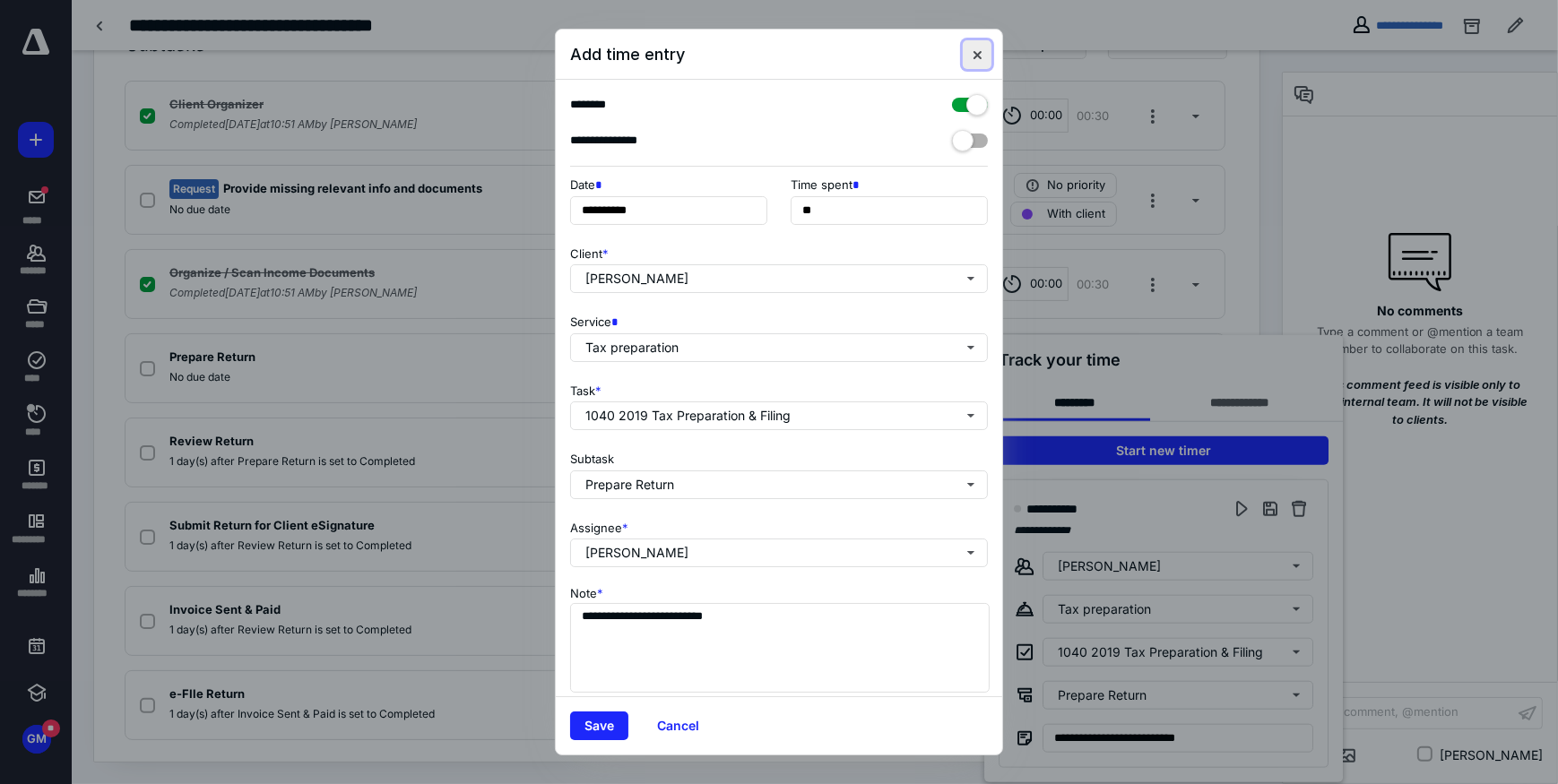 click at bounding box center (977, 55) 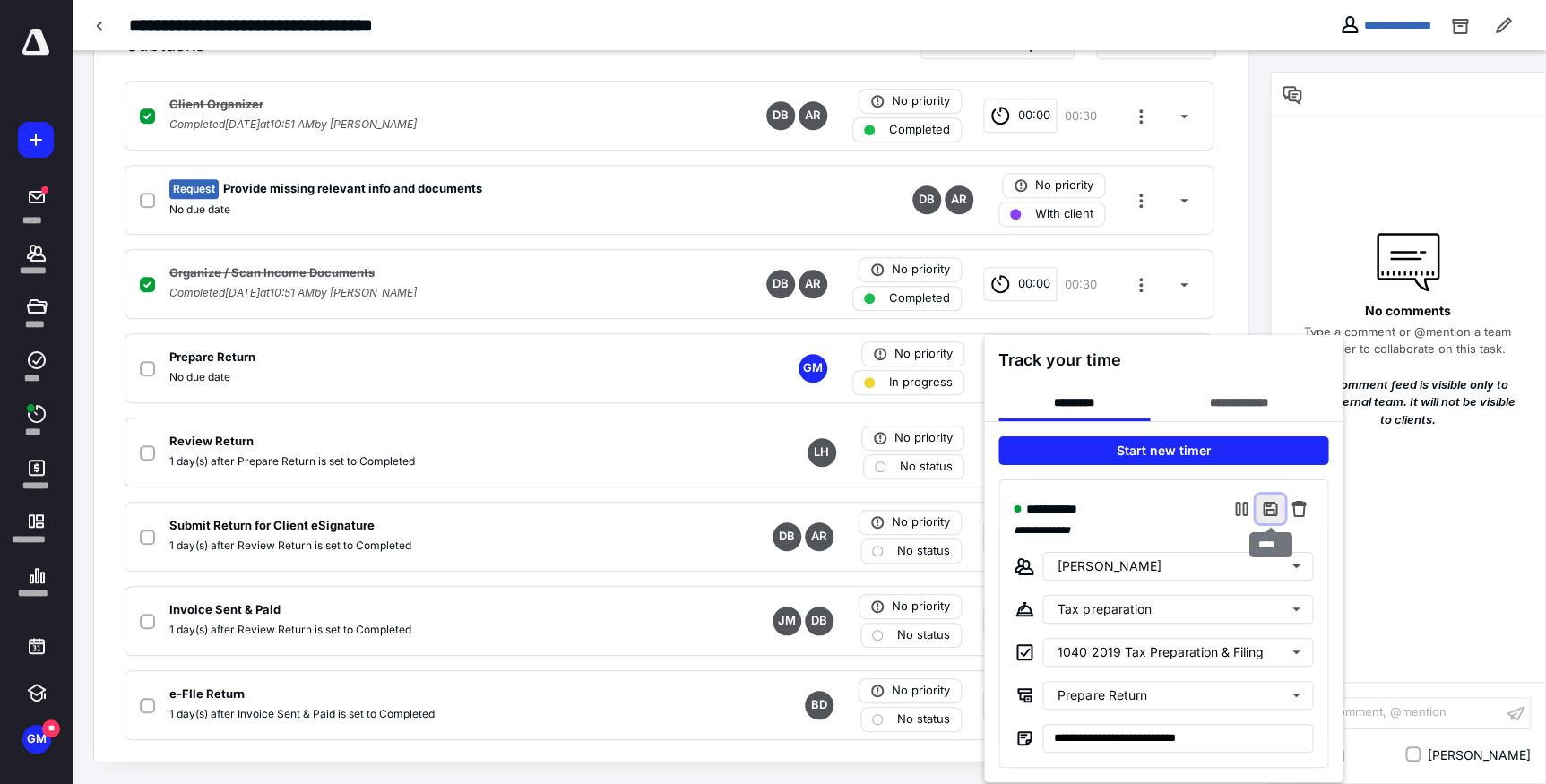 click at bounding box center [1270, 509] 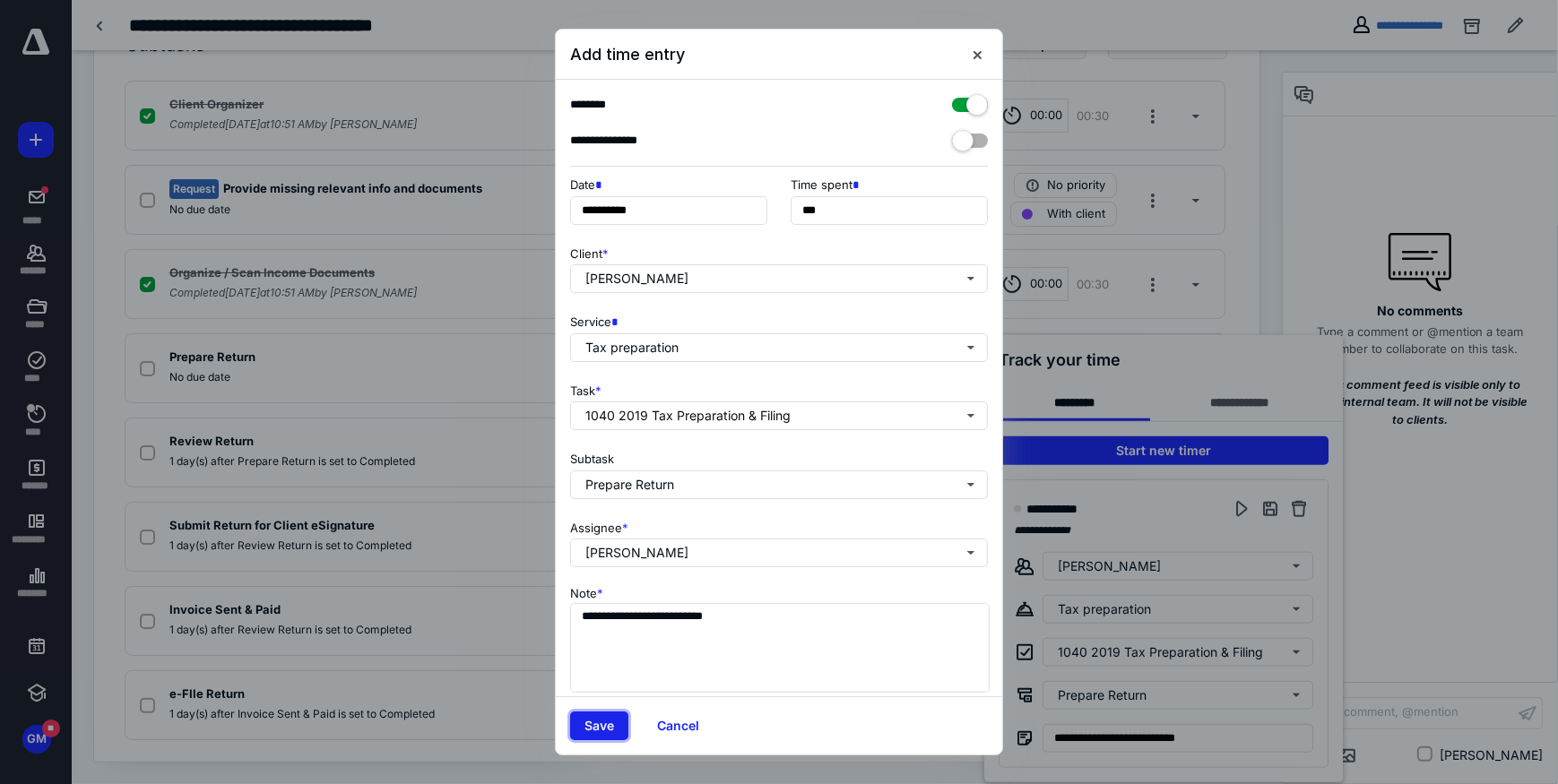 click on "Save" at bounding box center (599, 726) 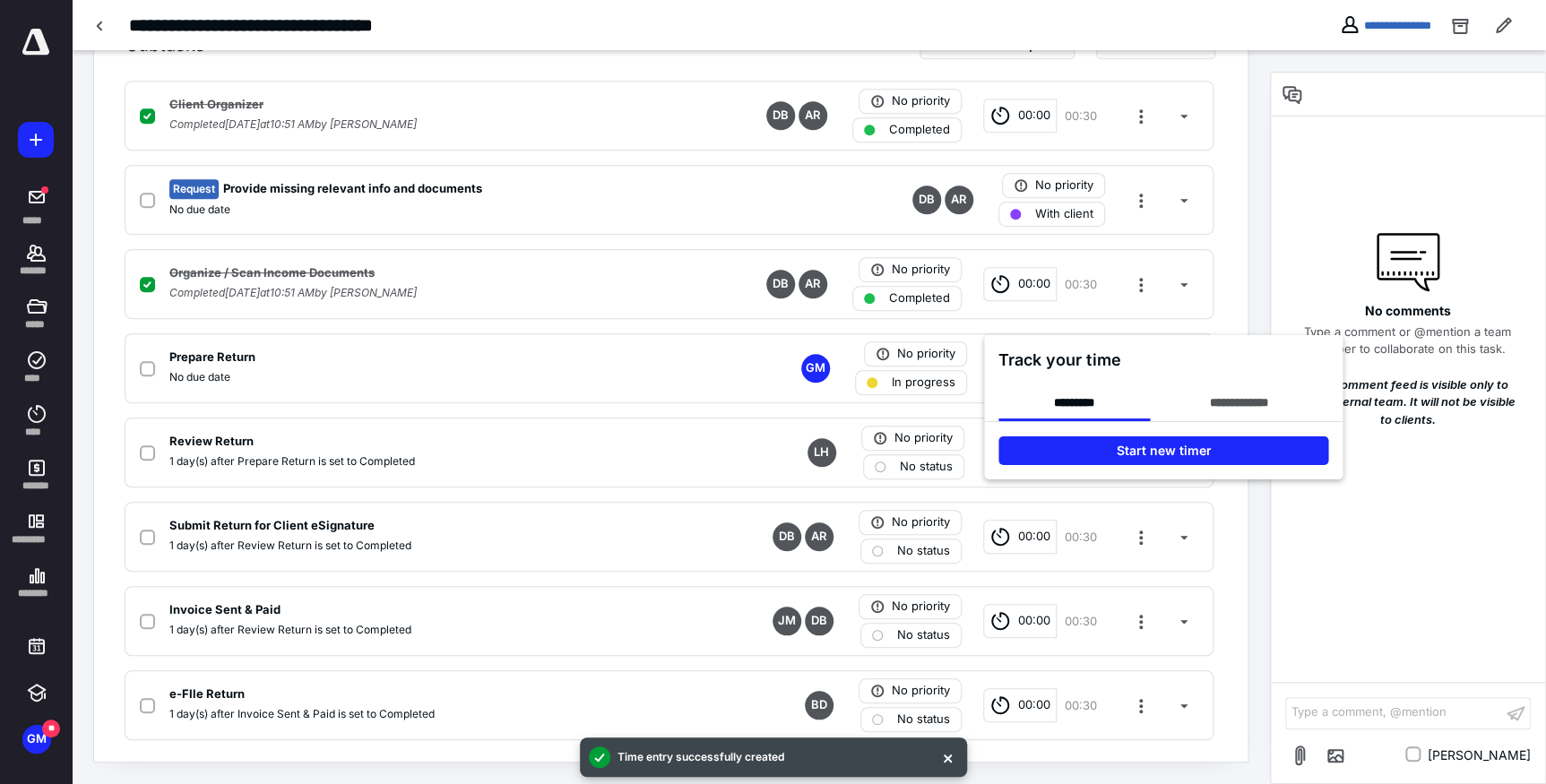 click at bounding box center [773, 392] 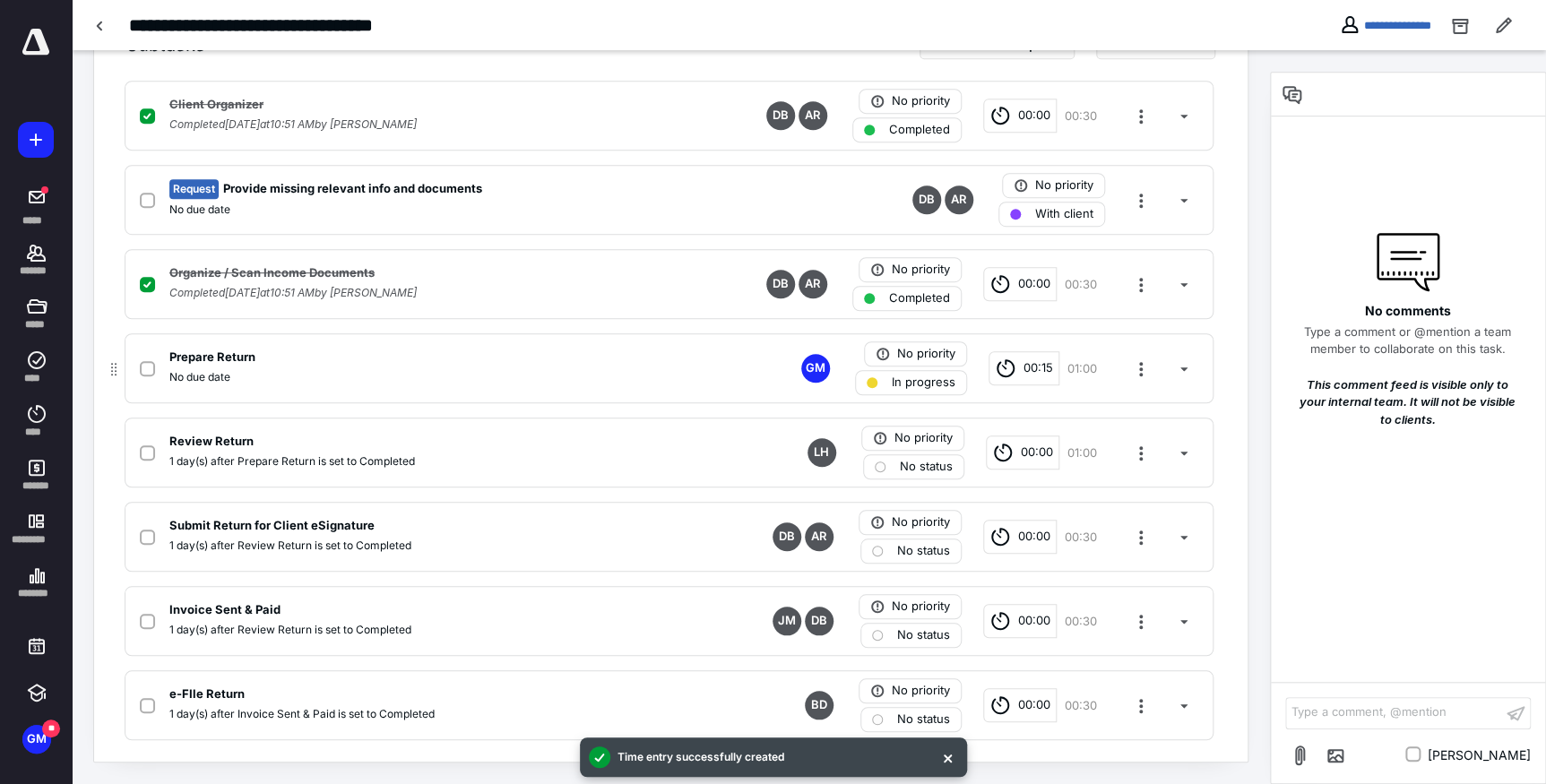 click on "In progress" at bounding box center [911, 383] 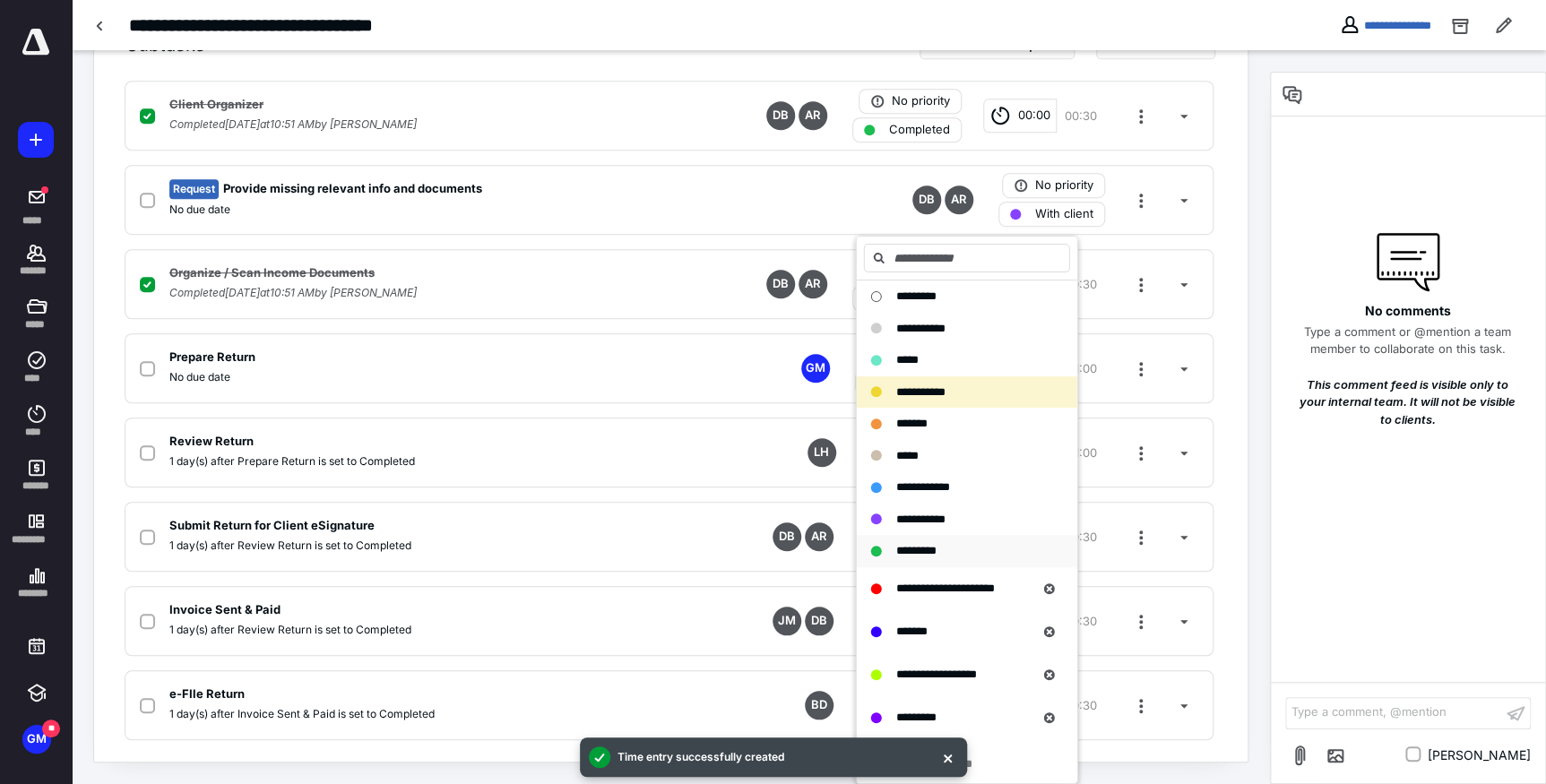 click on "*********" at bounding box center (916, 550) 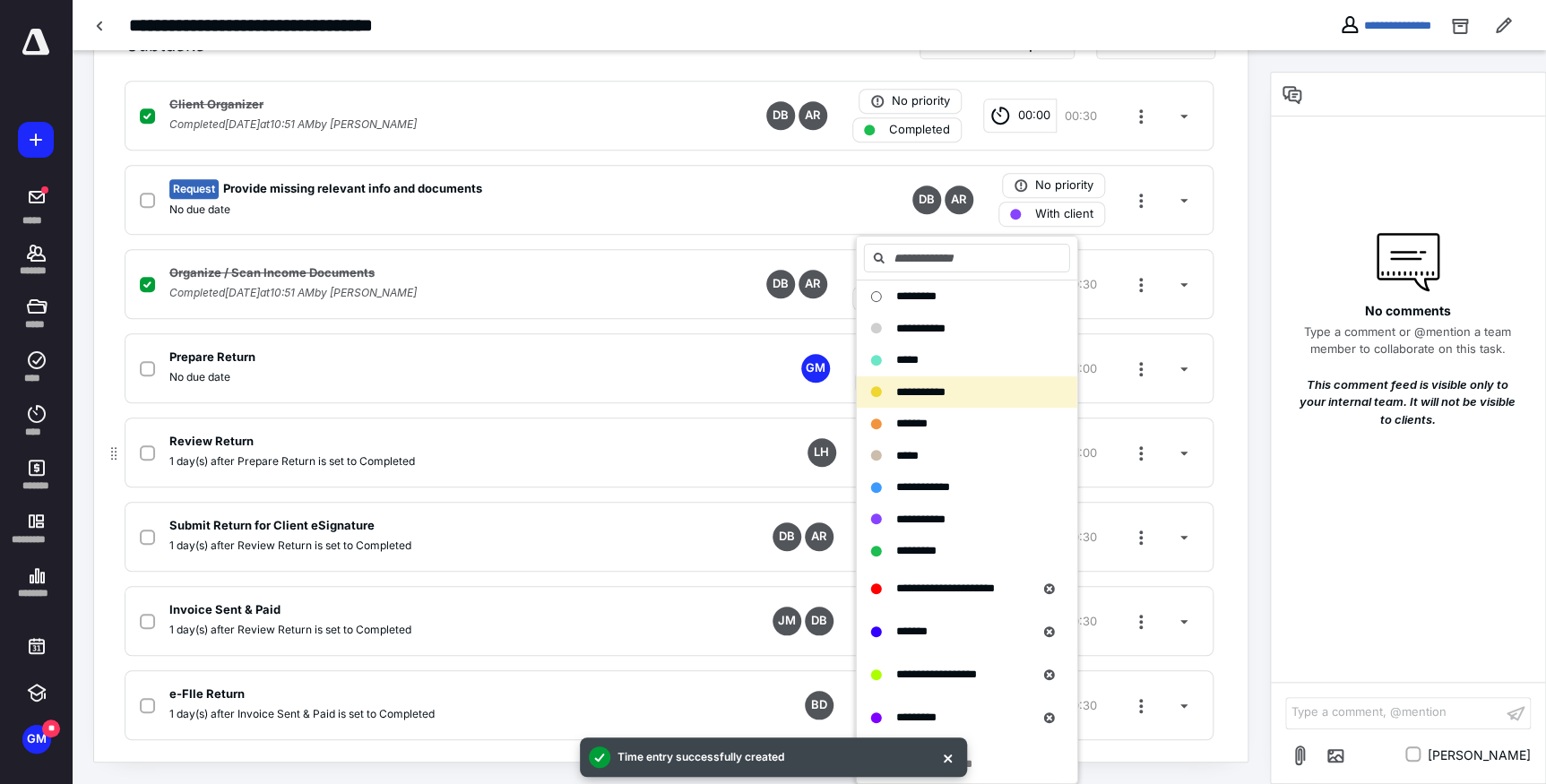 checkbox on "true" 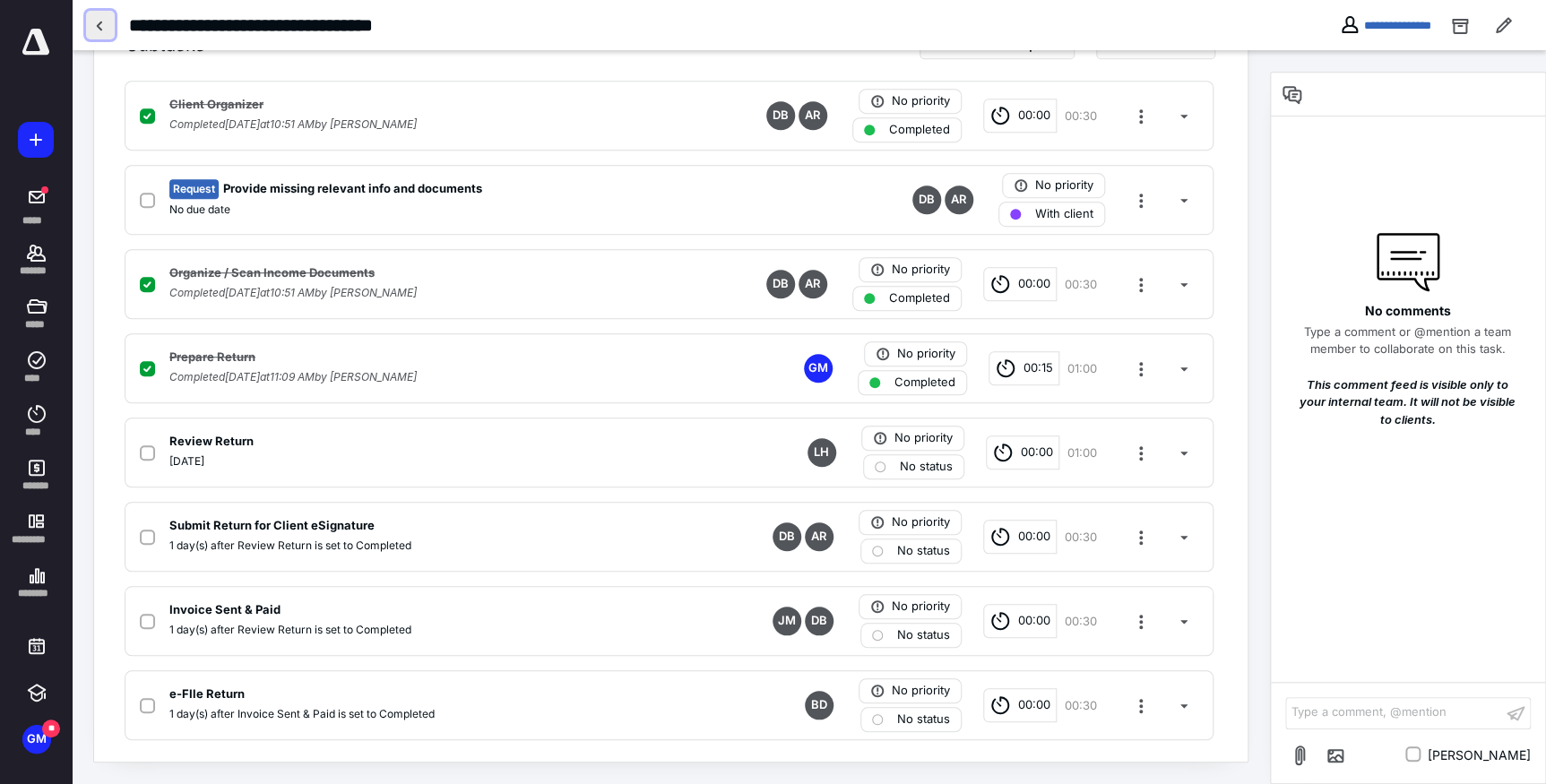 click at bounding box center (100, 25) 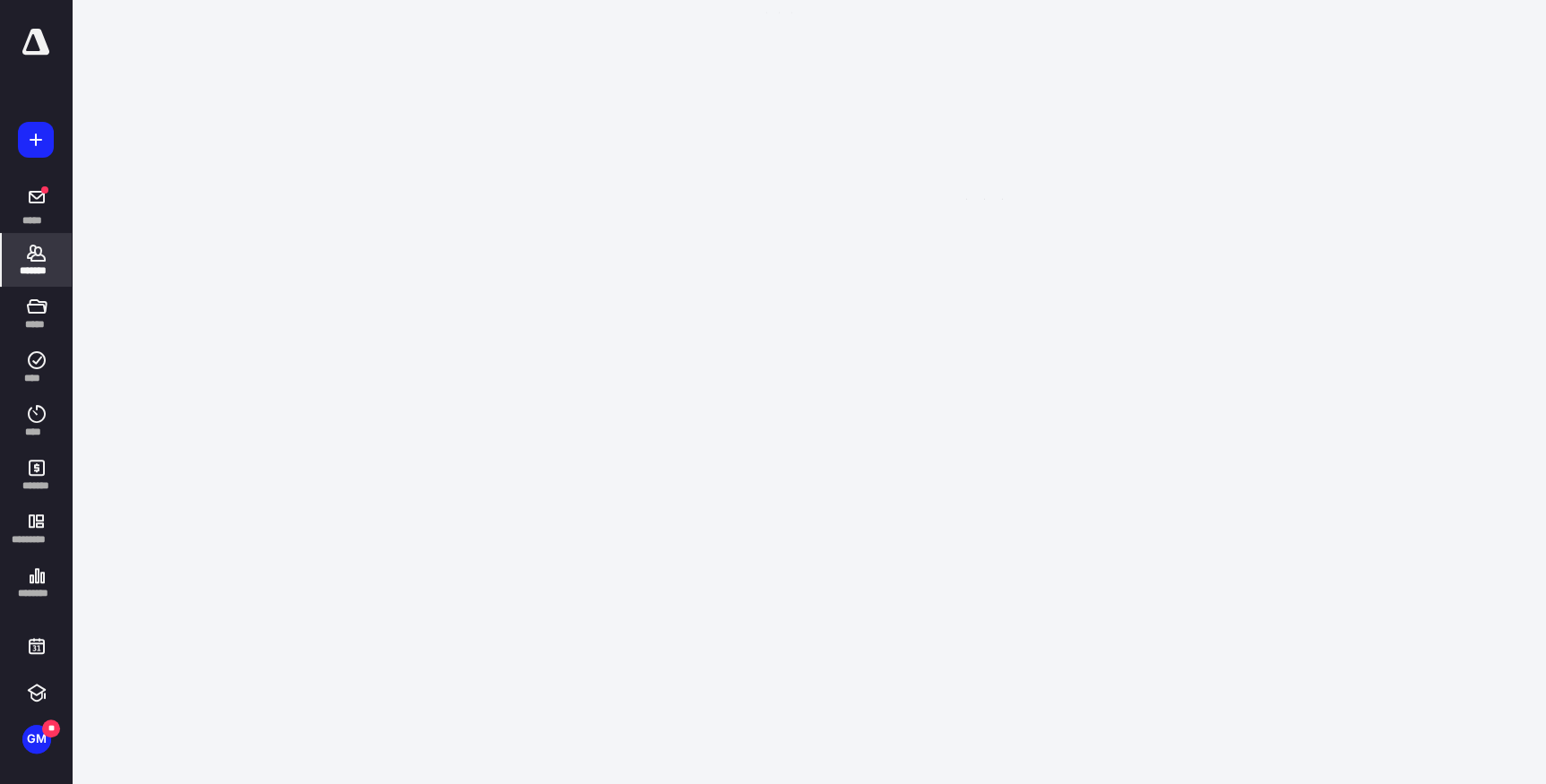scroll, scrollTop: 0, scrollLeft: 0, axis: both 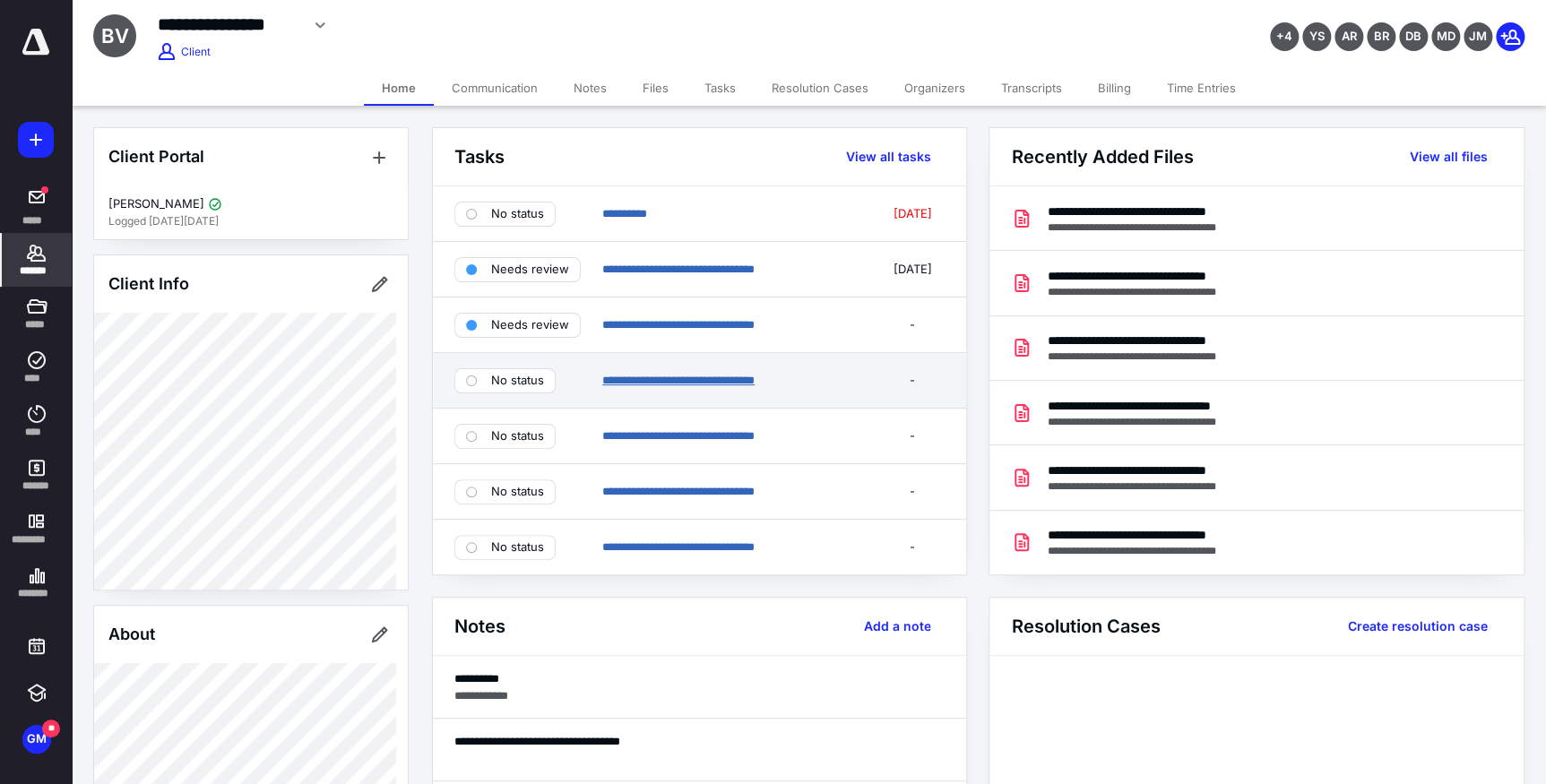 click on "**********" at bounding box center [678, 380] 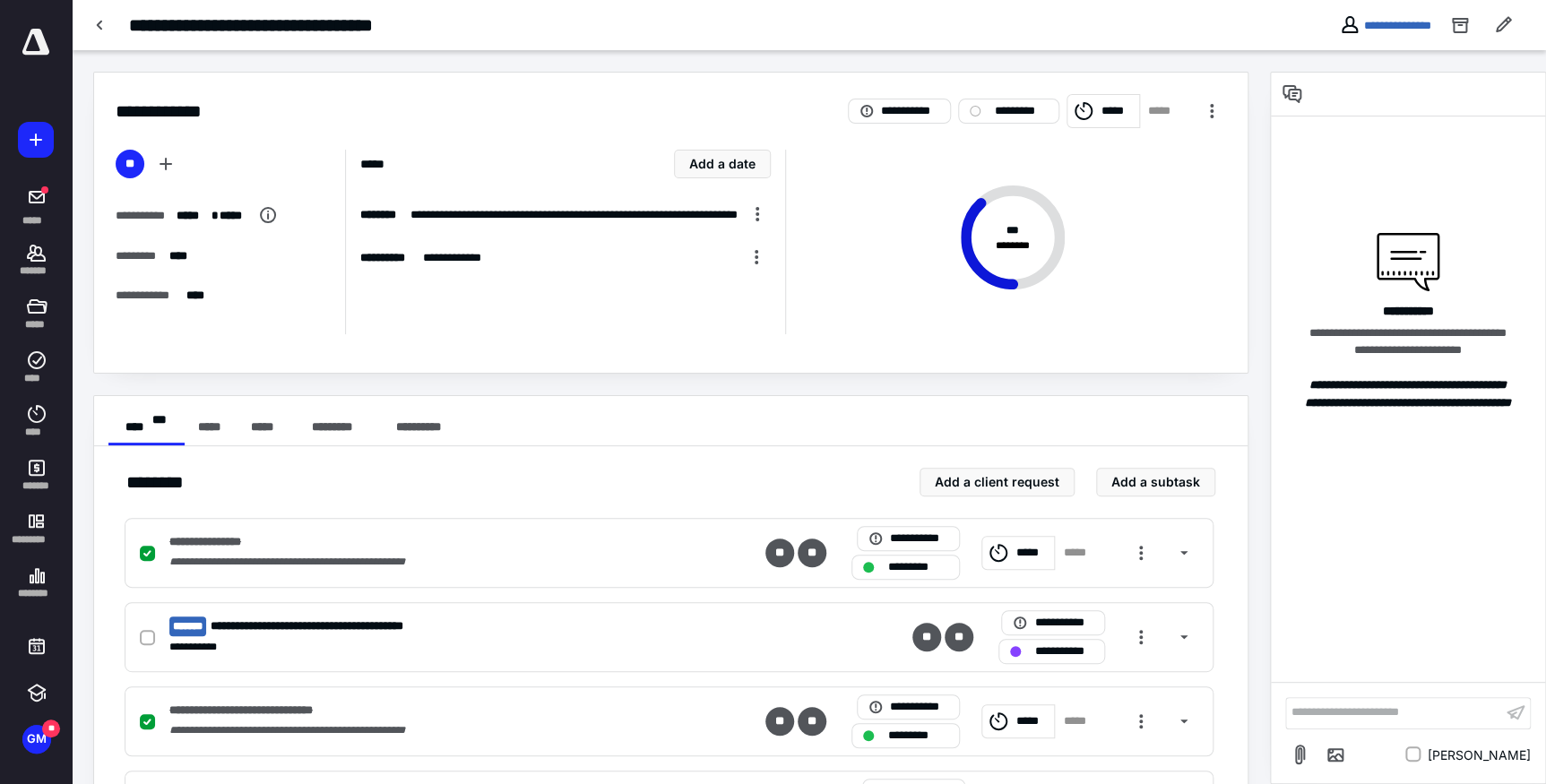 click on "**********" at bounding box center (670, 222) 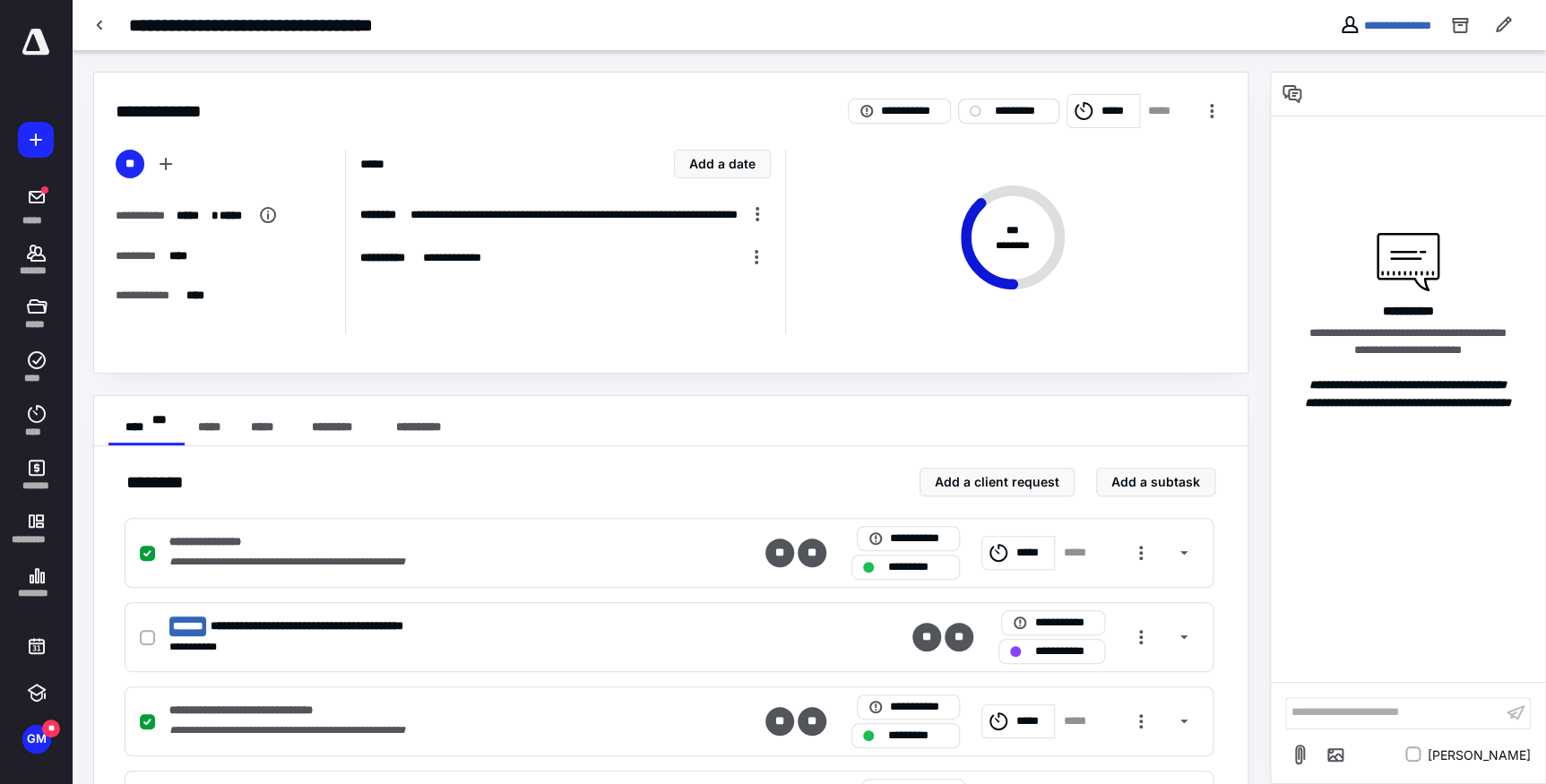 click on "*********" at bounding box center [1021, 111] 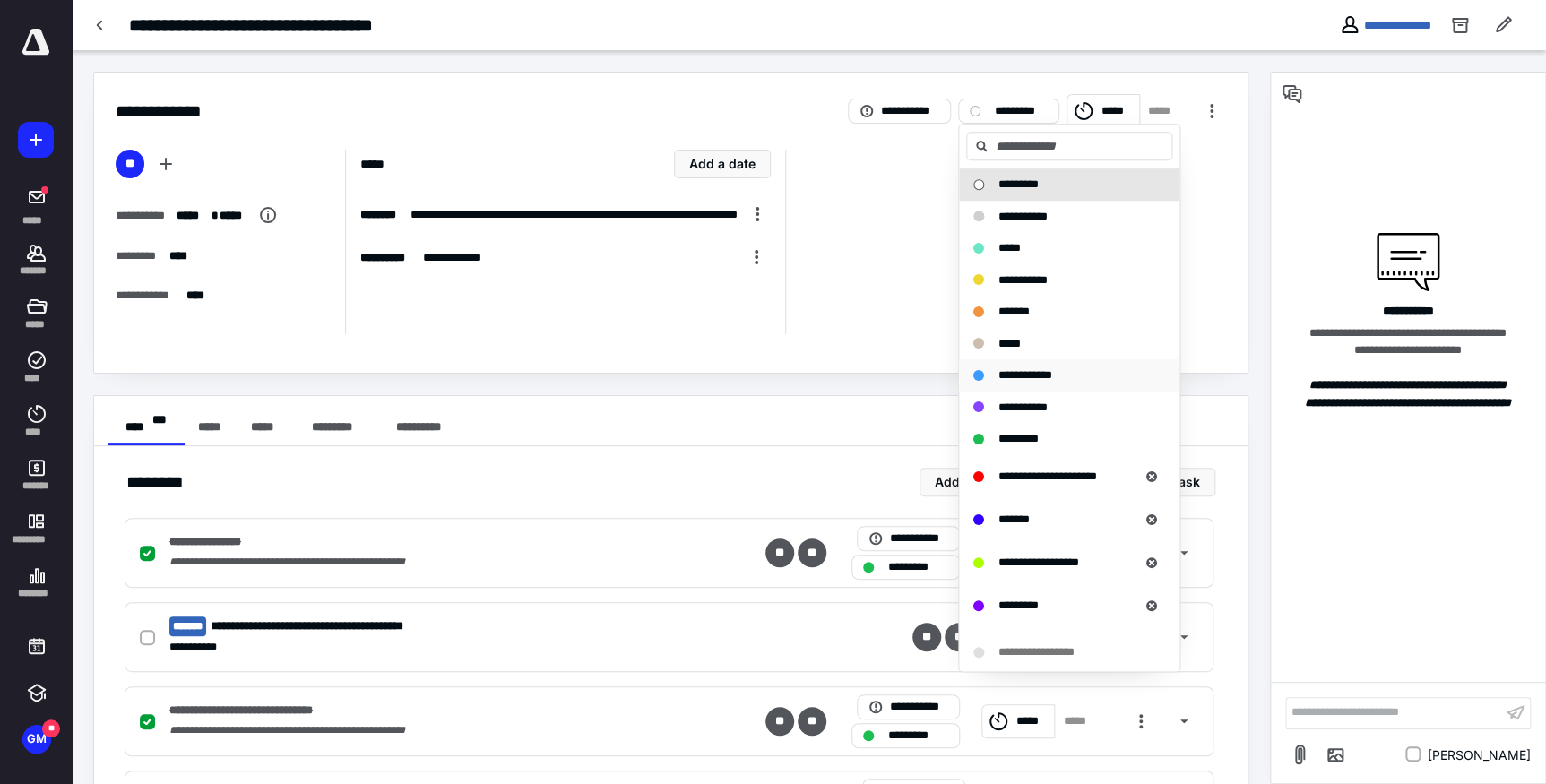 click on "**********" at bounding box center [1025, 375] 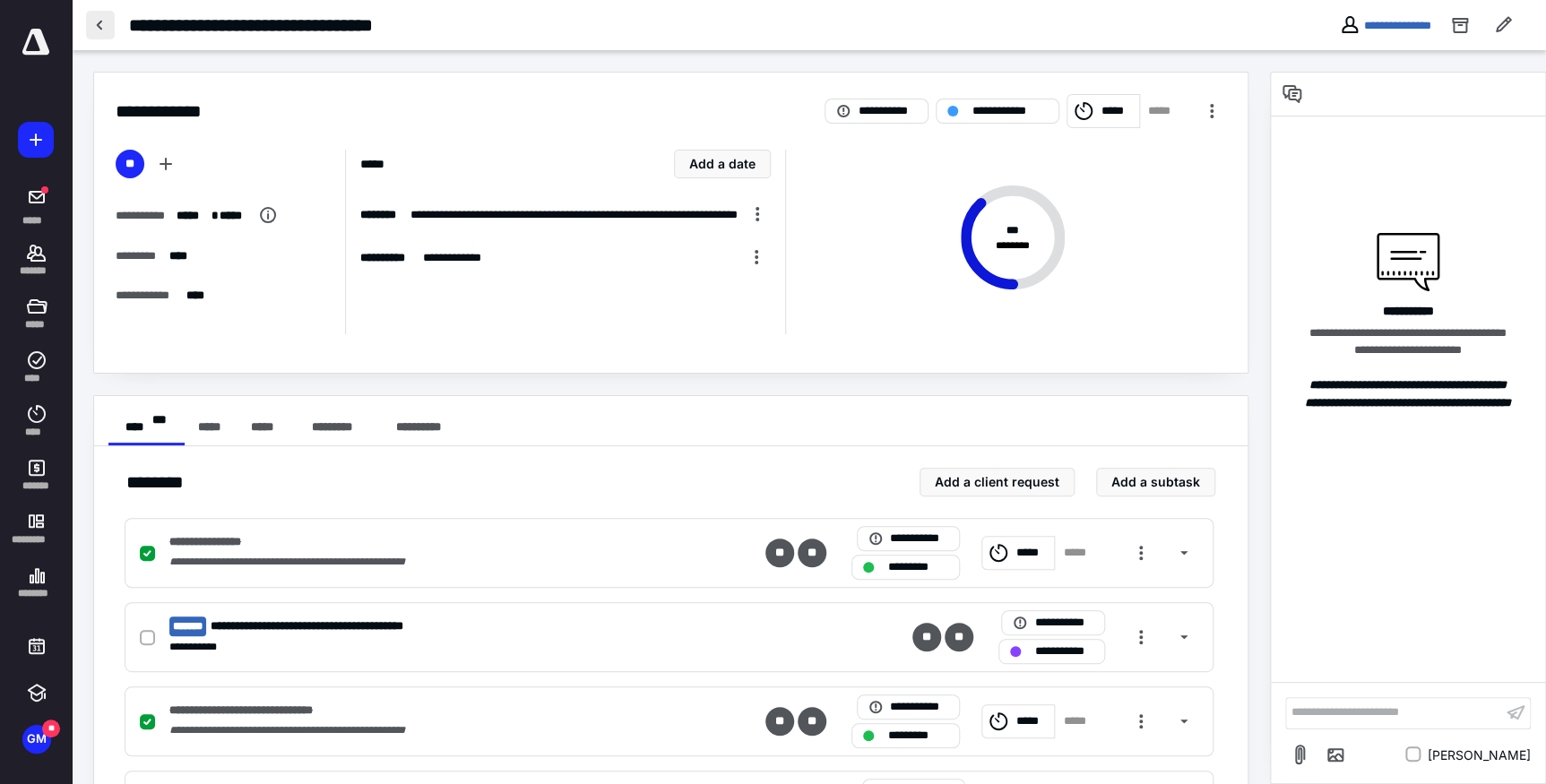 click at bounding box center [100, 25] 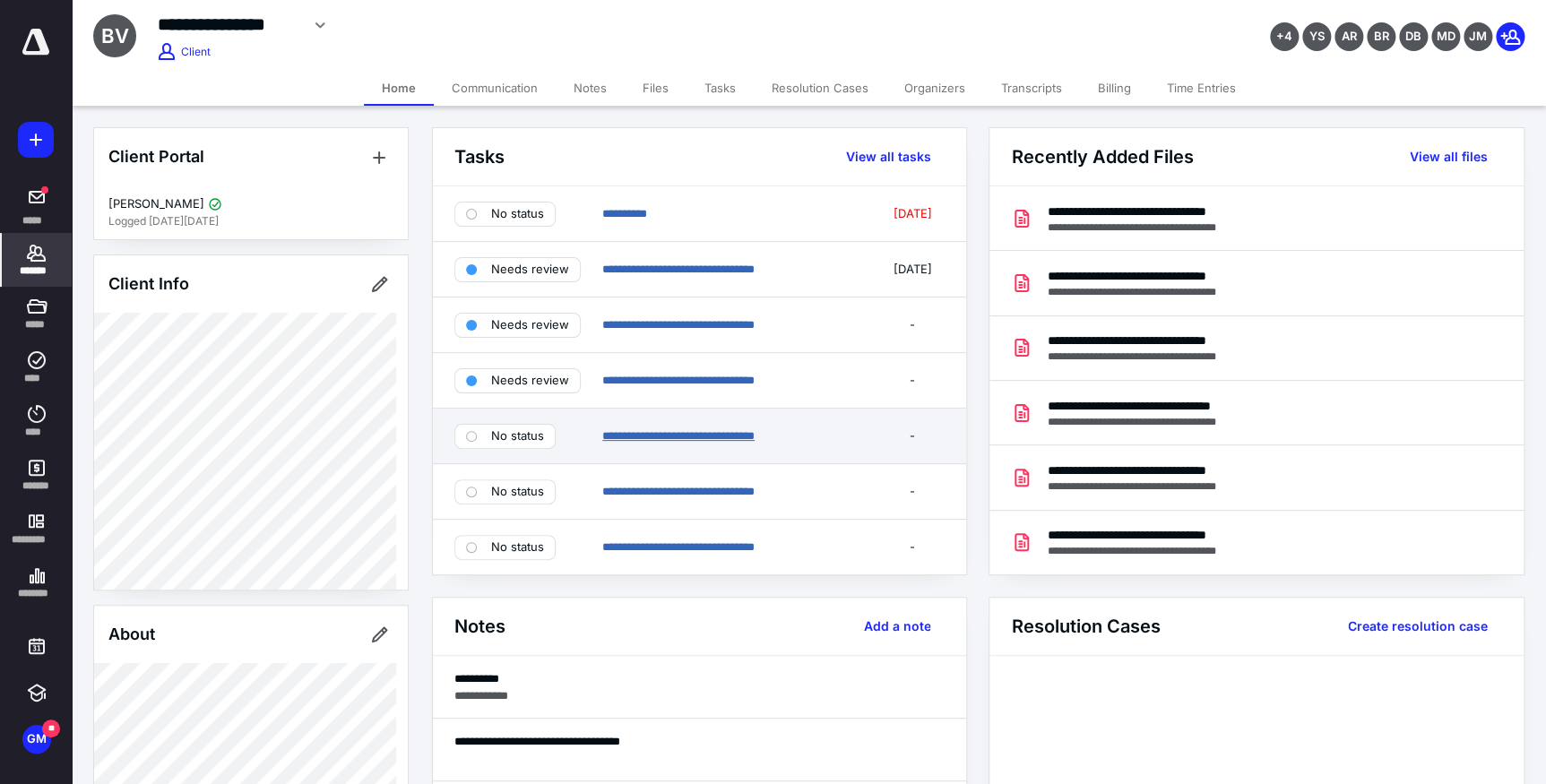 click on "**********" at bounding box center (678, 435) 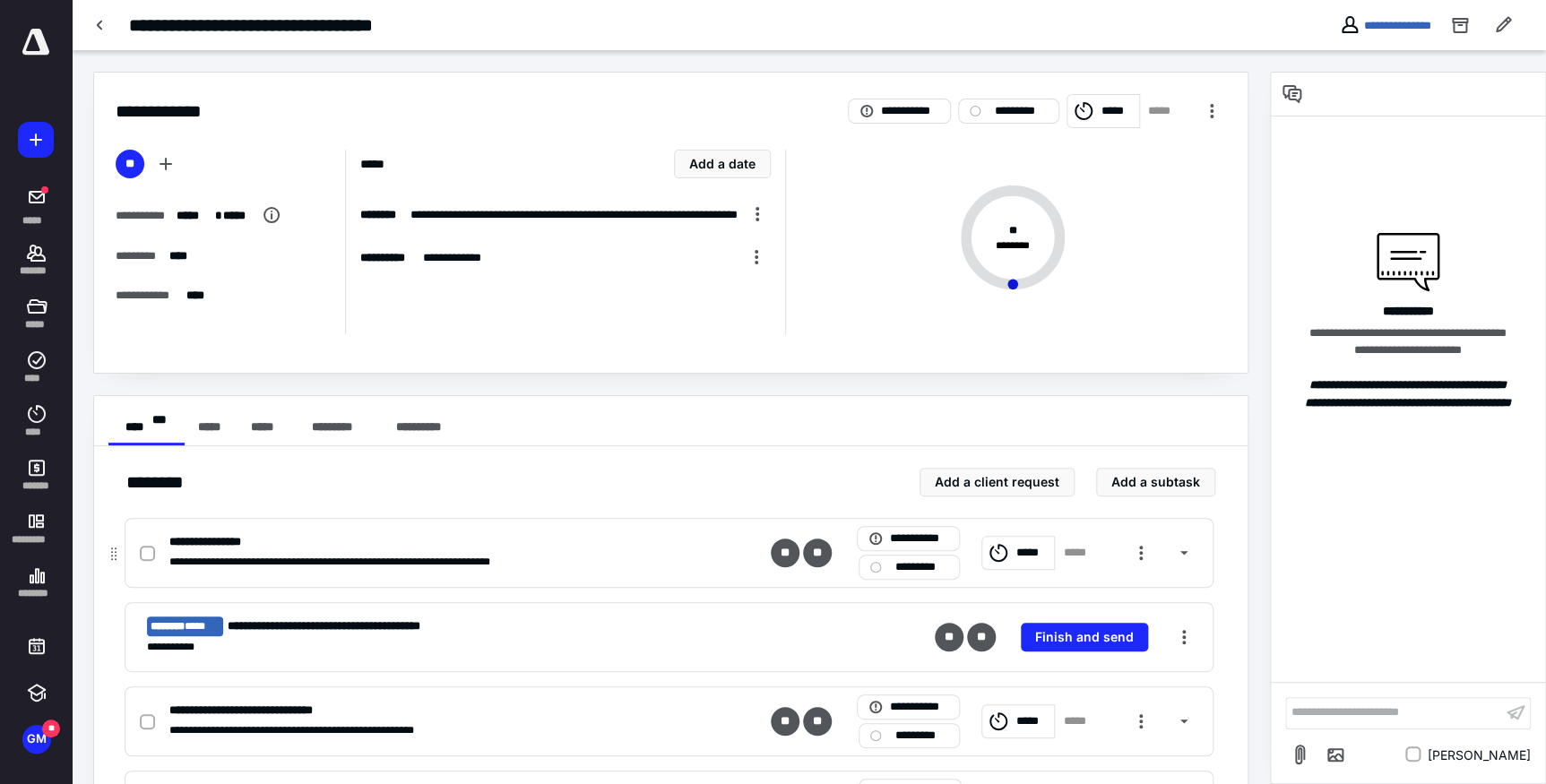 click at bounding box center (147, 554) 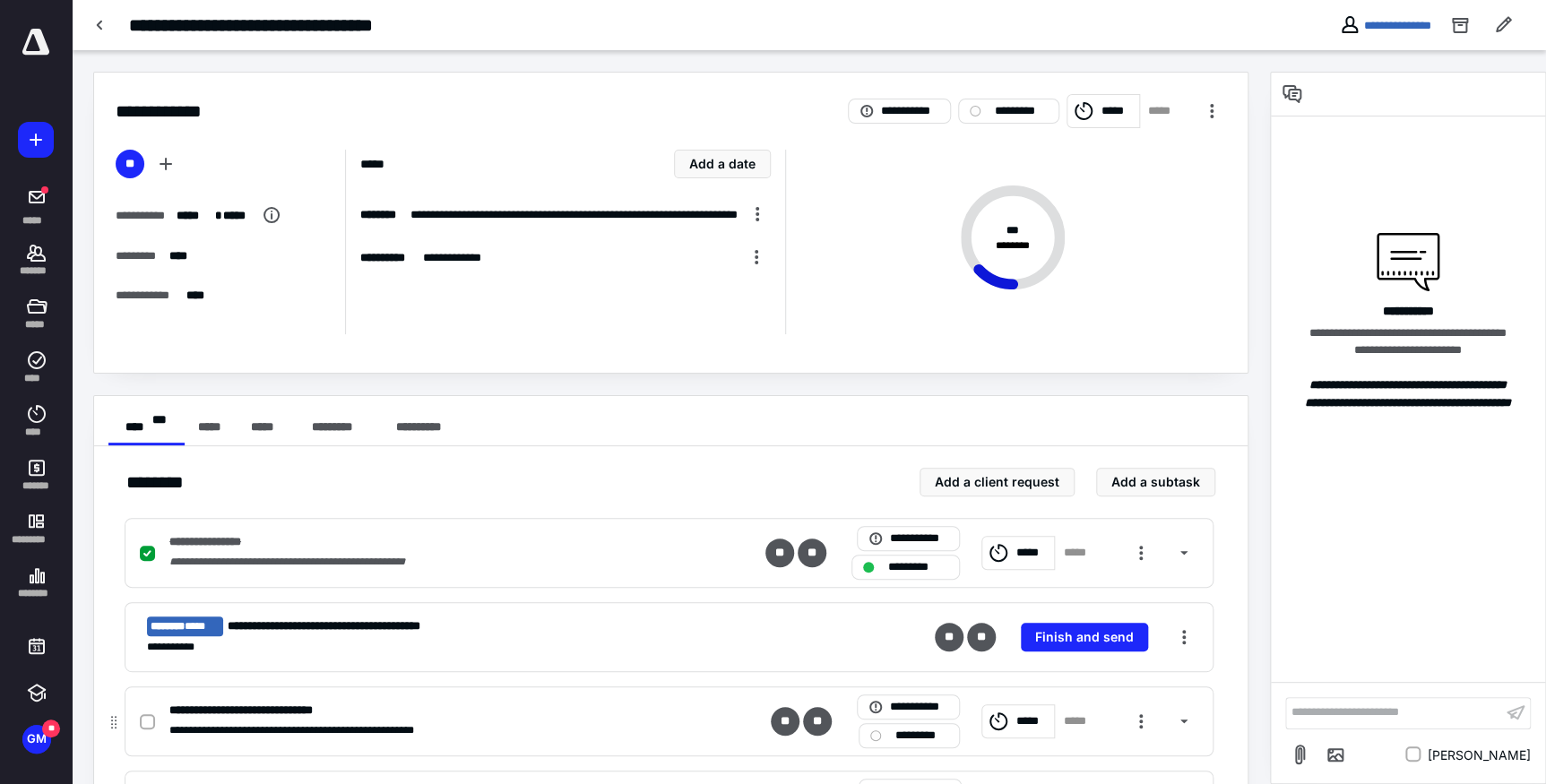 click 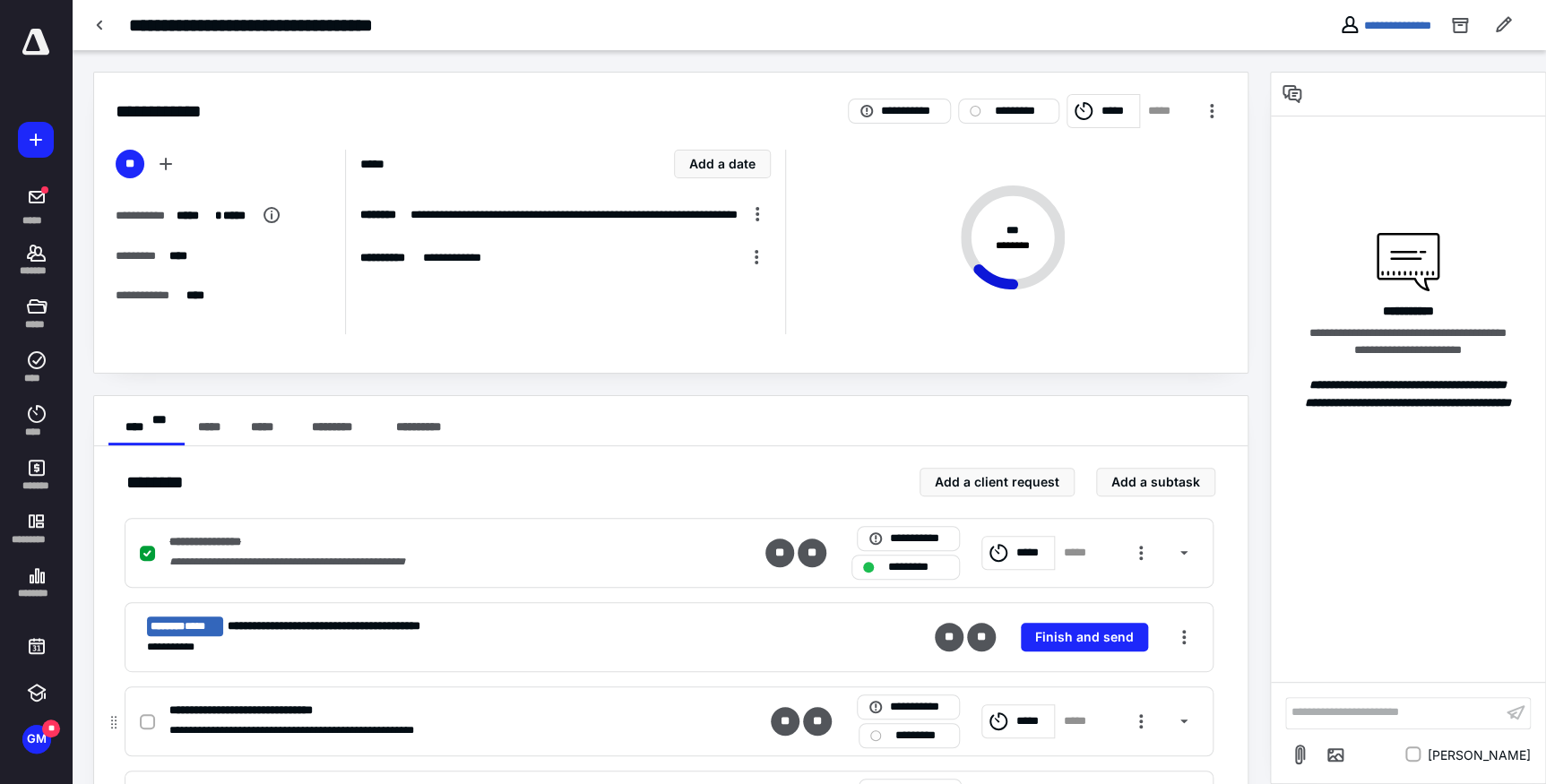 click at bounding box center (147, 722) 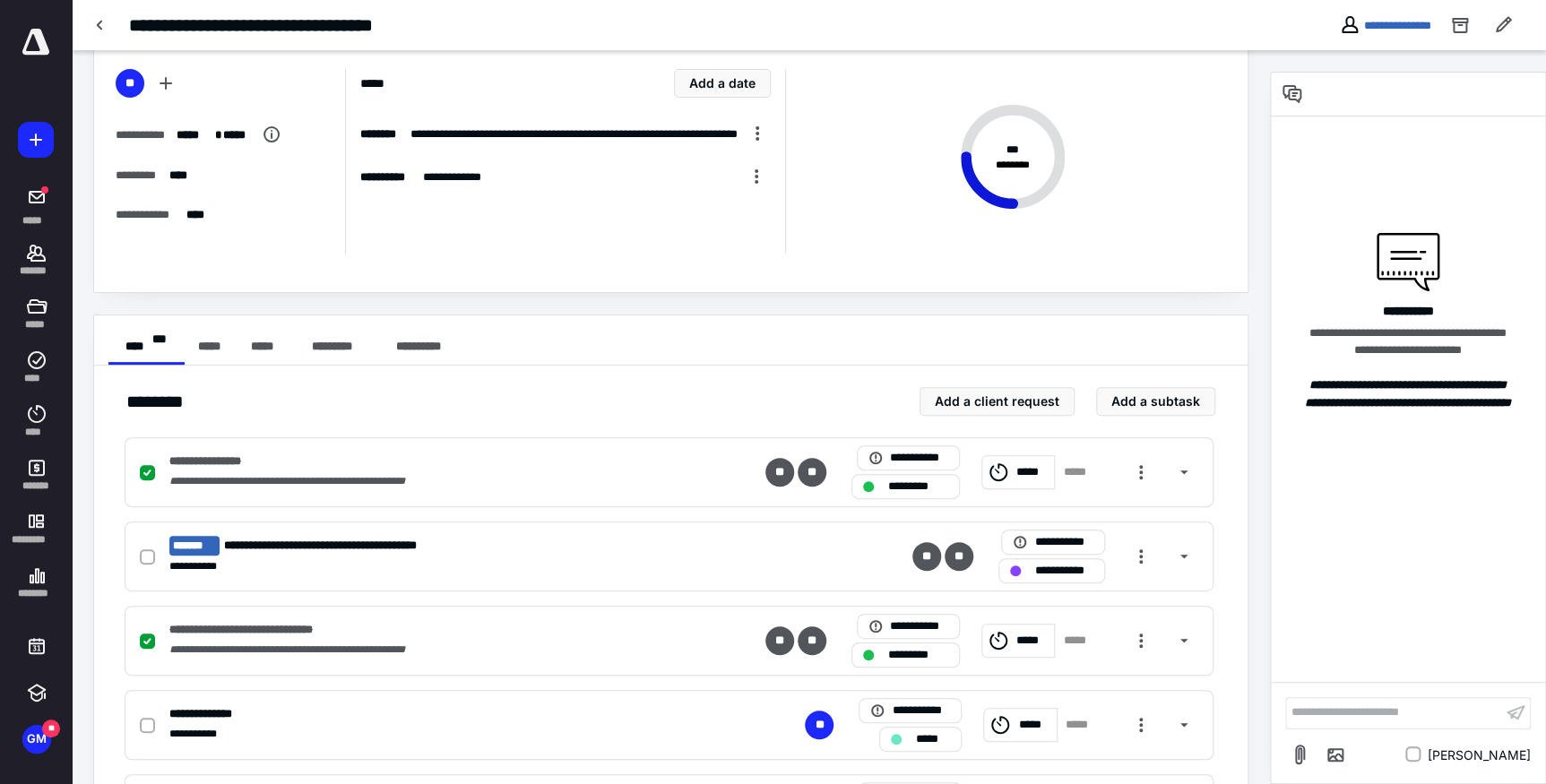 scroll, scrollTop: 162, scrollLeft: 0, axis: vertical 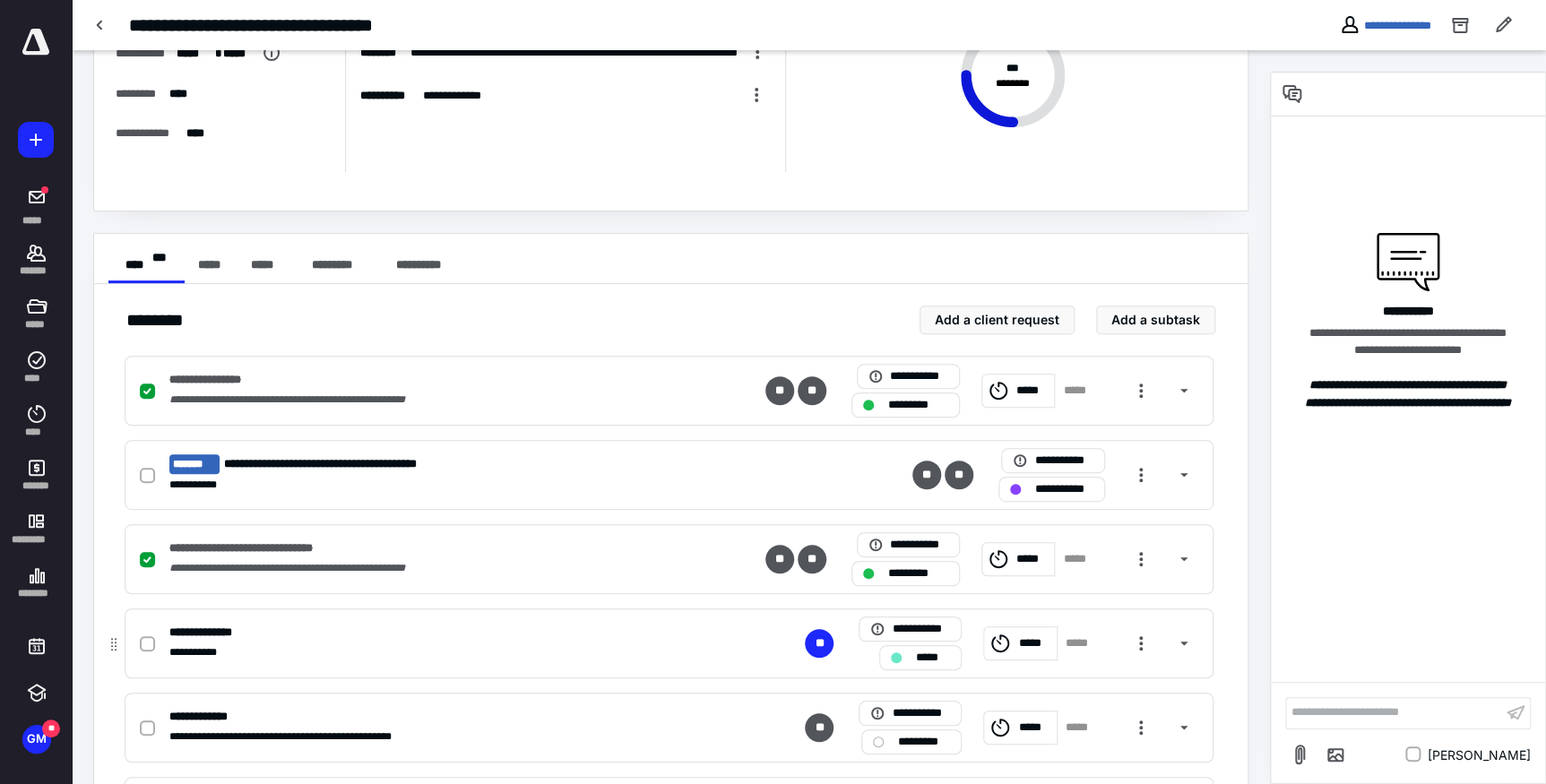 click on "*****" at bounding box center [1034, 642] 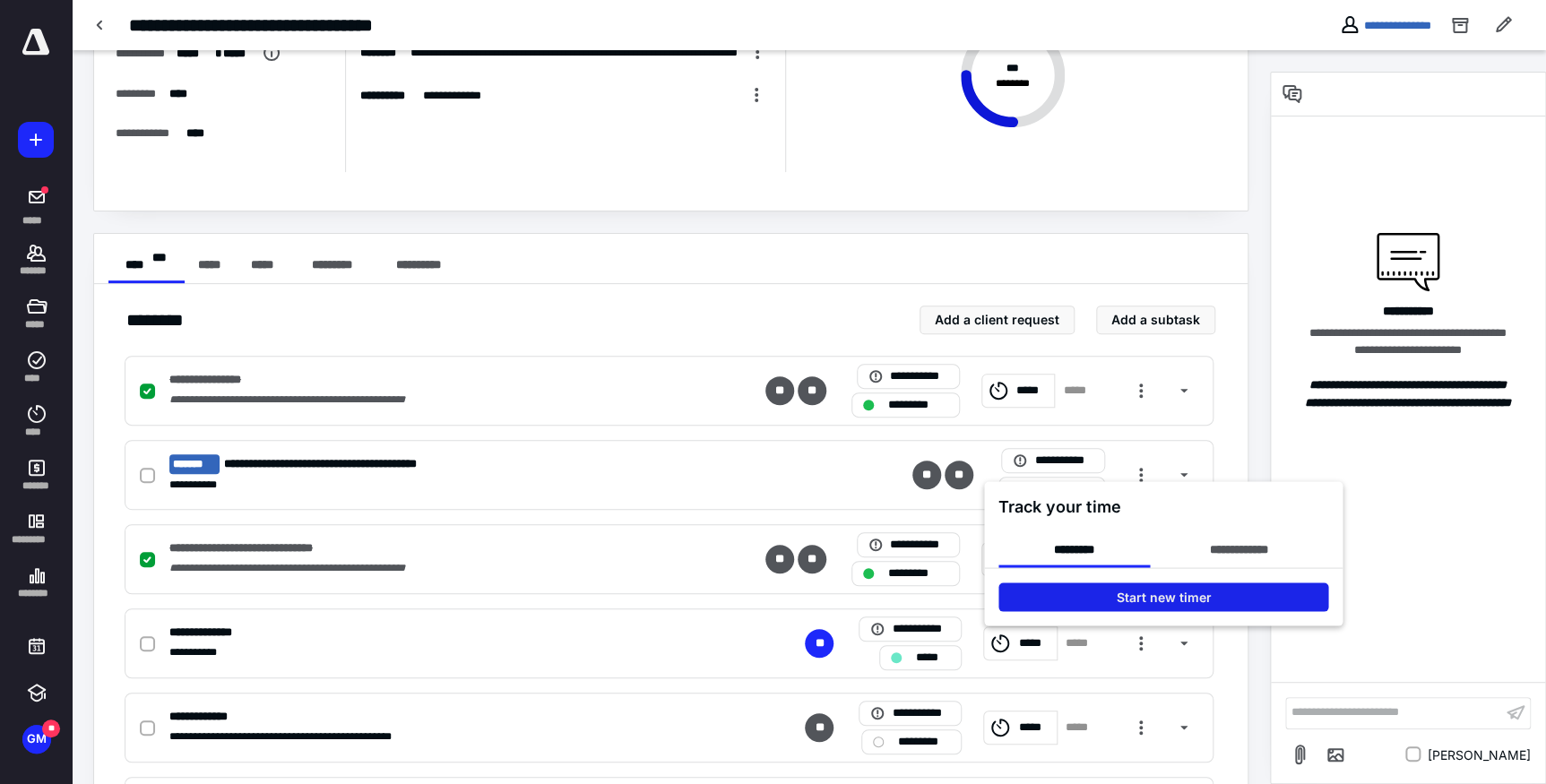 click on "Start new timer" at bounding box center [1163, 597] 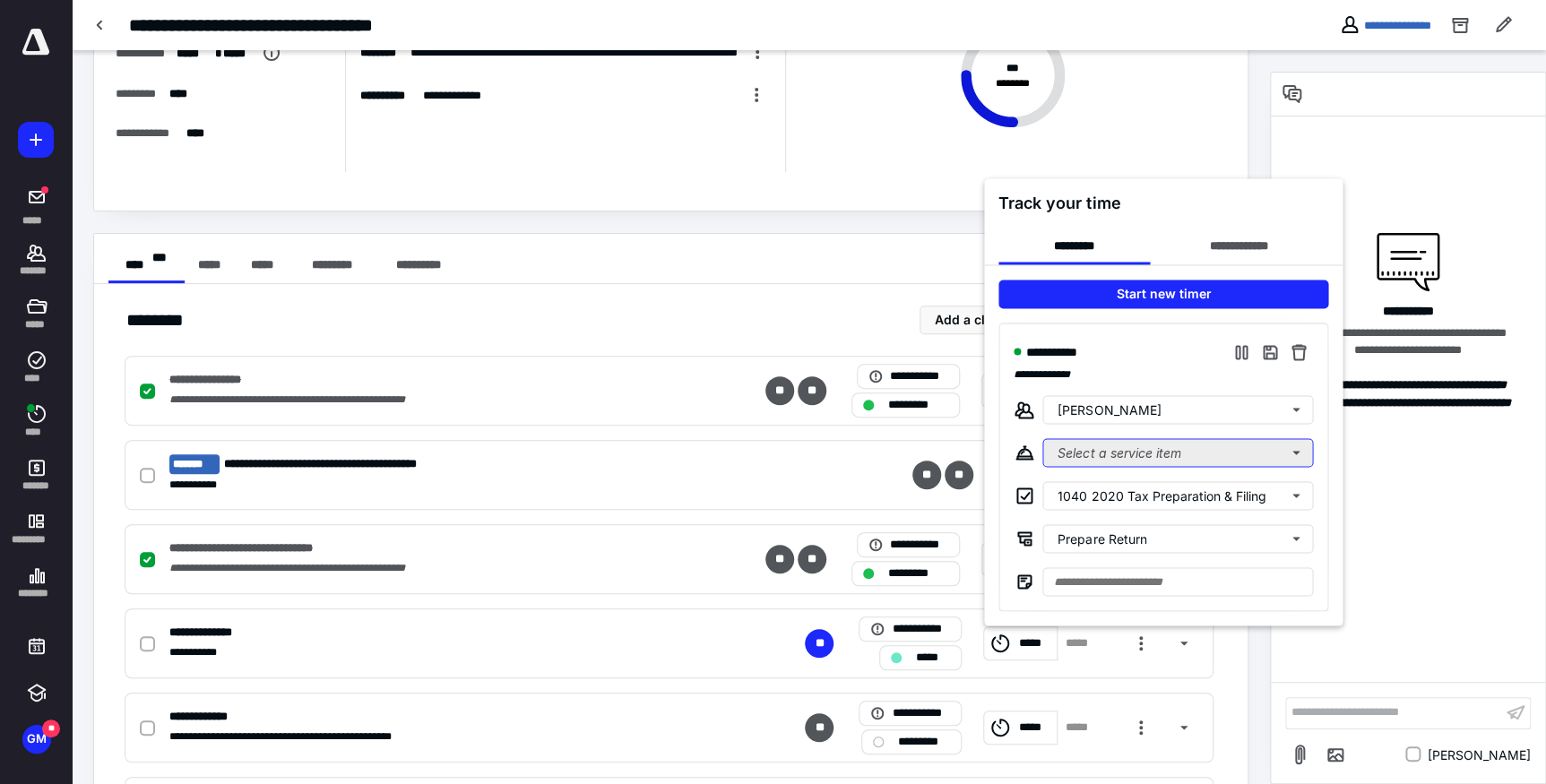 click on "Select a service item" at bounding box center (1178, 452) 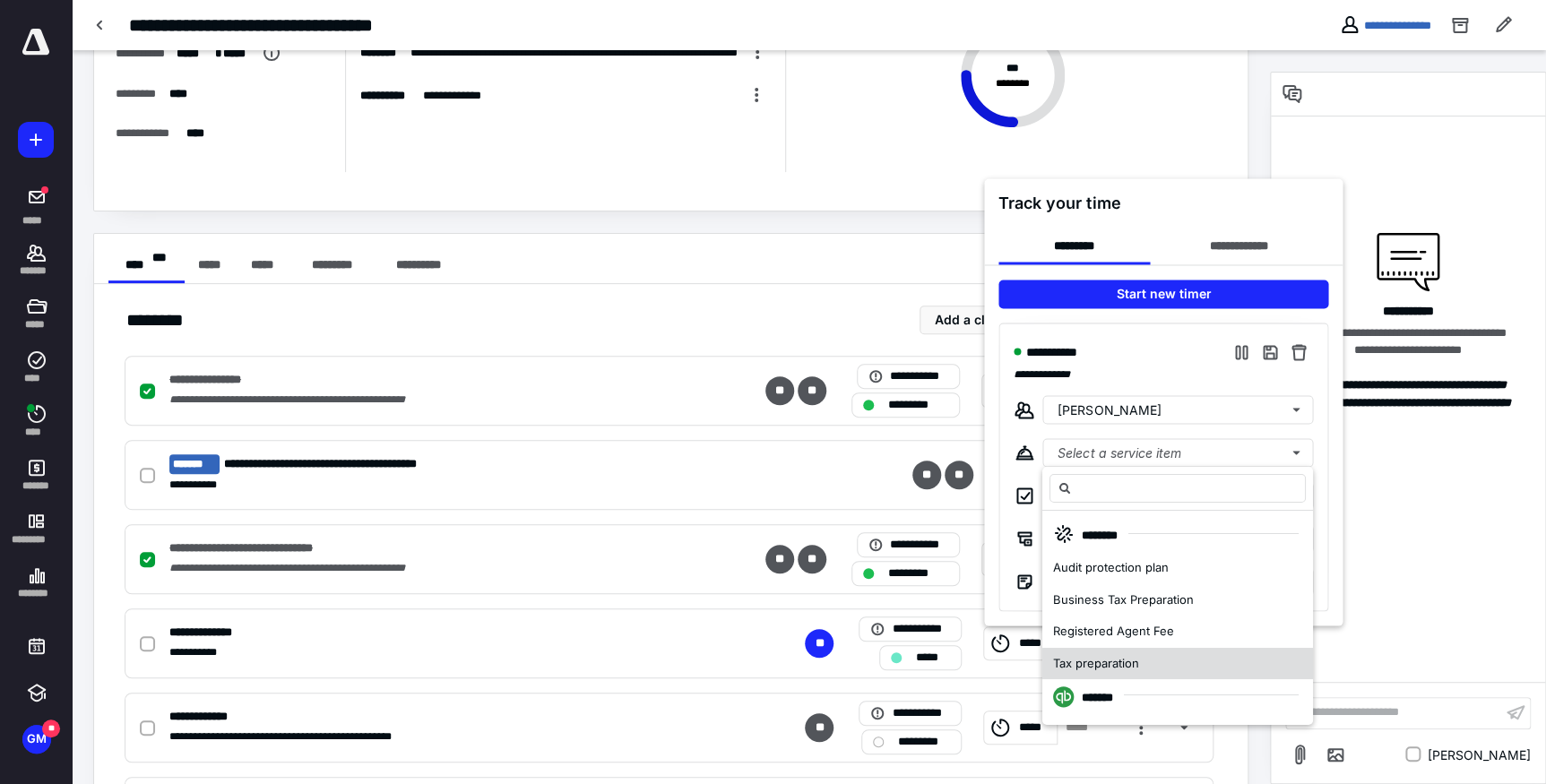 click on "Tax preparation" at bounding box center (1096, 662) 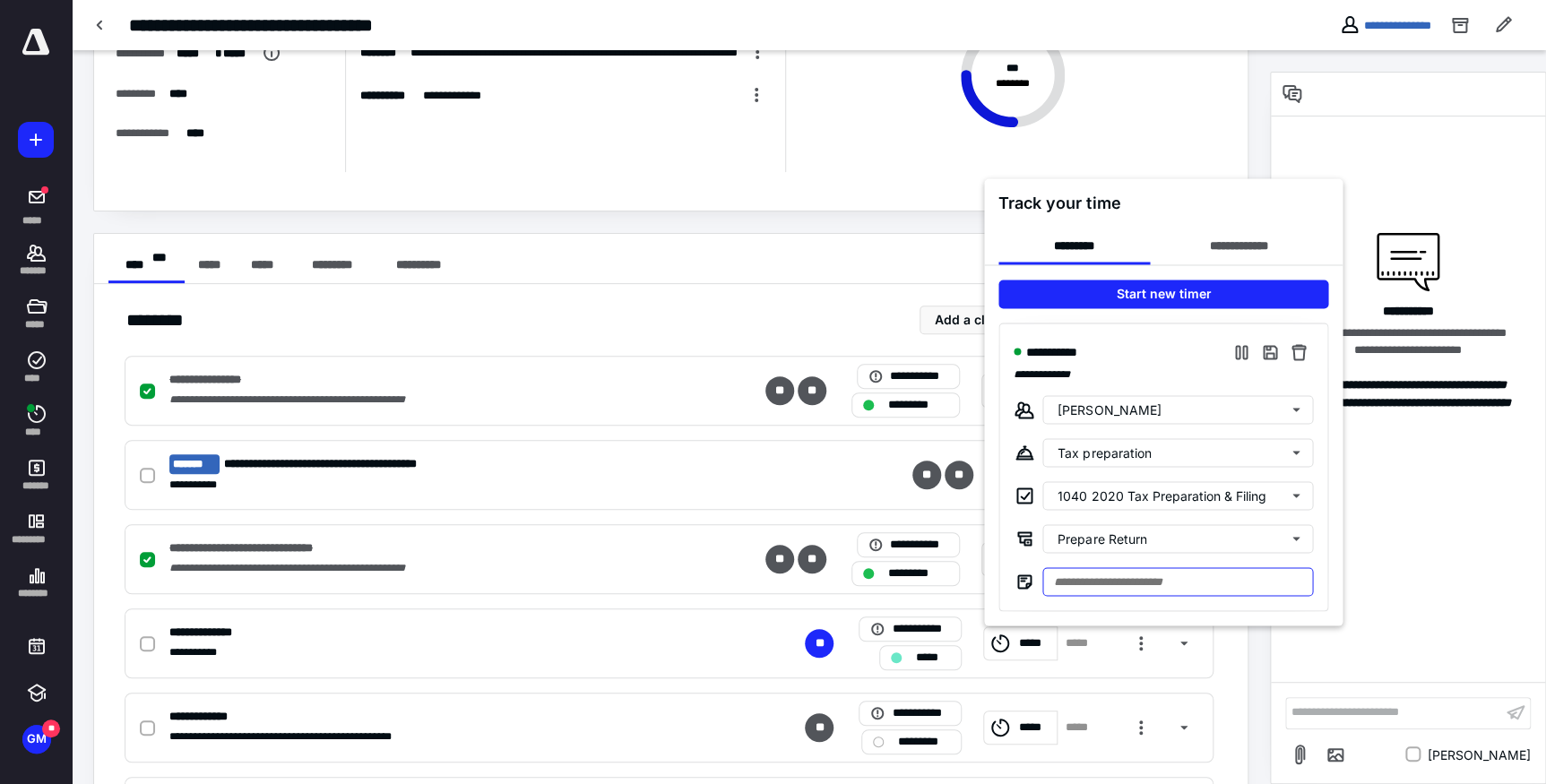 click at bounding box center (1178, 582) 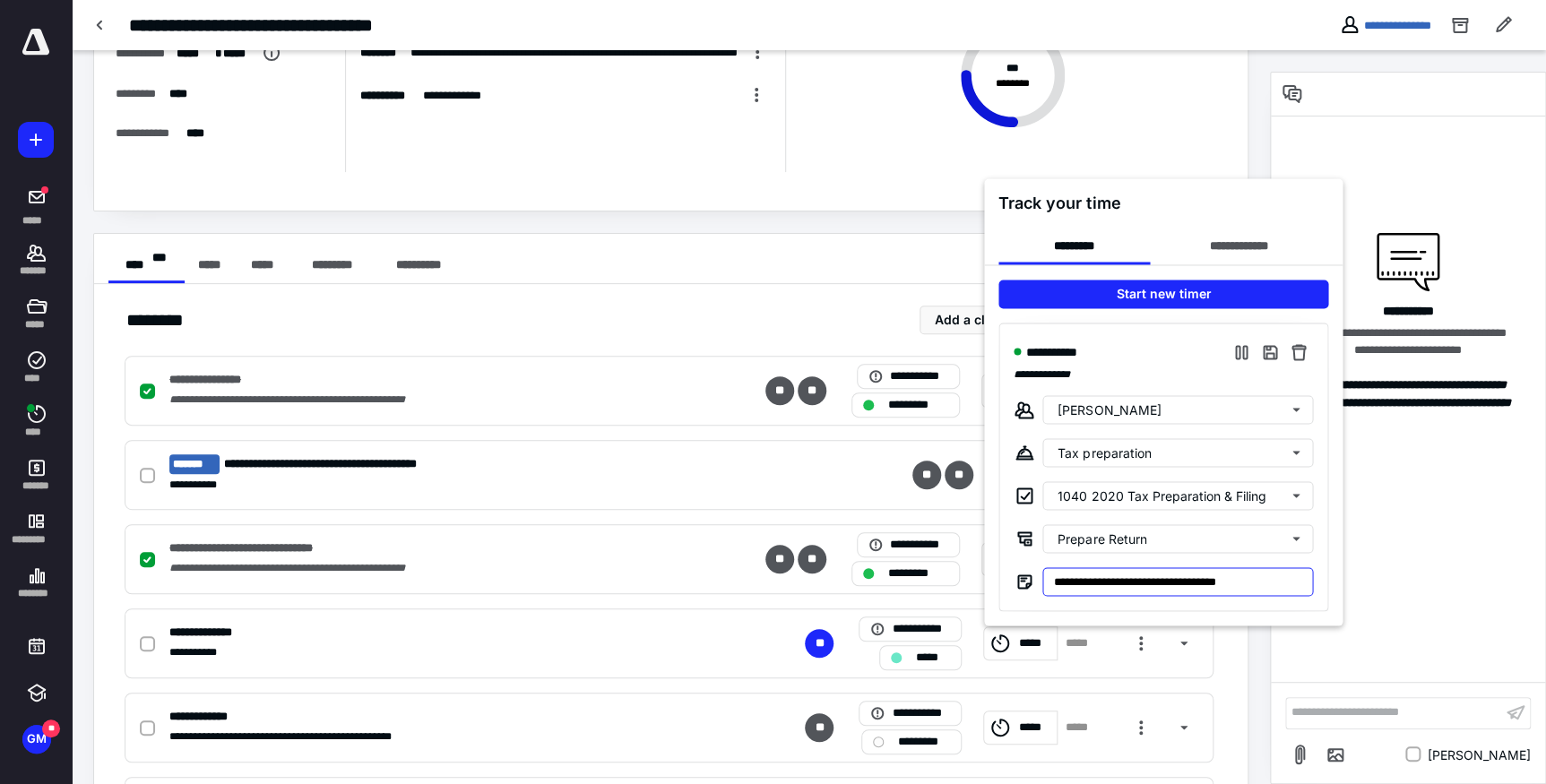type on "**********" 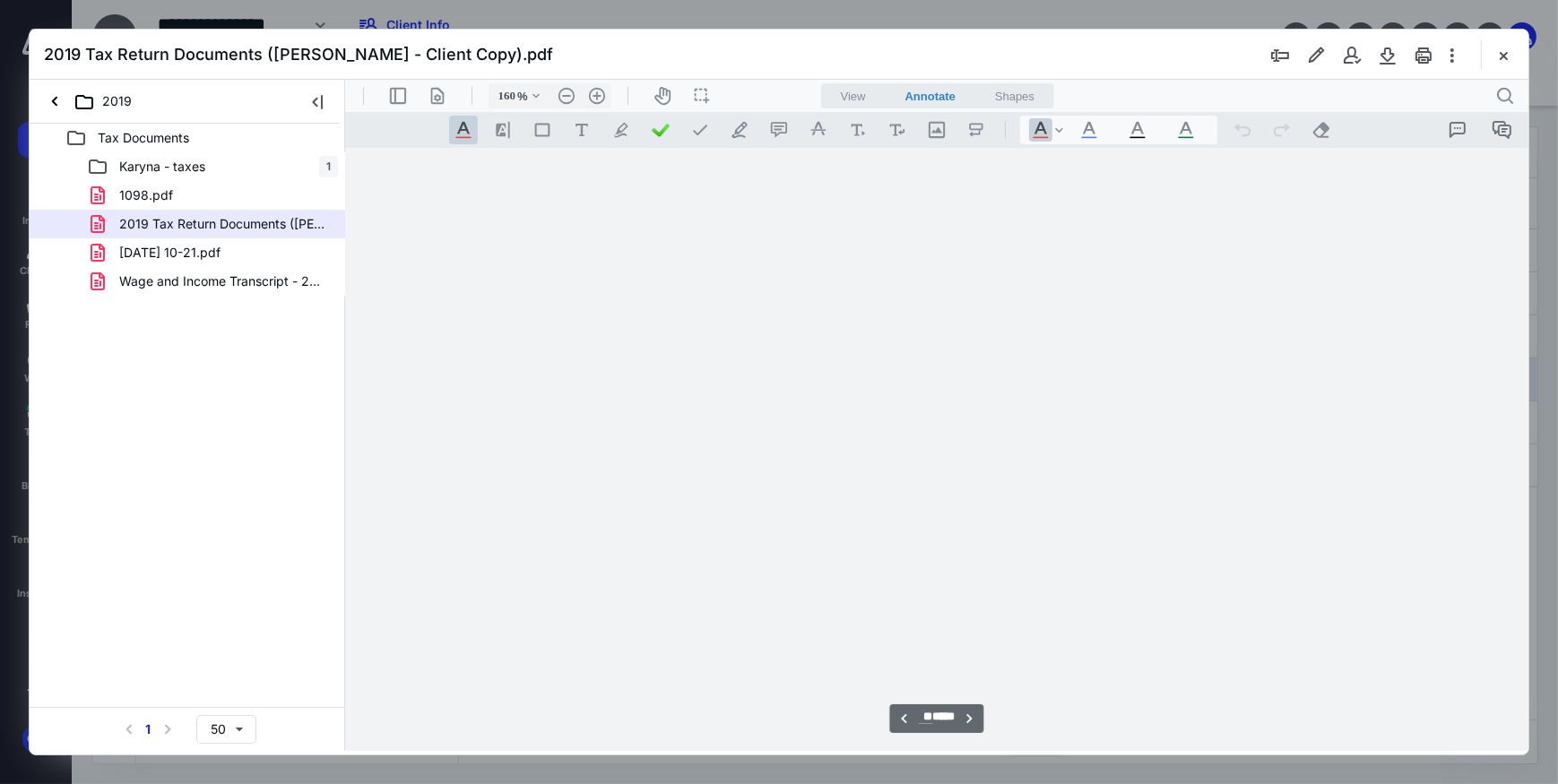 scroll, scrollTop: 0, scrollLeft: 0, axis: both 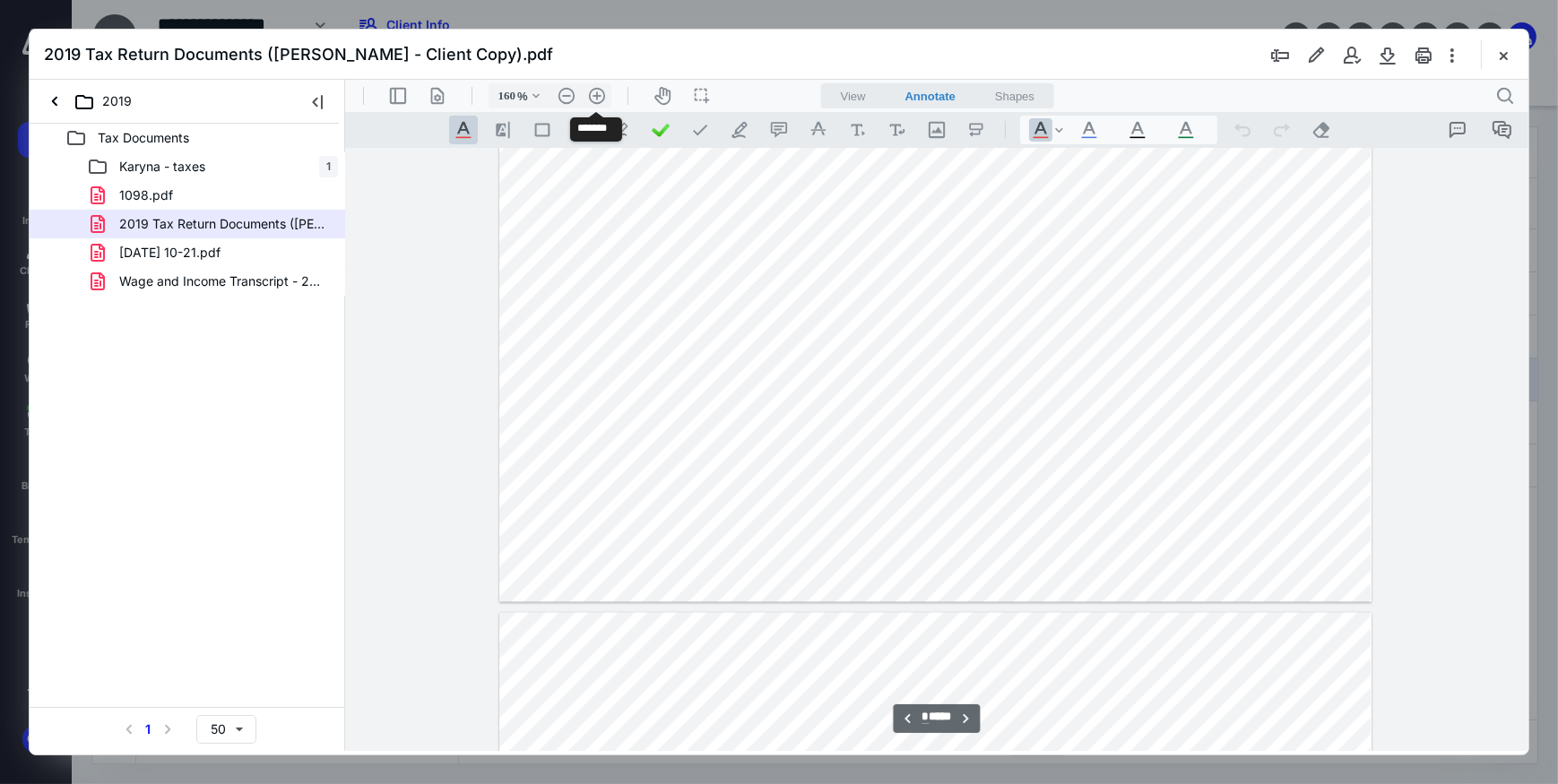 type on "*" 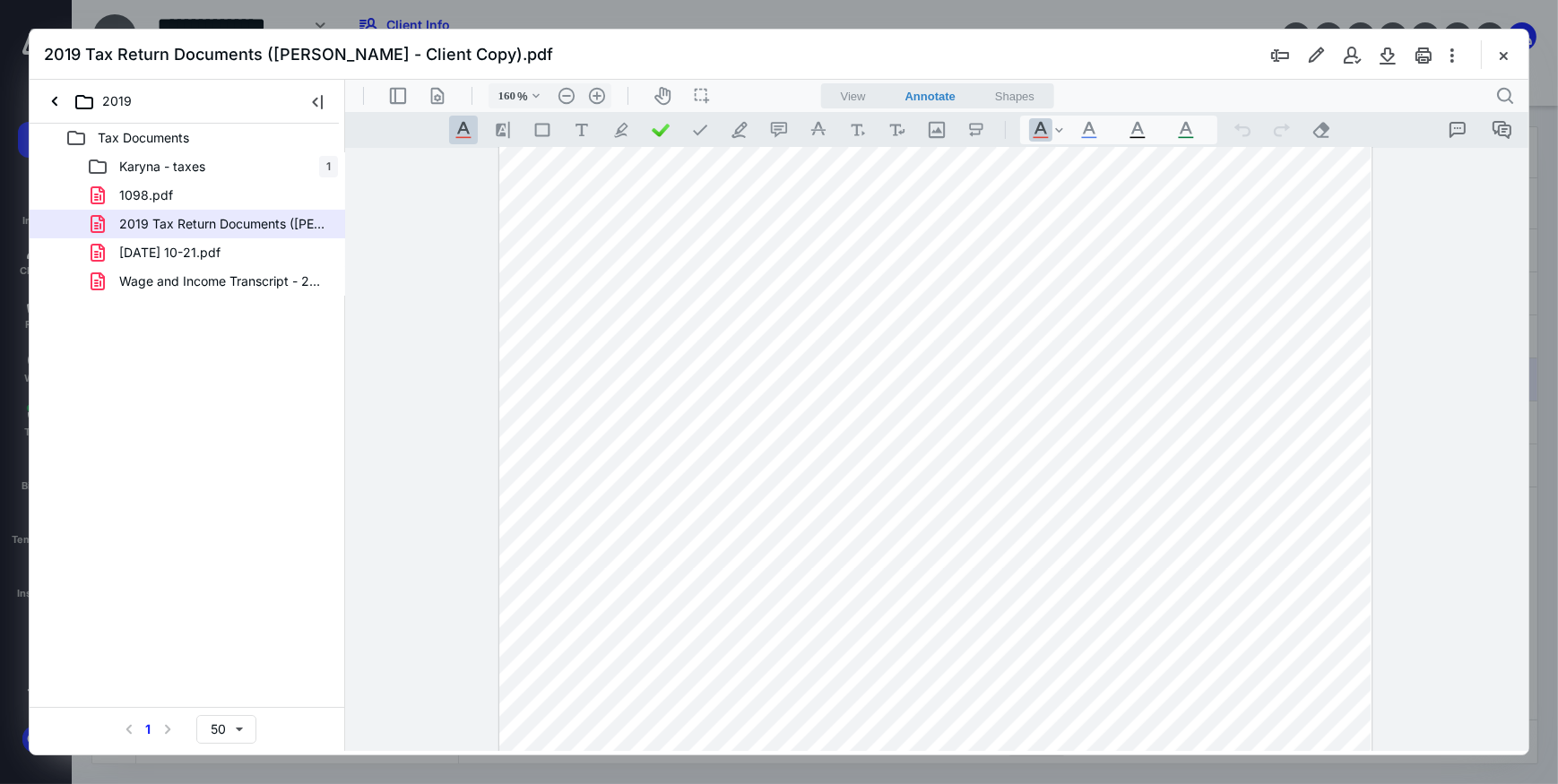 click at bounding box center [1503, 55] 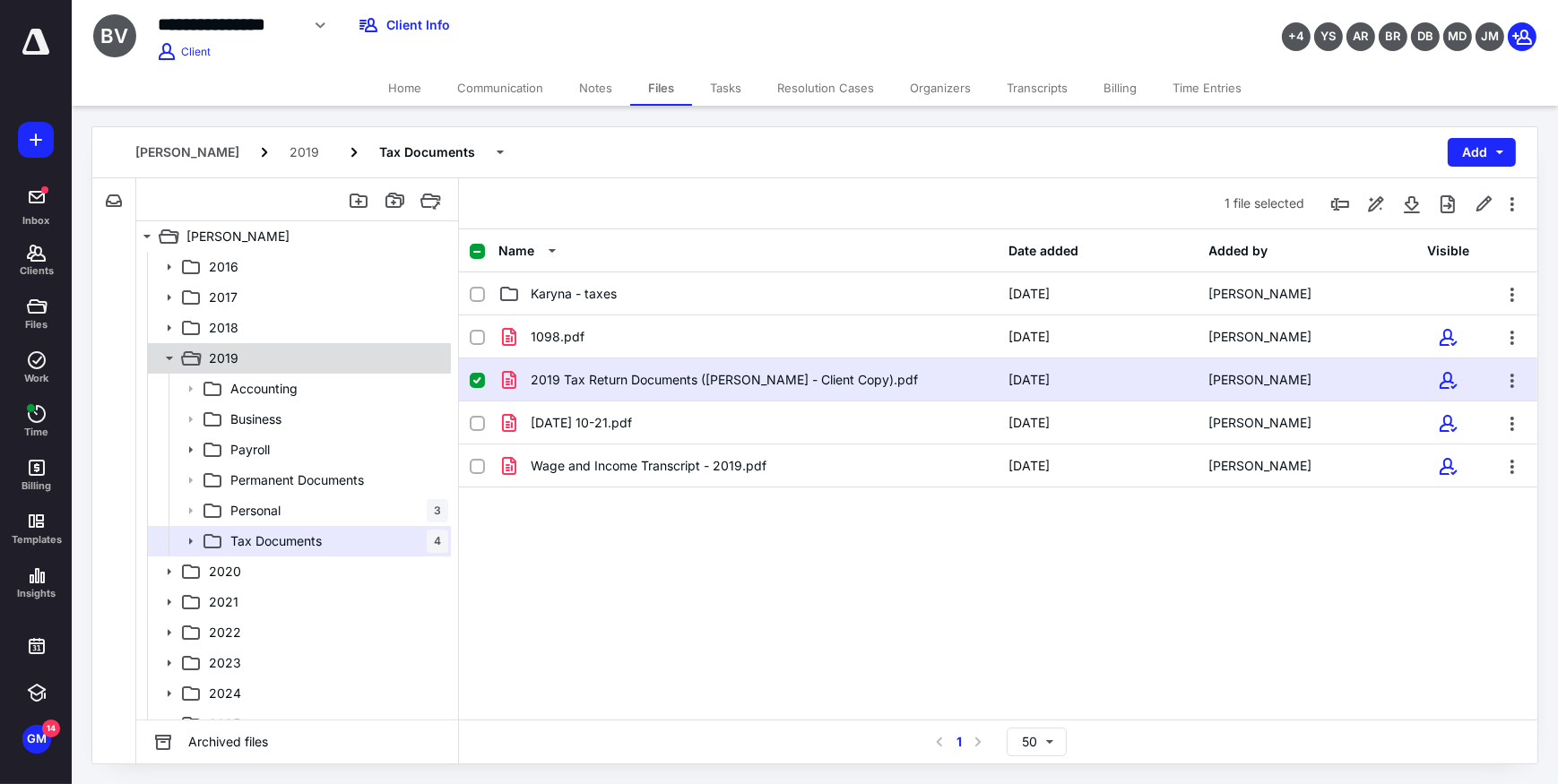 click at bounding box center [163, 358] 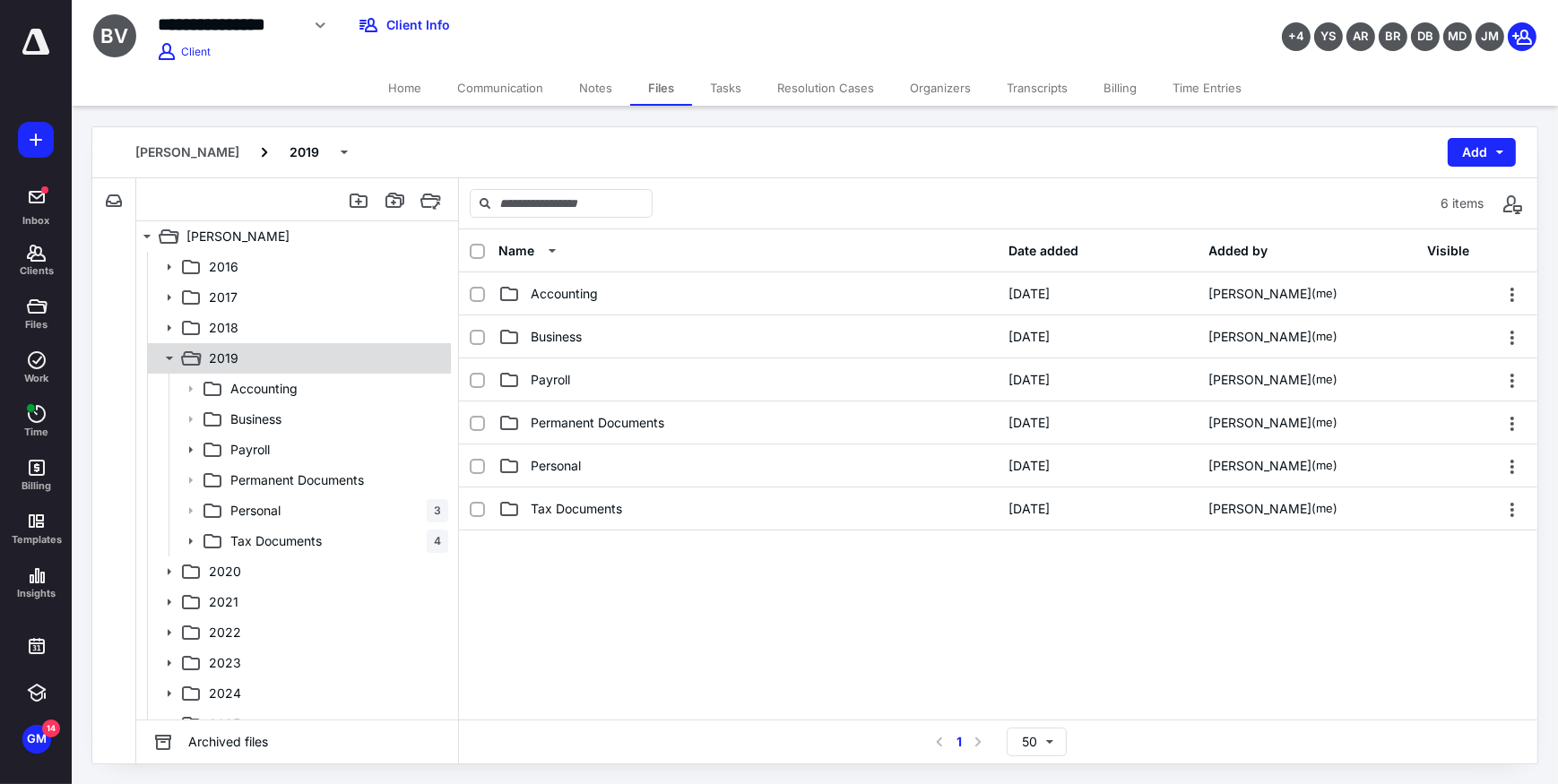 click 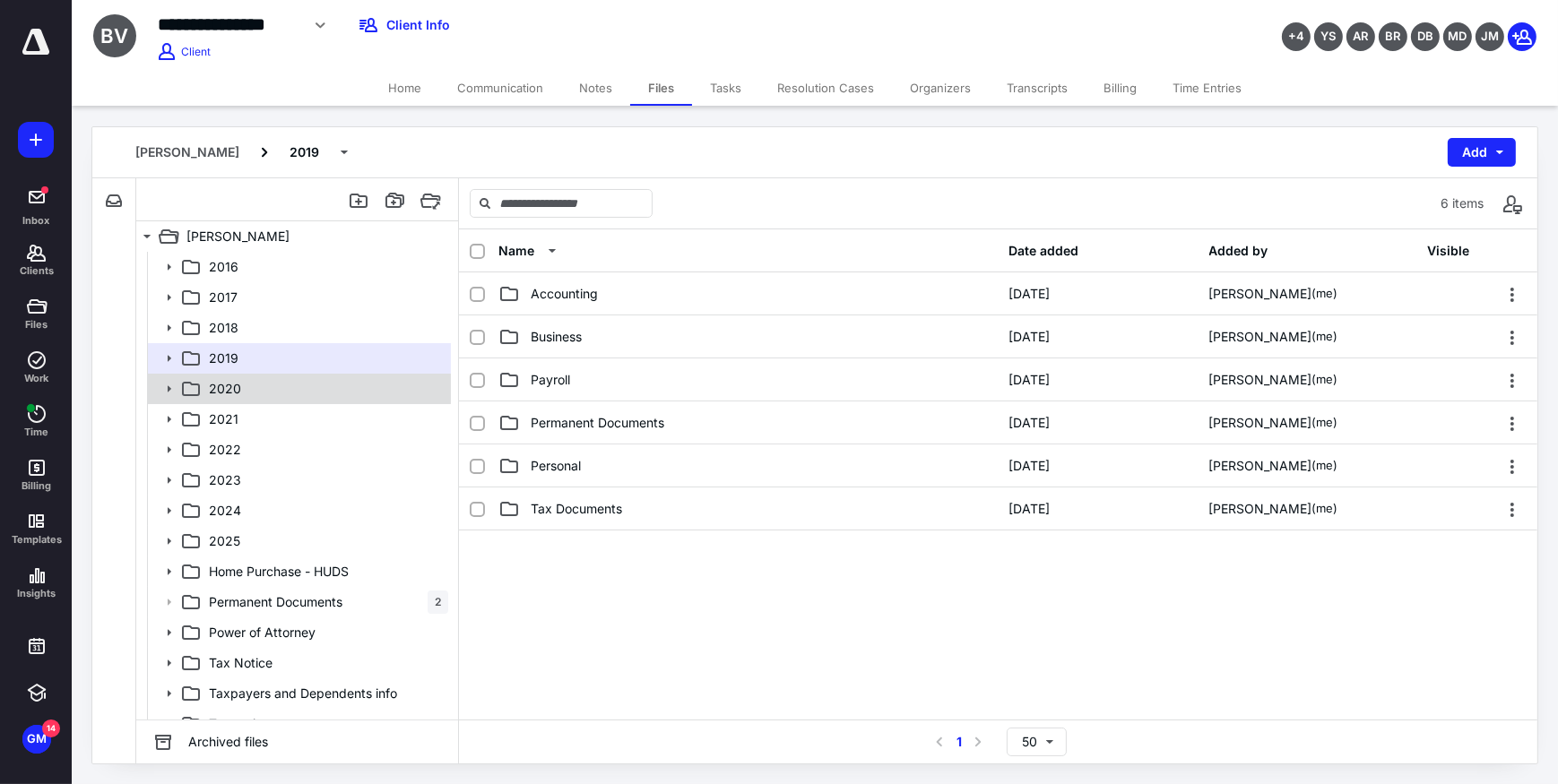 click 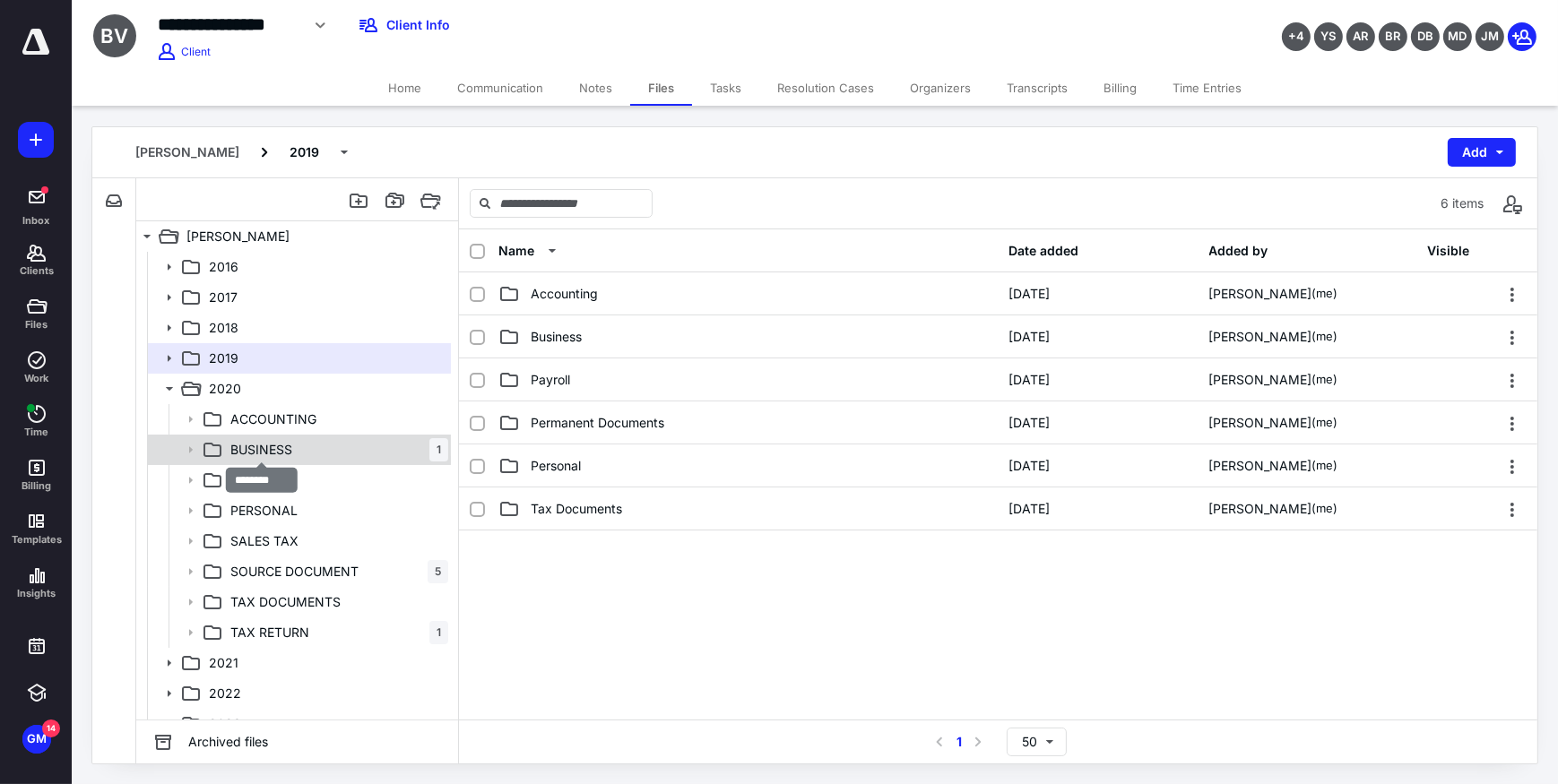 click on "BUSINESS" at bounding box center [261, 450] 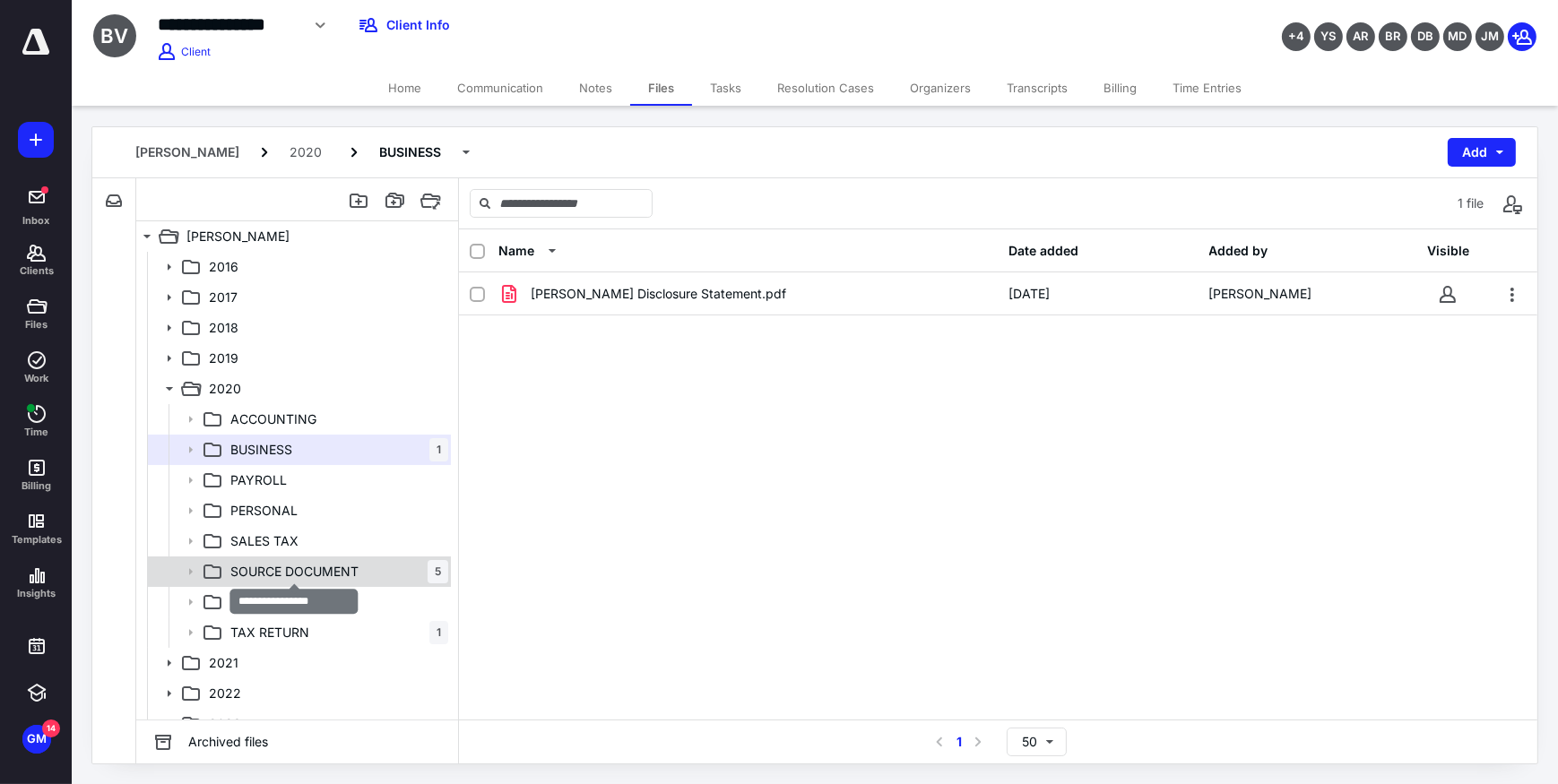 click on "SOURCE  DOCUMENT" at bounding box center (294, 572) 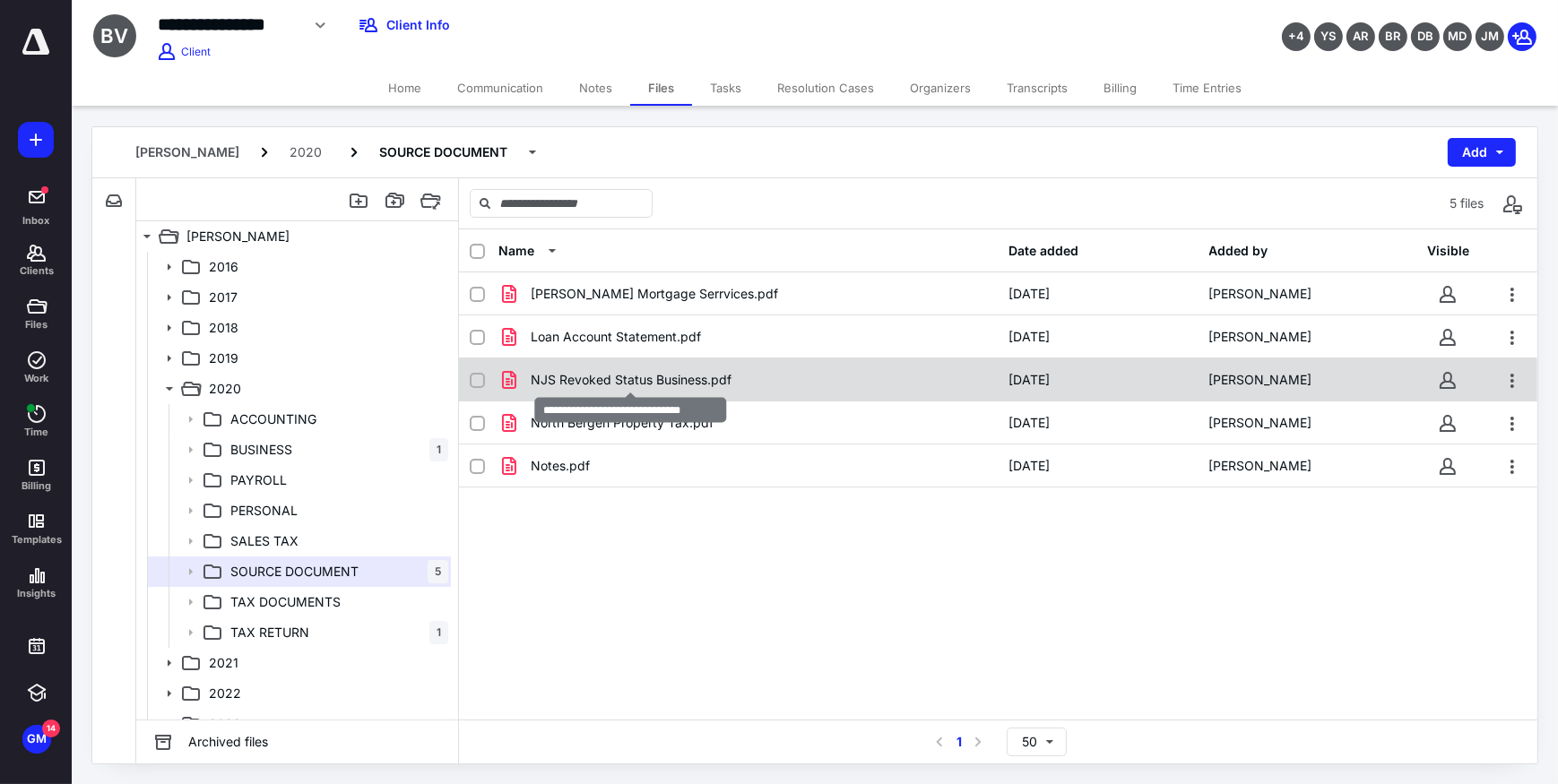 click on "NJS Revoked Status Business.pdf" at bounding box center [631, 380] 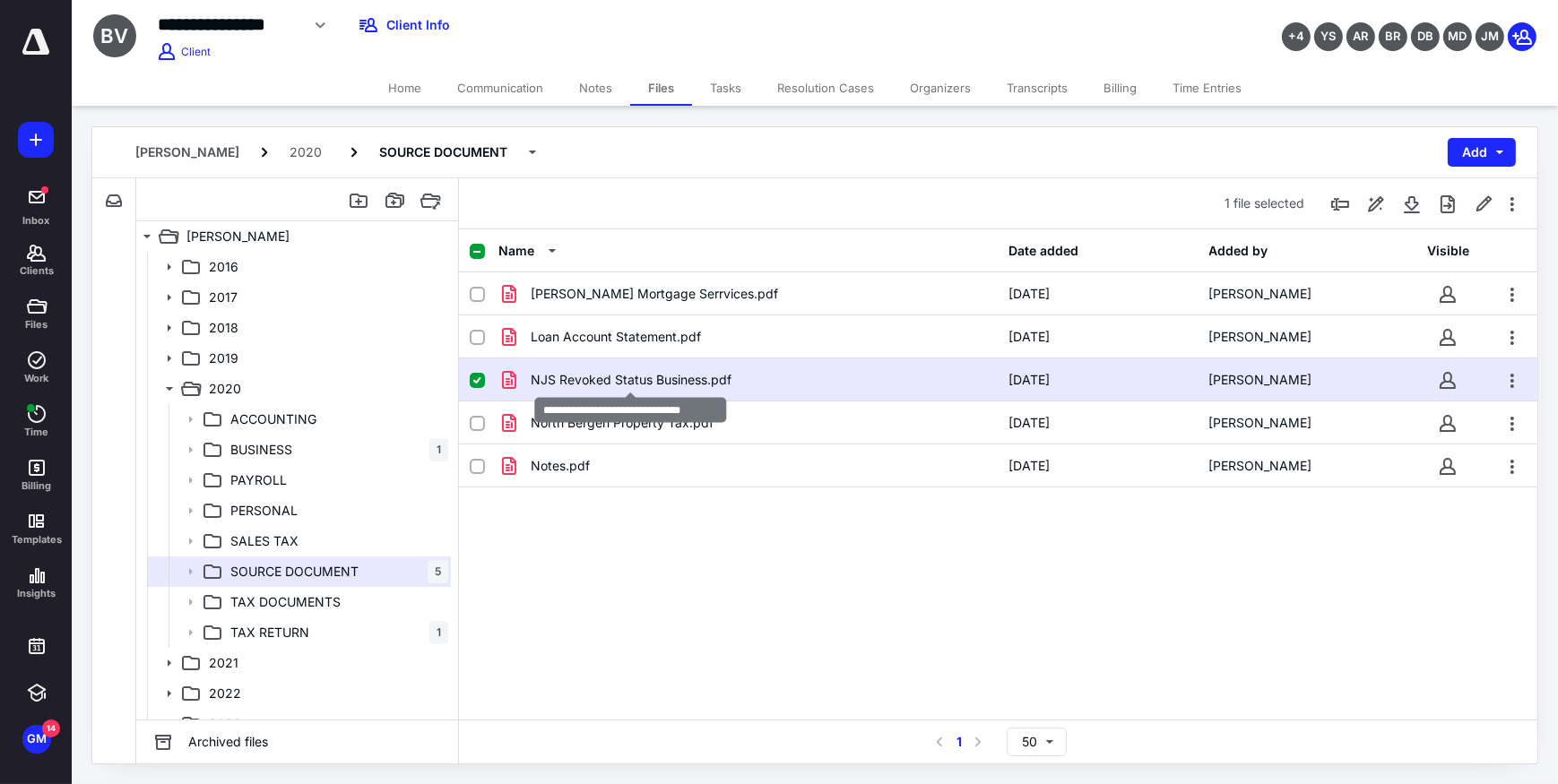 click on "NJS Revoked Status Business.pdf" at bounding box center [631, 380] 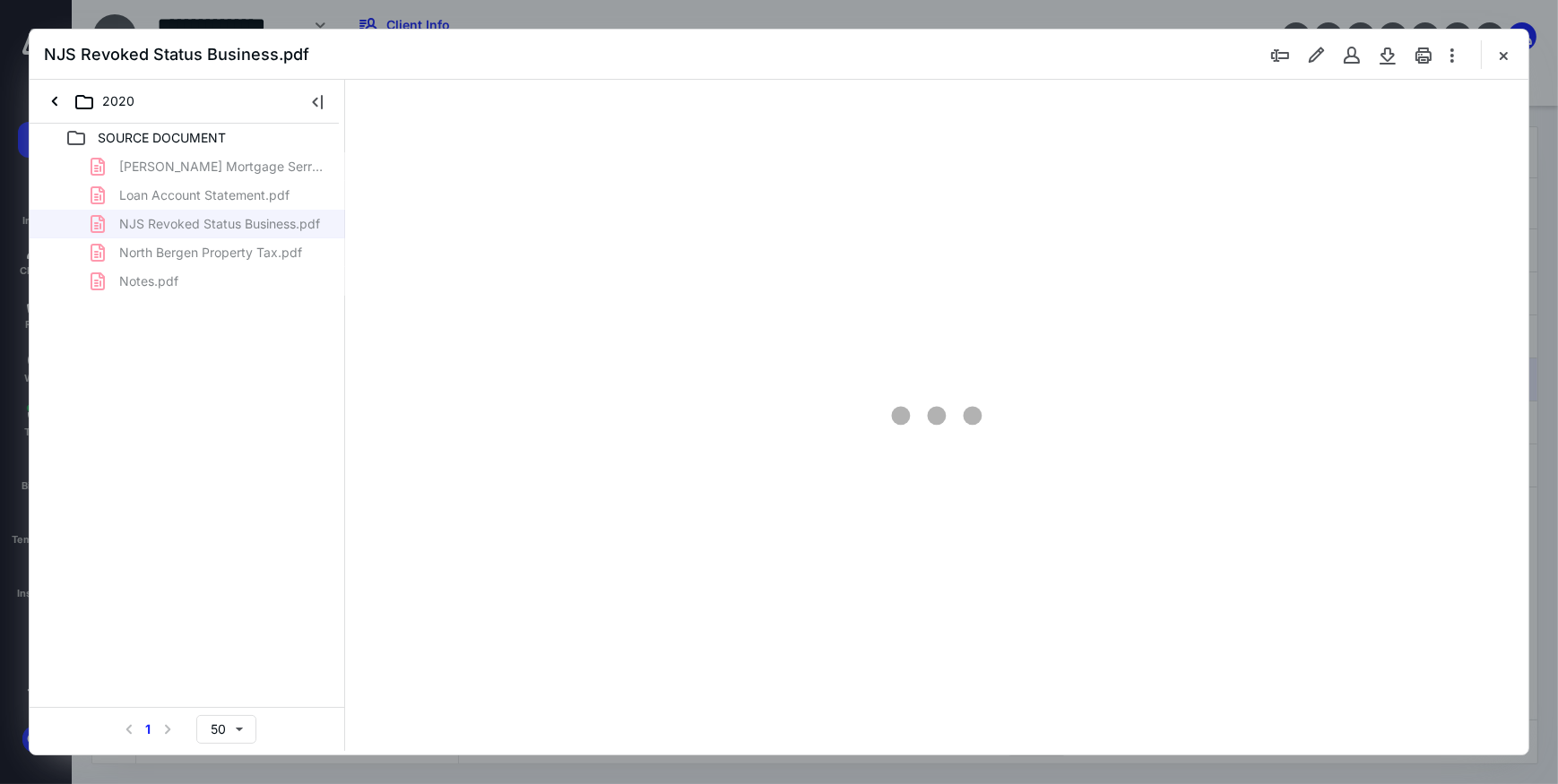 scroll, scrollTop: 0, scrollLeft: 0, axis: both 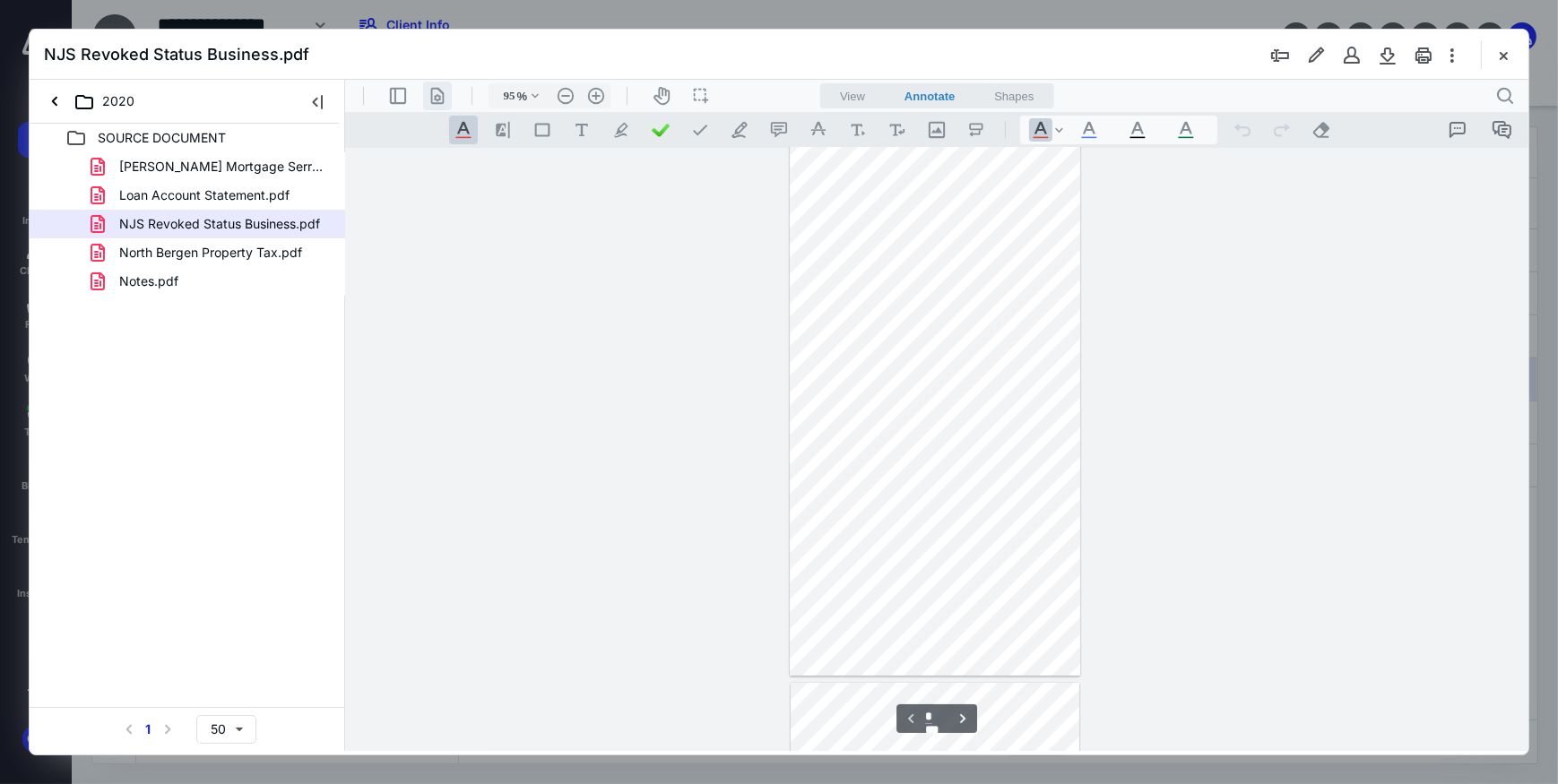 click on ".cls-1{fill:#abb0c4;} icon - header - page manipulation - line" at bounding box center (437, 95) 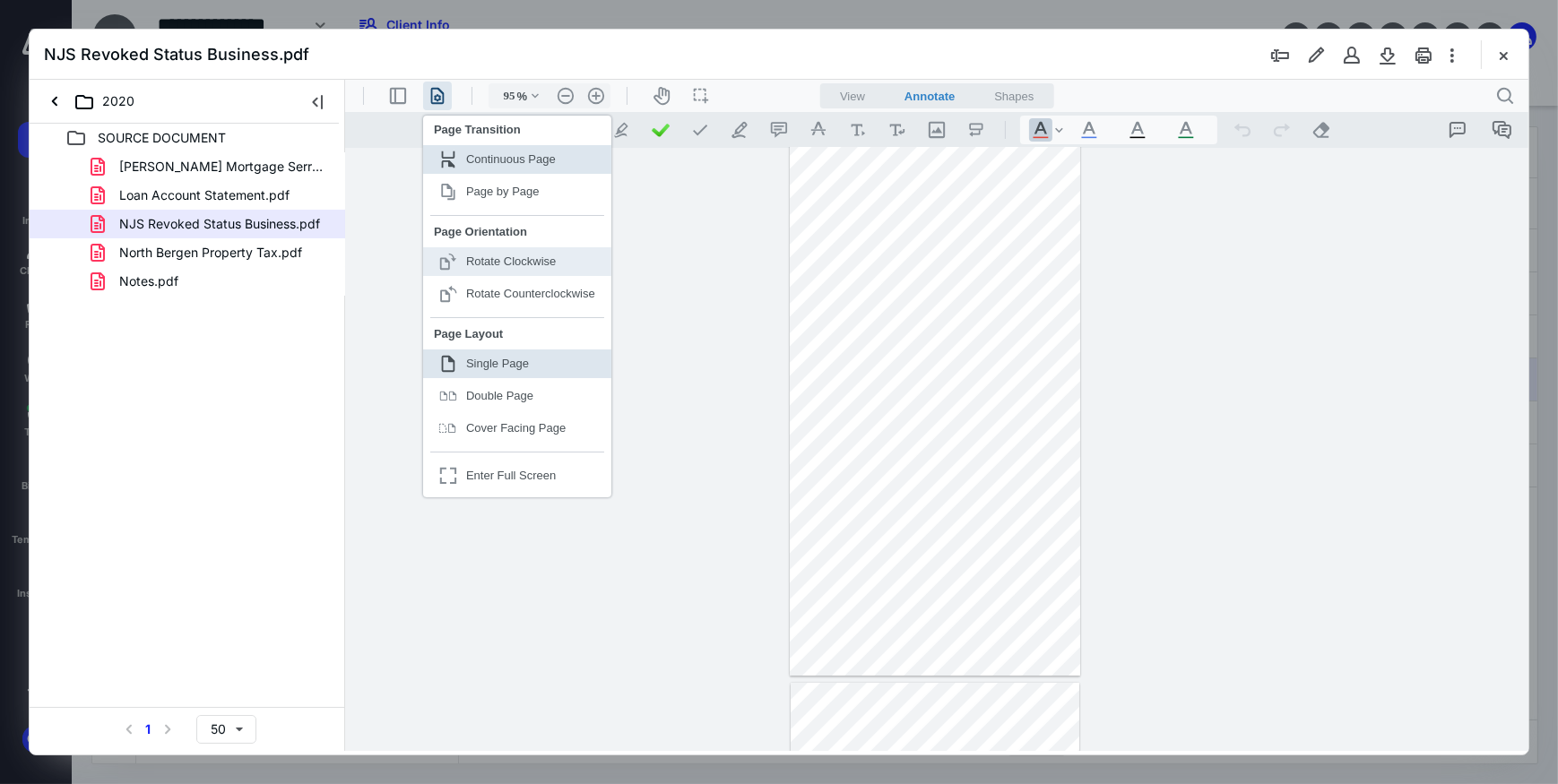 click on ".cls-1{fill:#abb0c4;} icon - header - page manipulation - page rotation - clockwise - line Rotate Clockwise" at bounding box center (516, 261) 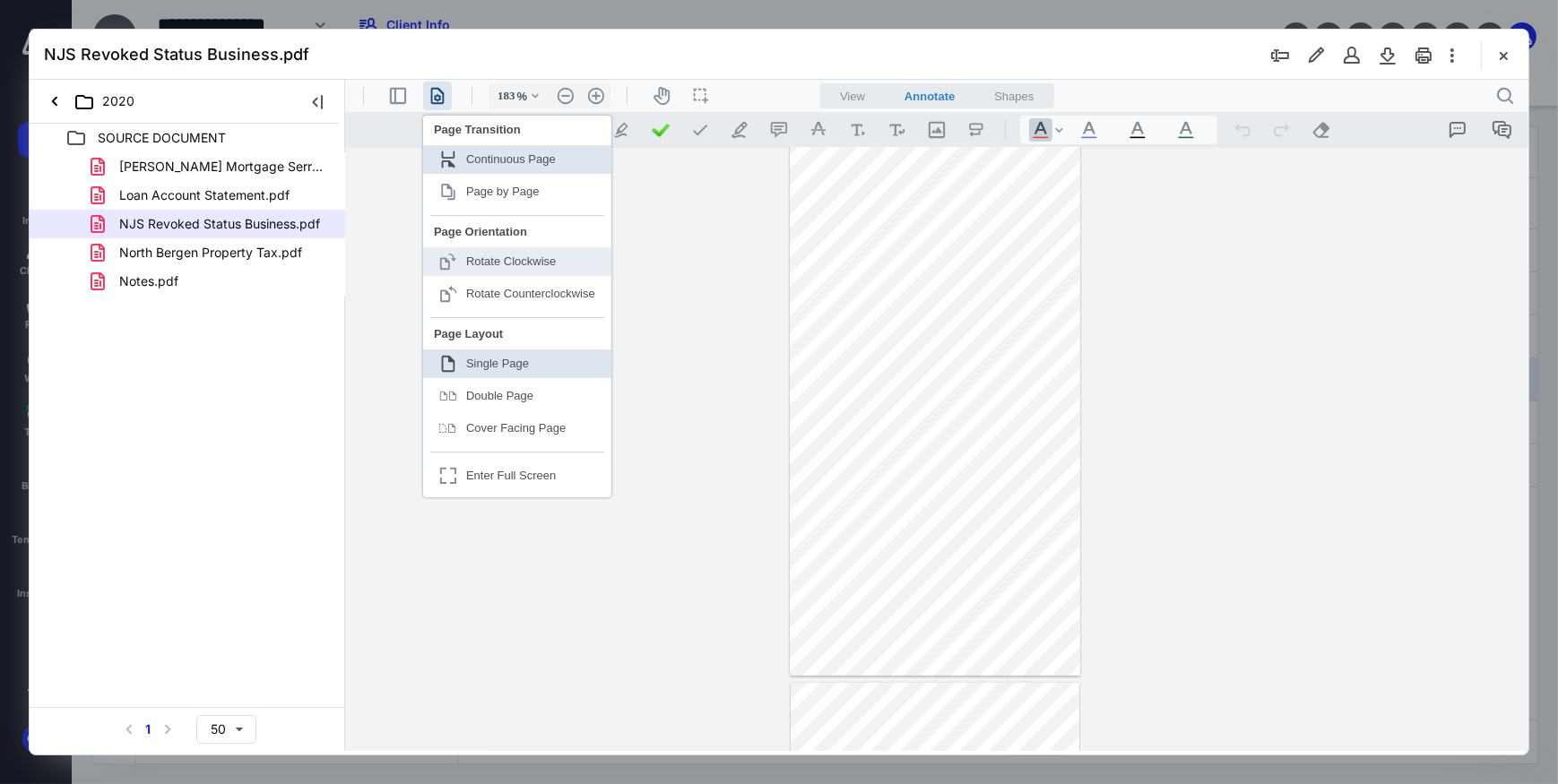 scroll, scrollTop: 73, scrollLeft: 0, axis: vertical 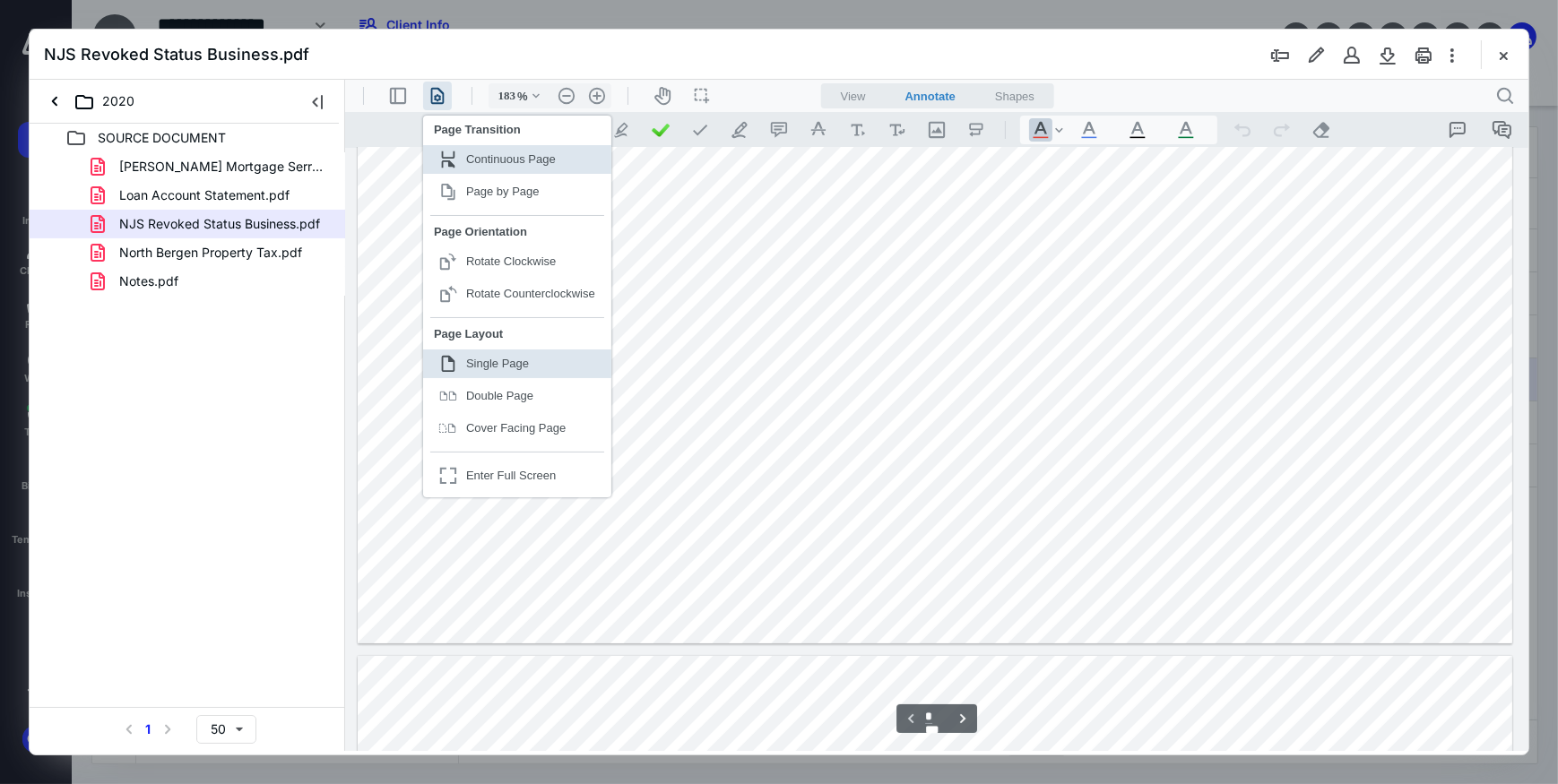 click at bounding box center (934, 361) 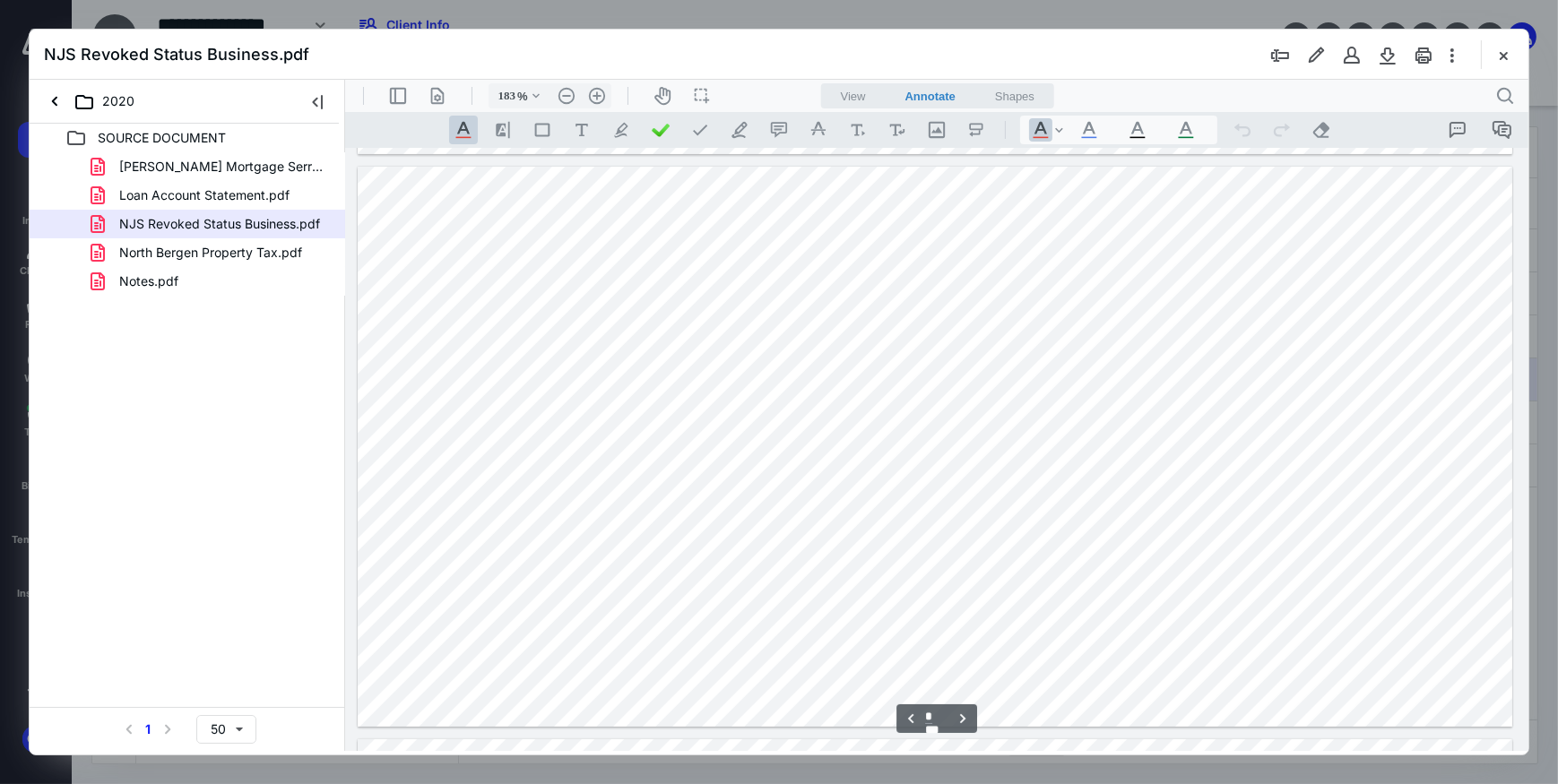 scroll, scrollTop: 1051, scrollLeft: 0, axis: vertical 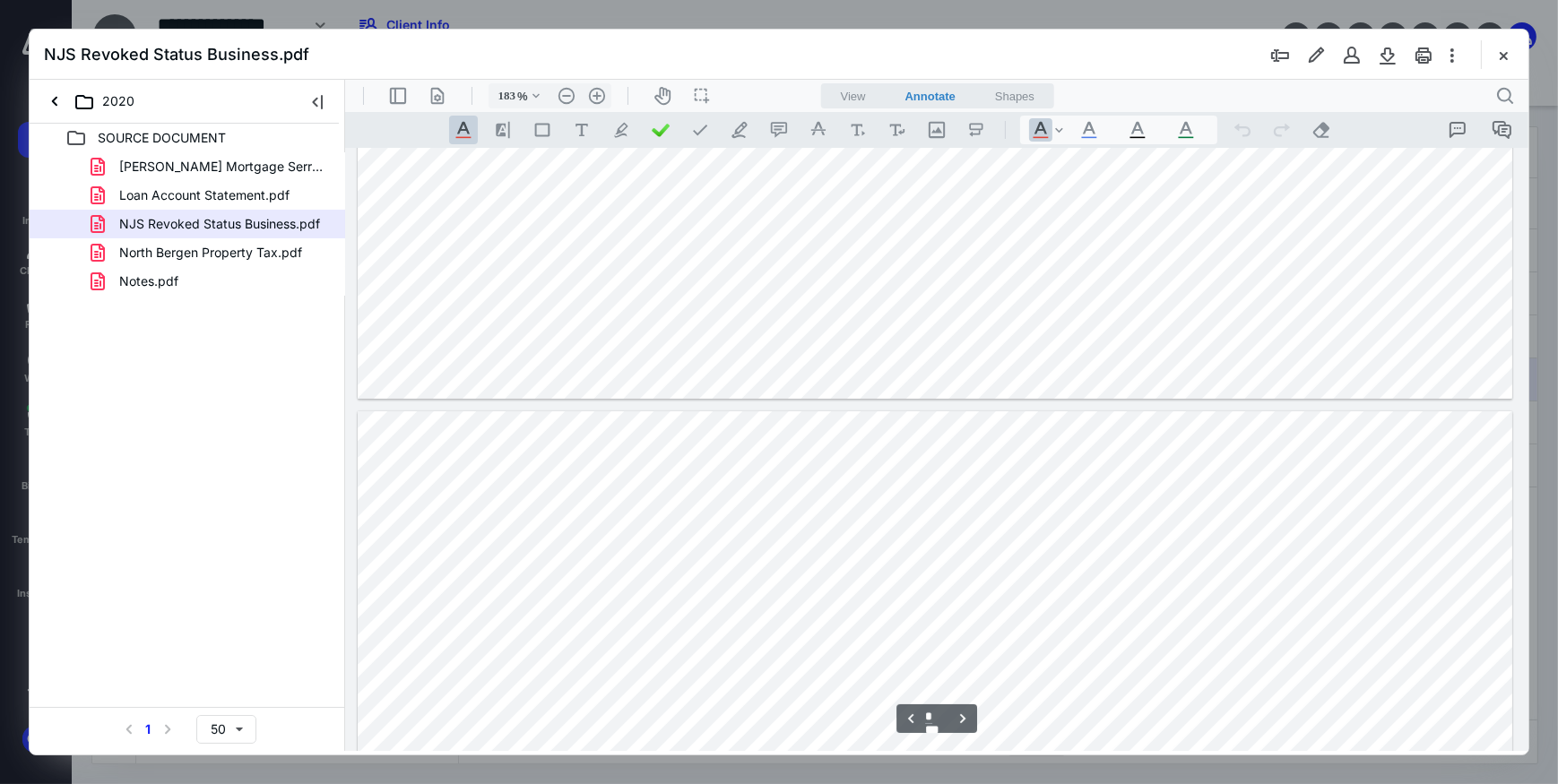type on "*" 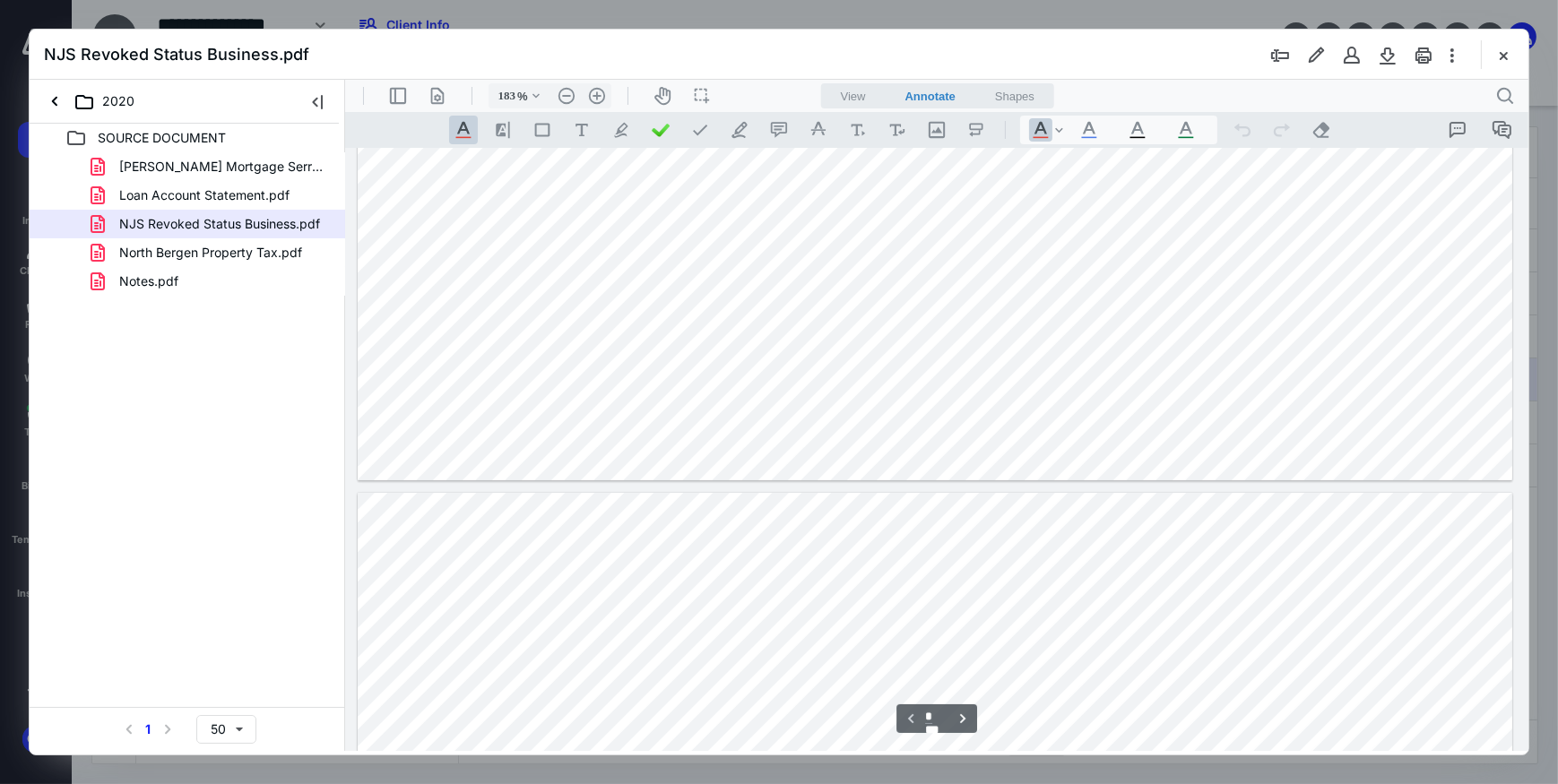 scroll, scrollTop: 0, scrollLeft: 0, axis: both 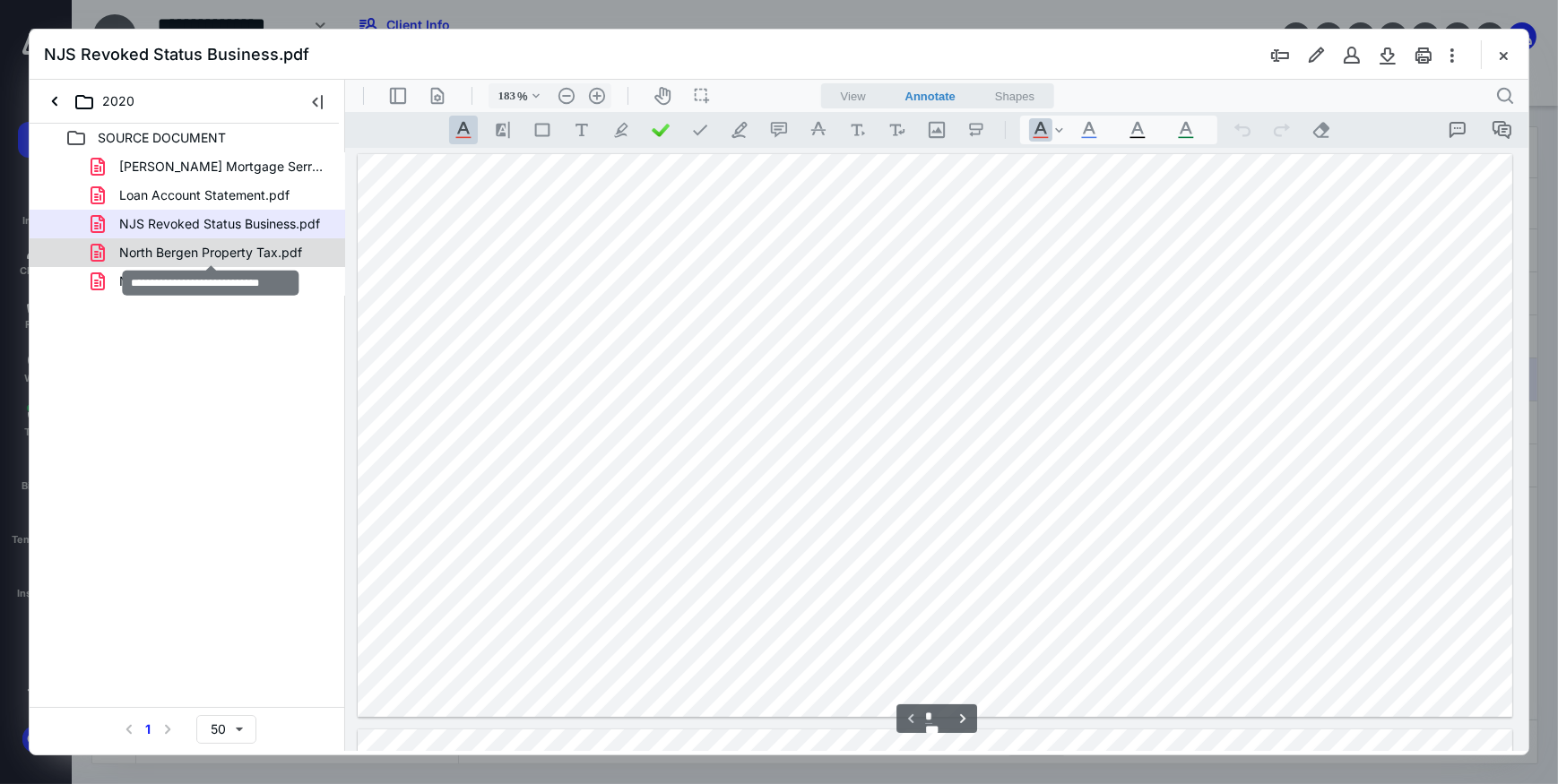 click on "North Bergen Property Tax.pdf" at bounding box center [211, 253] 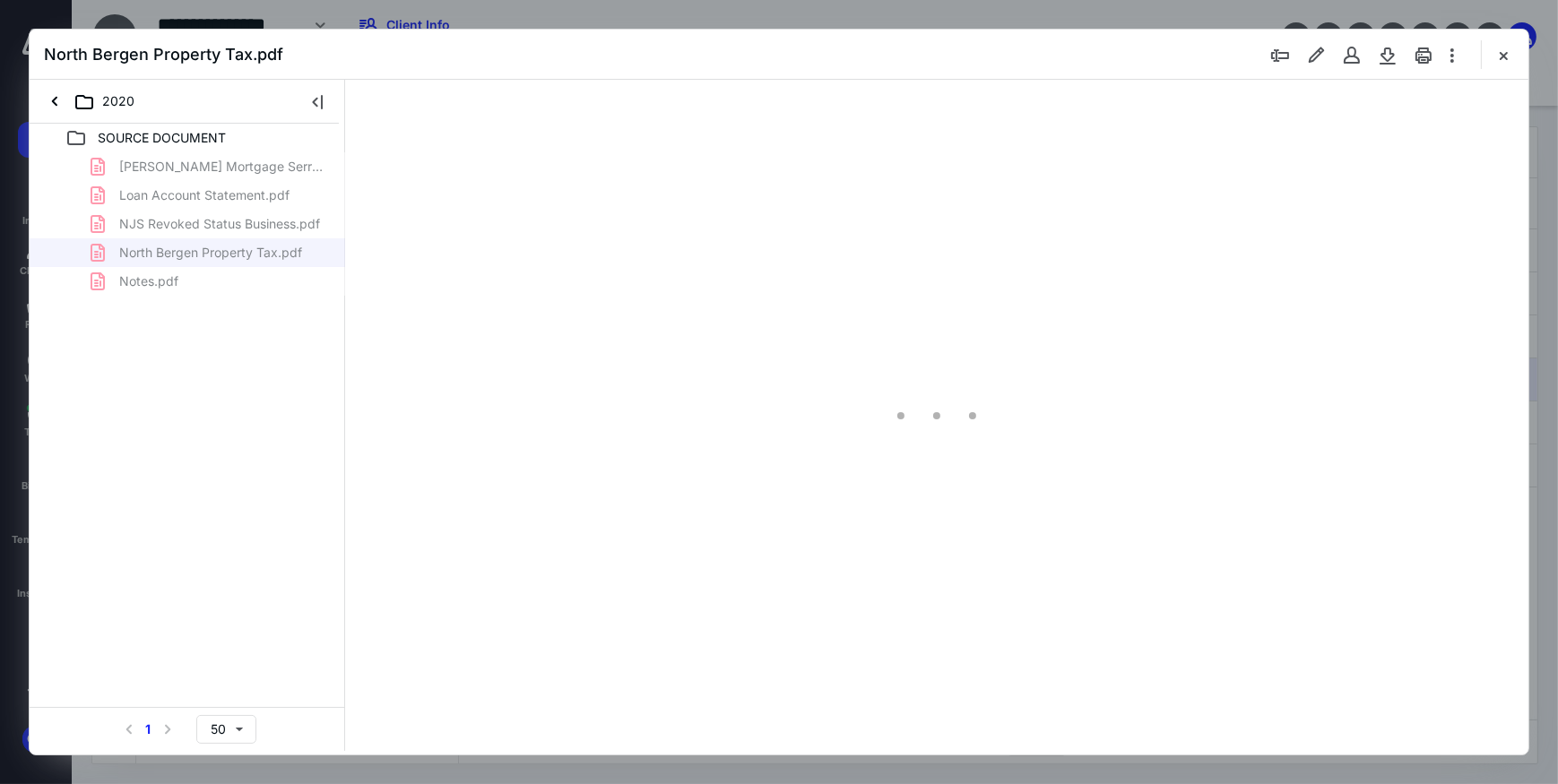 type on "213" 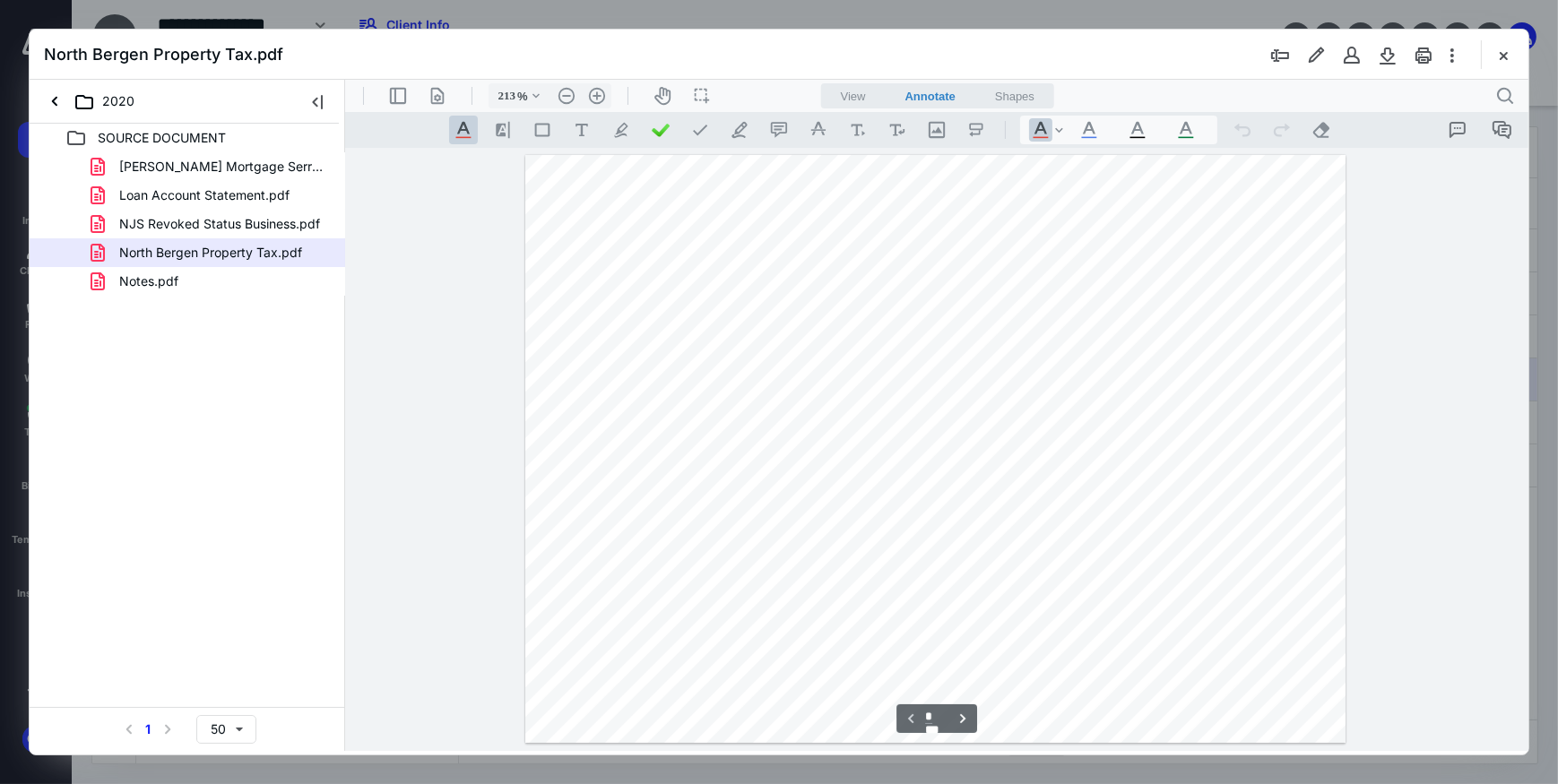 scroll, scrollTop: 74, scrollLeft: 0, axis: vertical 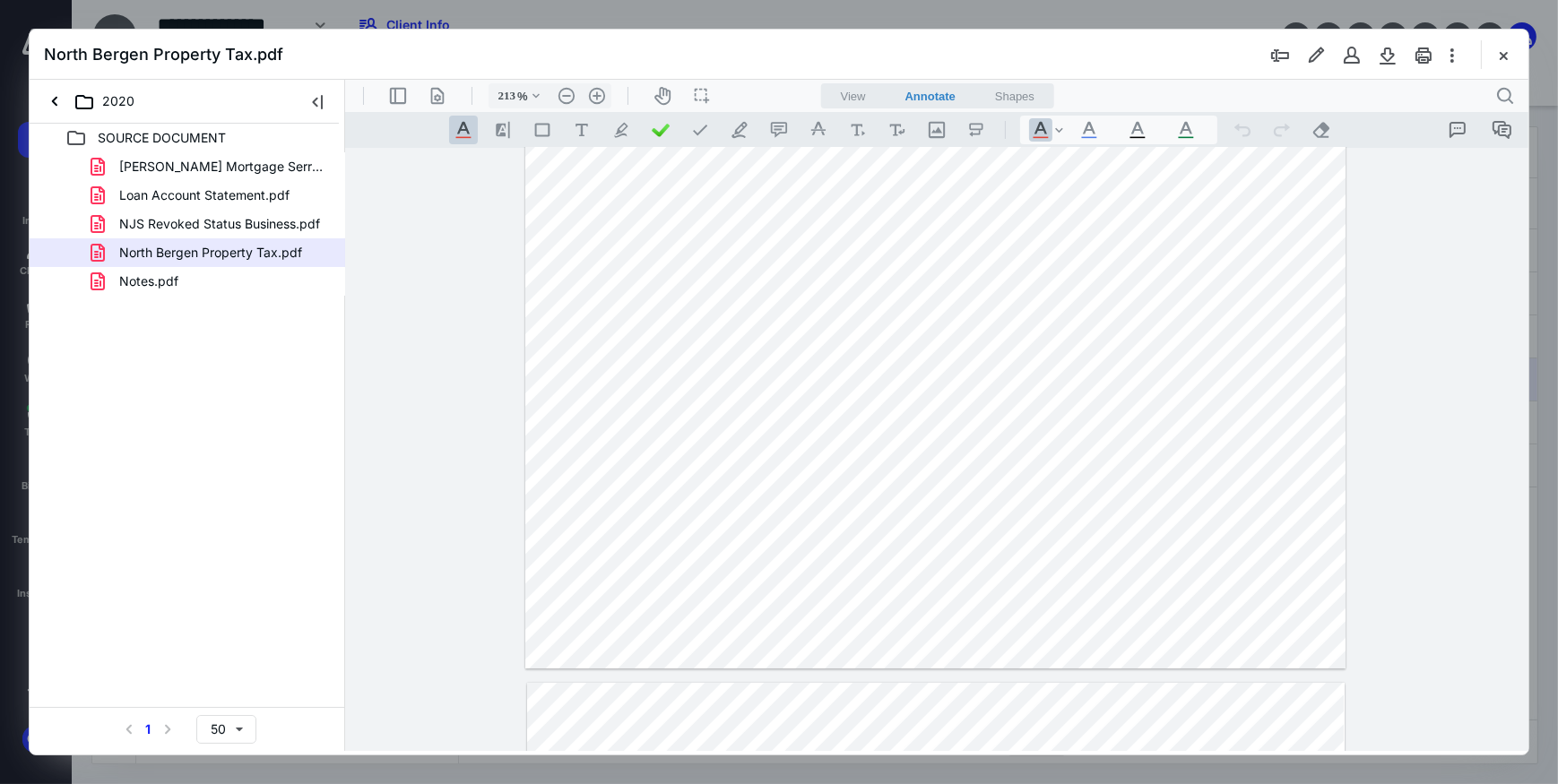 click at bounding box center [1503, 55] 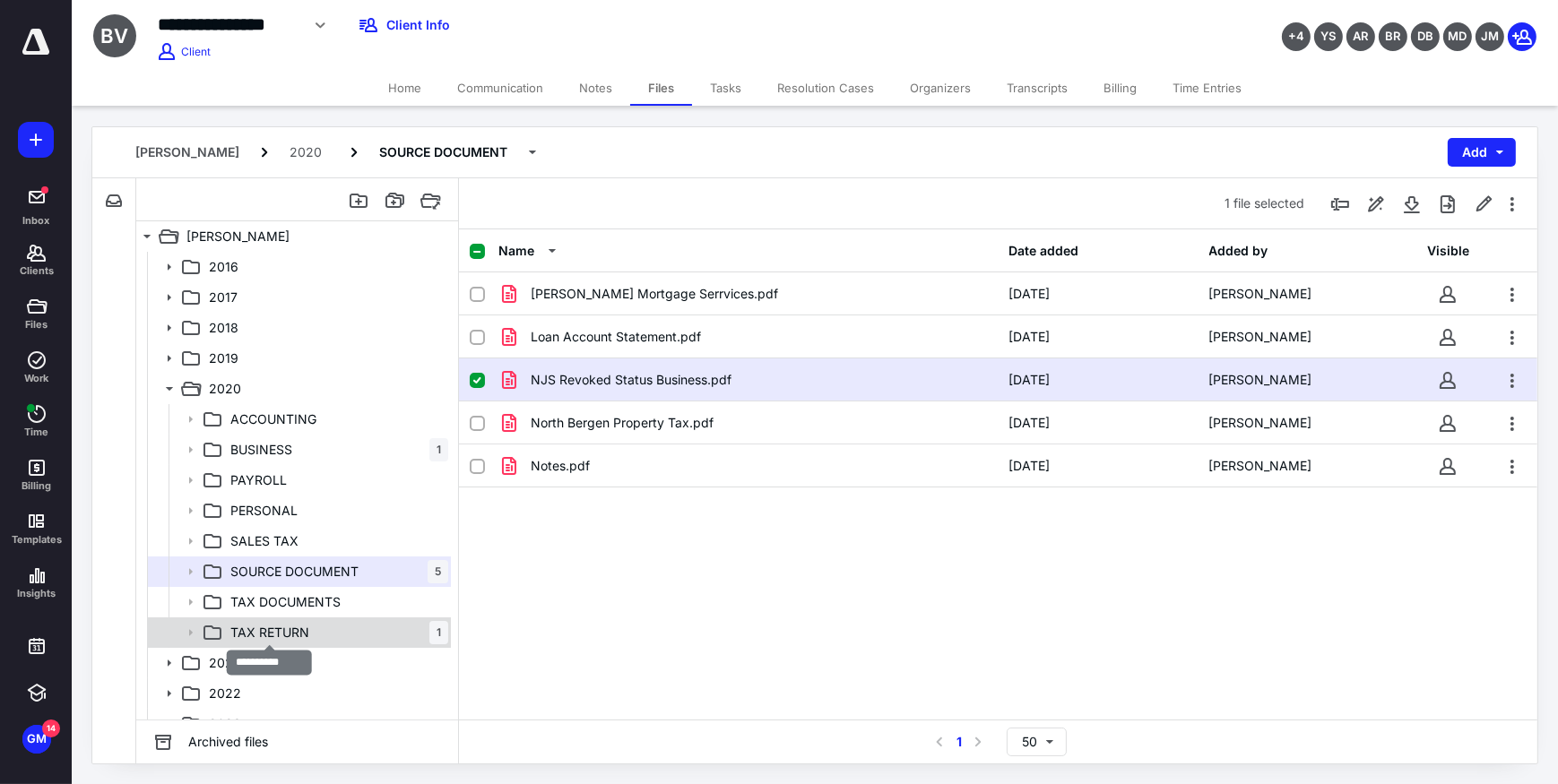 click on "TAX RETURN" at bounding box center [270, 633] 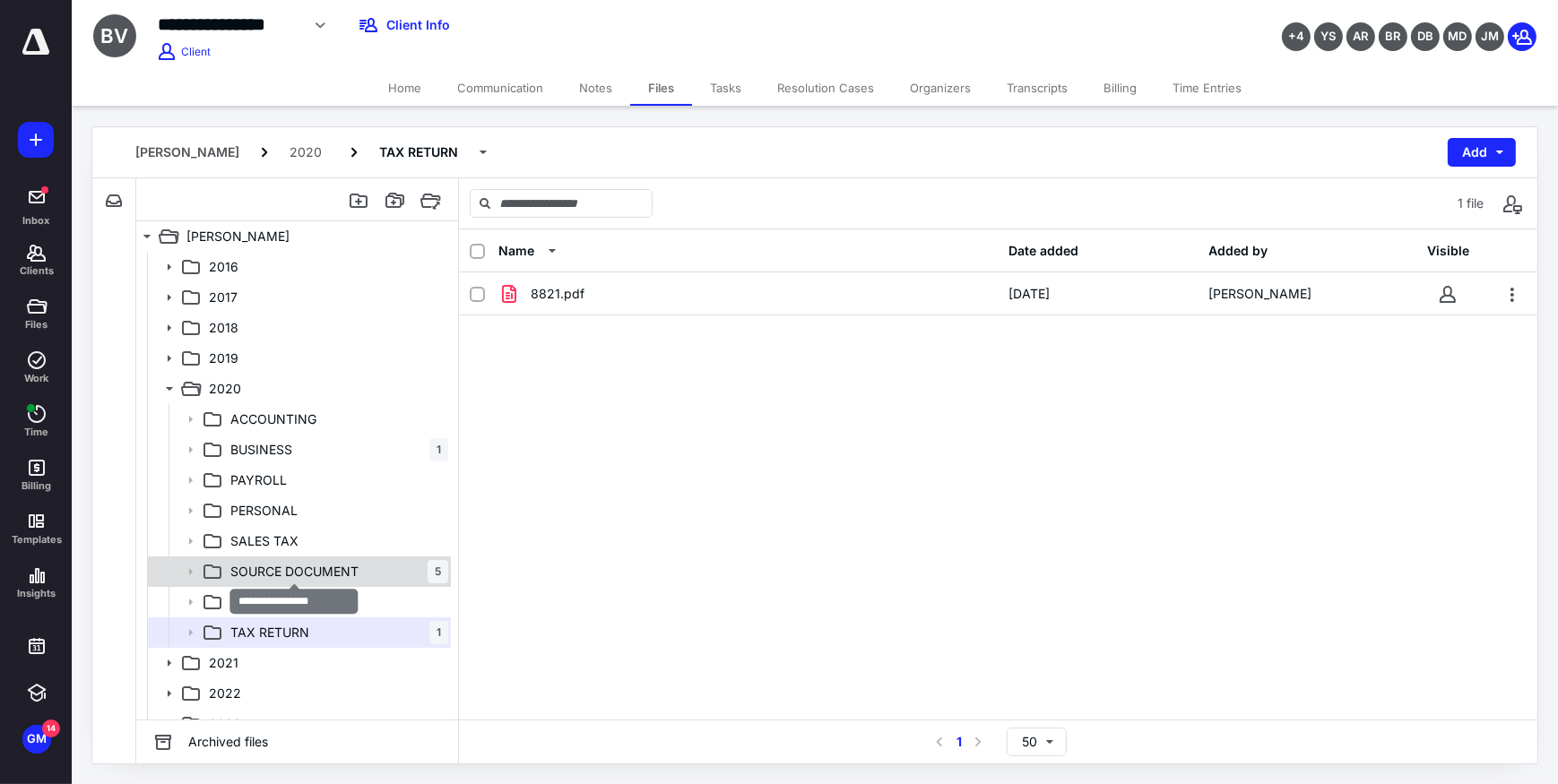 click on "SOURCE  DOCUMENT" at bounding box center (294, 572) 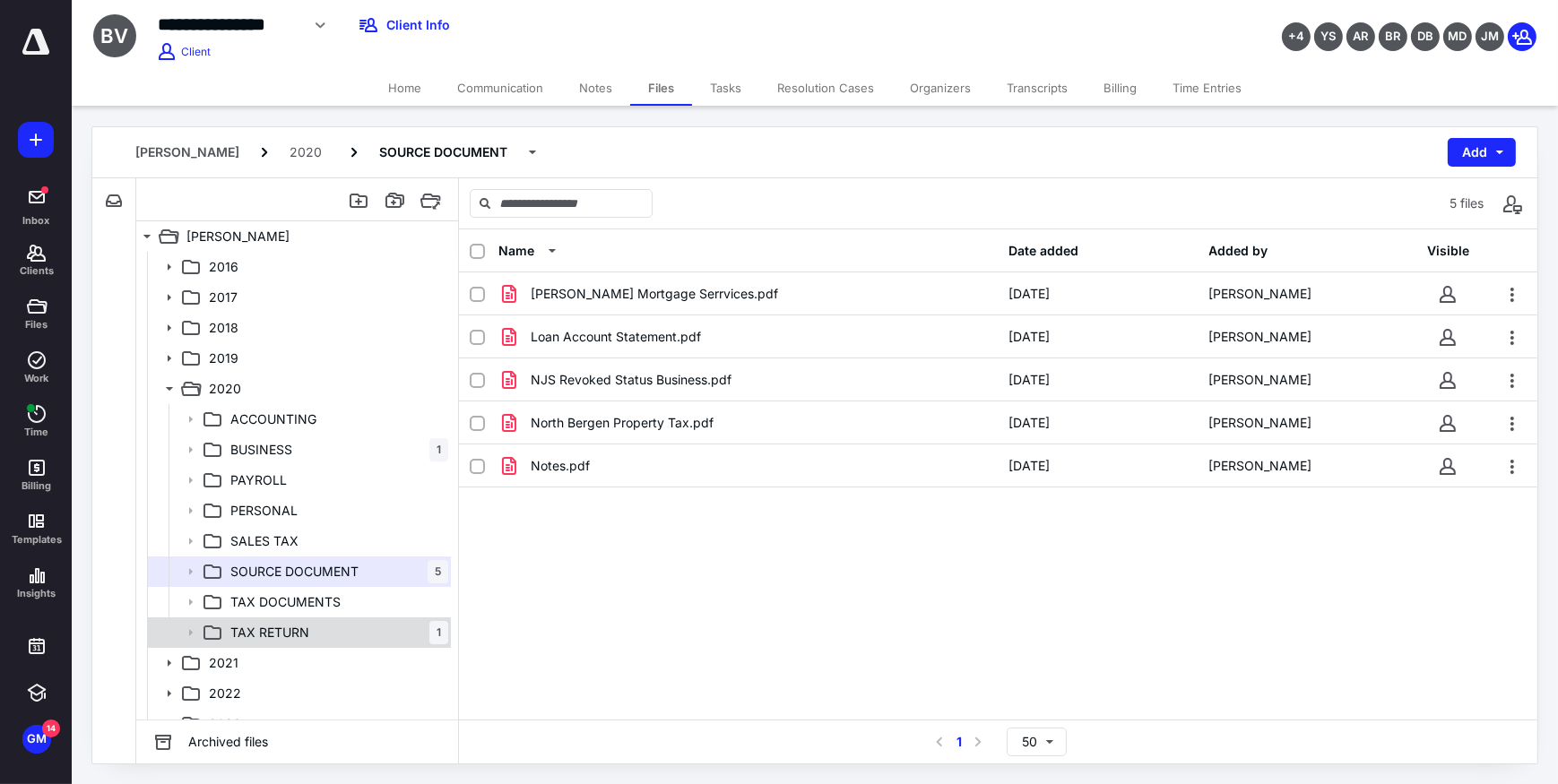 click on "TAX RETURN" at bounding box center [270, 633] 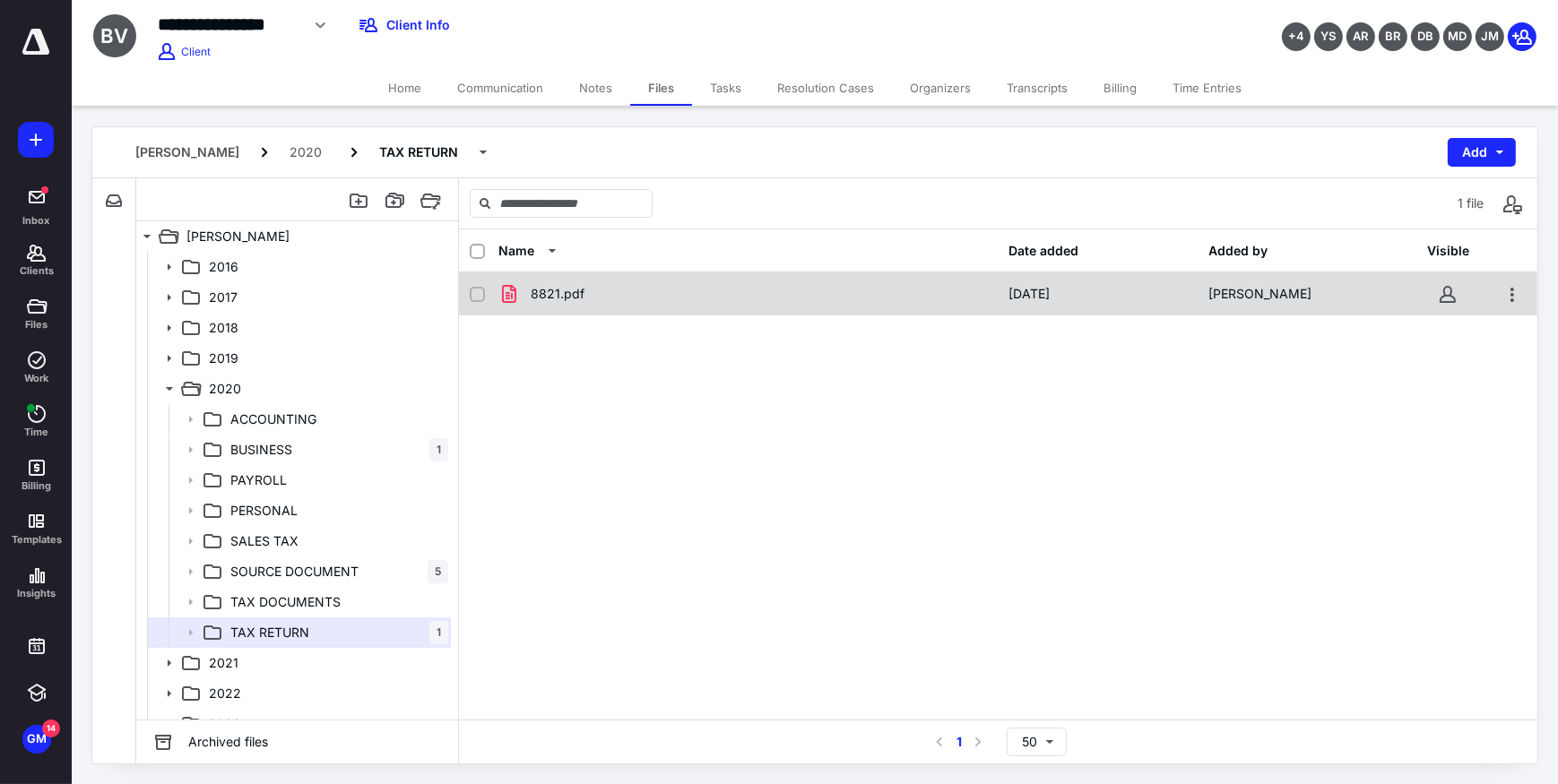 click on "8821.pdf" at bounding box center [558, 294] 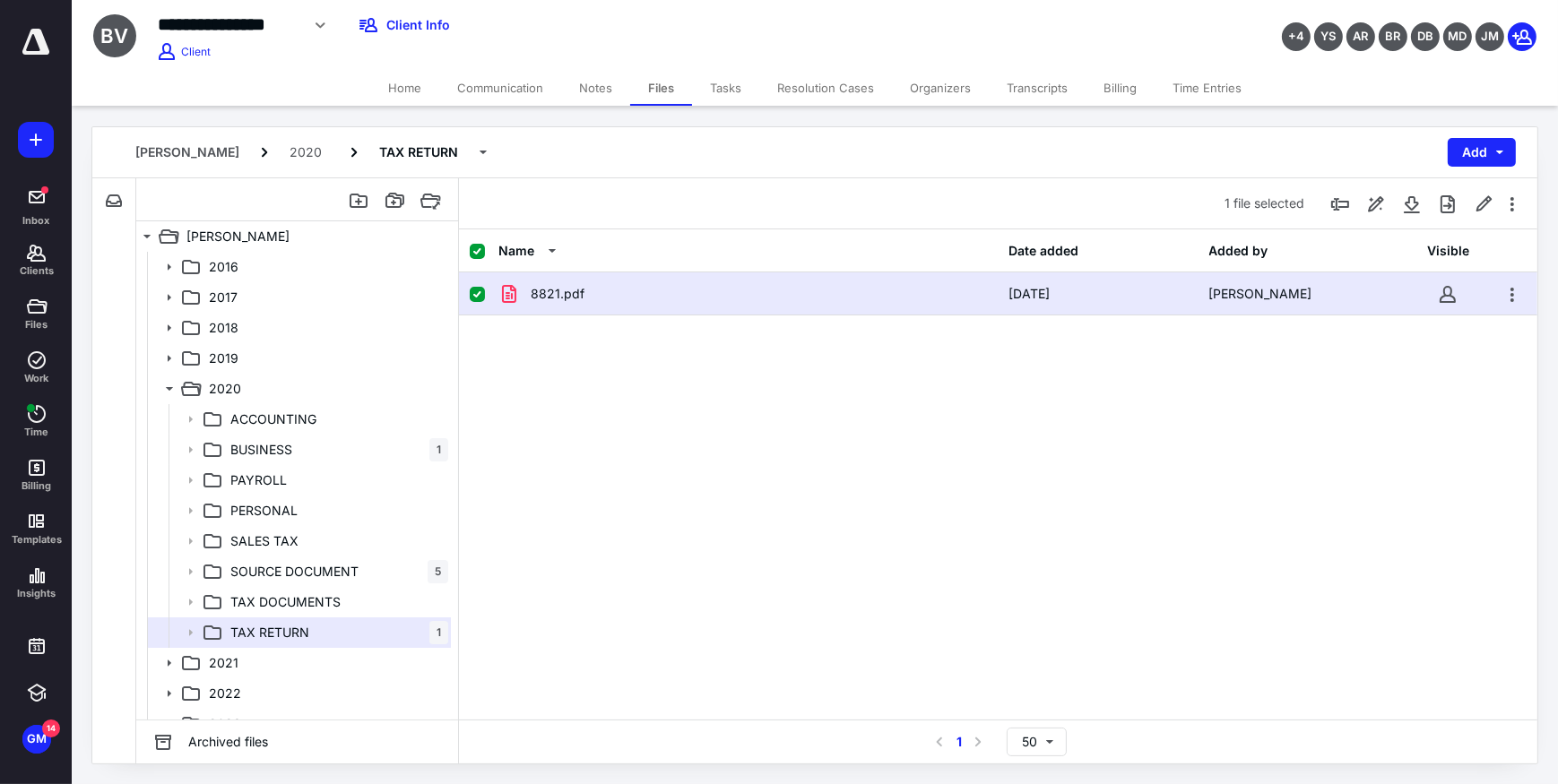 click on "8821.pdf" at bounding box center (558, 294) 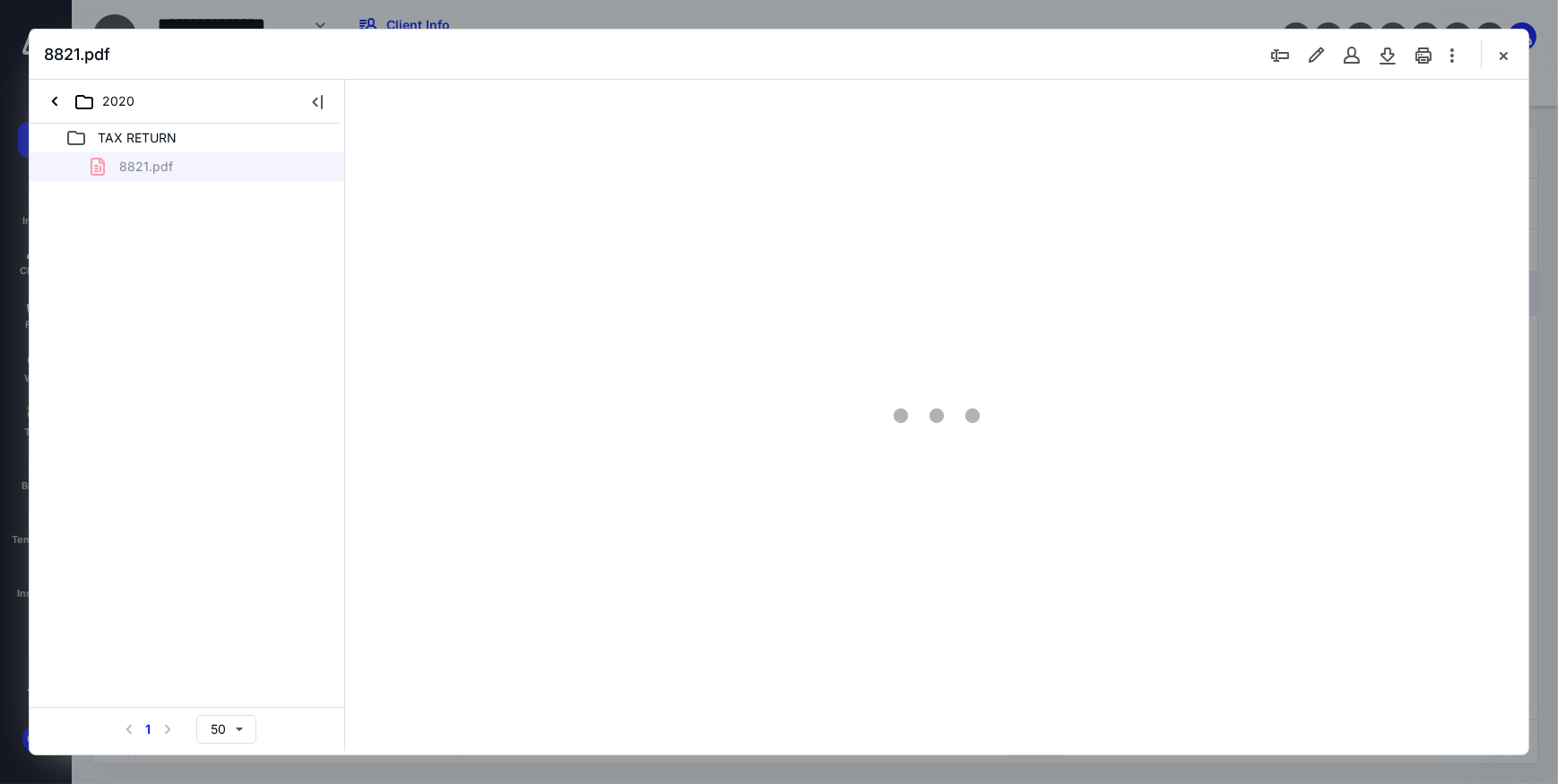 scroll, scrollTop: 0, scrollLeft: 0, axis: both 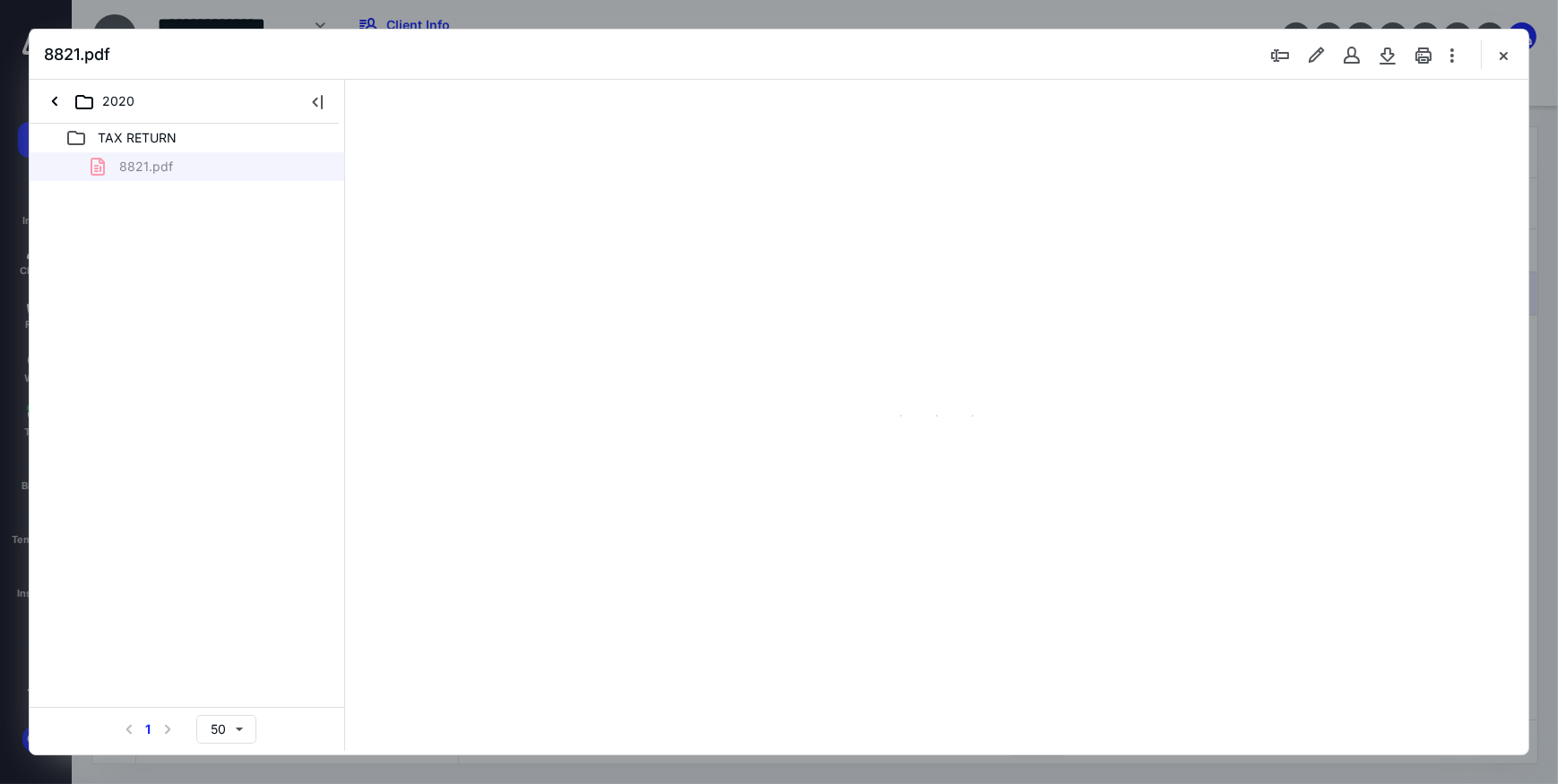 type on "84" 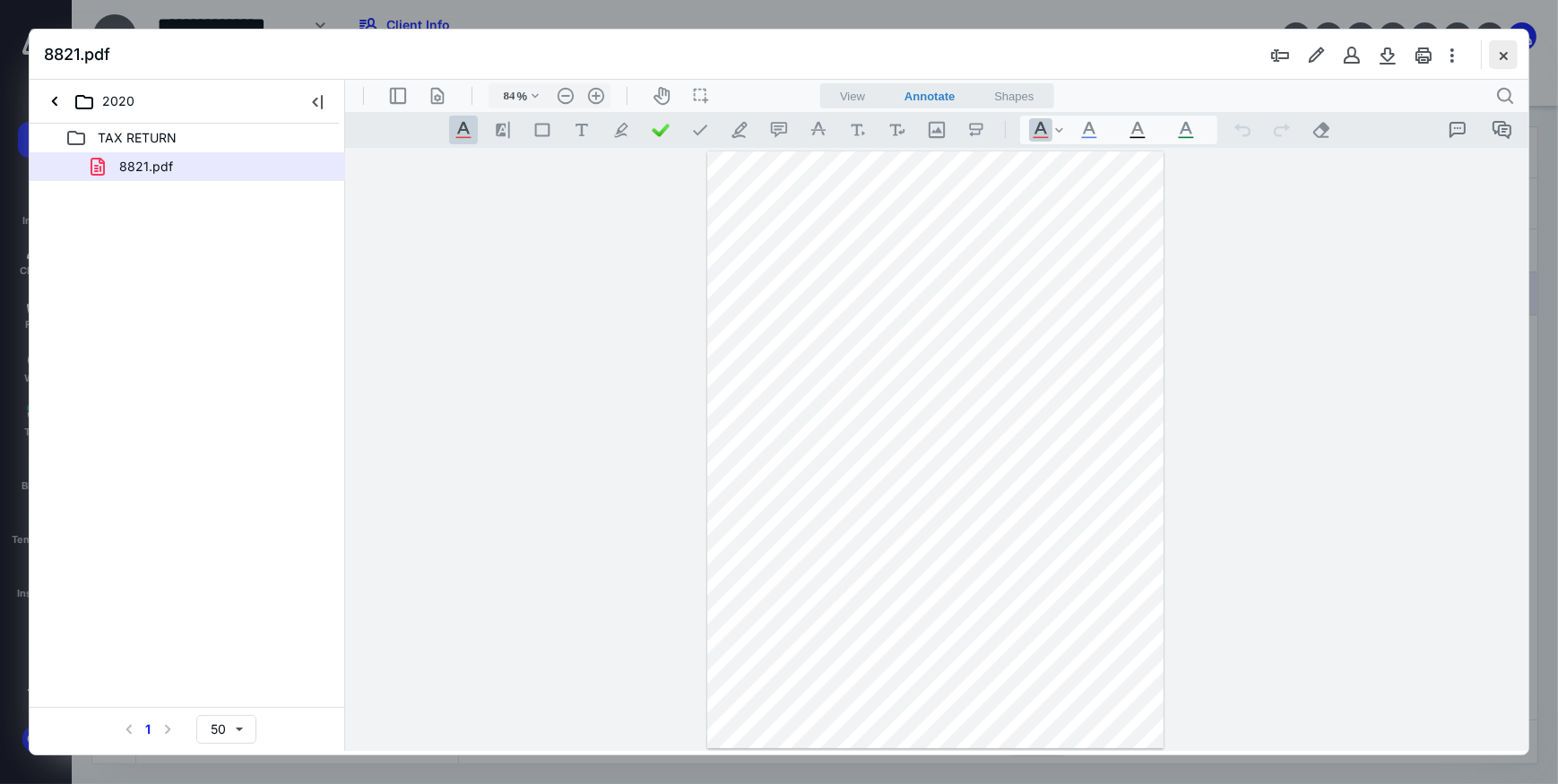 click at bounding box center [1503, 55] 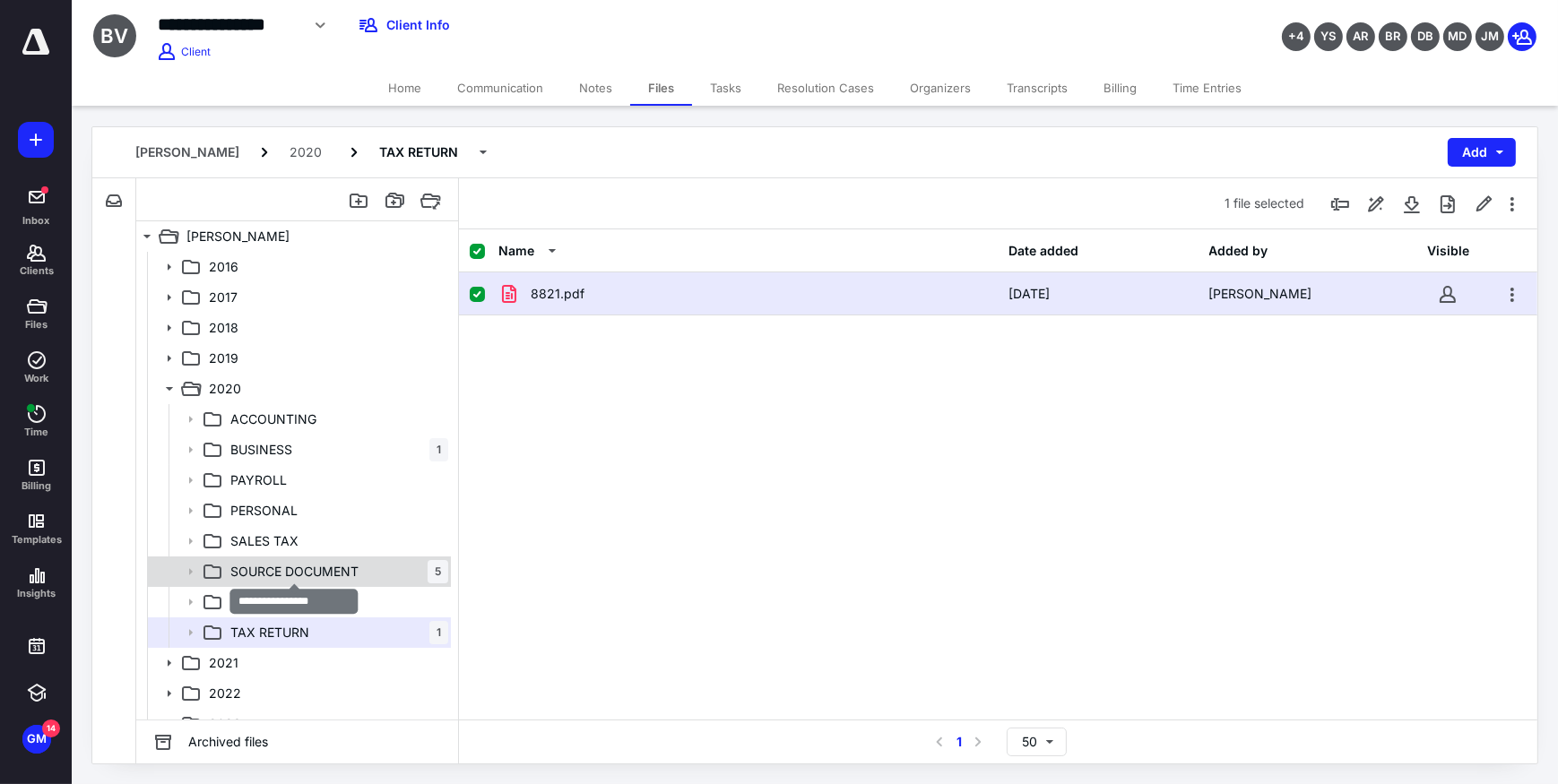 click on "SOURCE  DOCUMENT" at bounding box center (294, 572) 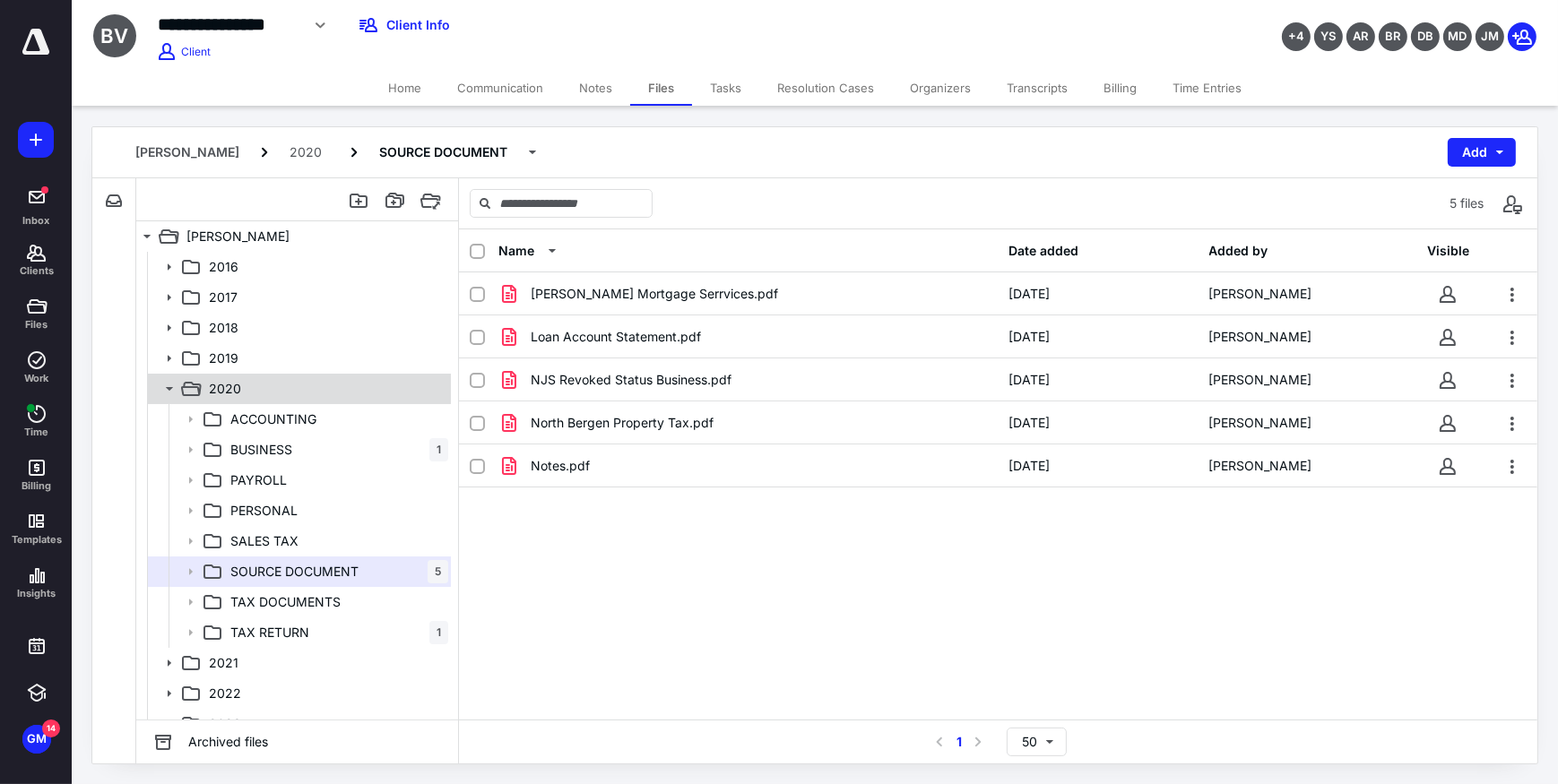 click 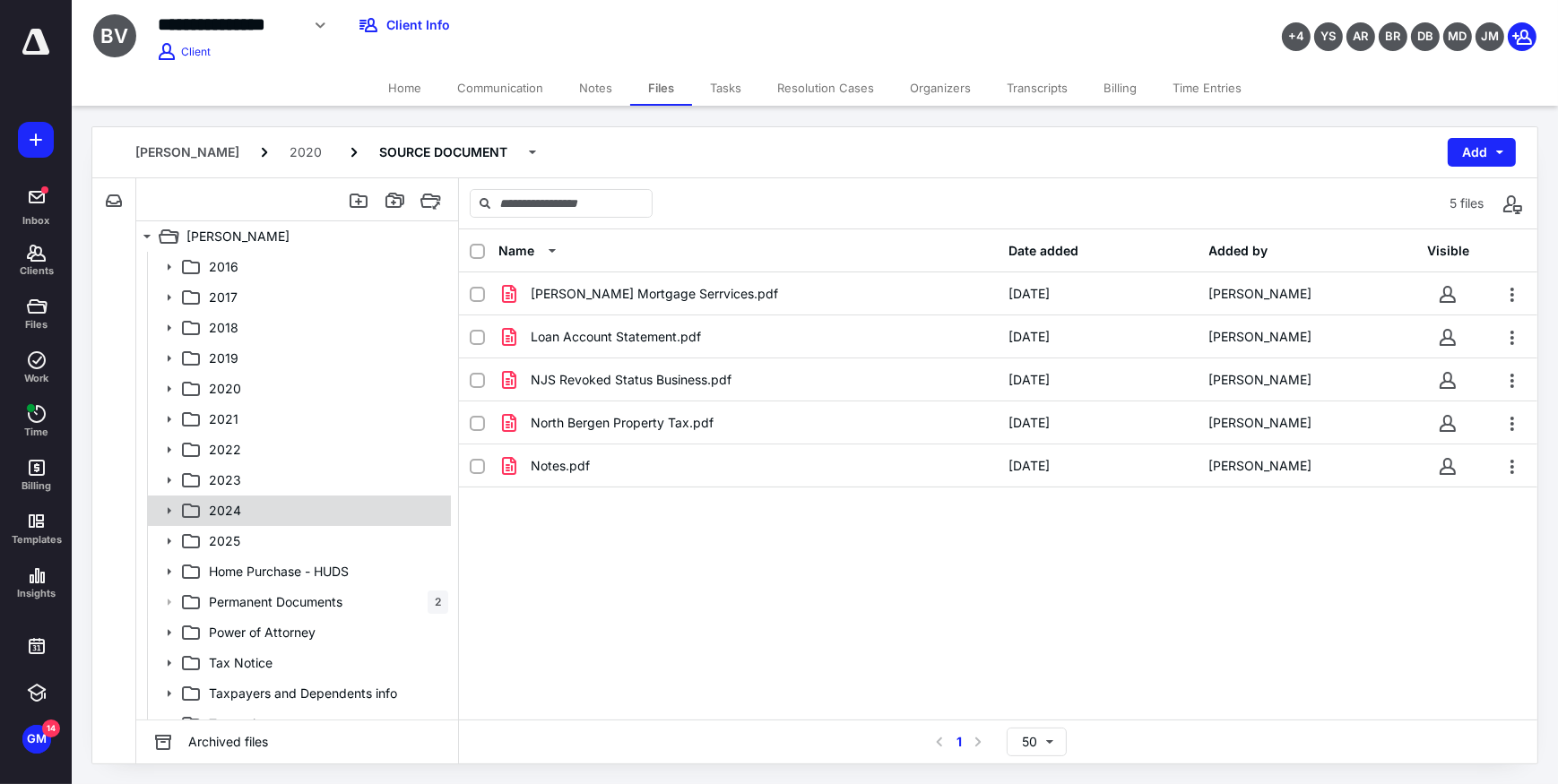 scroll, scrollTop: 50, scrollLeft: 0, axis: vertical 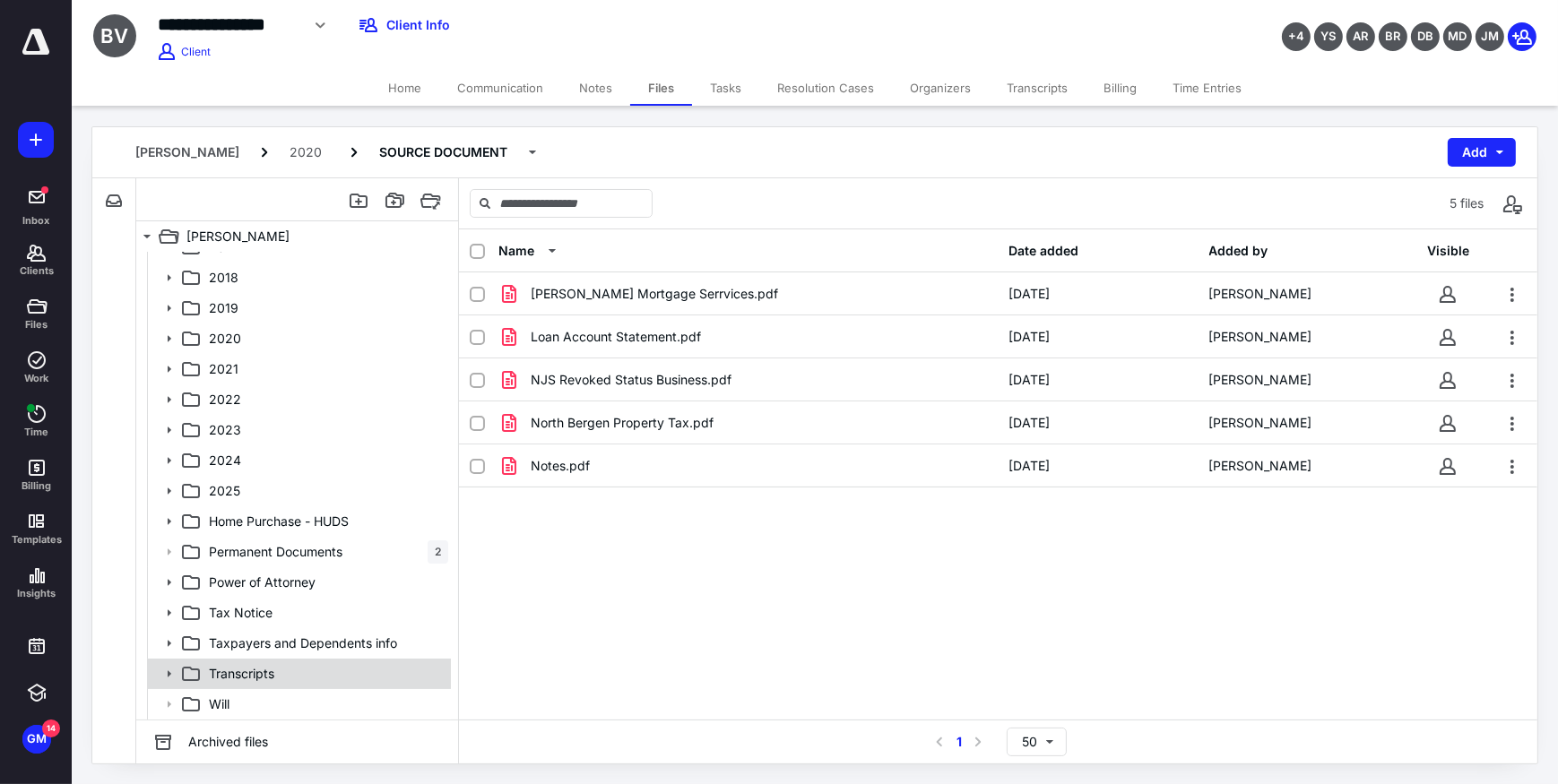 click 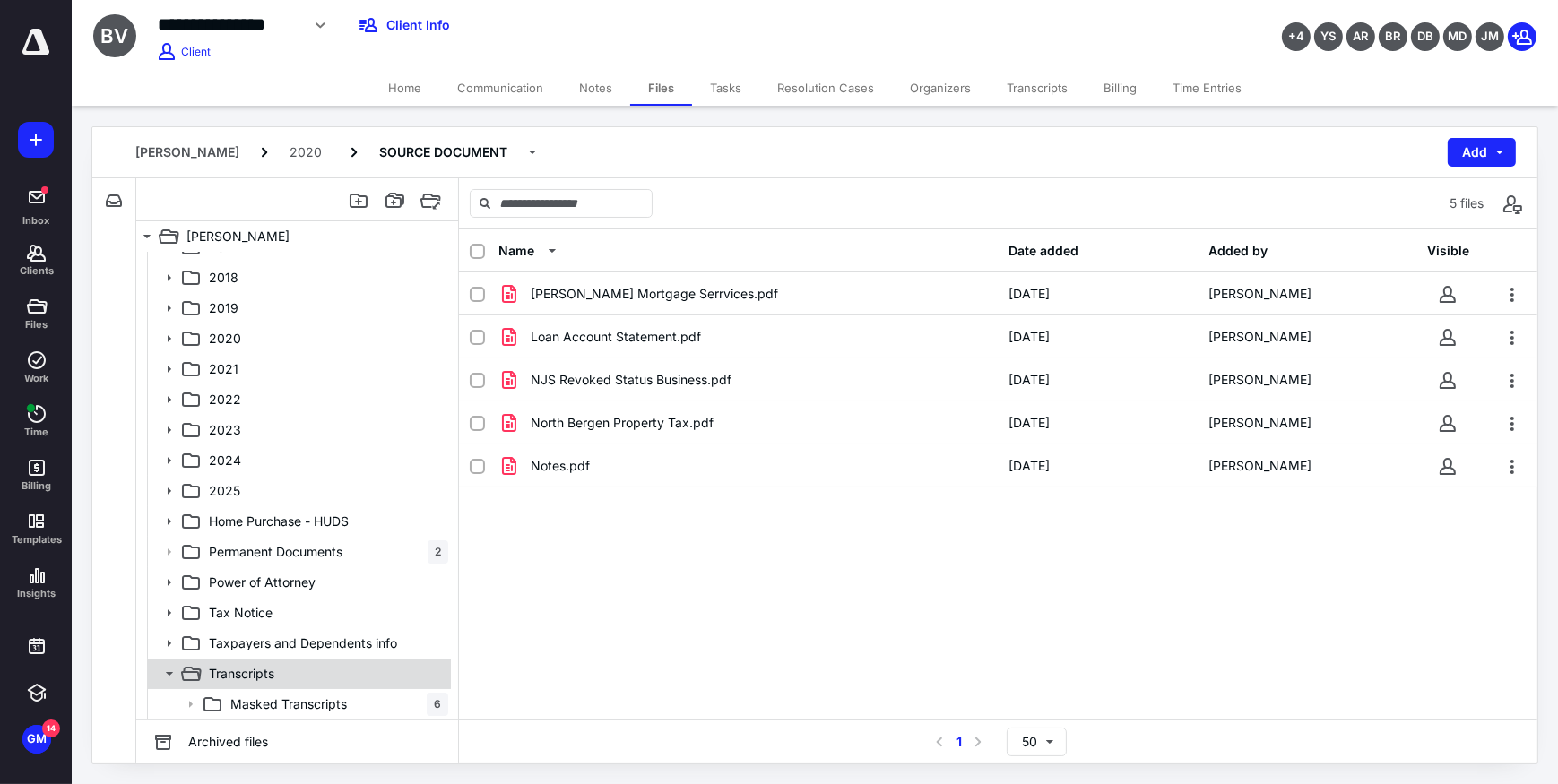 scroll, scrollTop: 110, scrollLeft: 0, axis: vertical 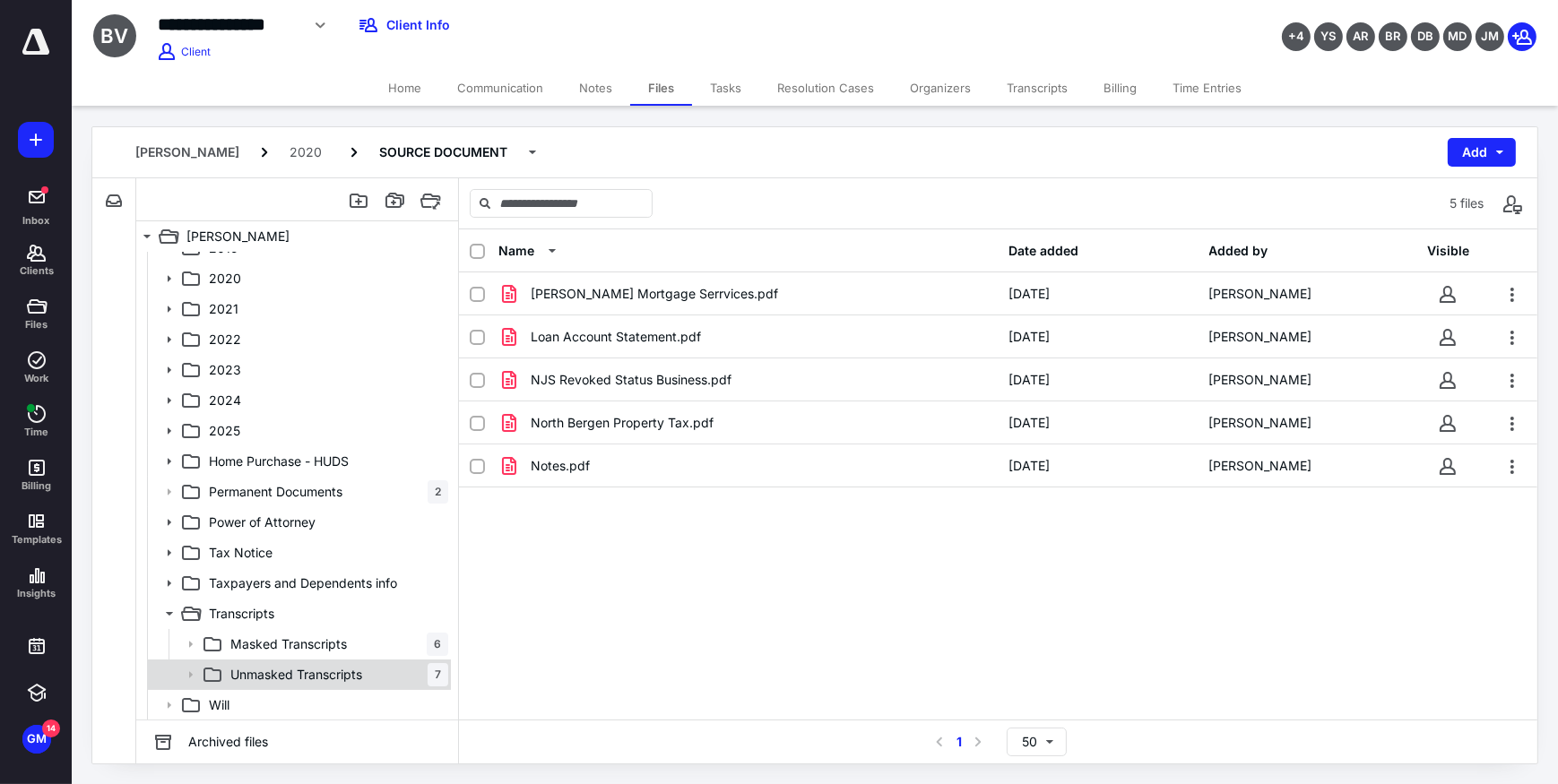 click on "Unmasked Transcripts" at bounding box center (296, 675) 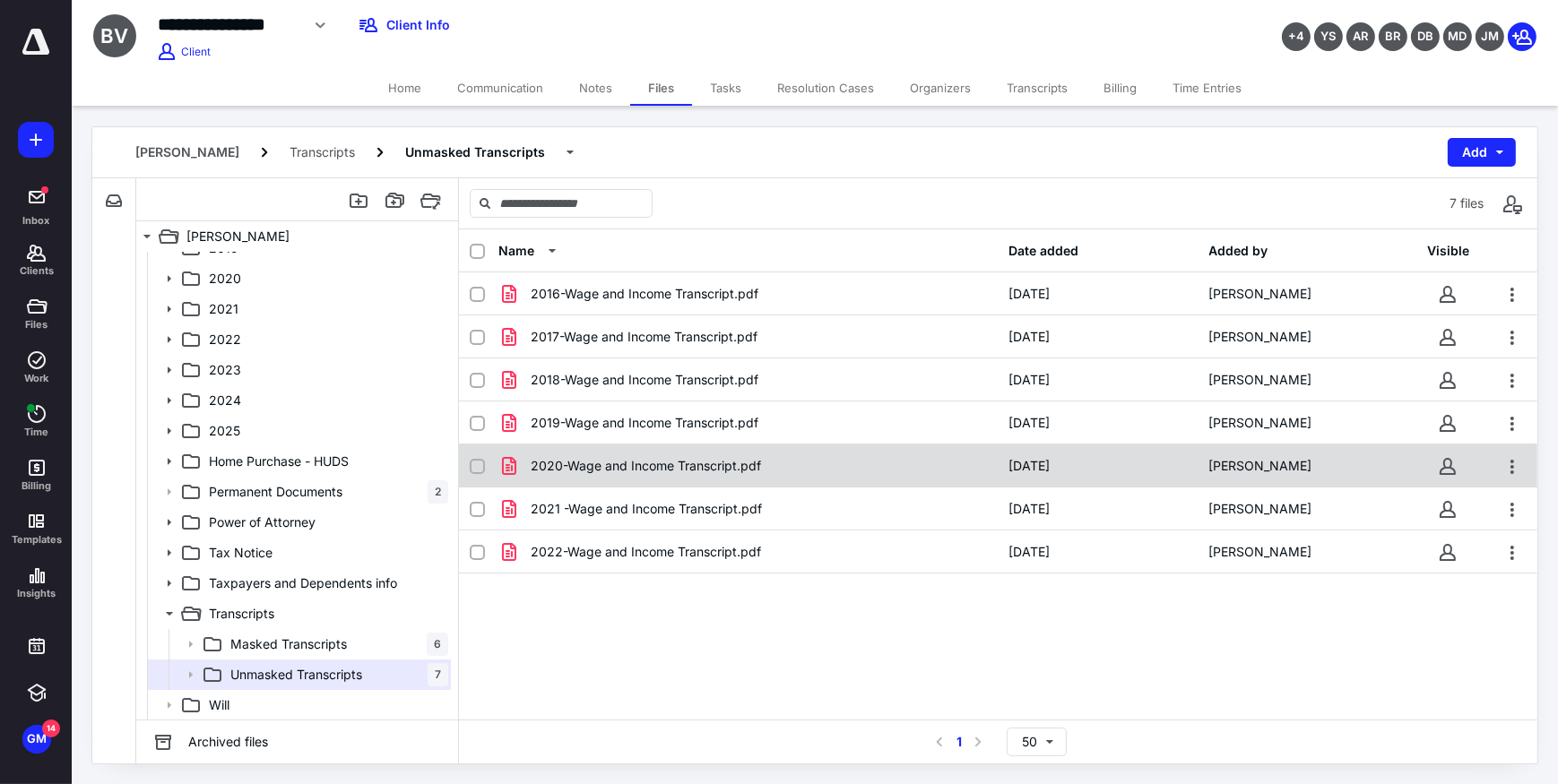 click on "2020-Wage and Income Transcript.pdf 4/25/2024 Jennifer Miranda" at bounding box center [998, 466] 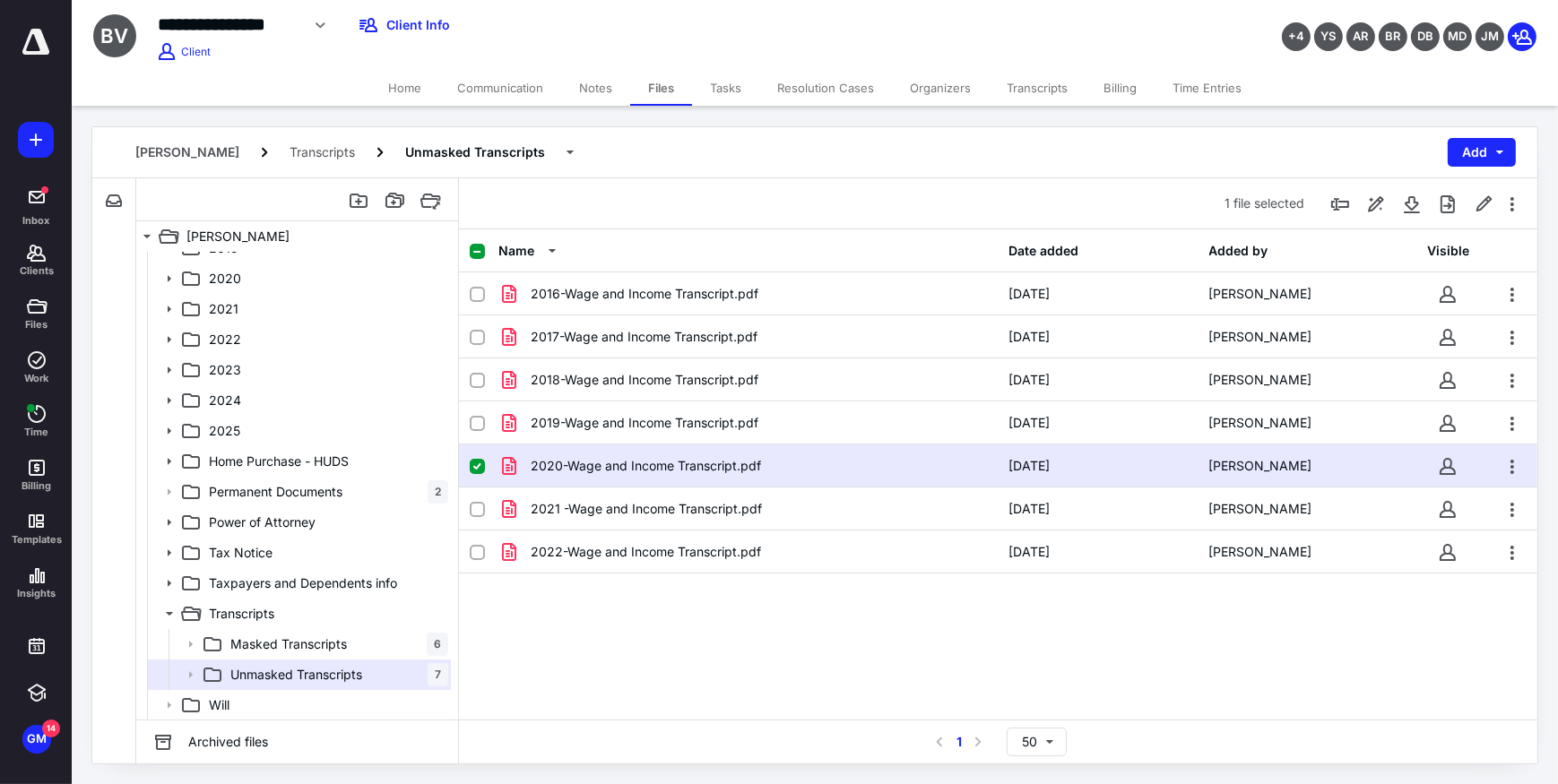 click on "2020-Wage and Income Transcript.pdf 4/25/2024 Jennifer Miranda" at bounding box center [998, 466] 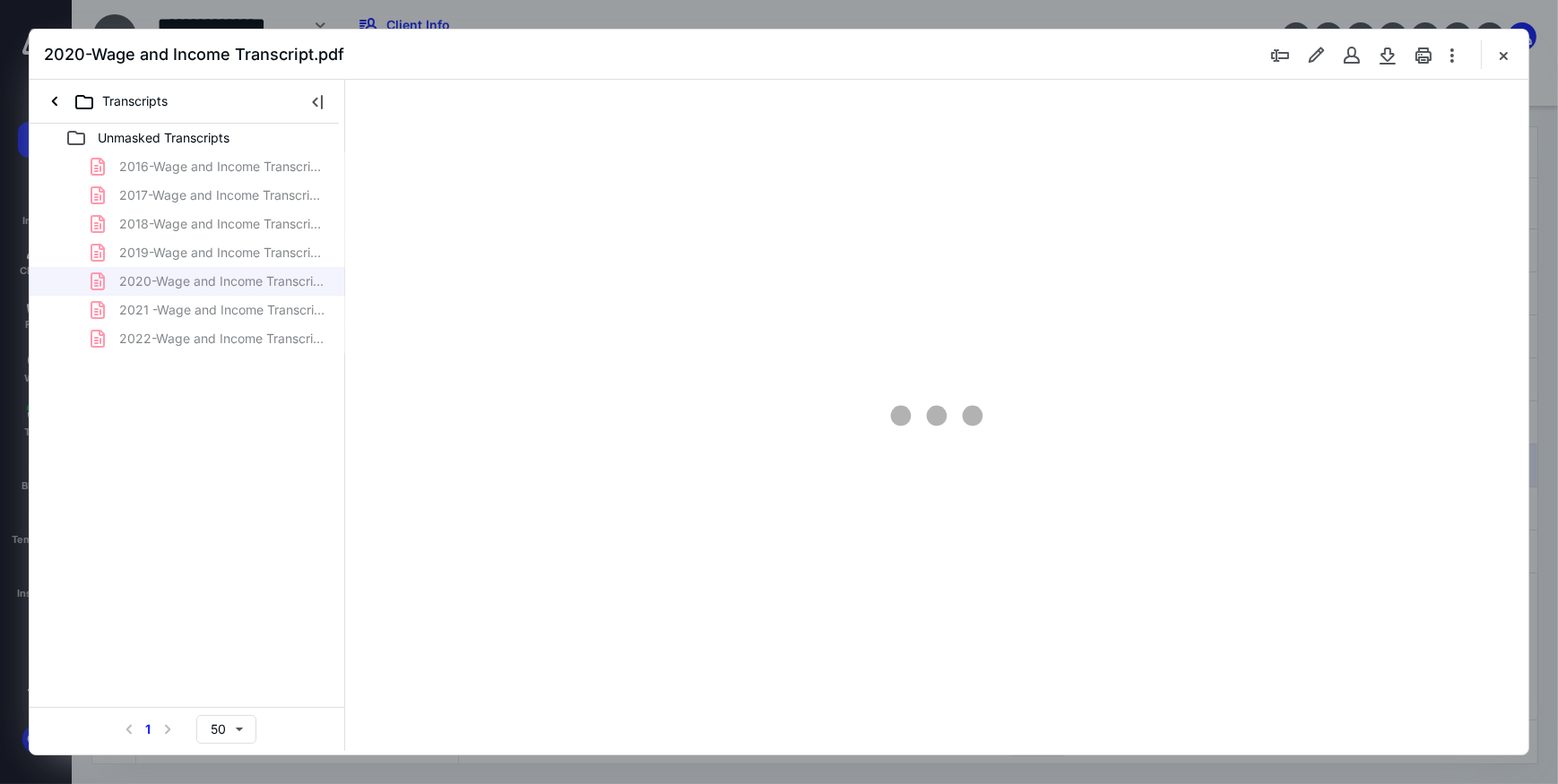 scroll, scrollTop: 0, scrollLeft: 0, axis: both 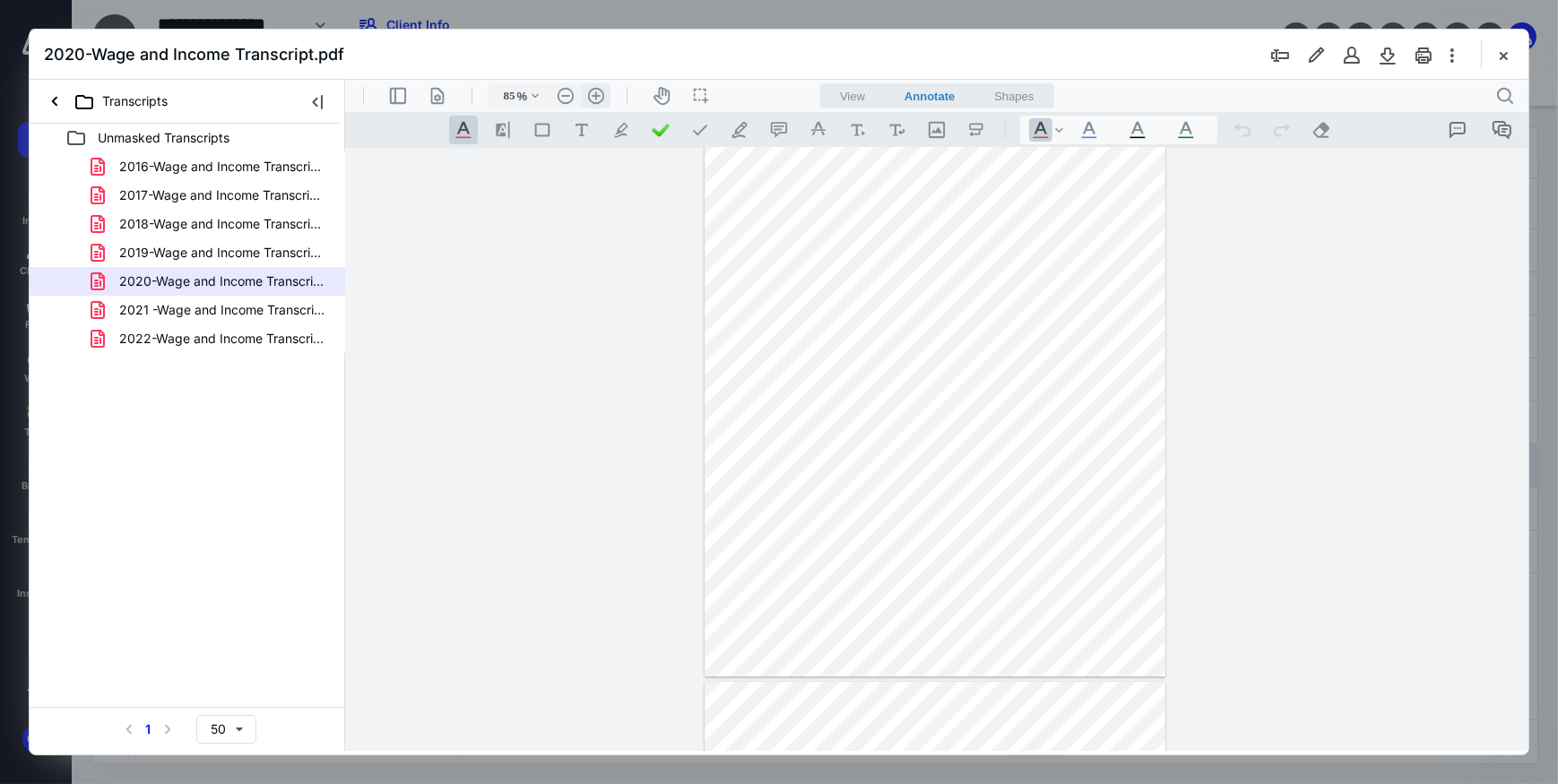click on ".cls-1{fill:#abb0c4;} icon - header - zoom - in - line" at bounding box center (595, 95) 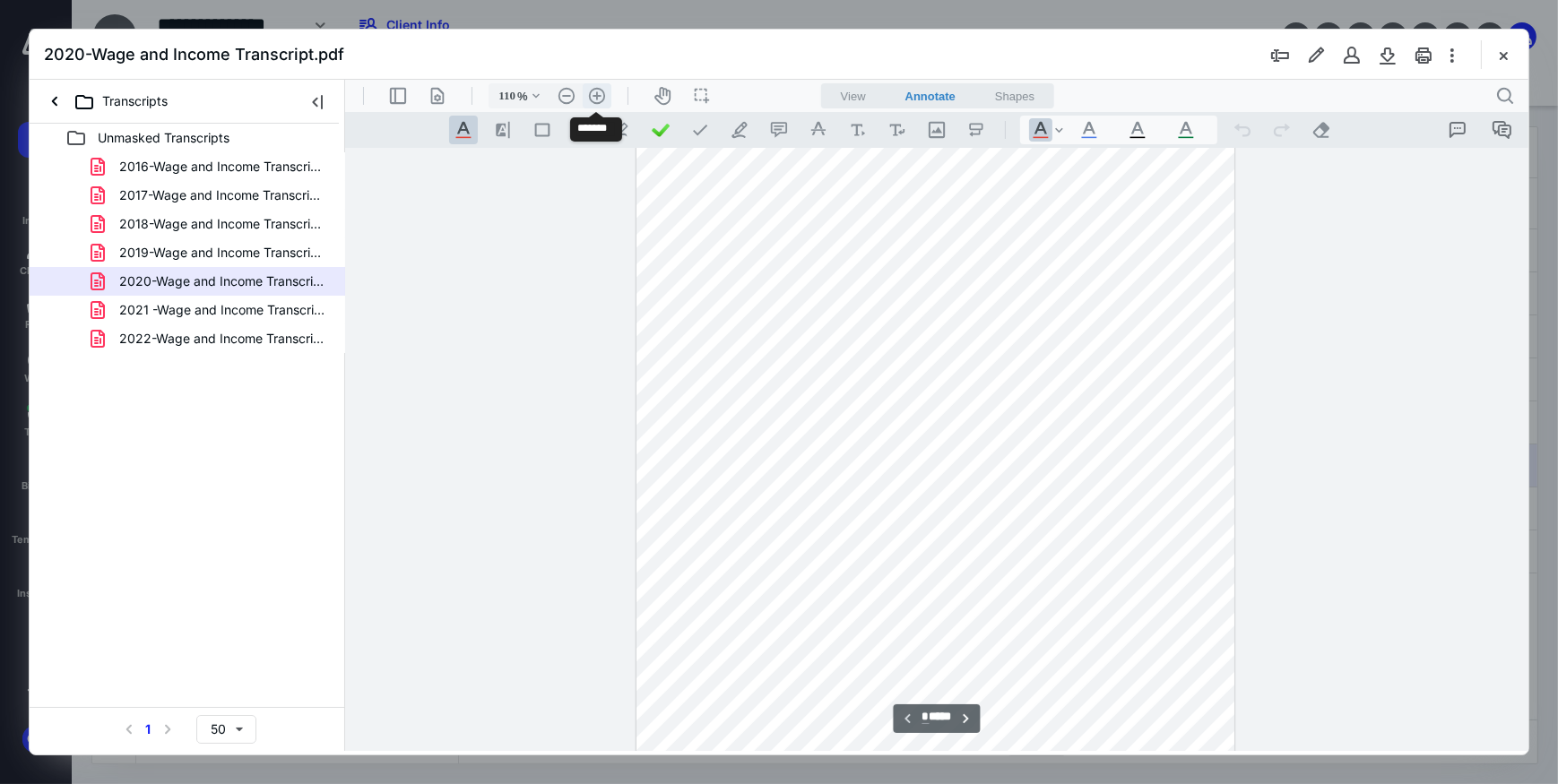 click on ".cls-1{fill:#abb0c4;} icon - header - zoom - in - line" at bounding box center (596, 95) 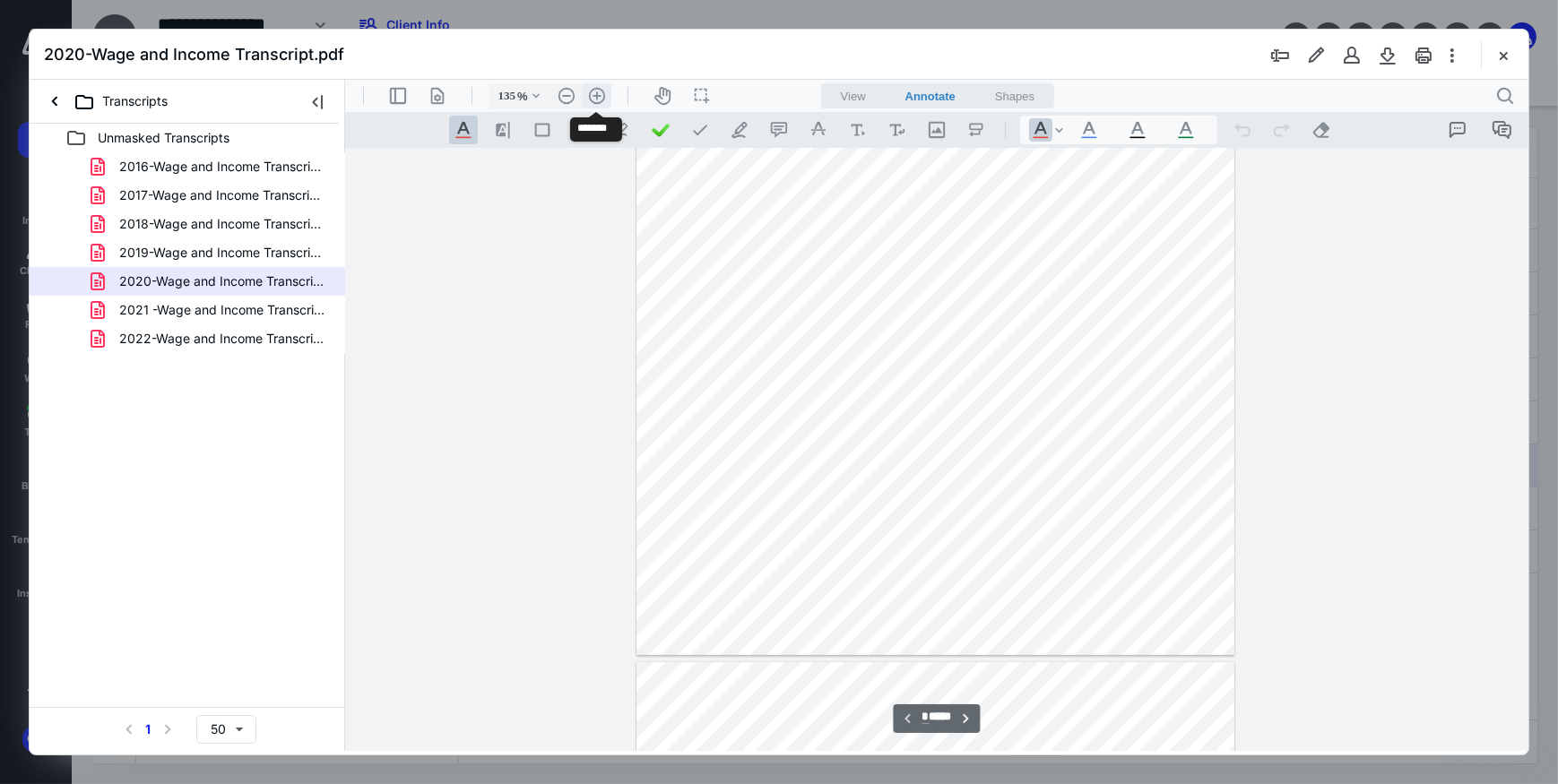 click on ".cls-1{fill:#abb0c4;} icon - header - zoom - in - line" at bounding box center (596, 95) 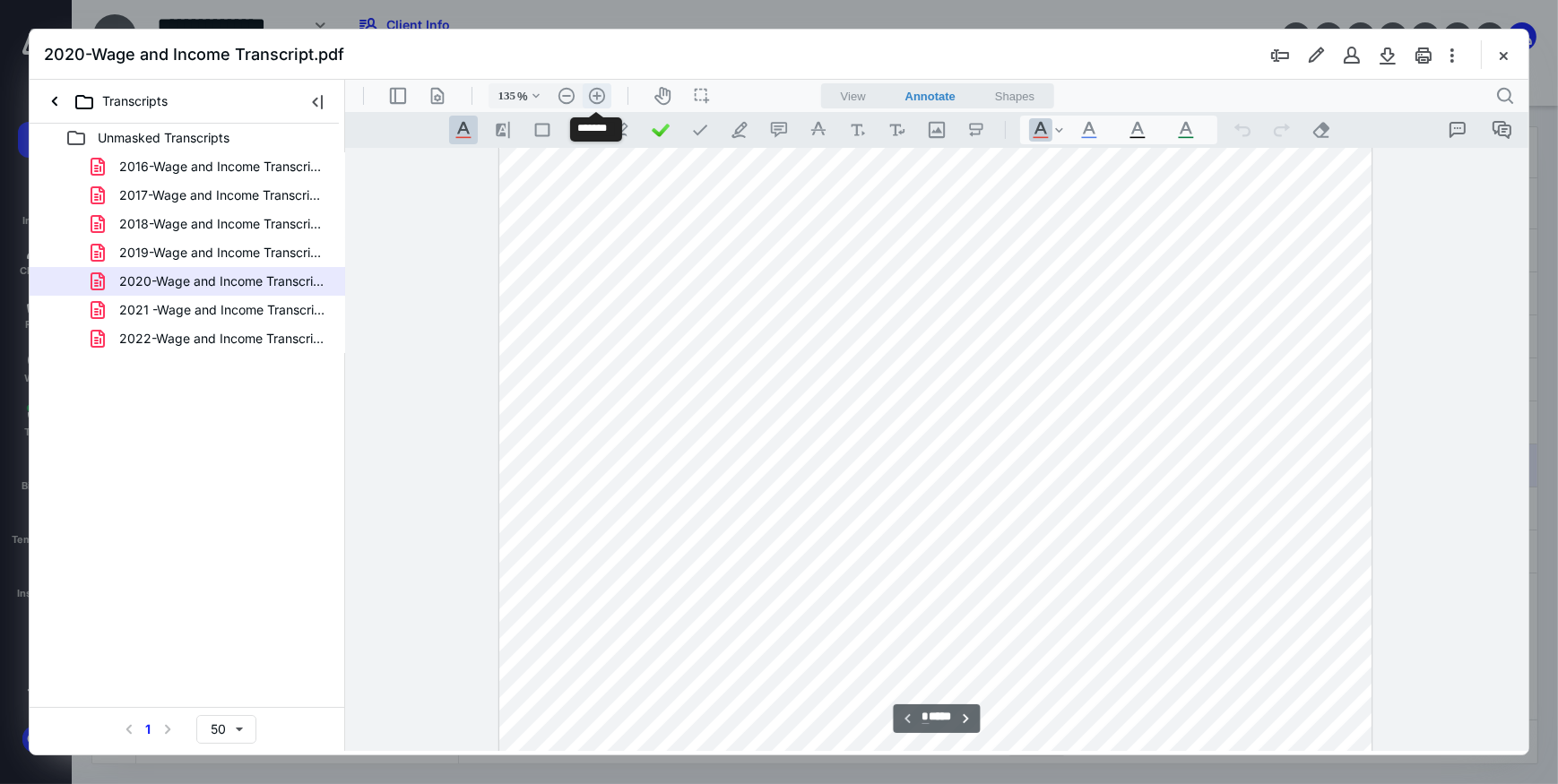 type on "160" 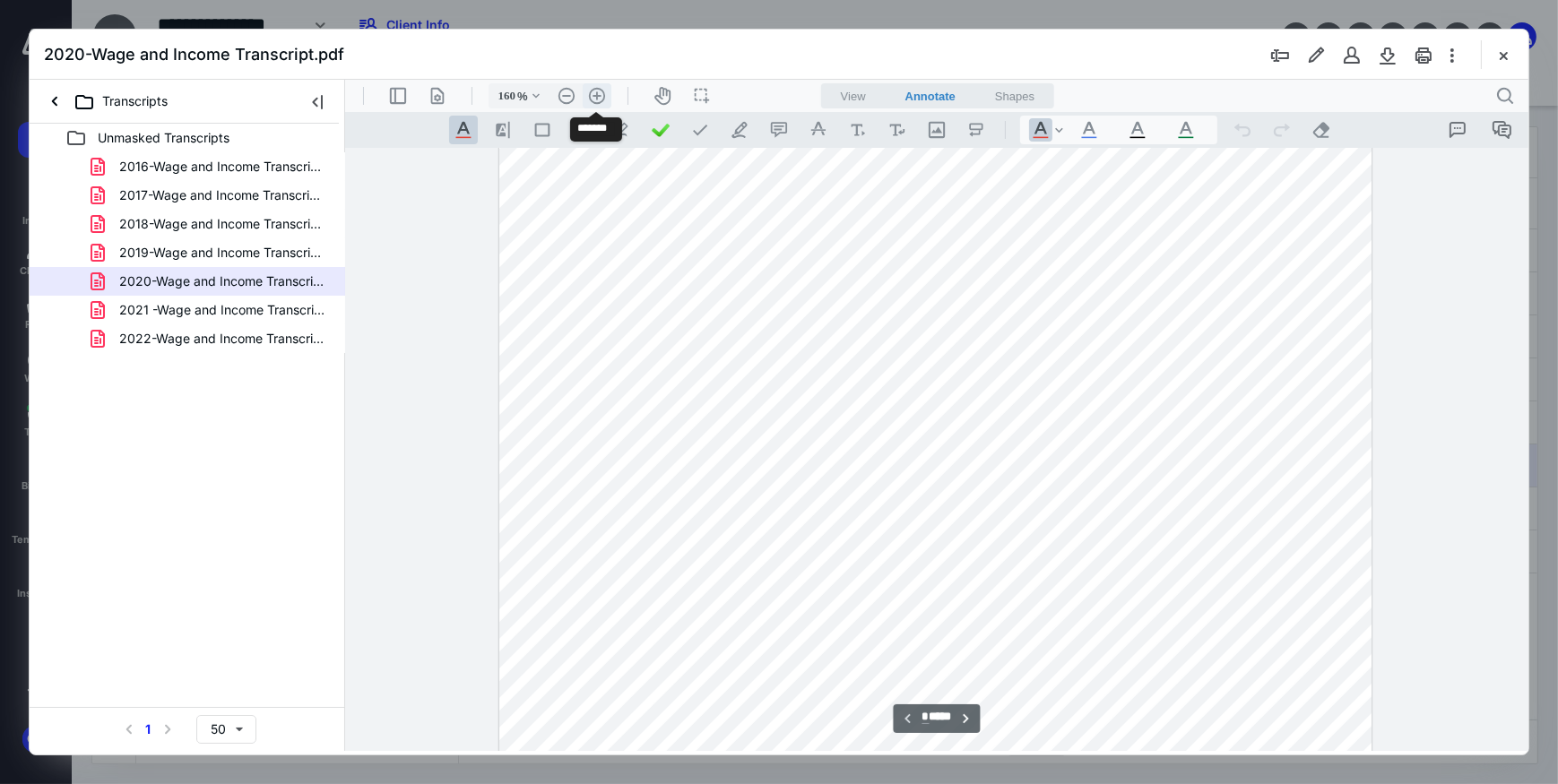 scroll, scrollTop: 371, scrollLeft: 0, axis: vertical 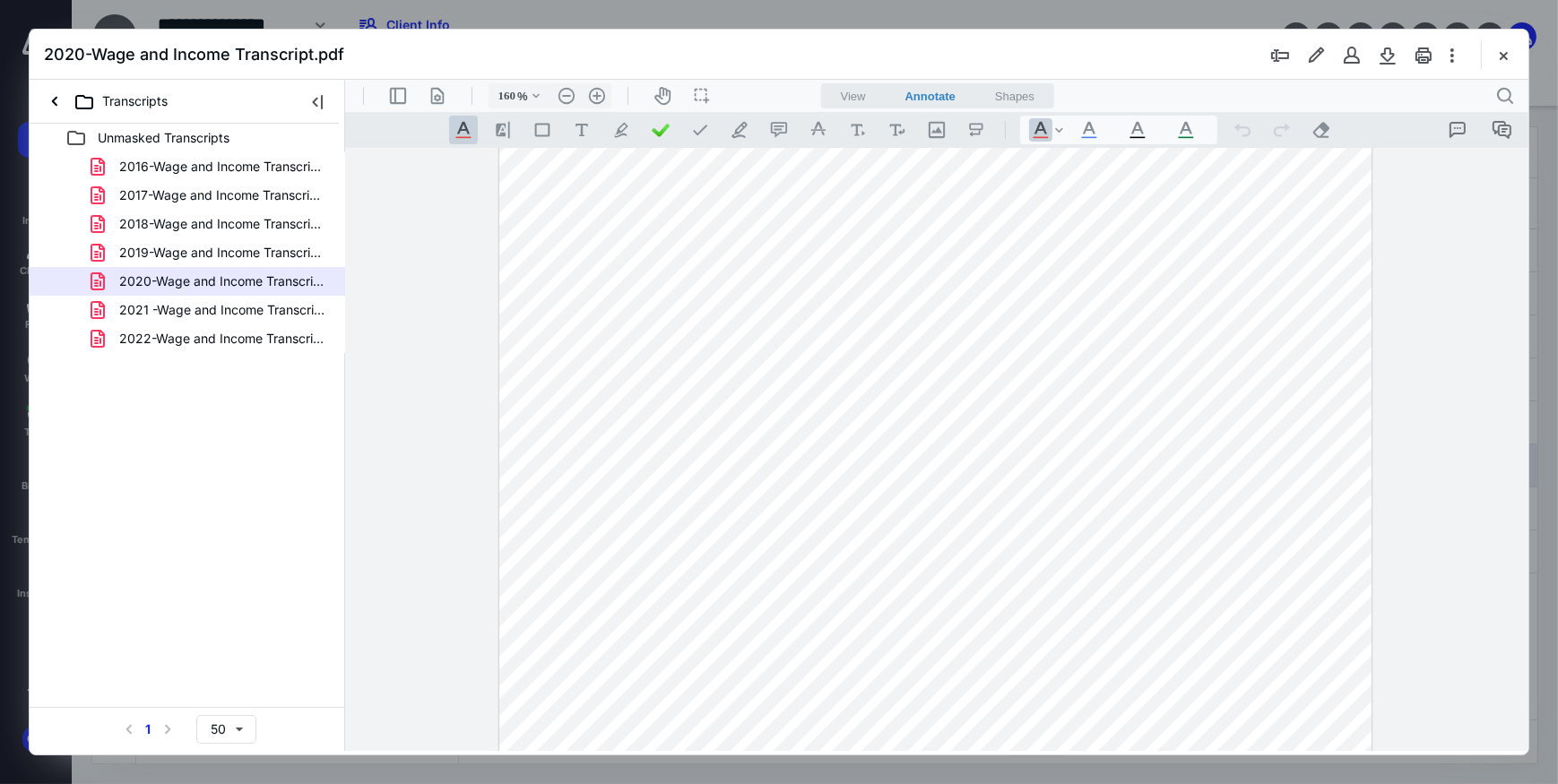 click at bounding box center (936, 448) 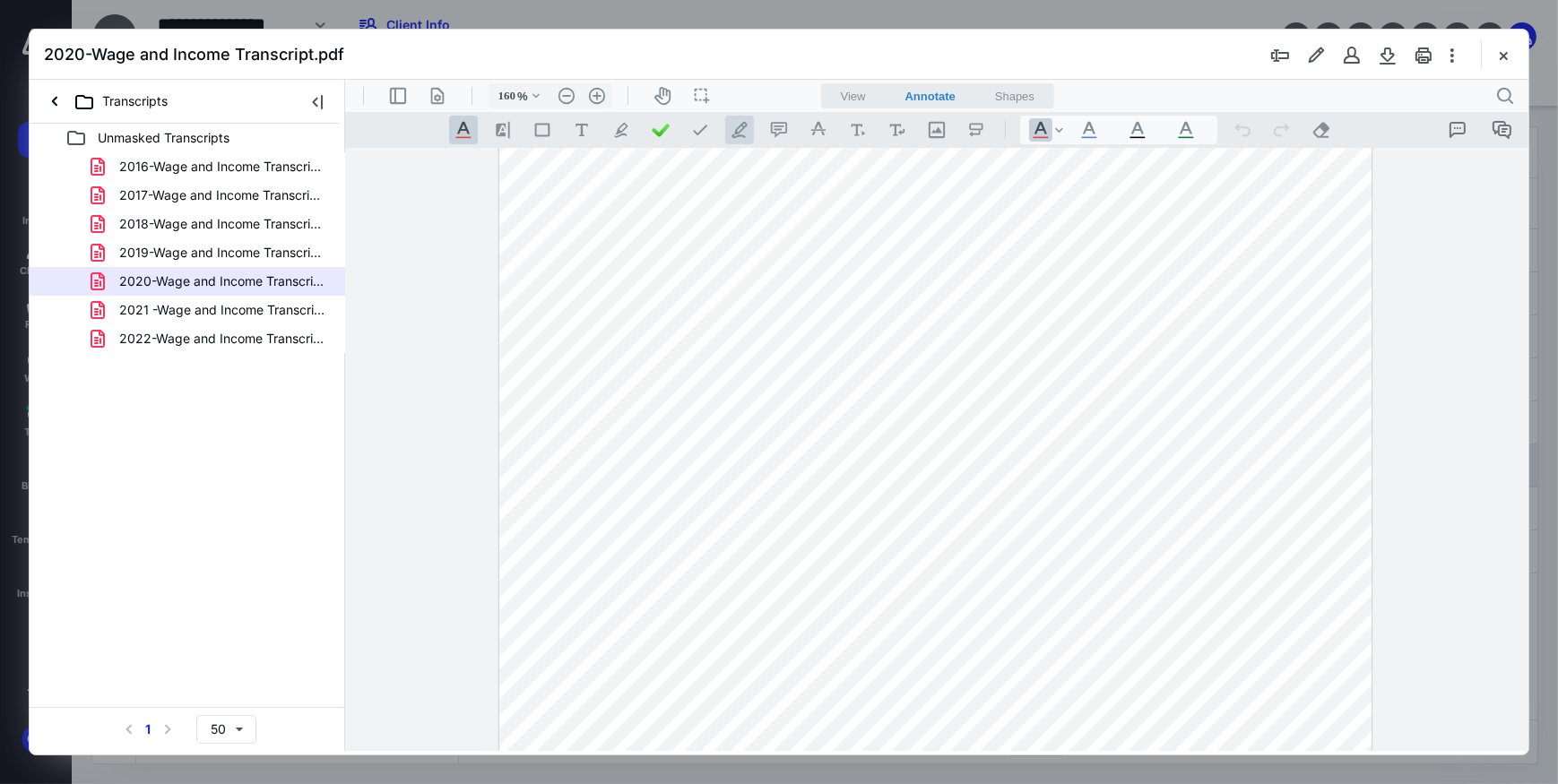 click on ".cls-1{fill:#abb0c4;} icon - tool - pen - line" at bounding box center (739, 129) 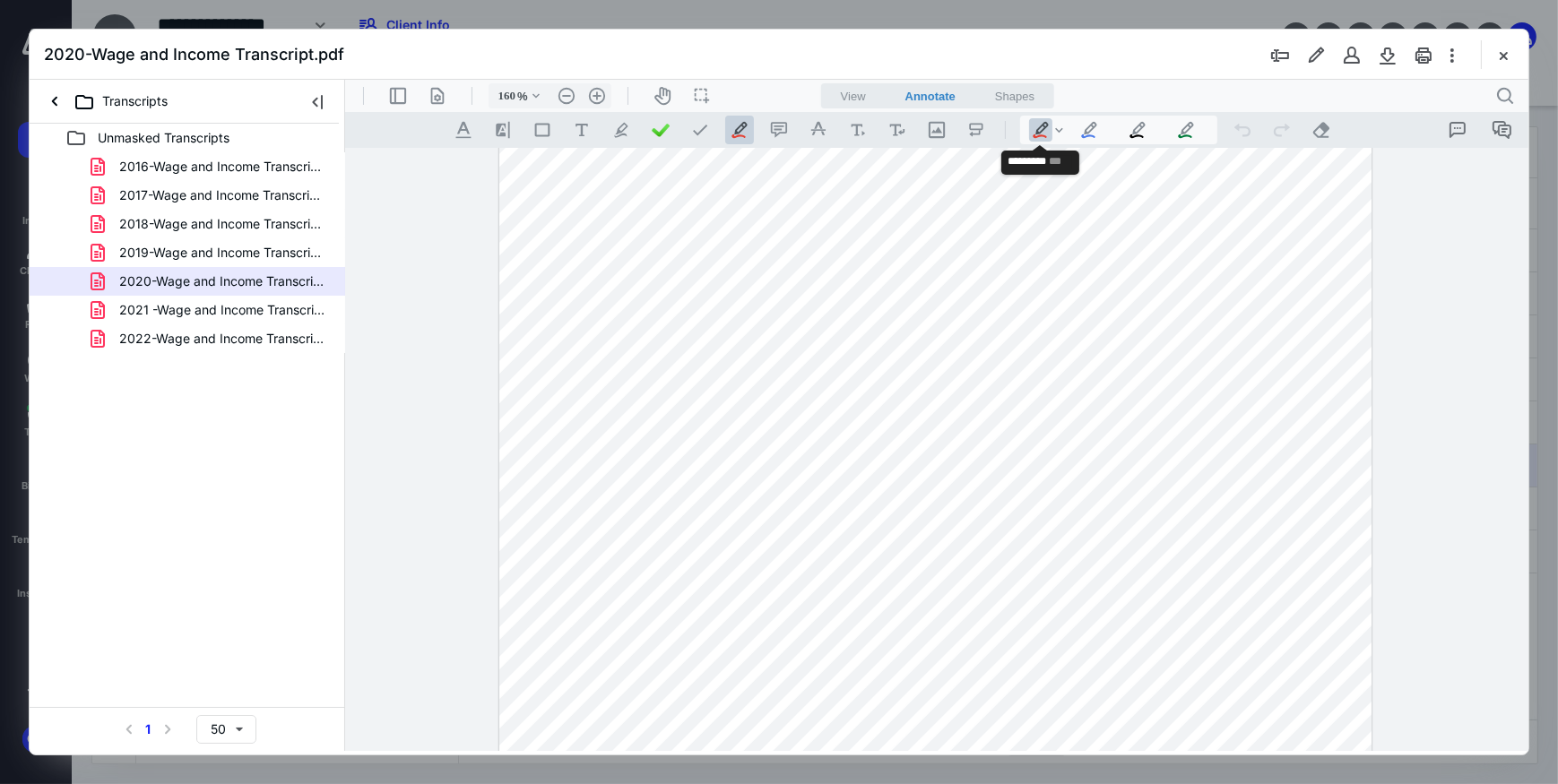 click on ".cls-1{fill:#abb0c4;} icon - tool - pen - line .cls-1{fill:#abb0c4;} icon - chevron - down" at bounding box center (1047, 129) 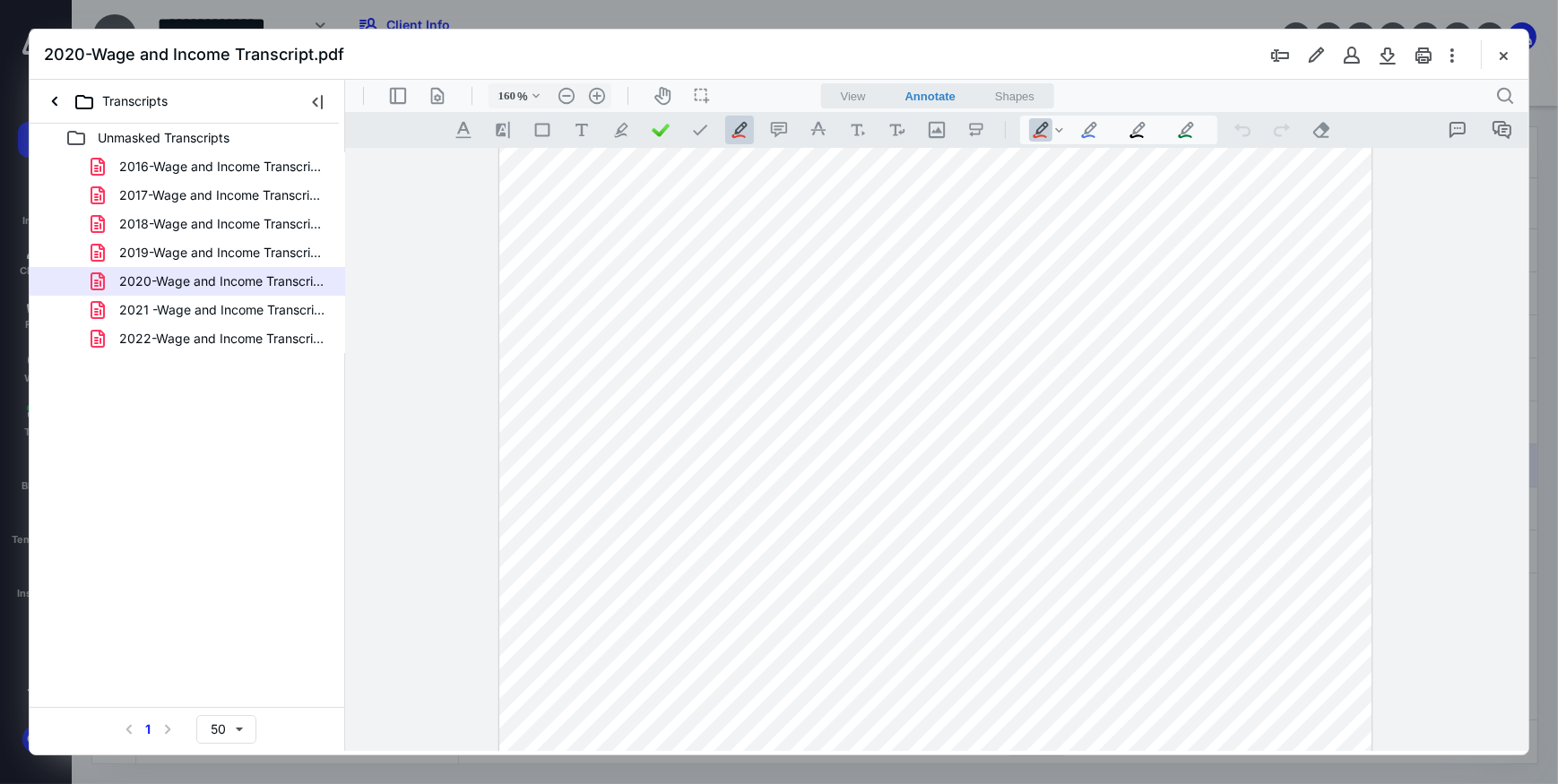 click on ".cls-1{fill:#abb0c4;} icon - chevron - down" at bounding box center (1058, 129) 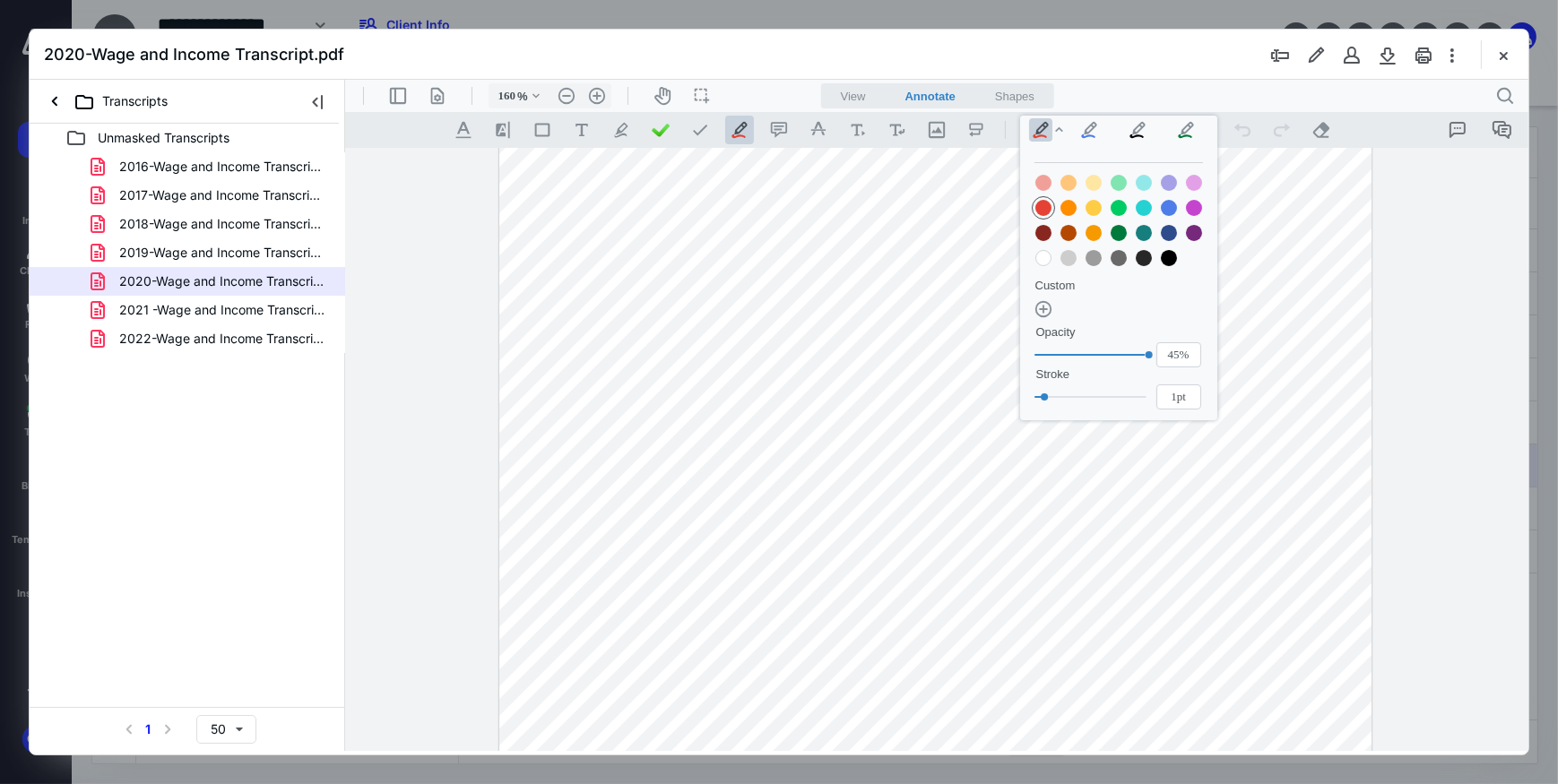 click 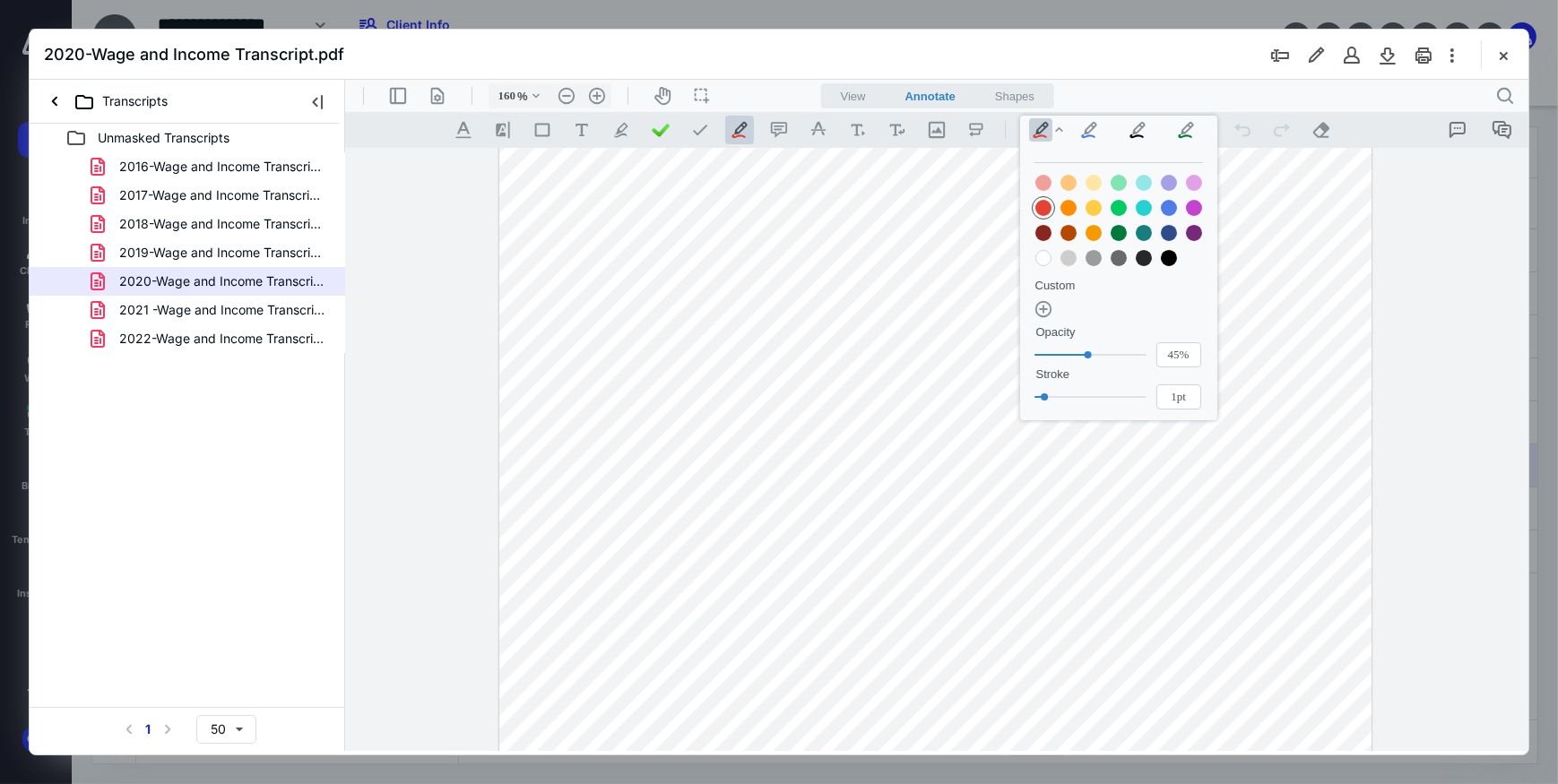 type on "53%" 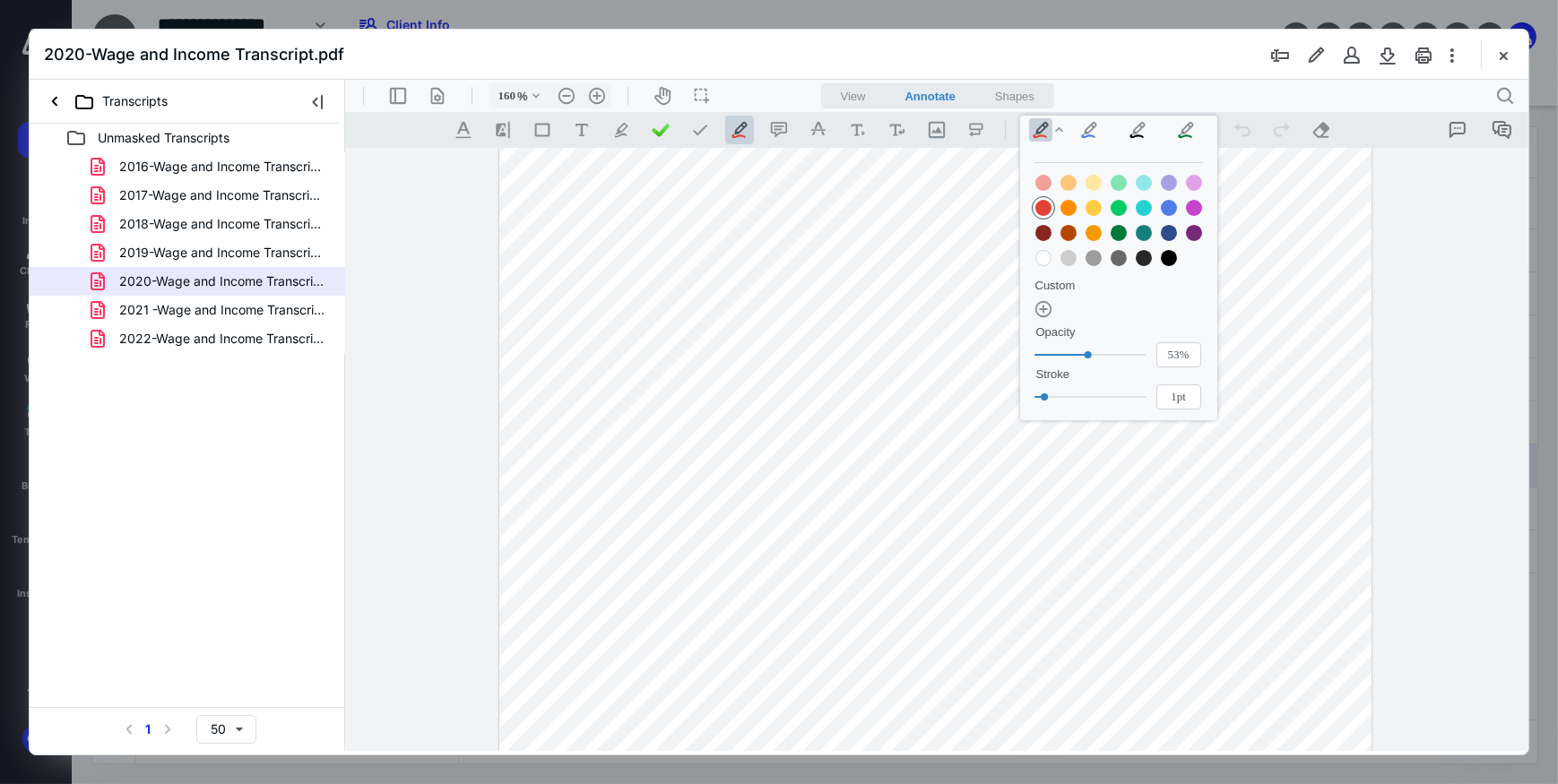 click 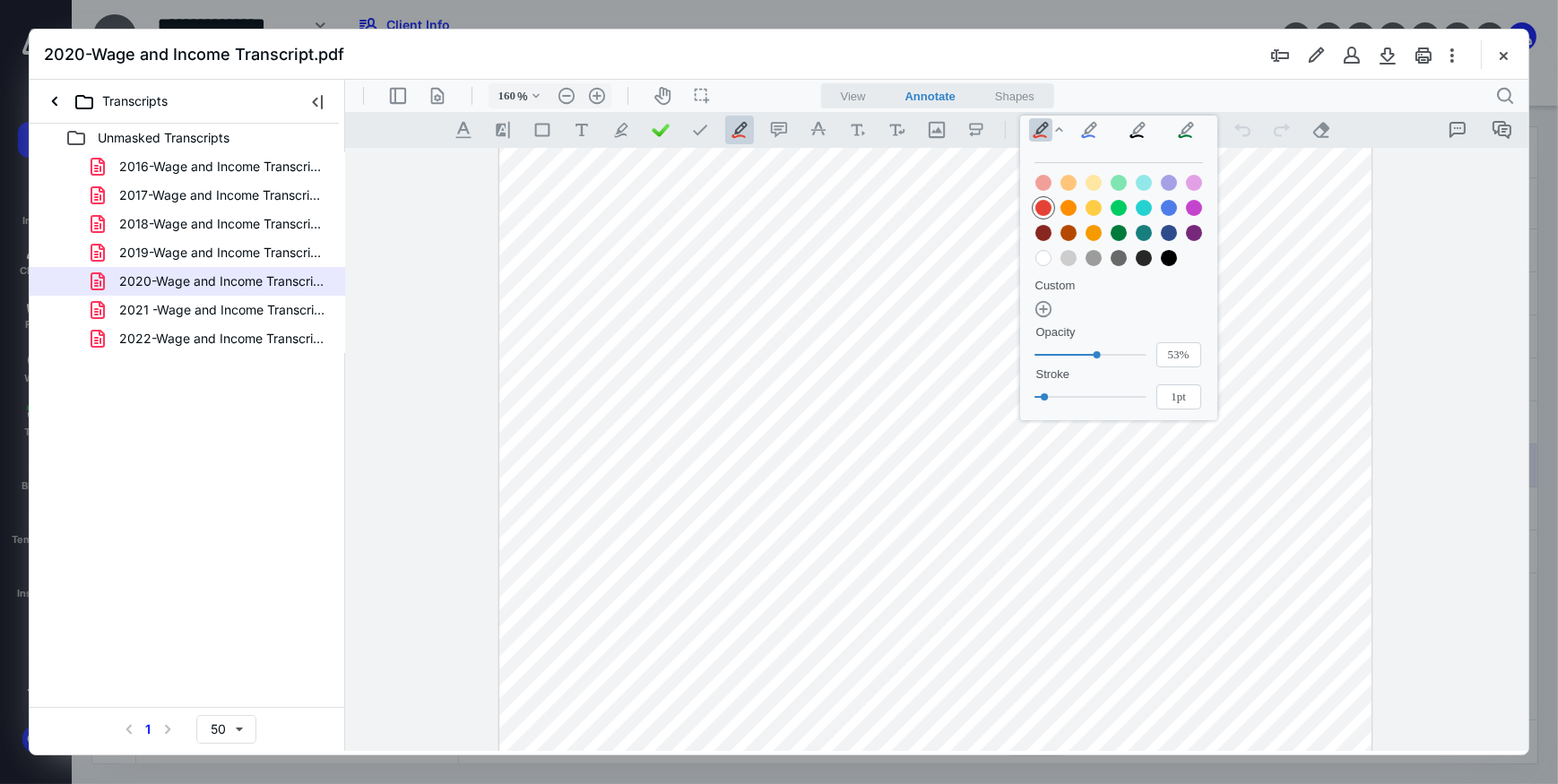 click at bounding box center [936, 448] 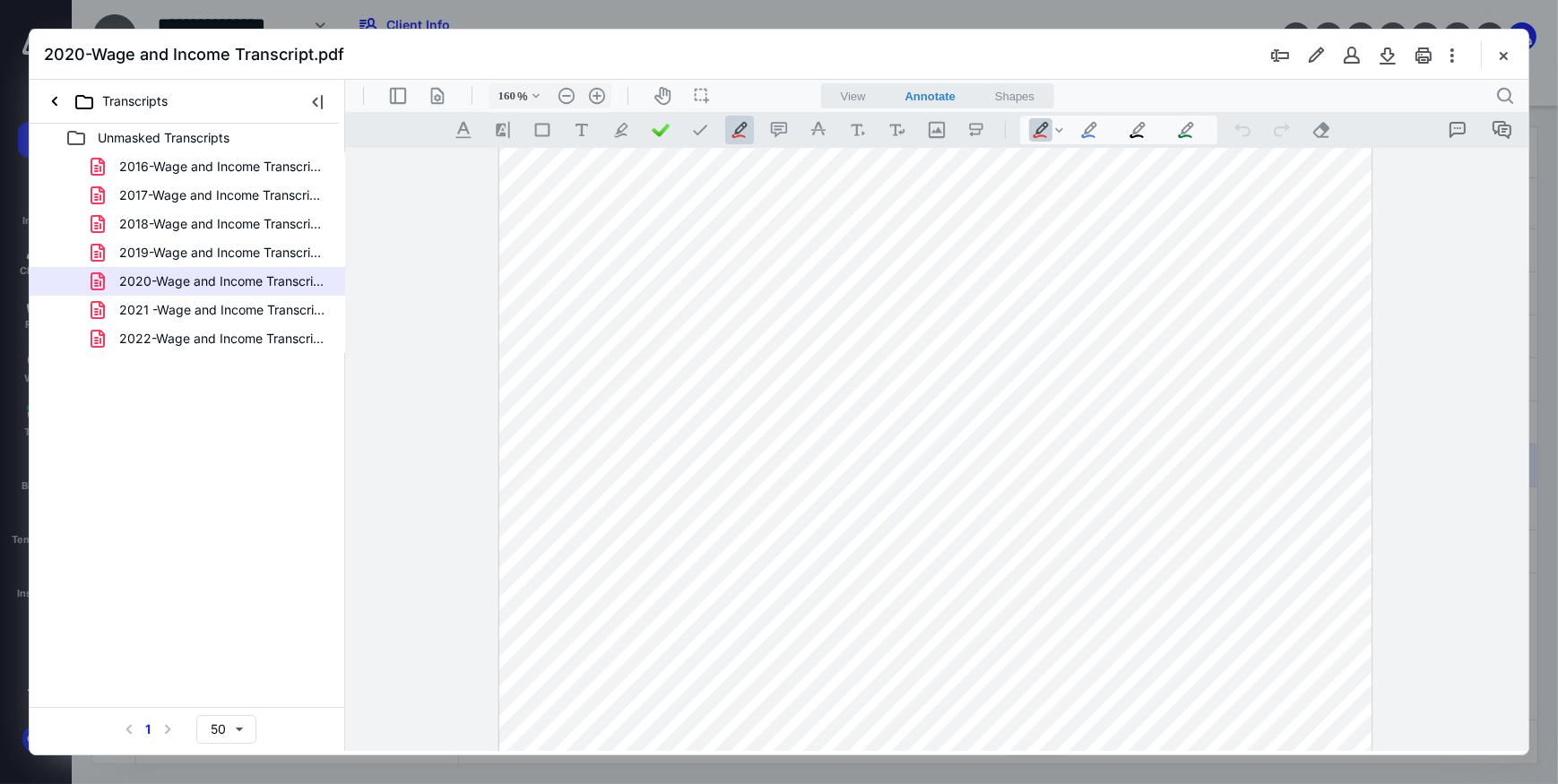 drag, startPoint x: 1217, startPoint y: 412, endPoint x: 1311, endPoint y: 416, distance: 94.085068 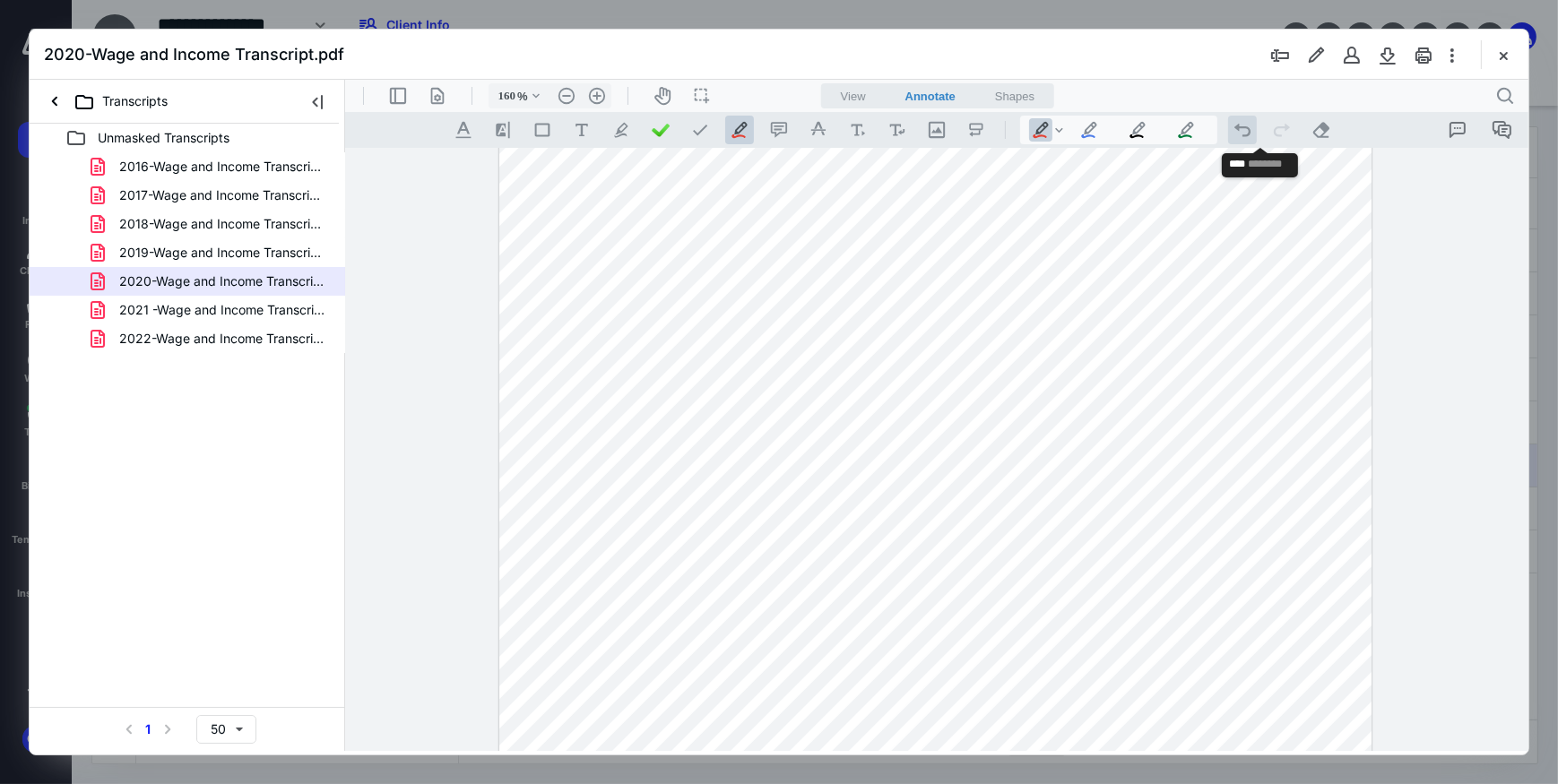 click on ".cls-1{fill:#abb0c4;} icon - operation - undo" at bounding box center (1242, 129) 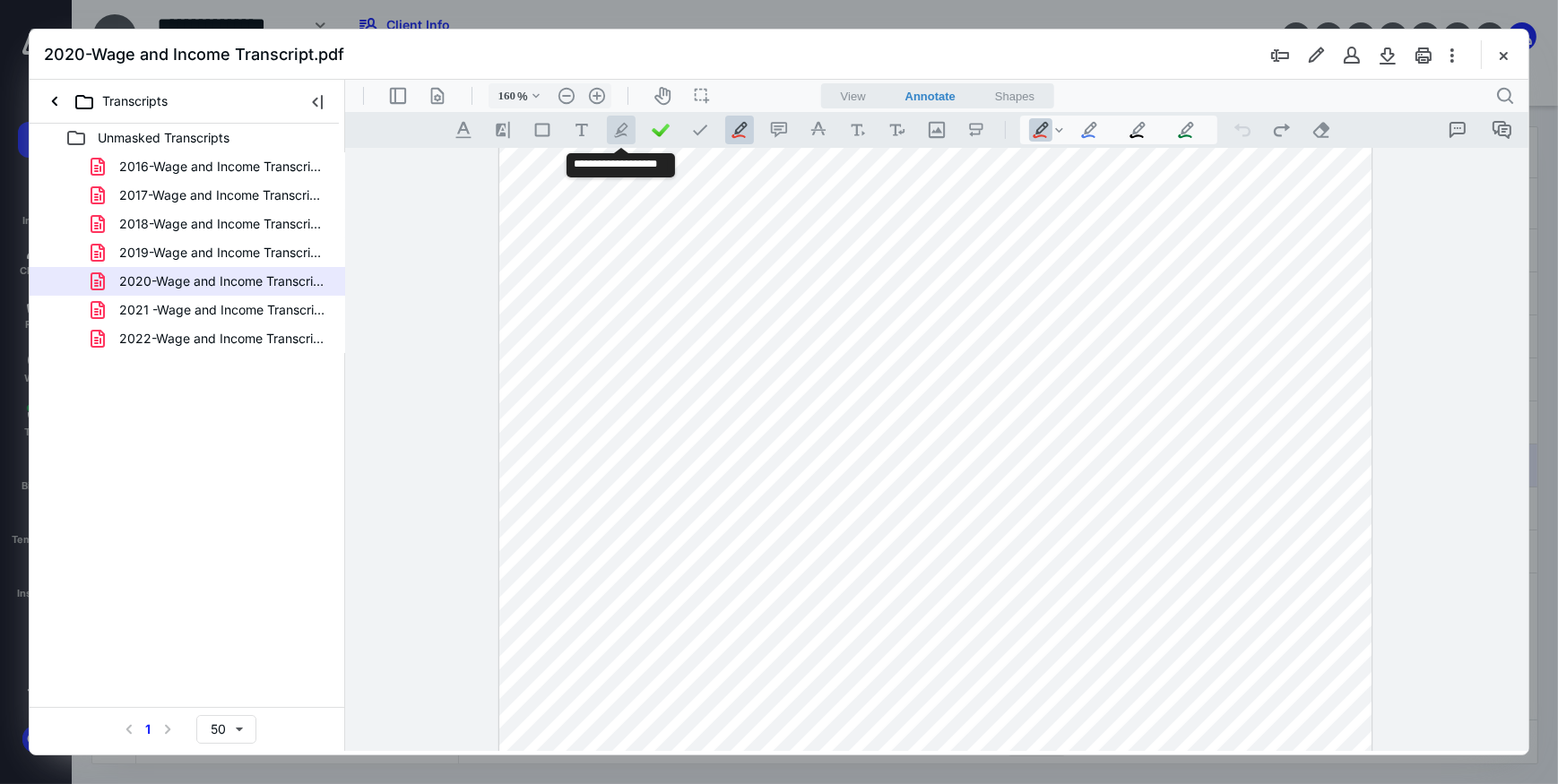 click on ".cls-1{fill:#abb0c4;} icon - tool - pen - highlight" at bounding box center [620, 129] 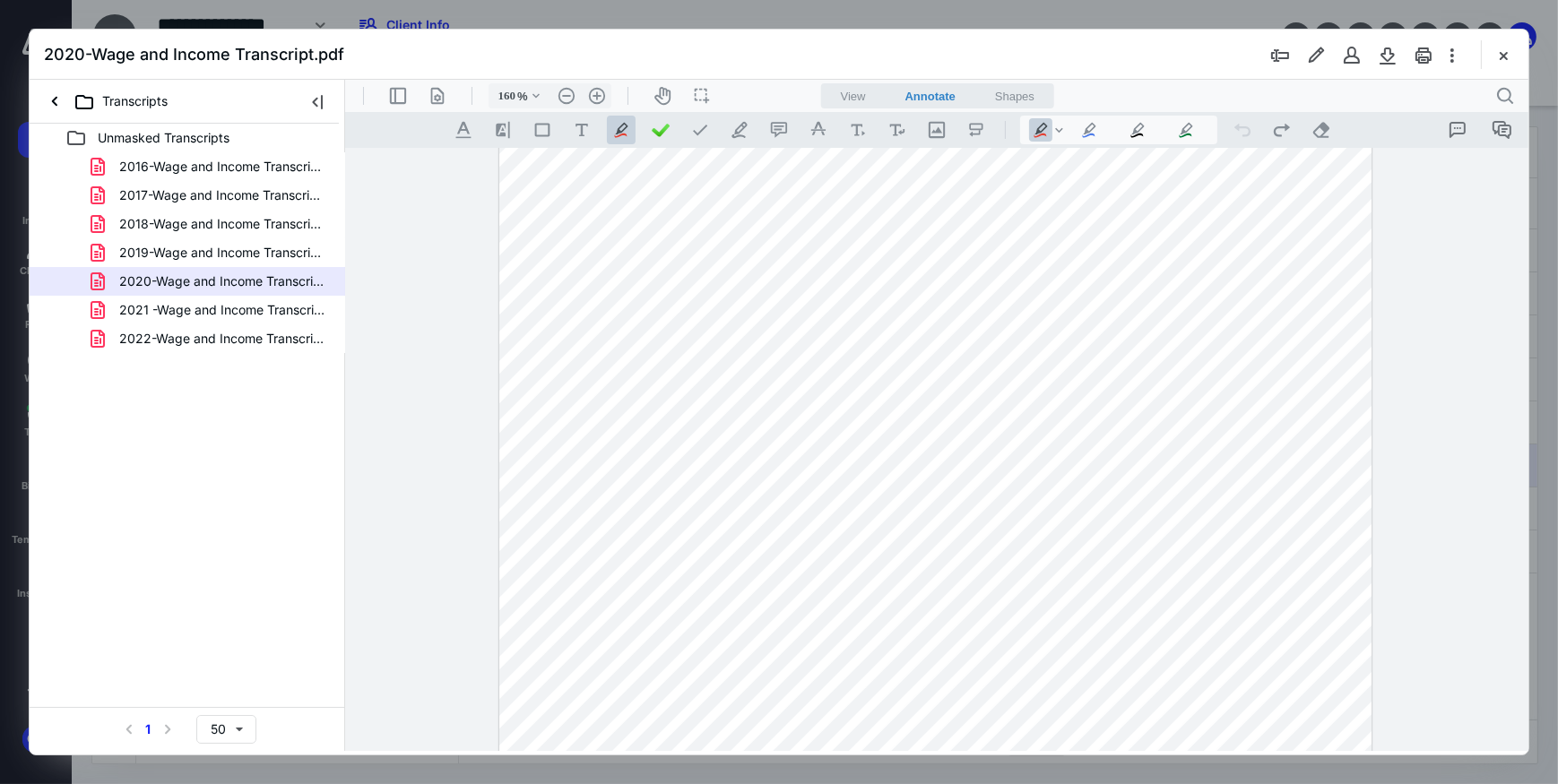 click on ".cls-1{fill:#abb0c4;} icon - chevron - down" at bounding box center [1058, 129] 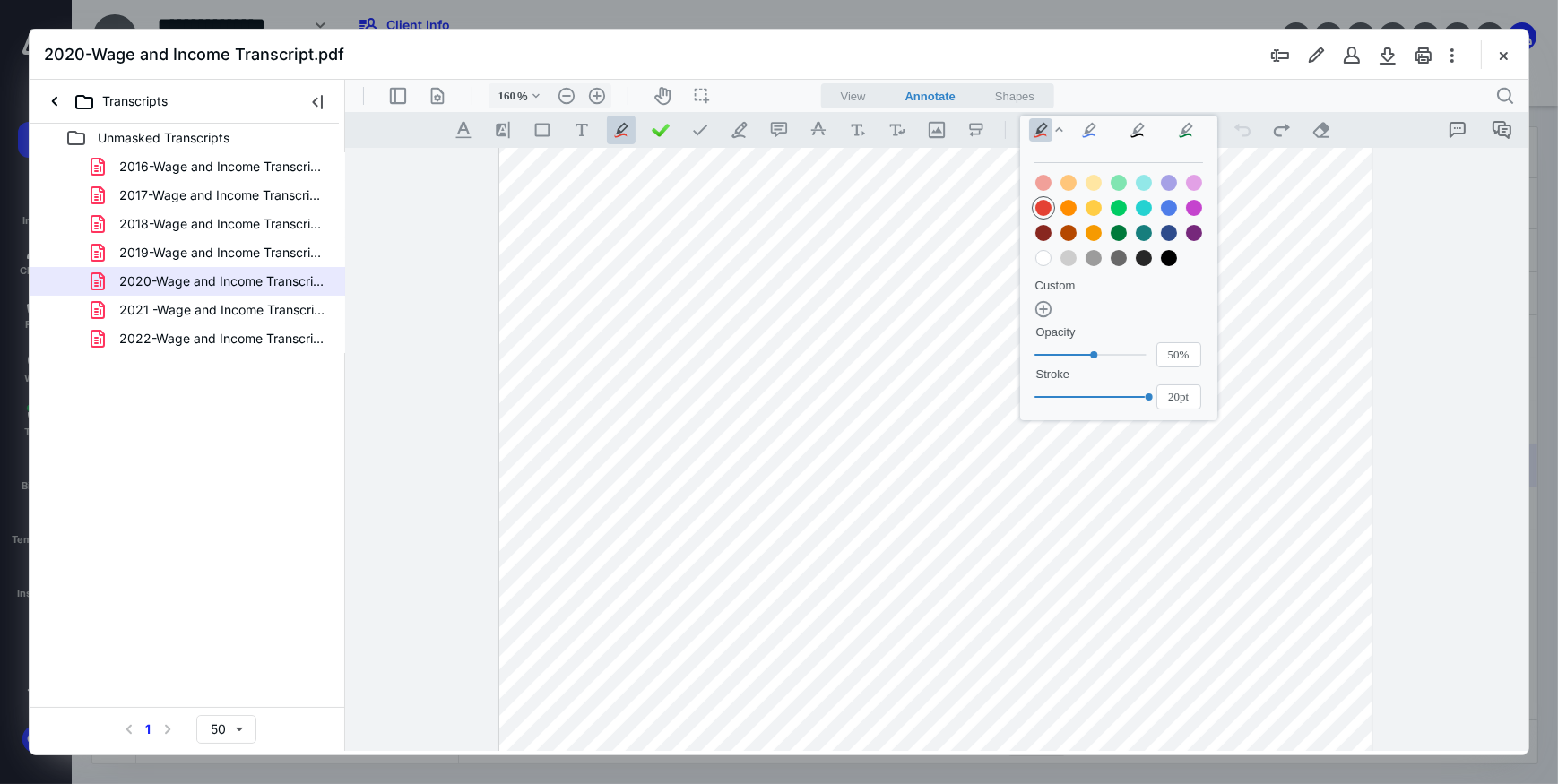 click at bounding box center (1093, 182) 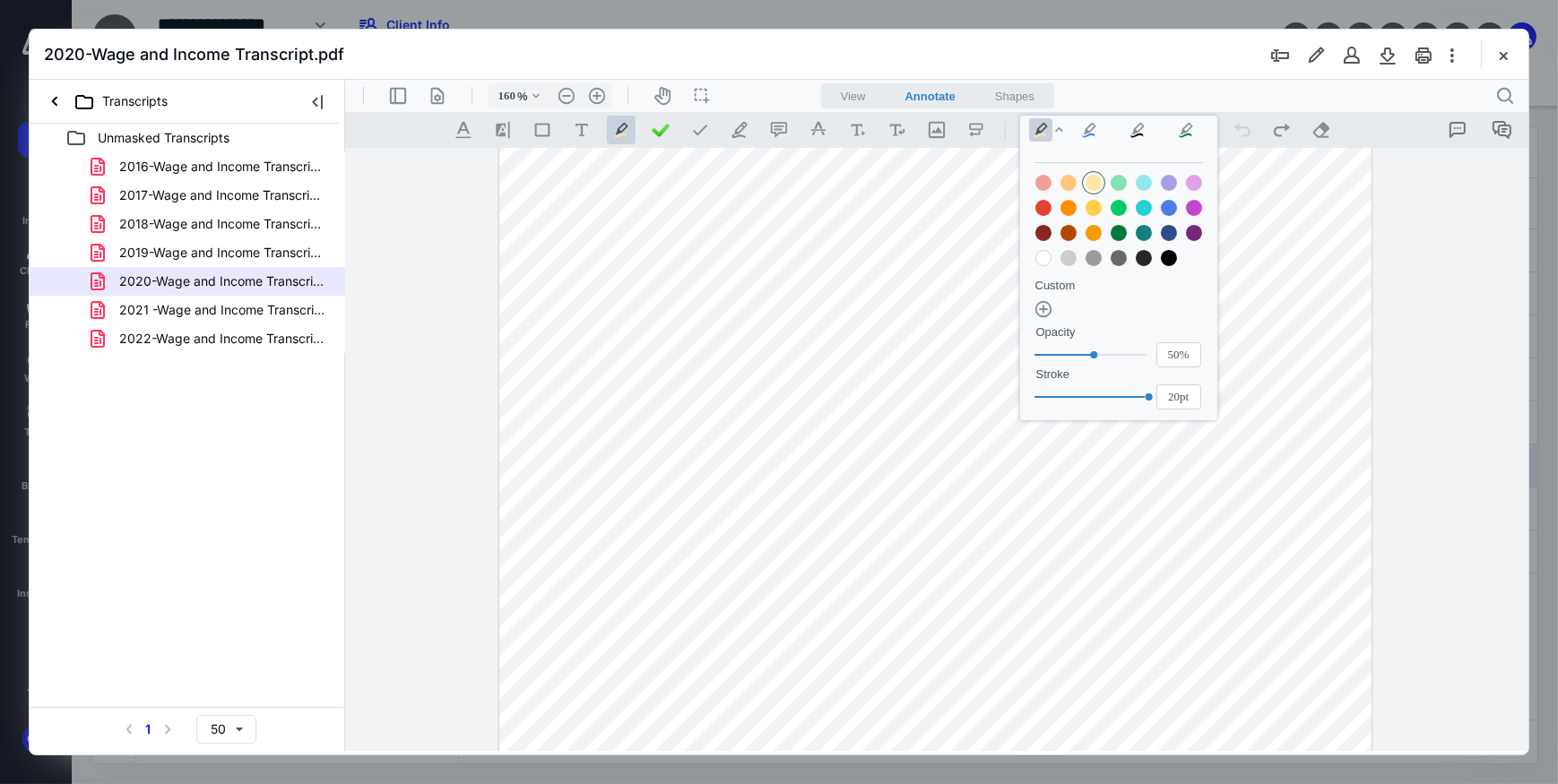click at bounding box center (1093, 207) 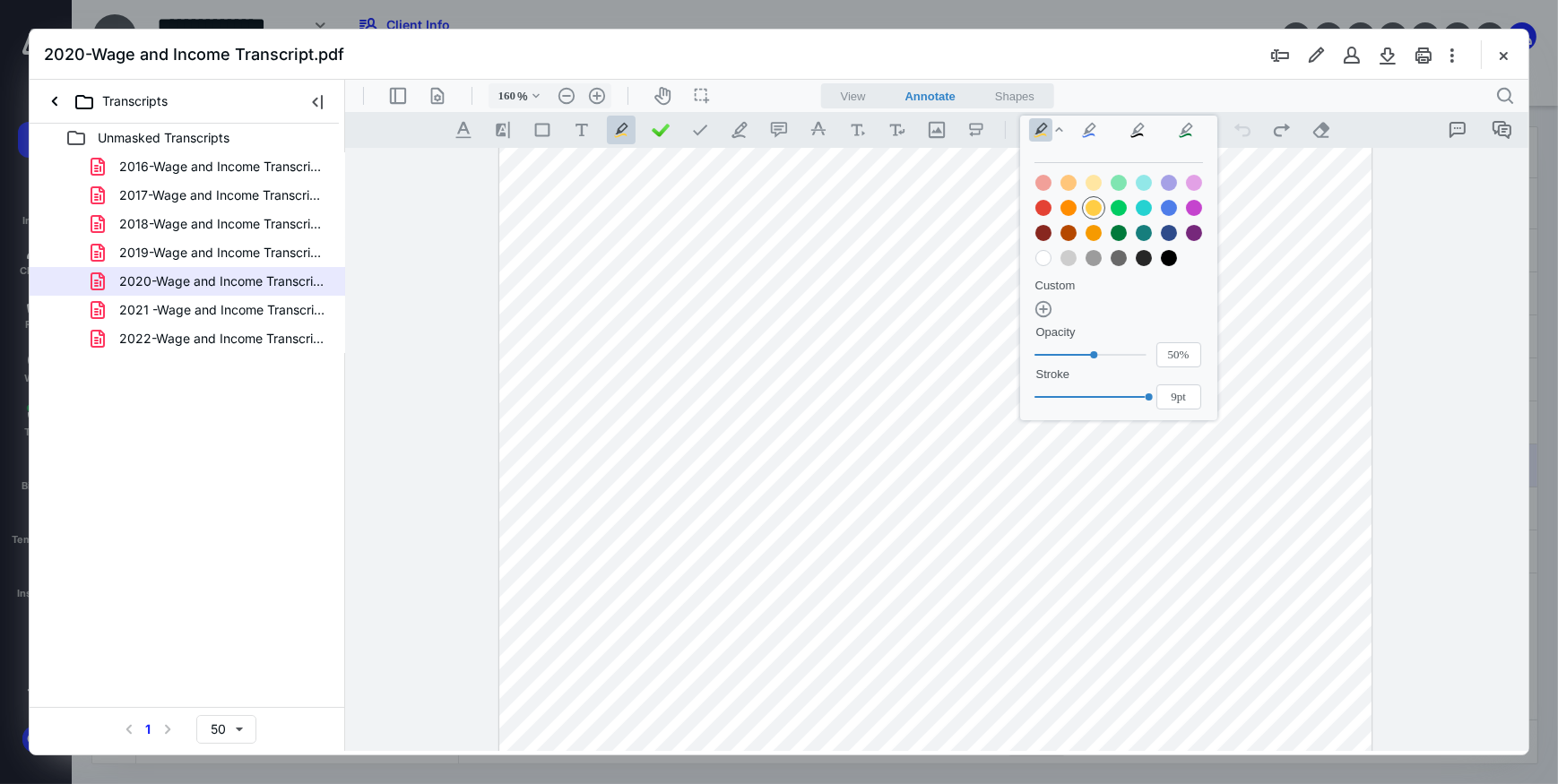 click 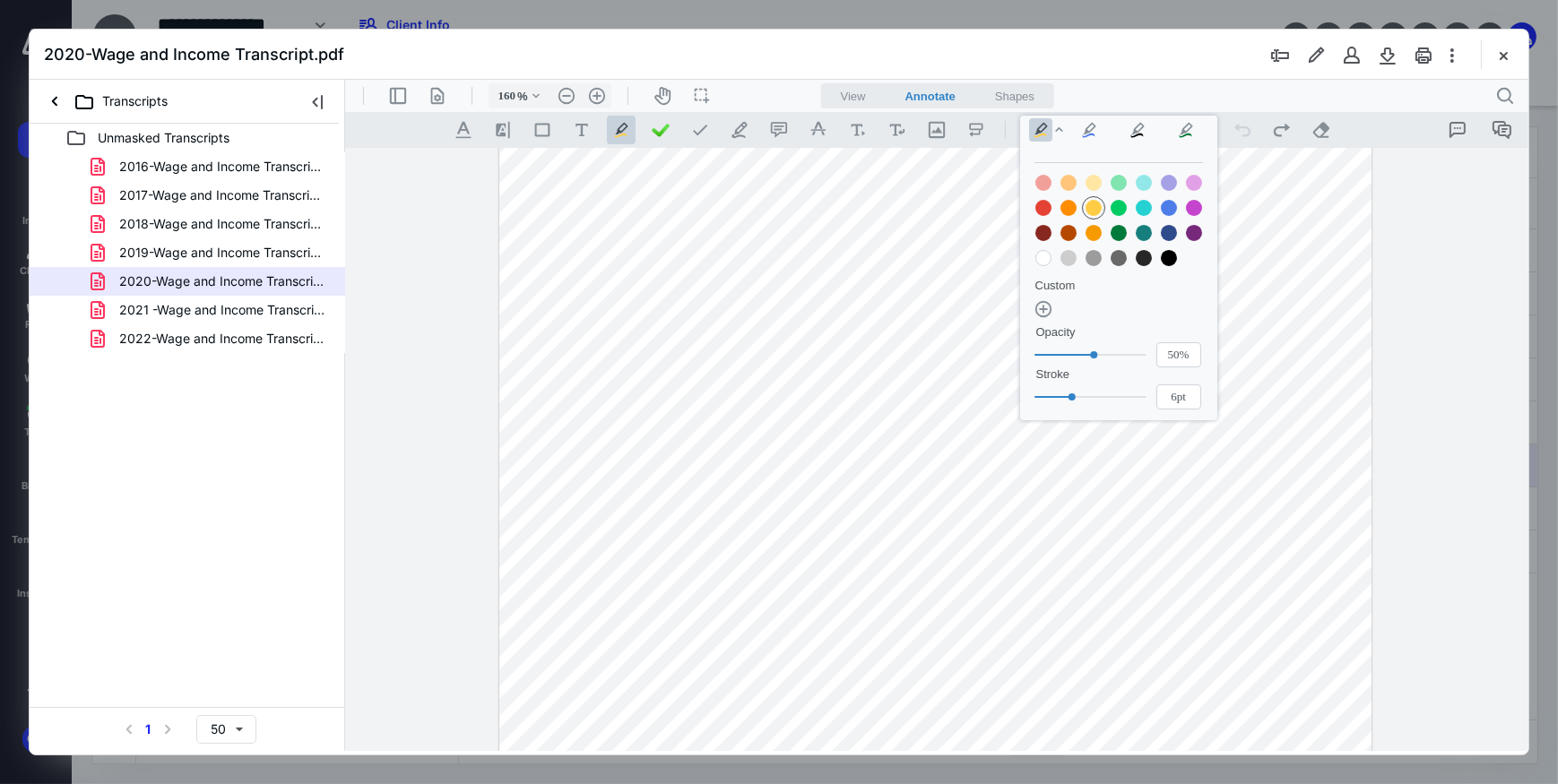 click 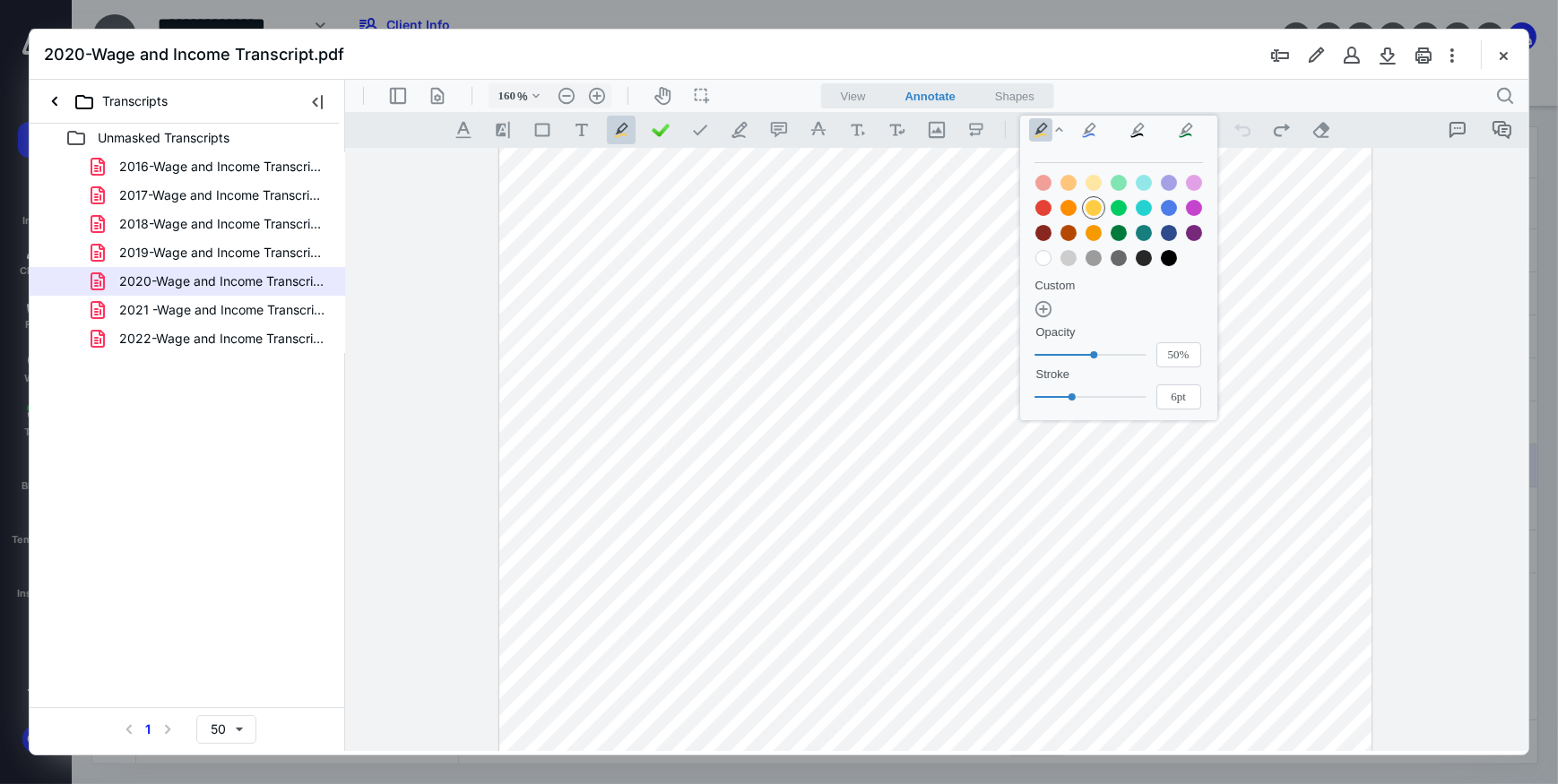 type on "3pt" 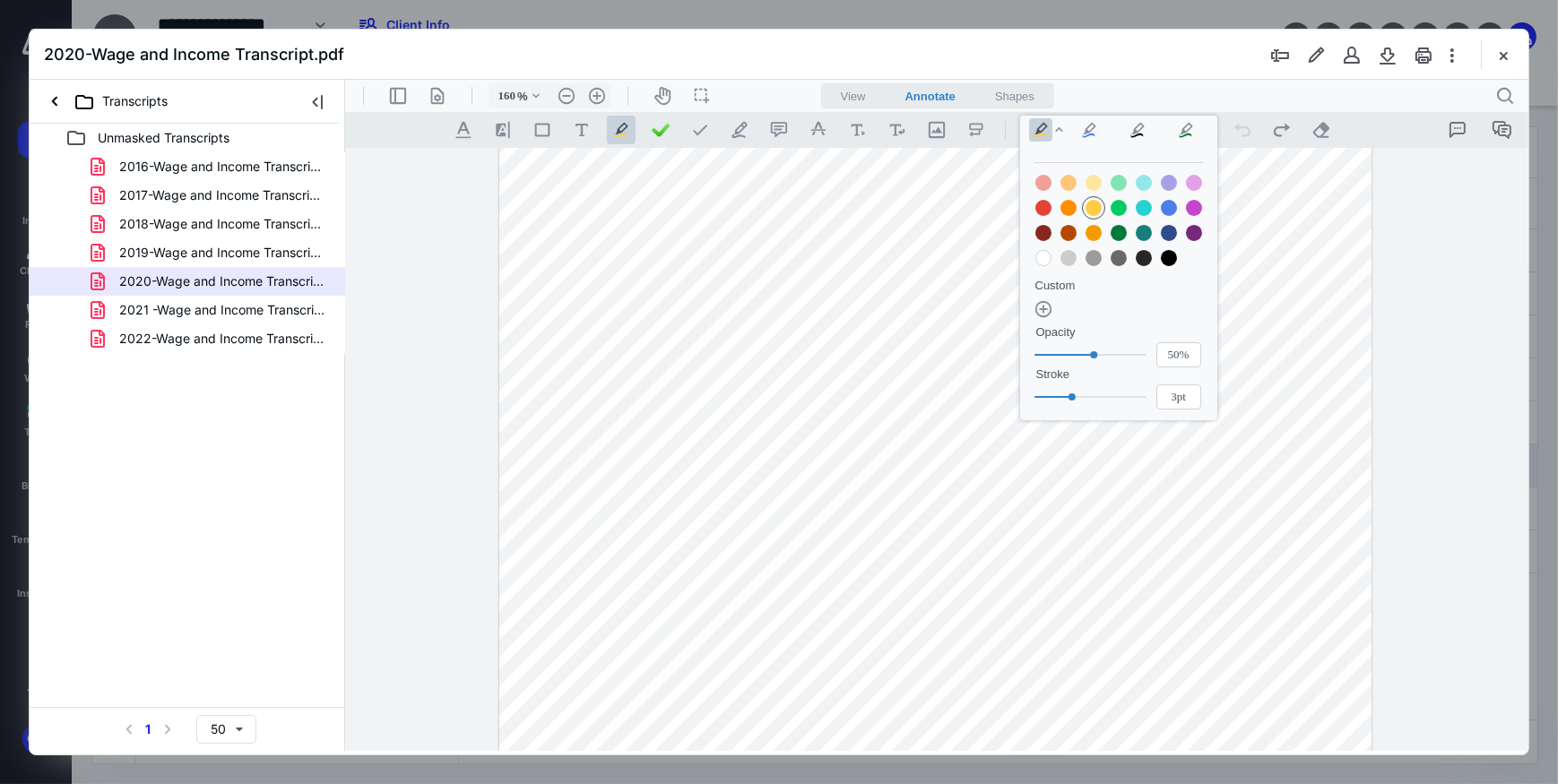 click 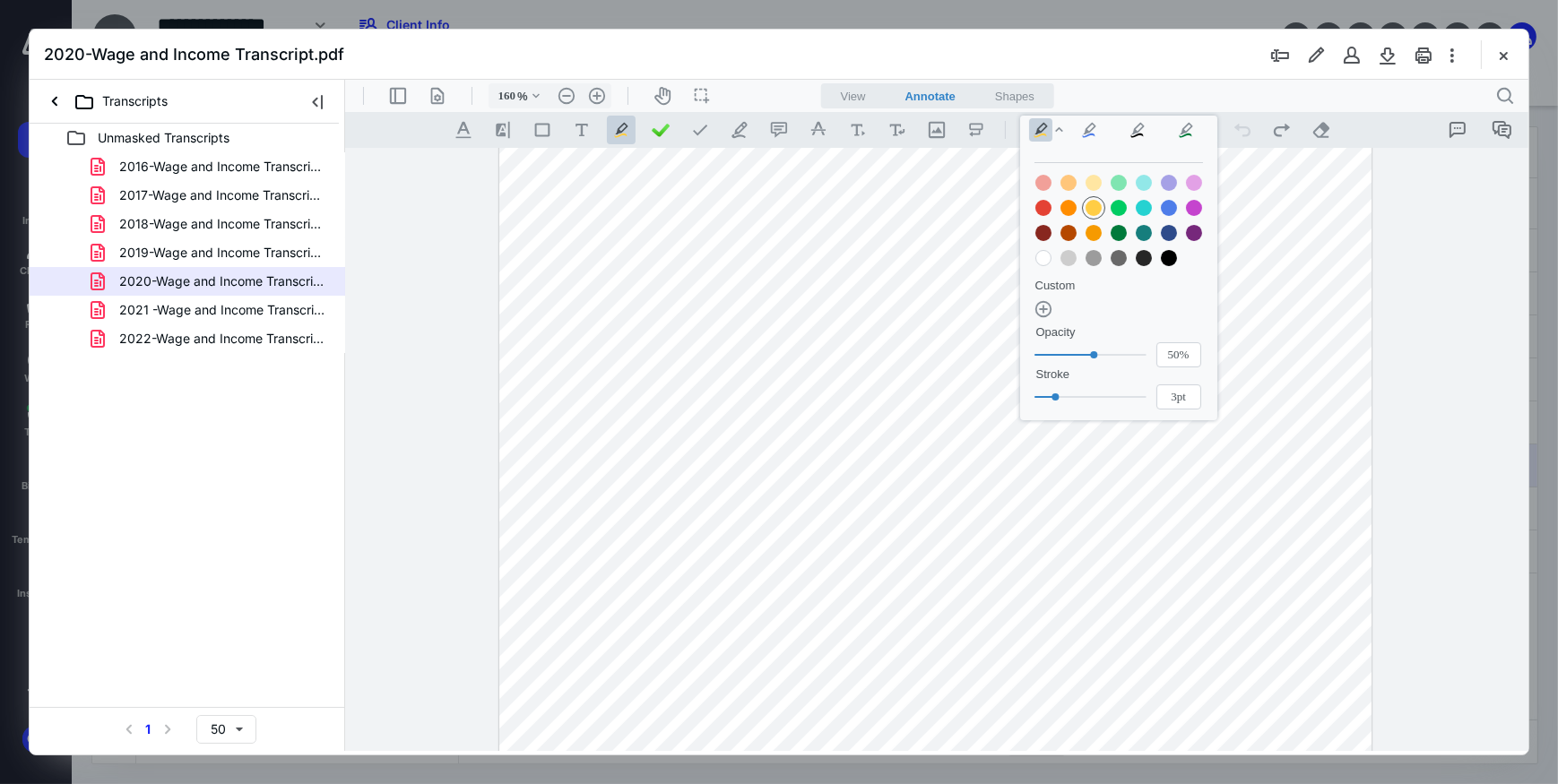 click at bounding box center (936, 448) 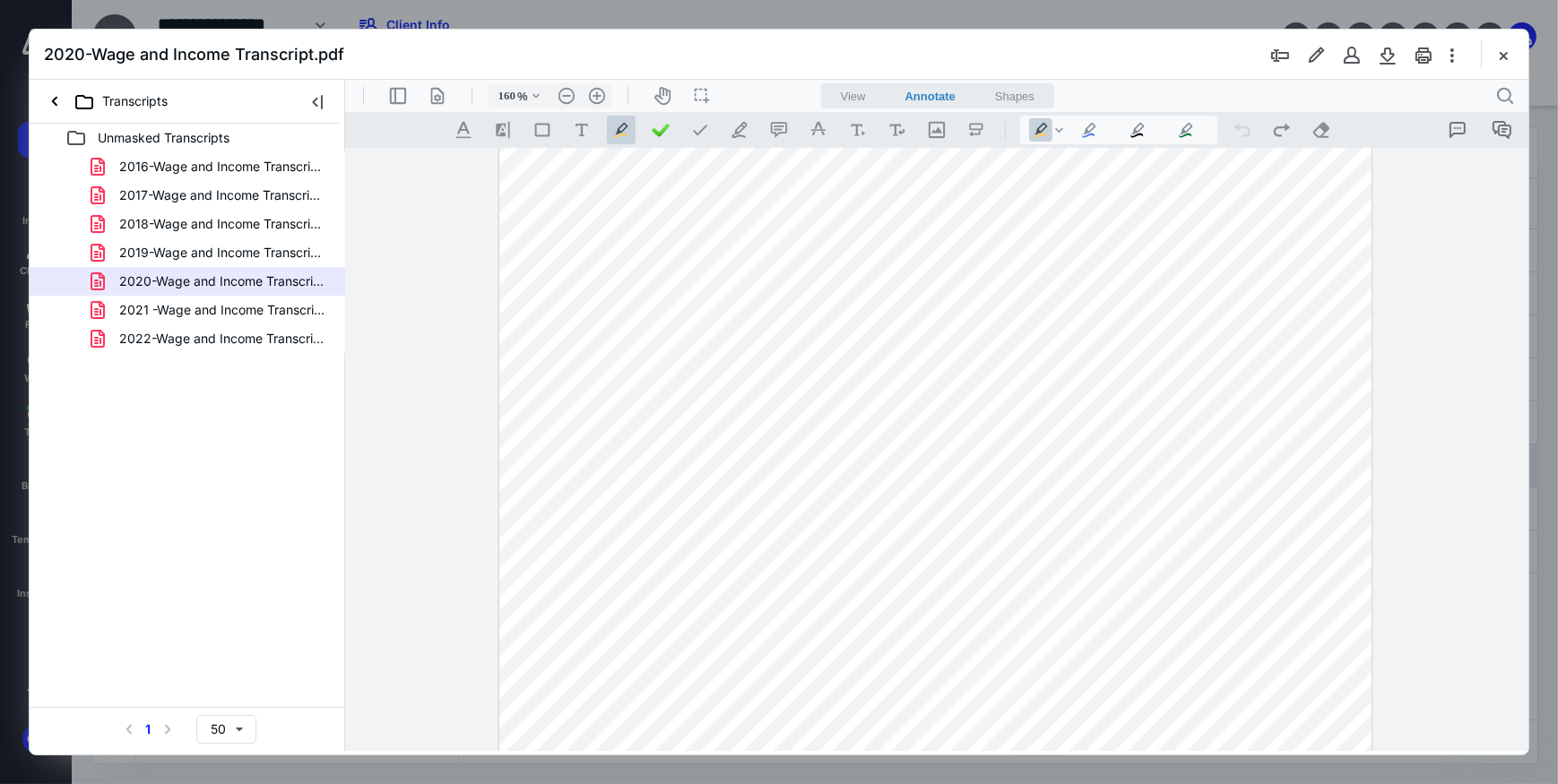 drag, startPoint x: 1219, startPoint y: 415, endPoint x: 1301, endPoint y: 409, distance: 82.21922 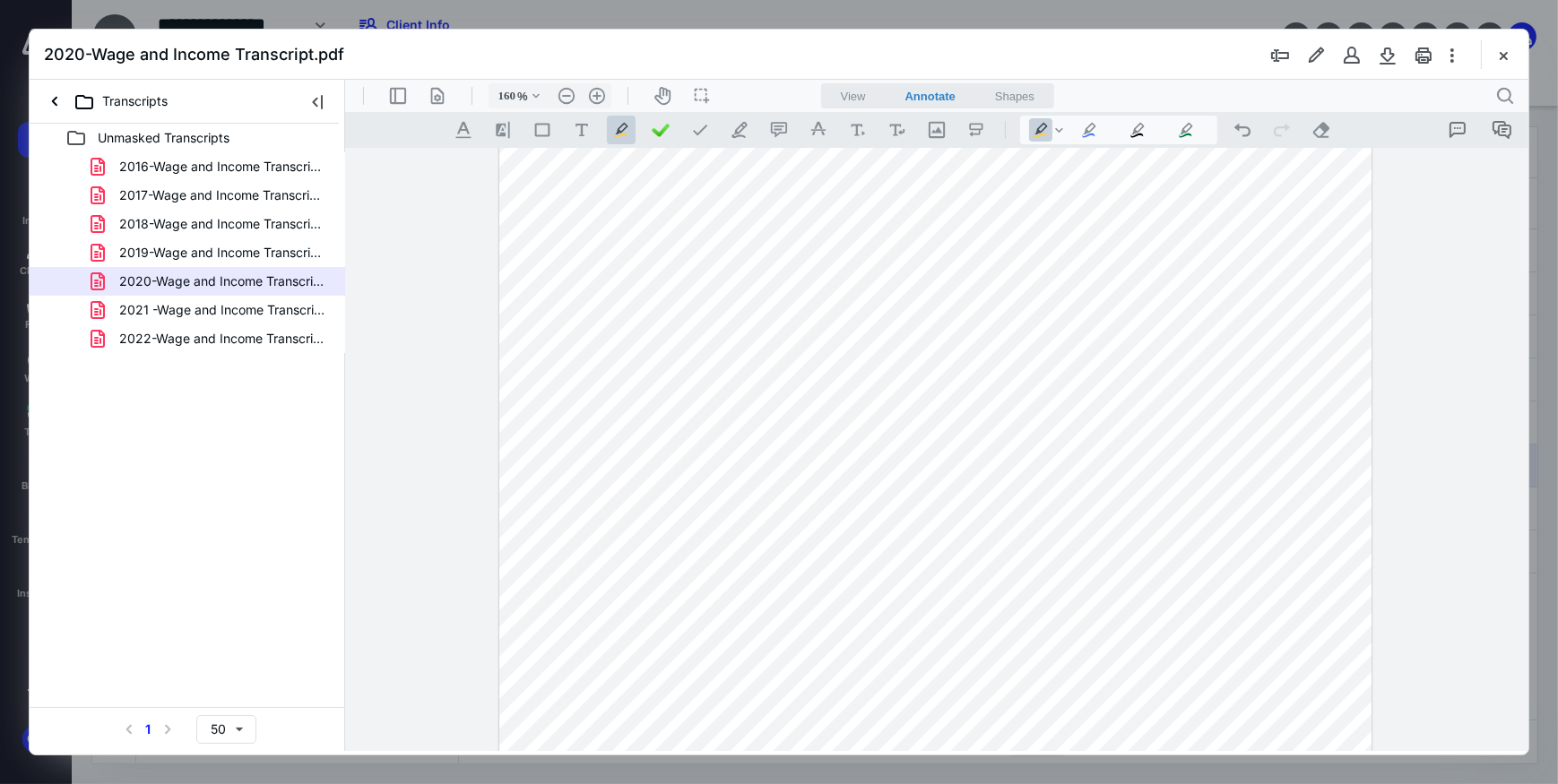 drag, startPoint x: 1230, startPoint y: 436, endPoint x: 1297, endPoint y: 436, distance: 67 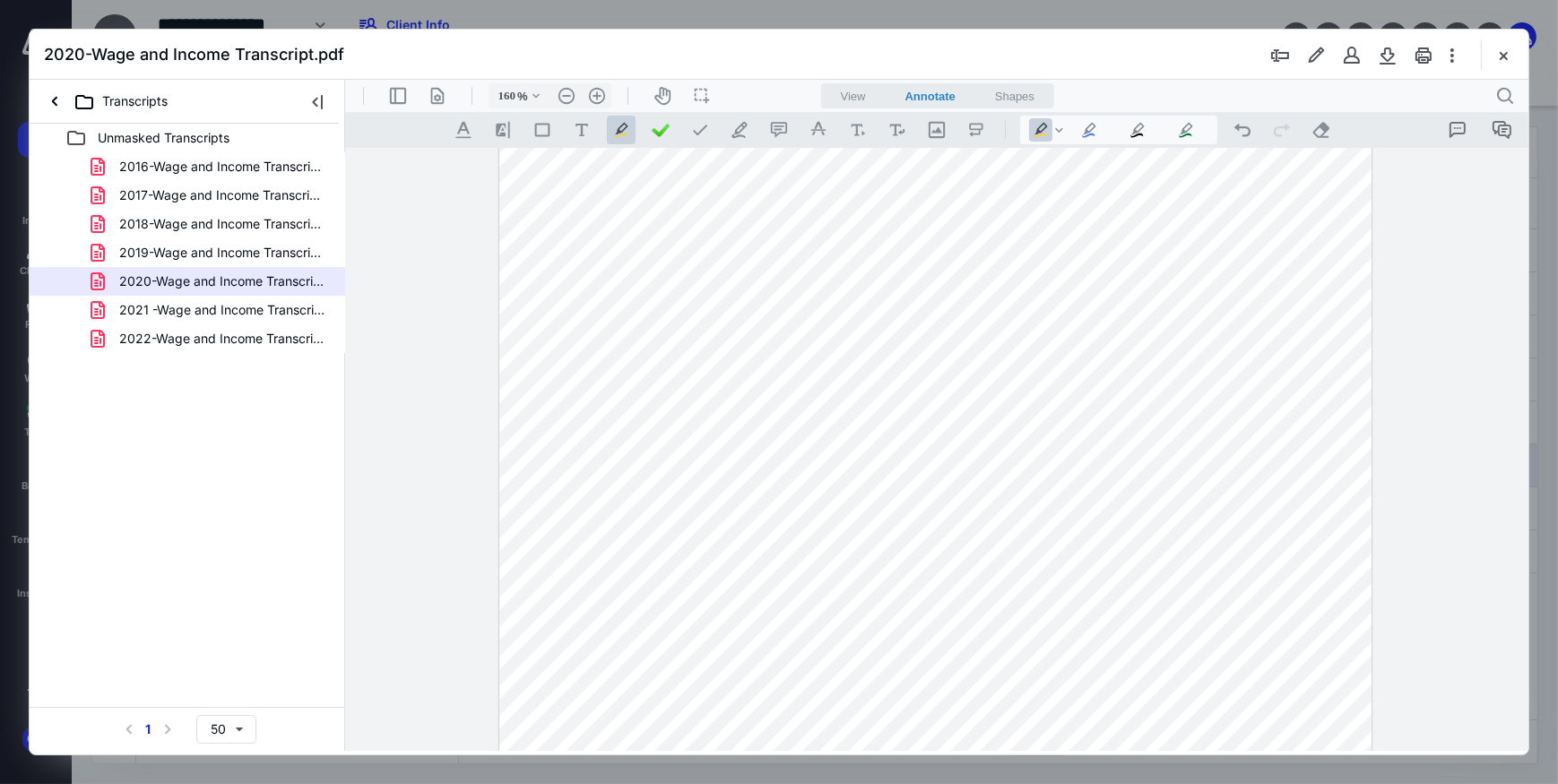 drag, startPoint x: 1227, startPoint y: 475, endPoint x: 1329, endPoint y: 475, distance: 102 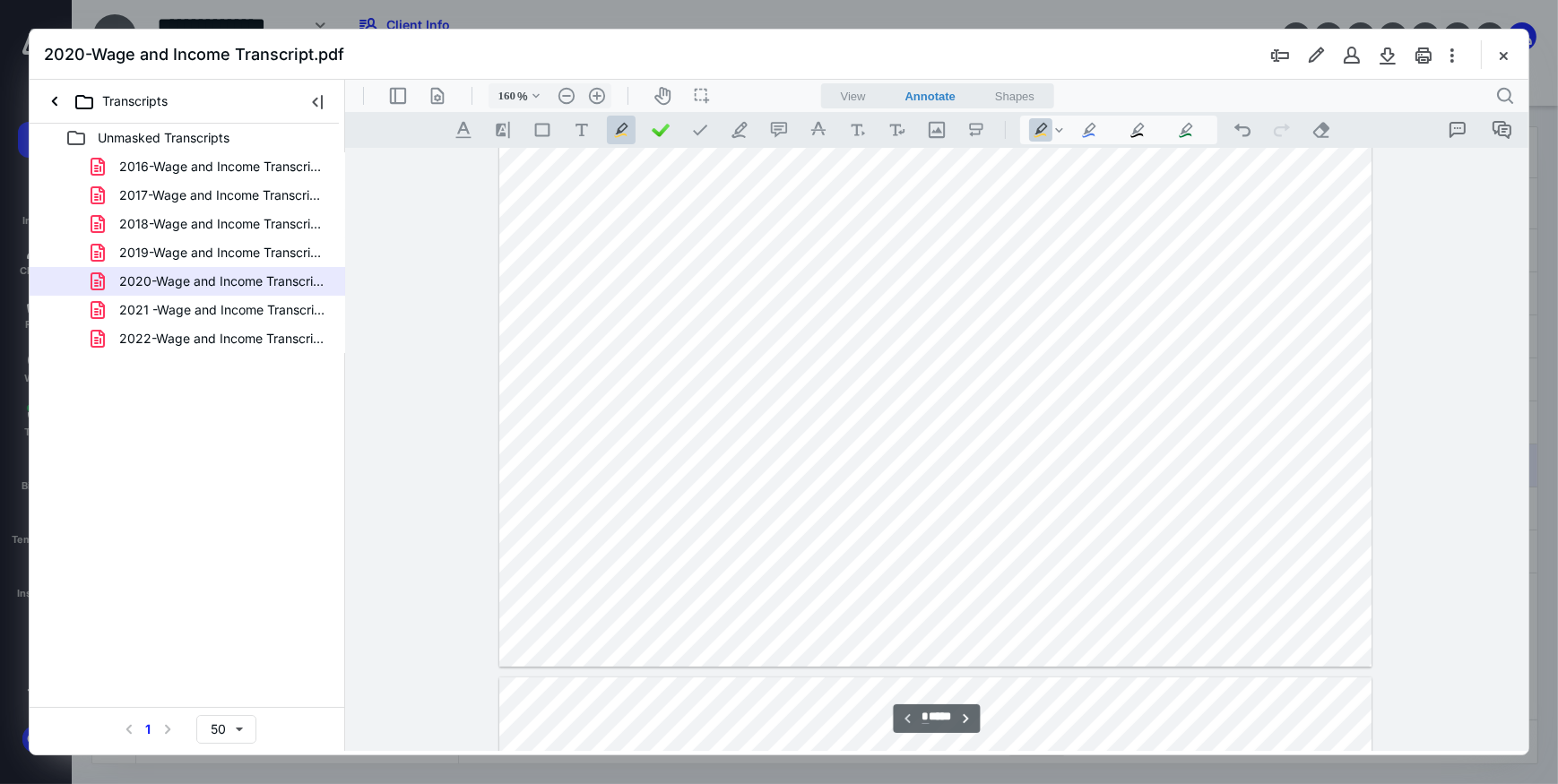 scroll, scrollTop: 697, scrollLeft: 0, axis: vertical 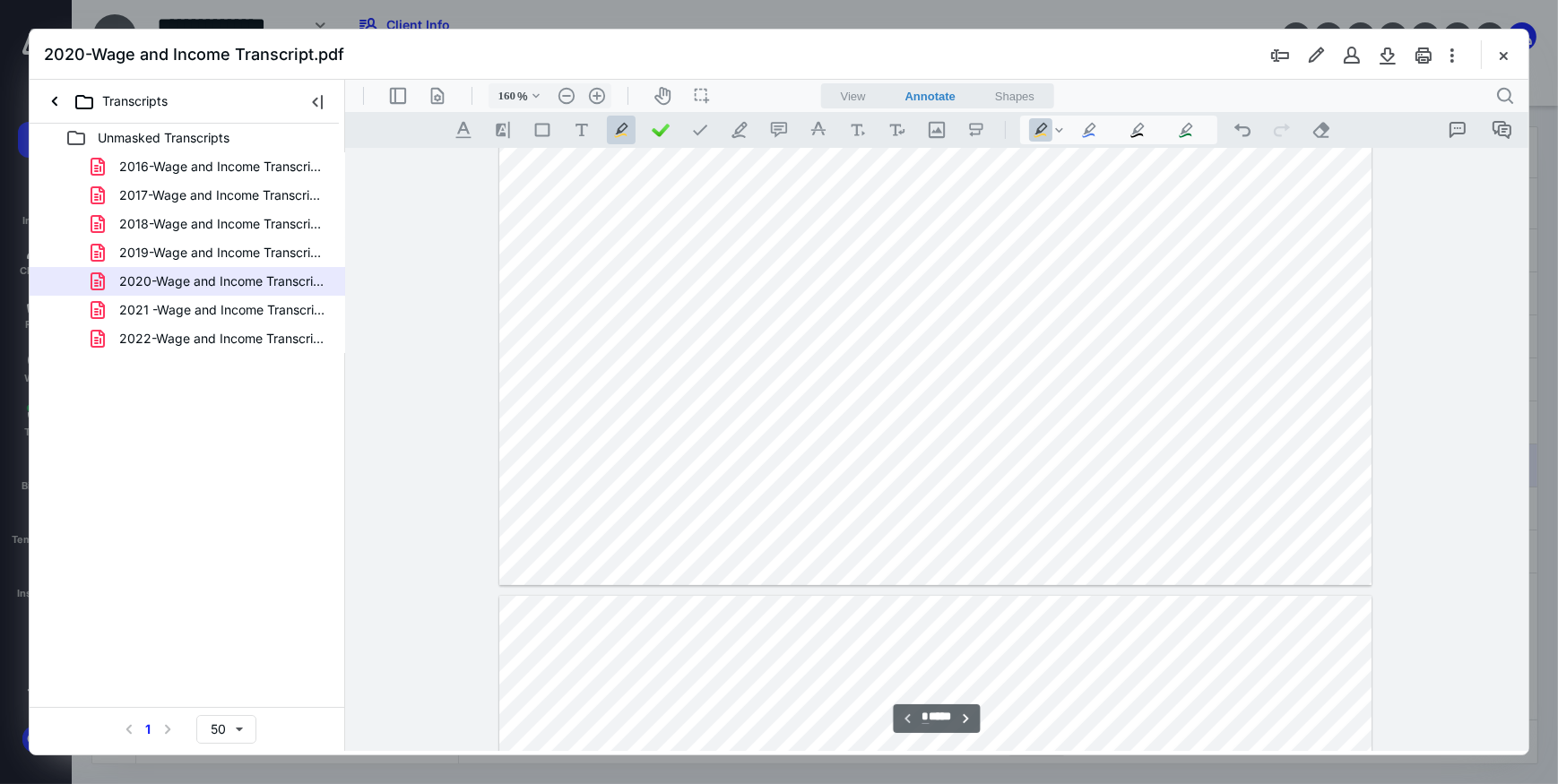 type on "*" 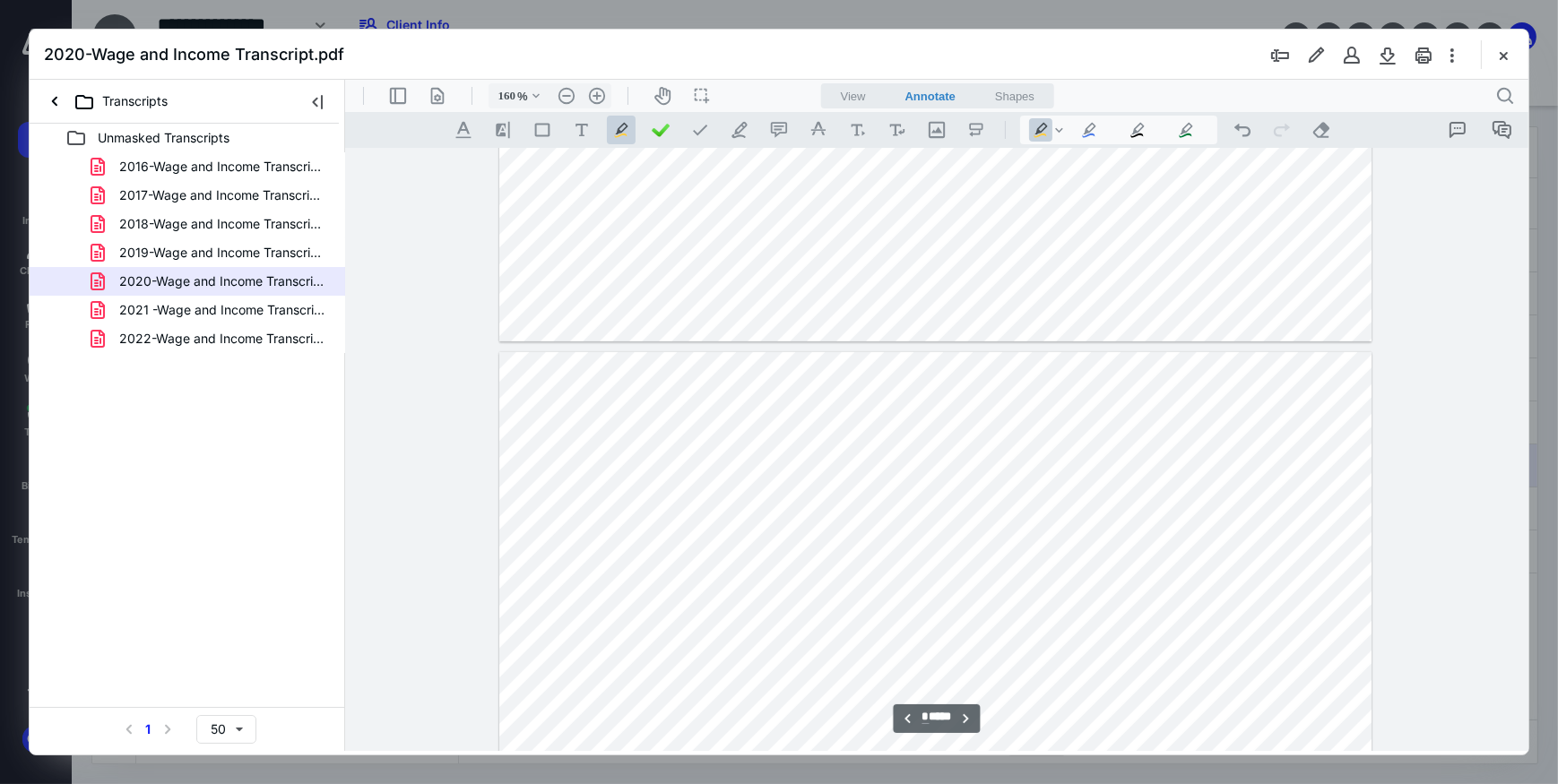 scroll, scrollTop: 1022, scrollLeft: 0, axis: vertical 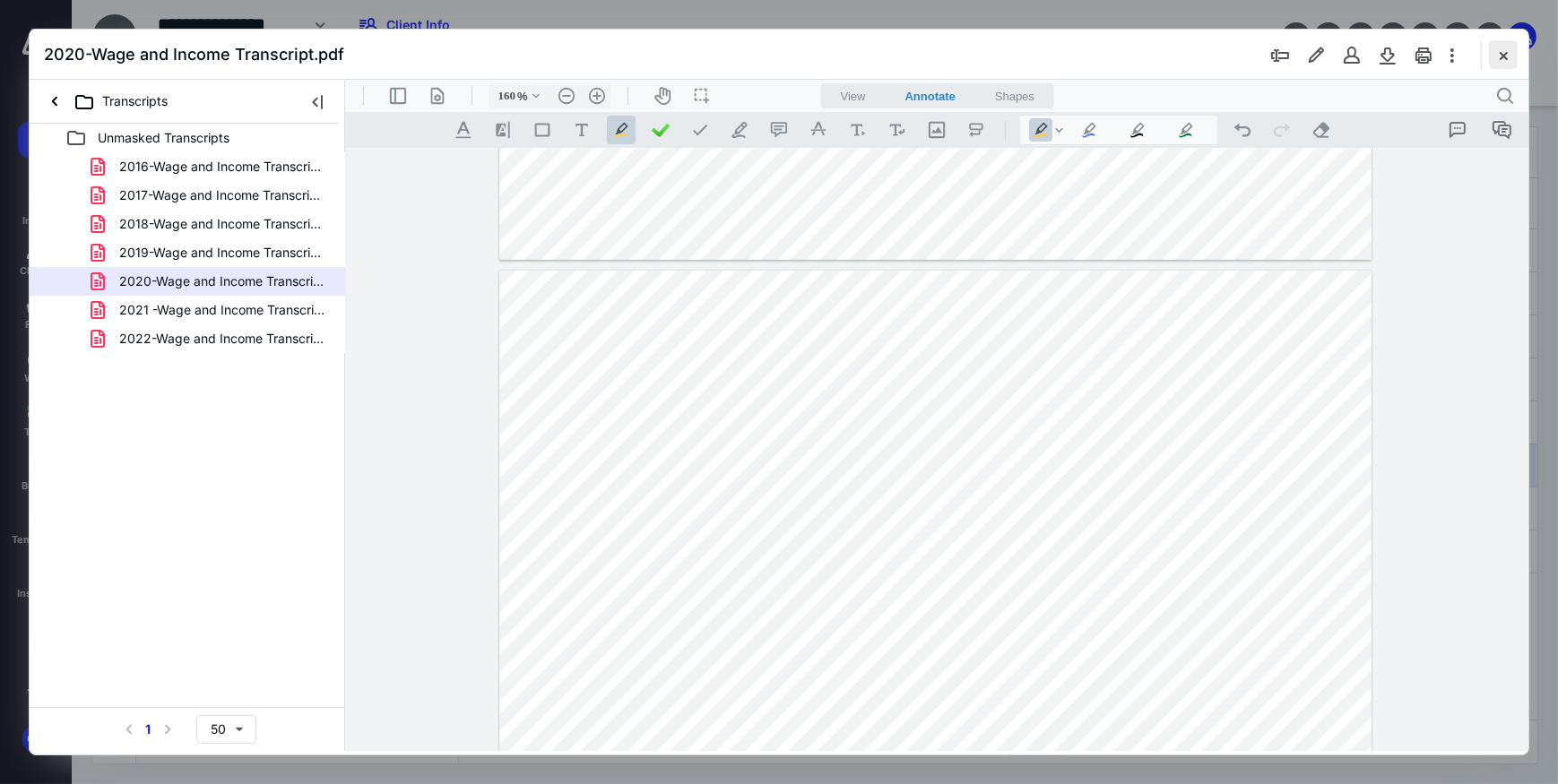 click at bounding box center (1503, 55) 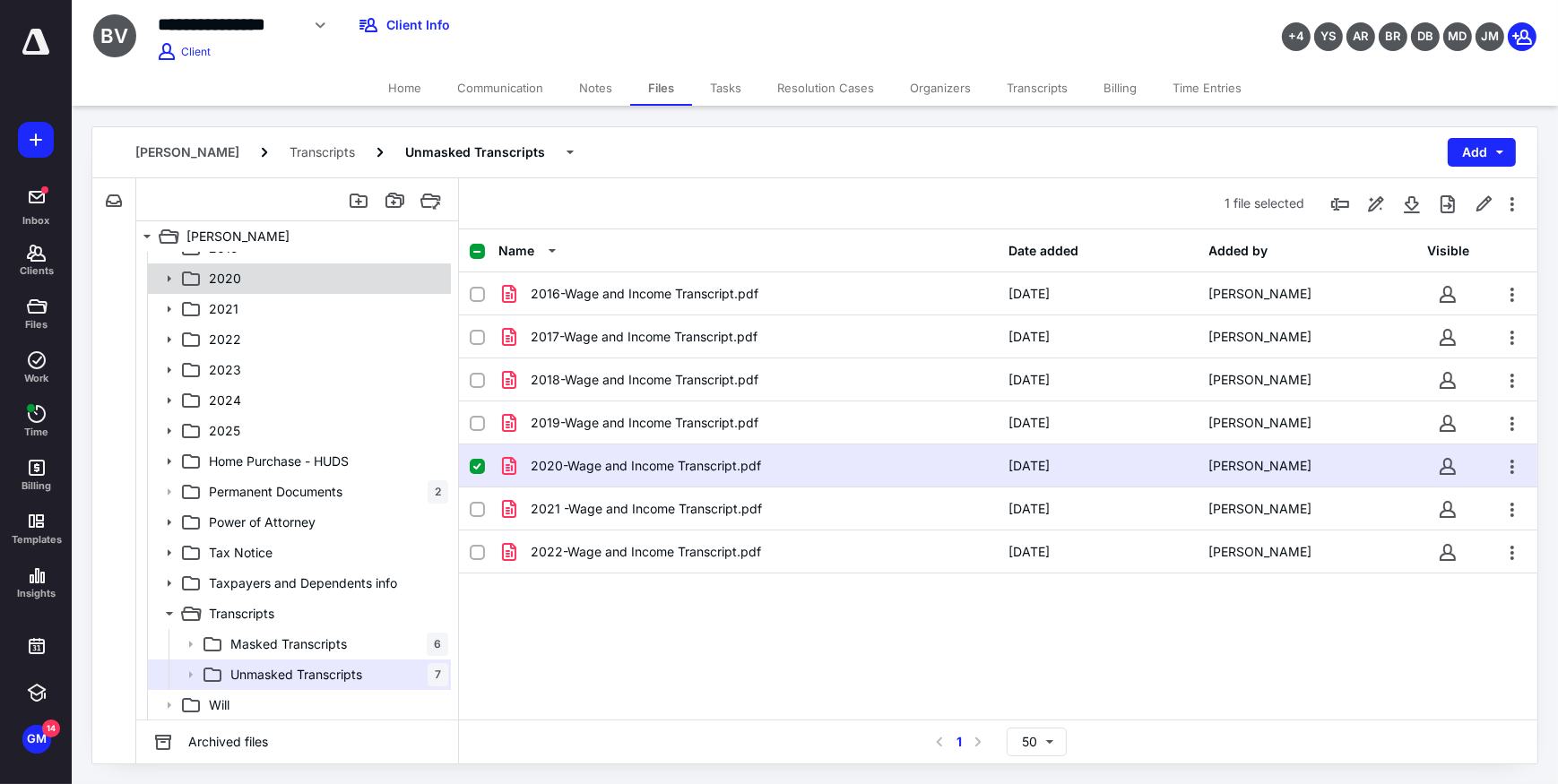 click 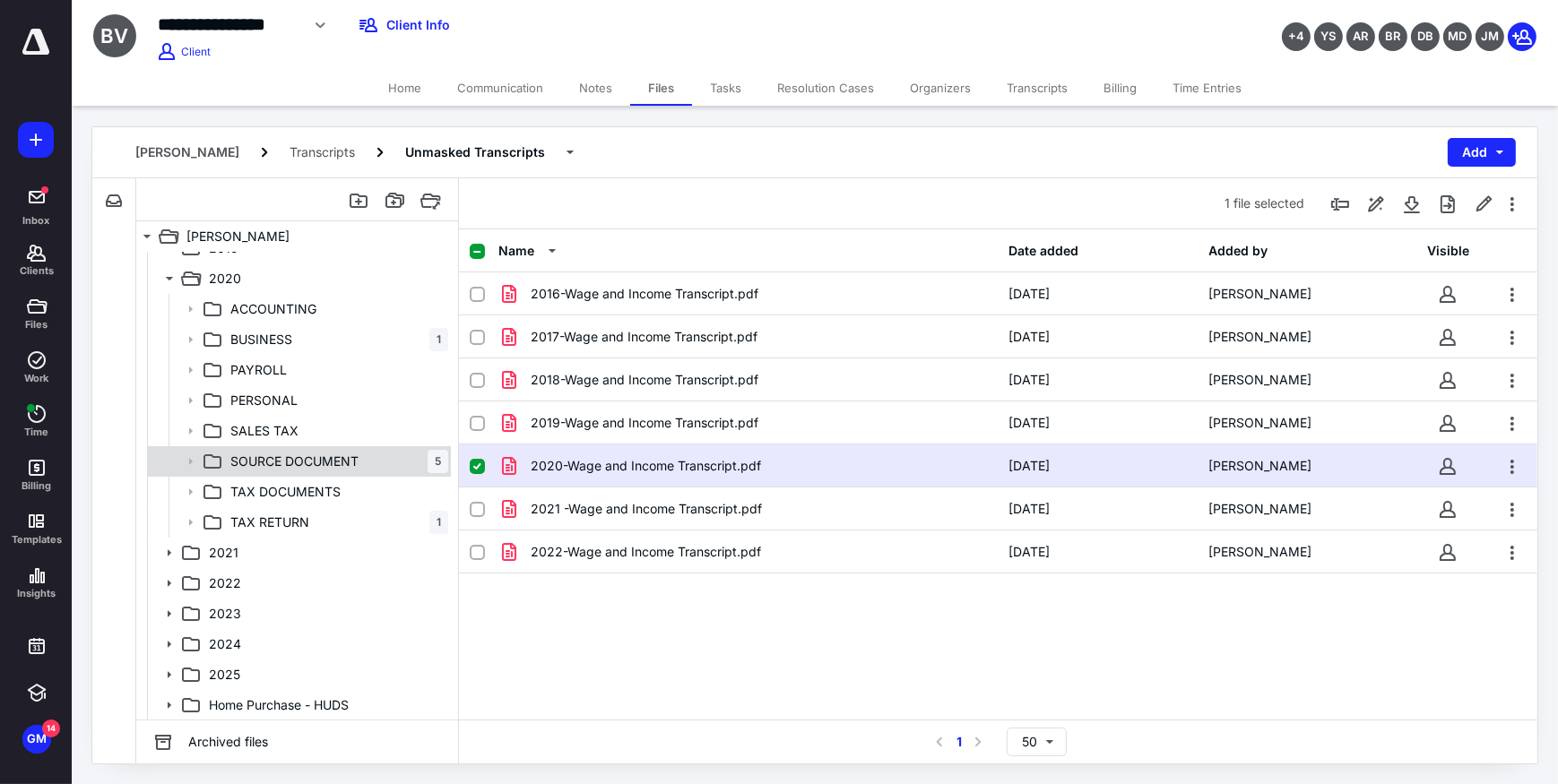 click 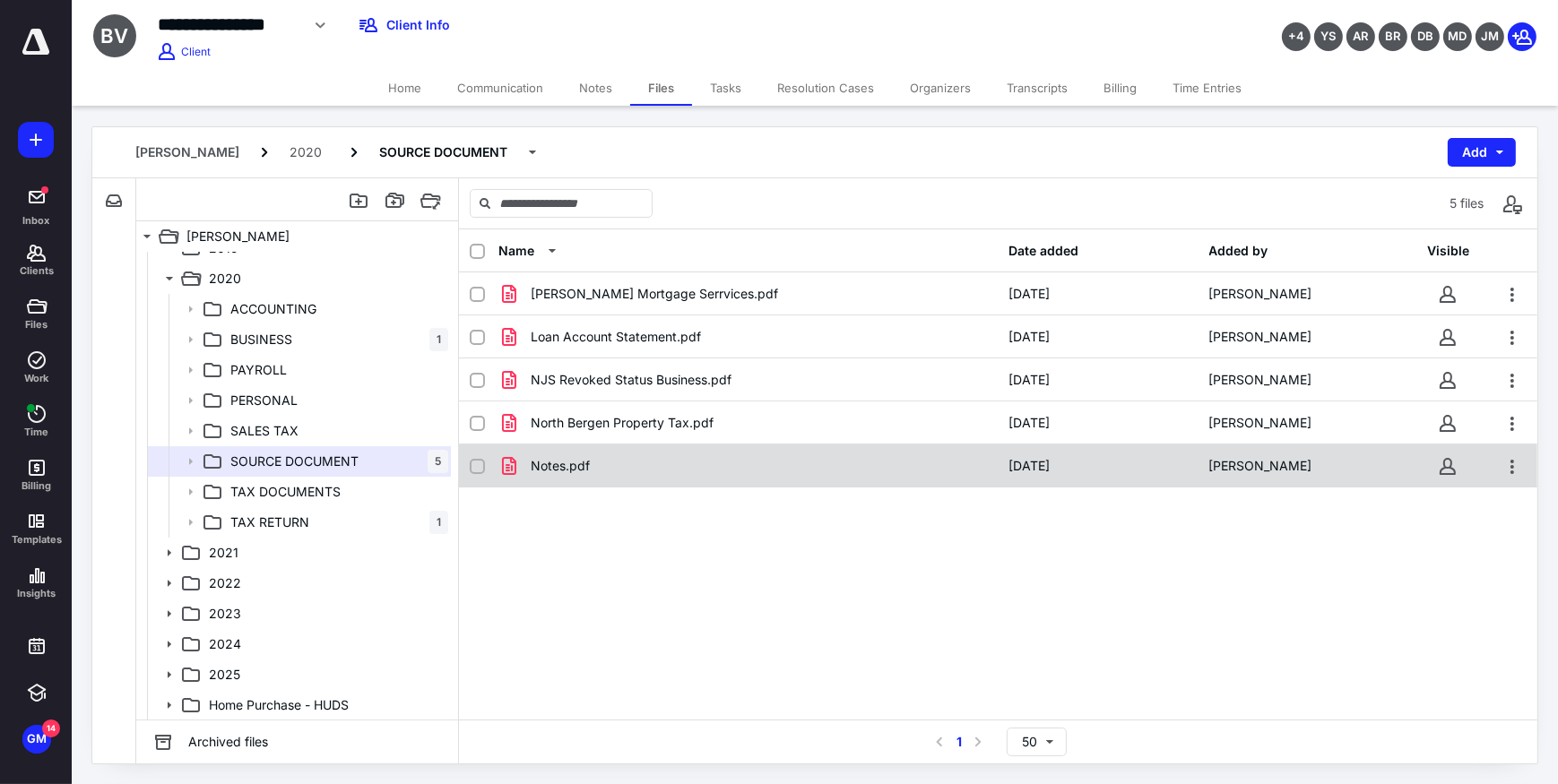 click on "Notes.pdf" at bounding box center [749, 466] 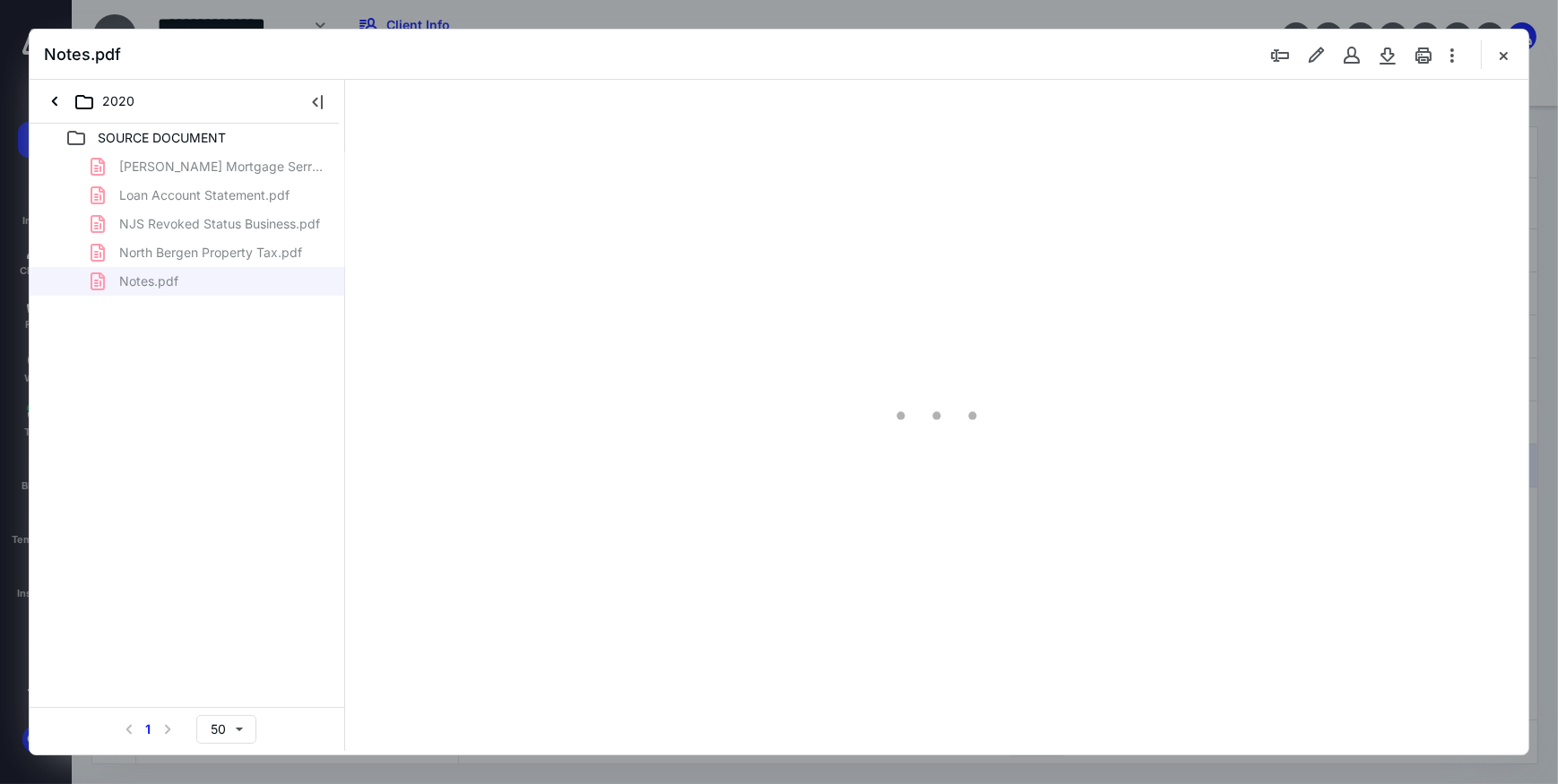 scroll, scrollTop: 0, scrollLeft: 0, axis: both 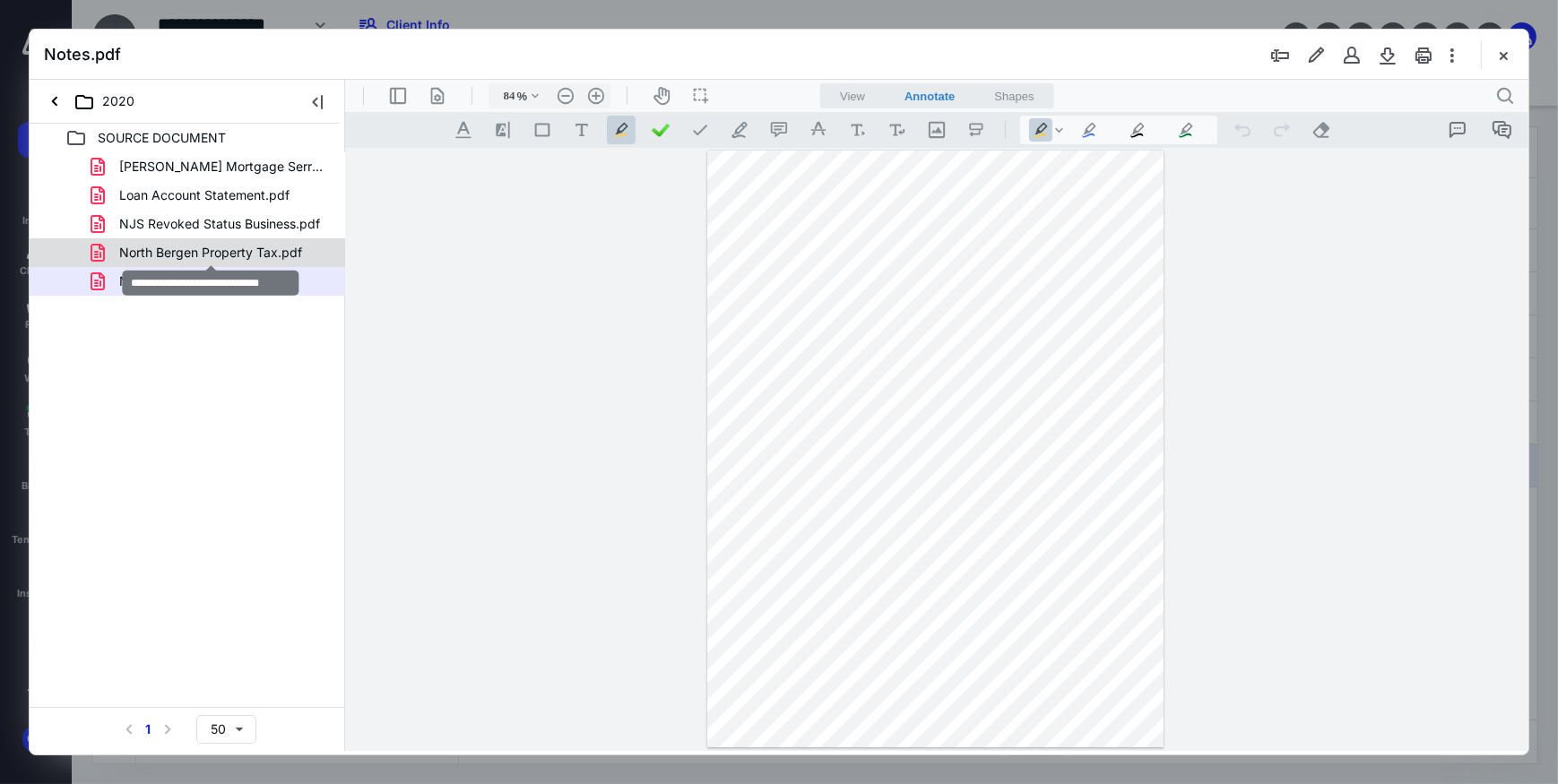 click on "North Bergen Property Tax.pdf" at bounding box center [211, 253] 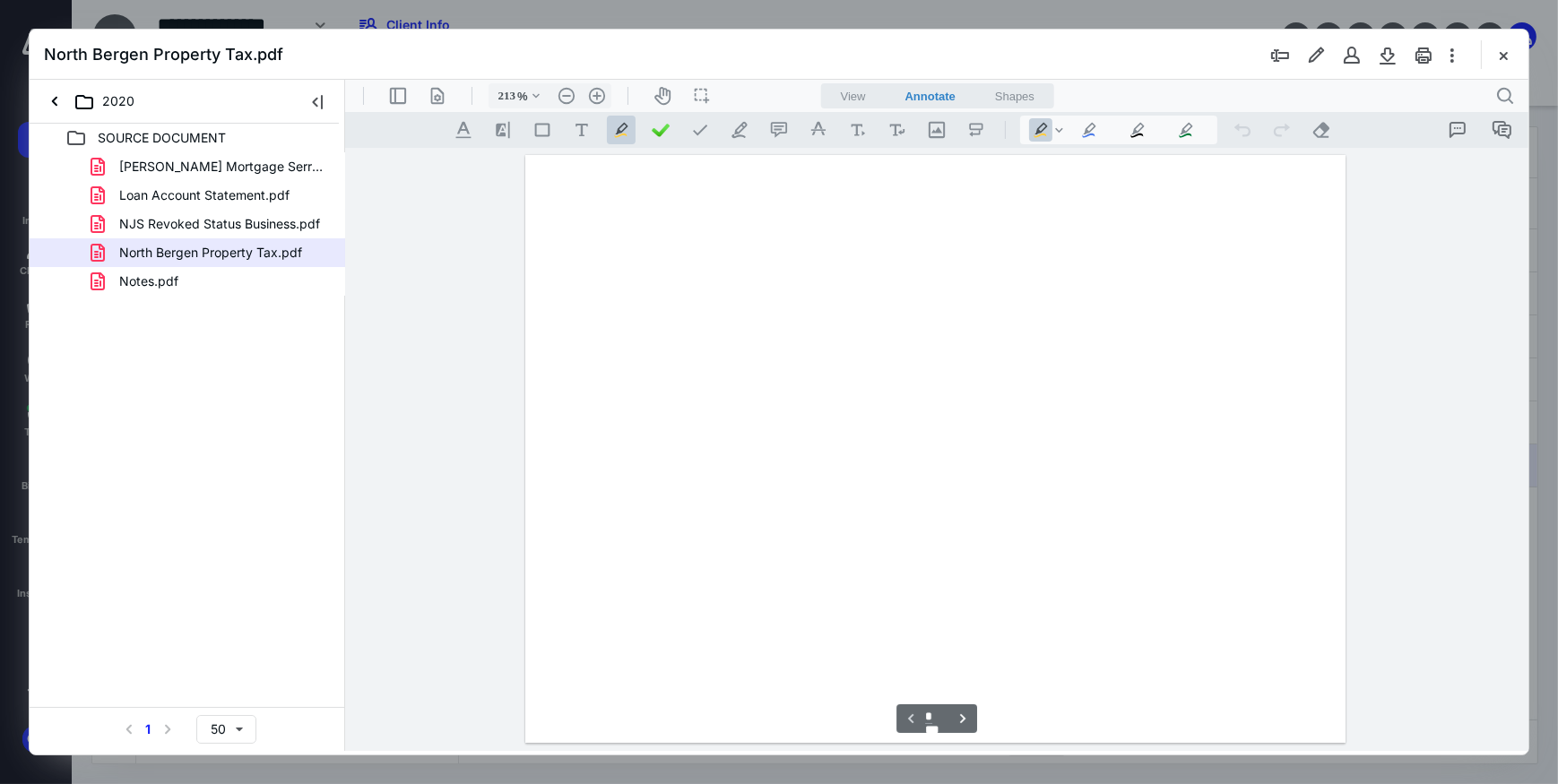 scroll, scrollTop: 74, scrollLeft: 0, axis: vertical 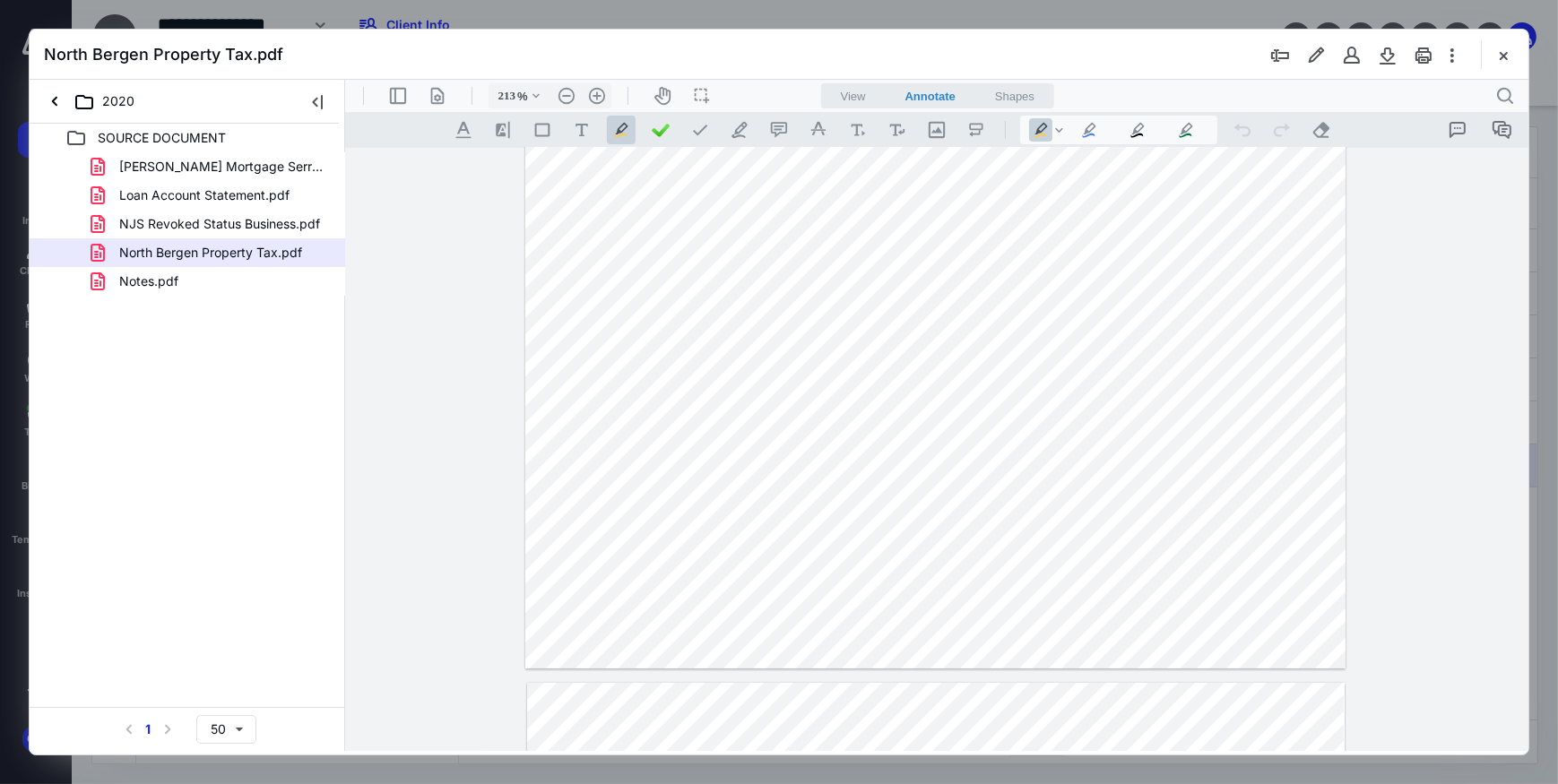 drag, startPoint x: 654, startPoint y: 330, endPoint x: 710, endPoint y: 333, distance: 56.0803 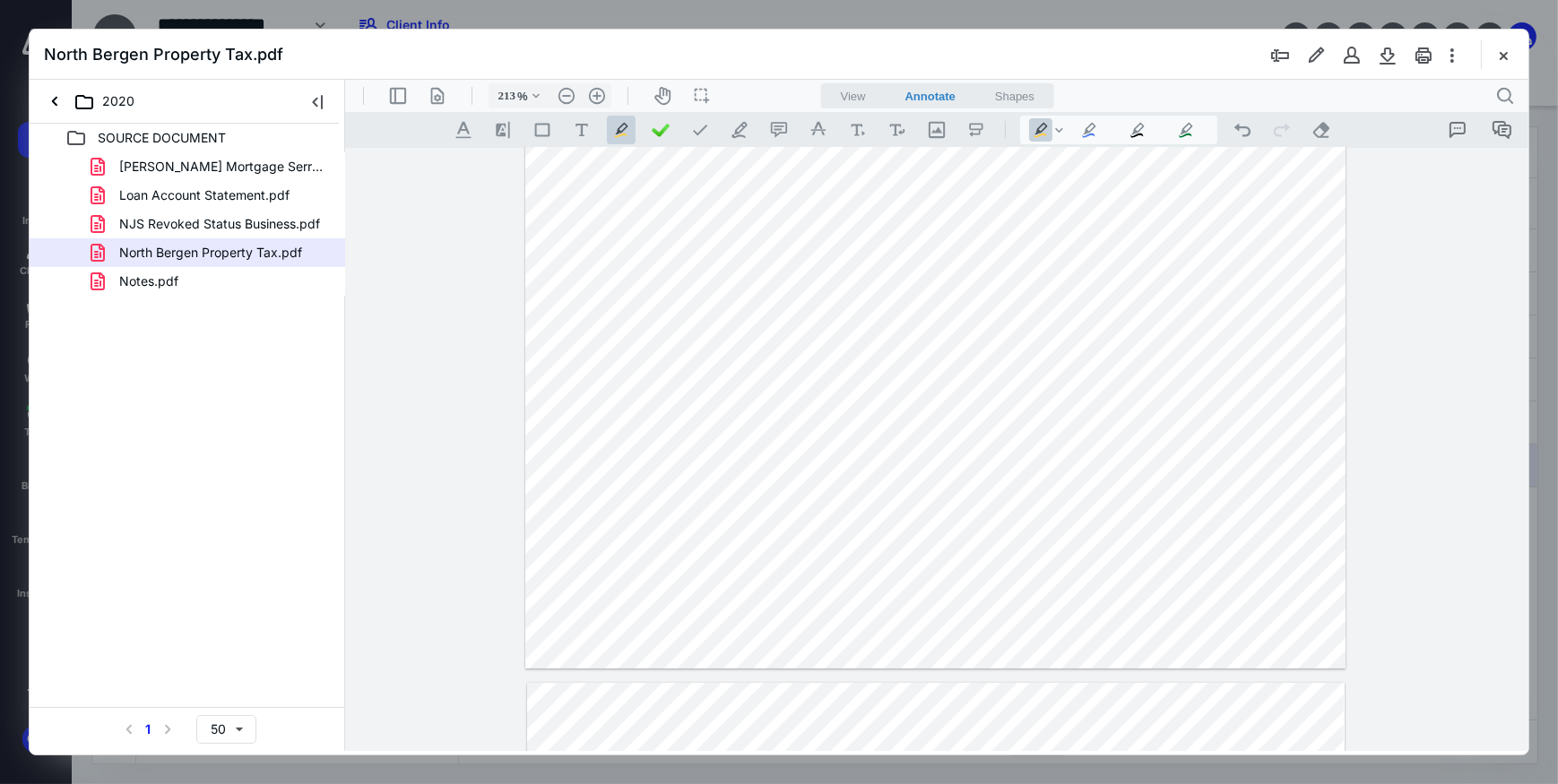 drag, startPoint x: 708, startPoint y: 486, endPoint x: 838, endPoint y: 486, distance: 130 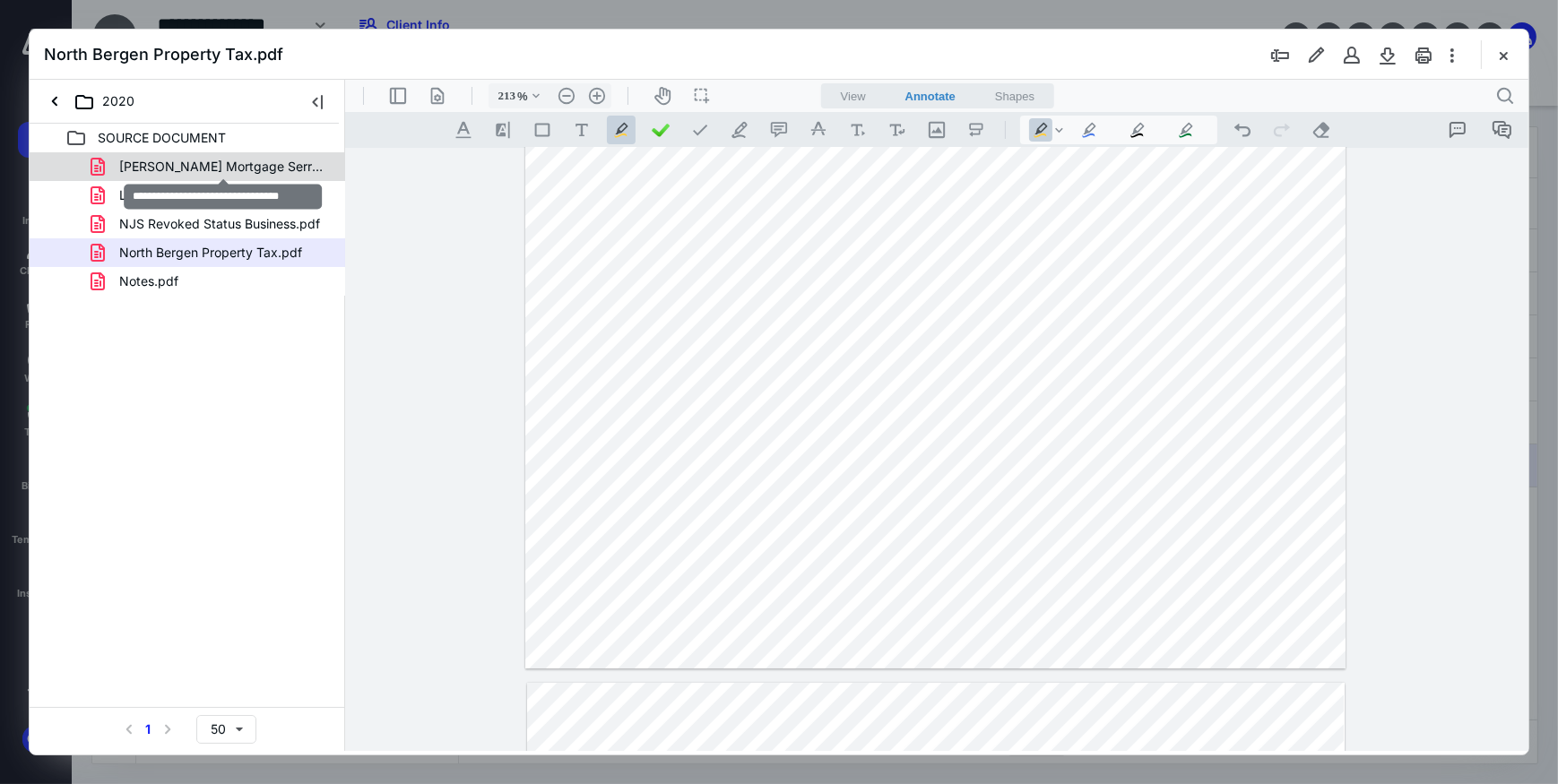 click on "Carrington Mortgage Serrvices.pdf" at bounding box center (223, 167) 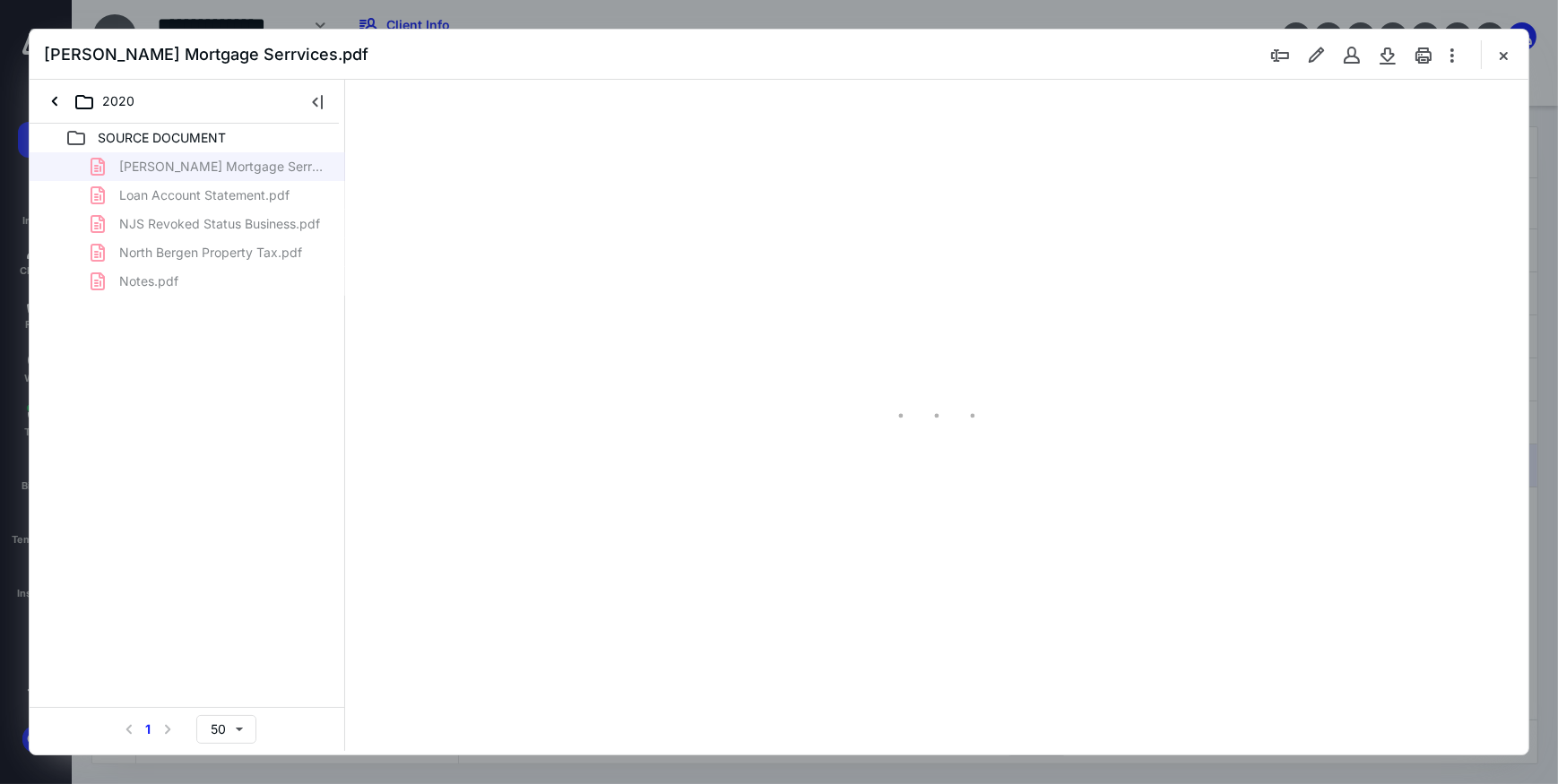 type on "84" 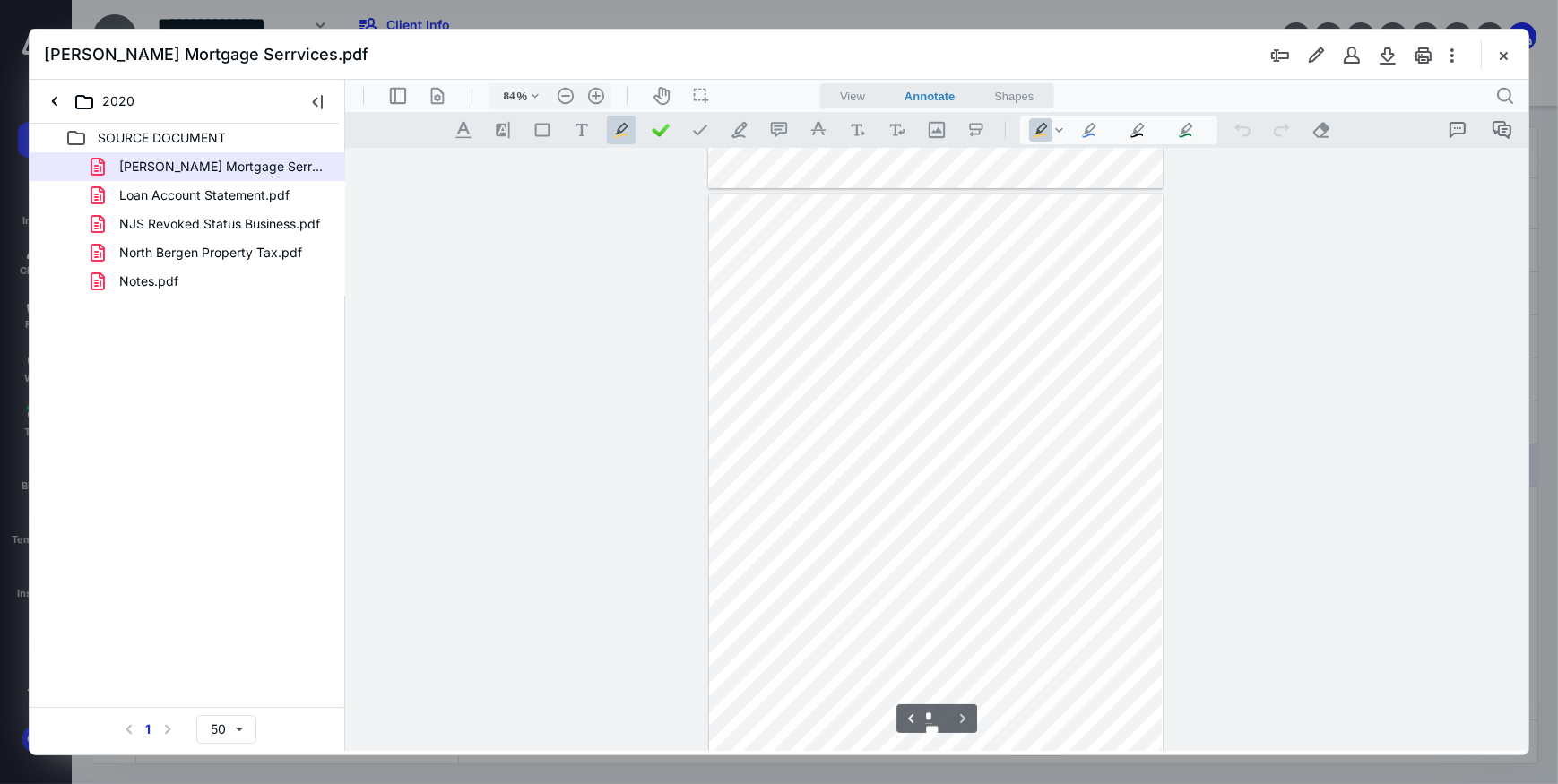 scroll, scrollTop: 600, scrollLeft: 0, axis: vertical 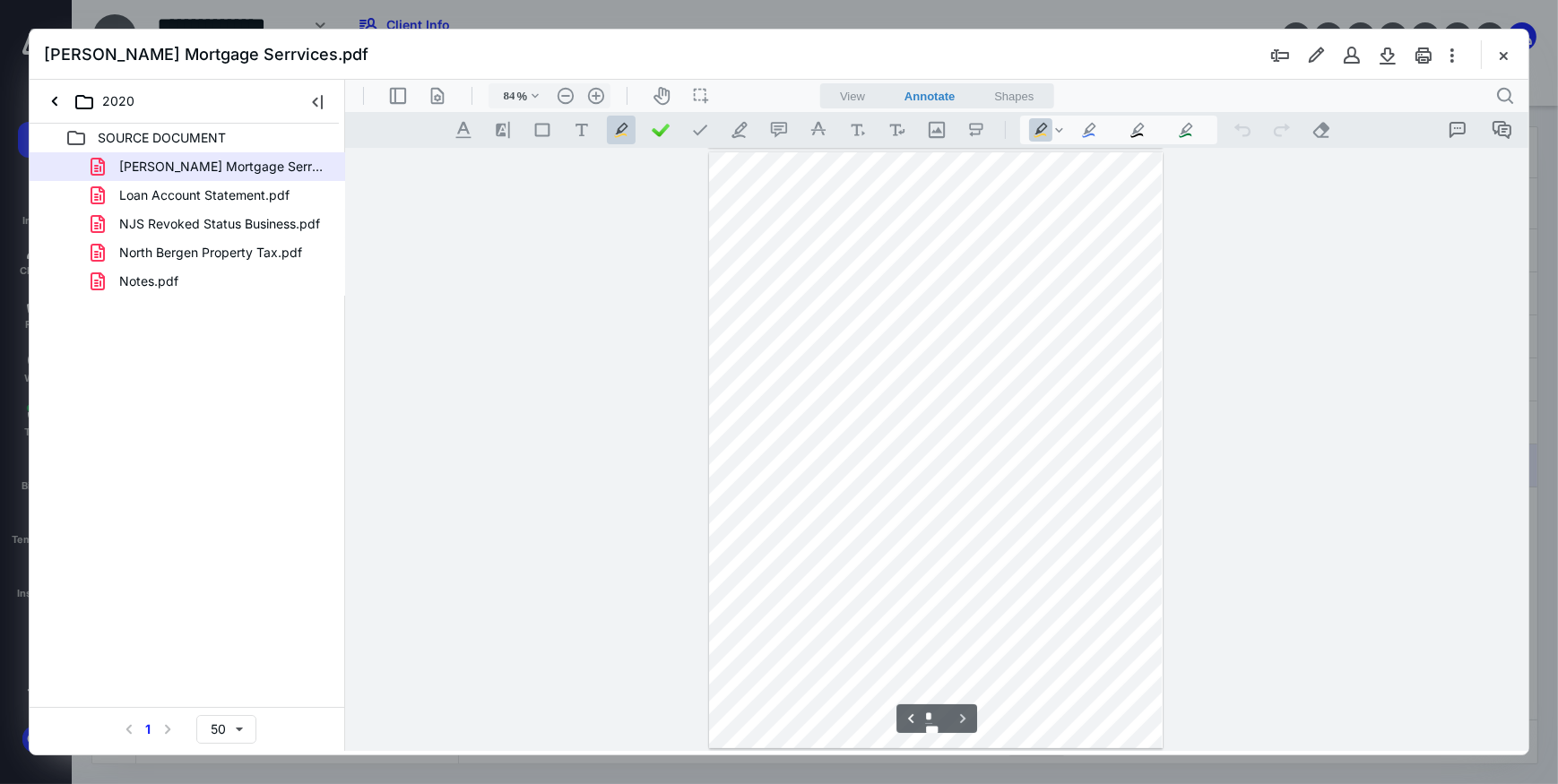 type on "*" 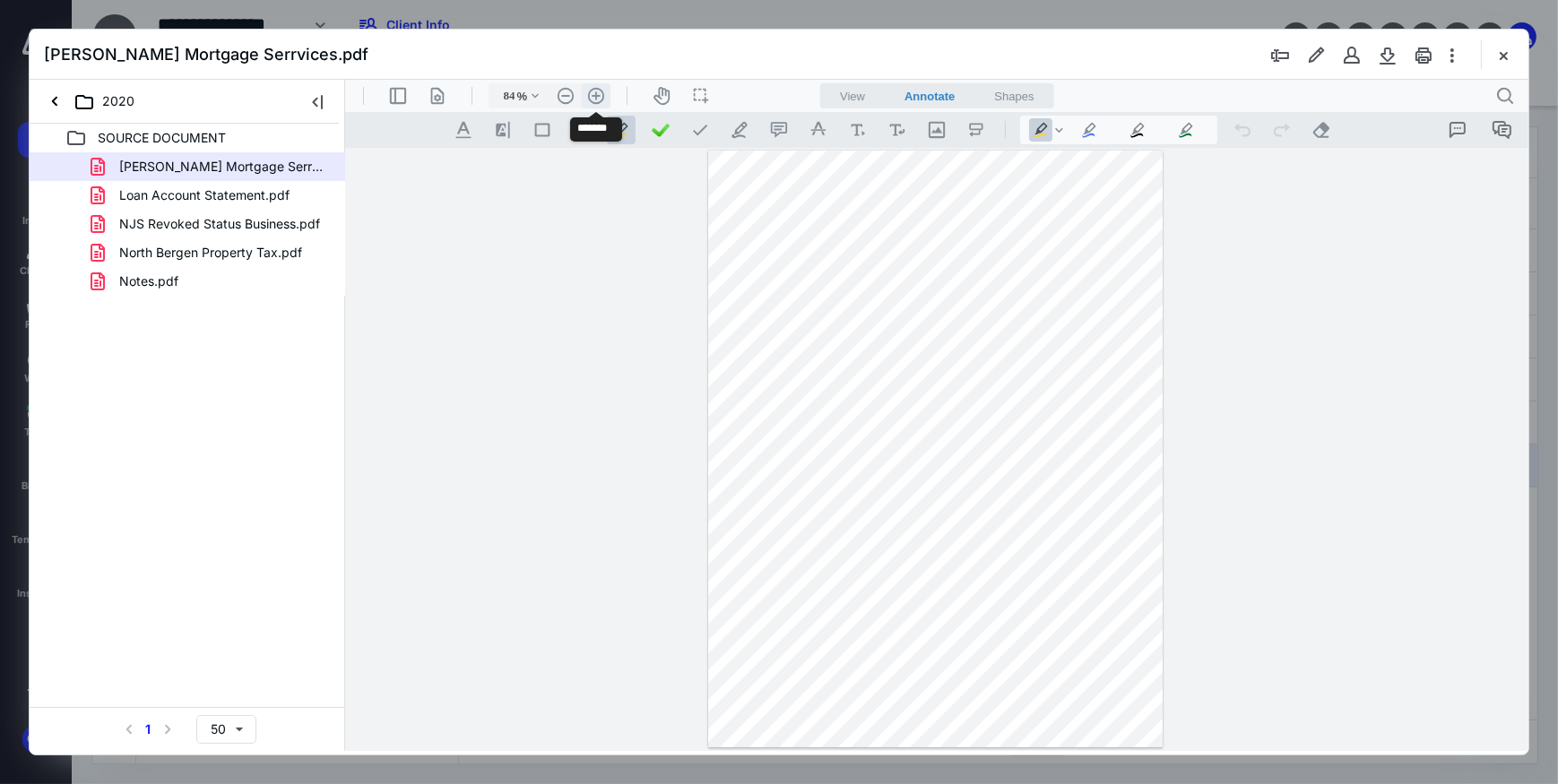 click on ".cls-1{fill:#abb0c4;} icon - header - zoom - in - line" at bounding box center (595, 95) 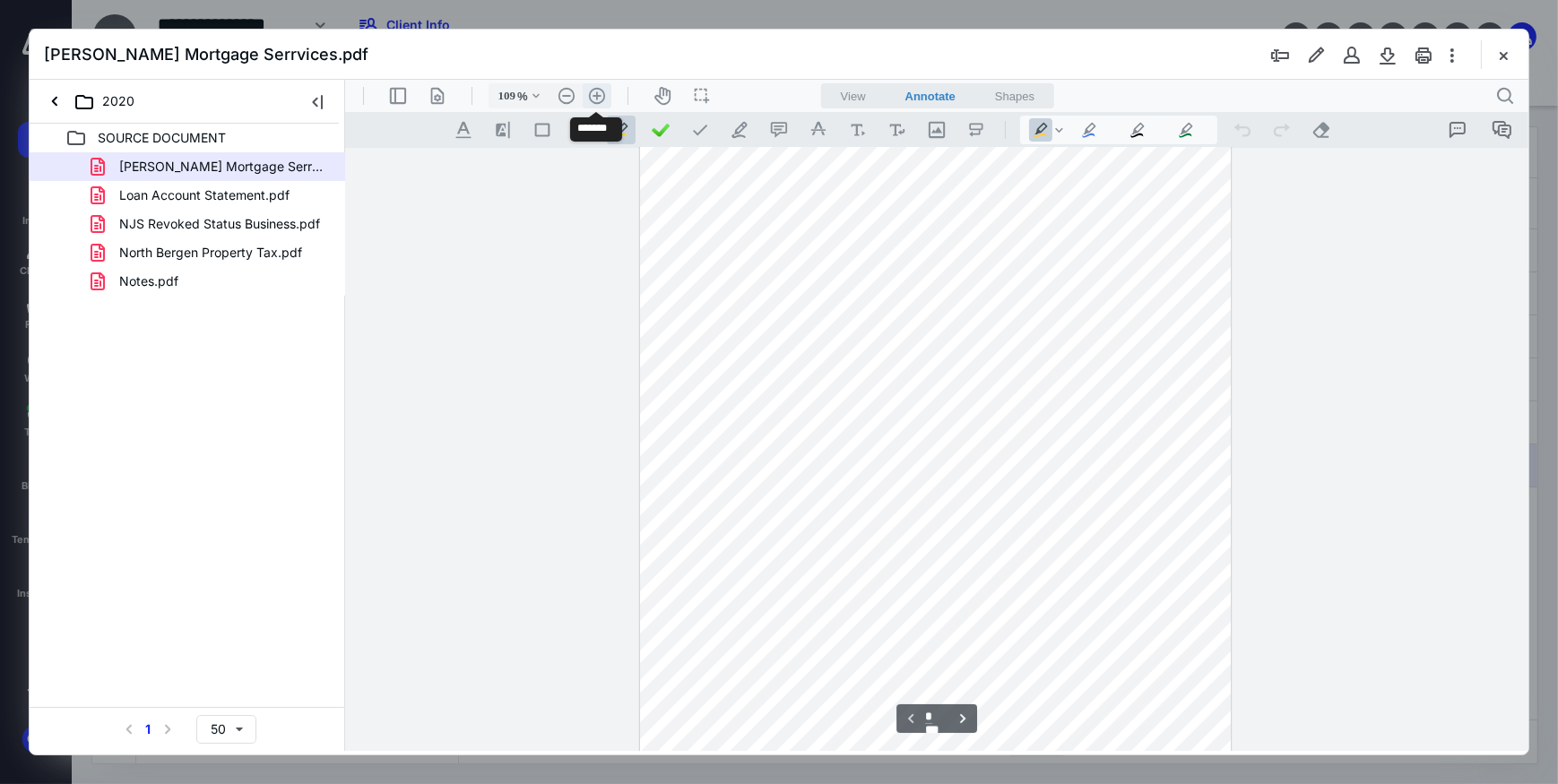 click on ".cls-1{fill:#abb0c4;} icon - header - zoom - in - line" at bounding box center [596, 95] 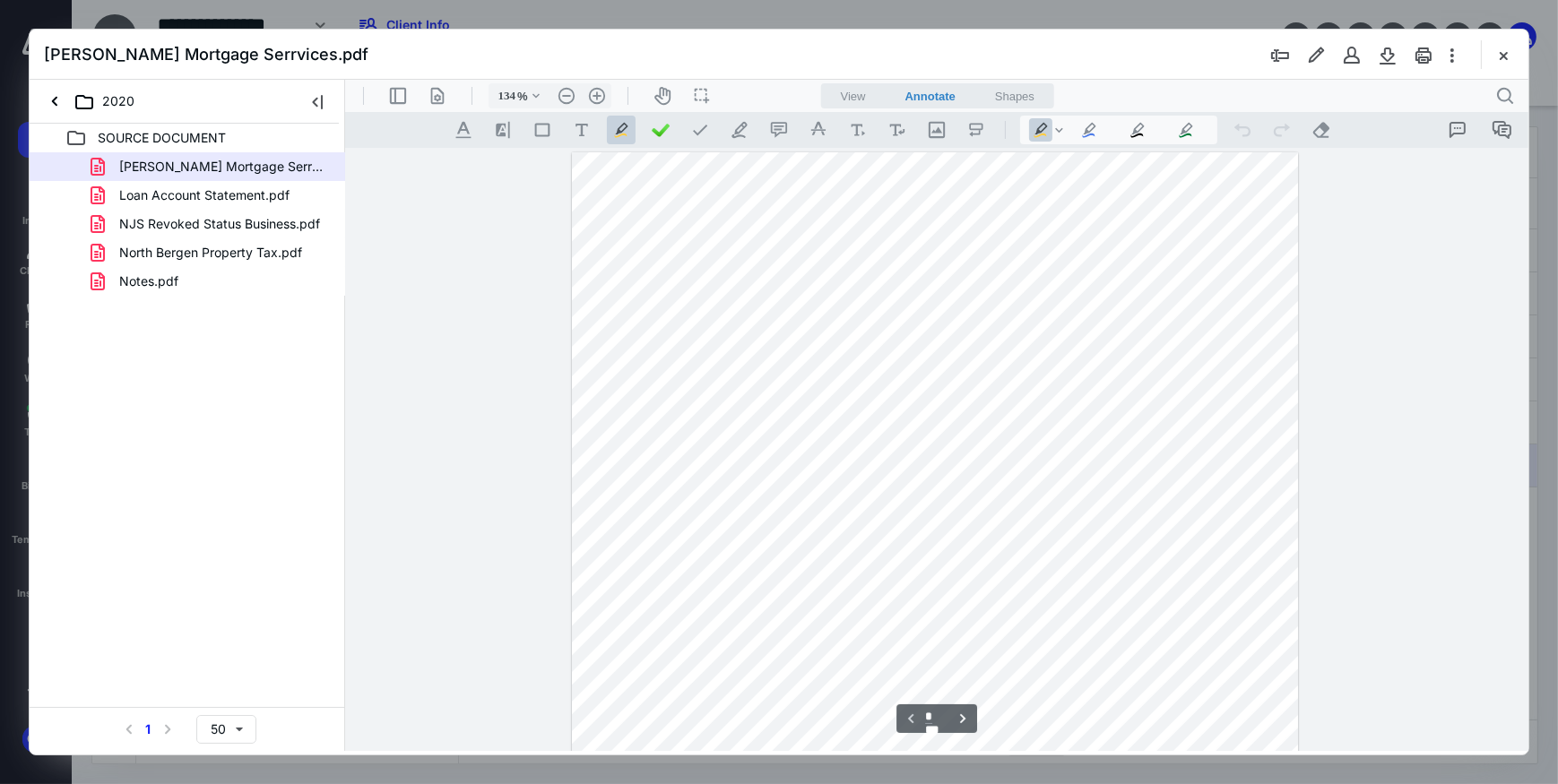 scroll, scrollTop: 407, scrollLeft: 0, axis: vertical 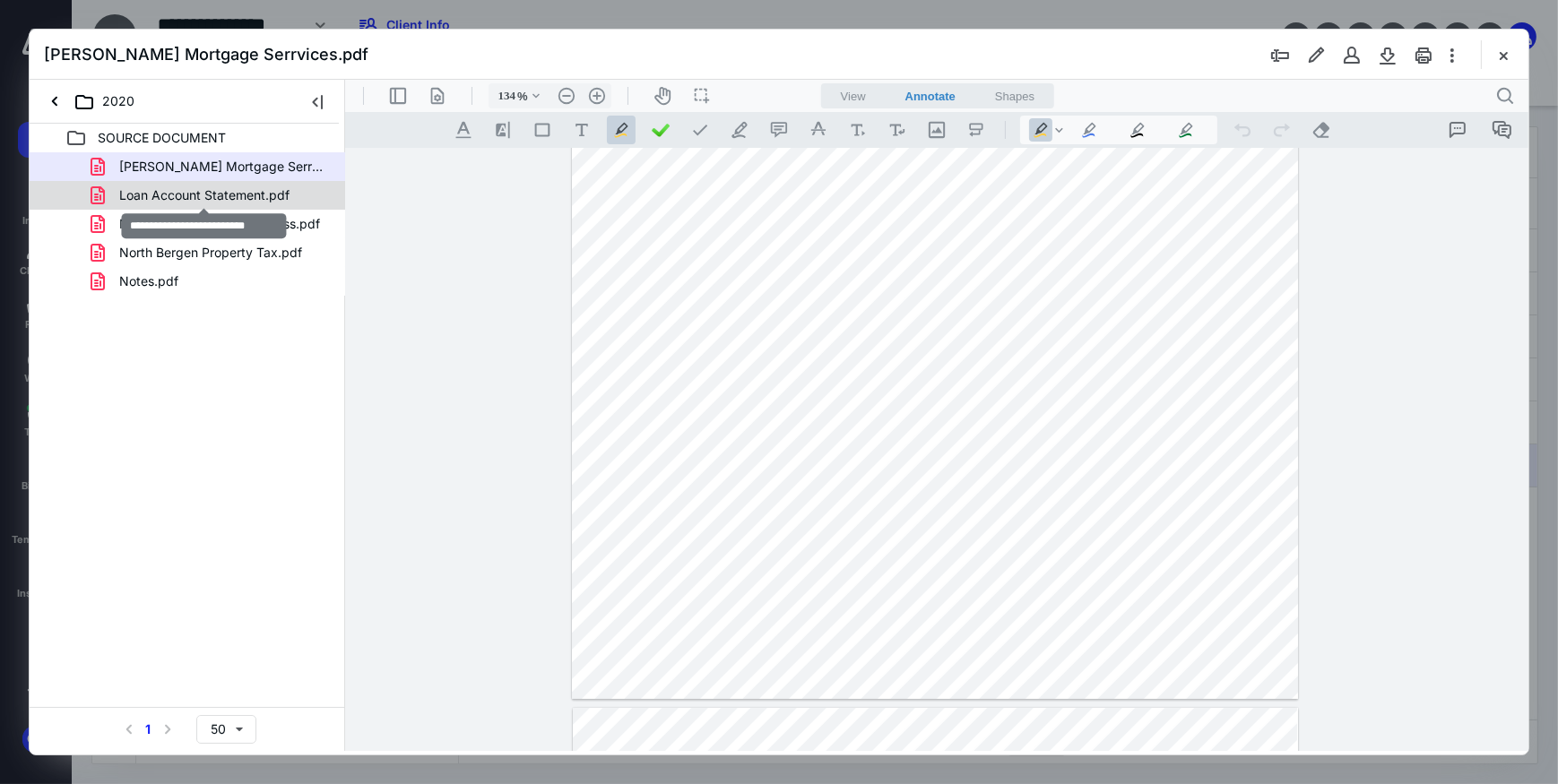 click on "Loan Account Statement.pdf" at bounding box center [204, 195] 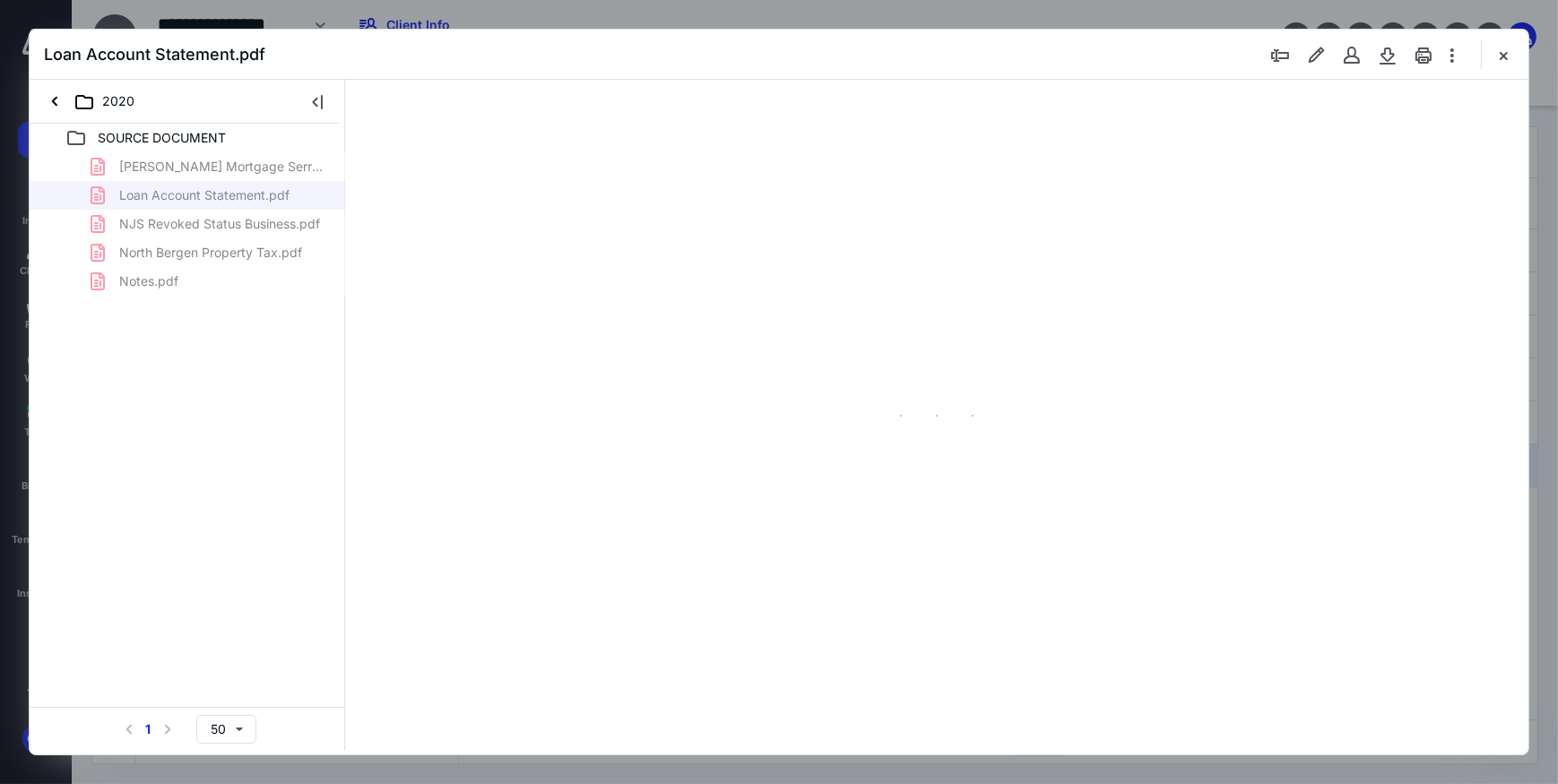 type on "84" 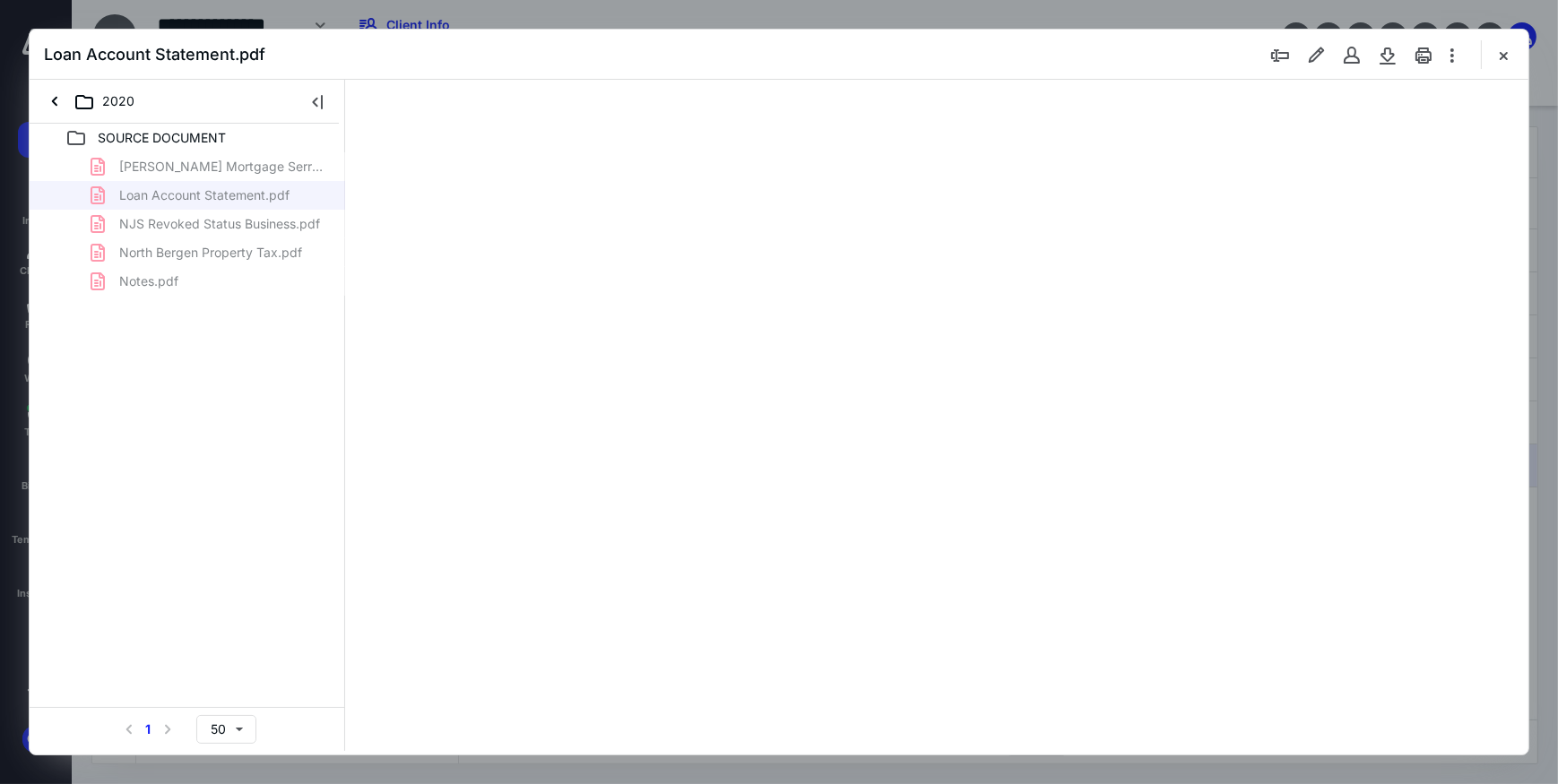 scroll, scrollTop: 71, scrollLeft: 0, axis: vertical 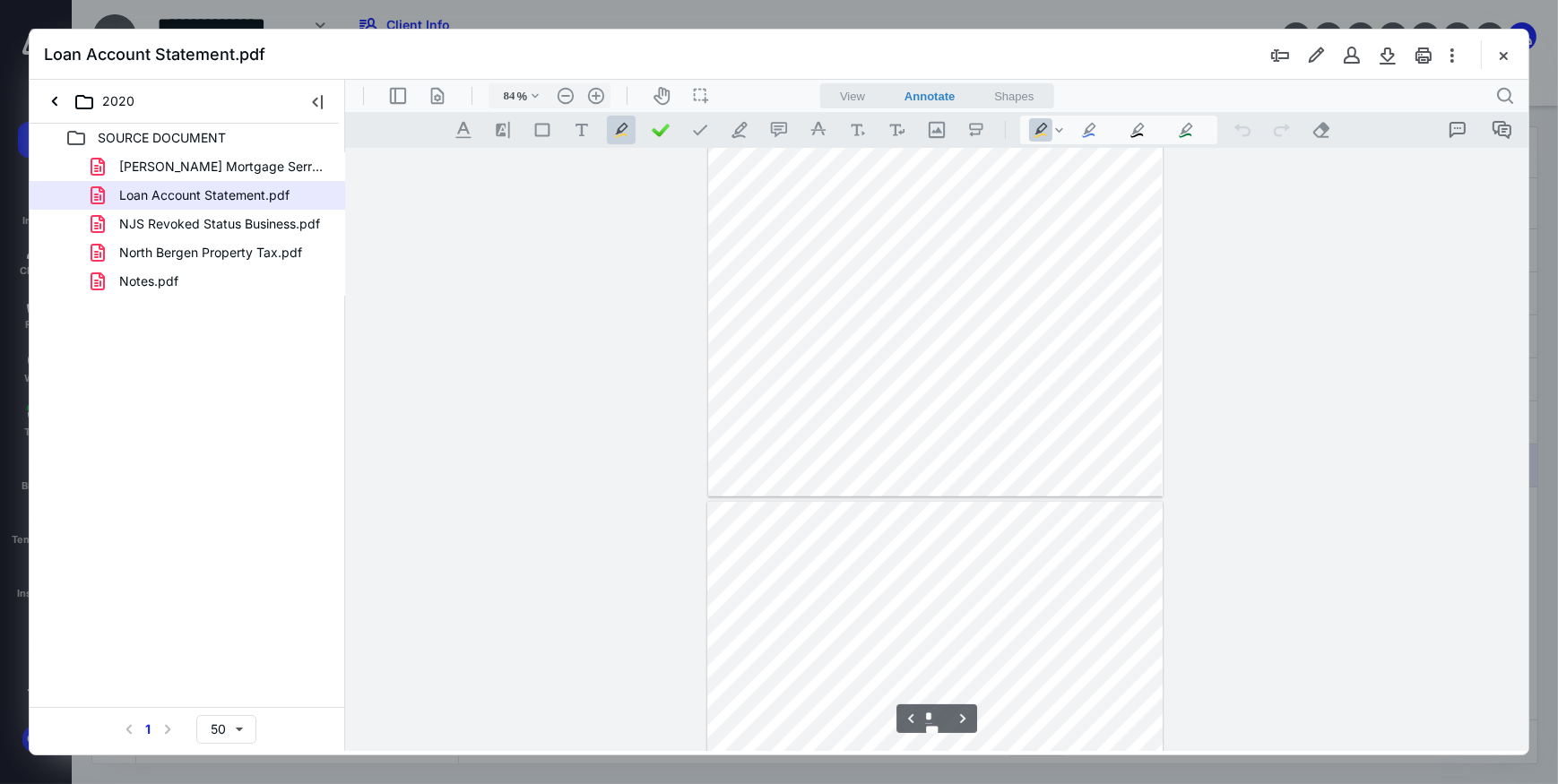 type on "*" 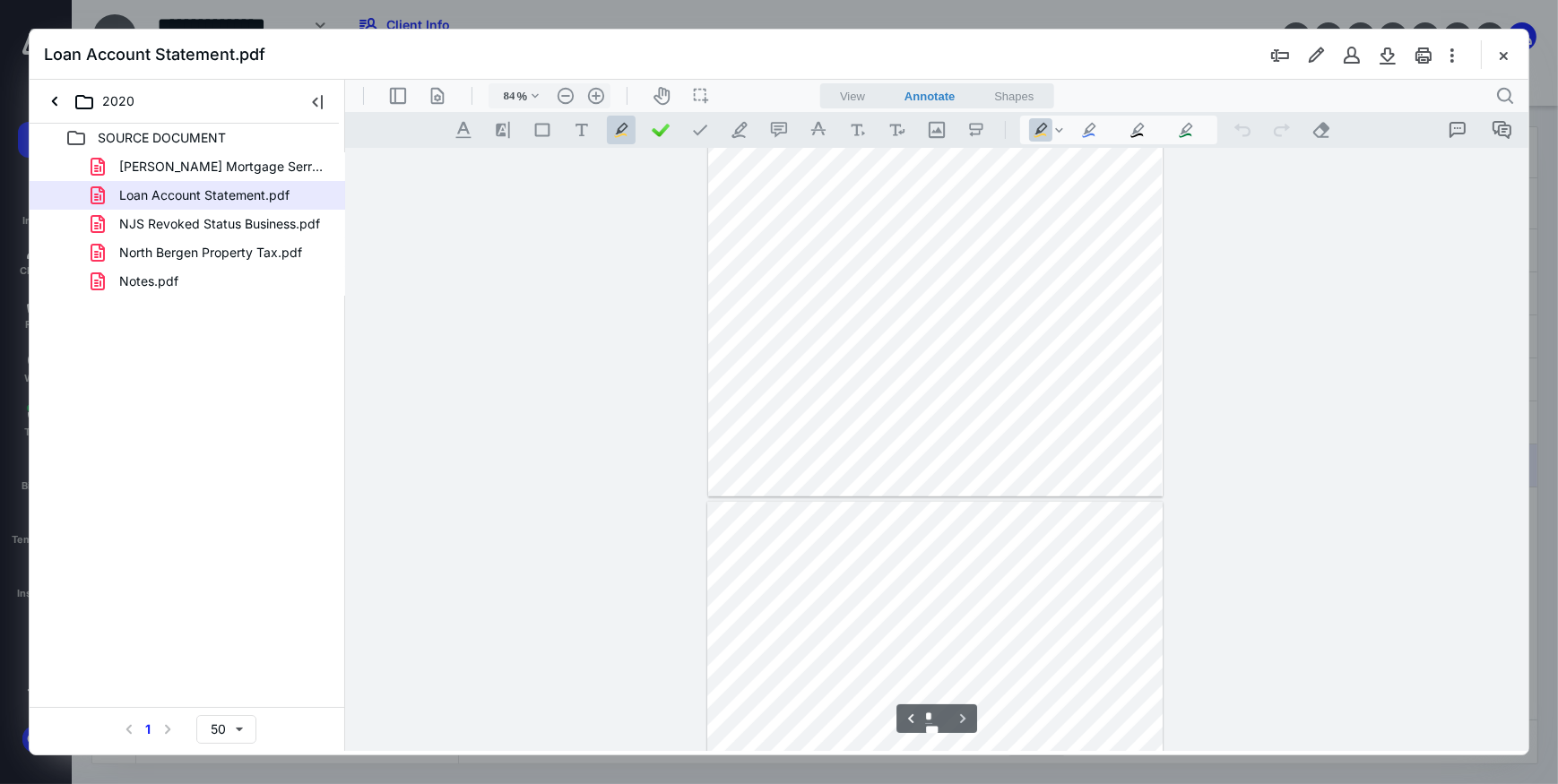 scroll, scrollTop: 1804, scrollLeft: 0, axis: vertical 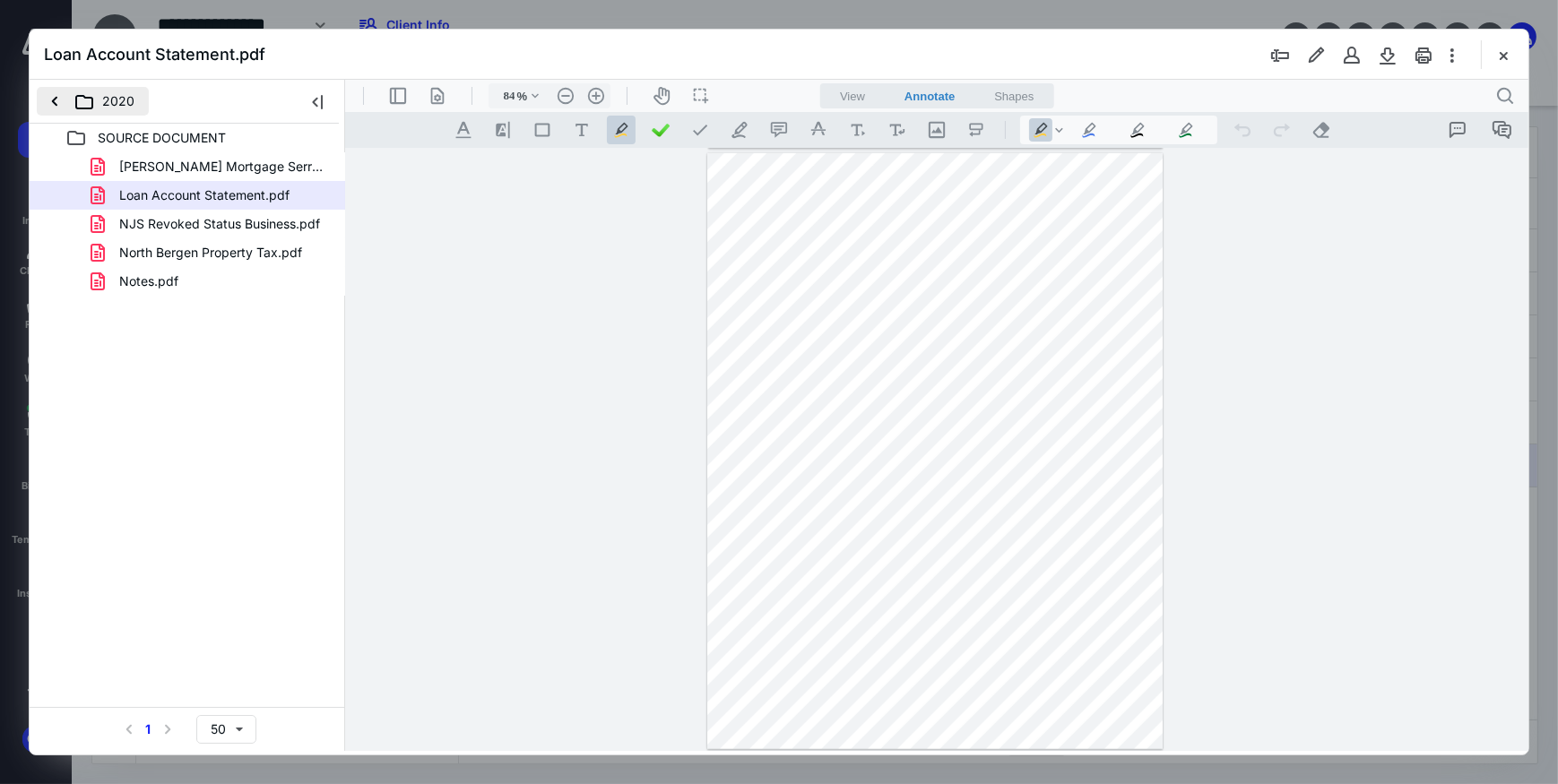 click on "2020" at bounding box center (92, 101) 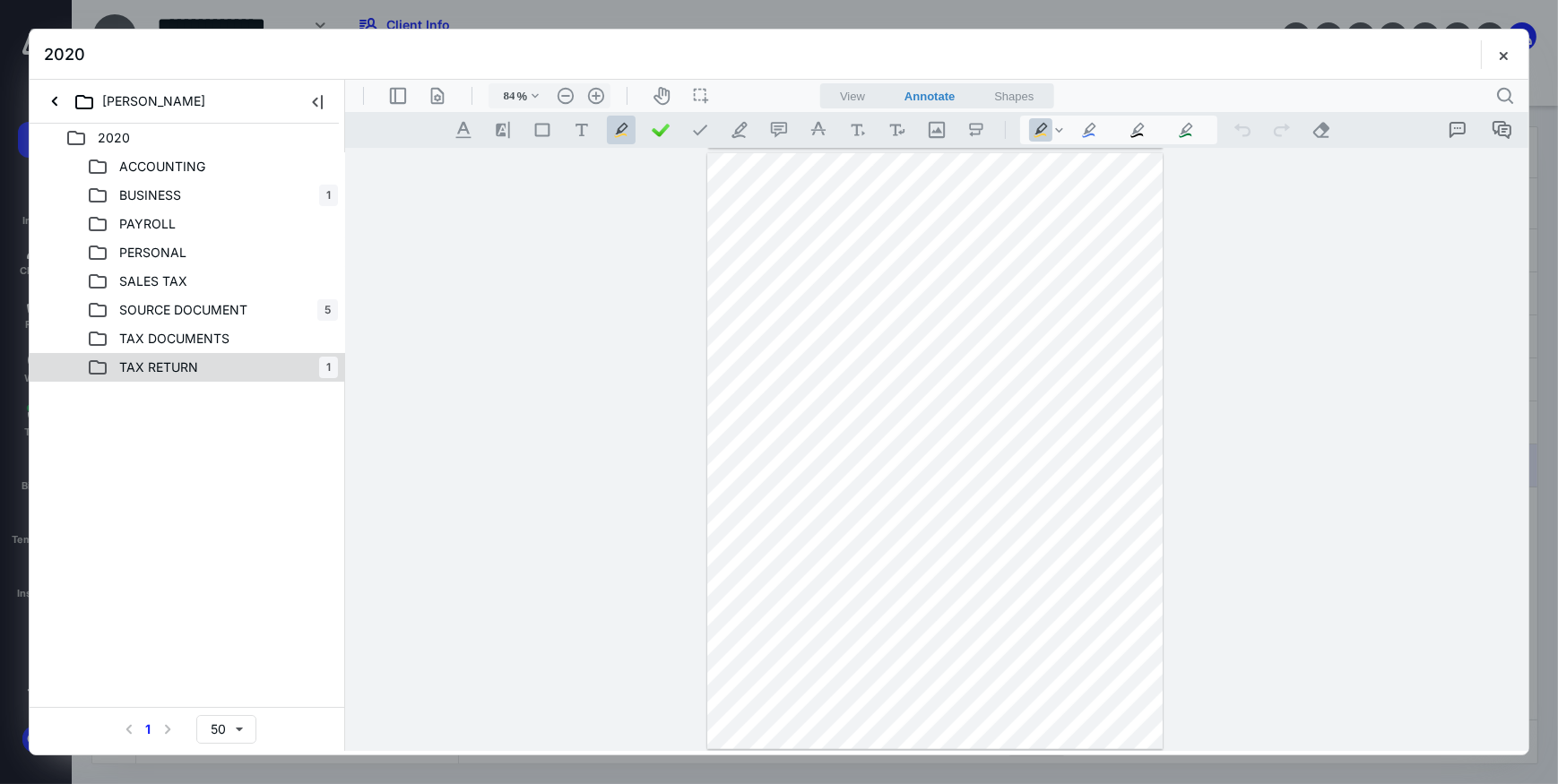 click on "TAX RETURN" at bounding box center (159, 367) 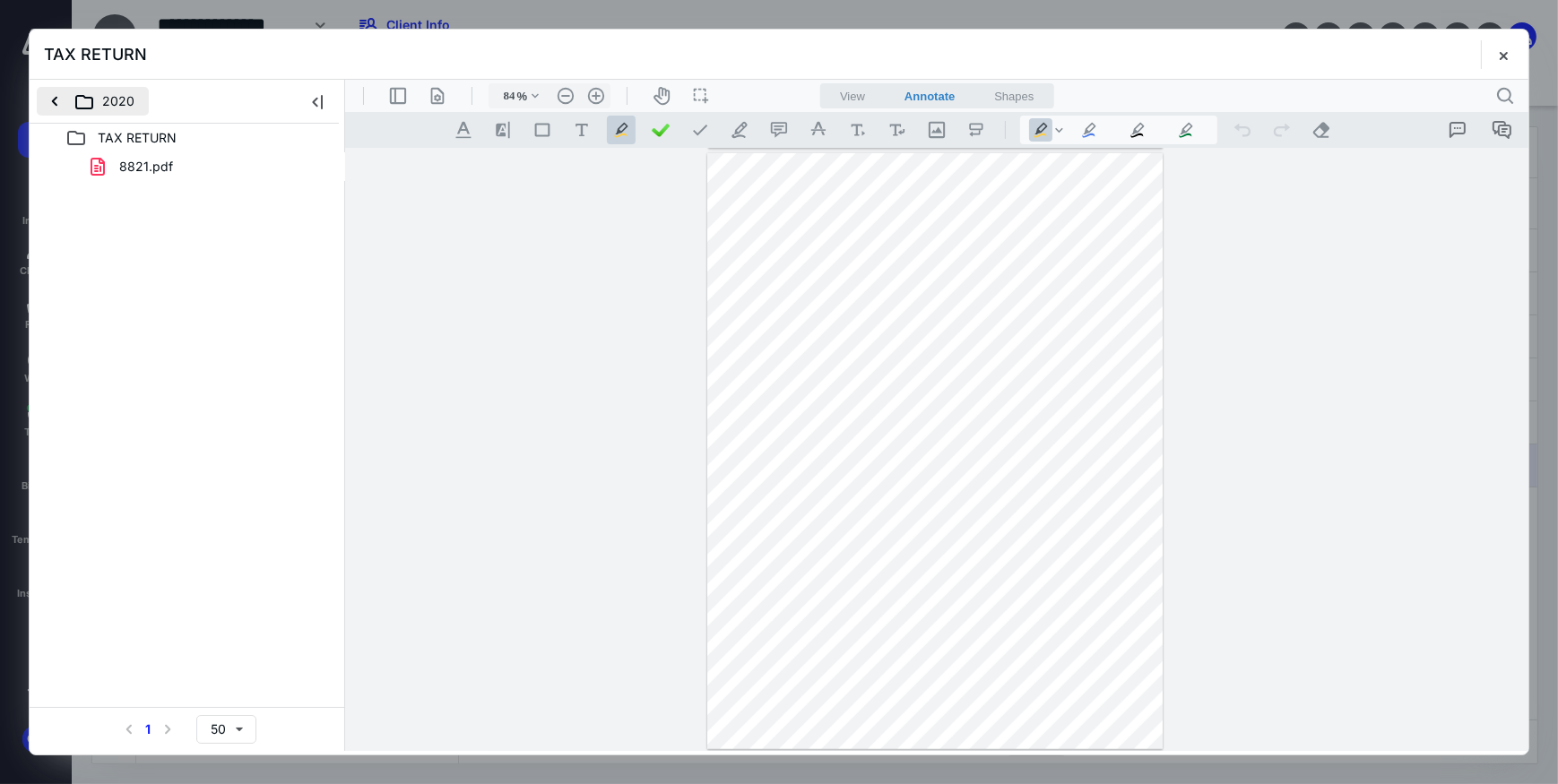 click on "2020" at bounding box center [92, 101] 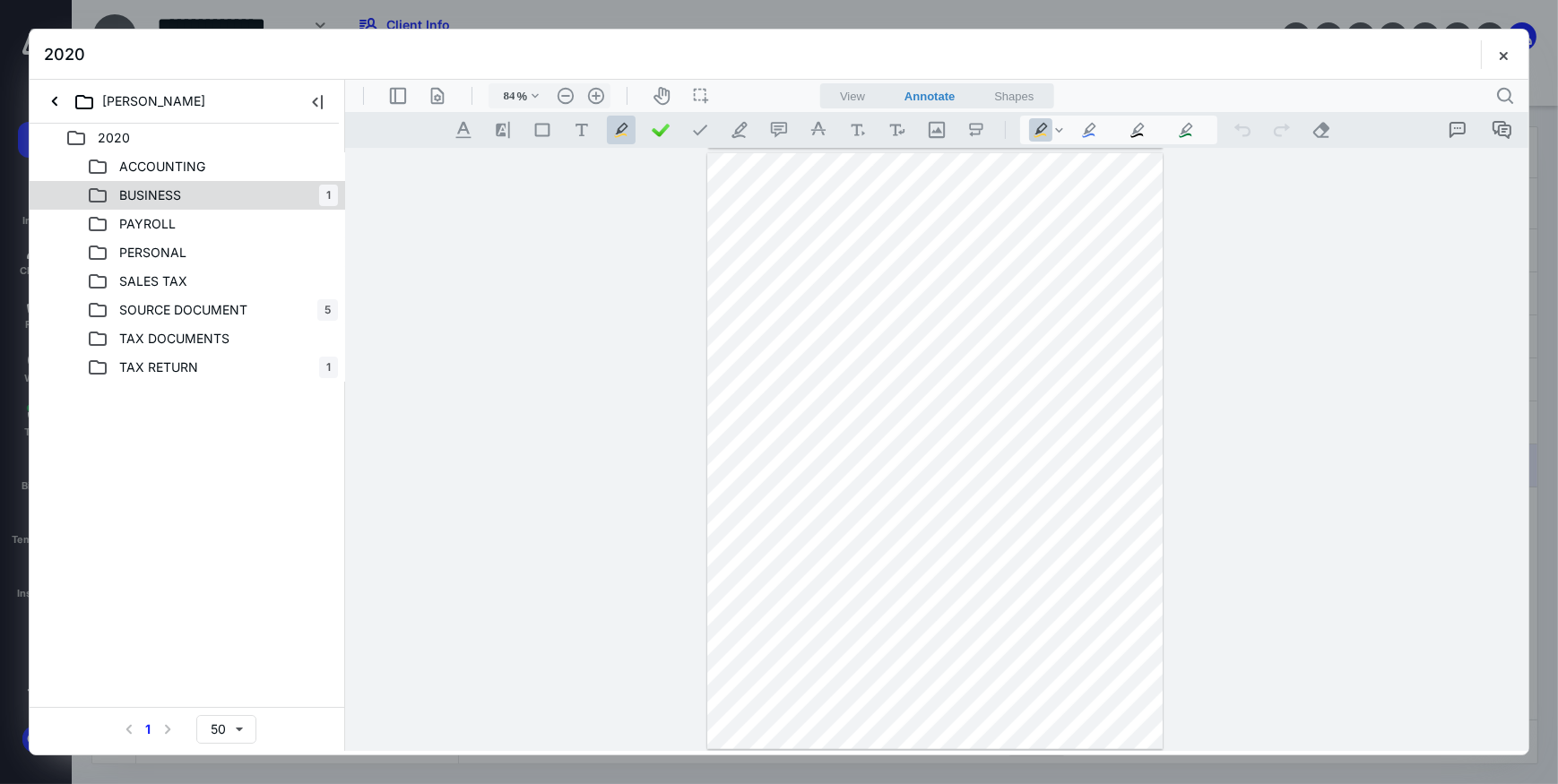 click on "BUSINESS 1" at bounding box center [212, 195] 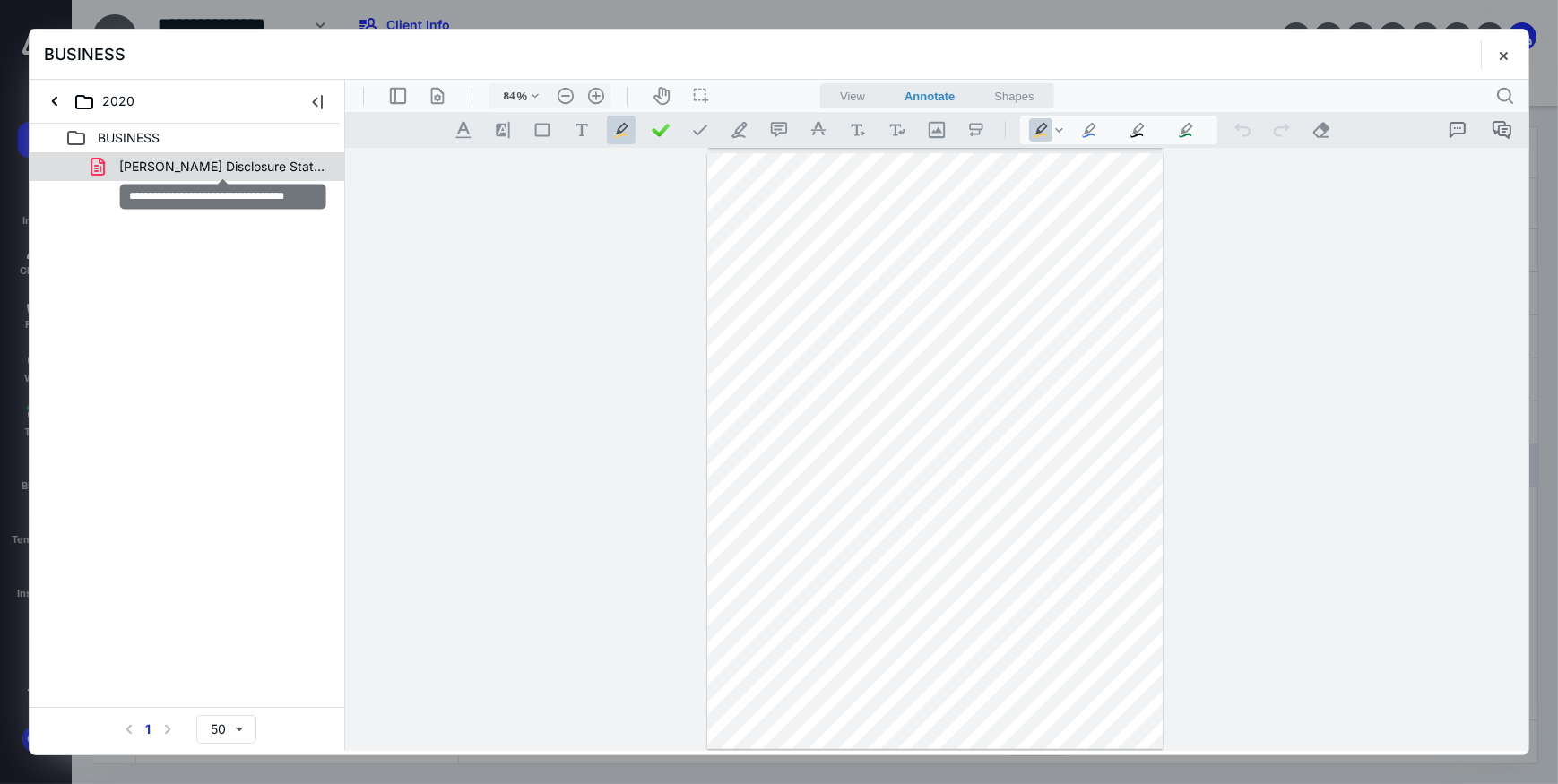 click on "Carrington Disclosure Statement.pdf" at bounding box center (223, 167) 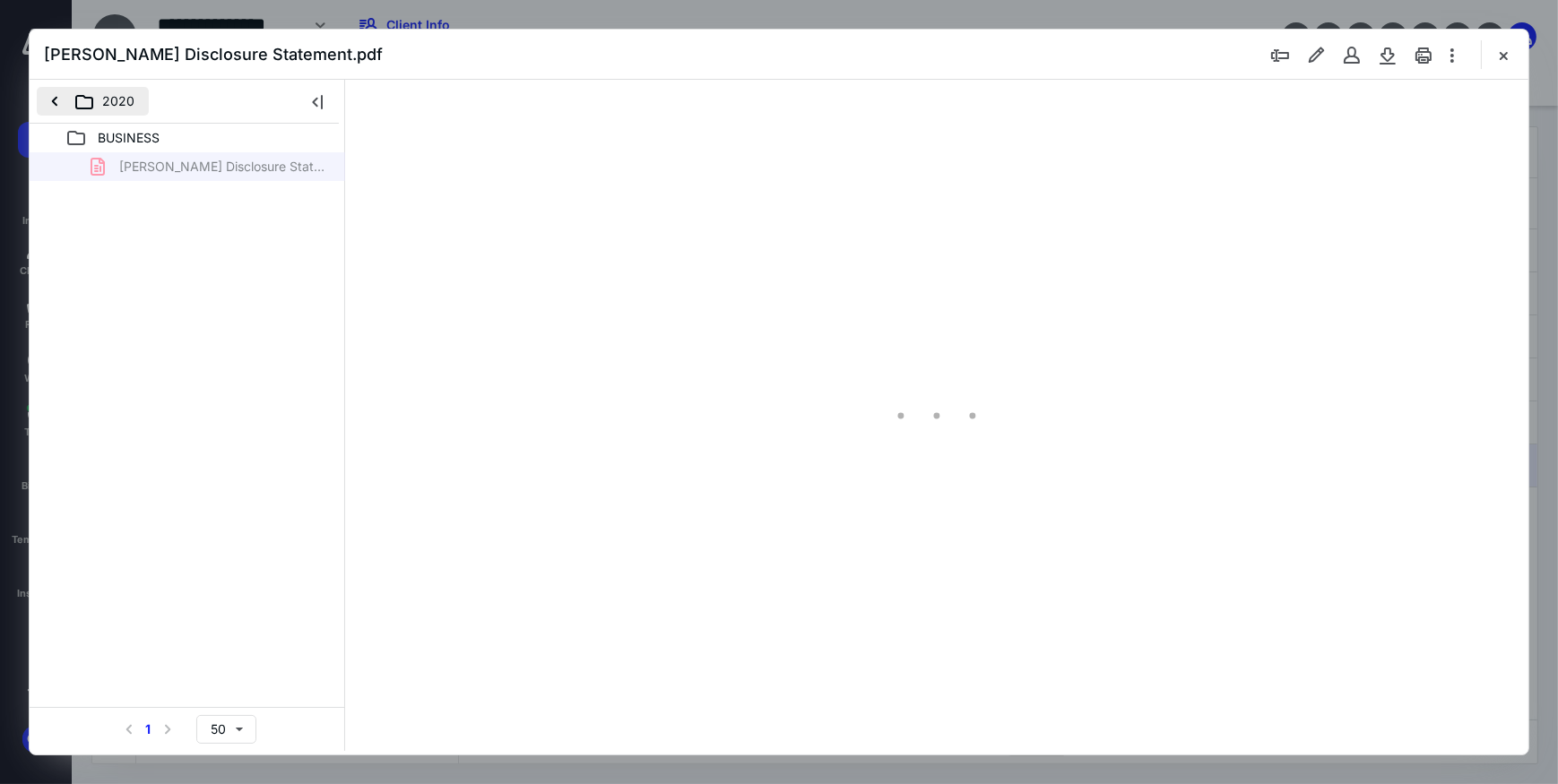 type on "84" 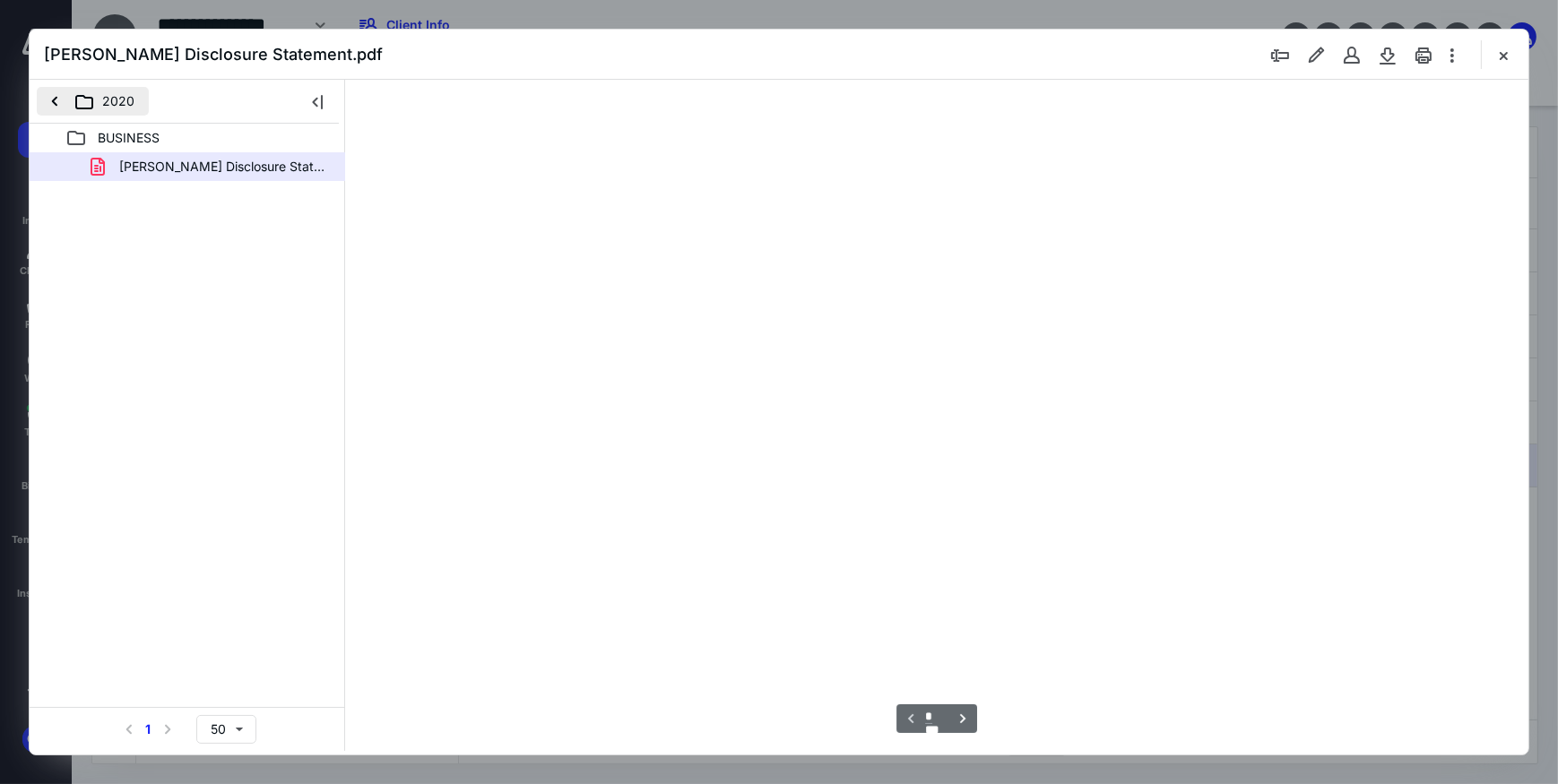 scroll, scrollTop: 71, scrollLeft: 0, axis: vertical 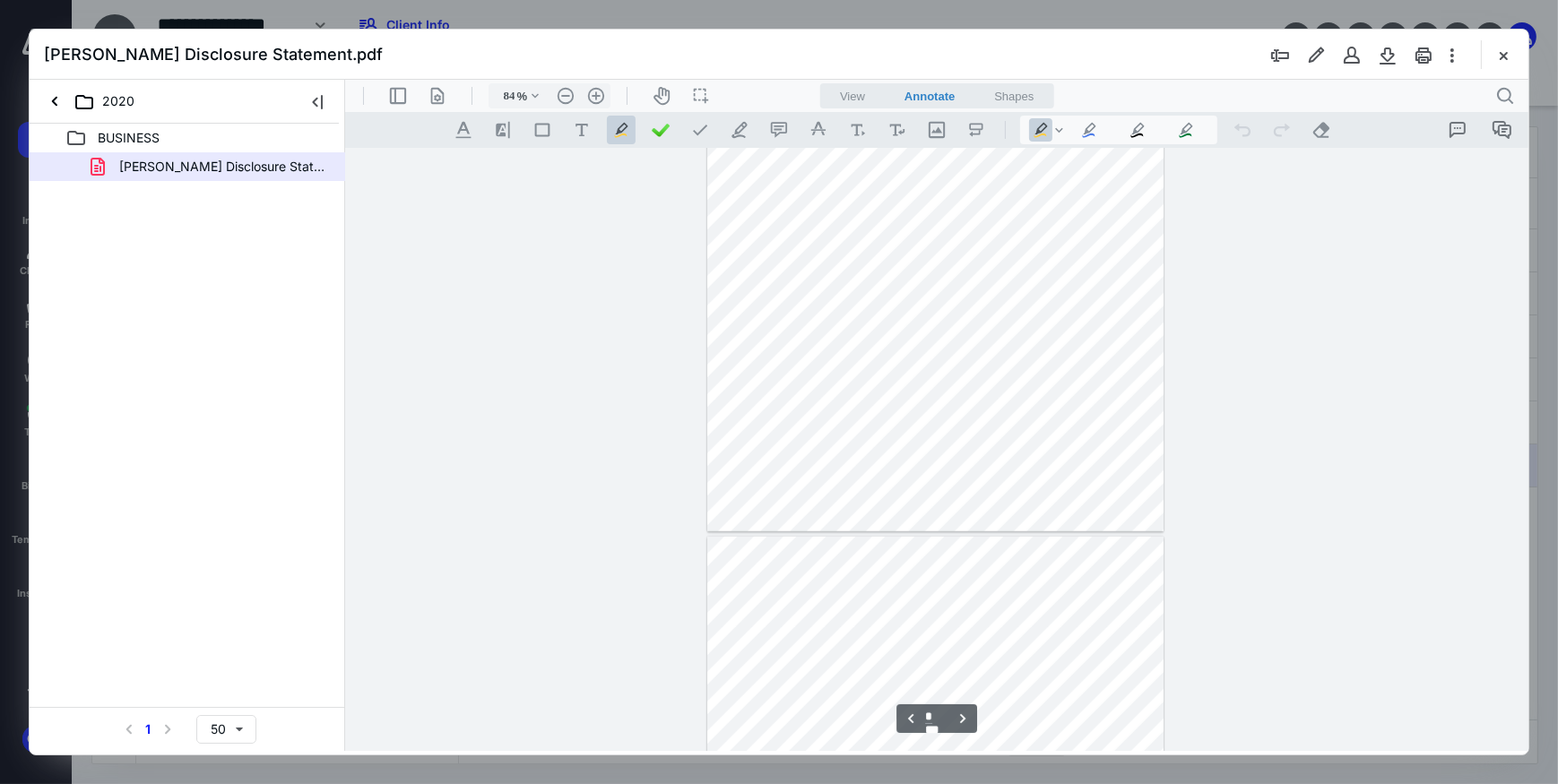 type on "*" 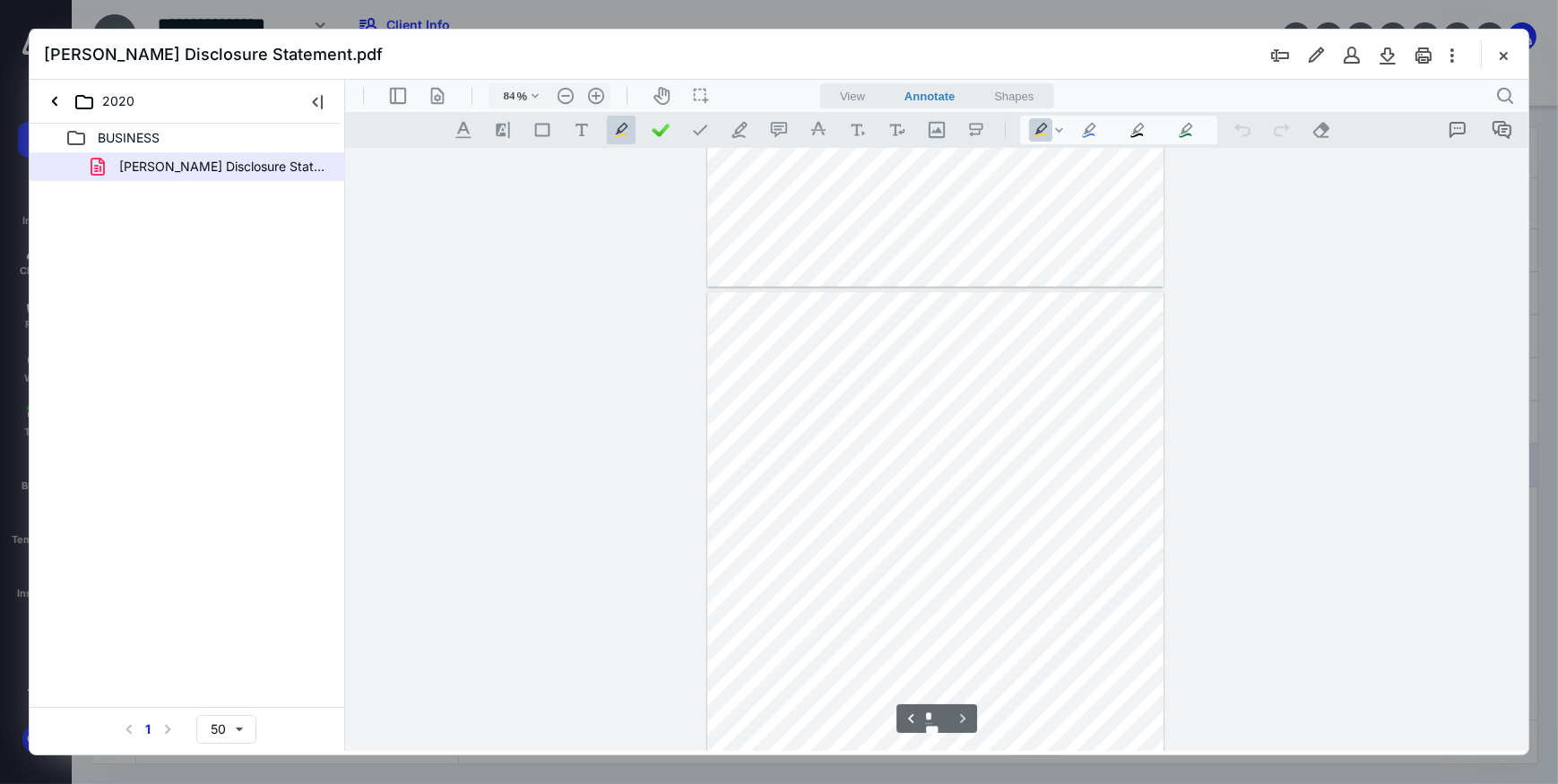 scroll, scrollTop: 2410, scrollLeft: 0, axis: vertical 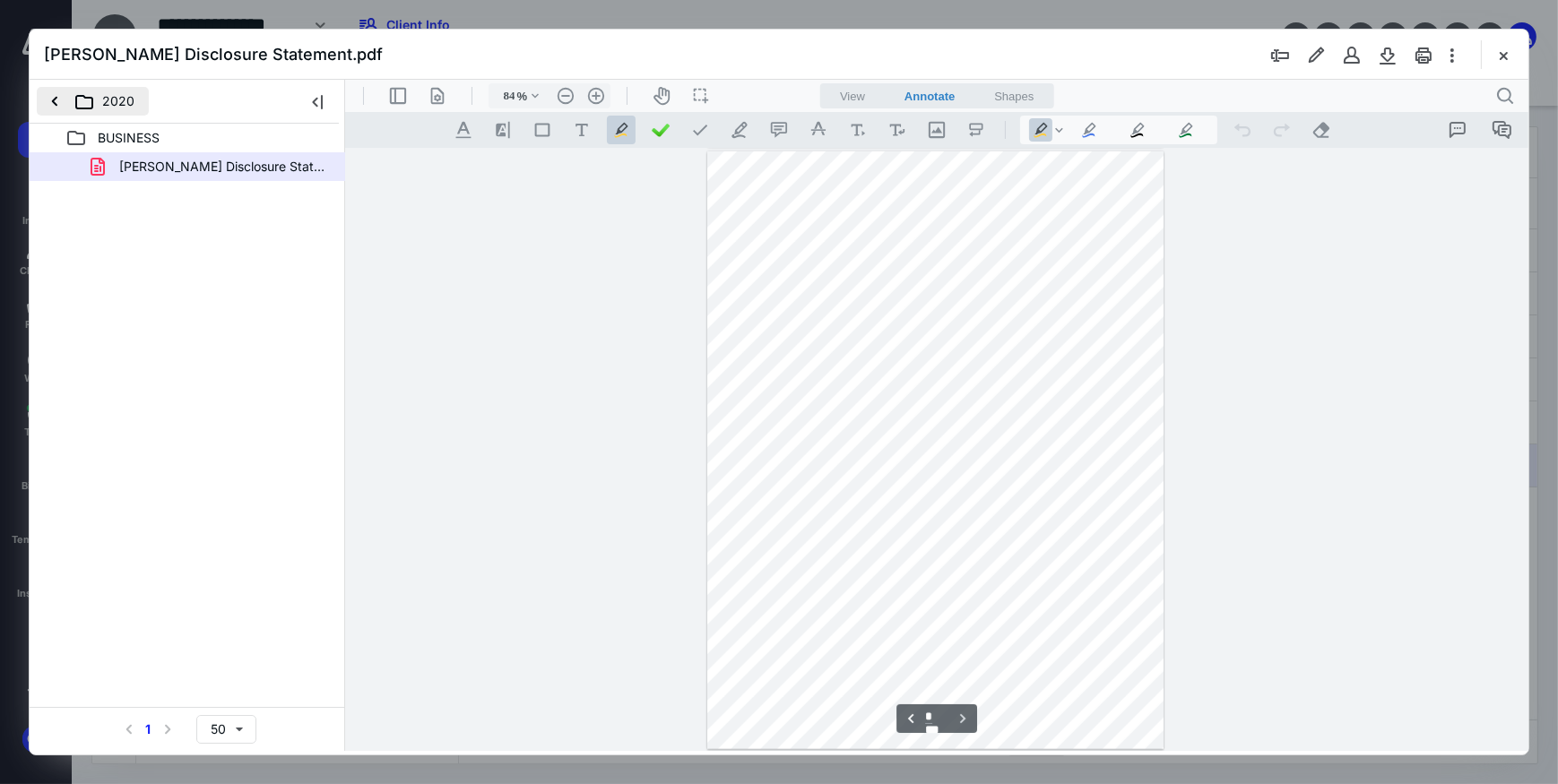 click on "2020" at bounding box center (92, 101) 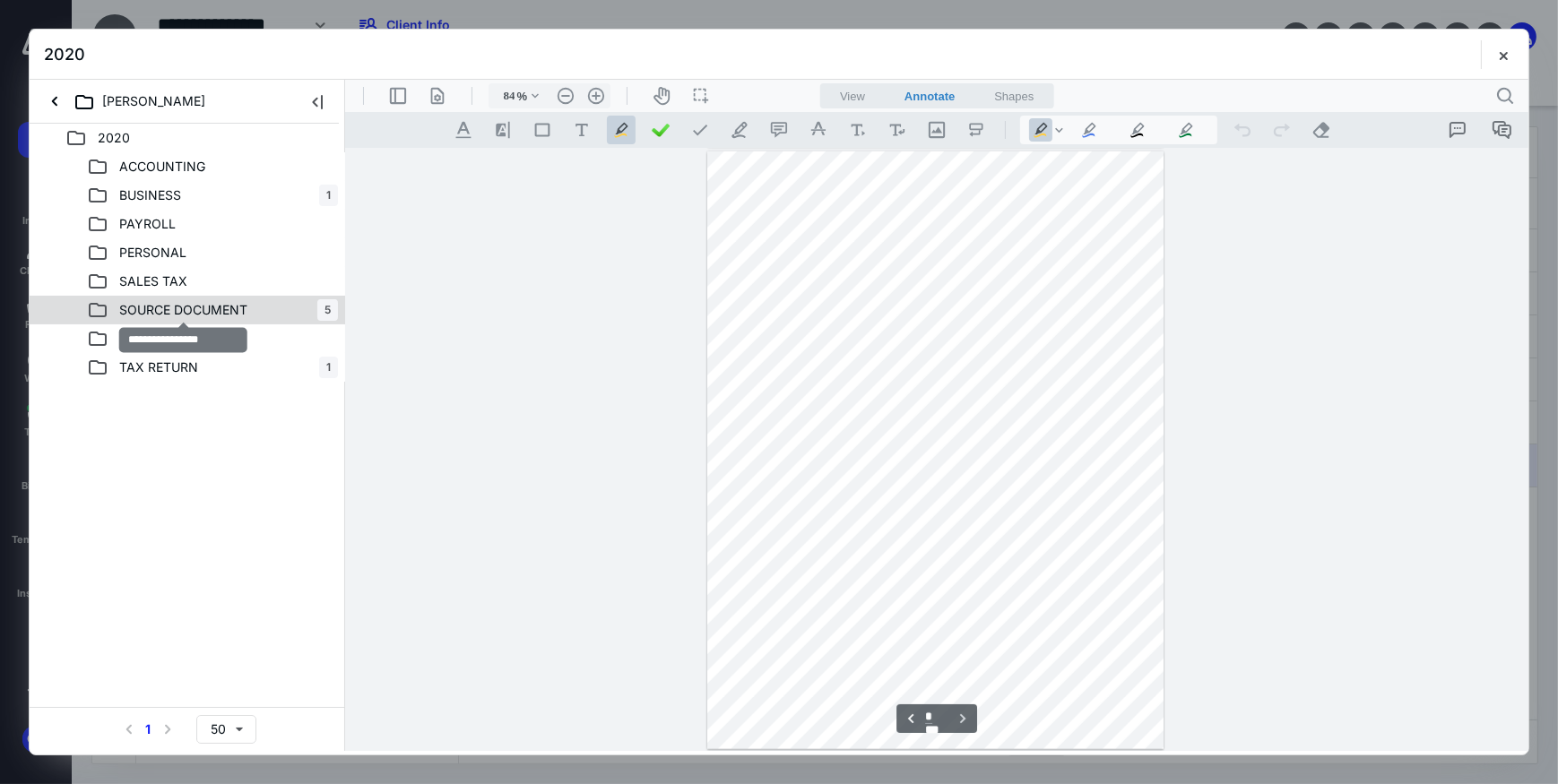 click on "SOURCE  DOCUMENT" at bounding box center [183, 310] 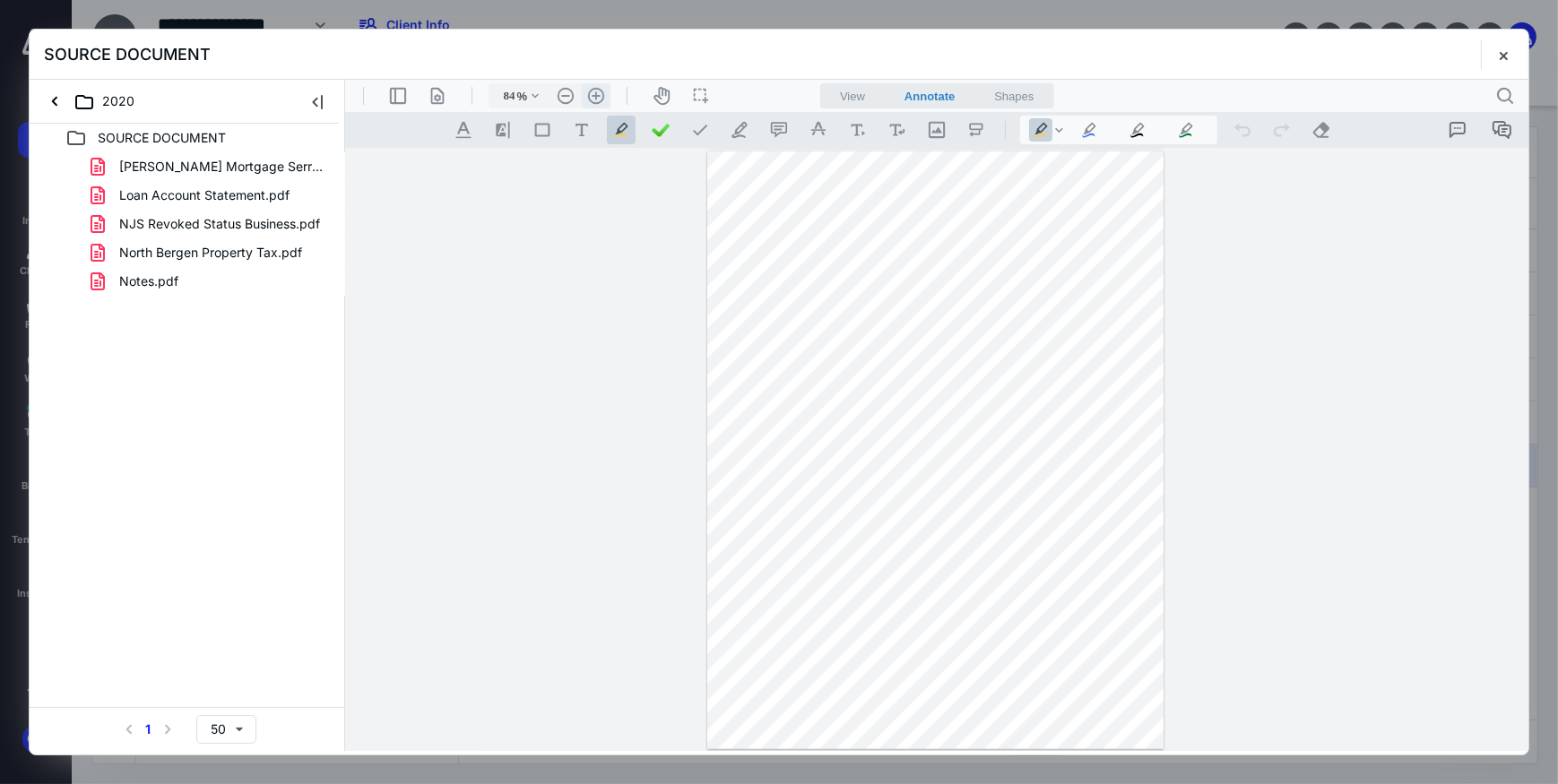 click on ".cls-1{fill:#abb0c4;} icon - header - zoom - in - line" at bounding box center (595, 95) 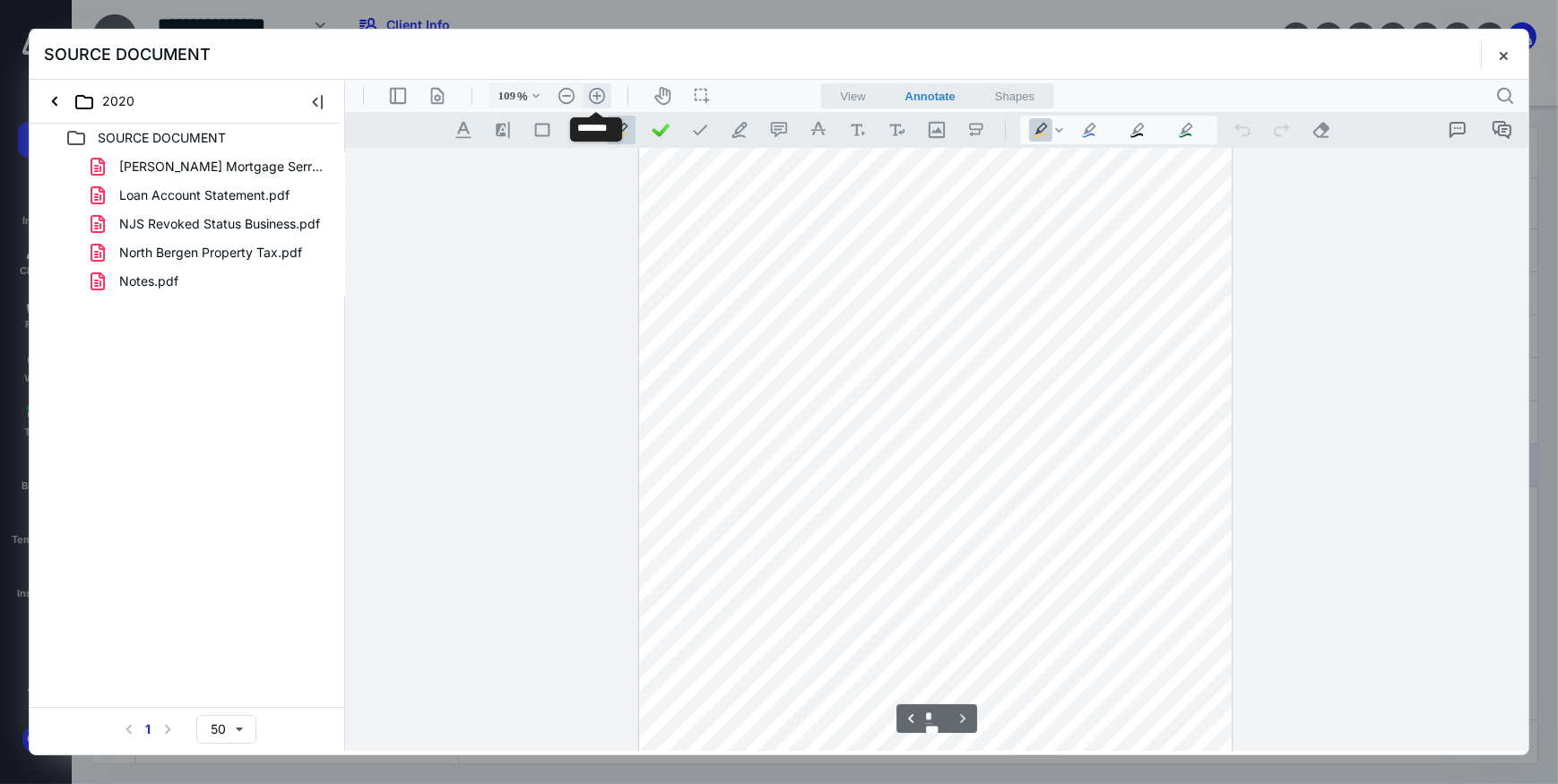 click on ".cls-1{fill:#abb0c4;} icon - header - zoom - in - line" at bounding box center (596, 95) 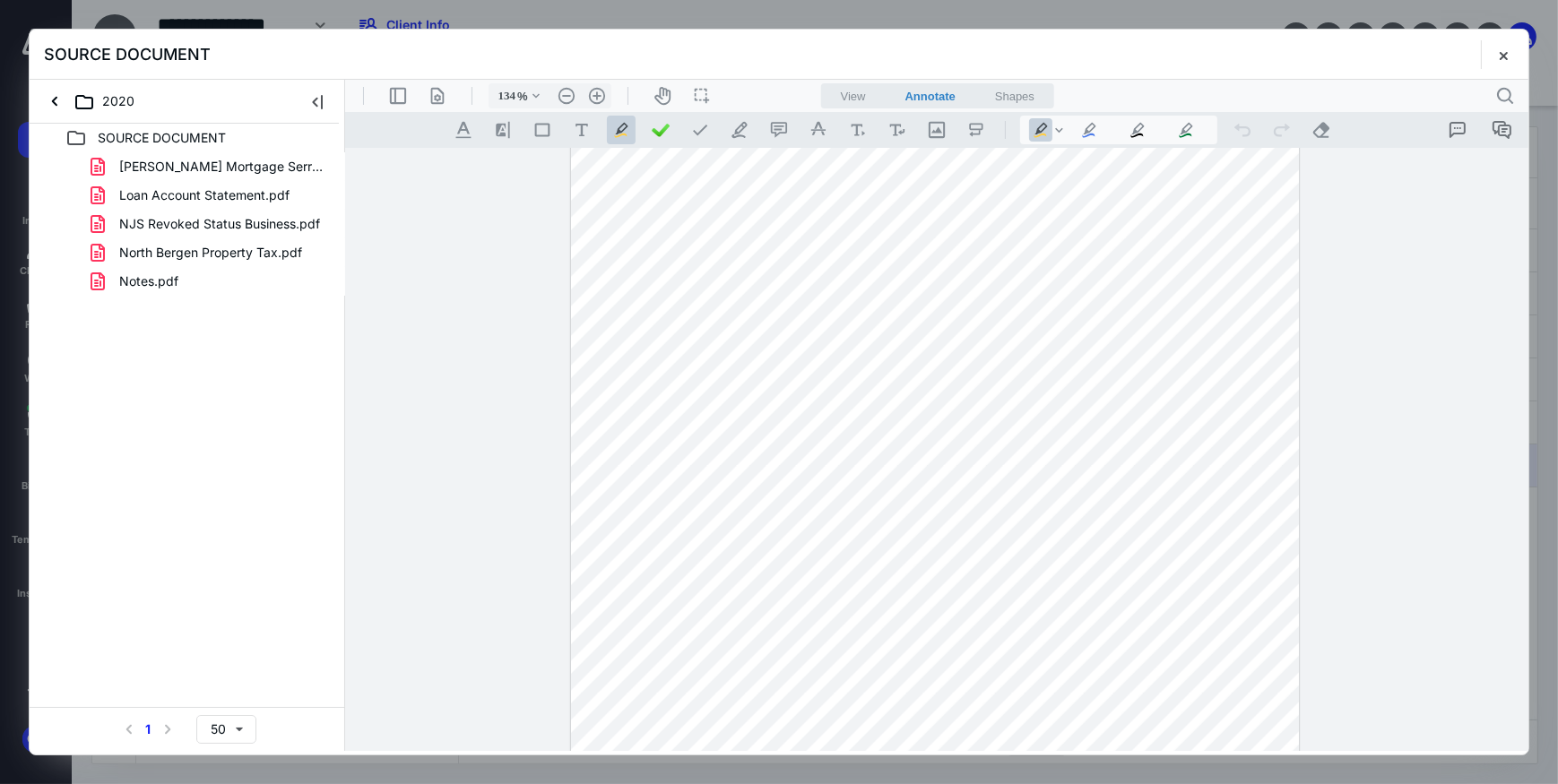 scroll, scrollTop: 3844, scrollLeft: 0, axis: vertical 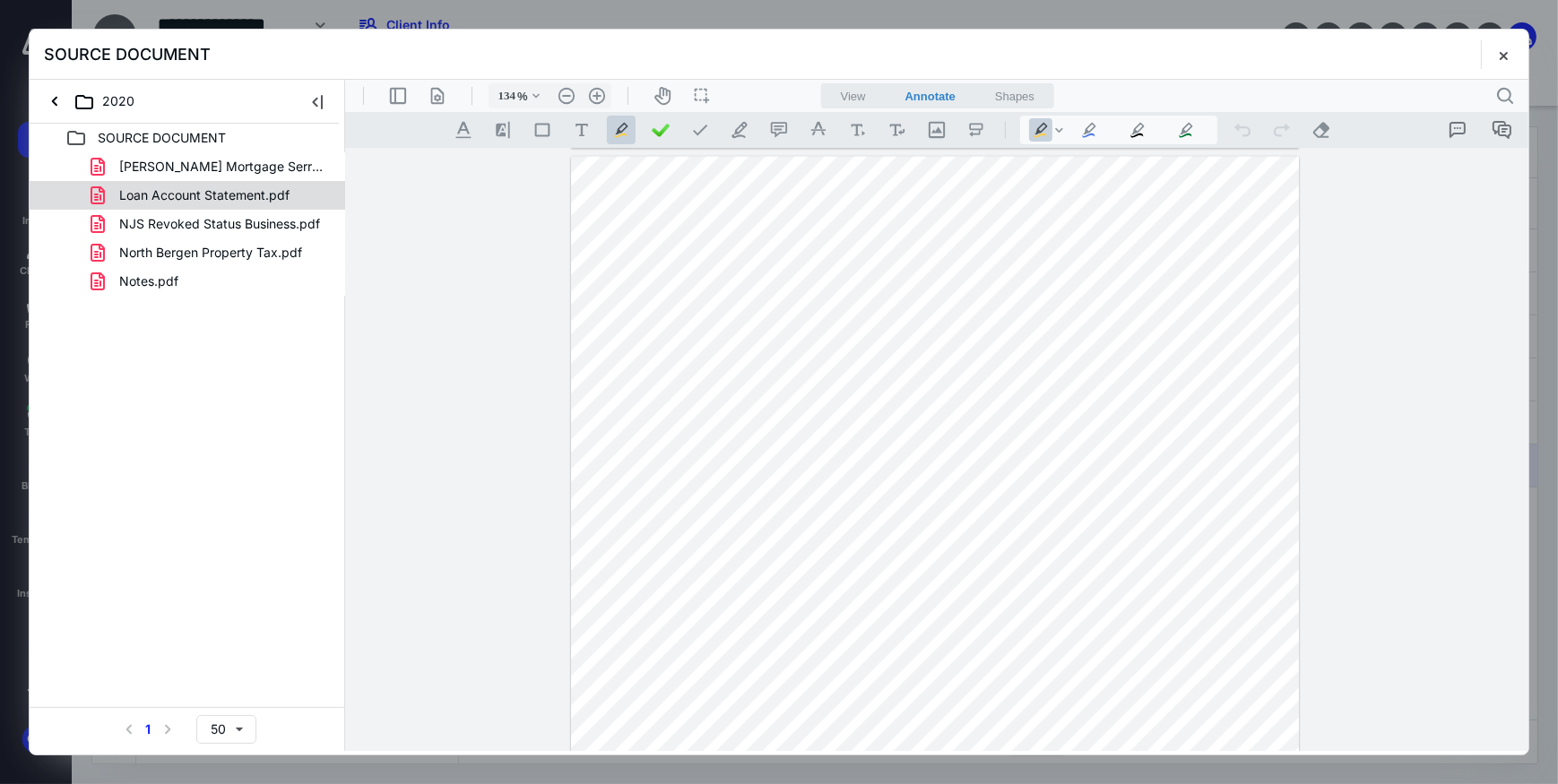 click on "Loan Account Statement.pdf" at bounding box center (204, 195) 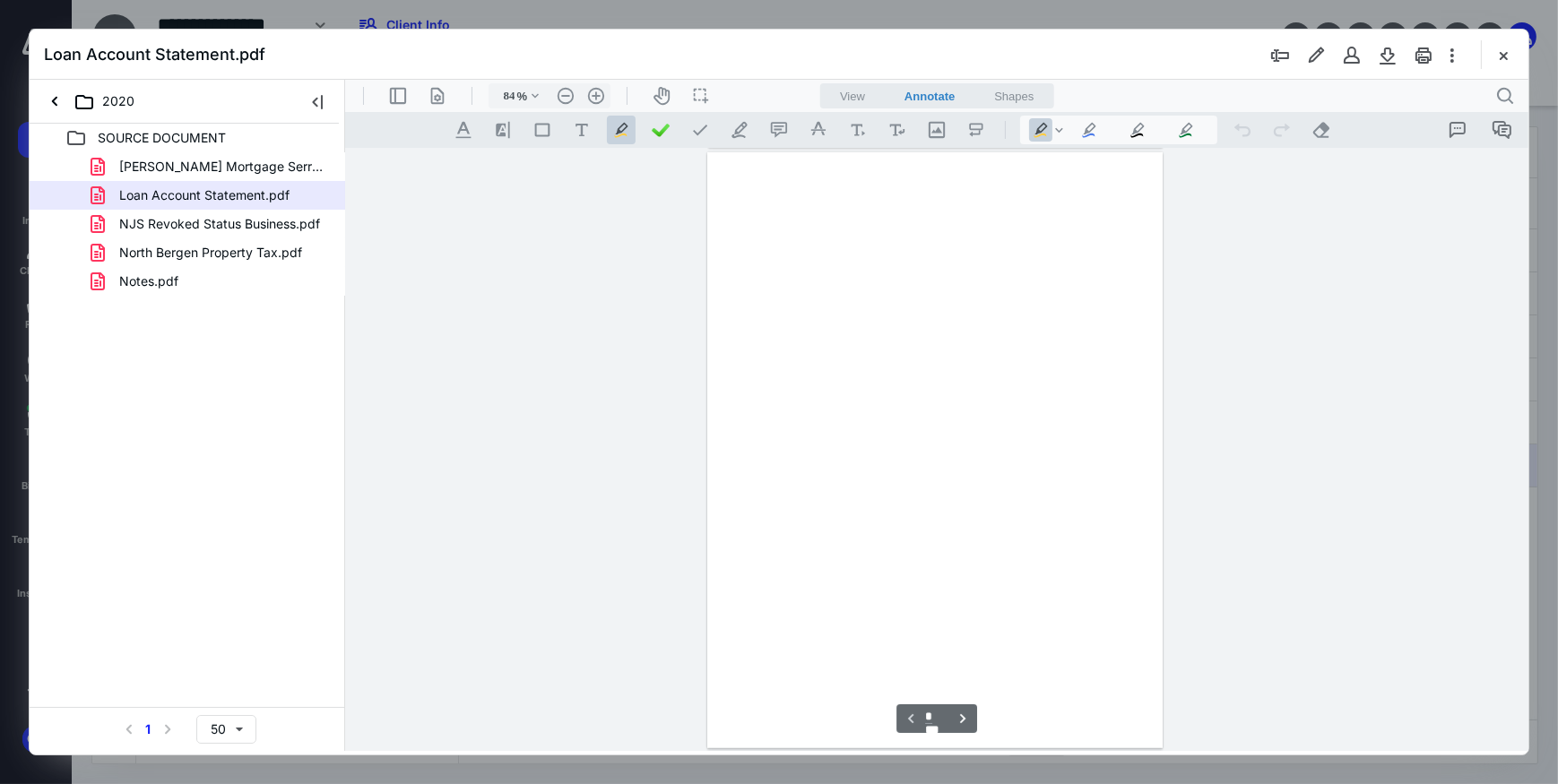 scroll, scrollTop: 71, scrollLeft: 0, axis: vertical 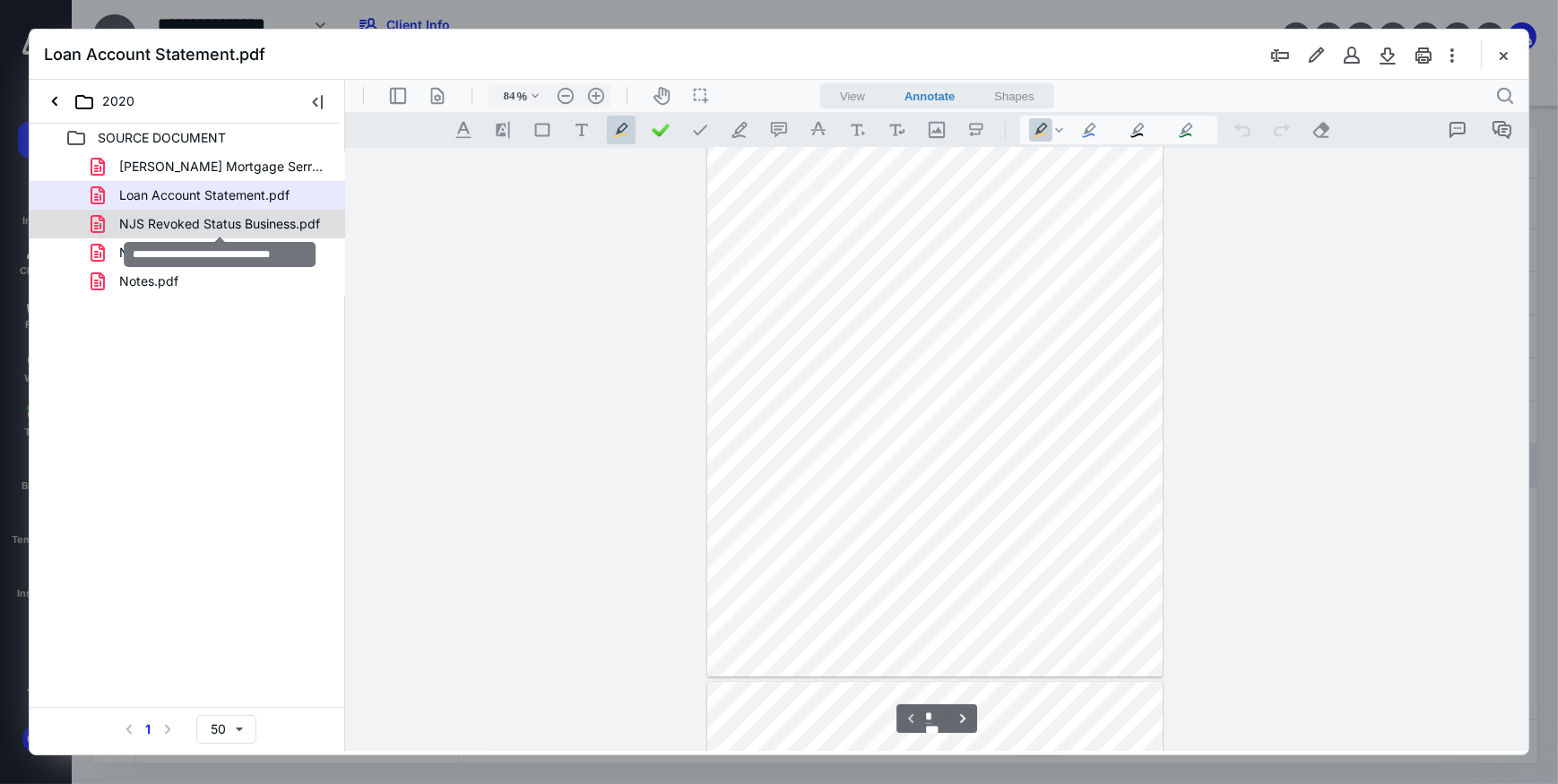 click on "NJS Revoked Status Business.pdf" at bounding box center [220, 224] 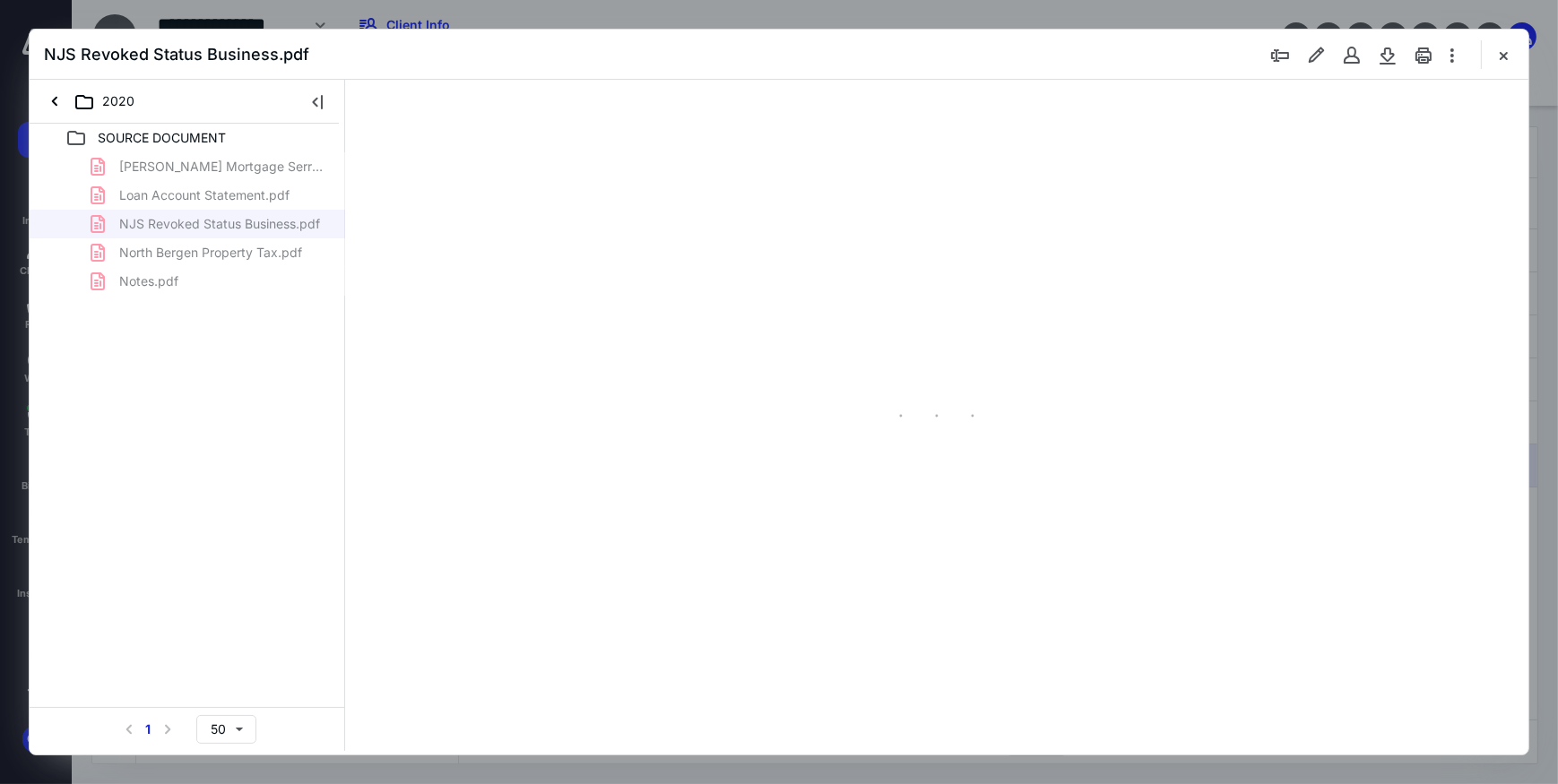 type on "95" 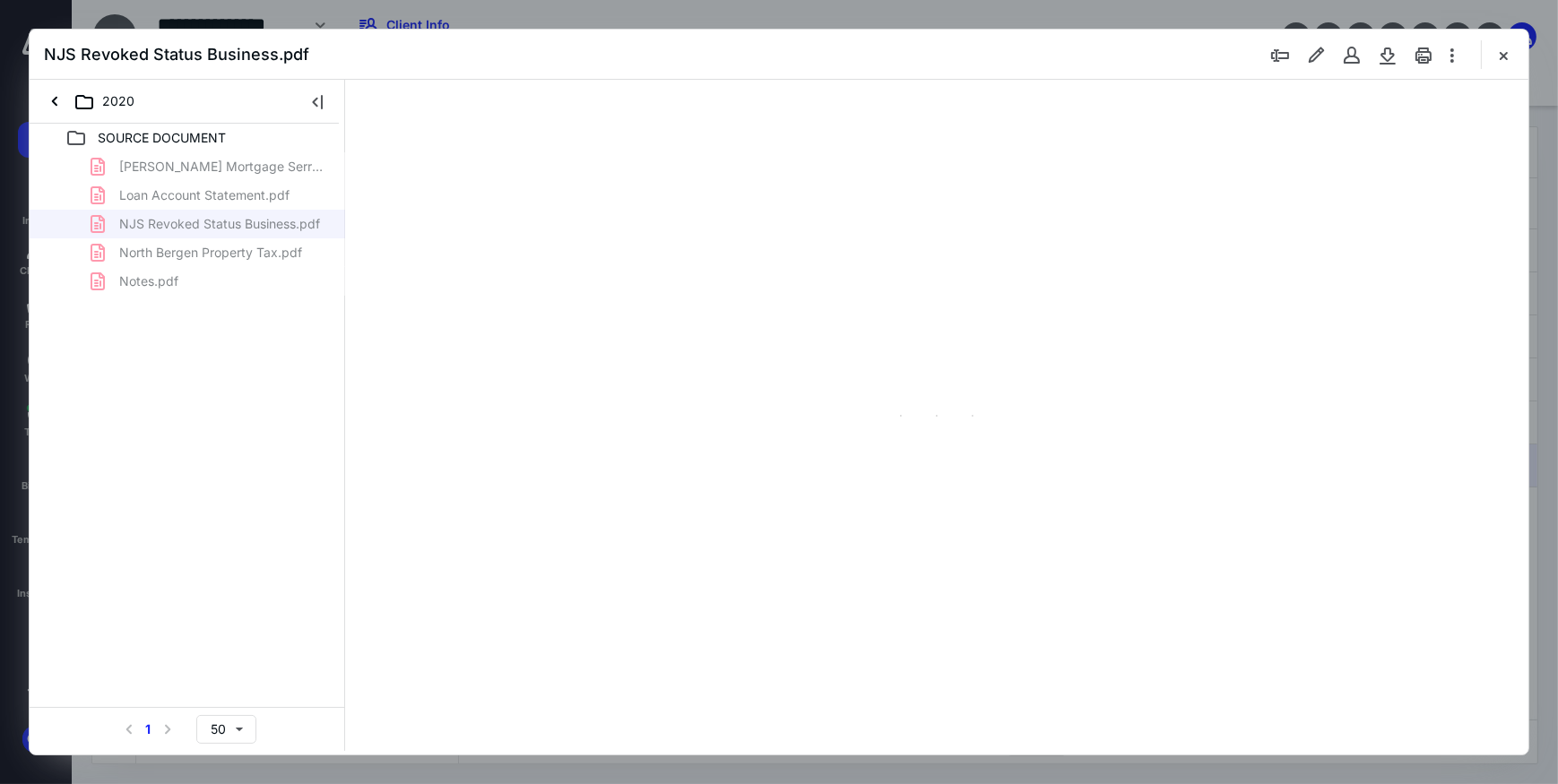 scroll, scrollTop: 72, scrollLeft: 0, axis: vertical 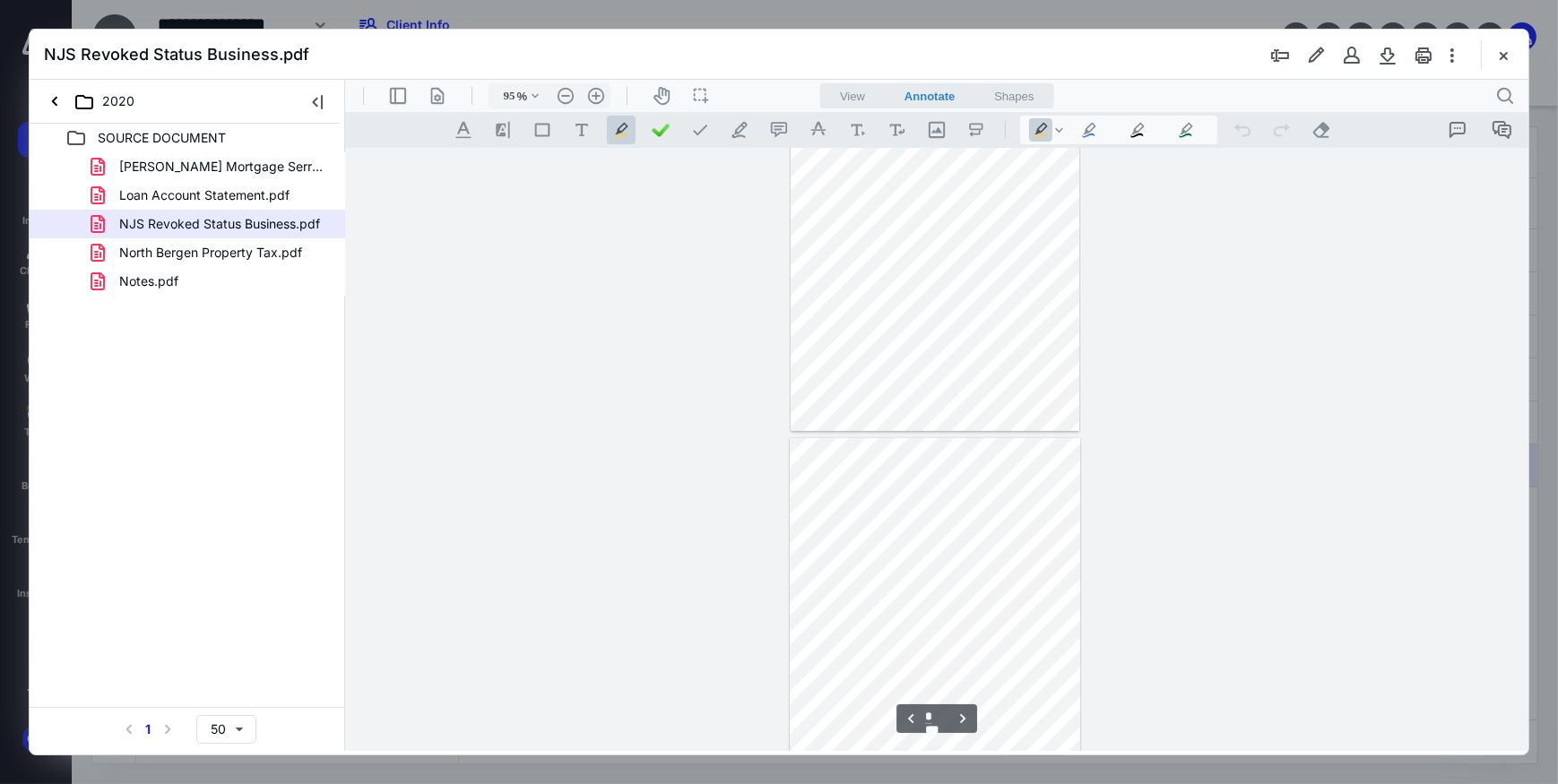 type on "*" 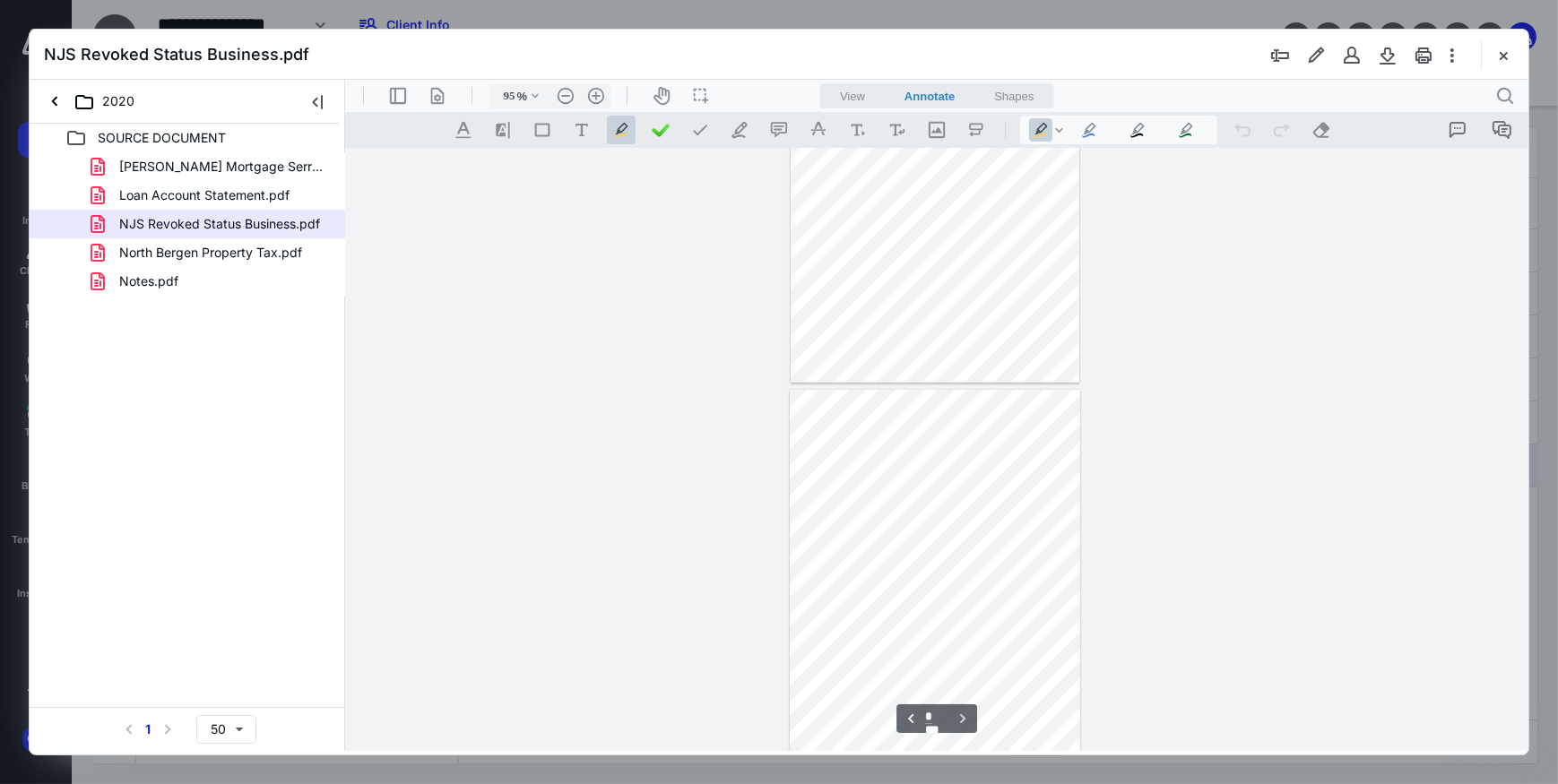 scroll, scrollTop: 1130, scrollLeft: 0, axis: vertical 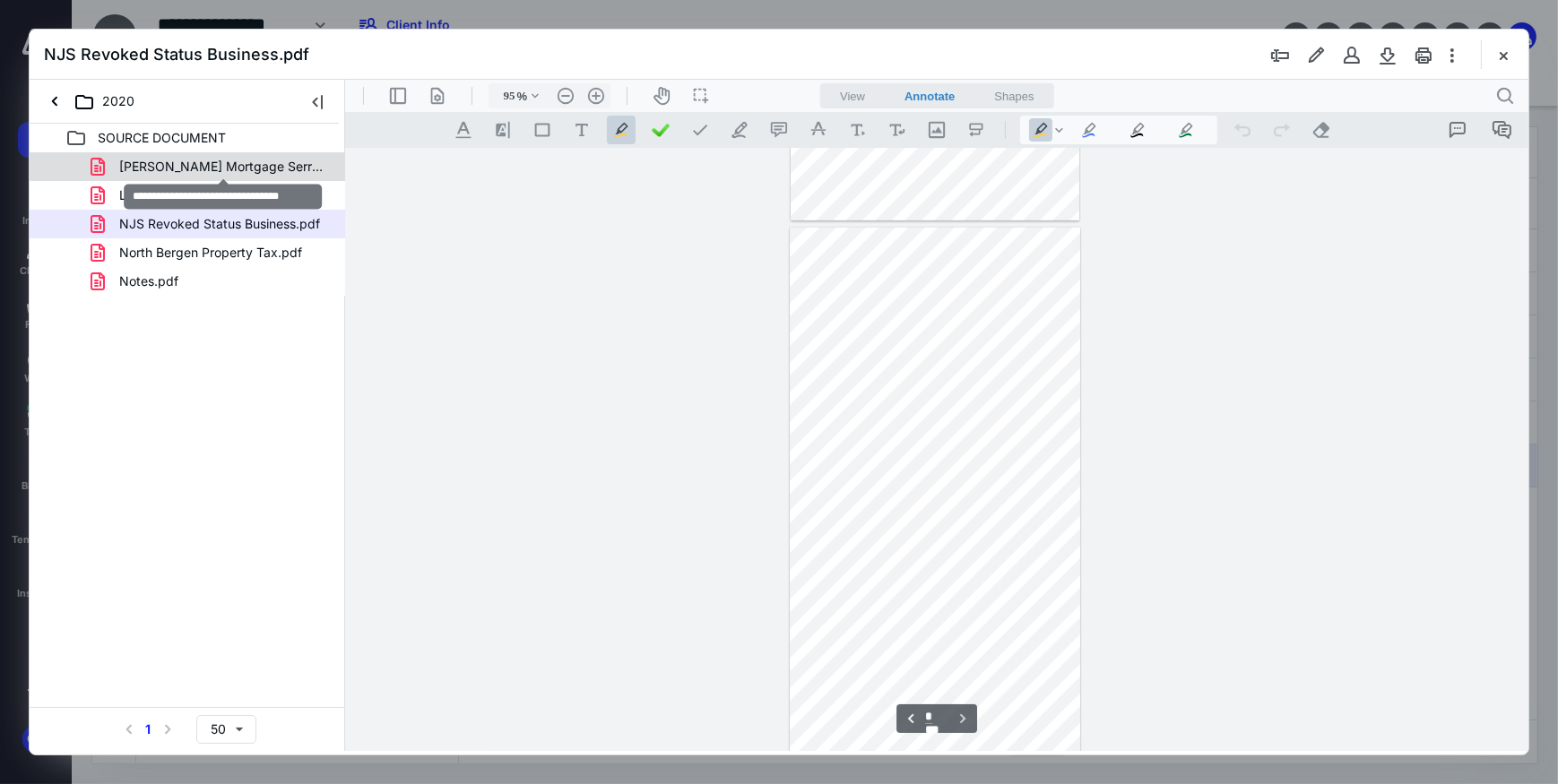 click on "Carrington Mortgage Serrvices.pdf" at bounding box center (223, 167) 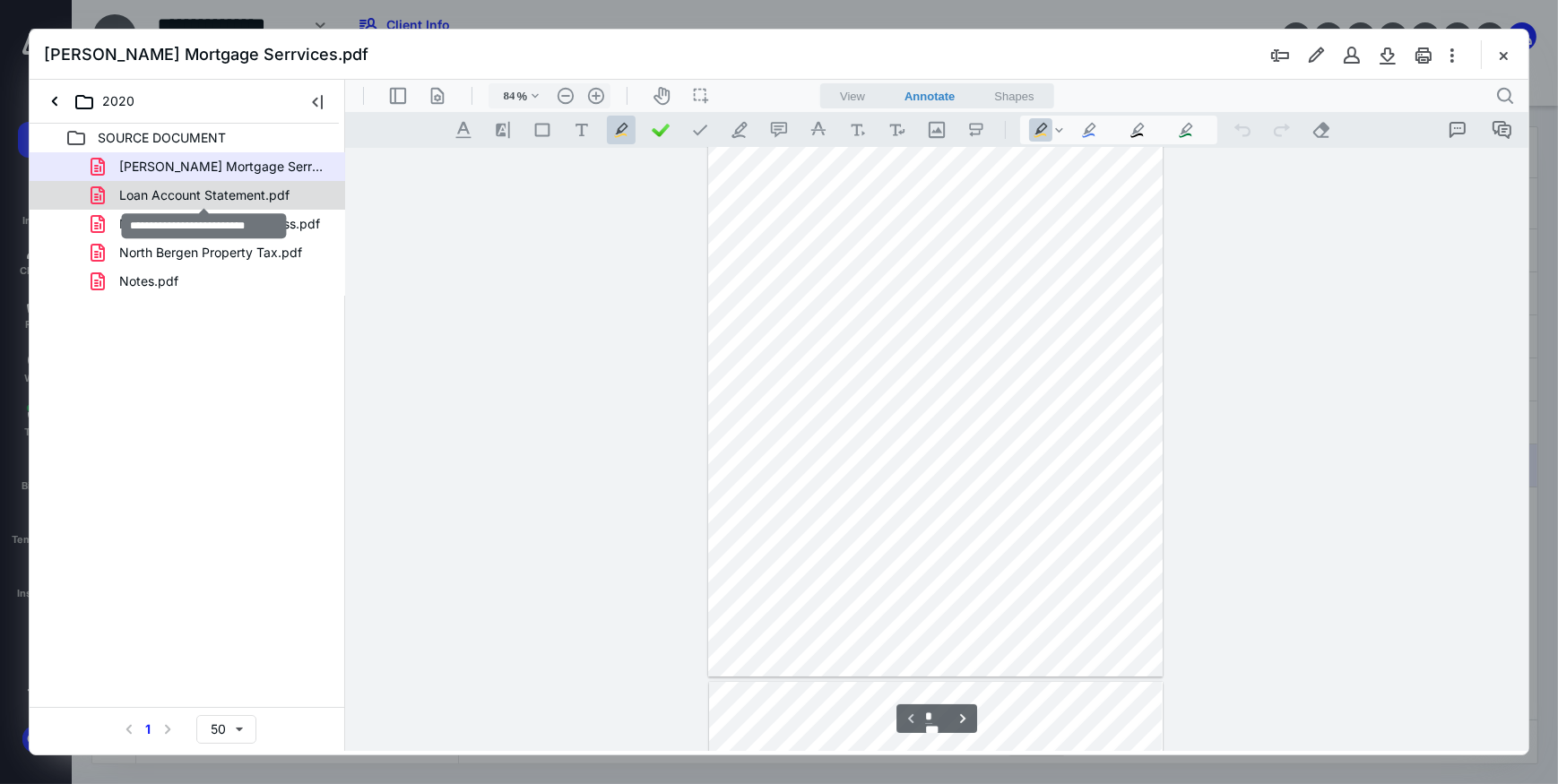 click on "Loan Account Statement.pdf" at bounding box center (204, 195) 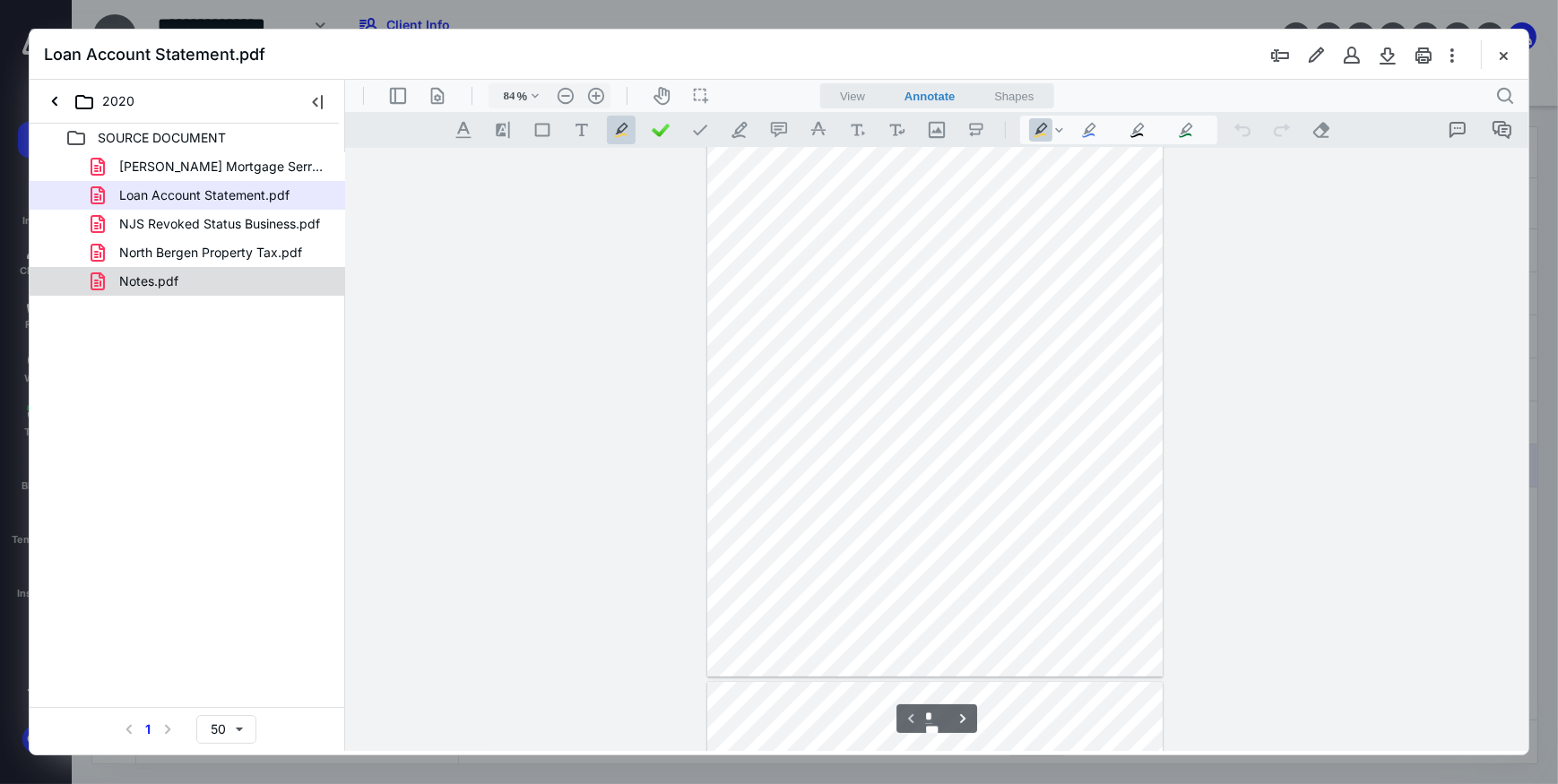 click on "Notes.pdf" at bounding box center (149, 281) 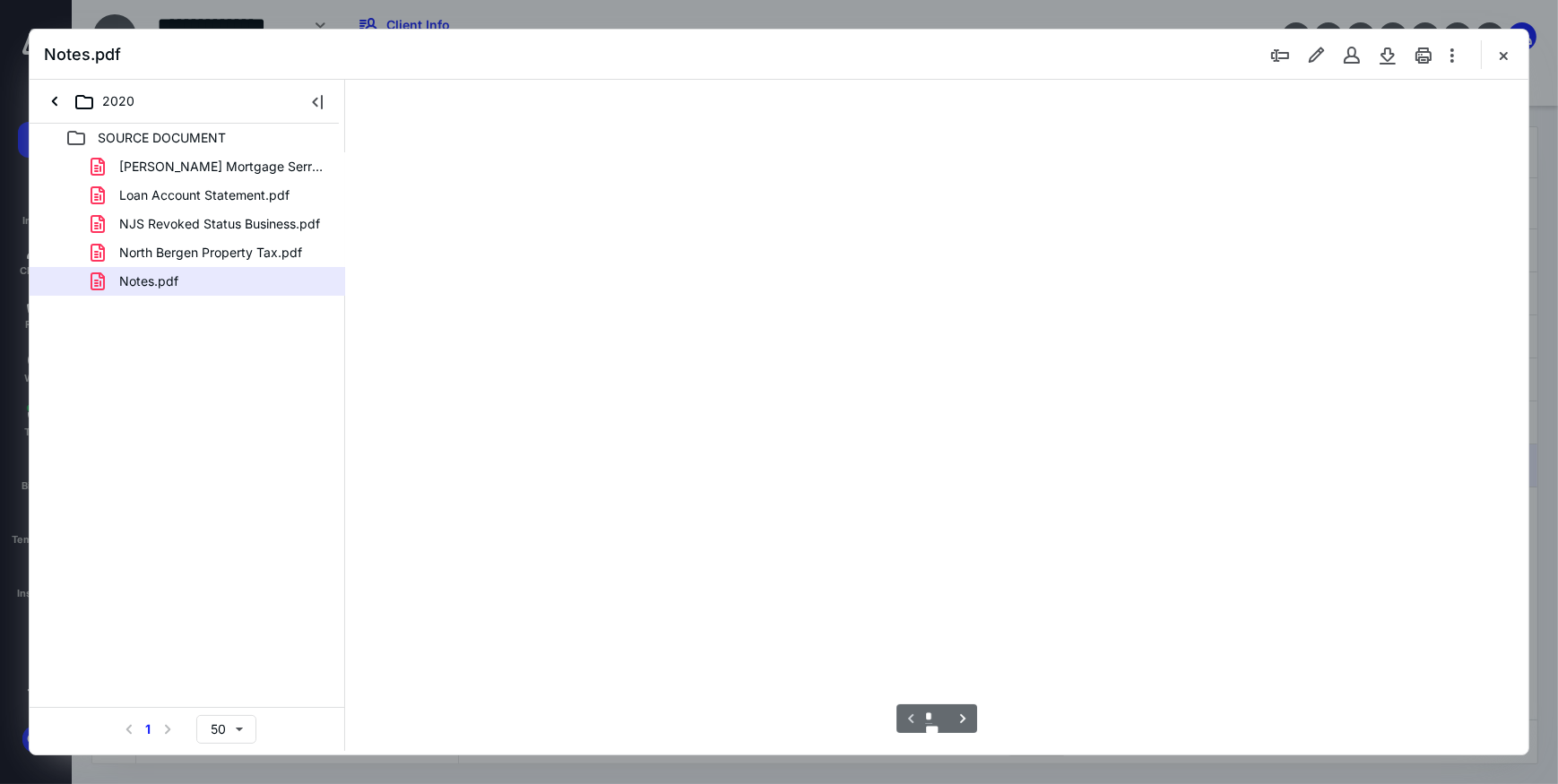 scroll, scrollTop: 71, scrollLeft: 0, axis: vertical 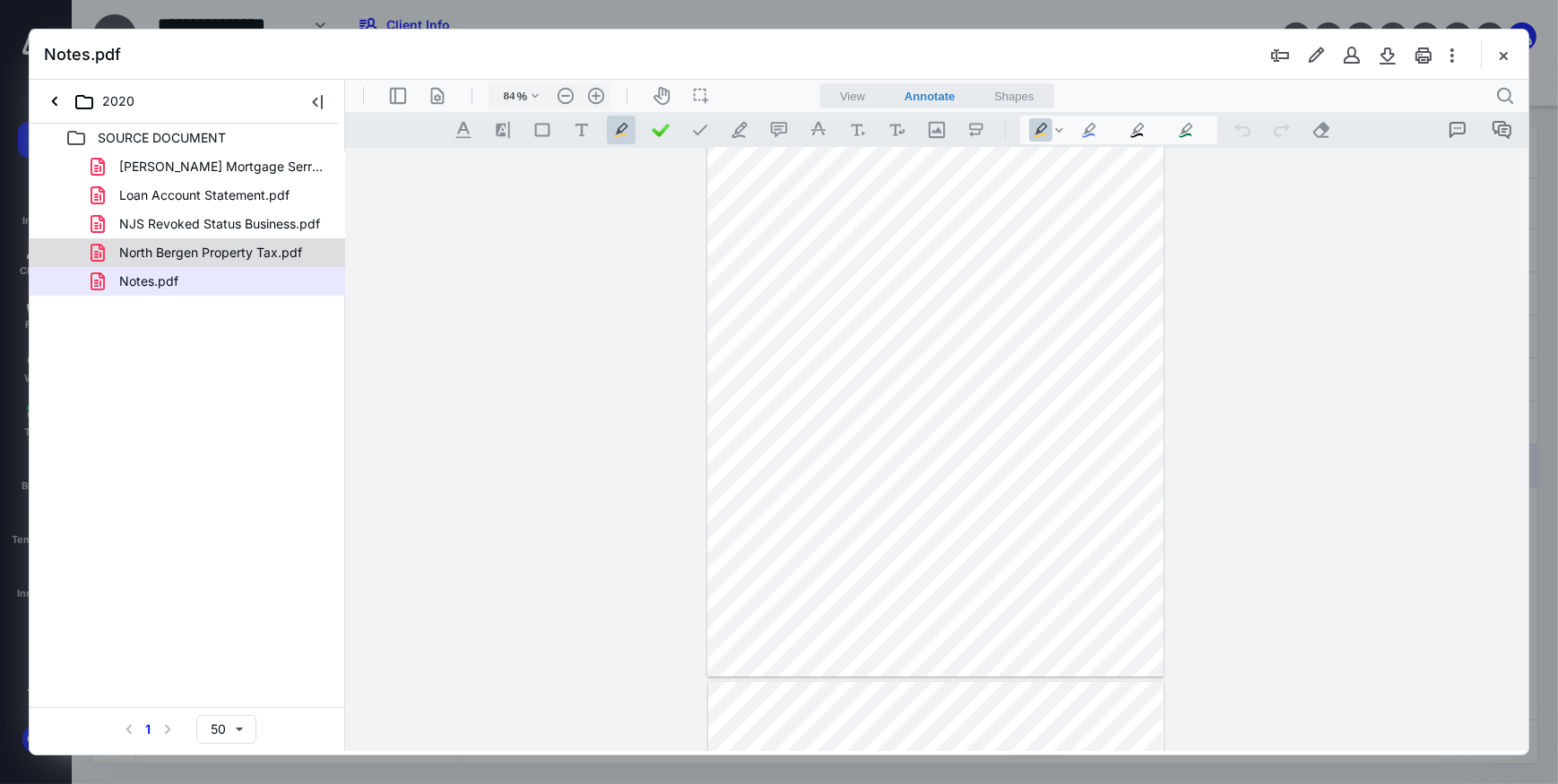 click on "North Bergen Property Tax.pdf" at bounding box center (211, 253) 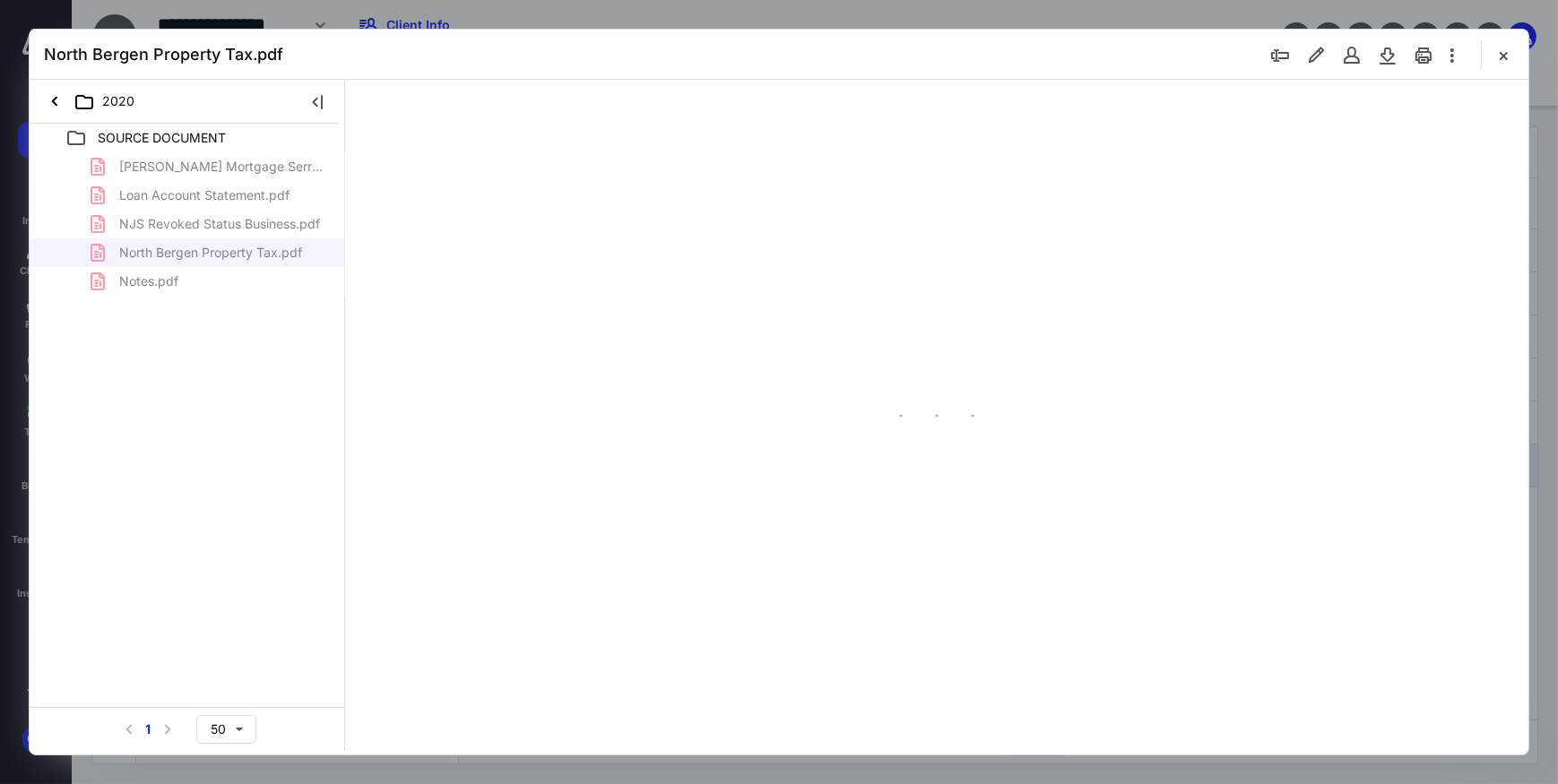 type on "213" 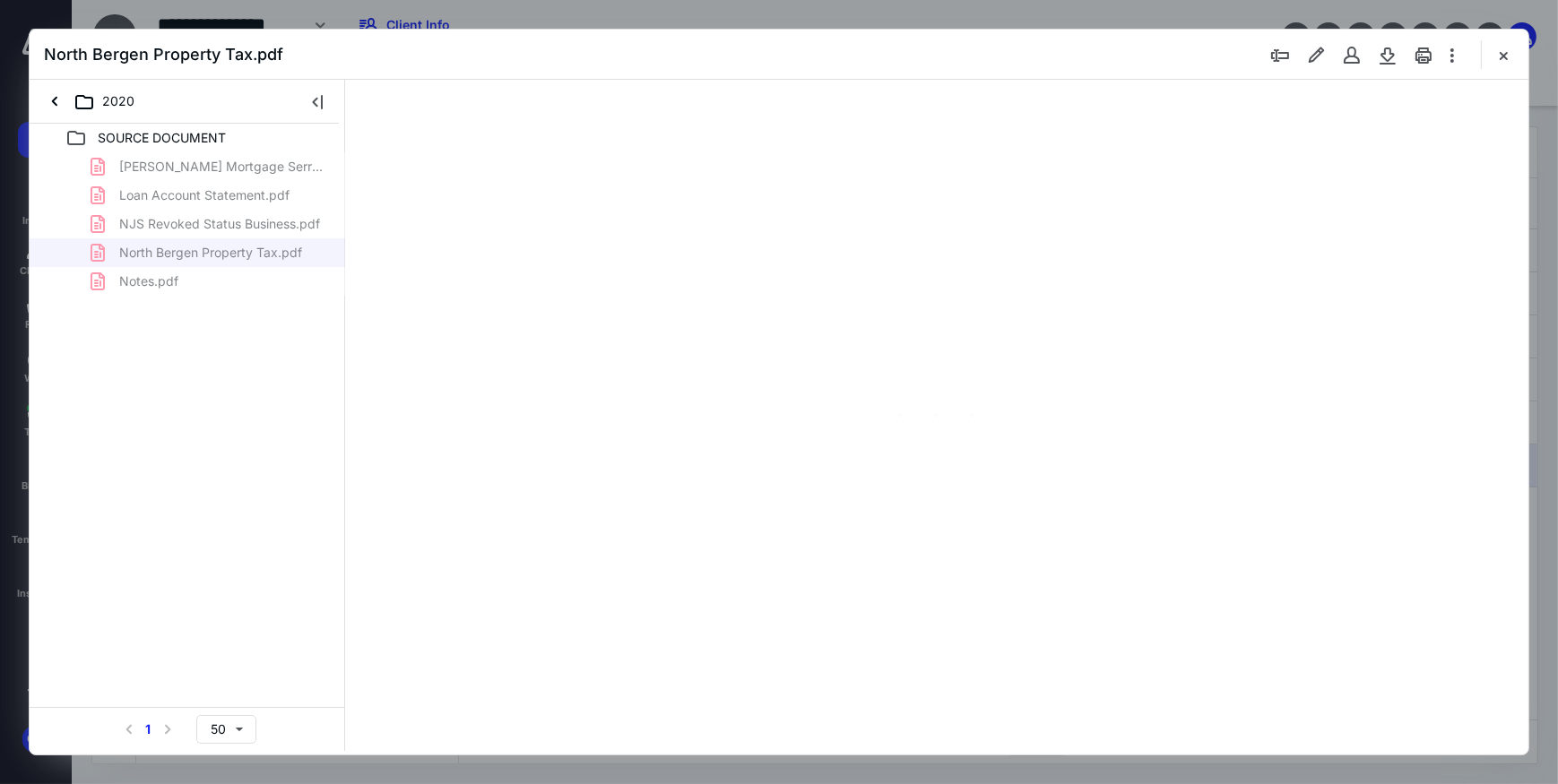 scroll, scrollTop: 74, scrollLeft: 0, axis: vertical 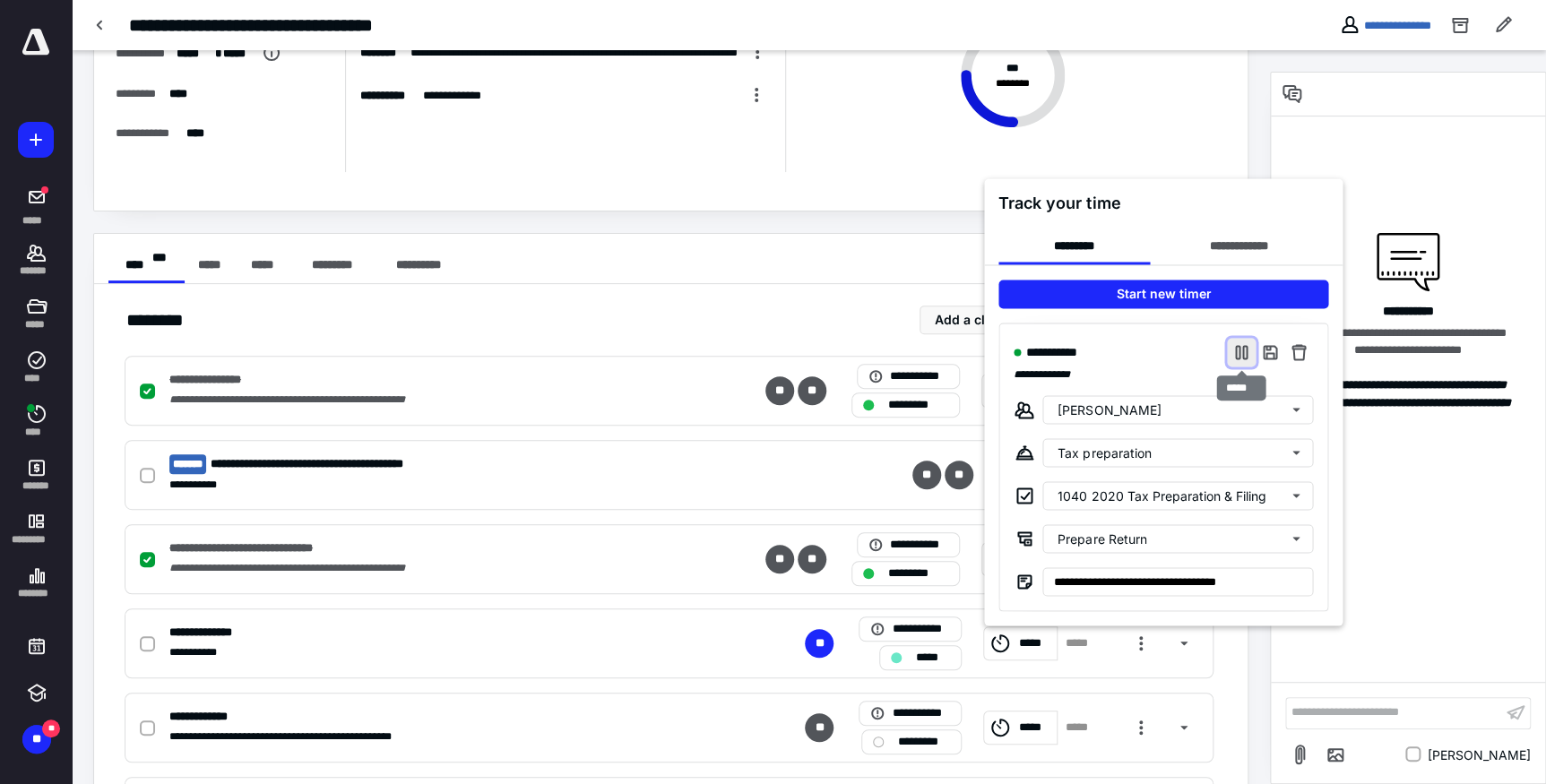 click at bounding box center (1241, 352) 